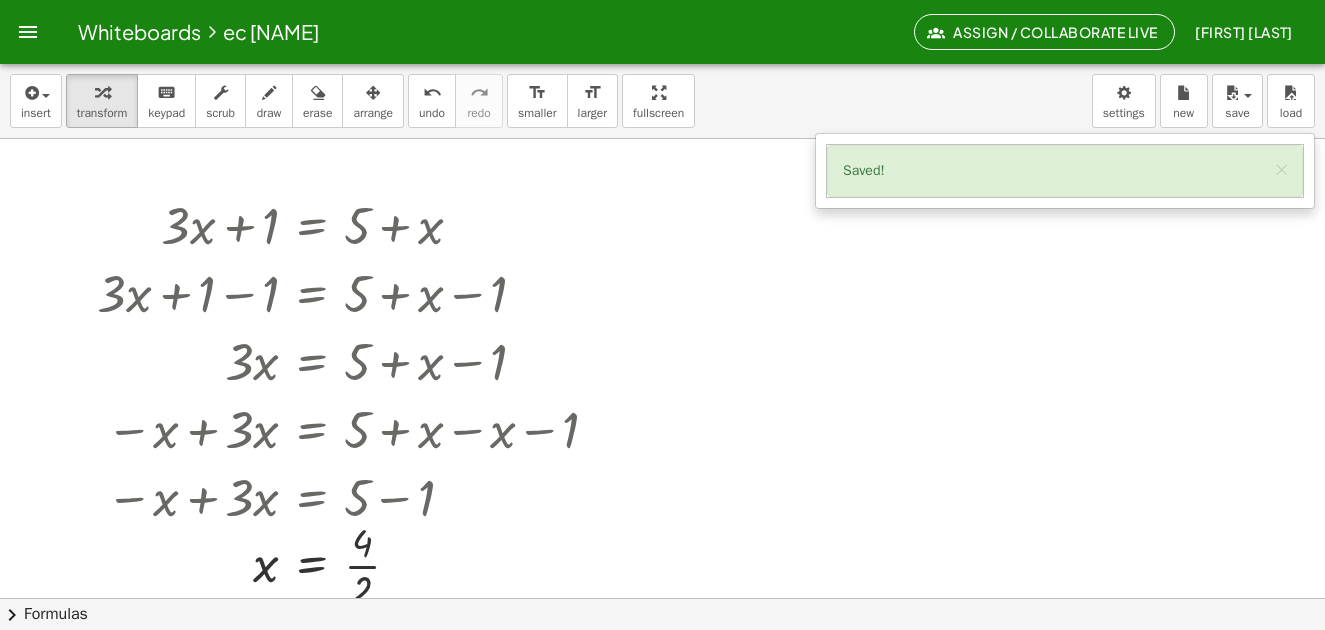 scroll, scrollTop: 0, scrollLeft: 0, axis: both 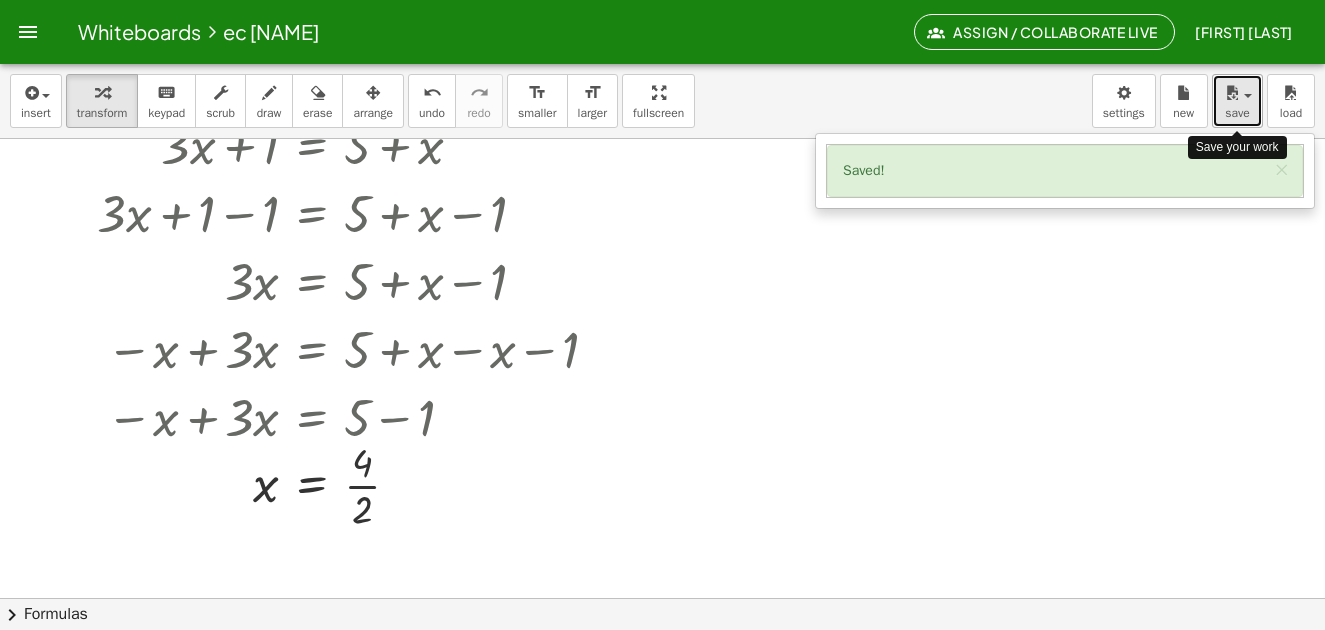 click at bounding box center [1232, 93] 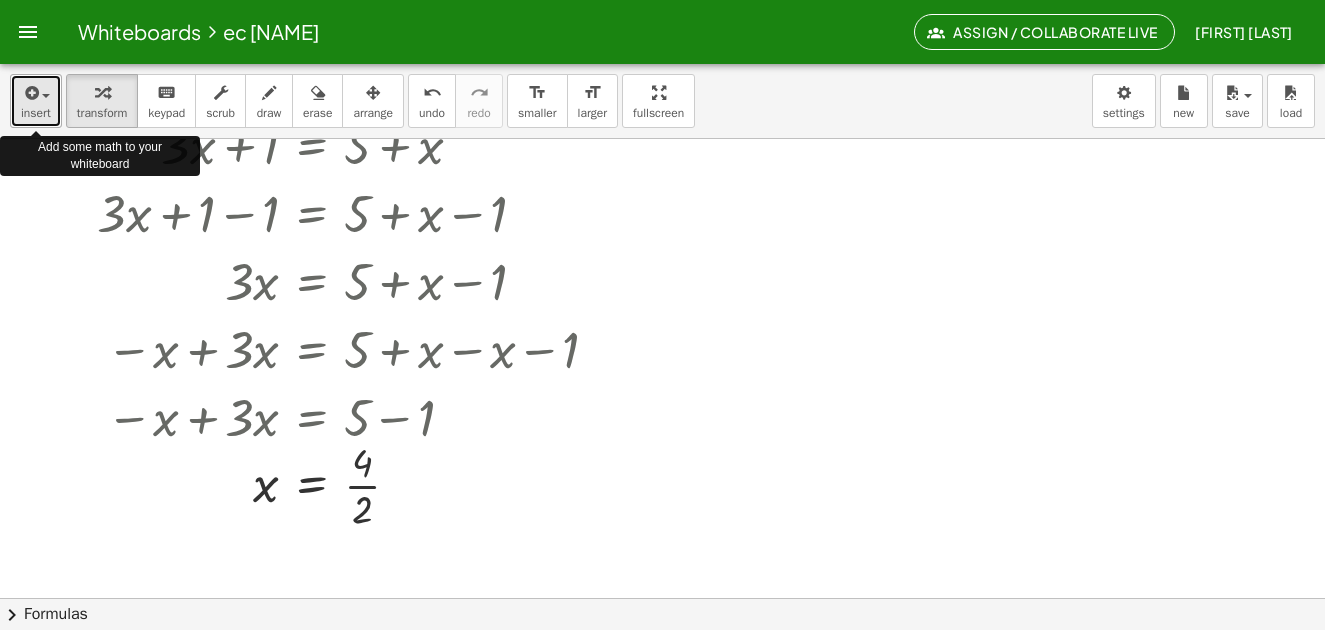 click at bounding box center (36, 92) 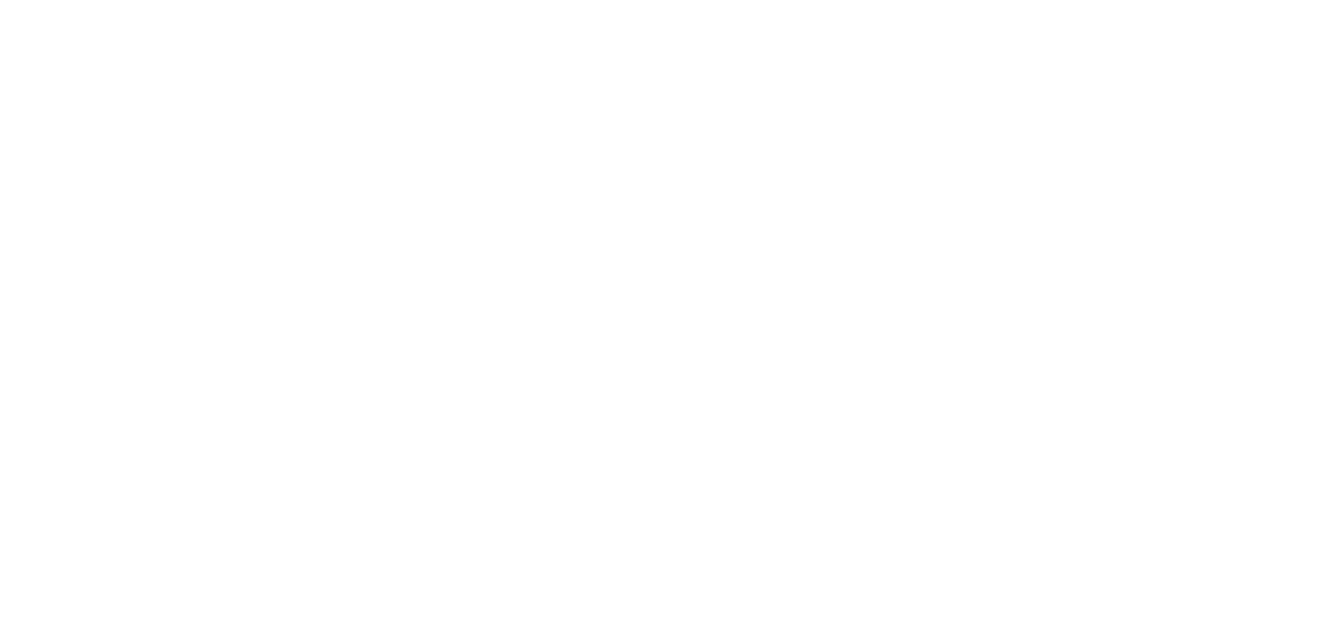 scroll, scrollTop: 0, scrollLeft: 0, axis: both 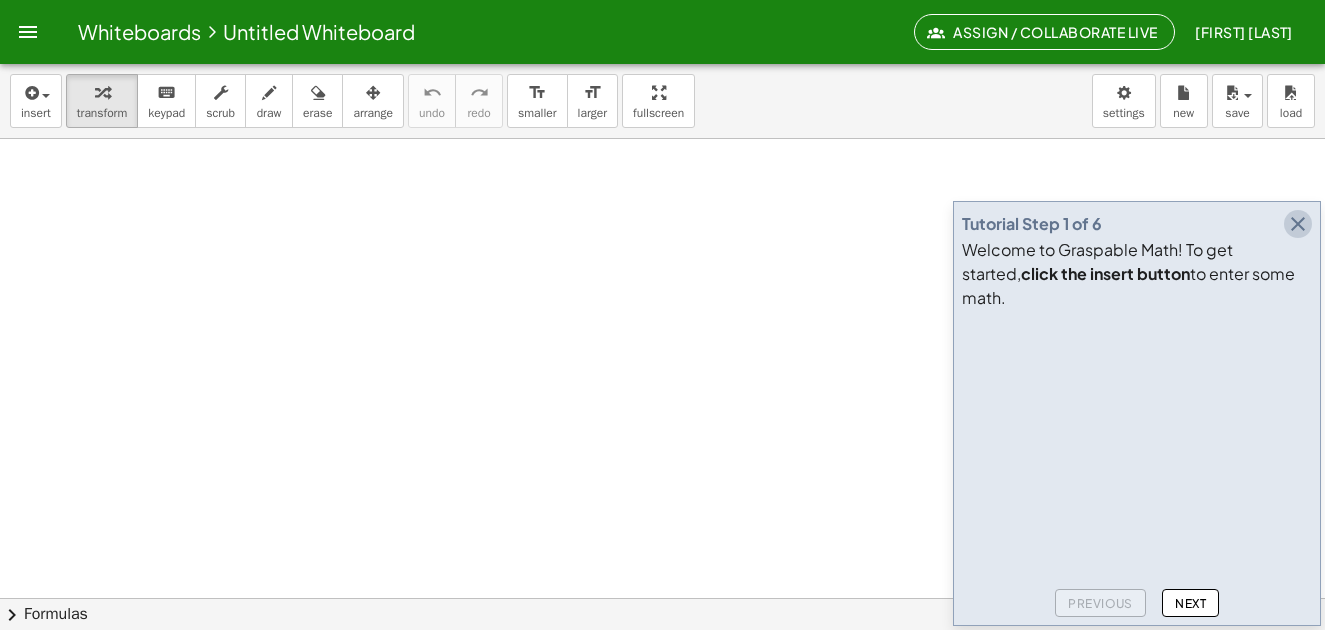 click at bounding box center (1298, 224) 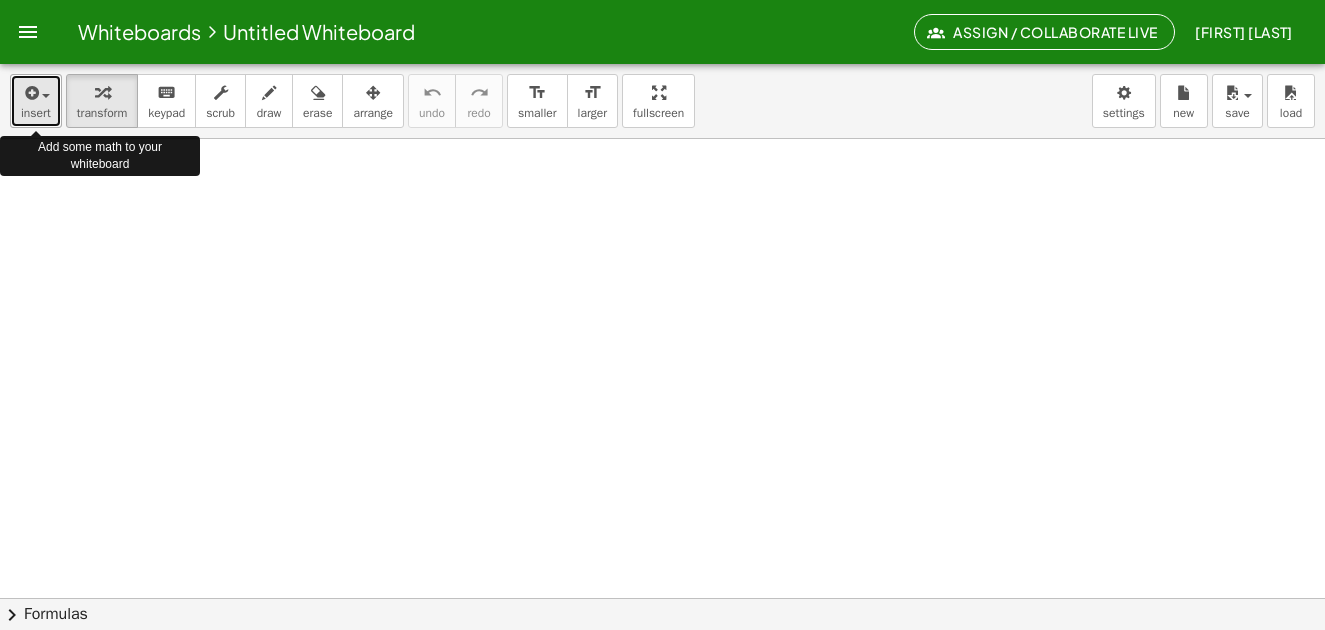 click at bounding box center [46, 96] 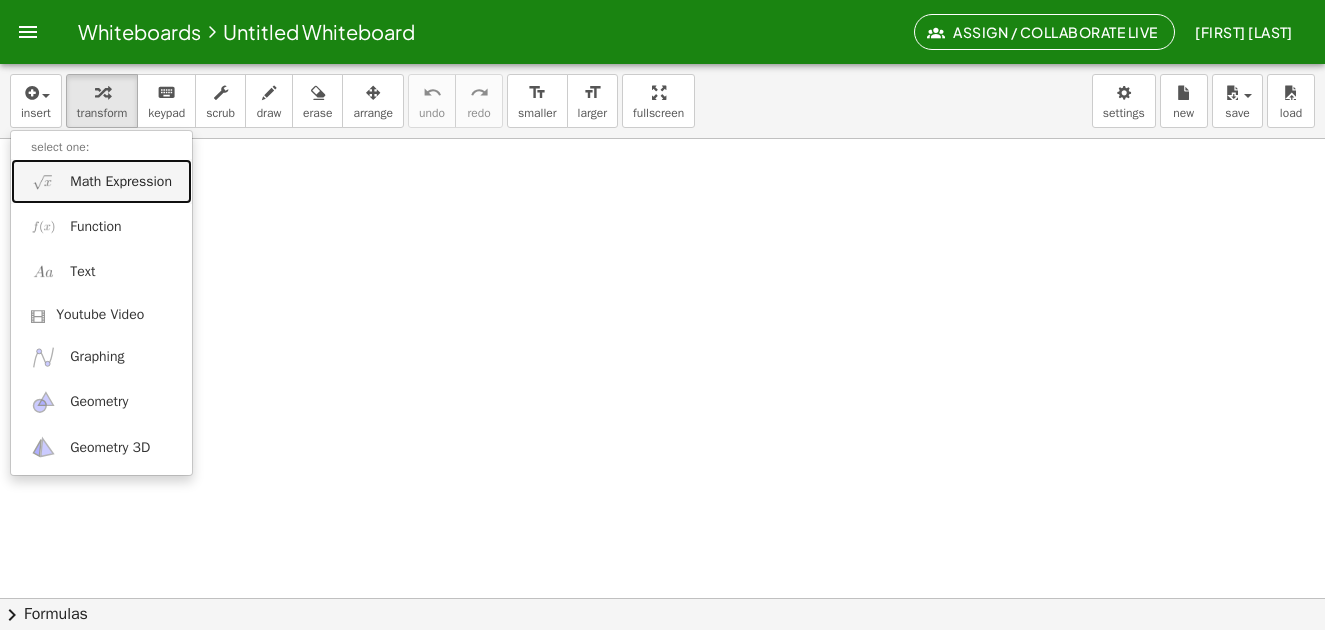 click on "Math Expression" at bounding box center (121, 182) 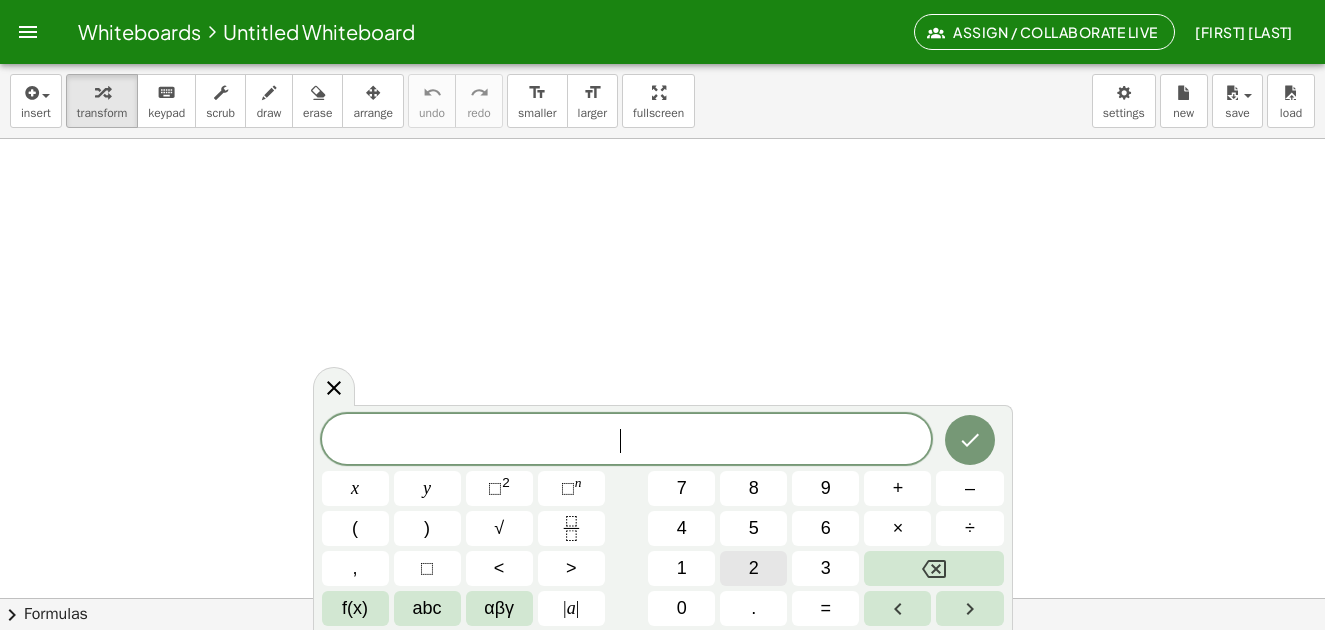 click on "2" at bounding box center (754, 568) 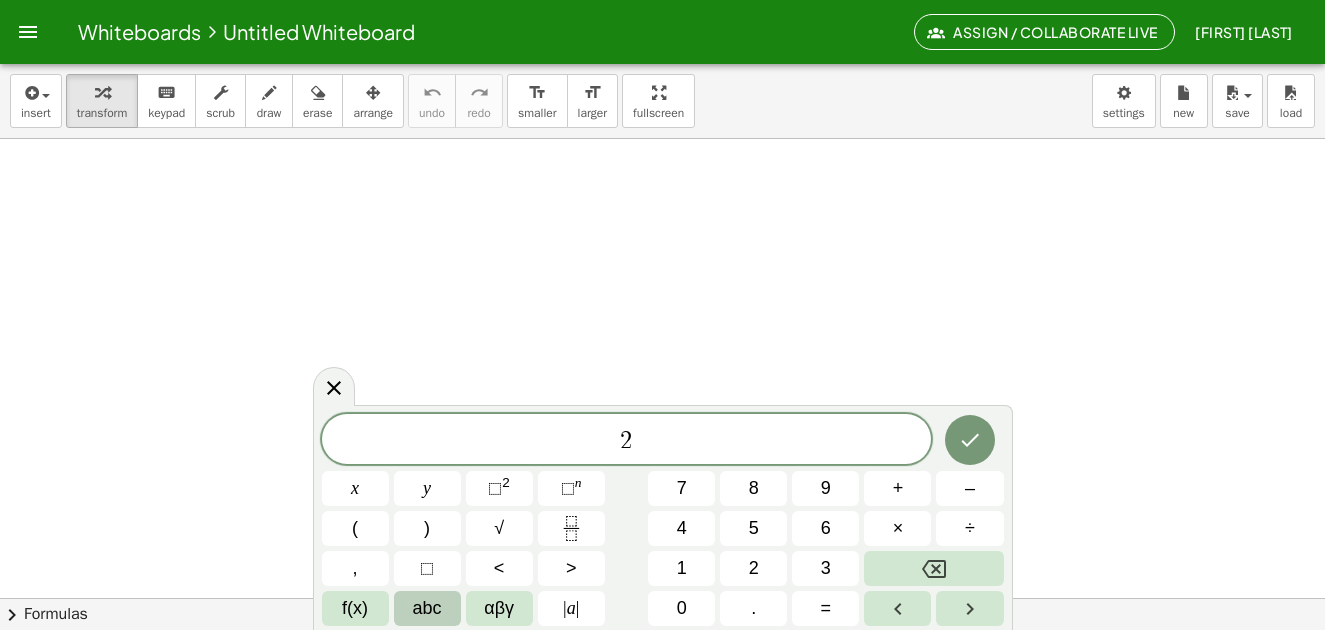 click on "abc" at bounding box center [427, 608] 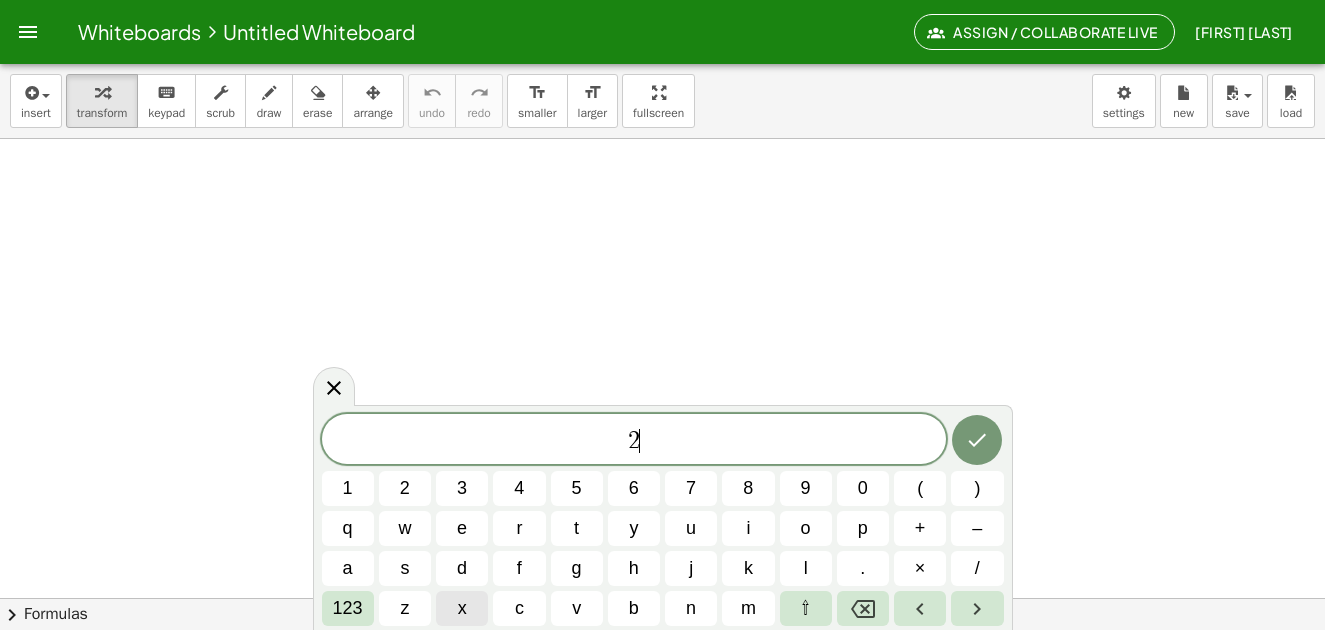 click on "x" at bounding box center (462, 608) 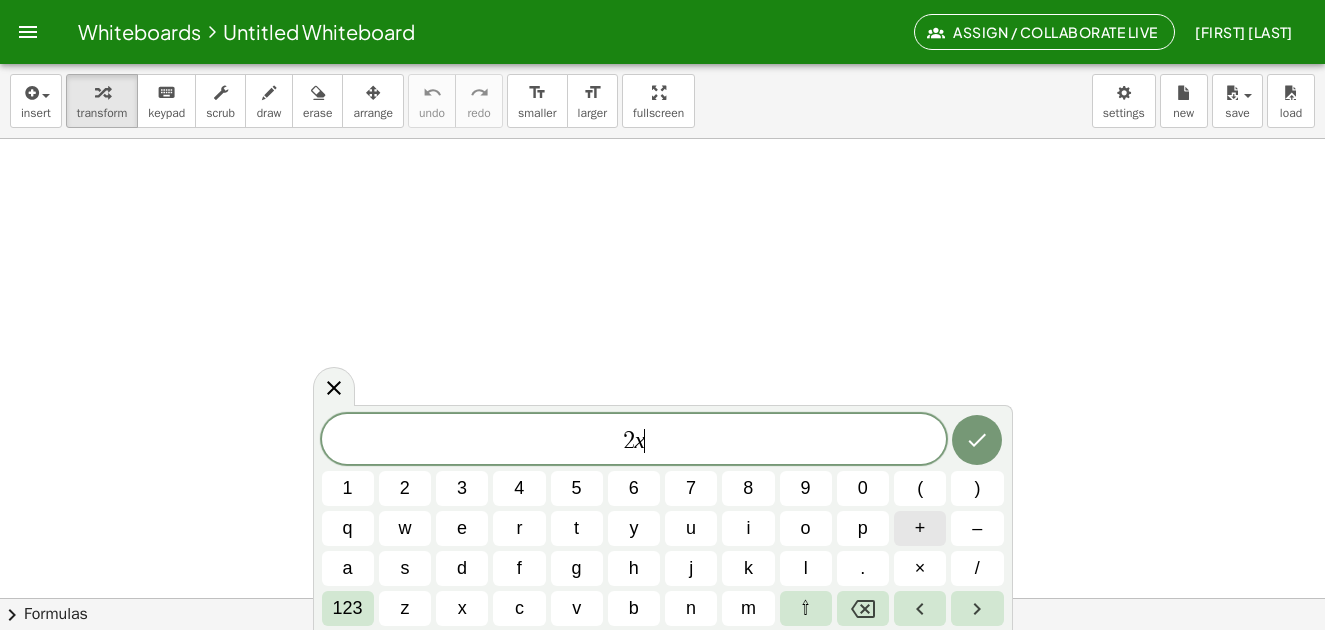 click on "+" at bounding box center [920, 528] 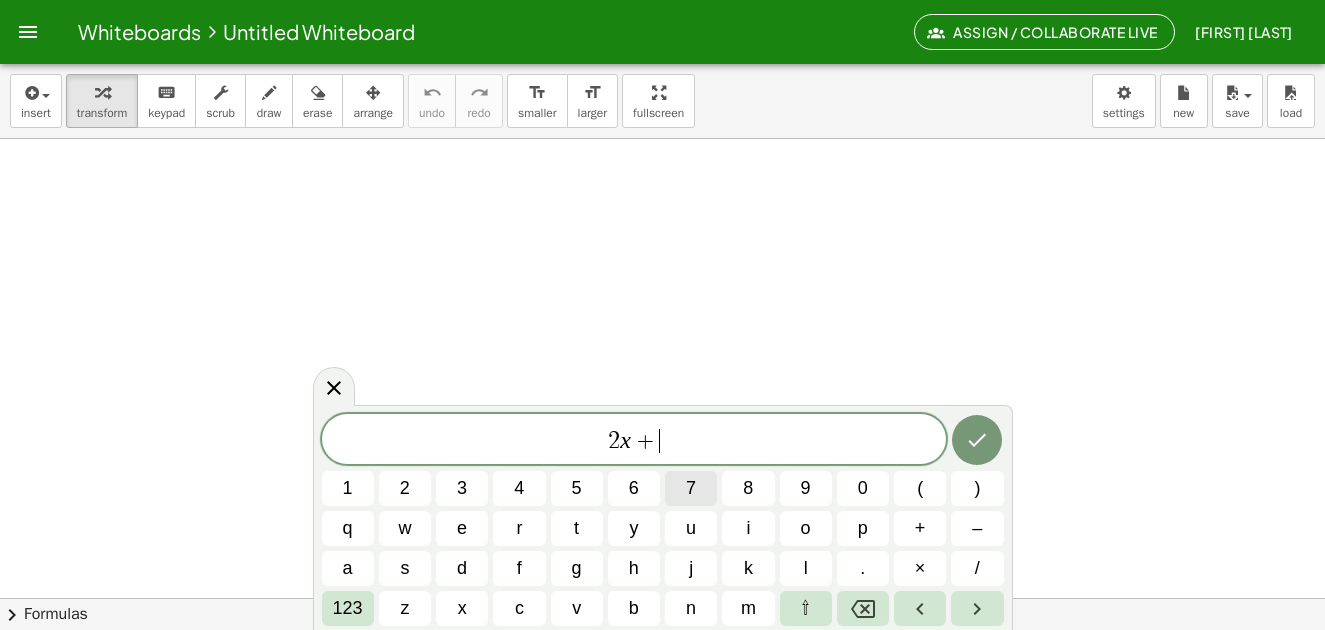 click on "7" at bounding box center [691, 488] 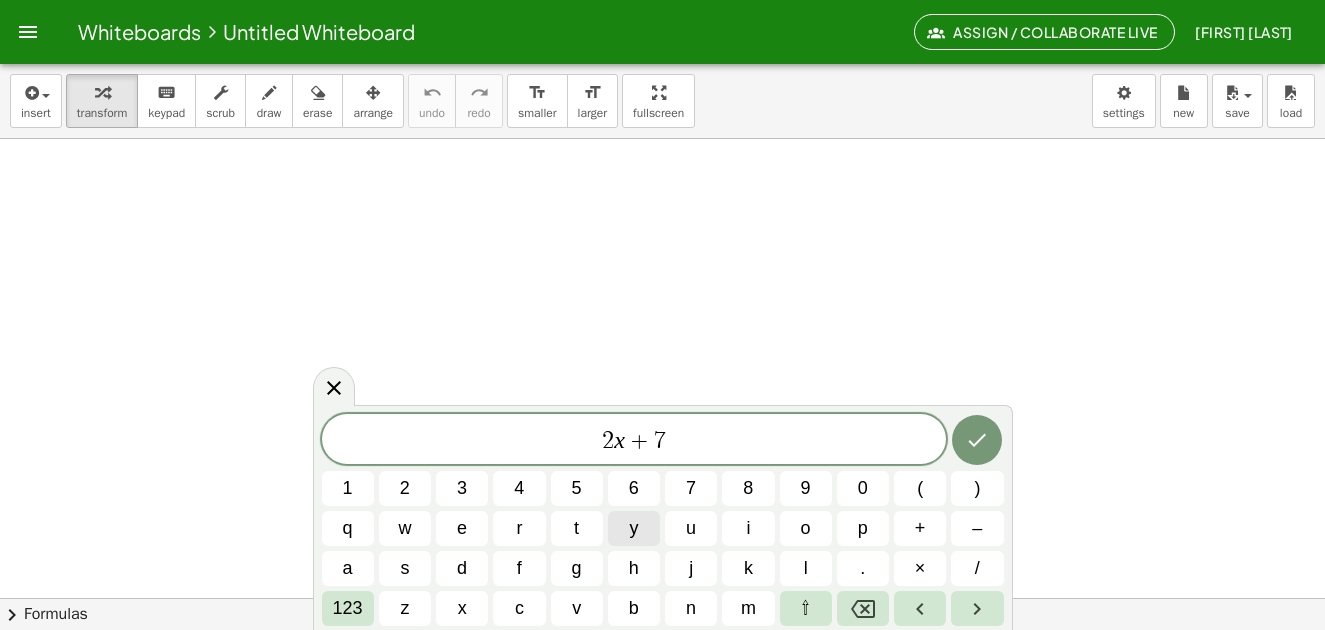 click on "y" at bounding box center (634, 528) 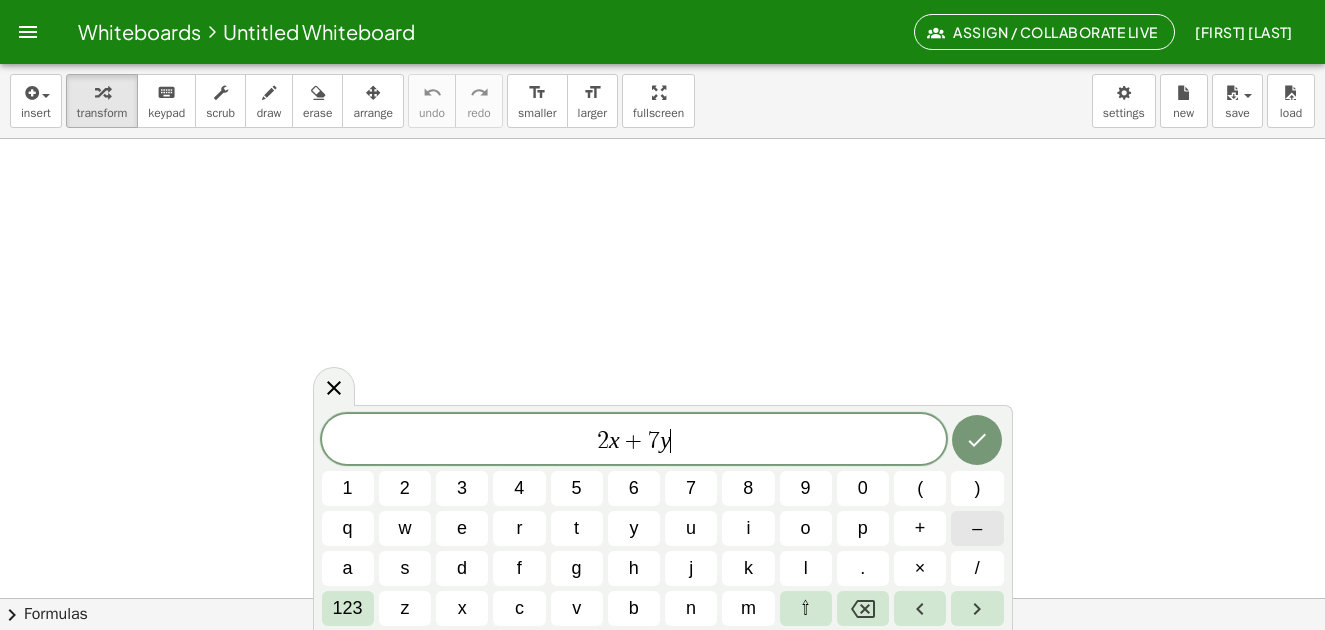 click on "–" at bounding box center [977, 528] 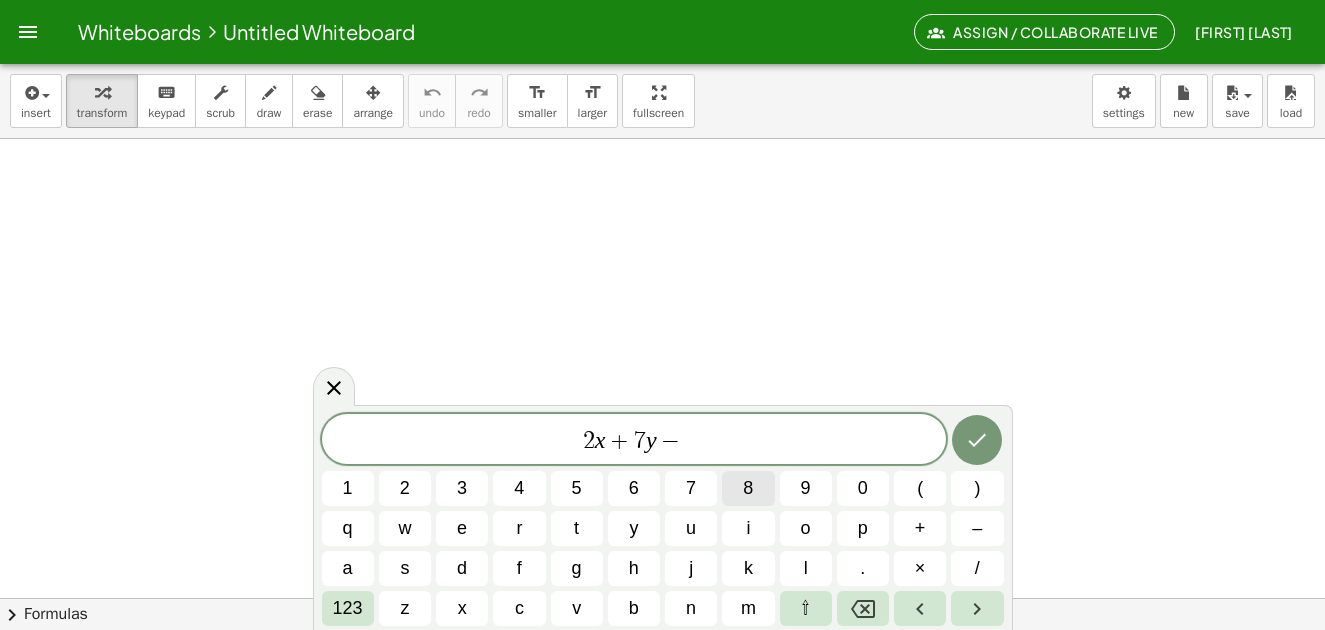 click on "8" at bounding box center [748, 488] 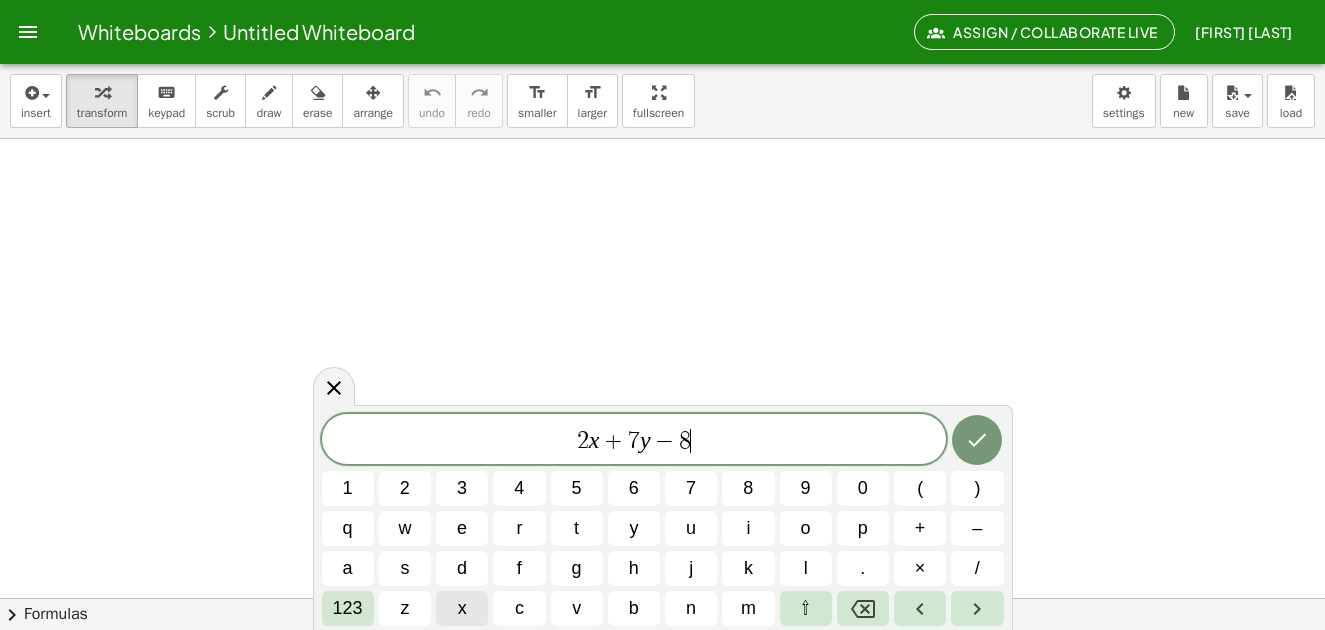 click on "x" at bounding box center [462, 608] 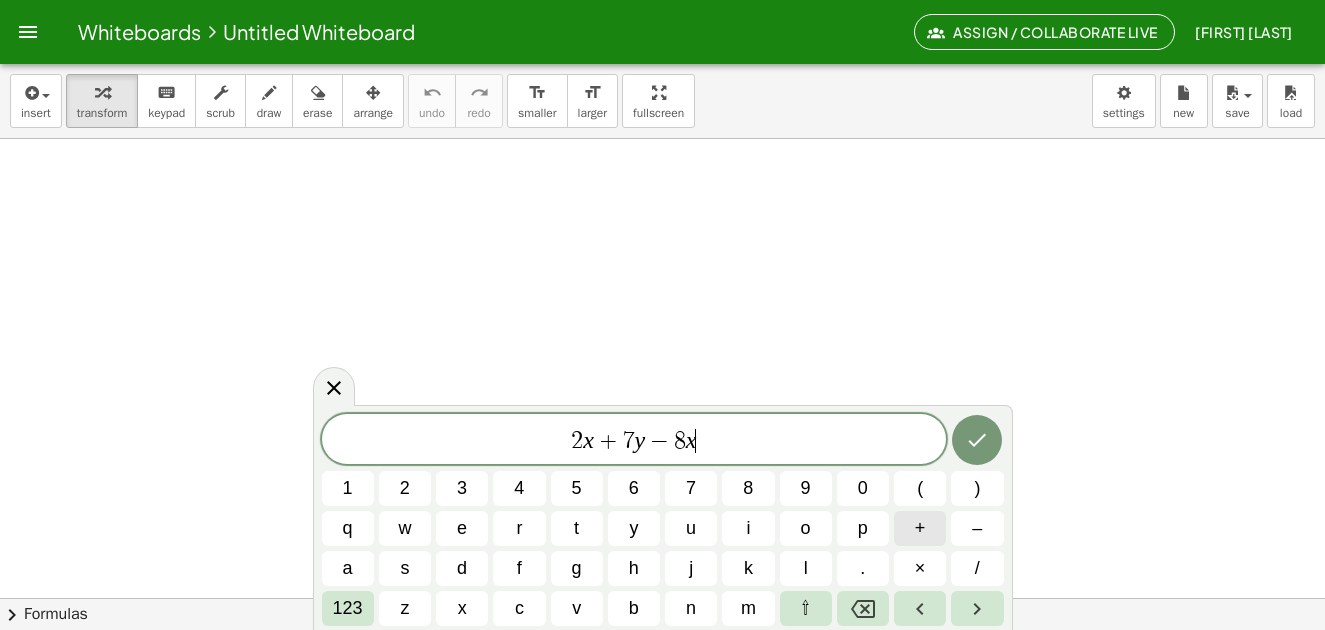 click on "+" at bounding box center (920, 528) 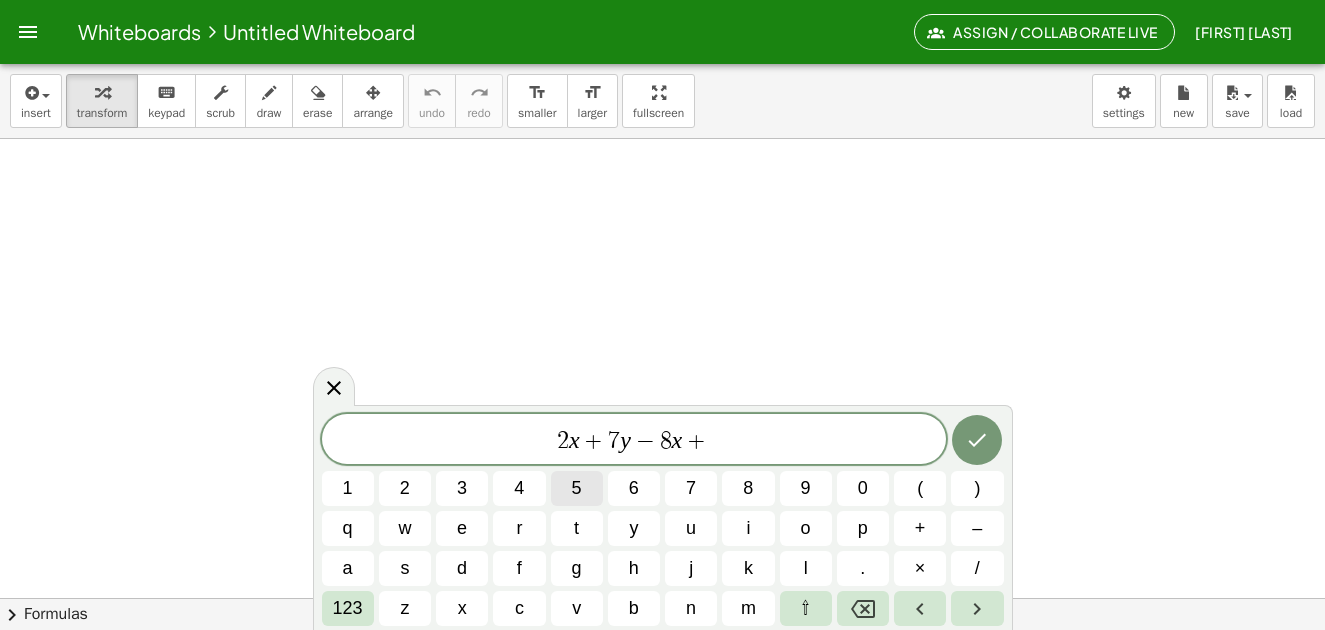 click on "5" at bounding box center [577, 488] 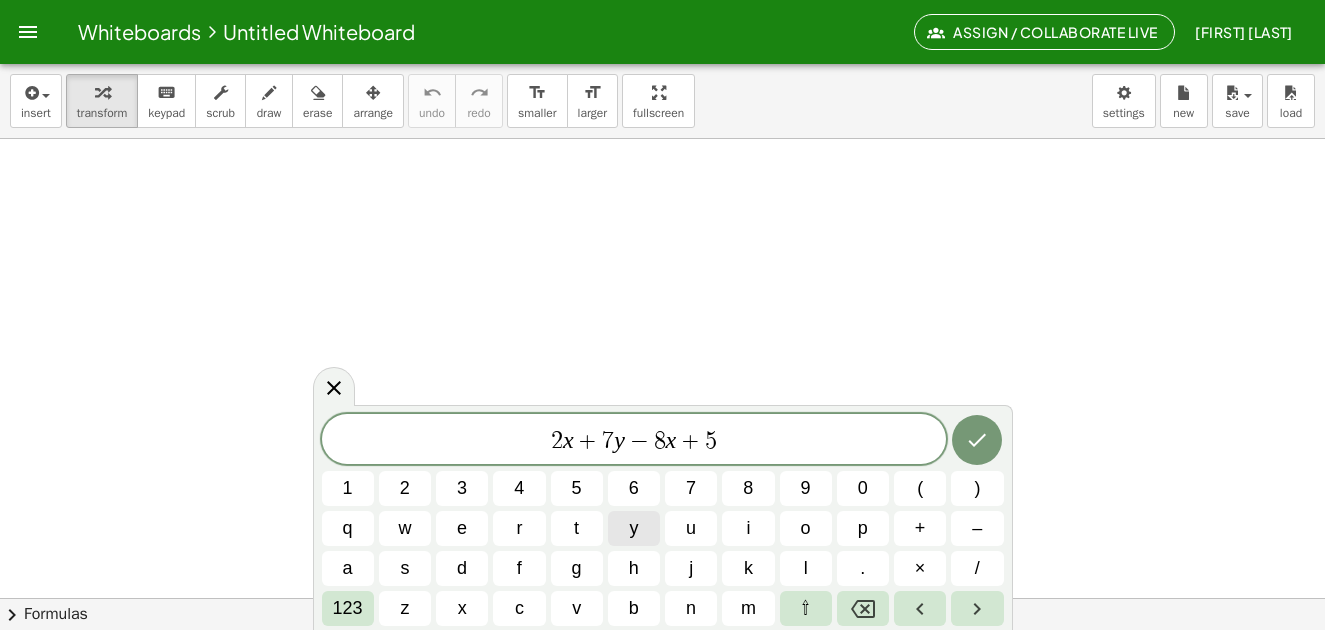 click on "y" at bounding box center [633, 528] 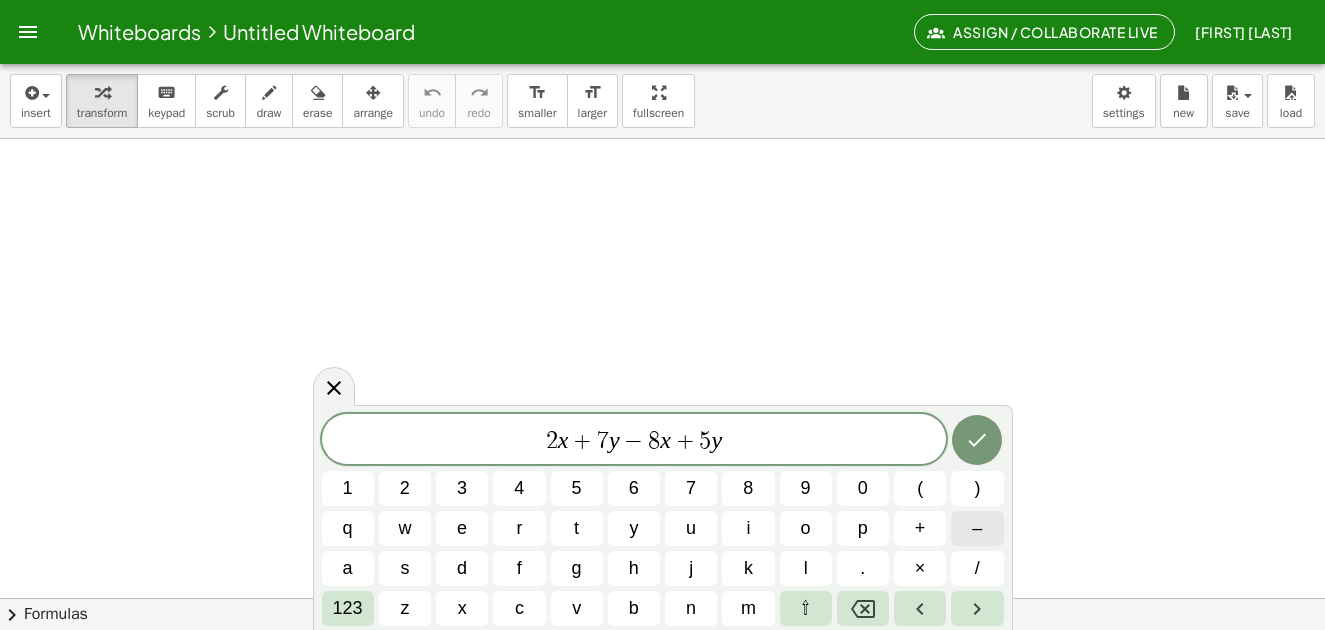 click on "–" at bounding box center [977, 528] 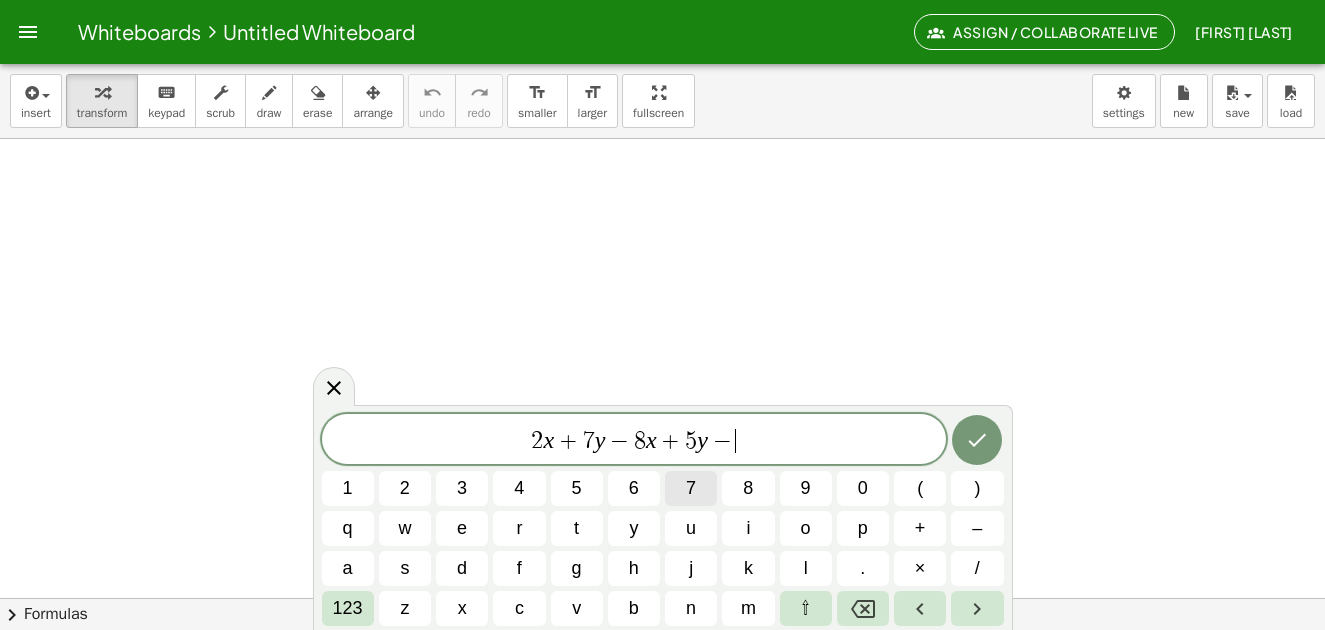 click on "7" at bounding box center (691, 488) 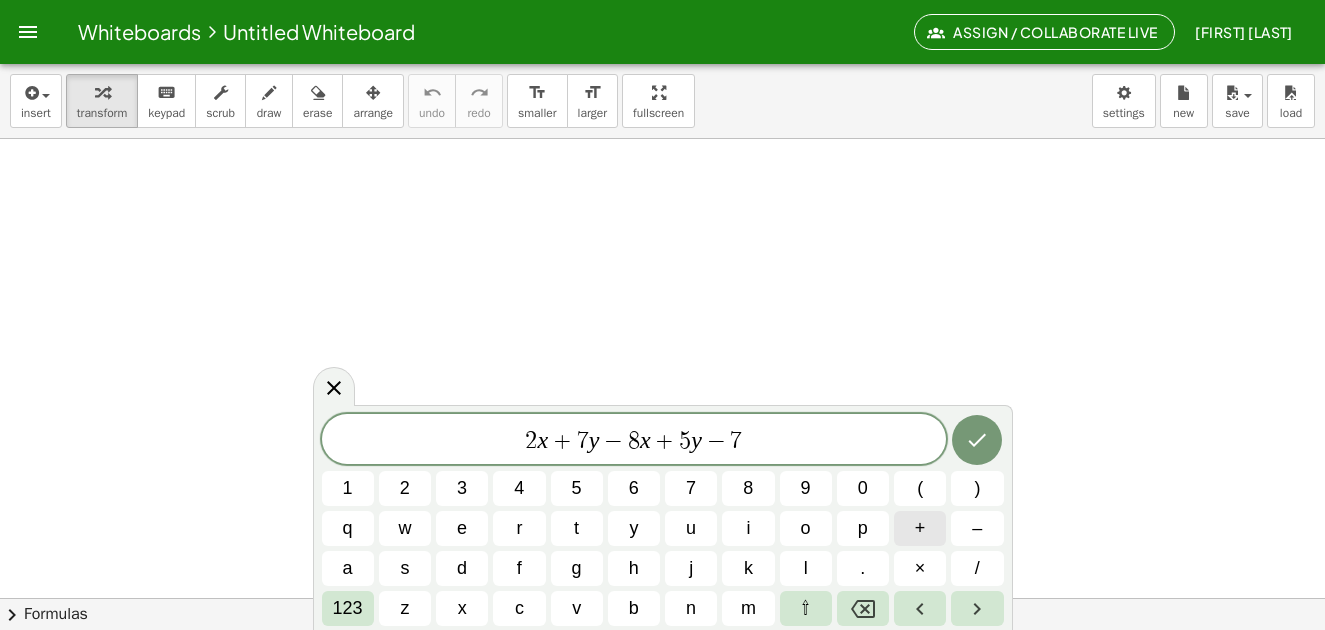 click on "+" at bounding box center [920, 528] 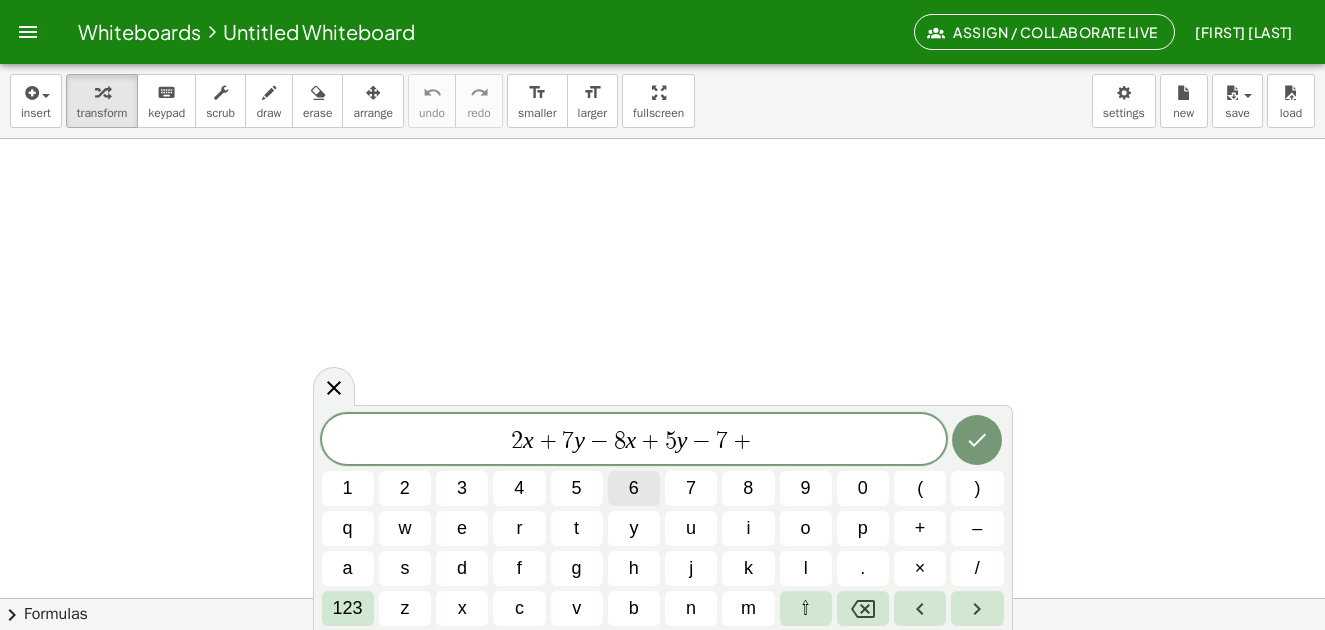 click on "6" at bounding box center [634, 488] 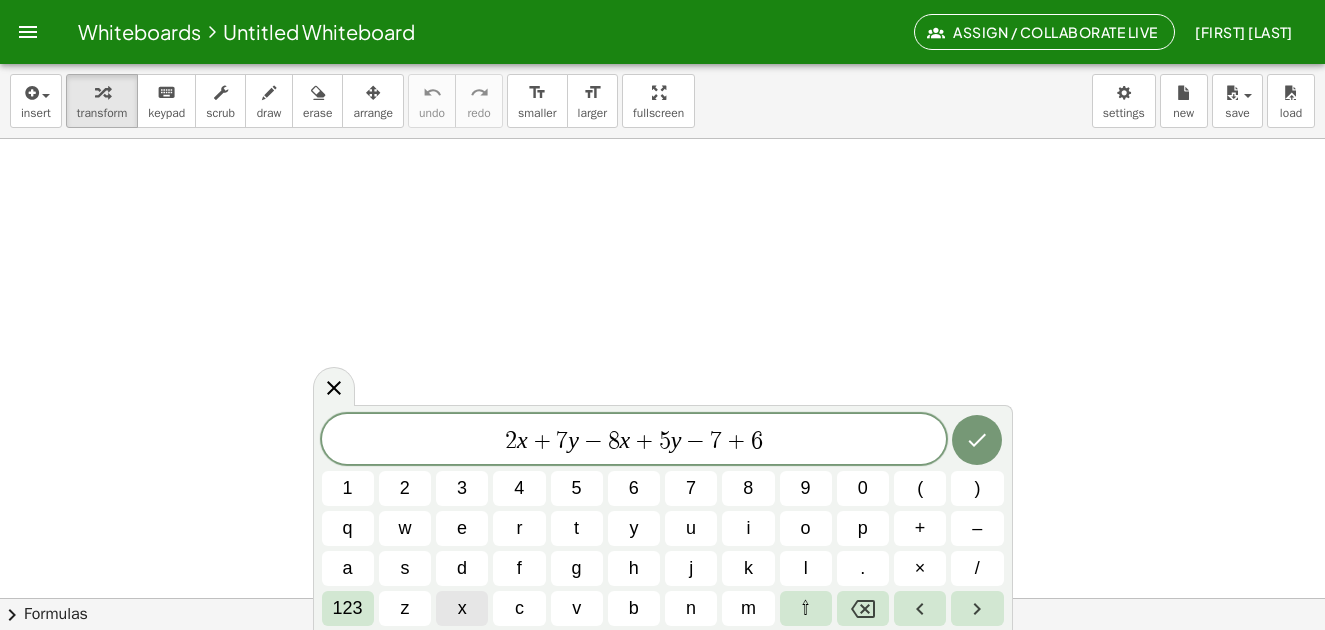 click on "x" at bounding box center (462, 608) 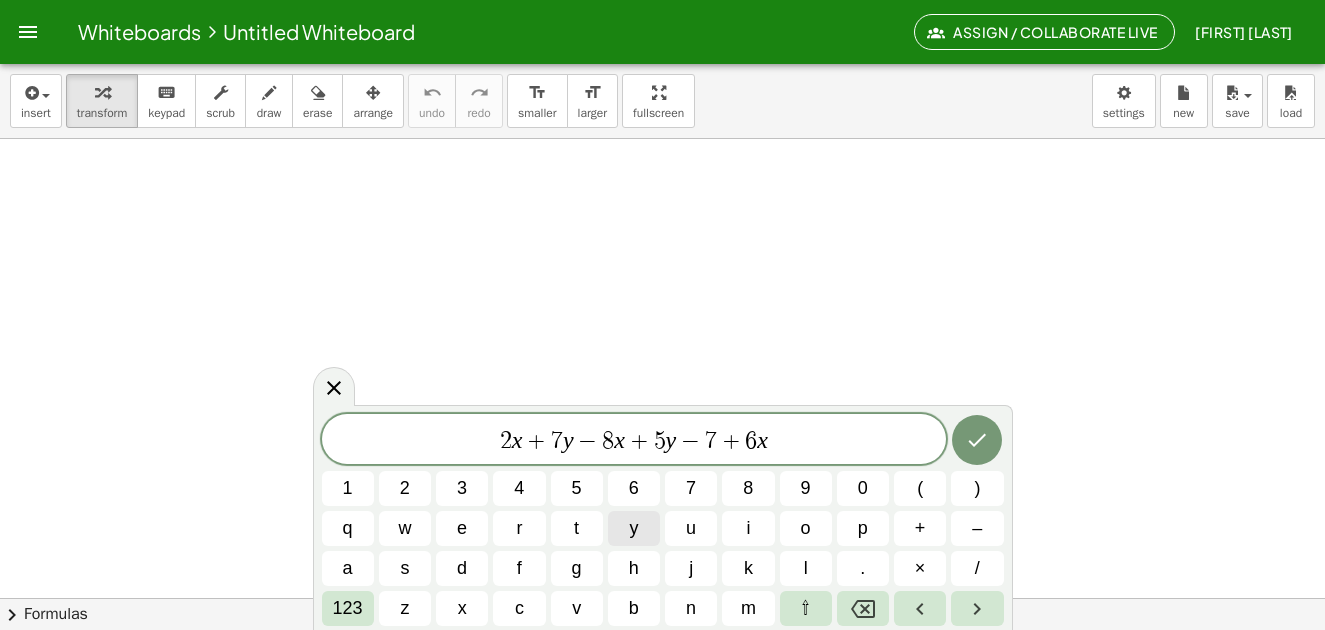 click on "y" at bounding box center (634, 528) 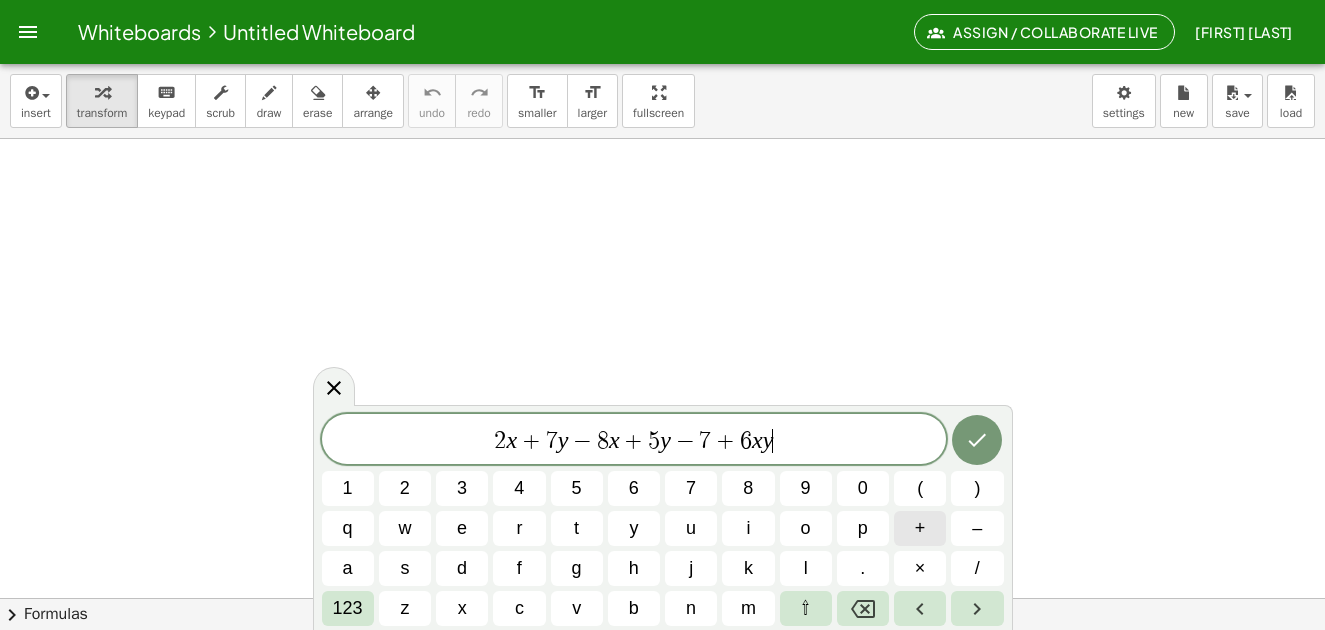 click on "+" at bounding box center [920, 528] 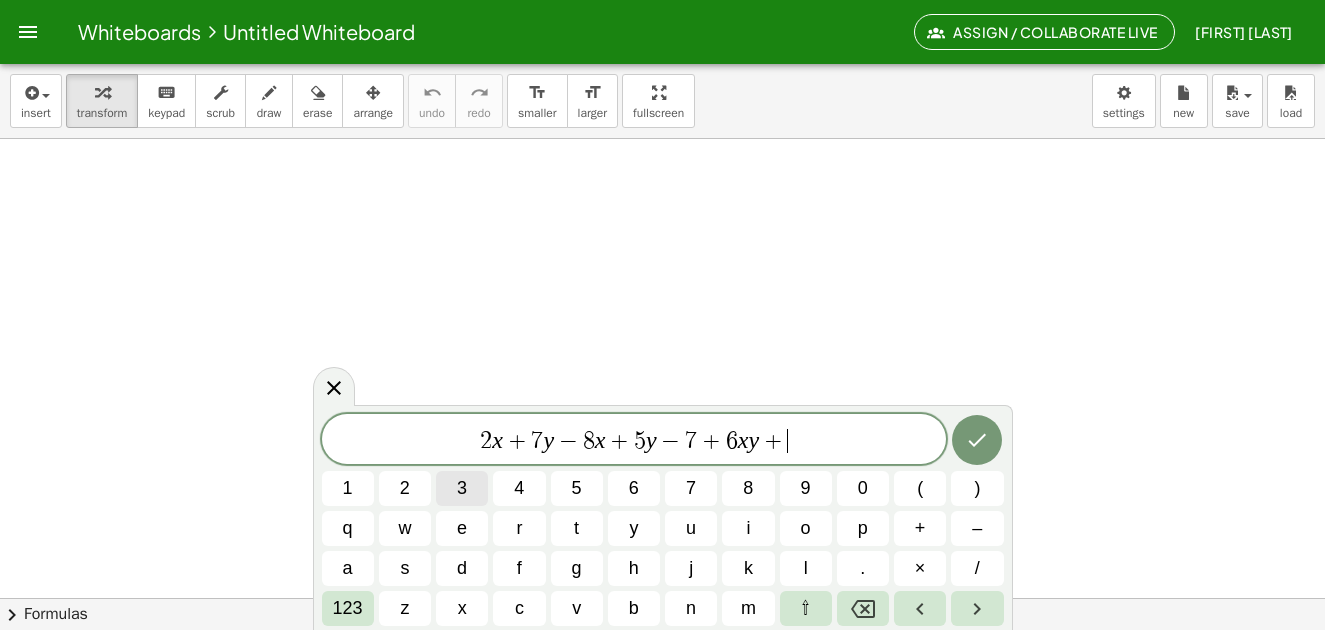 click on "3" at bounding box center (462, 488) 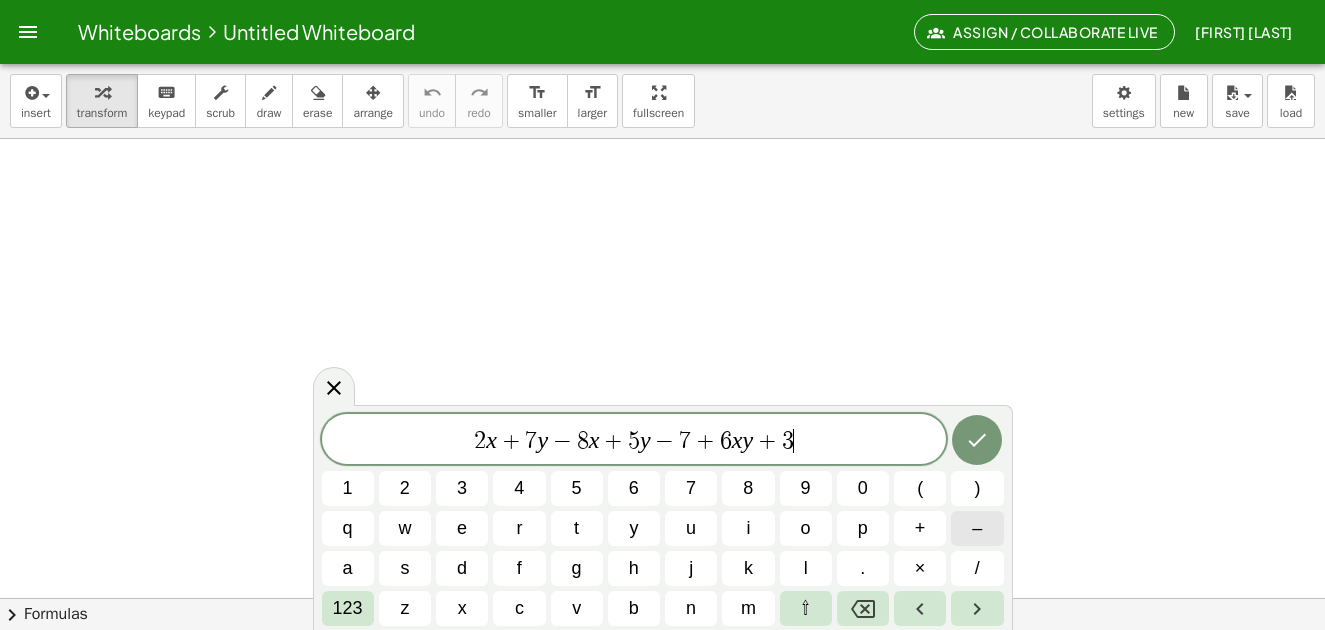 click on "–" at bounding box center (977, 528) 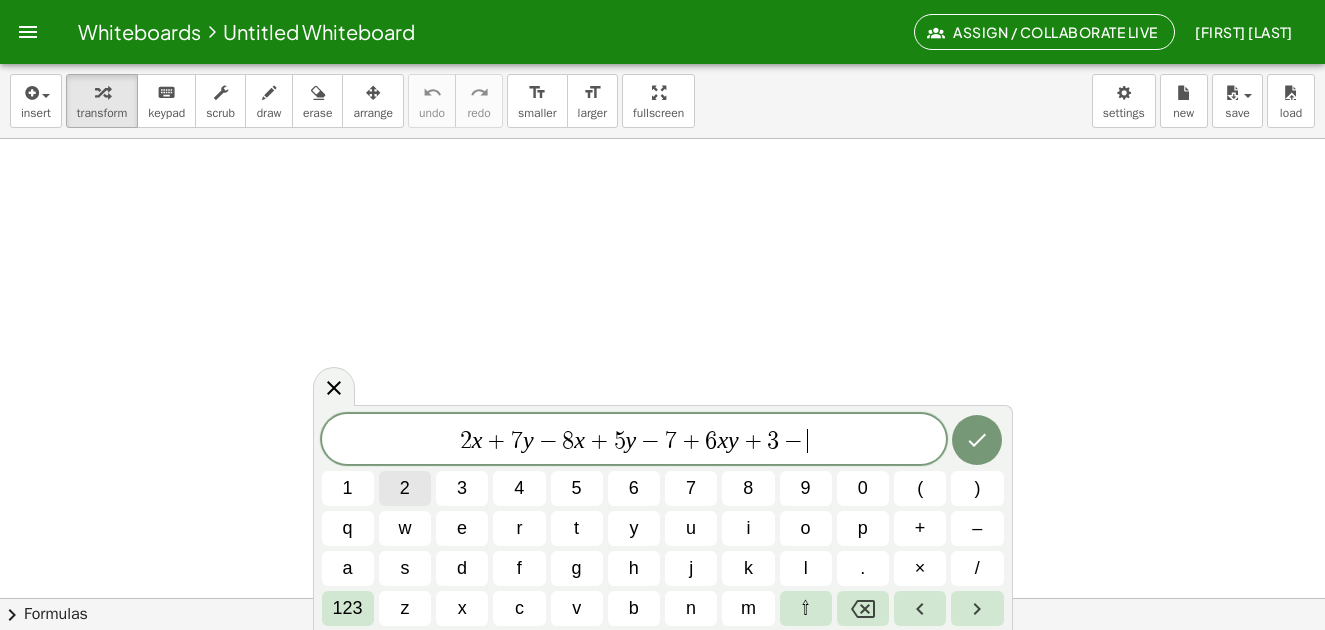 click on "2" at bounding box center (405, 488) 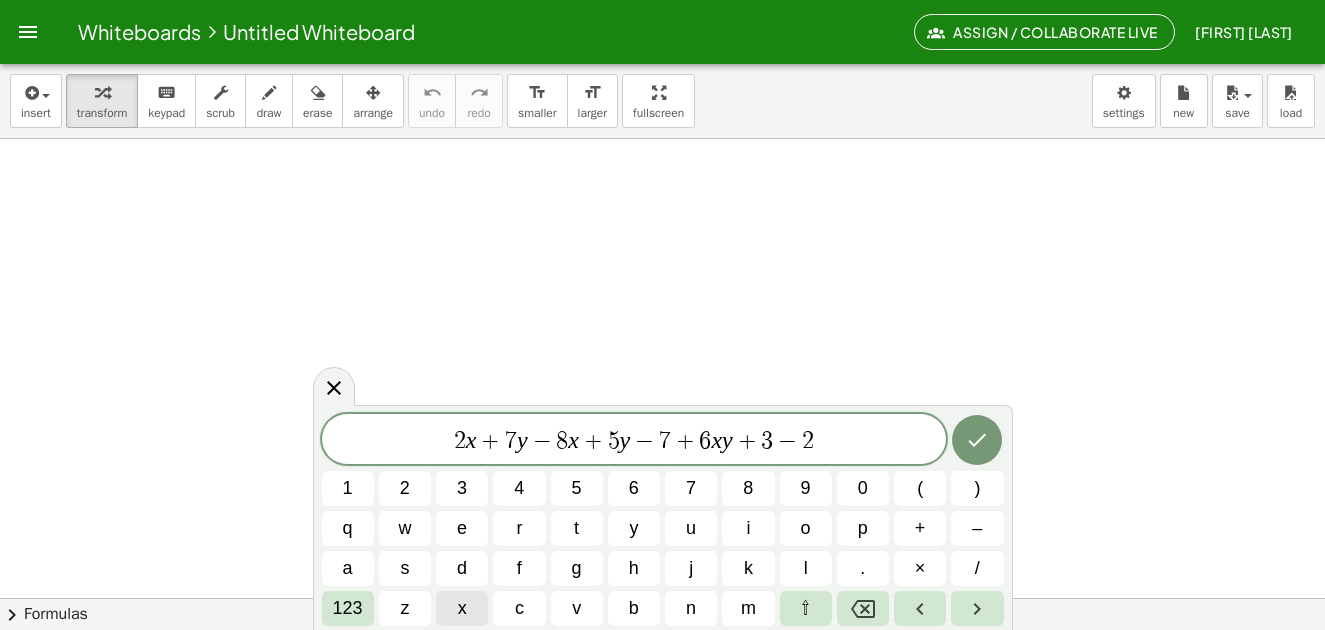 click on "x" at bounding box center (462, 608) 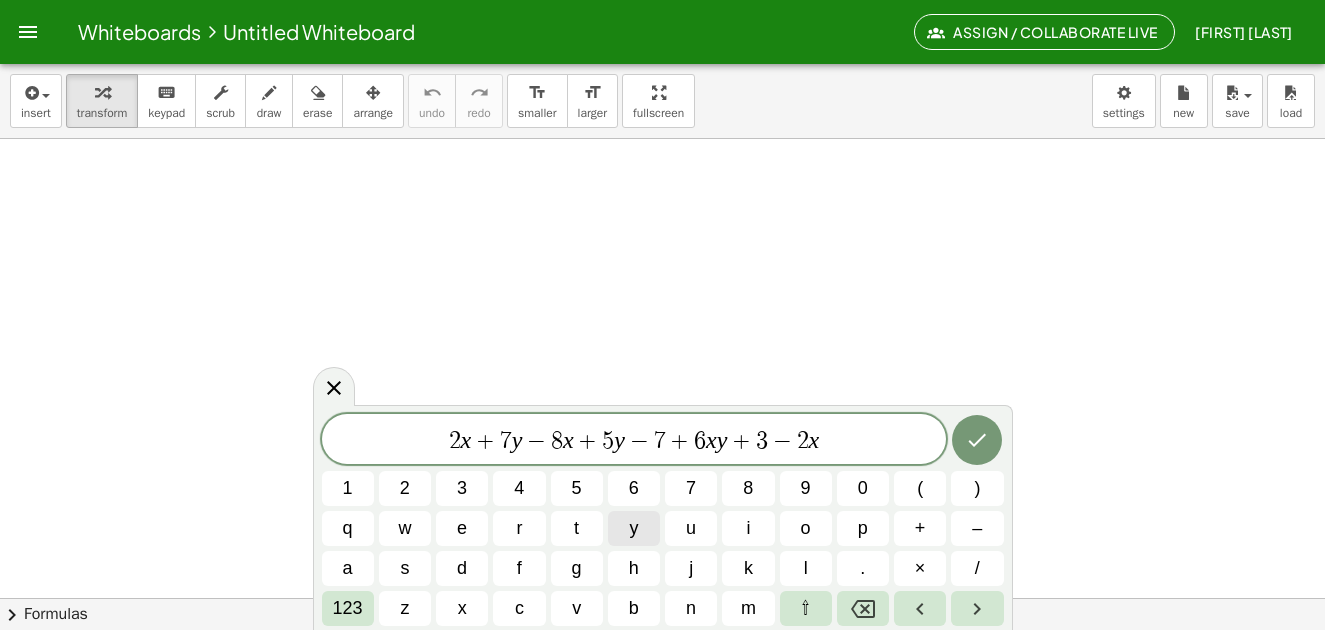 click on "y" at bounding box center (633, 528) 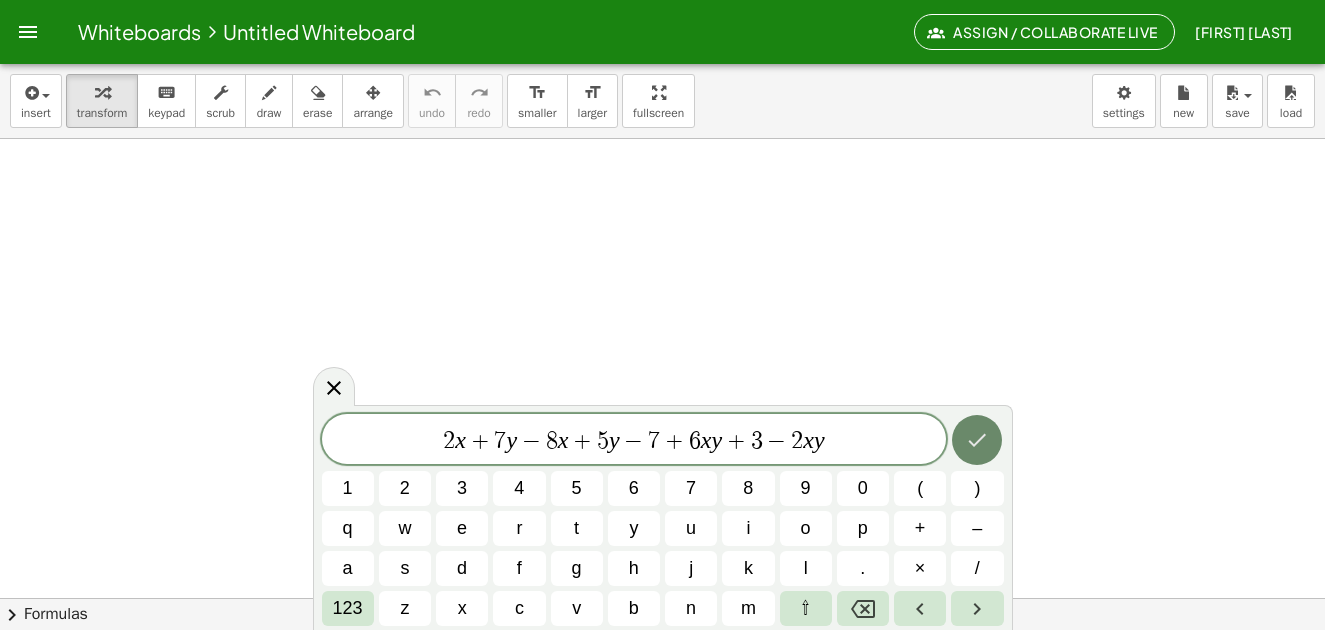 click 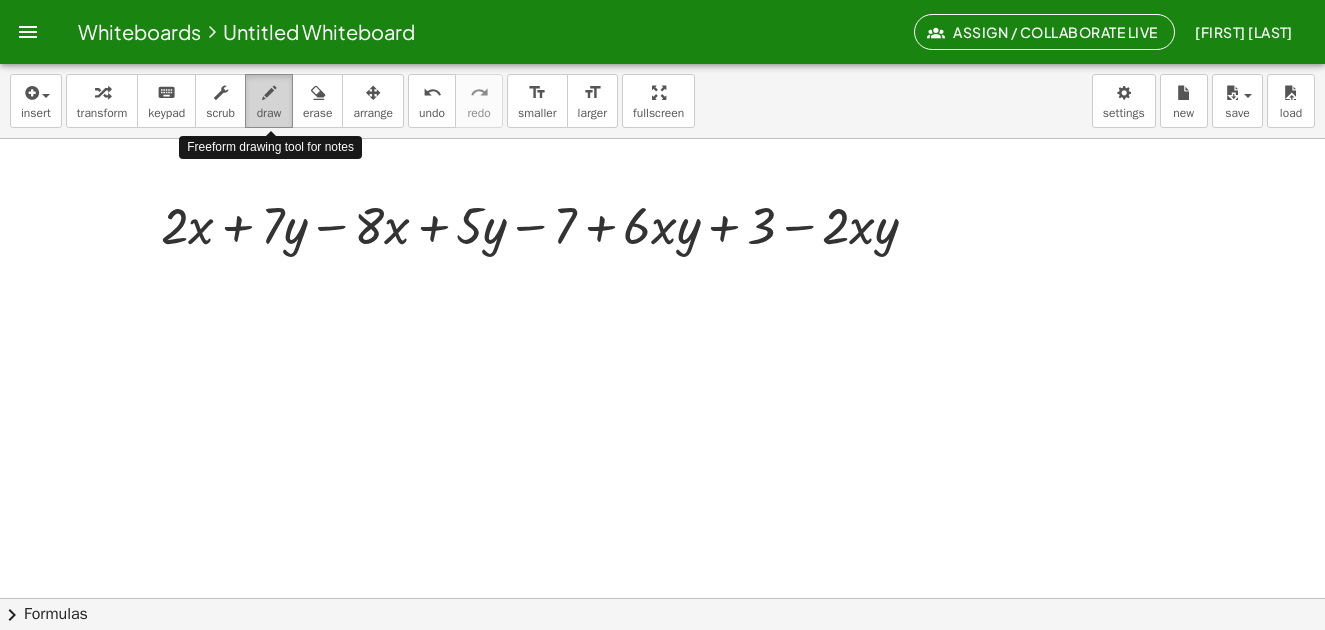 click on "draw" at bounding box center (269, 101) 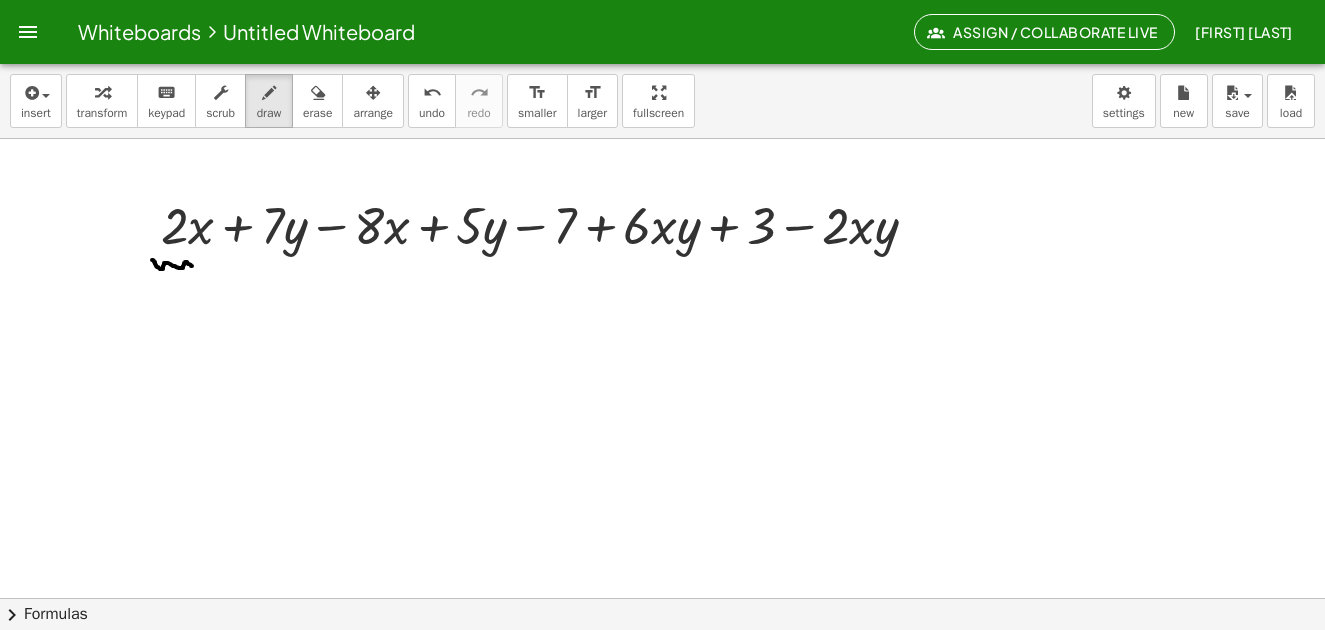 drag, startPoint x: 152, startPoint y: 260, endPoint x: 200, endPoint y: 268, distance: 48.6621 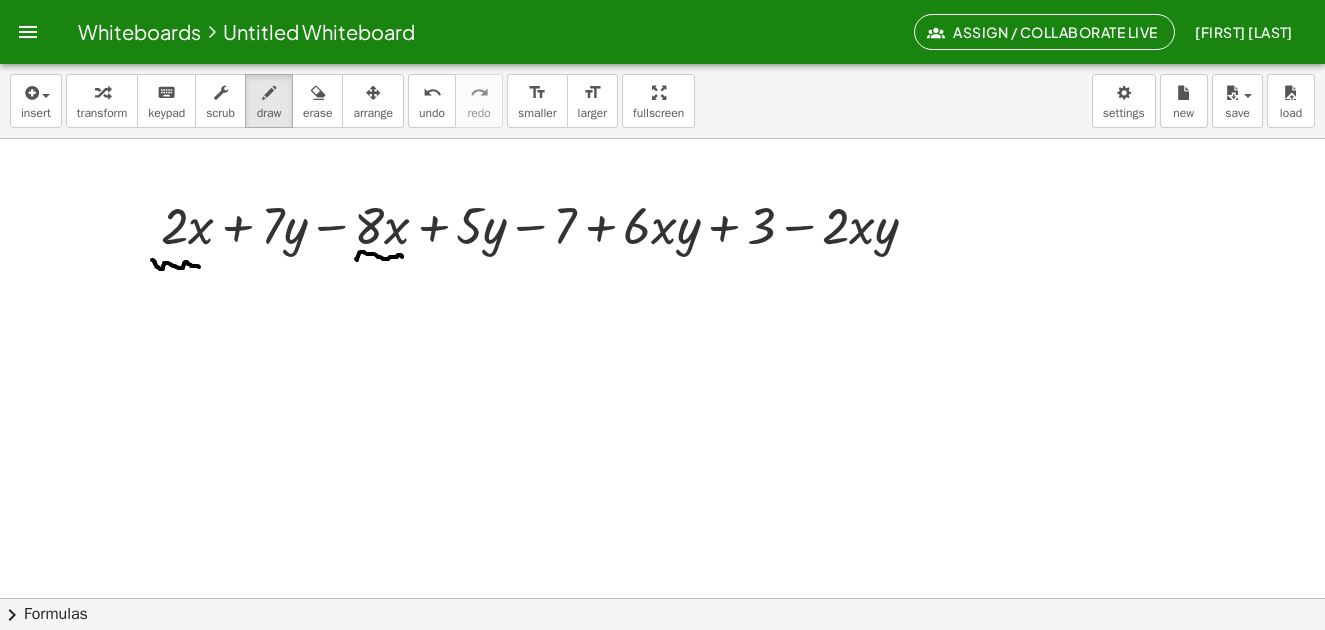 drag, startPoint x: 356, startPoint y: 259, endPoint x: 407, endPoint y: 261, distance: 51.0392 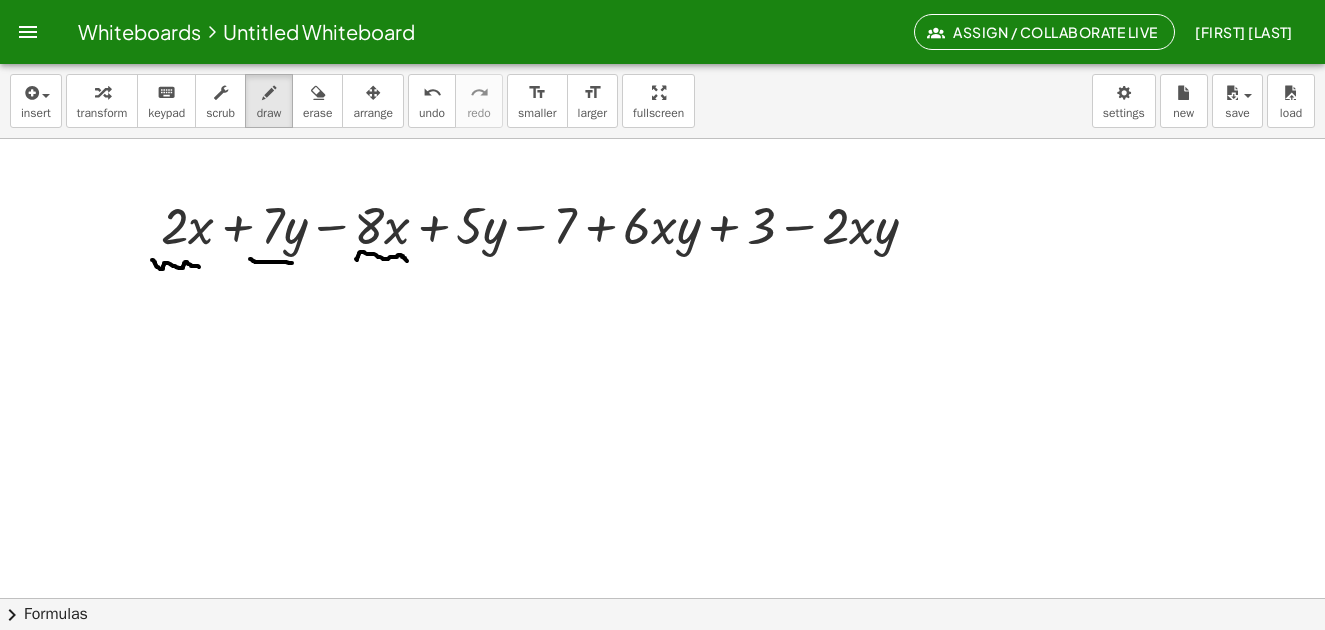 drag, startPoint x: 252, startPoint y: 260, endPoint x: 297, endPoint y: 263, distance: 45.099888 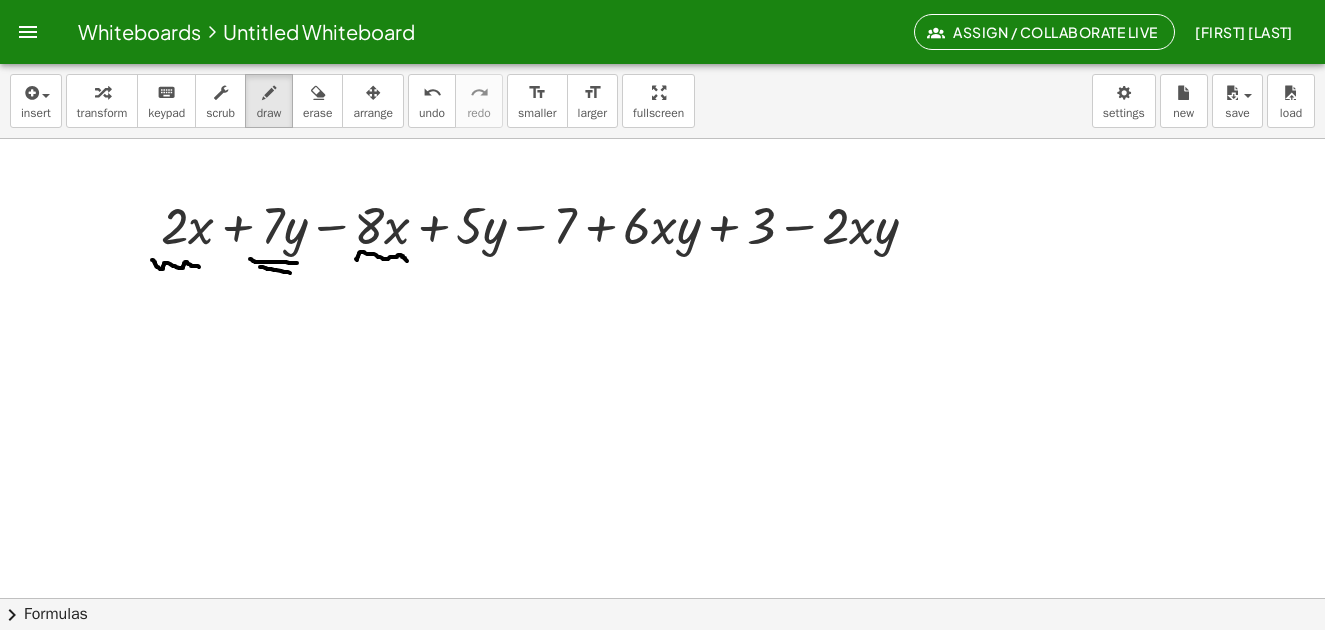drag, startPoint x: 262, startPoint y: 267, endPoint x: 297, endPoint y: 275, distance: 35.902645 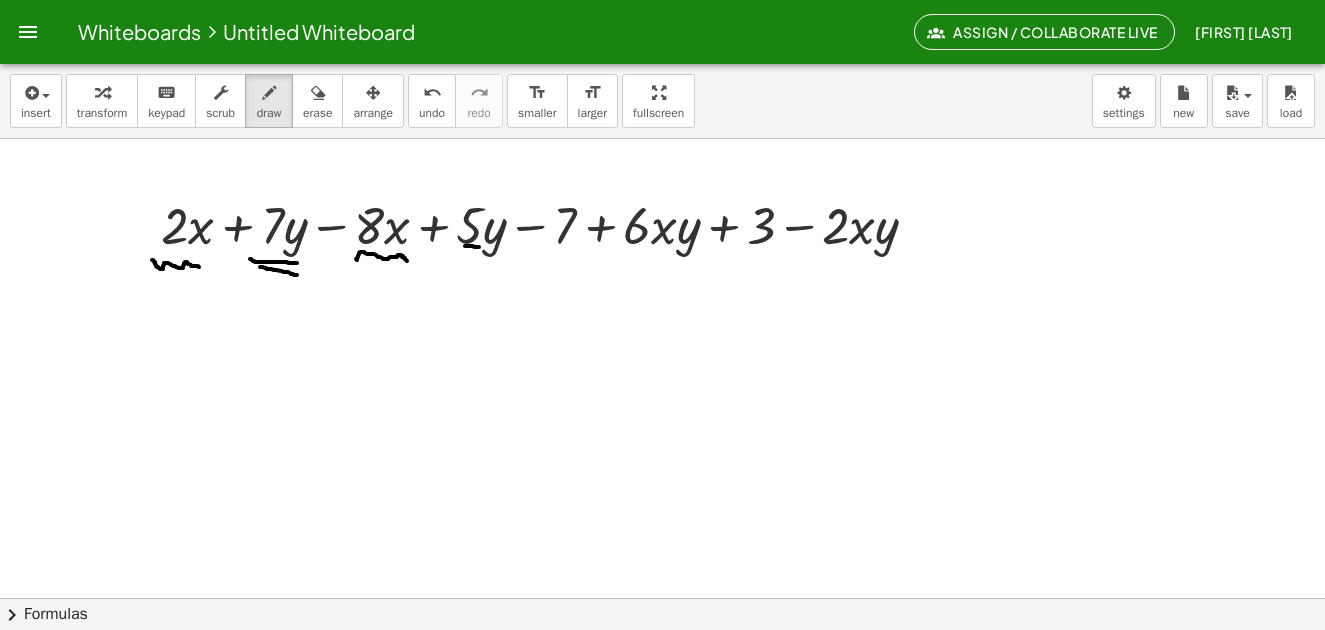 drag, startPoint x: 465, startPoint y: 246, endPoint x: 509, endPoint y: 253, distance: 44.553337 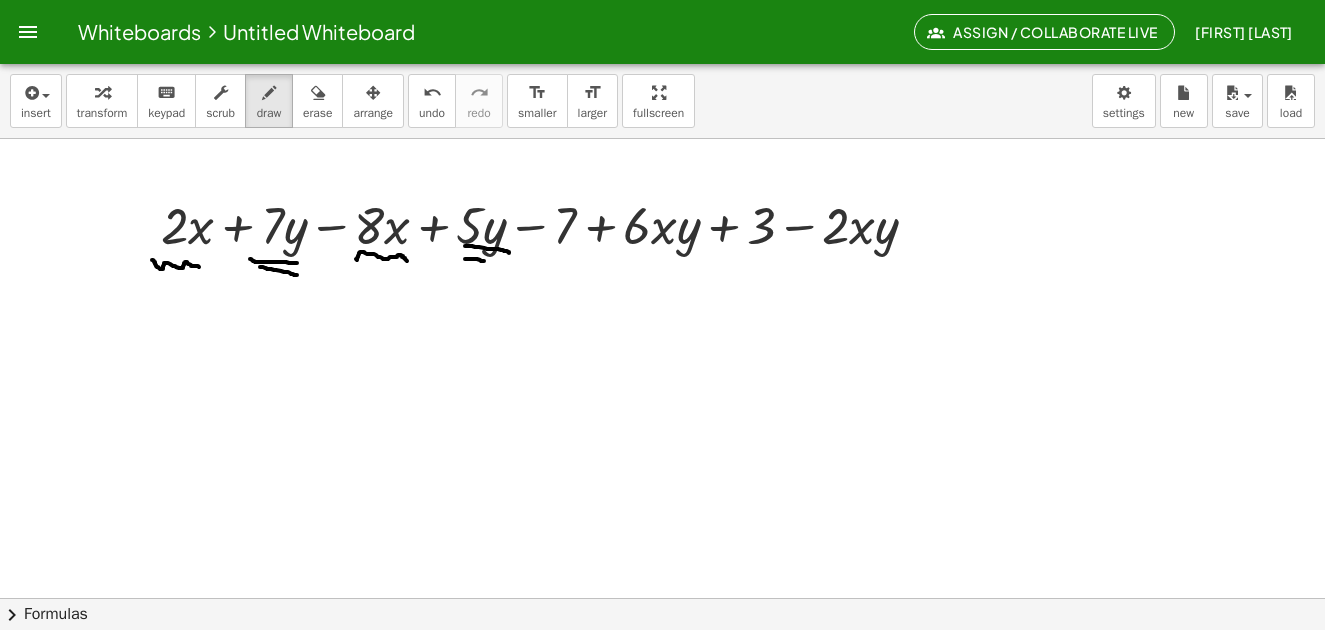 drag, startPoint x: 465, startPoint y: 259, endPoint x: 507, endPoint y: 268, distance: 42.953465 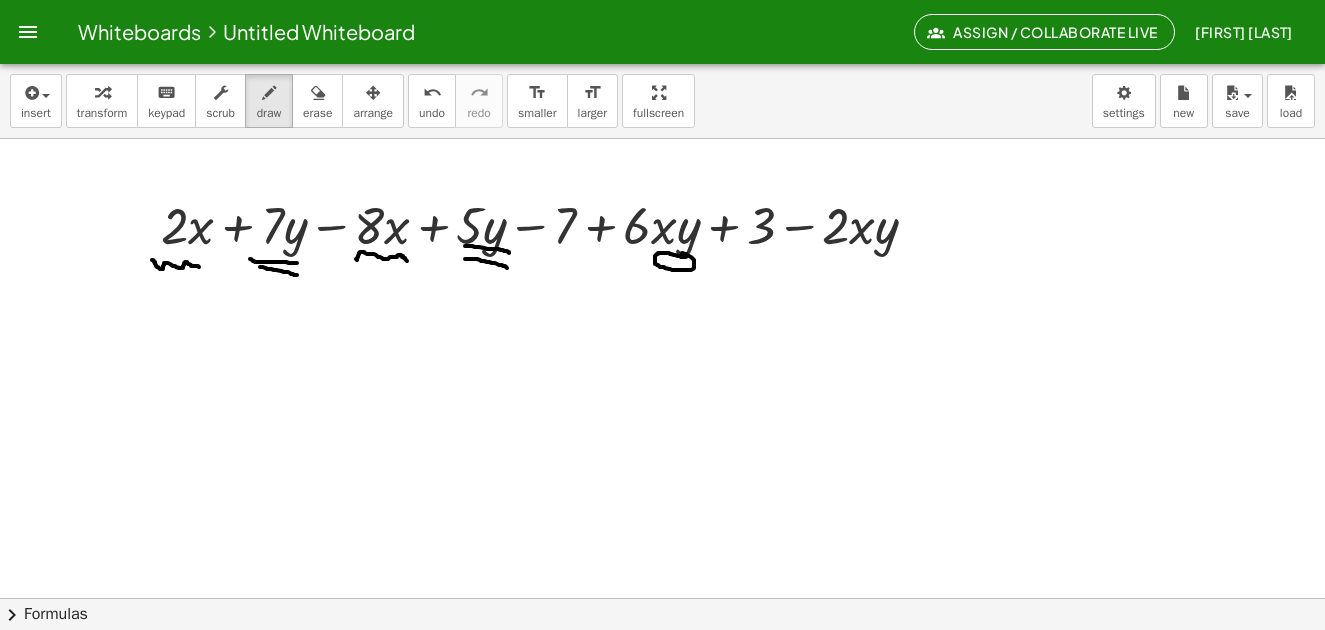 drag, startPoint x: 686, startPoint y: 257, endPoint x: 673, endPoint y: 253, distance: 13.601471 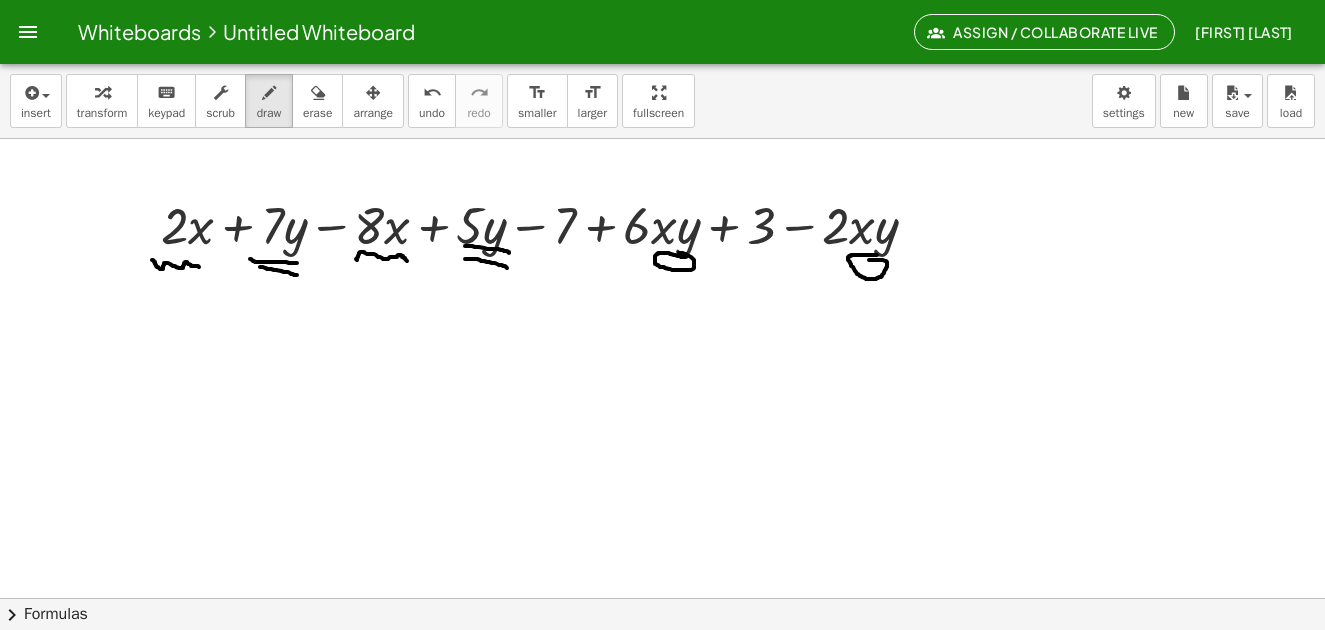 drag, startPoint x: 877, startPoint y: 255, endPoint x: 864, endPoint y: 260, distance: 13.928389 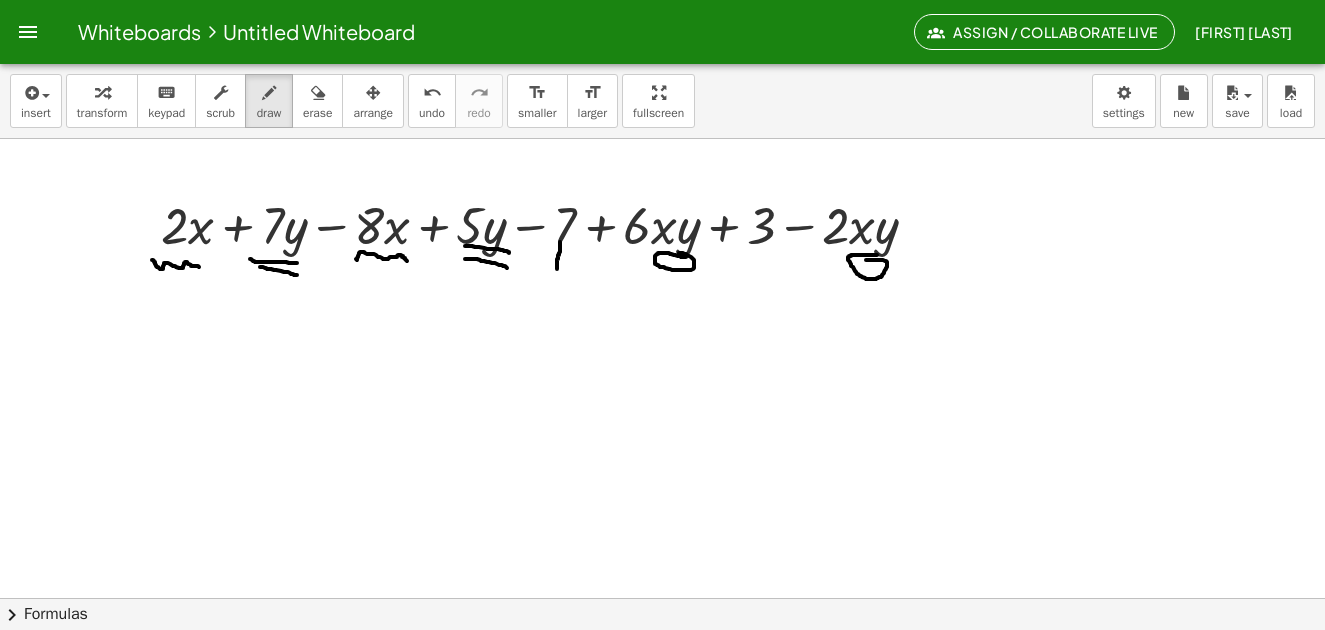 drag, startPoint x: 560, startPoint y: 242, endPoint x: 557, endPoint y: 270, distance: 28.160255 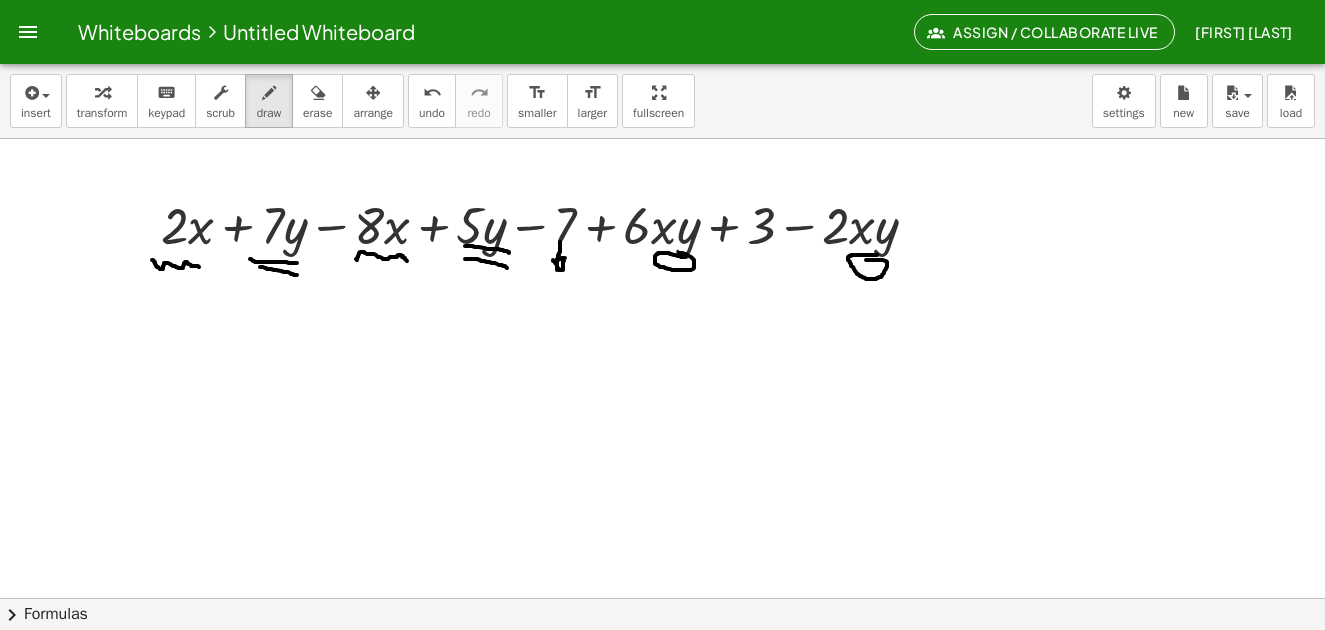 click at bounding box center [662, 662] 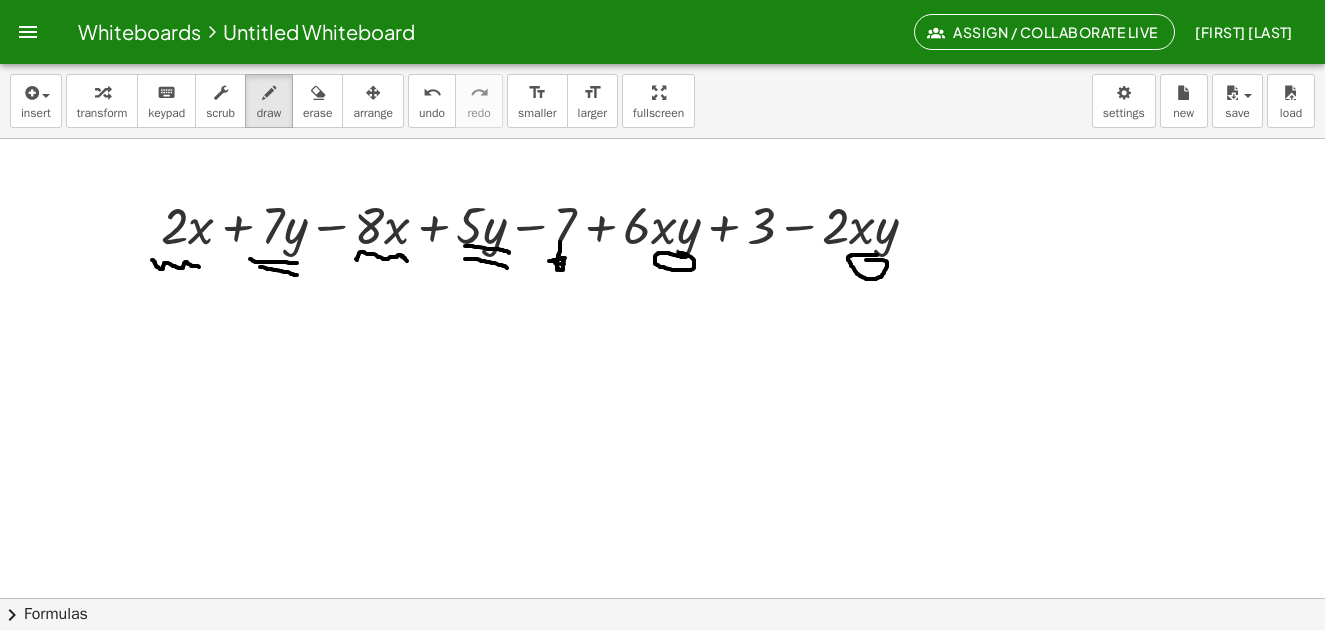 click at bounding box center [662, 662] 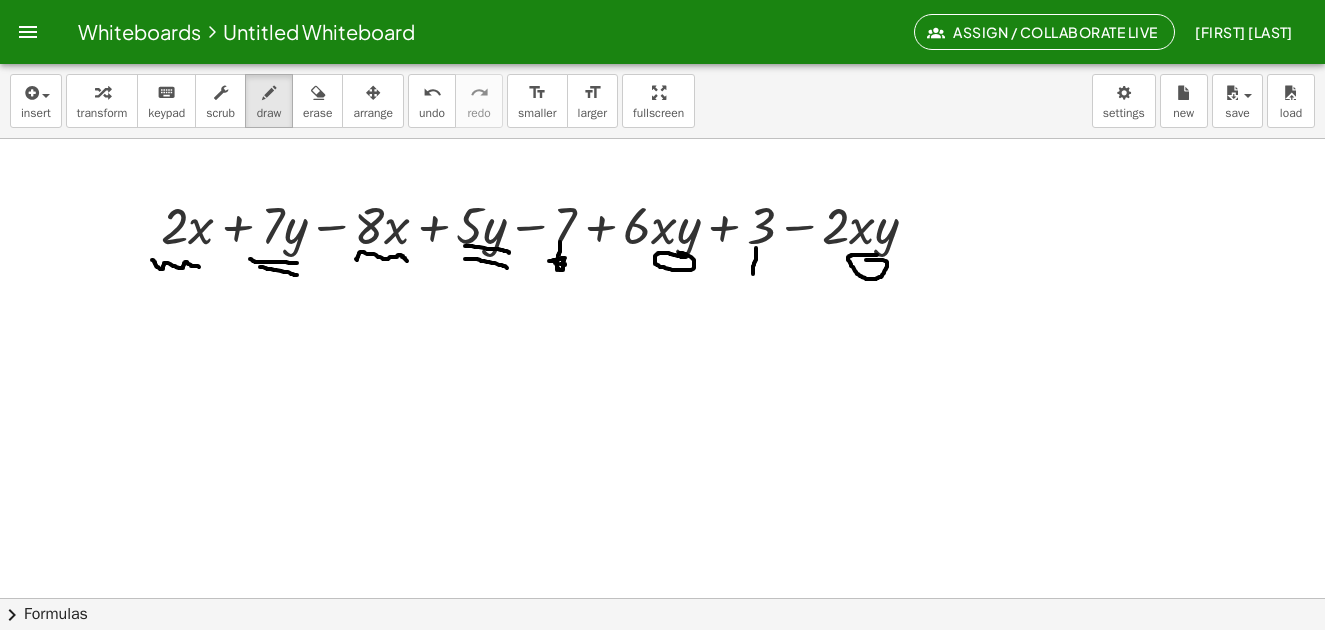 drag, startPoint x: 756, startPoint y: 248, endPoint x: 753, endPoint y: 275, distance: 27.166155 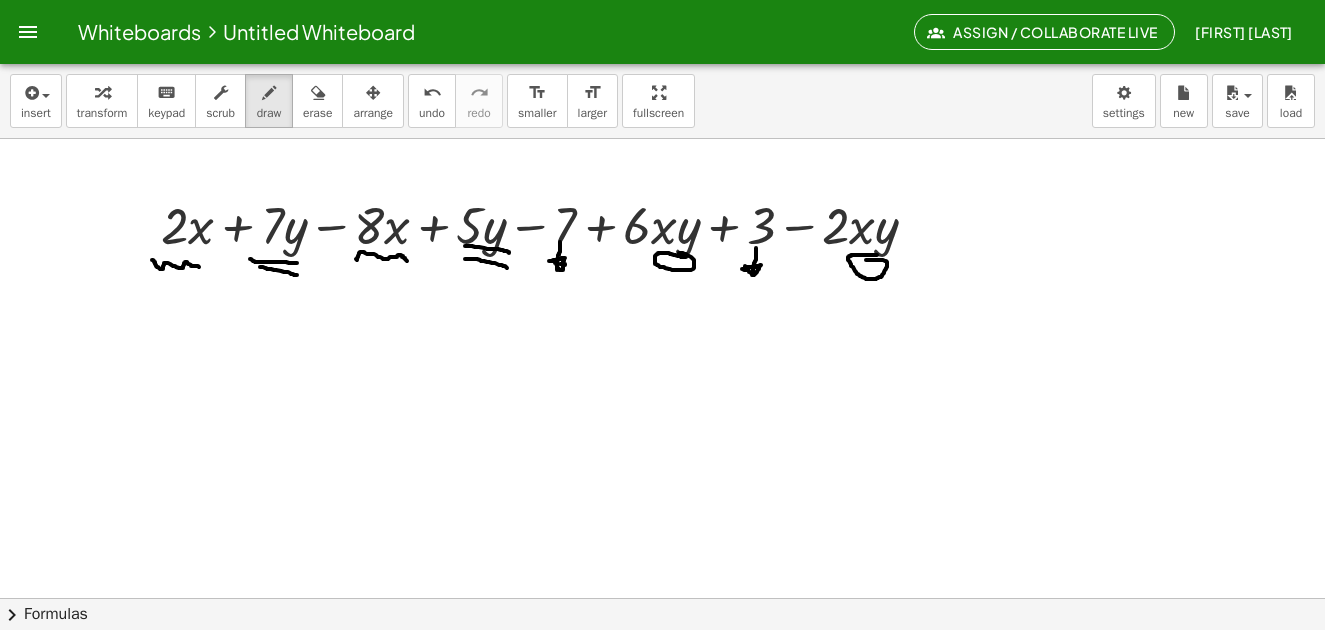 click at bounding box center [662, 662] 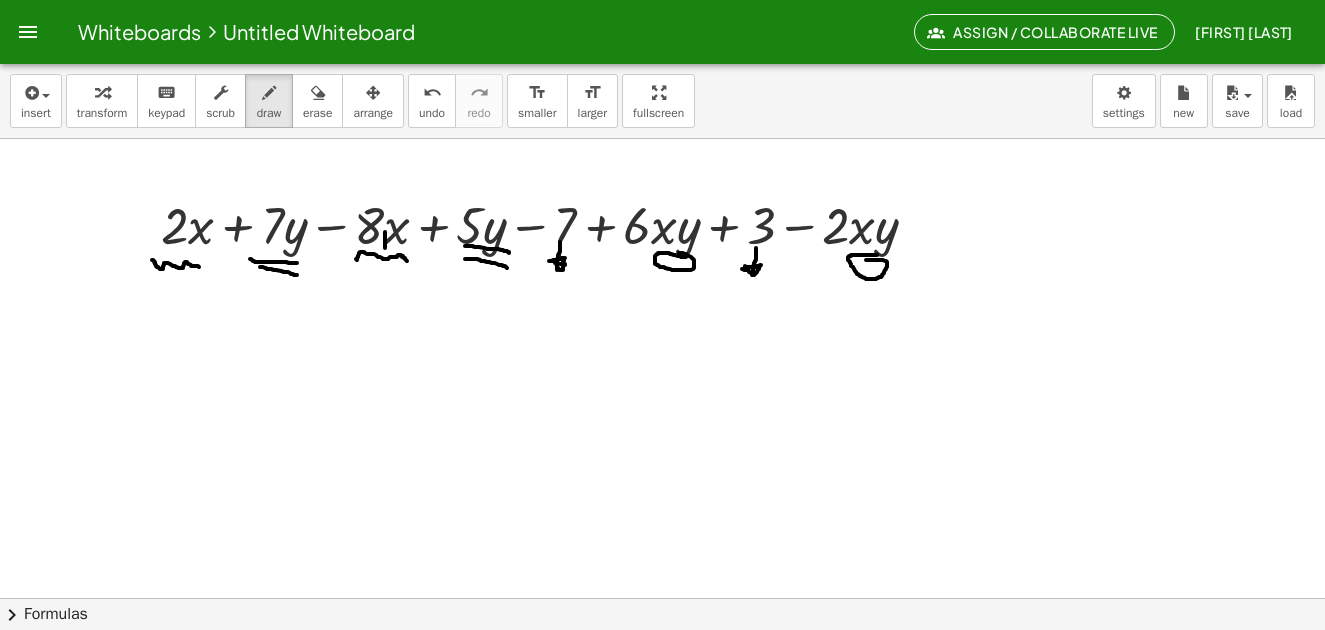 drag, startPoint x: 385, startPoint y: 232, endPoint x: 385, endPoint y: 248, distance: 16 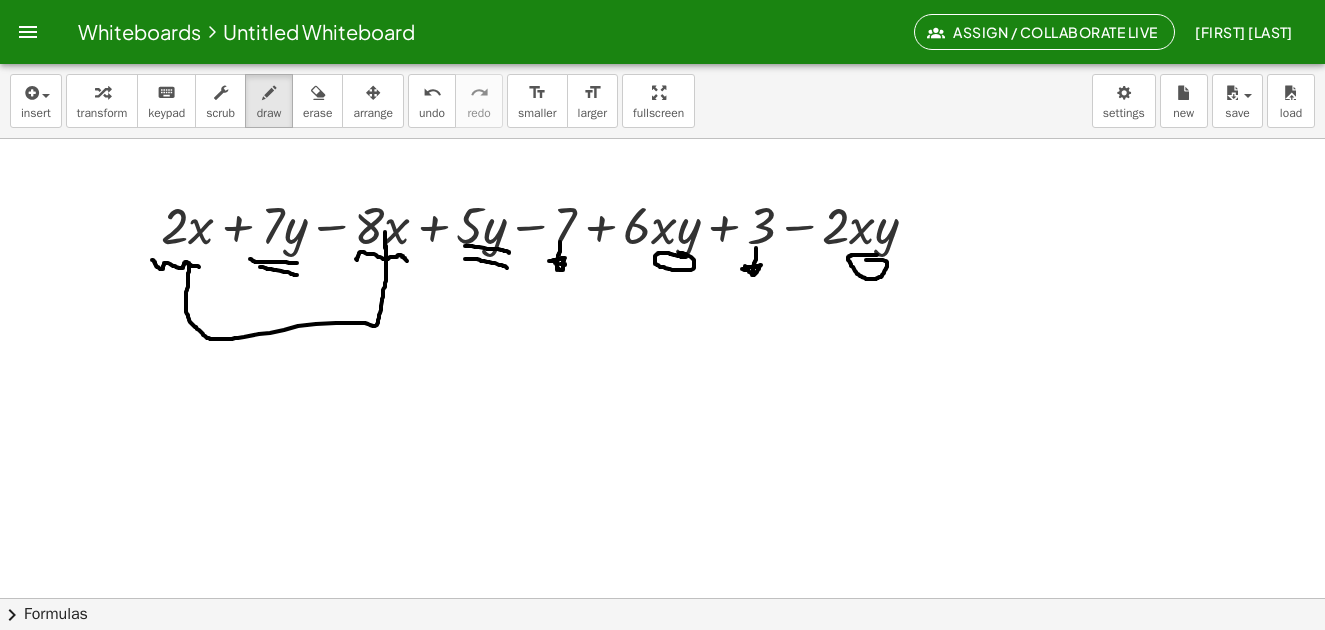 drag, startPoint x: 386, startPoint y: 246, endPoint x: 189, endPoint y: 263, distance: 197.73215 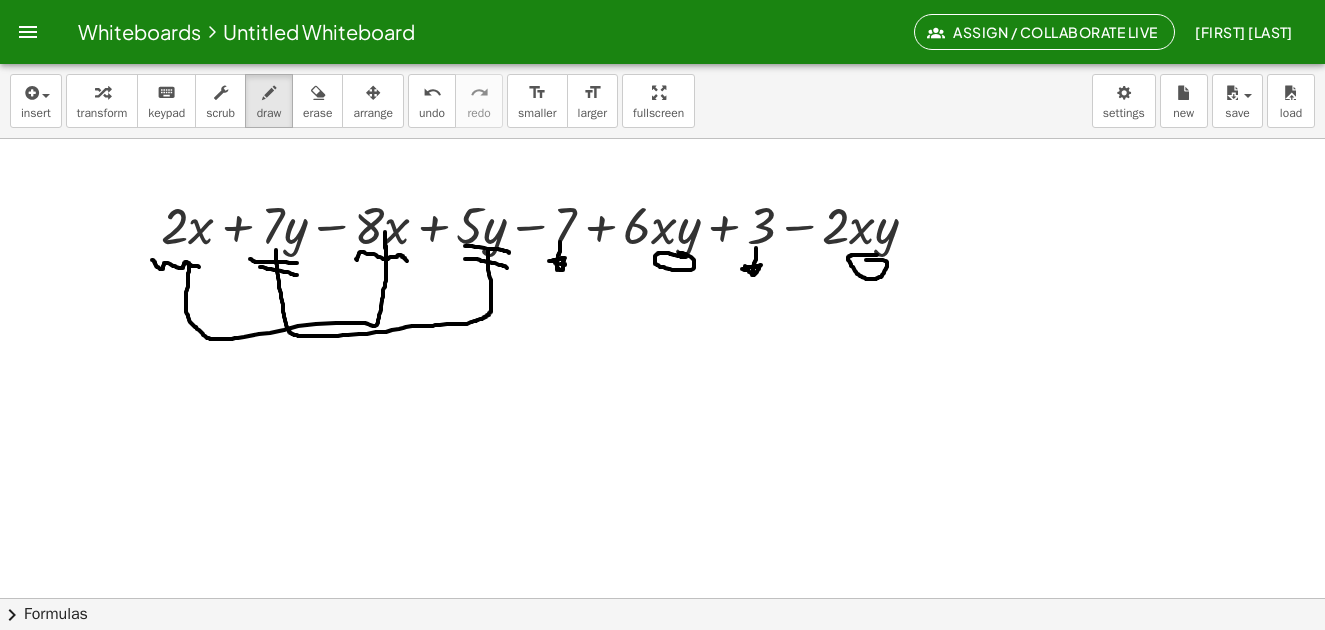 drag, startPoint x: 276, startPoint y: 250, endPoint x: 488, endPoint y: 247, distance: 212.02122 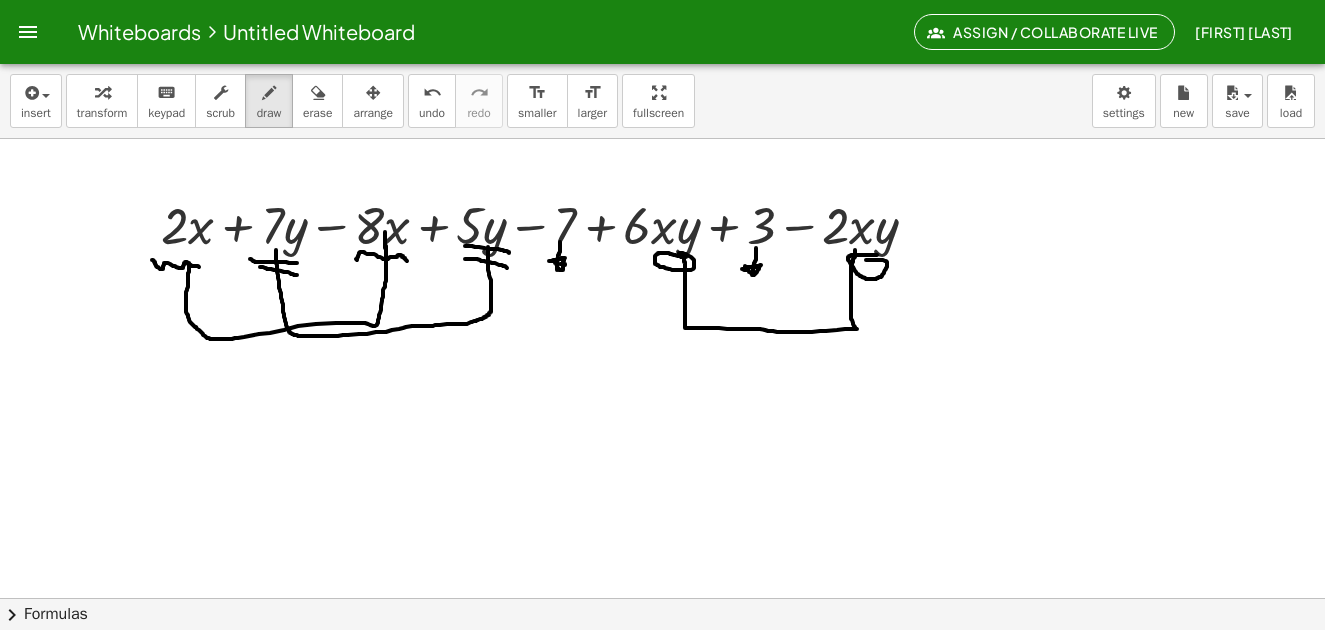 drag, startPoint x: 684, startPoint y: 259, endPoint x: 854, endPoint y: 250, distance: 170.23807 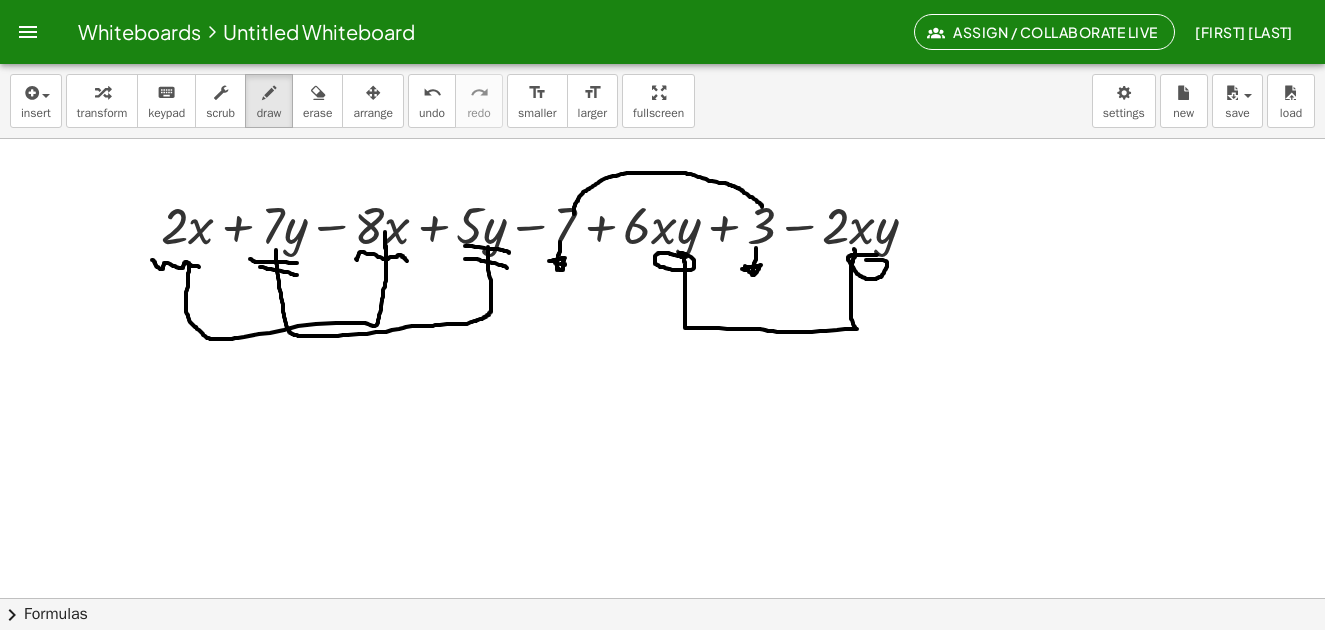 drag, startPoint x: 574, startPoint y: 214, endPoint x: 762, endPoint y: 207, distance: 188.13028 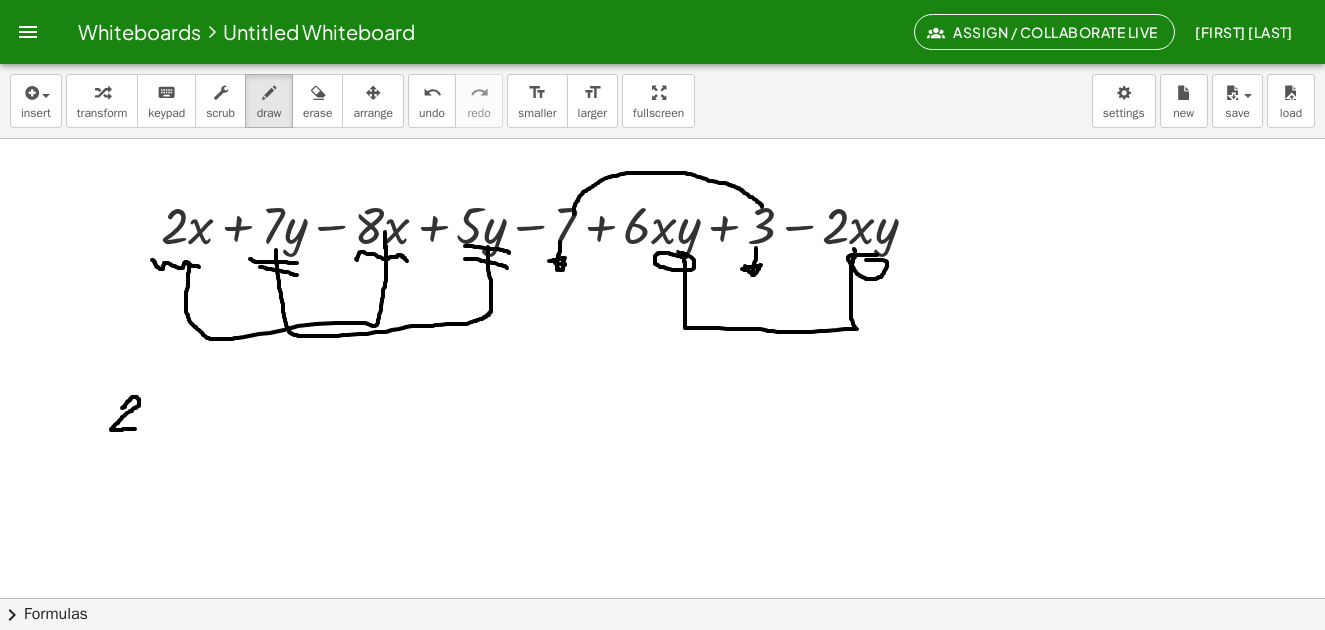 drag, startPoint x: 123, startPoint y: 407, endPoint x: 140, endPoint y: 431, distance: 29.410883 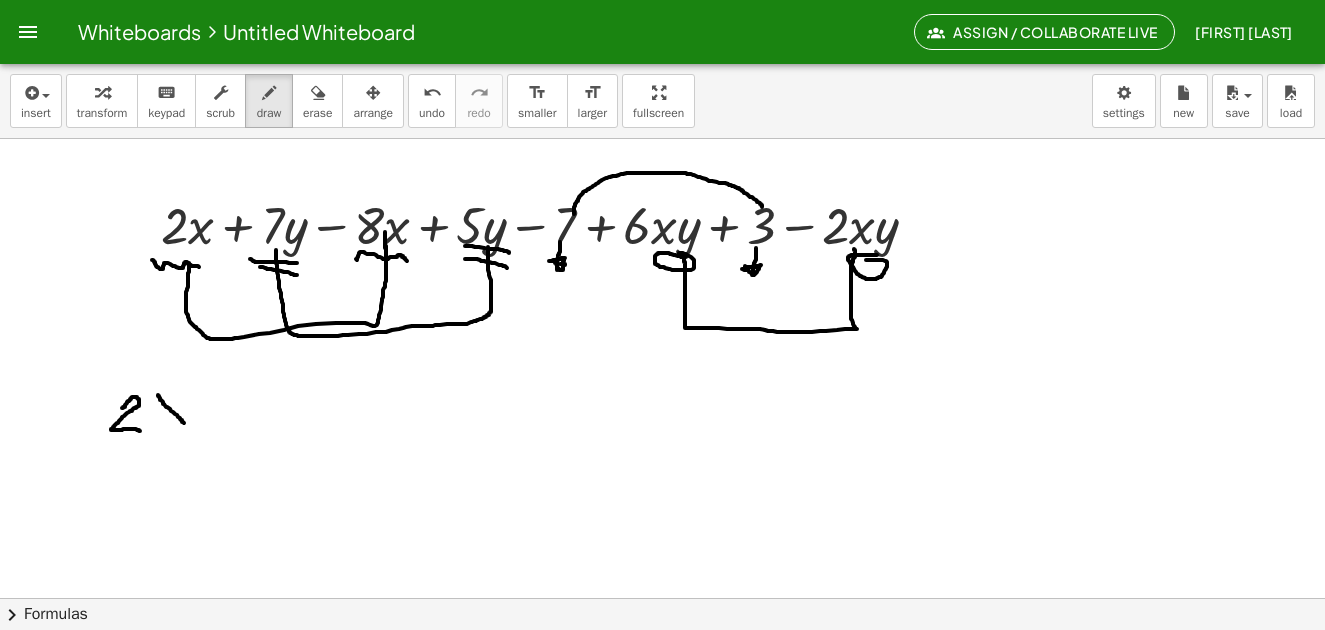 drag, startPoint x: 158, startPoint y: 395, endPoint x: 184, endPoint y: 423, distance: 38.209946 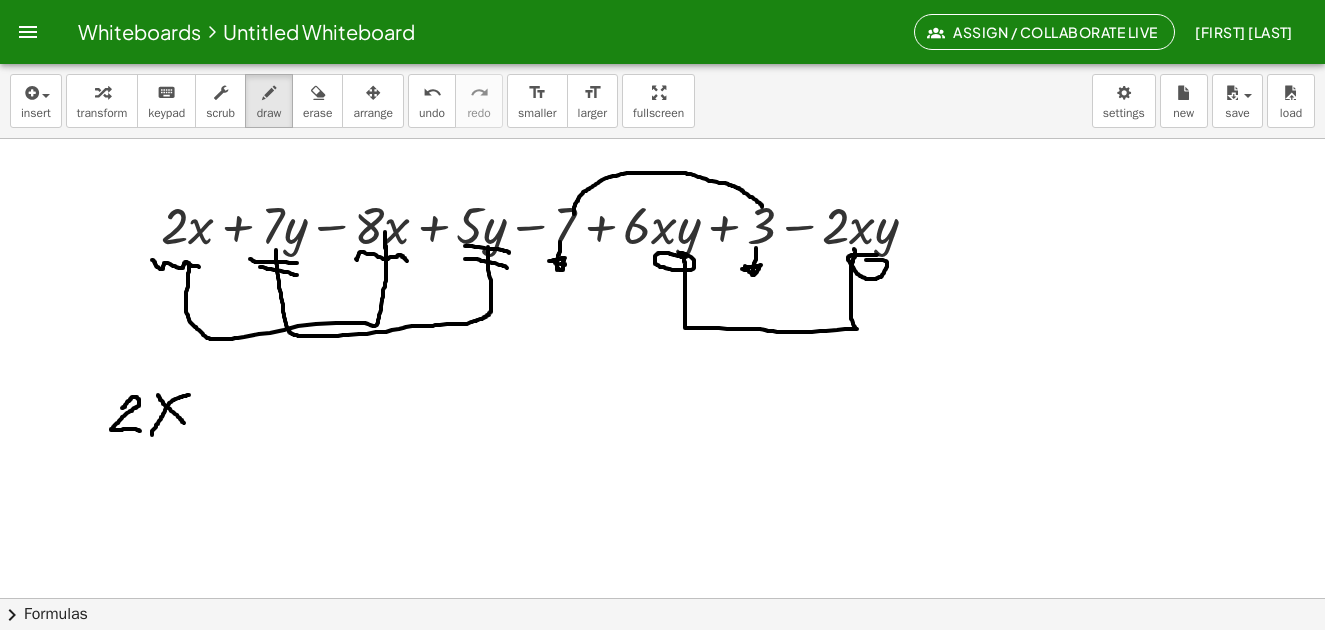 drag, startPoint x: 189, startPoint y: 395, endPoint x: 152, endPoint y: 435, distance: 54.48853 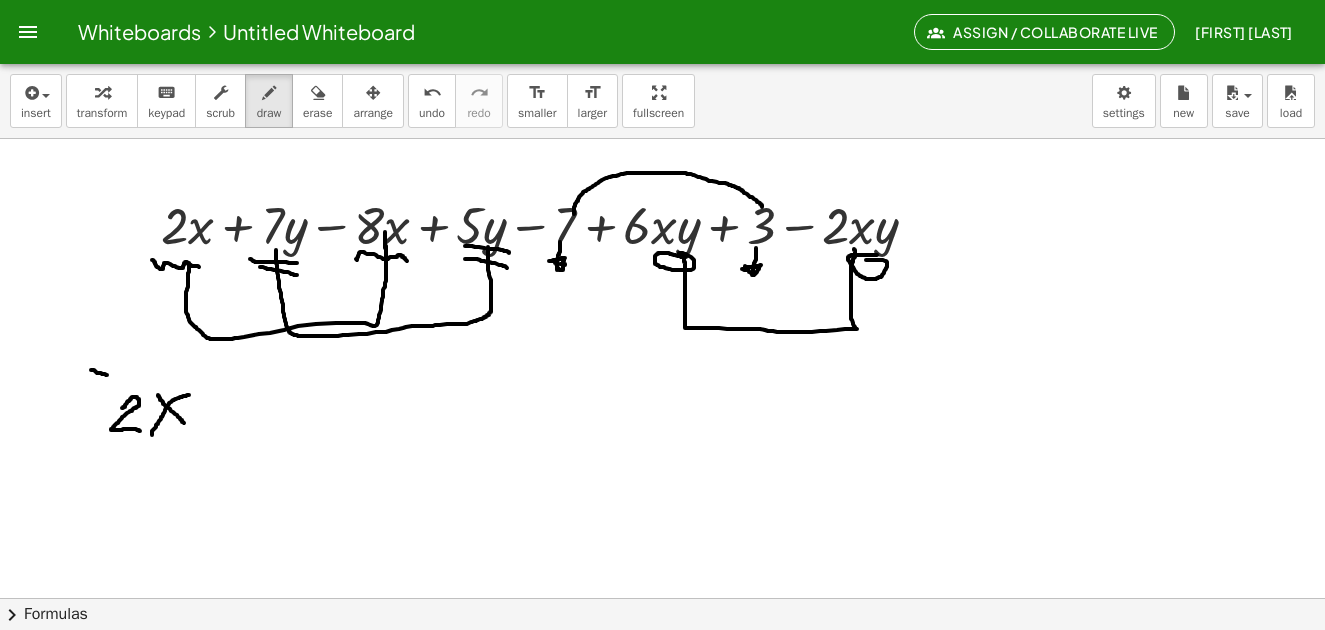 drag, startPoint x: 91, startPoint y: 370, endPoint x: 111, endPoint y: 375, distance: 20.615528 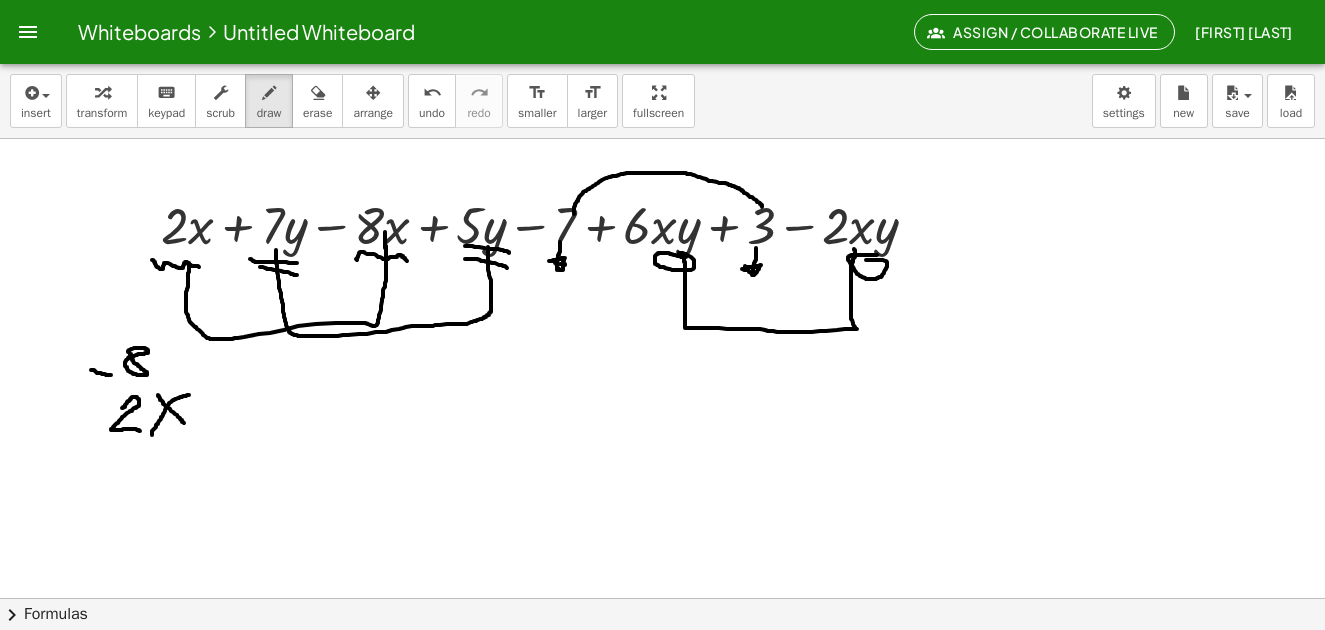click at bounding box center (662, 662) 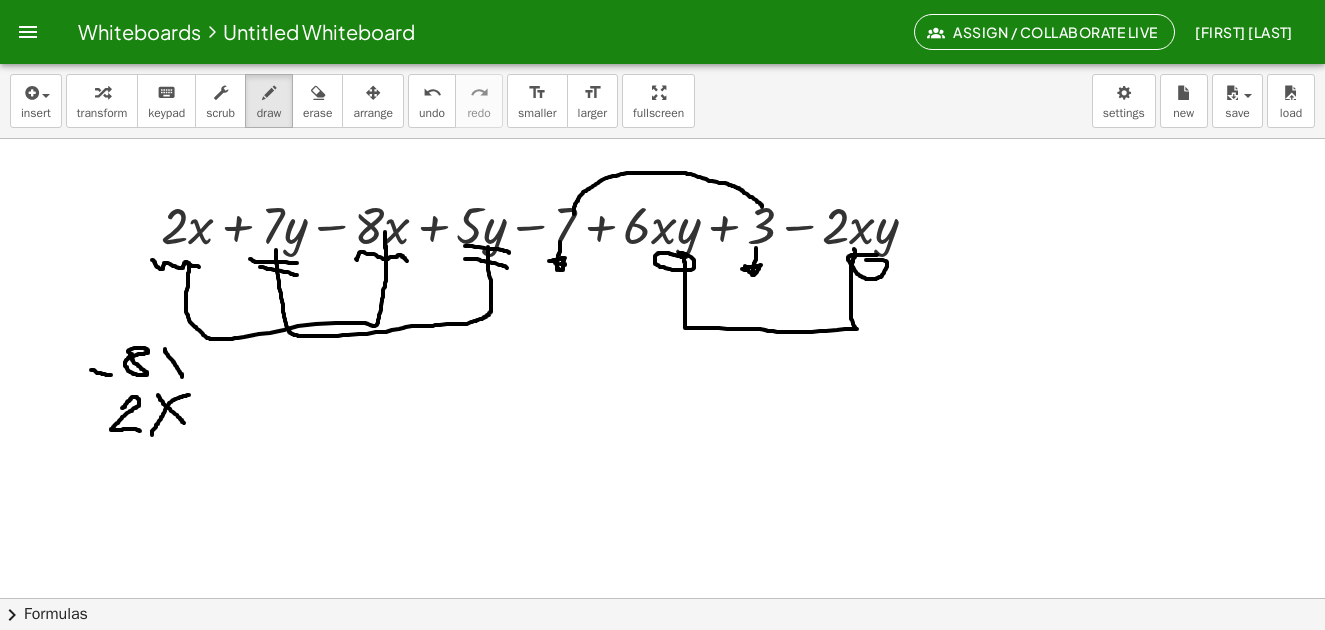 drag, startPoint x: 165, startPoint y: 349, endPoint x: 182, endPoint y: 377, distance: 32.75668 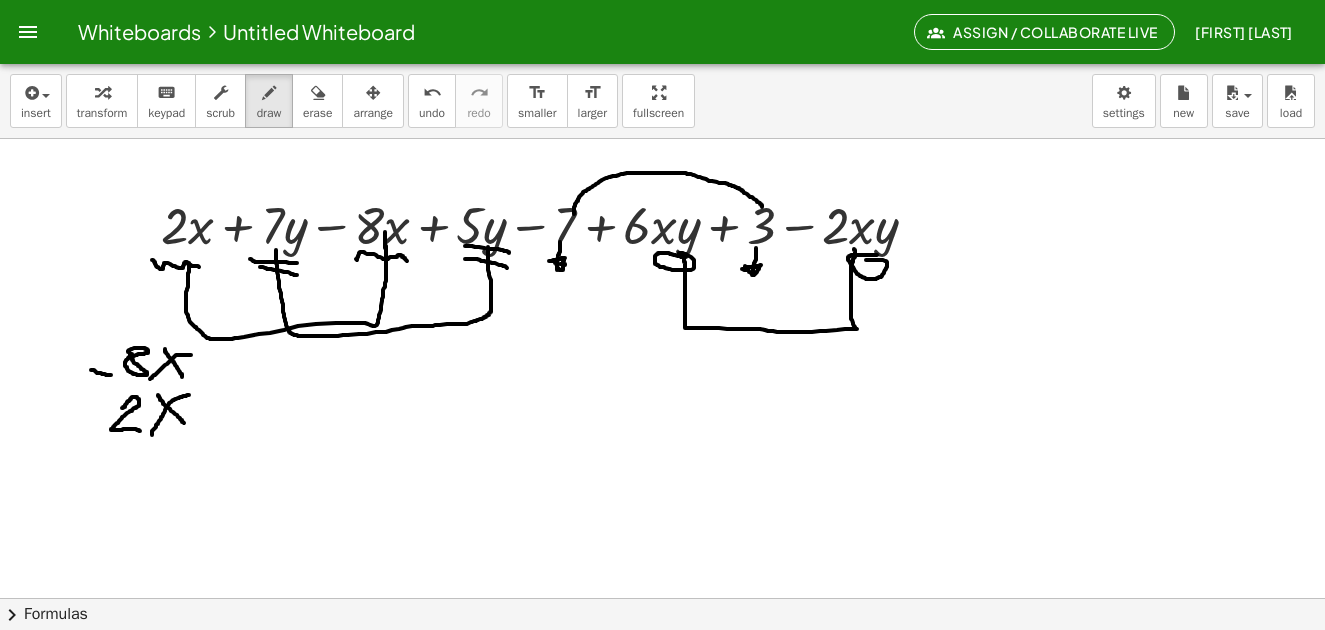 drag, startPoint x: 191, startPoint y: 355, endPoint x: 146, endPoint y: 383, distance: 53 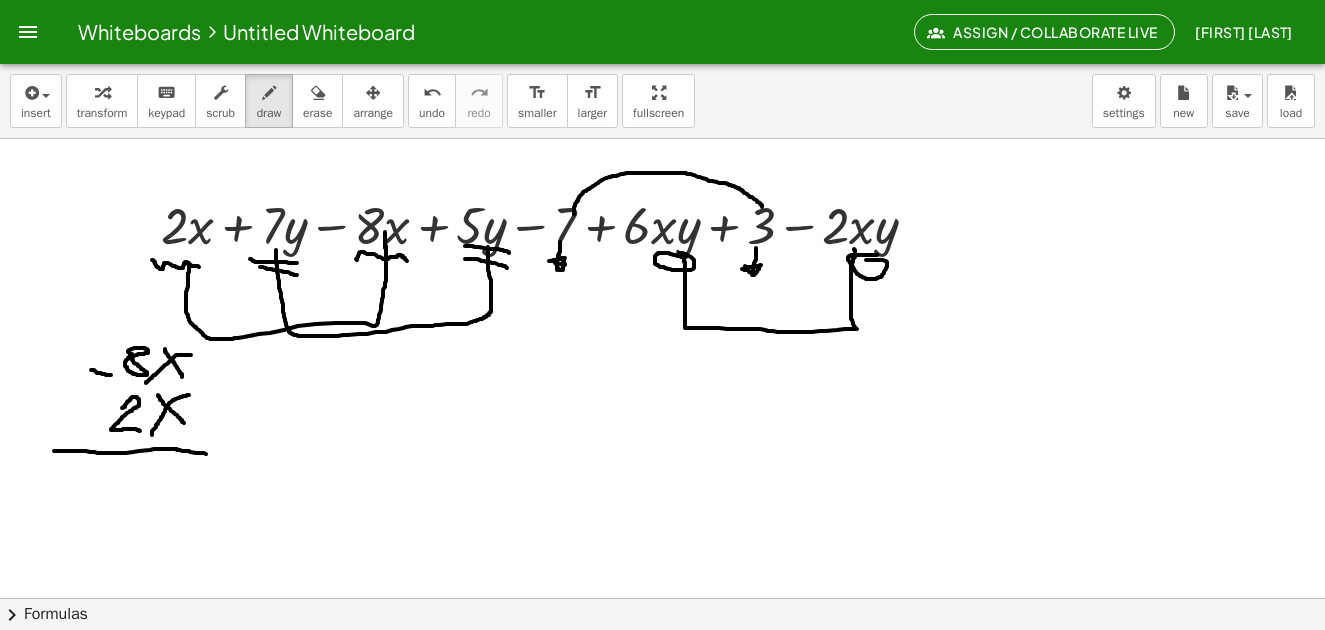 drag, startPoint x: 54, startPoint y: 451, endPoint x: 209, endPoint y: 454, distance: 155.02902 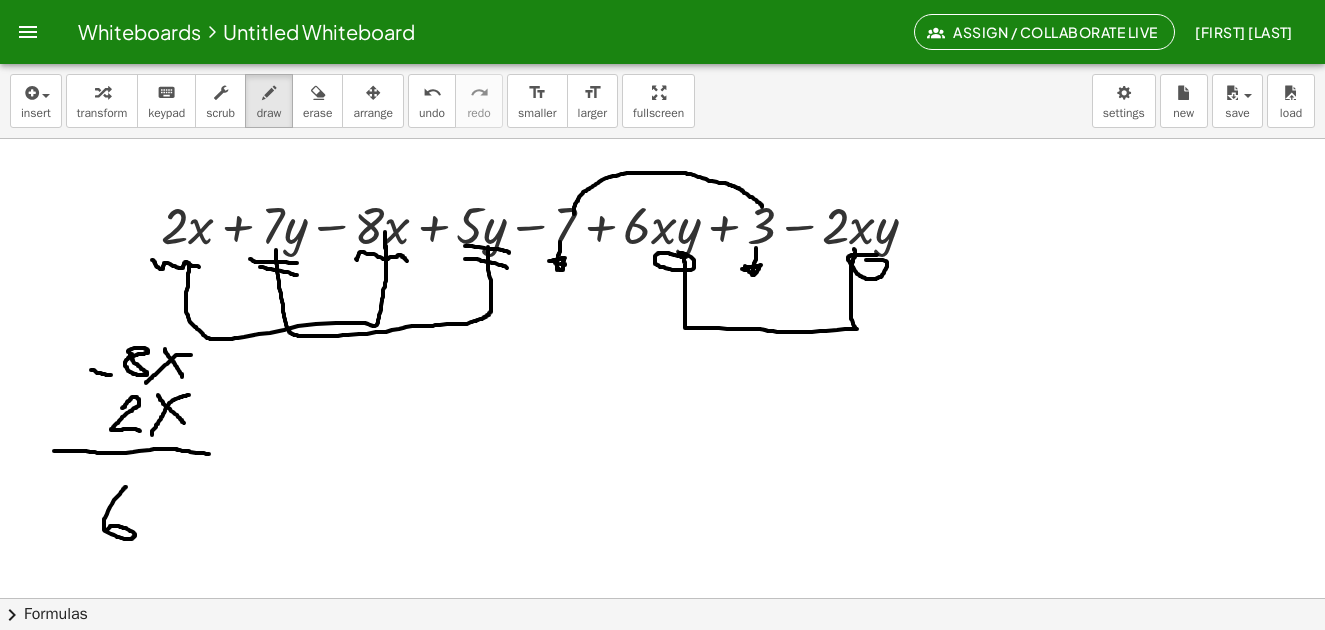 drag, startPoint x: 126, startPoint y: 487, endPoint x: 105, endPoint y: 535, distance: 52.392746 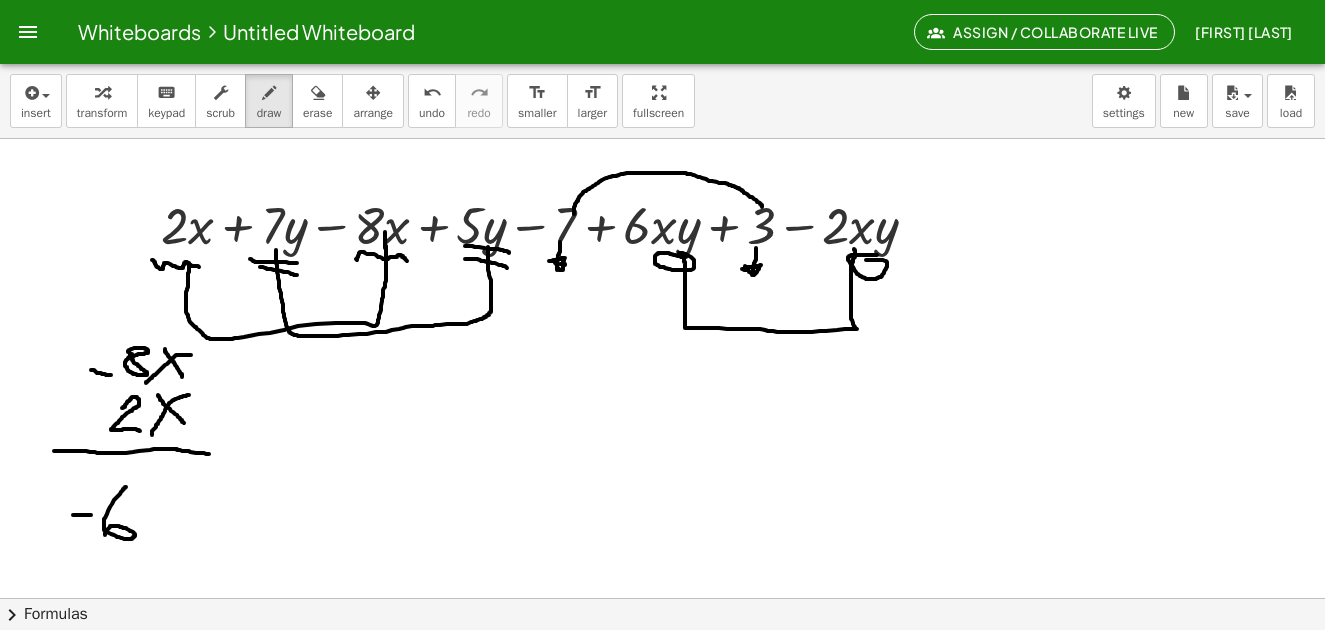 drag, startPoint x: 73, startPoint y: 515, endPoint x: 93, endPoint y: 515, distance: 20 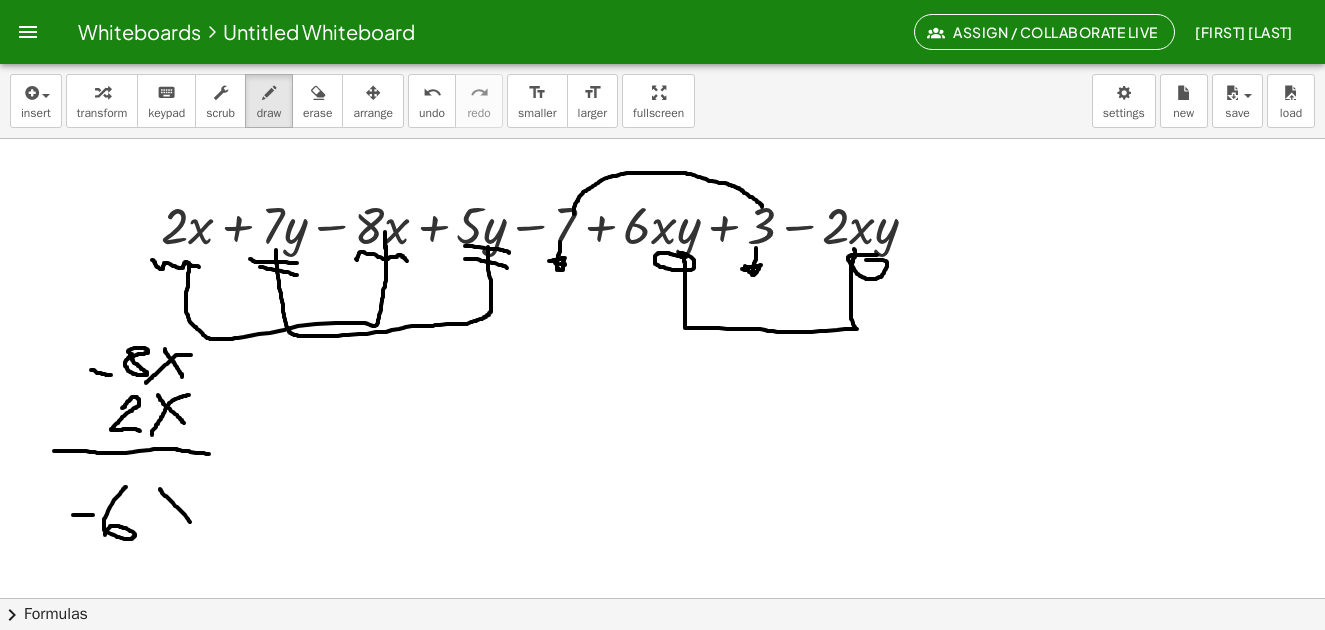 drag, startPoint x: 160, startPoint y: 489, endPoint x: 193, endPoint y: 525, distance: 48.83646 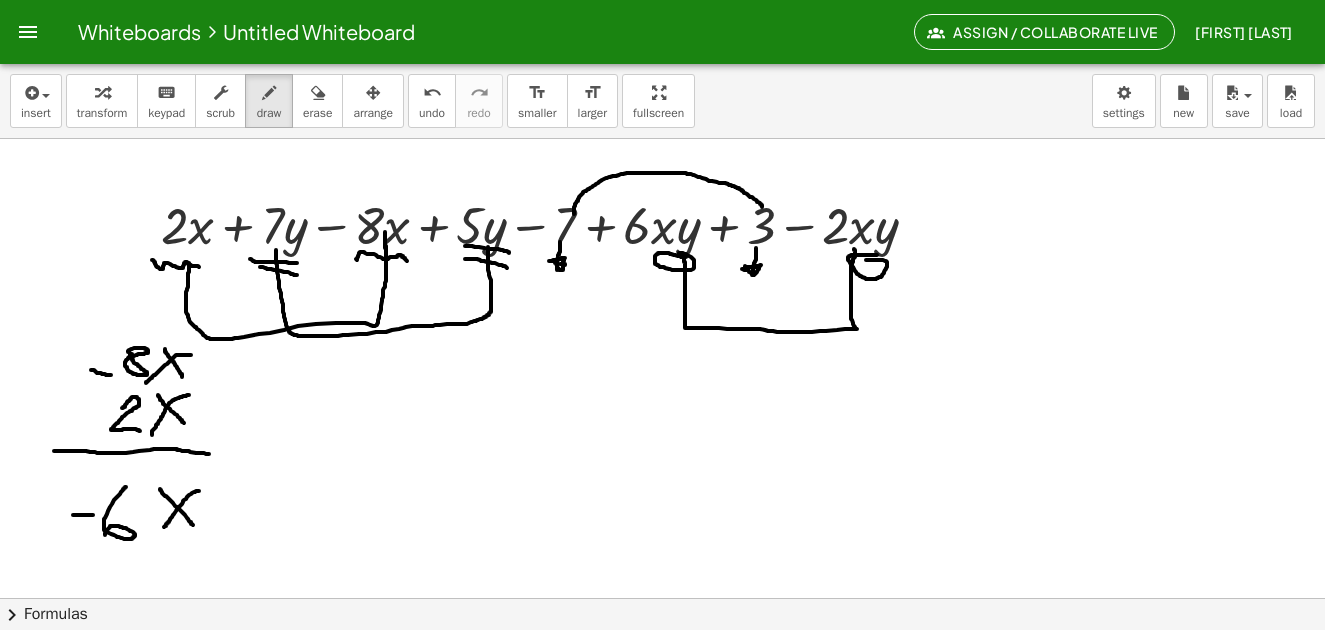 drag, startPoint x: 198, startPoint y: 491, endPoint x: 162, endPoint y: 529, distance: 52.34501 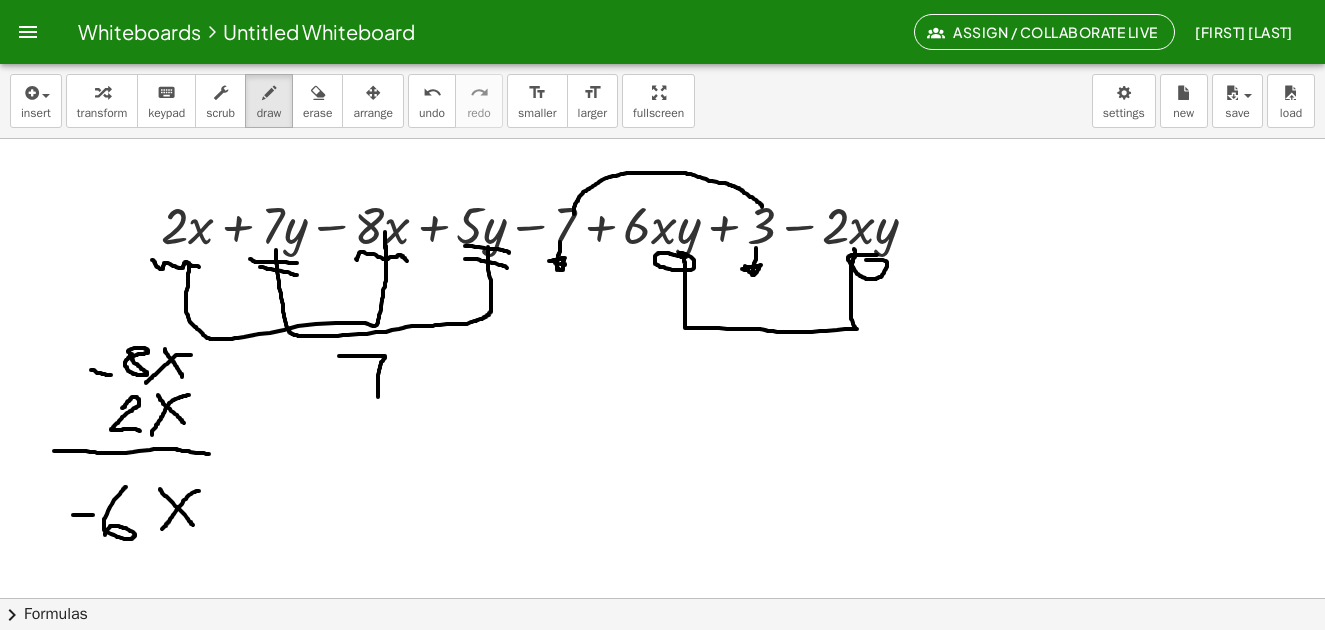 drag, startPoint x: 339, startPoint y: 356, endPoint x: 381, endPoint y: 406, distance: 65.29931 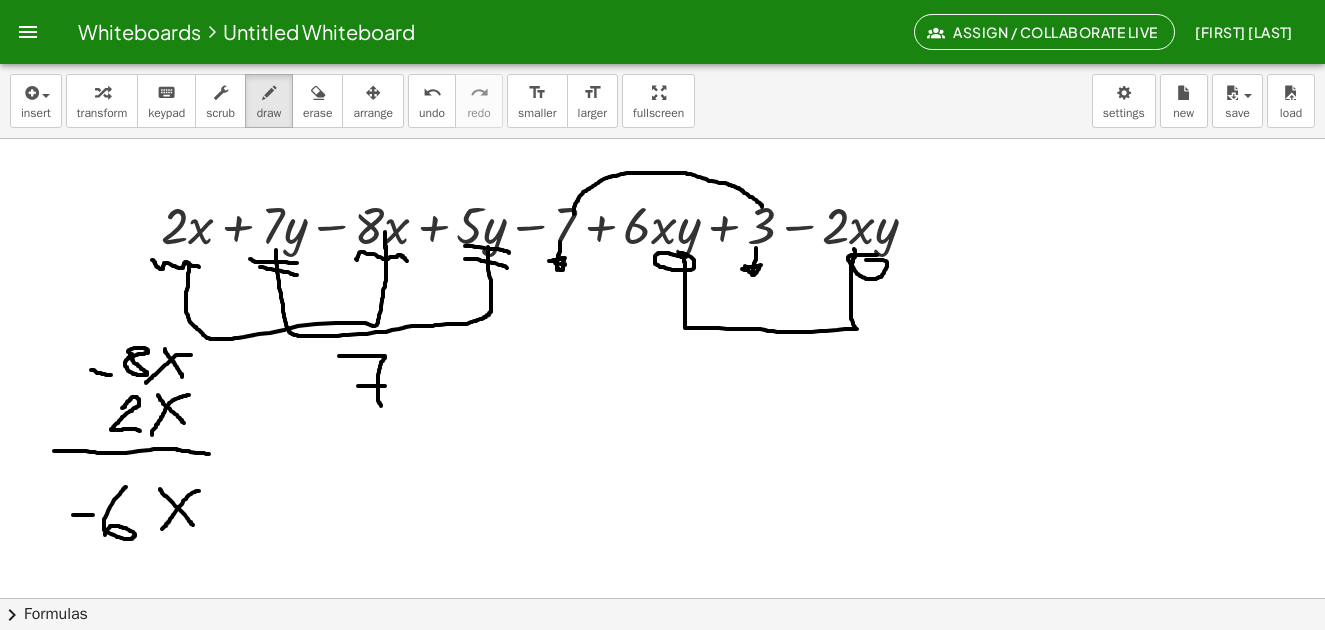drag, startPoint x: 358, startPoint y: 386, endPoint x: 389, endPoint y: 386, distance: 31 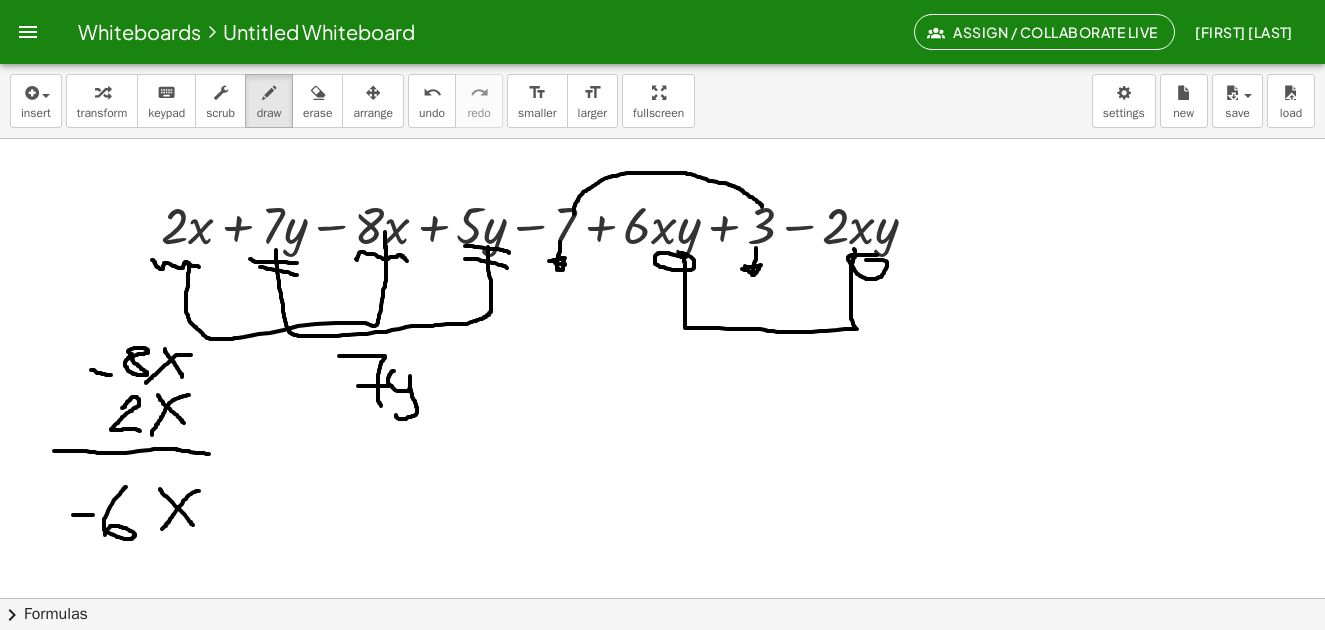 drag, startPoint x: 391, startPoint y: 372, endPoint x: 398, endPoint y: 409, distance: 37.65634 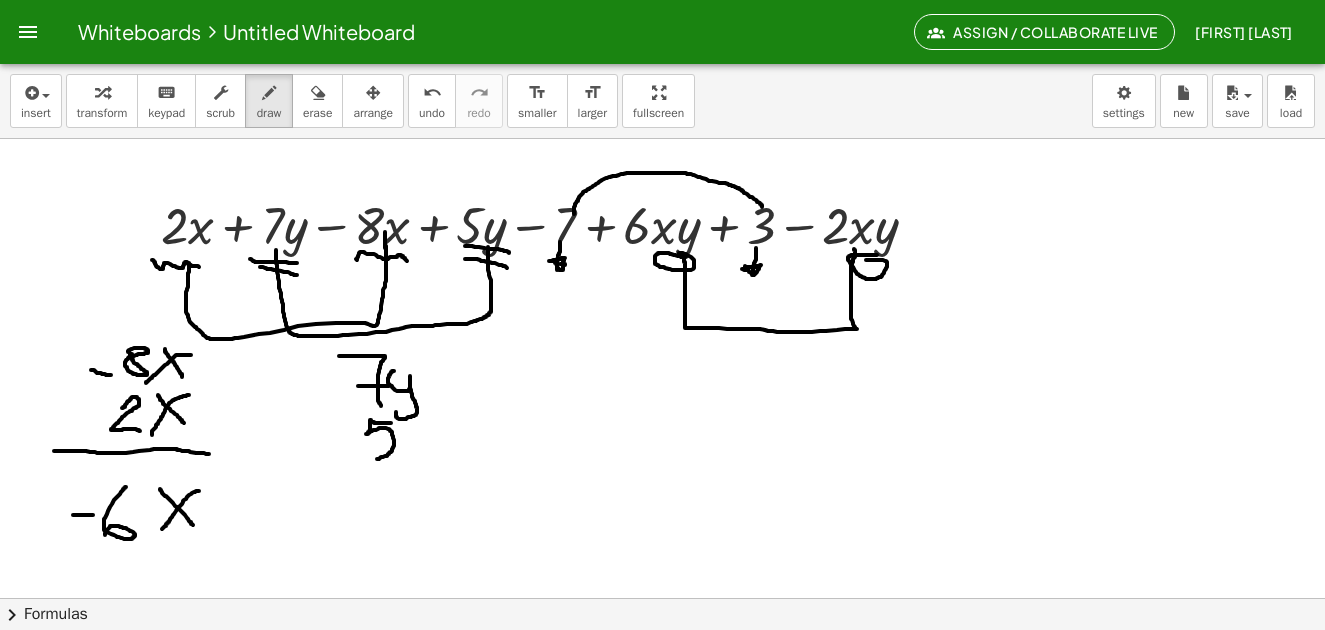 drag, startPoint x: 390, startPoint y: 423, endPoint x: 374, endPoint y: 459, distance: 39.39543 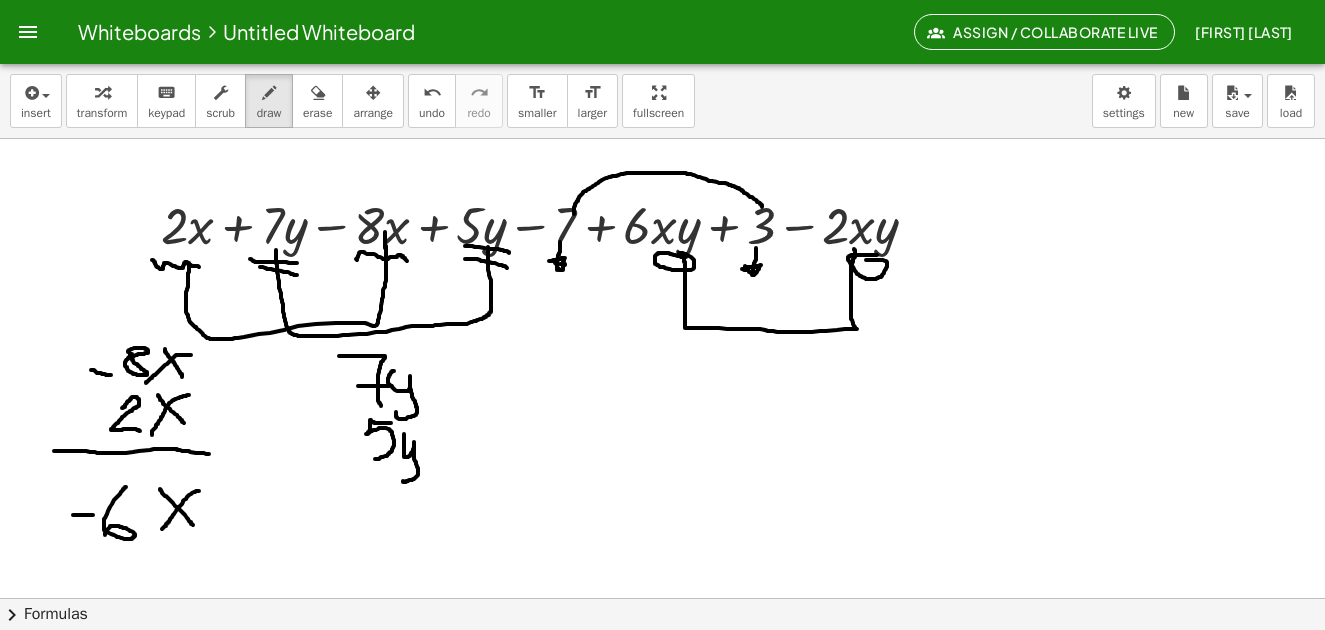 drag, startPoint x: 404, startPoint y: 442, endPoint x: 403, endPoint y: 476, distance: 34.0147 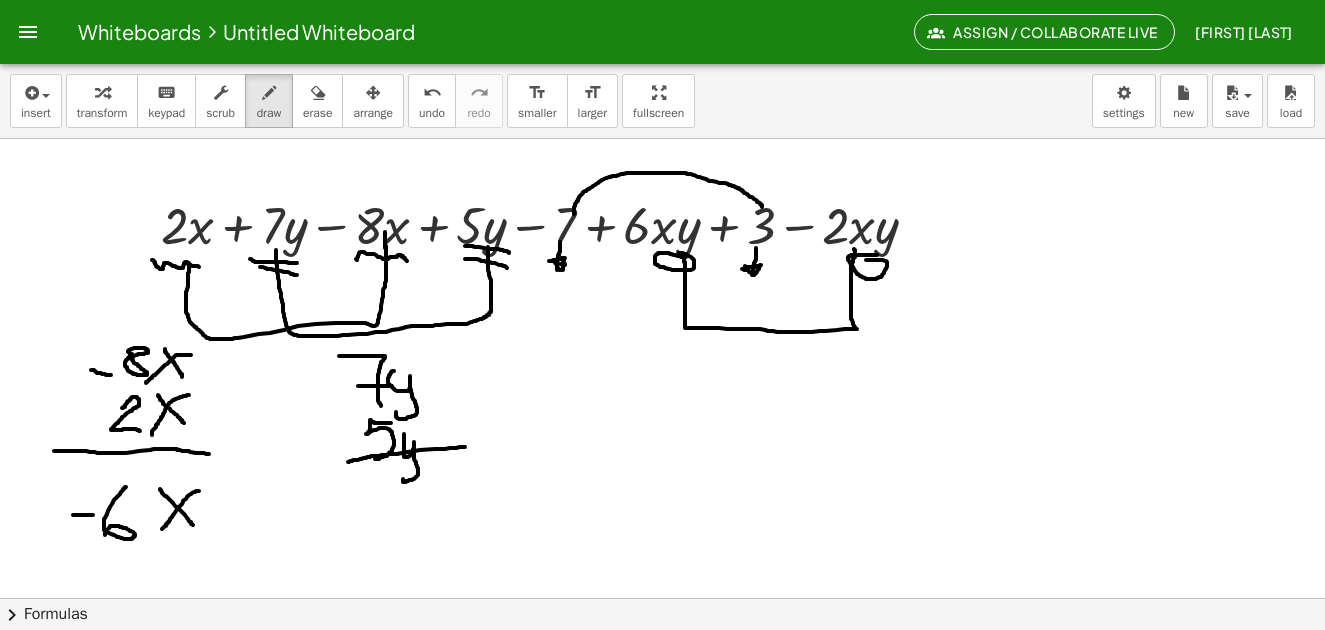 drag, startPoint x: 348, startPoint y: 462, endPoint x: 466, endPoint y: 448, distance: 118.82761 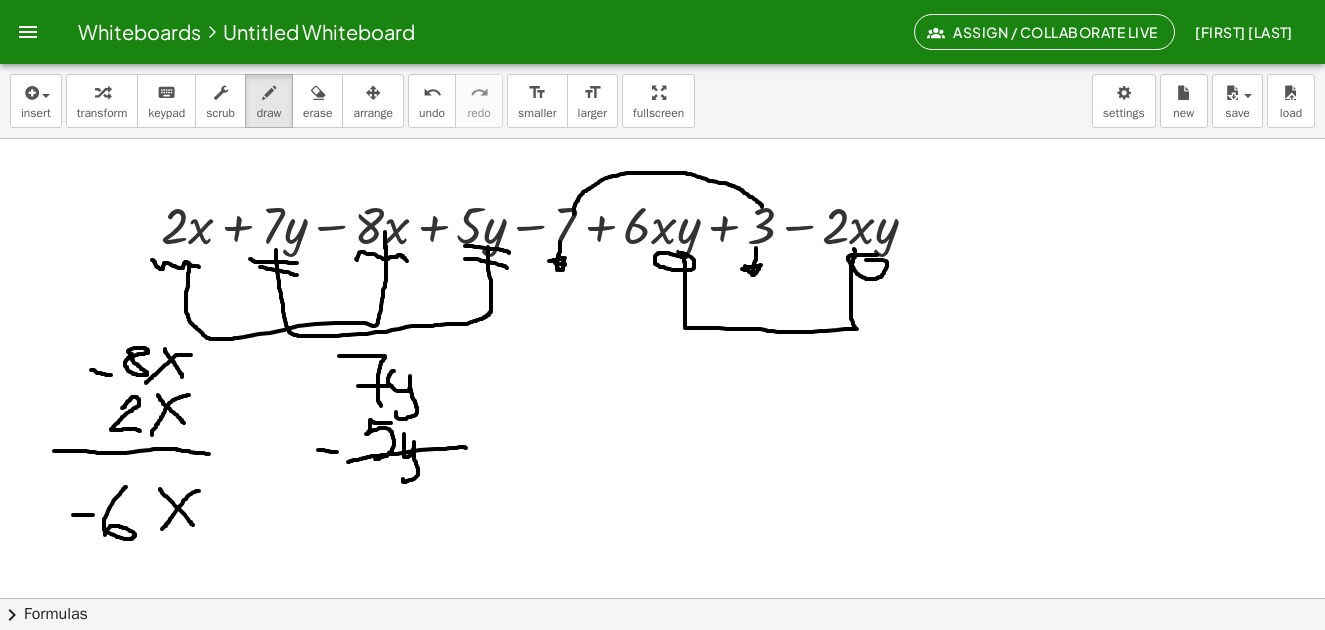 drag, startPoint x: 318, startPoint y: 450, endPoint x: 343, endPoint y: 454, distance: 25.317978 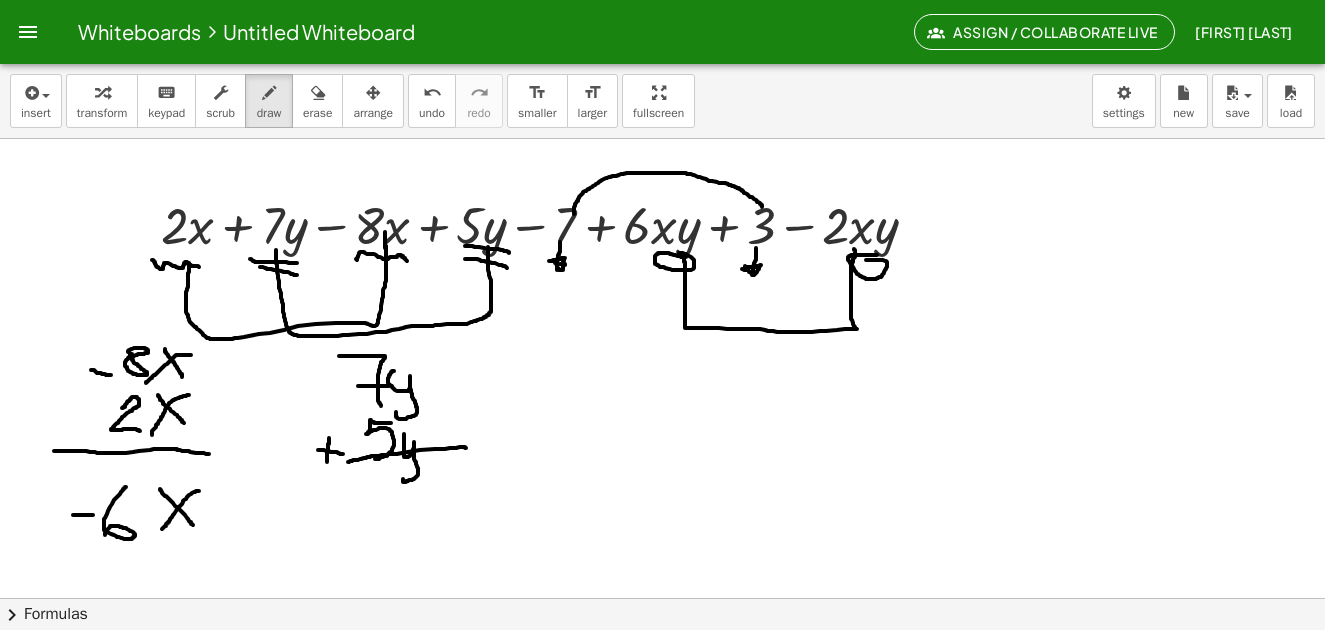 drag, startPoint x: 329, startPoint y: 438, endPoint x: 327, endPoint y: 465, distance: 27.073973 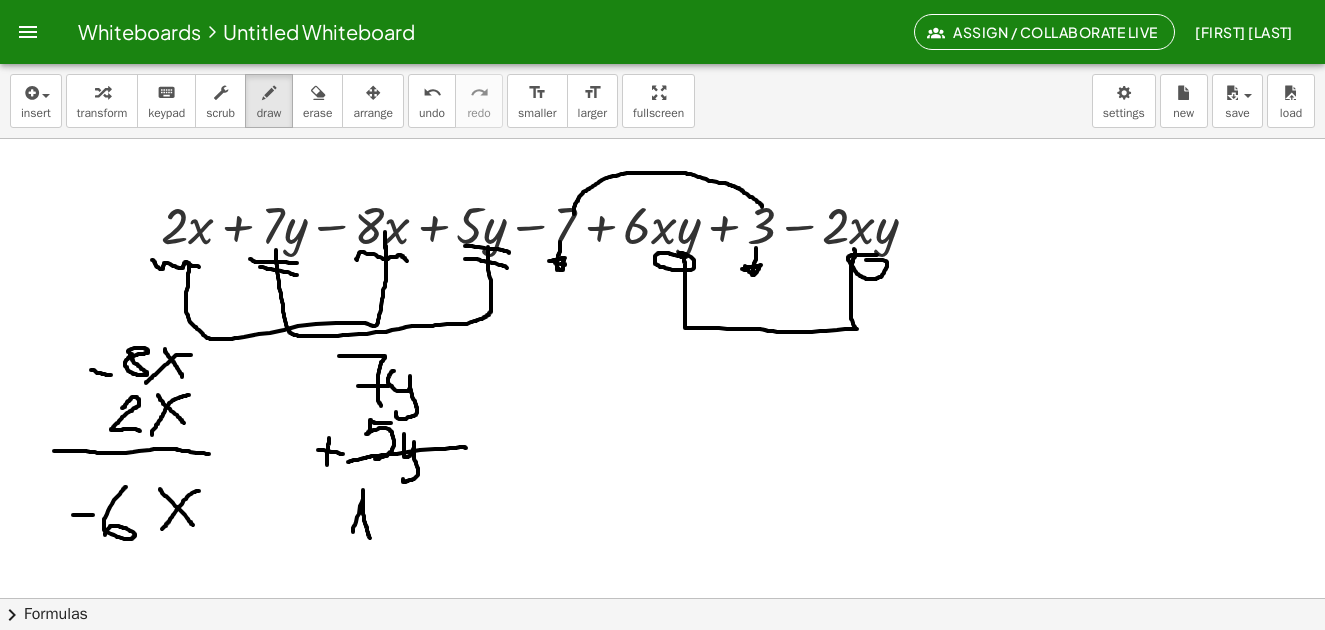 drag, startPoint x: 353, startPoint y: 532, endPoint x: 371, endPoint y: 539, distance: 19.313208 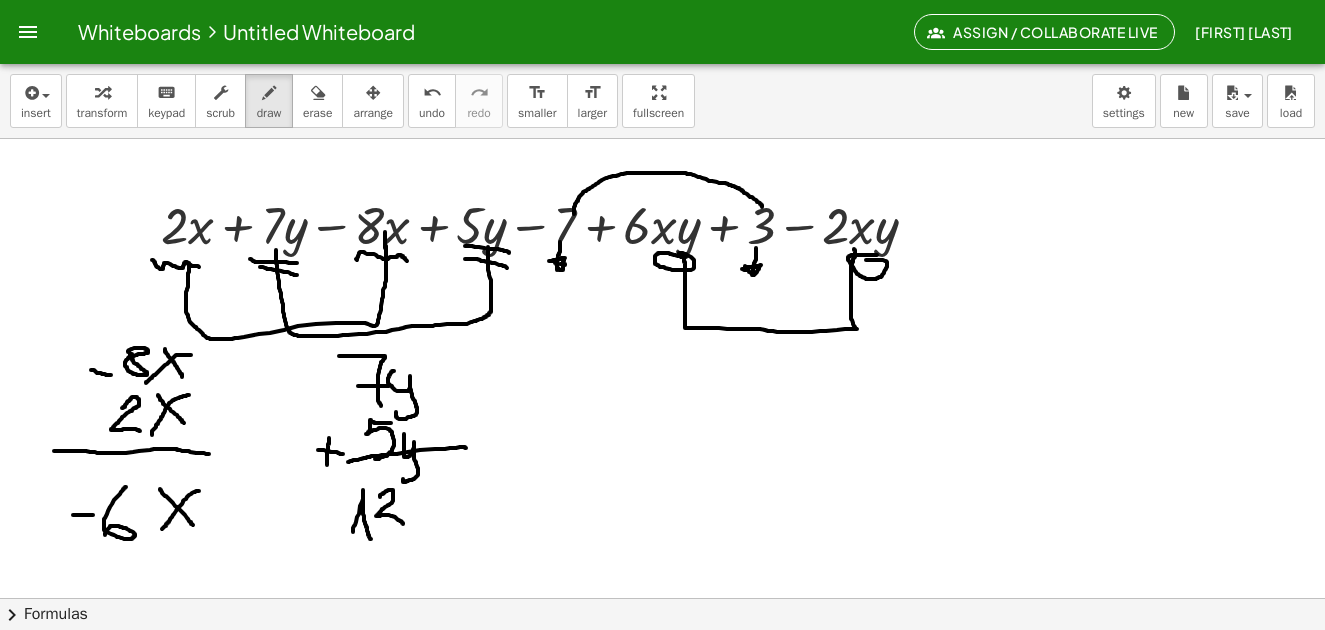 drag, startPoint x: 380, startPoint y: 497, endPoint x: 406, endPoint y: 525, distance: 38.209946 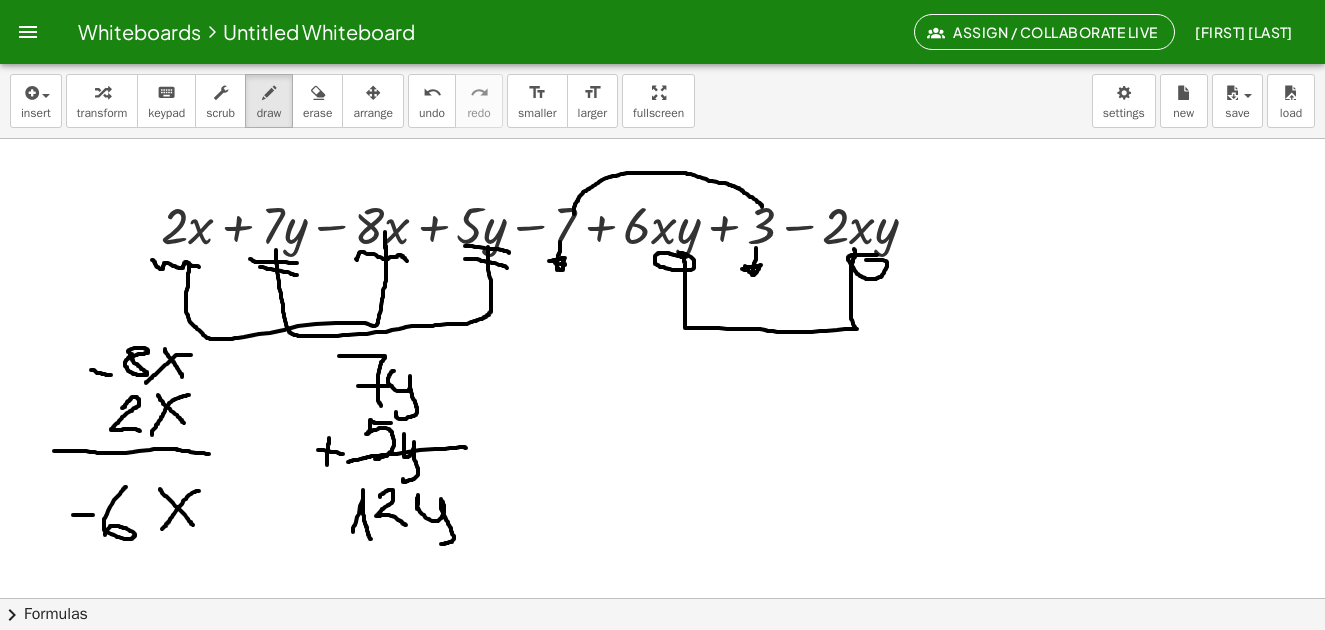 drag, startPoint x: 418, startPoint y: 503, endPoint x: 435, endPoint y: 546, distance: 46.238514 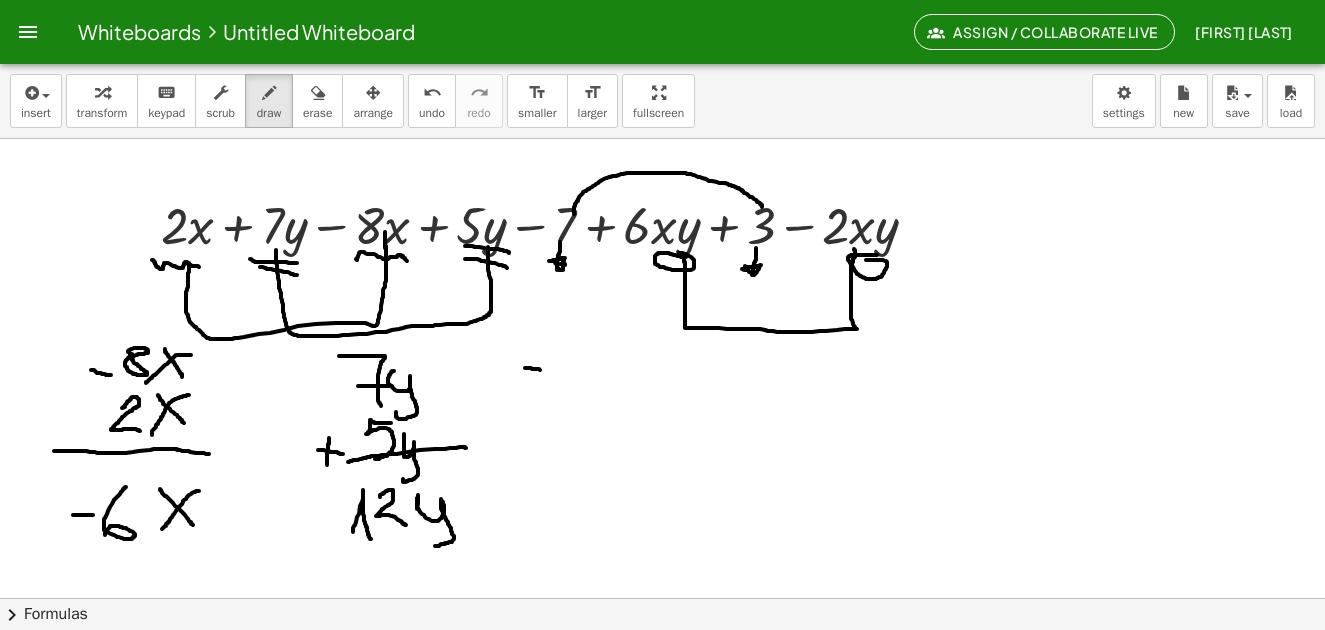 drag, startPoint x: 526, startPoint y: 368, endPoint x: 546, endPoint y: 370, distance: 20.09975 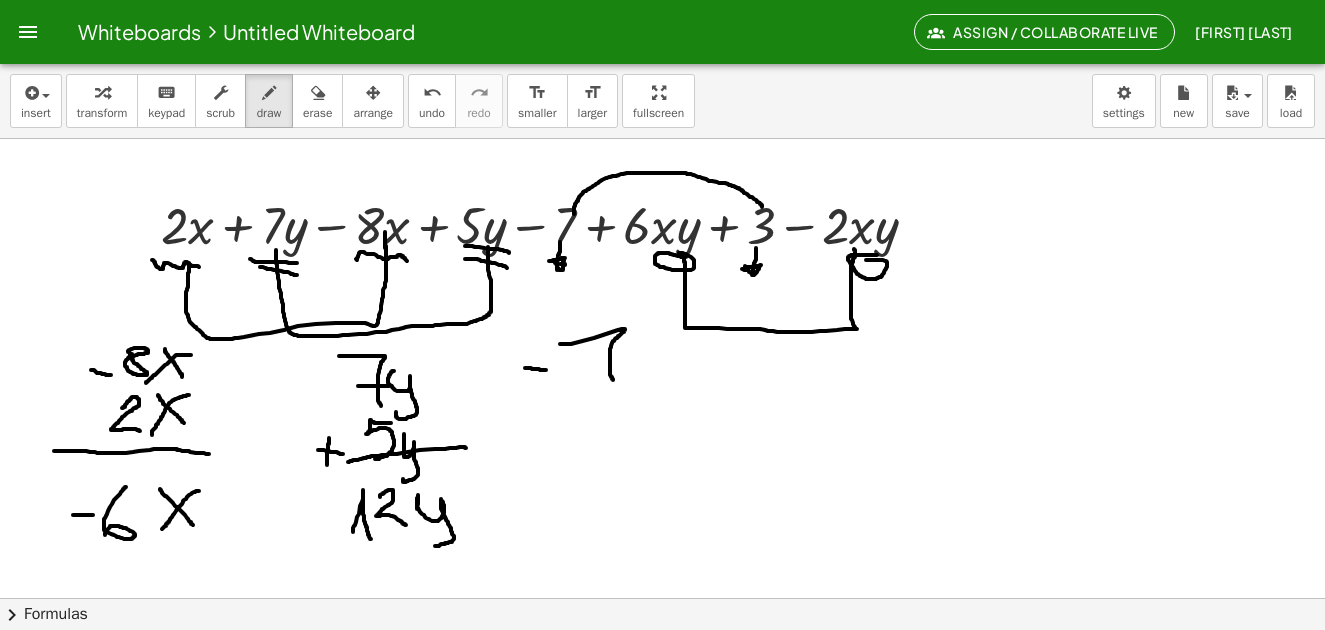 drag, startPoint x: 560, startPoint y: 344, endPoint x: 616, endPoint y: 384, distance: 68.8186 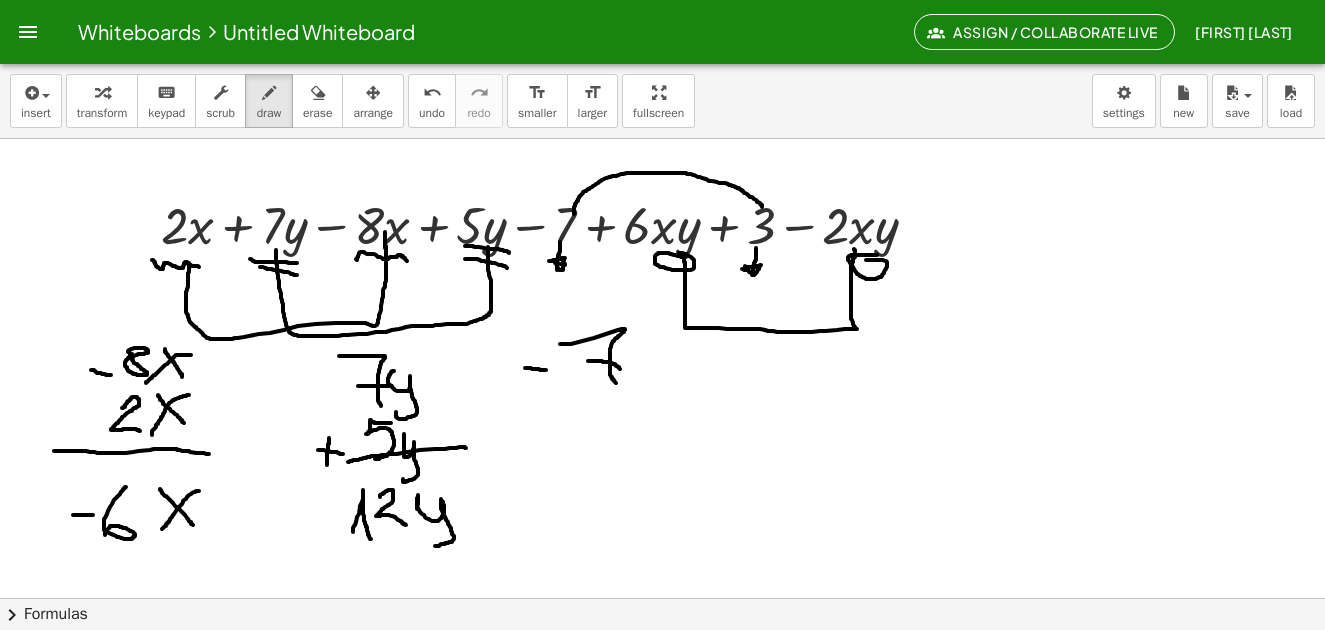 drag, startPoint x: 588, startPoint y: 361, endPoint x: 622, endPoint y: 371, distance: 35.44009 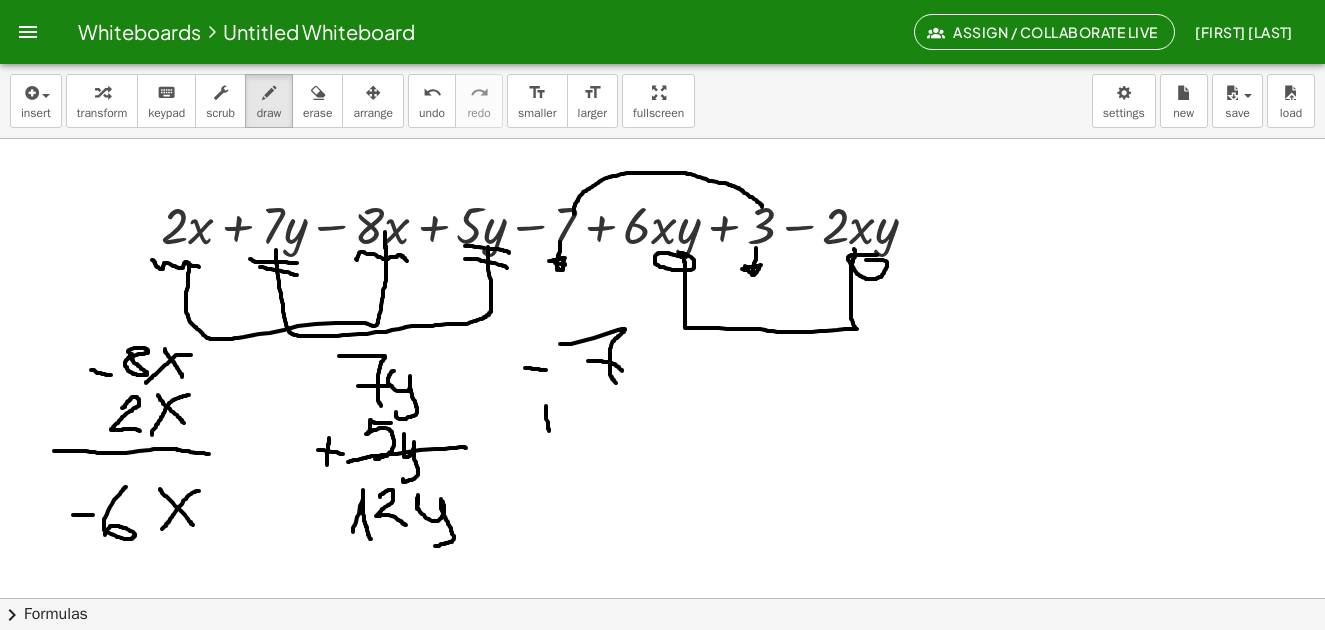 drag, startPoint x: 546, startPoint y: 407, endPoint x: 549, endPoint y: 433, distance: 26.172504 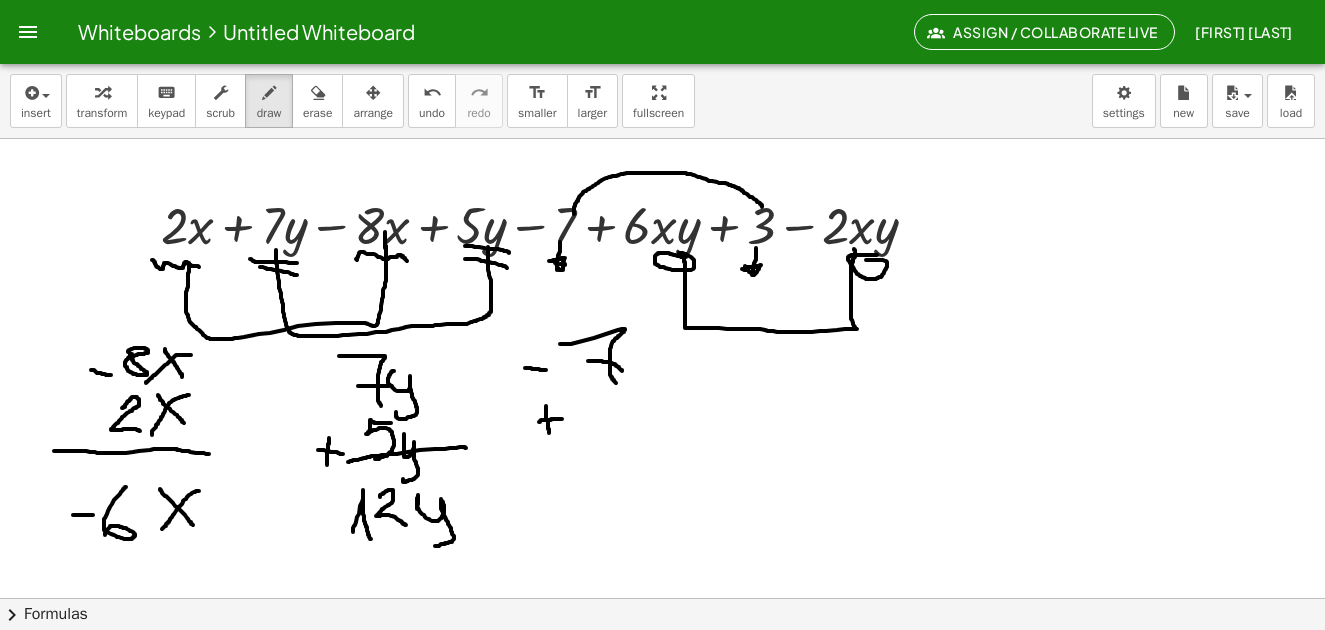 drag, startPoint x: 539, startPoint y: 422, endPoint x: 562, endPoint y: 419, distance: 23.194826 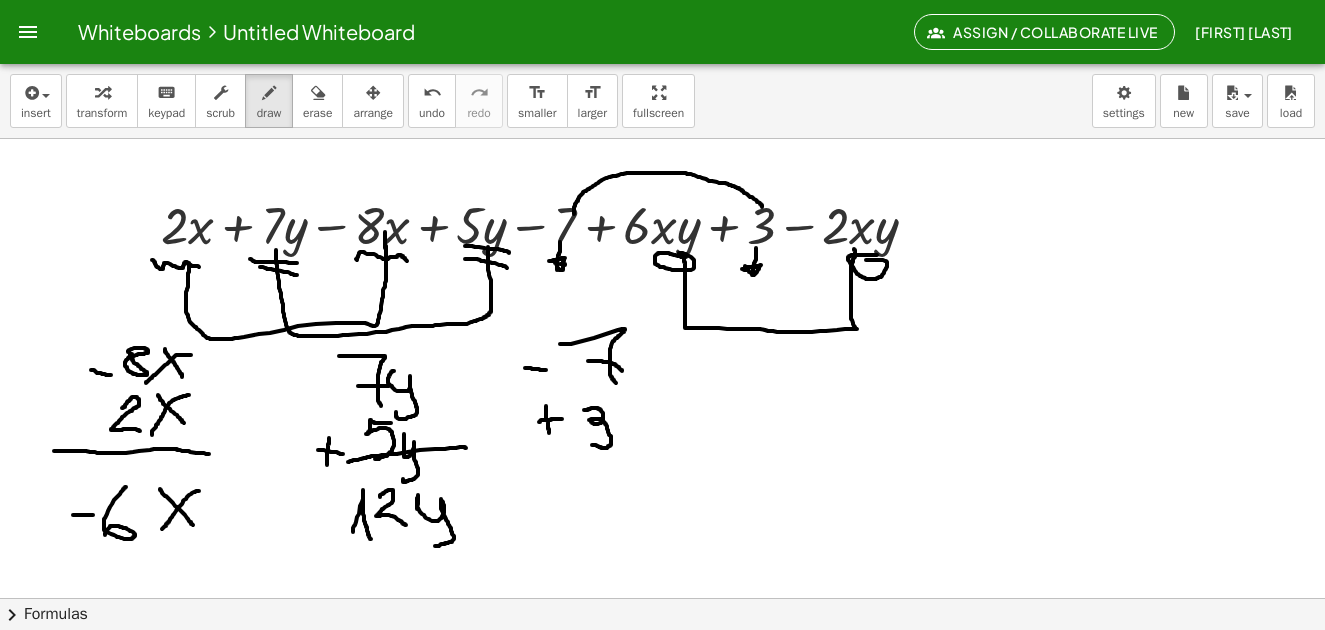 drag, startPoint x: 584, startPoint y: 410, endPoint x: 588, endPoint y: 444, distance: 34.234486 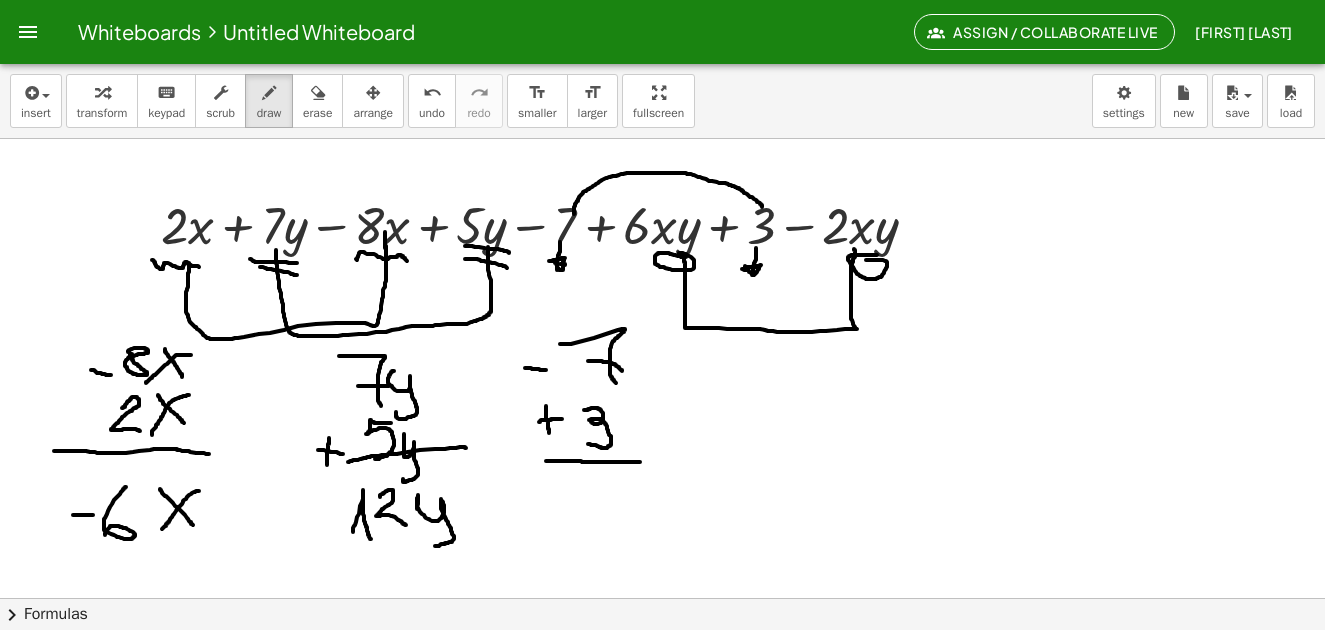 drag, startPoint x: 550, startPoint y: 461, endPoint x: 645, endPoint y: 462, distance: 95.005264 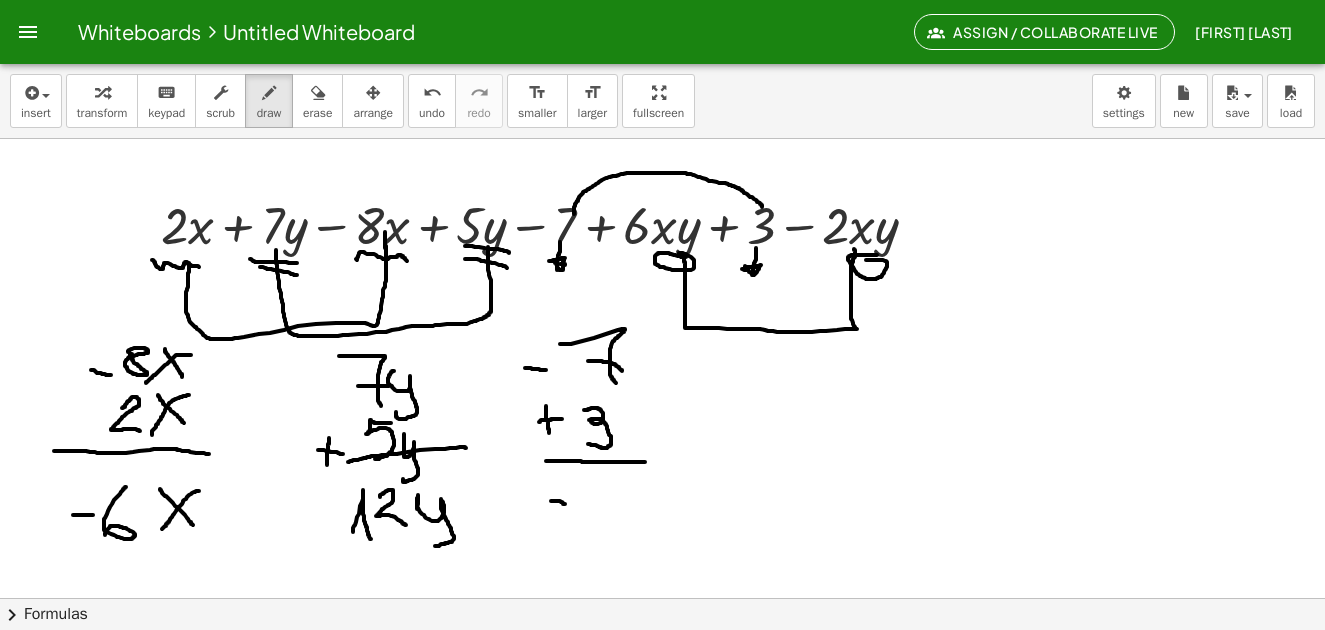 drag, startPoint x: 551, startPoint y: 501, endPoint x: 568, endPoint y: 504, distance: 17.262676 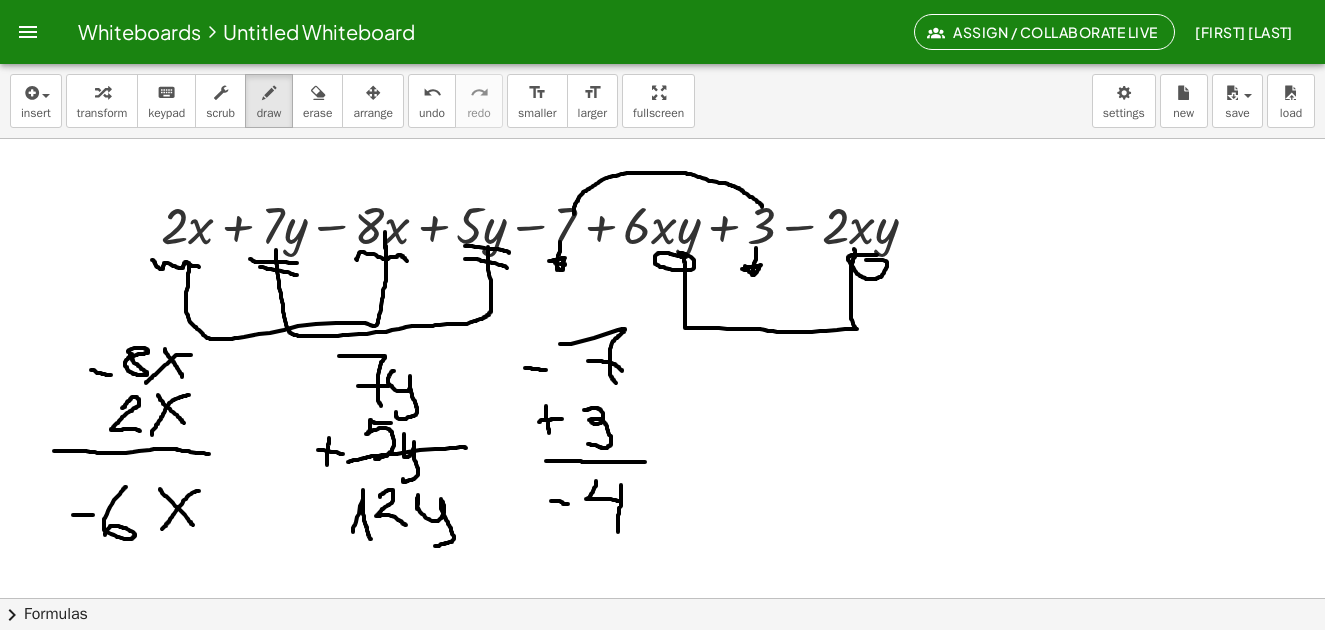 drag, startPoint x: 596, startPoint y: 481, endPoint x: 618, endPoint y: 532, distance: 55.542778 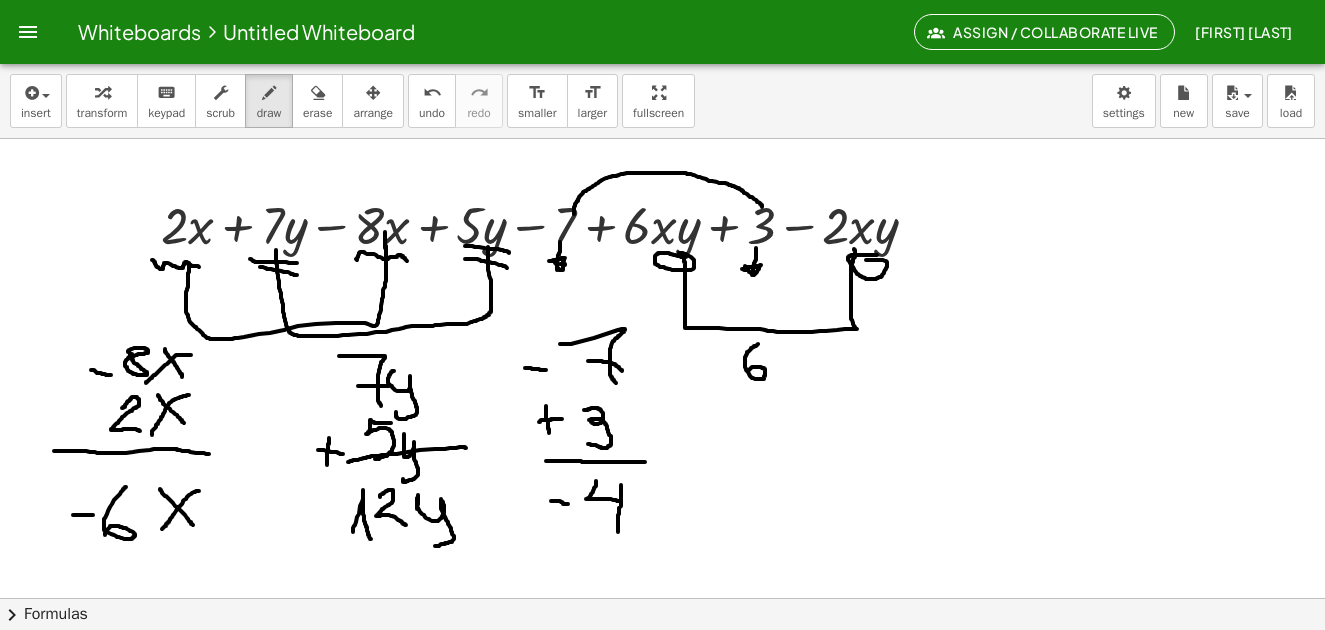 drag, startPoint x: 755, startPoint y: 346, endPoint x: 745, endPoint y: 377, distance: 32.572994 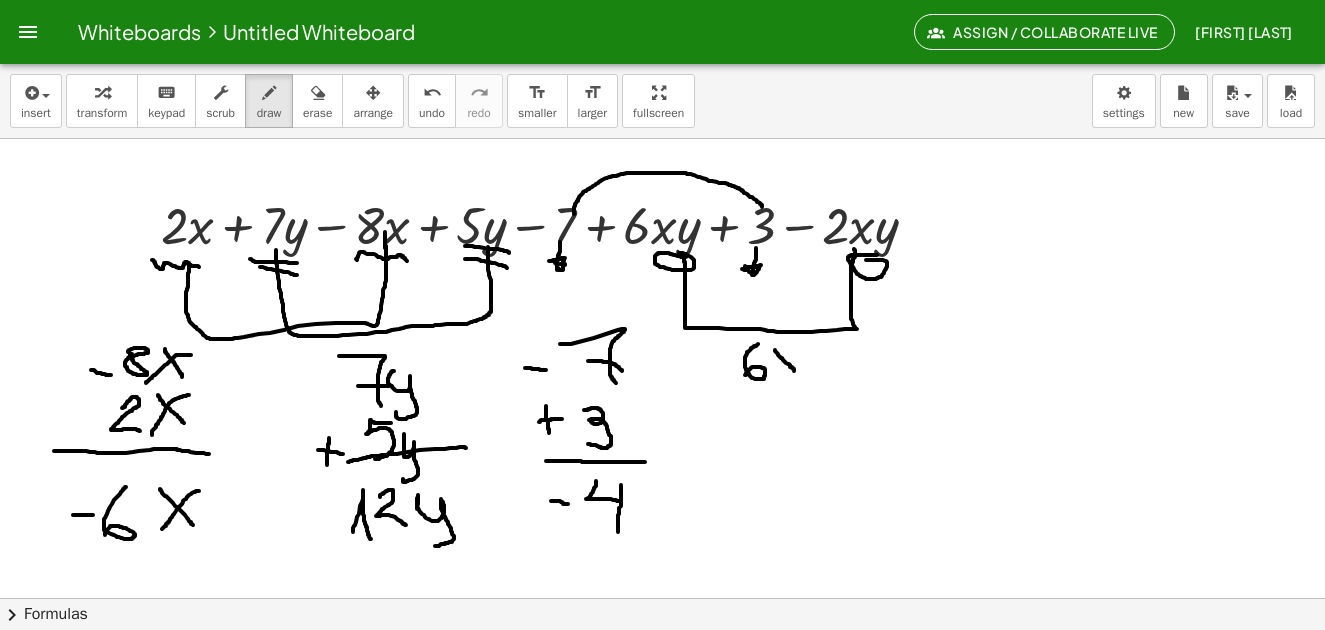drag, startPoint x: 775, startPoint y: 350, endPoint x: 796, endPoint y: 372, distance: 30.413813 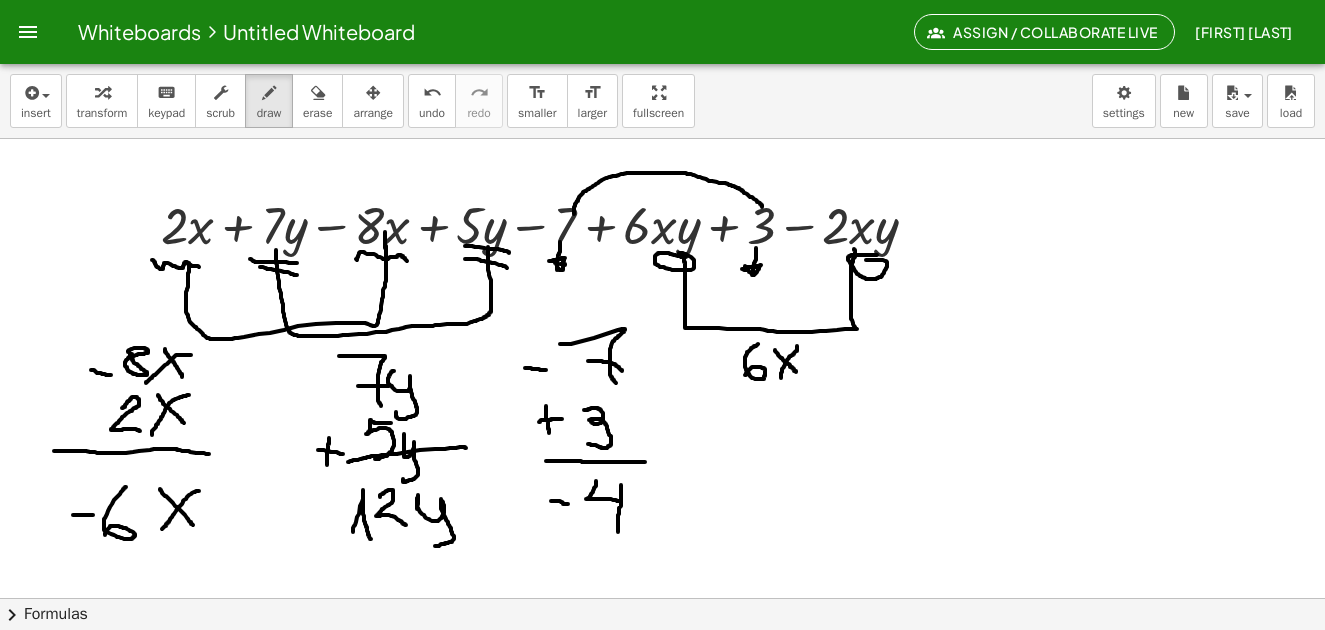 drag, startPoint x: 797, startPoint y: 346, endPoint x: 780, endPoint y: 384, distance: 41.62932 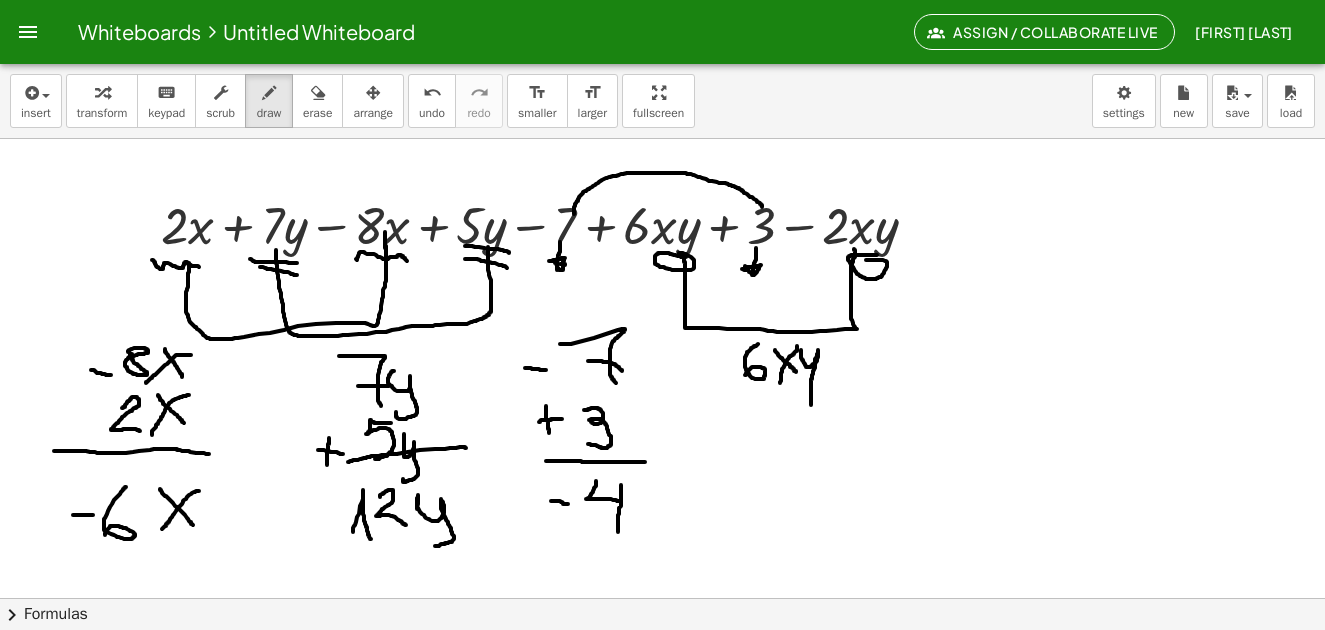 drag, startPoint x: 801, startPoint y: 350, endPoint x: 811, endPoint y: 405, distance: 55.9017 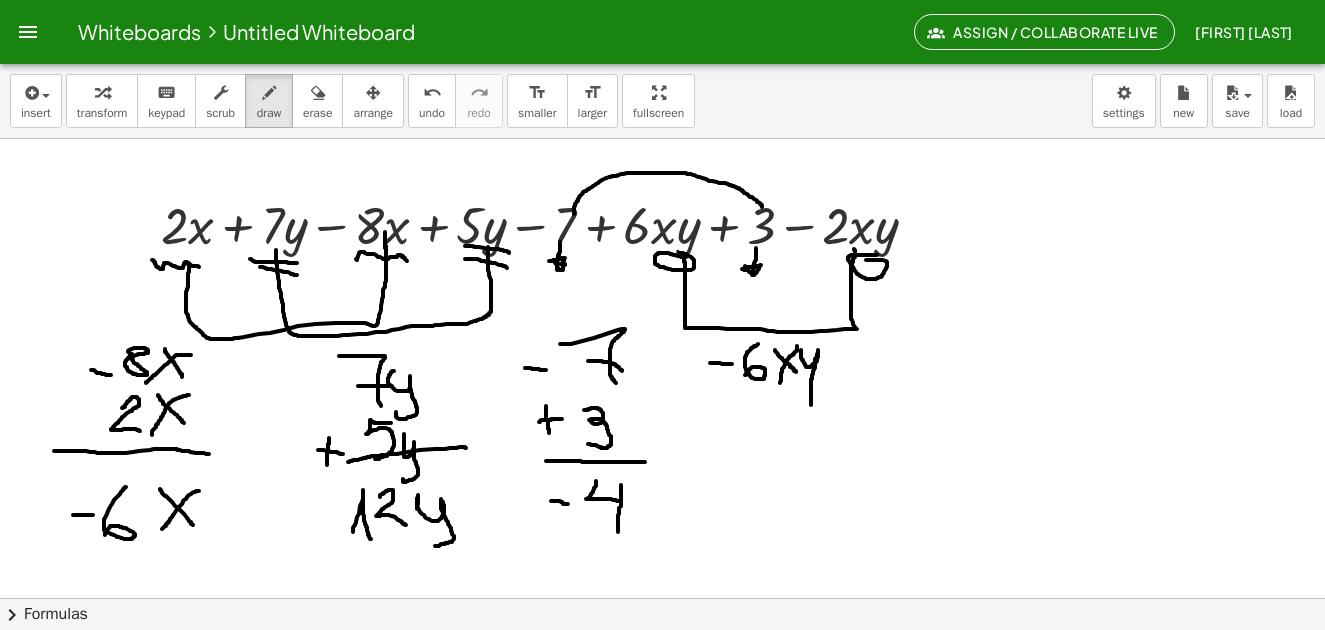 drag, startPoint x: 710, startPoint y: 363, endPoint x: 732, endPoint y: 364, distance: 22.022715 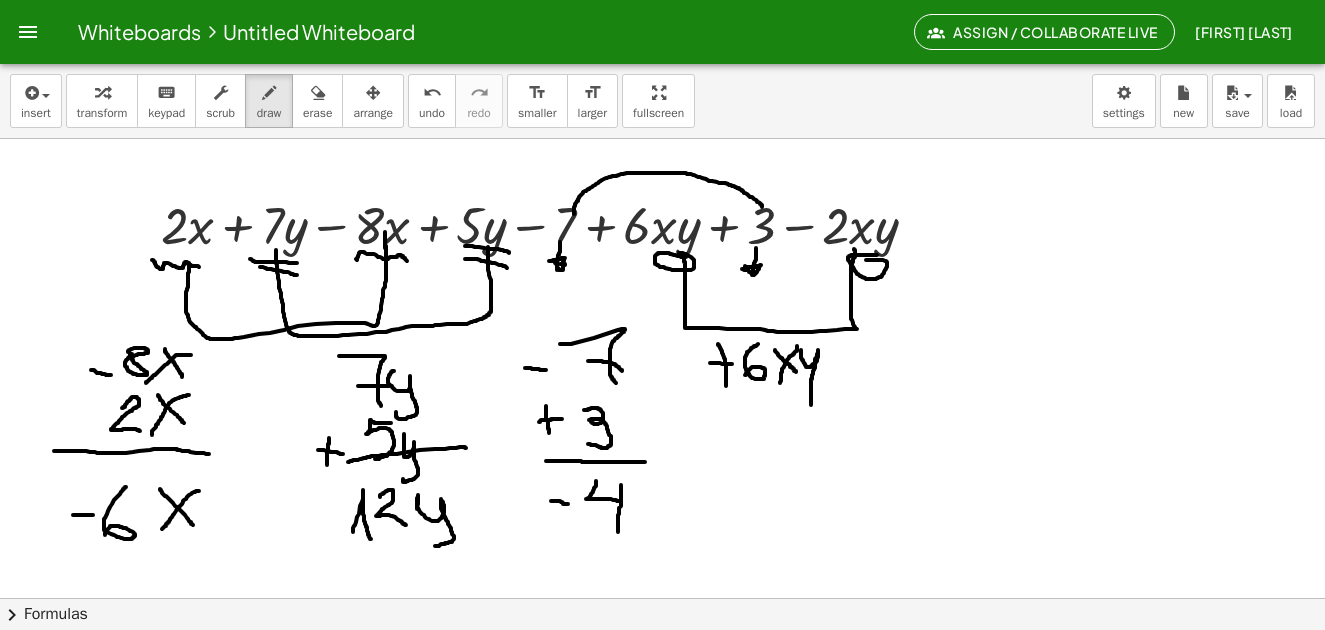 drag, startPoint x: 718, startPoint y: 344, endPoint x: 726, endPoint y: 386, distance: 42.755116 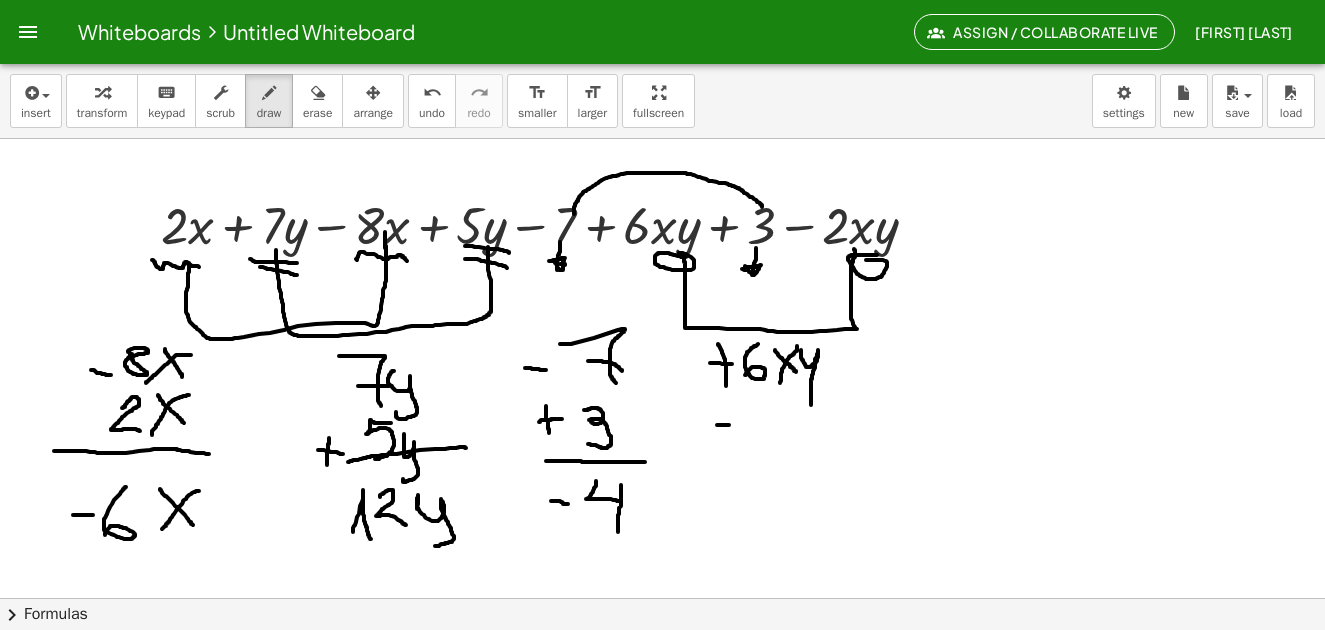 drag, startPoint x: 723, startPoint y: 425, endPoint x: 735, endPoint y: 425, distance: 12 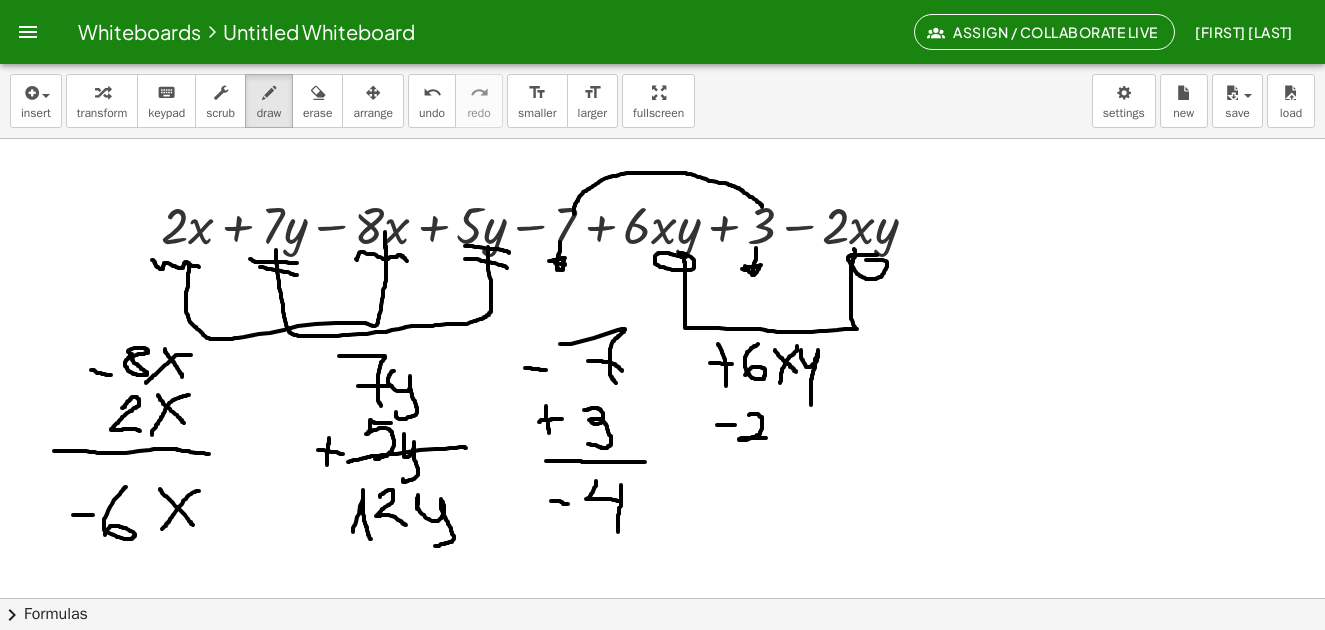 drag, startPoint x: 749, startPoint y: 415, endPoint x: 766, endPoint y: 438, distance: 28.600698 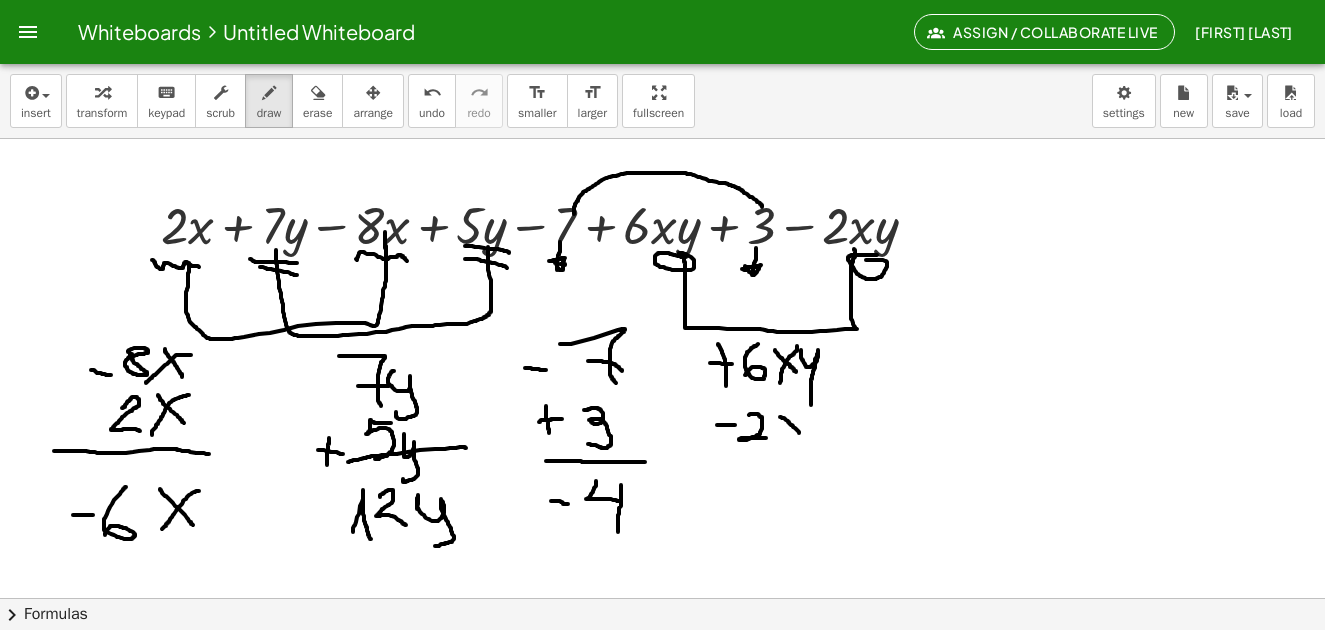 drag, startPoint x: 780, startPoint y: 417, endPoint x: 806, endPoint y: 439, distance: 34.058773 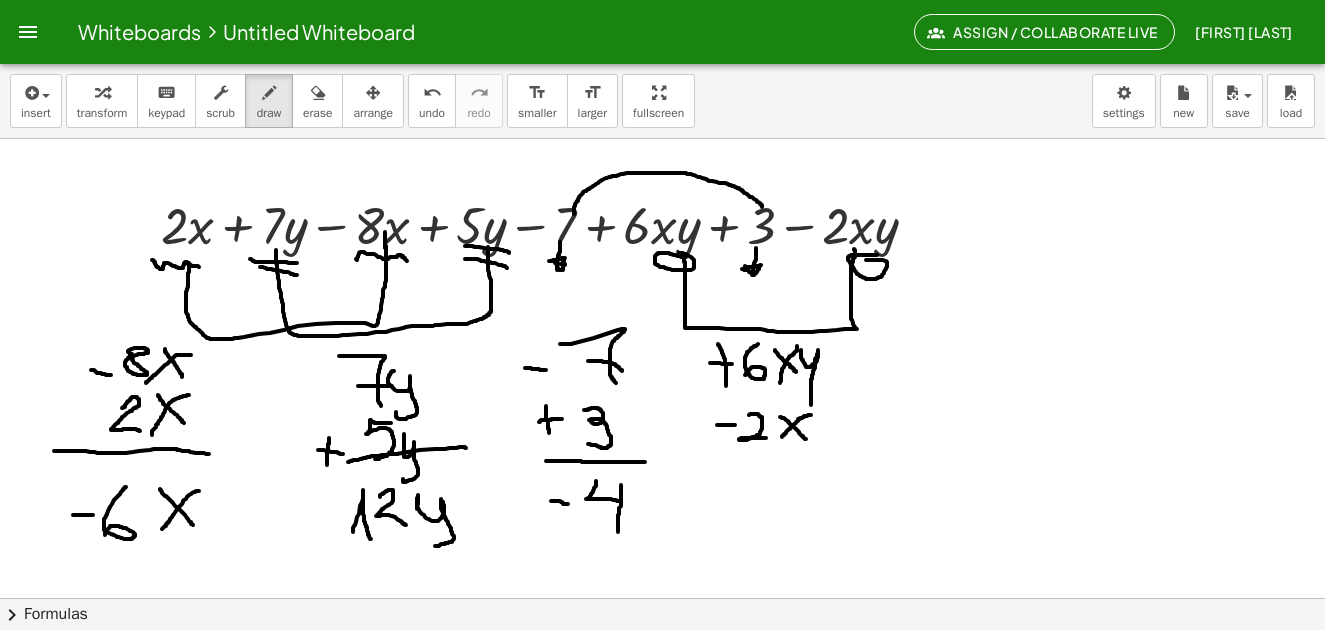 drag, startPoint x: 807, startPoint y: 416, endPoint x: 781, endPoint y: 439, distance: 34.713108 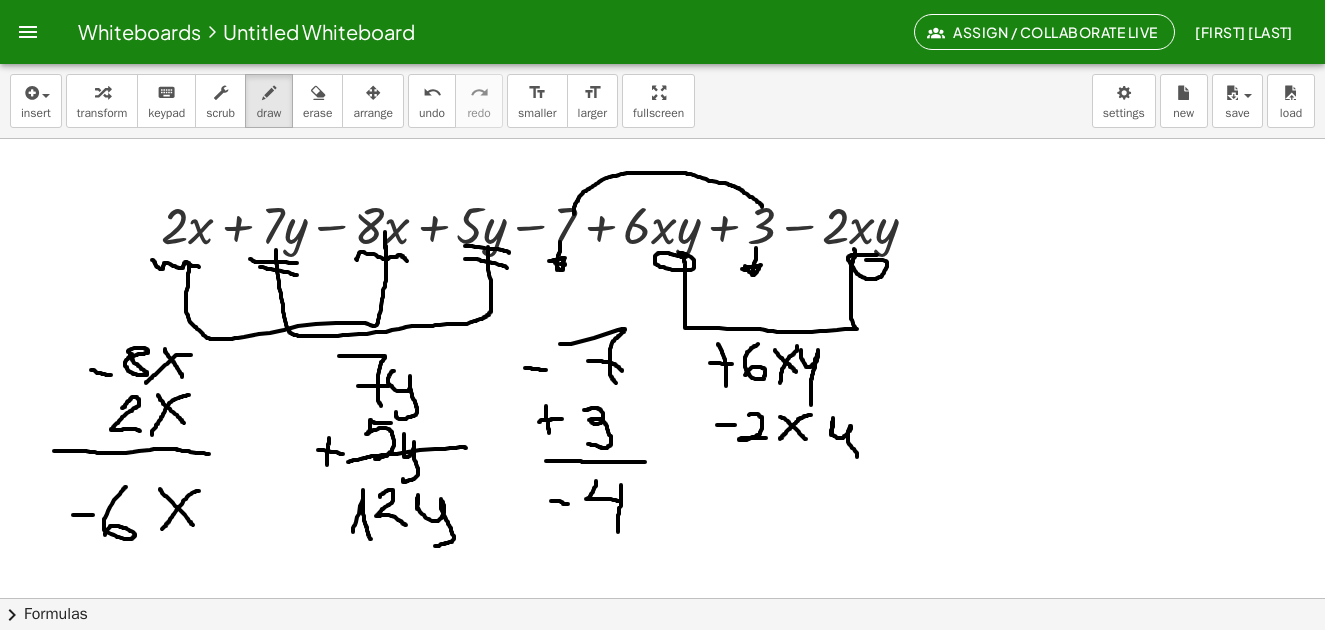 drag, startPoint x: 831, startPoint y: 435, endPoint x: 839, endPoint y: 459, distance: 25.298222 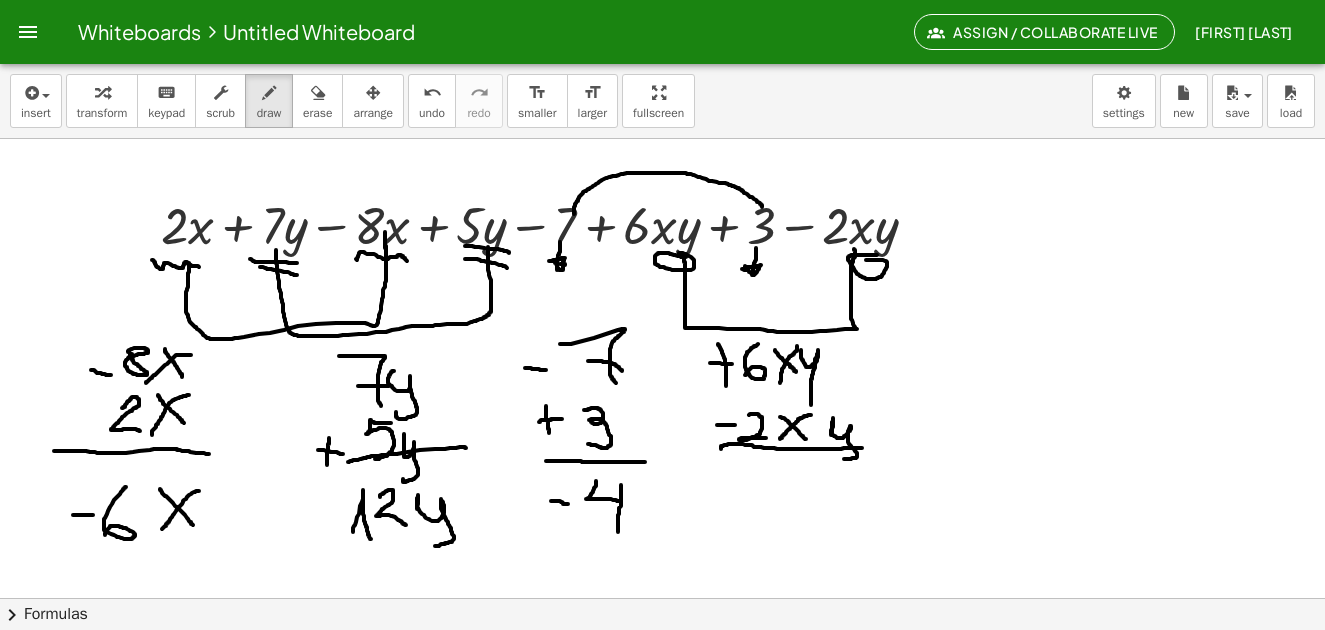 drag, startPoint x: 721, startPoint y: 449, endPoint x: 865, endPoint y: 448, distance: 144.00348 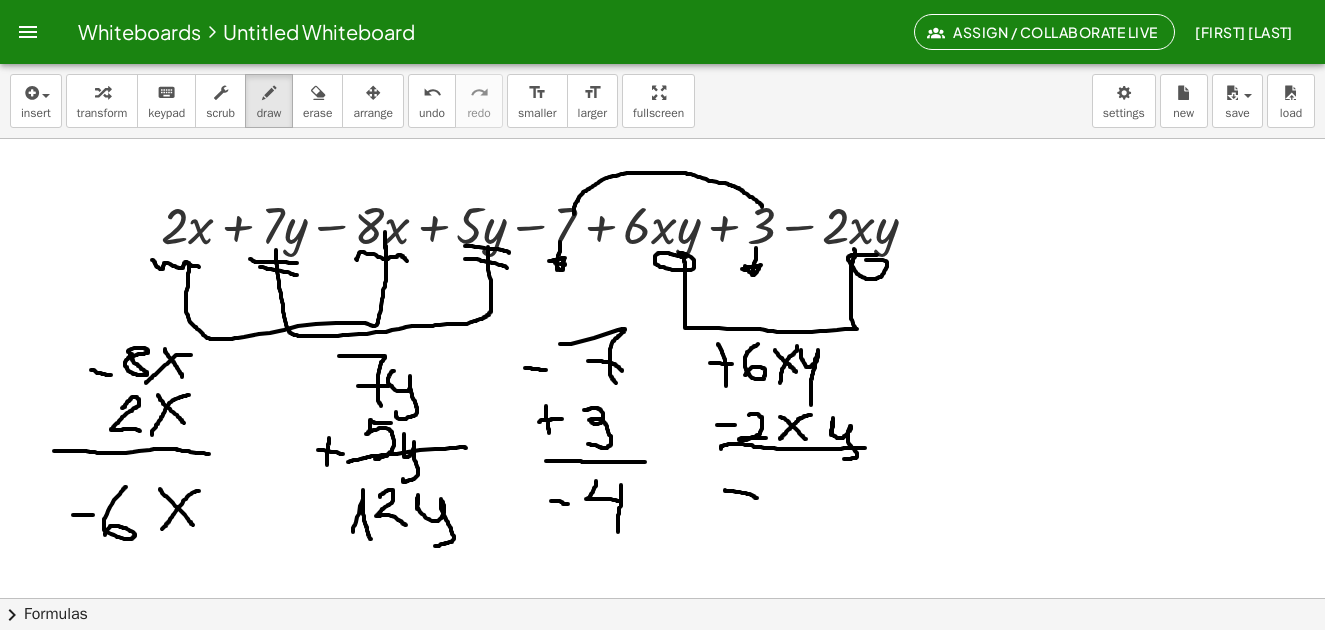 drag, startPoint x: 726, startPoint y: 491, endPoint x: 757, endPoint y: 498, distance: 31.780497 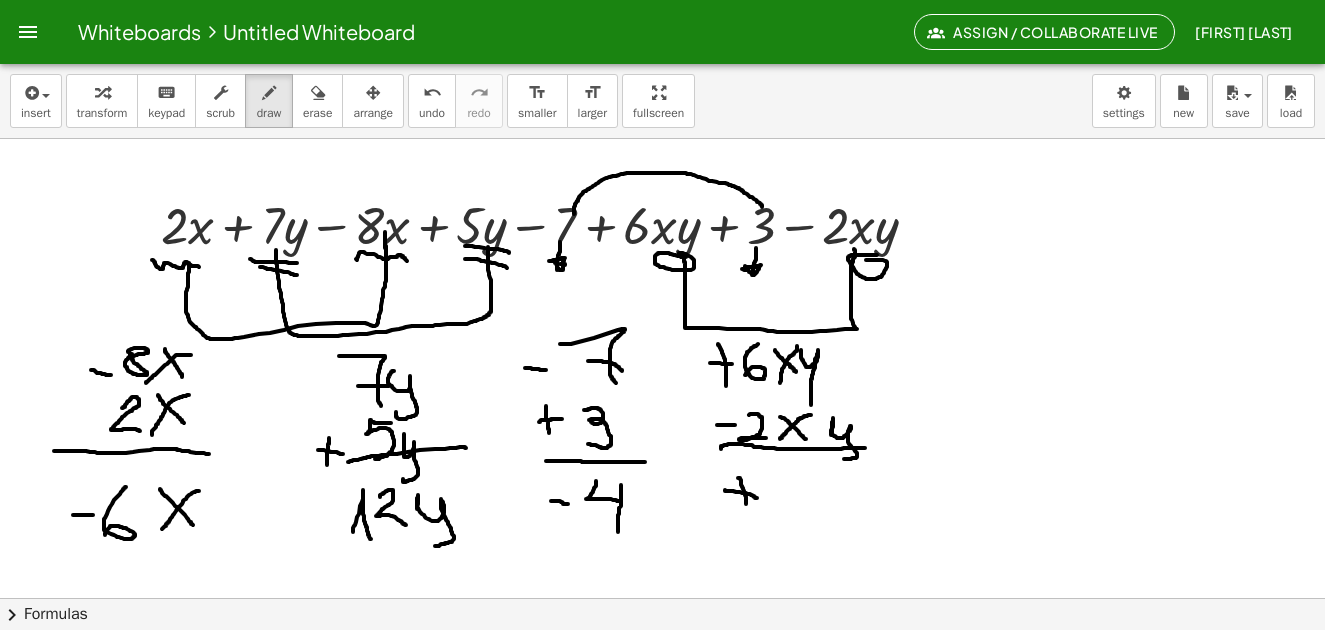 drag, startPoint x: 739, startPoint y: 478, endPoint x: 746, endPoint y: 514, distance: 36.67424 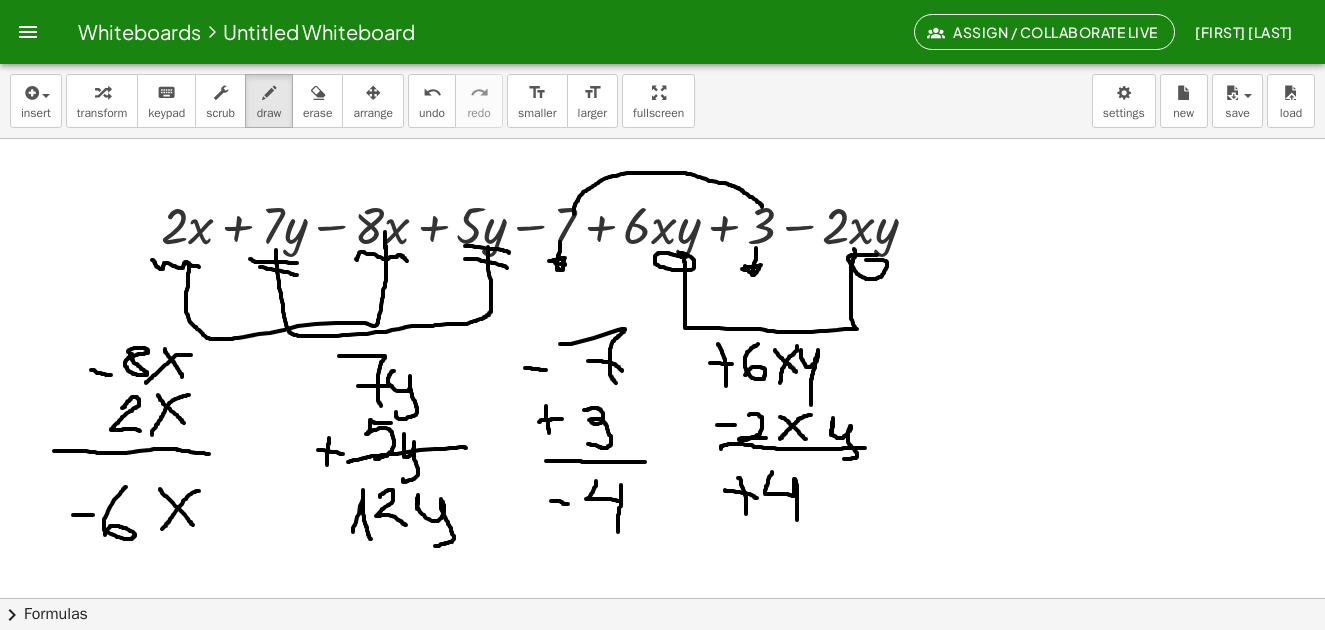 drag, startPoint x: 772, startPoint y: 472, endPoint x: 797, endPoint y: 520, distance: 54.120235 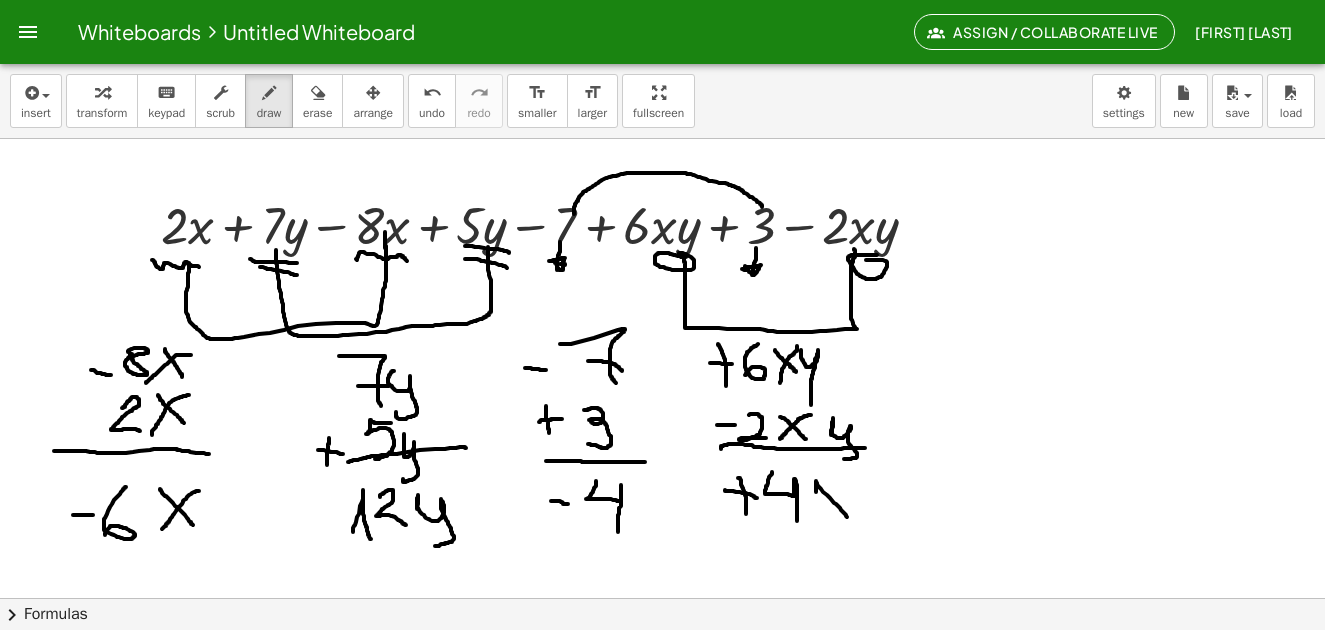 drag, startPoint x: 816, startPoint y: 492, endPoint x: 850, endPoint y: 517, distance: 42.201897 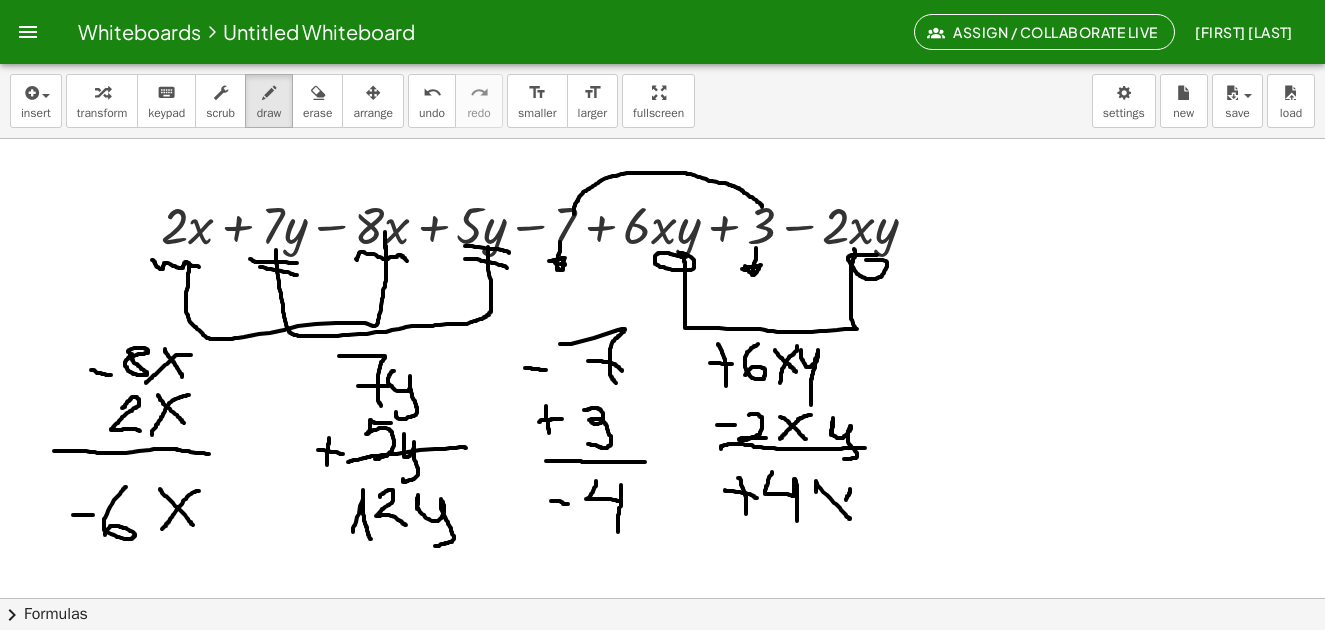drag, startPoint x: 850, startPoint y: 489, endPoint x: 841, endPoint y: 506, distance: 19.235384 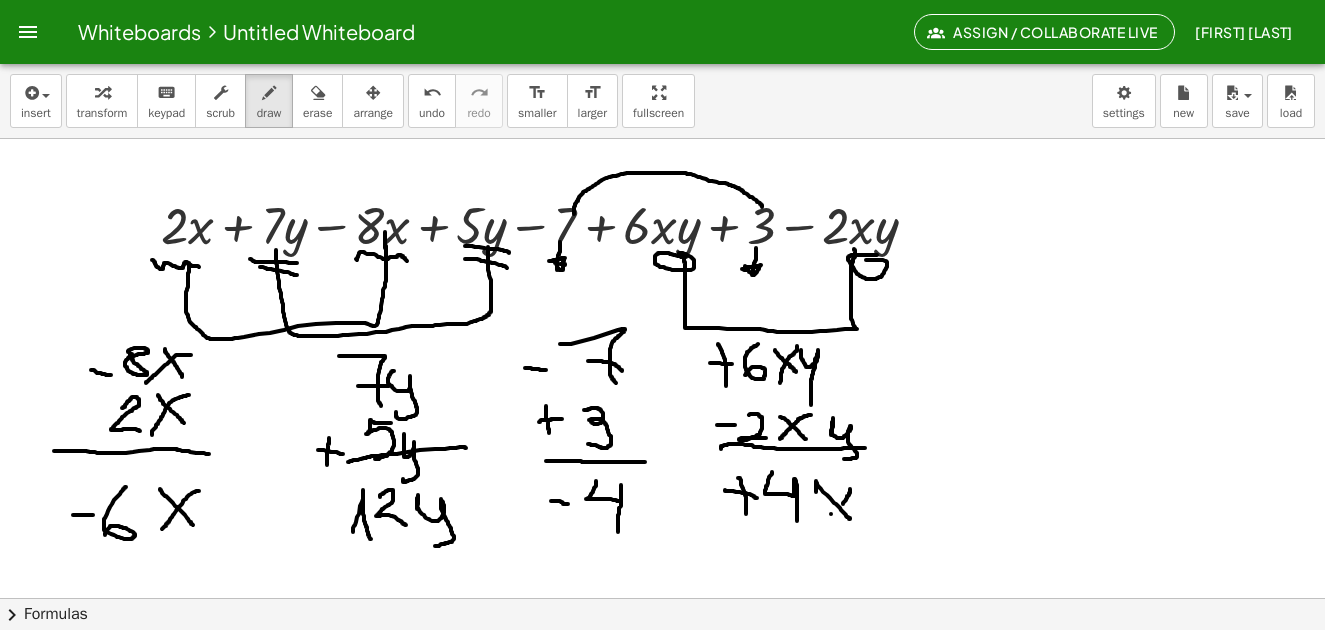 click at bounding box center (662, 662) 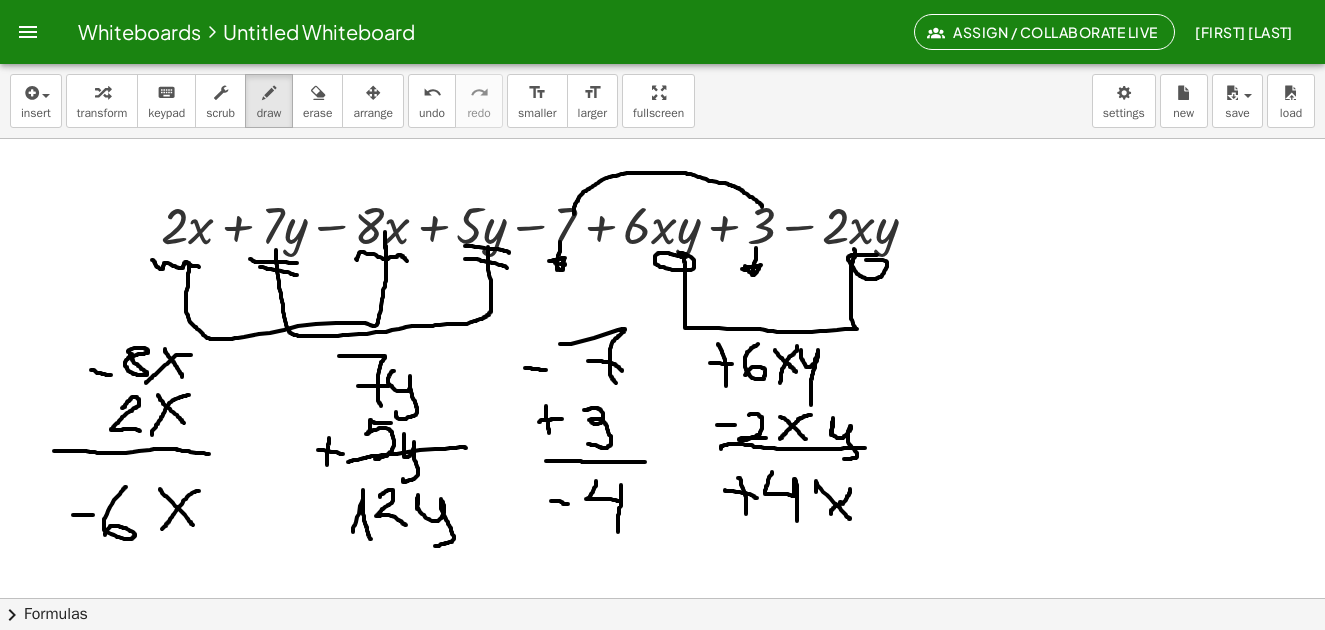drag, startPoint x: 831, startPoint y: 513, endPoint x: 841, endPoint y: 502, distance: 14.866069 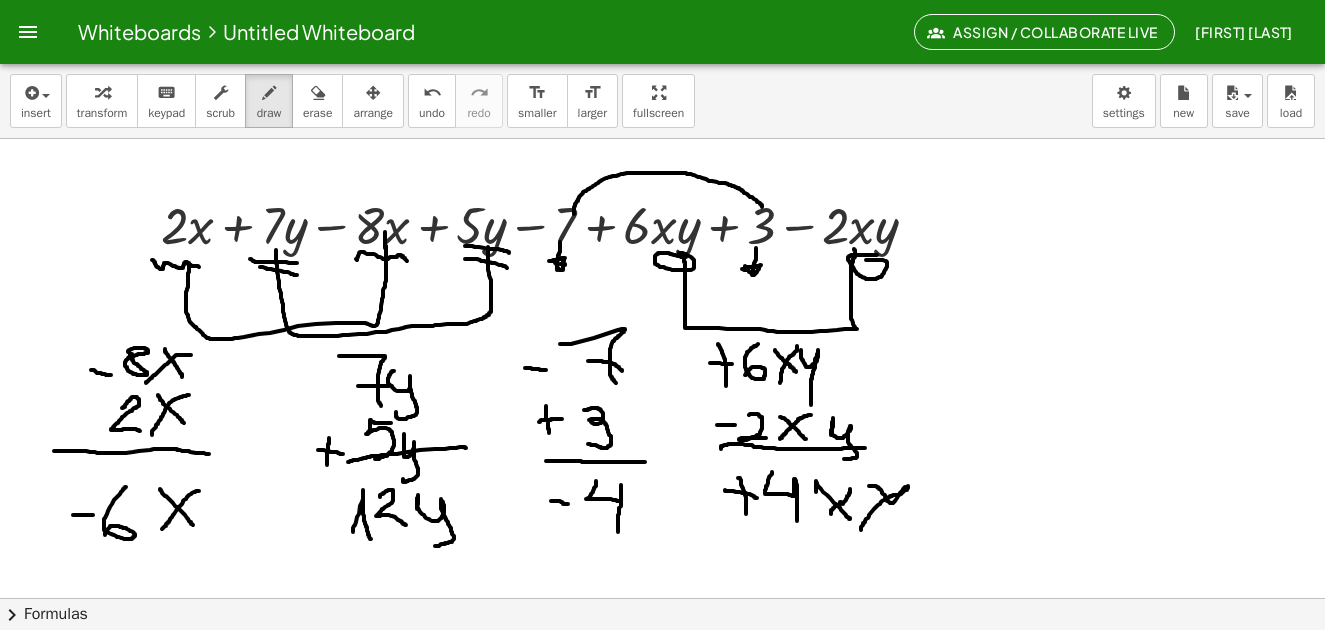 drag, startPoint x: 869, startPoint y: 486, endPoint x: 861, endPoint y: 530, distance: 44.72136 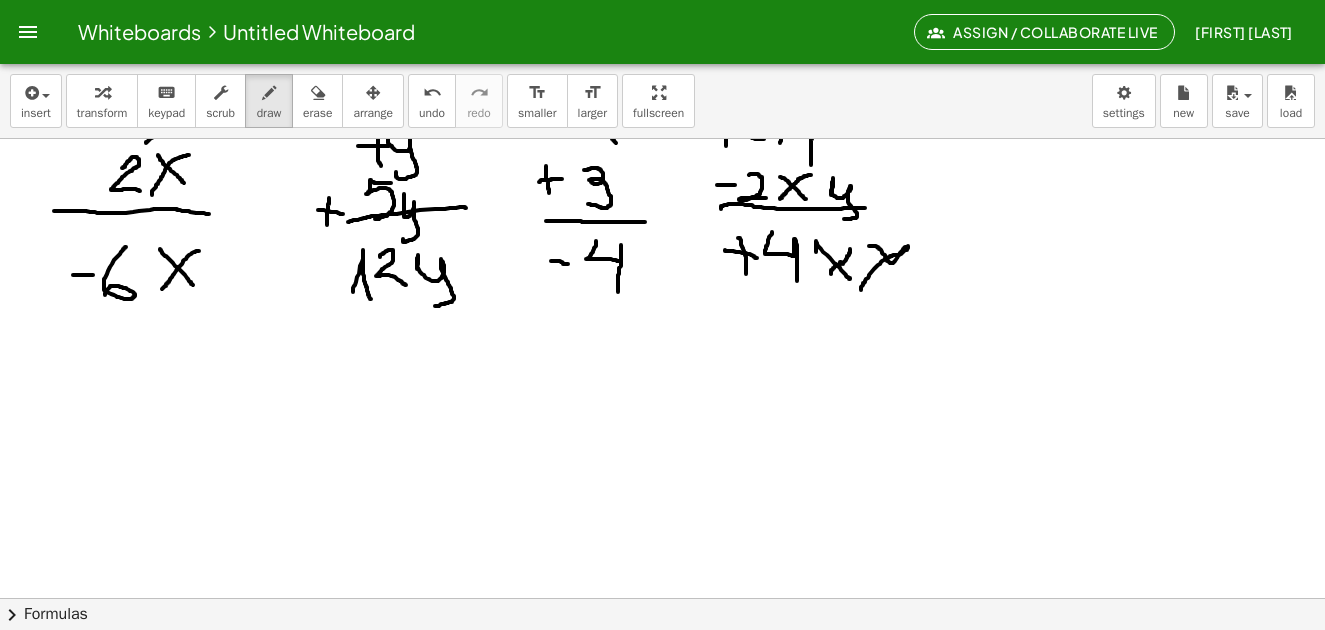 scroll, scrollTop: 280, scrollLeft: 0, axis: vertical 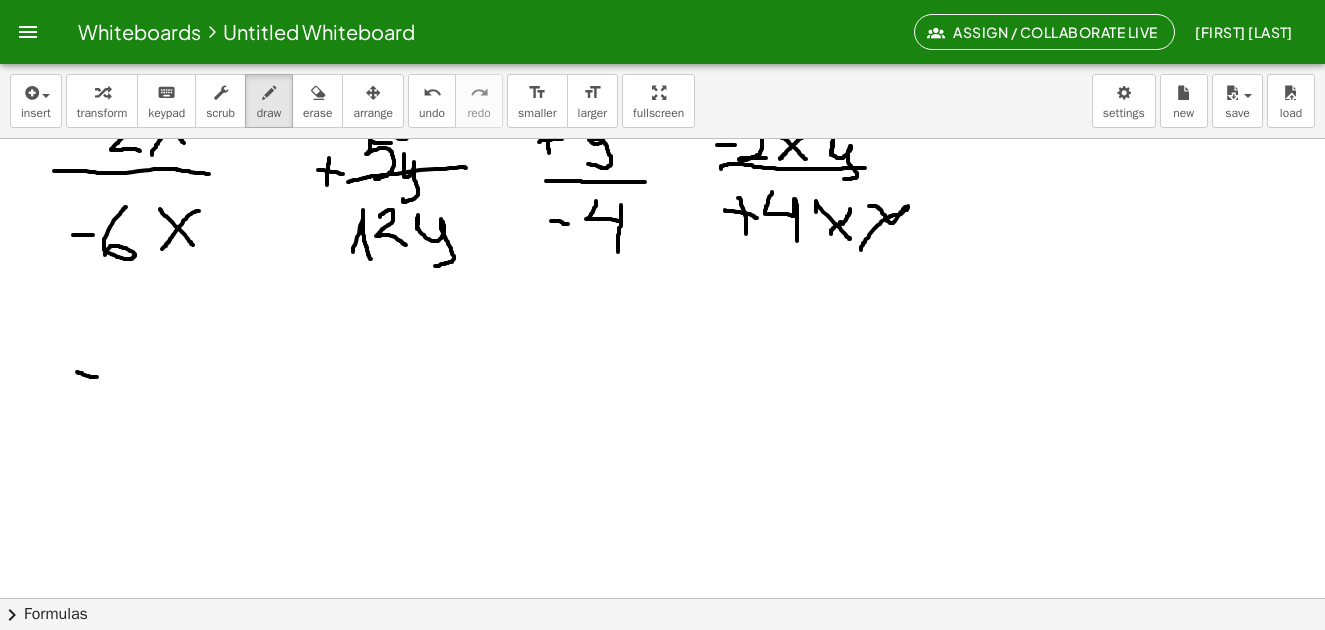 drag, startPoint x: 77, startPoint y: 372, endPoint x: 100, endPoint y: 377, distance: 23.537205 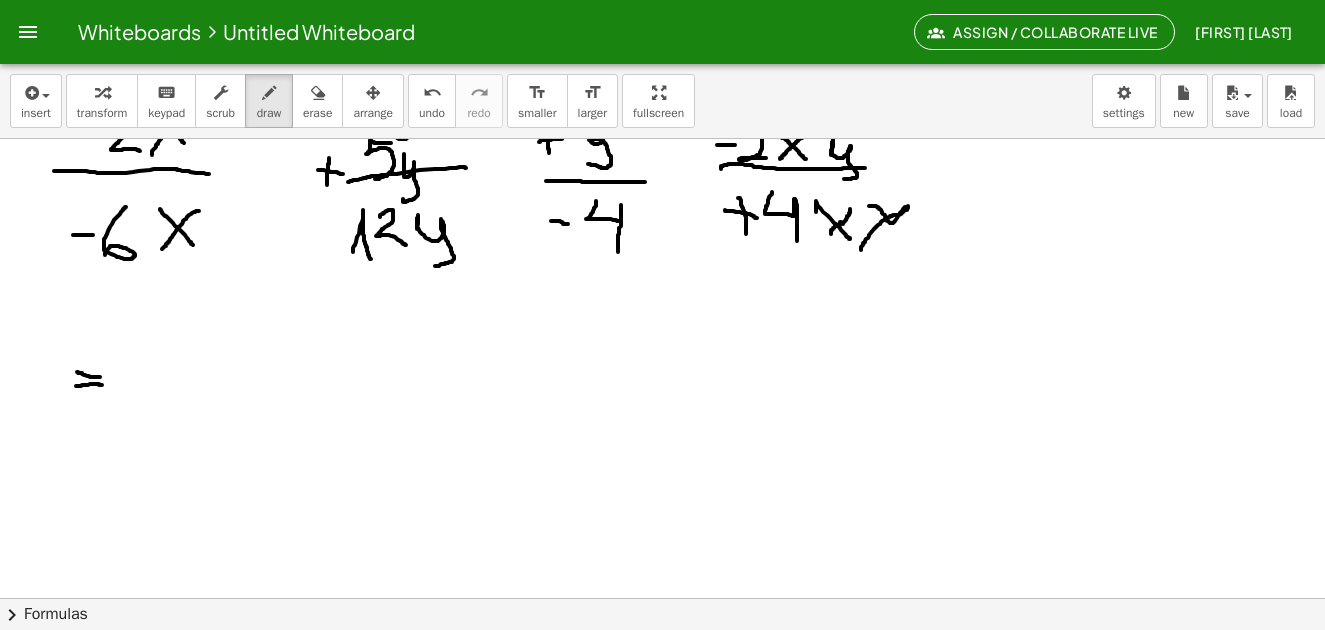 drag, startPoint x: 76, startPoint y: 386, endPoint x: 102, endPoint y: 385, distance: 26.019224 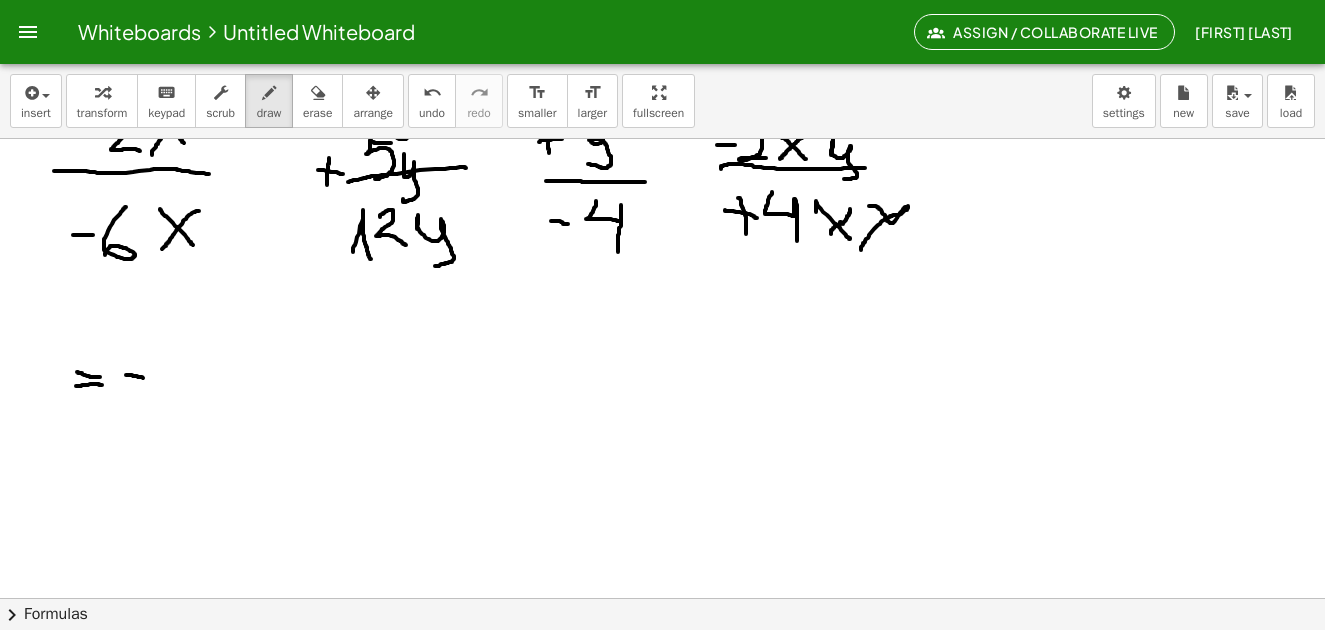 drag, startPoint x: 127, startPoint y: 375, endPoint x: 153, endPoint y: 380, distance: 26.476404 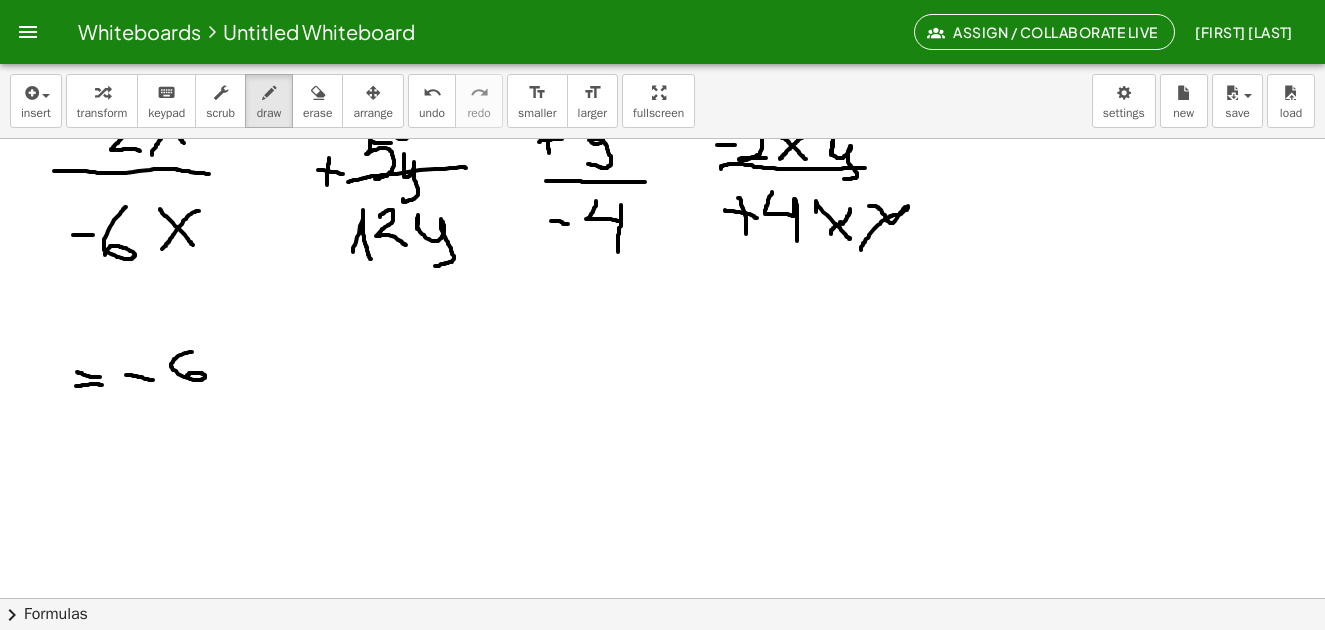 drag, startPoint x: 192, startPoint y: 352, endPoint x: 183, endPoint y: 379, distance: 28.460499 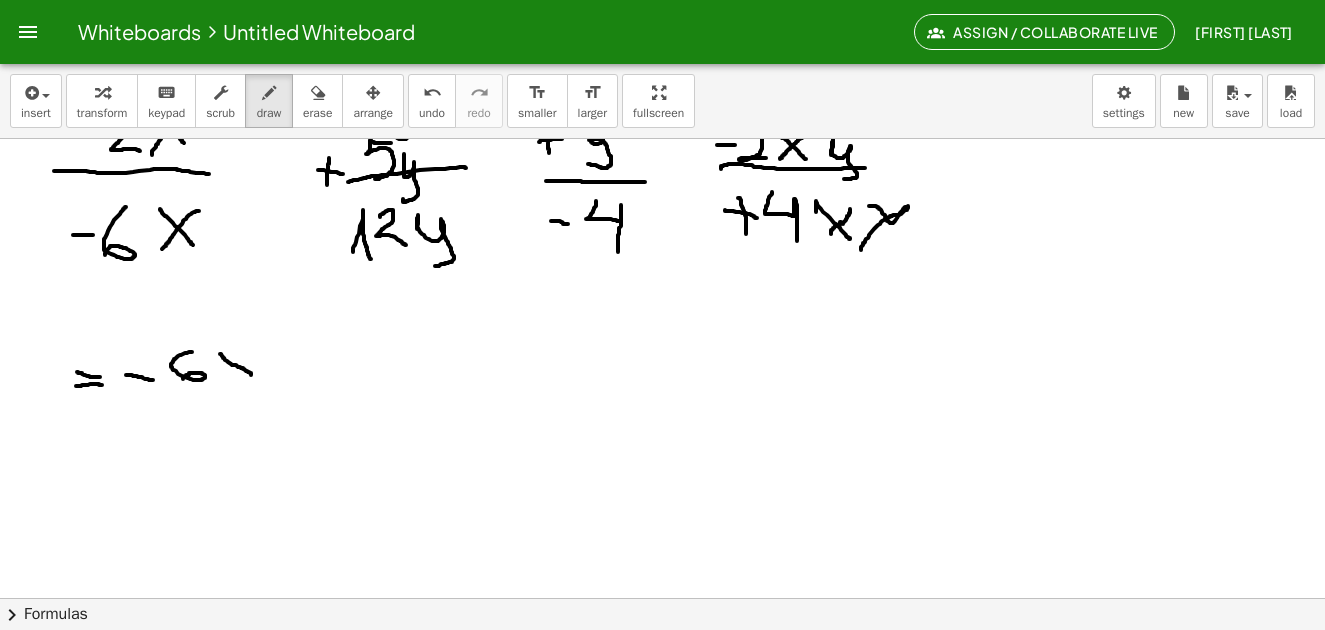 drag, startPoint x: 220, startPoint y: 354, endPoint x: 251, endPoint y: 367, distance: 33.61547 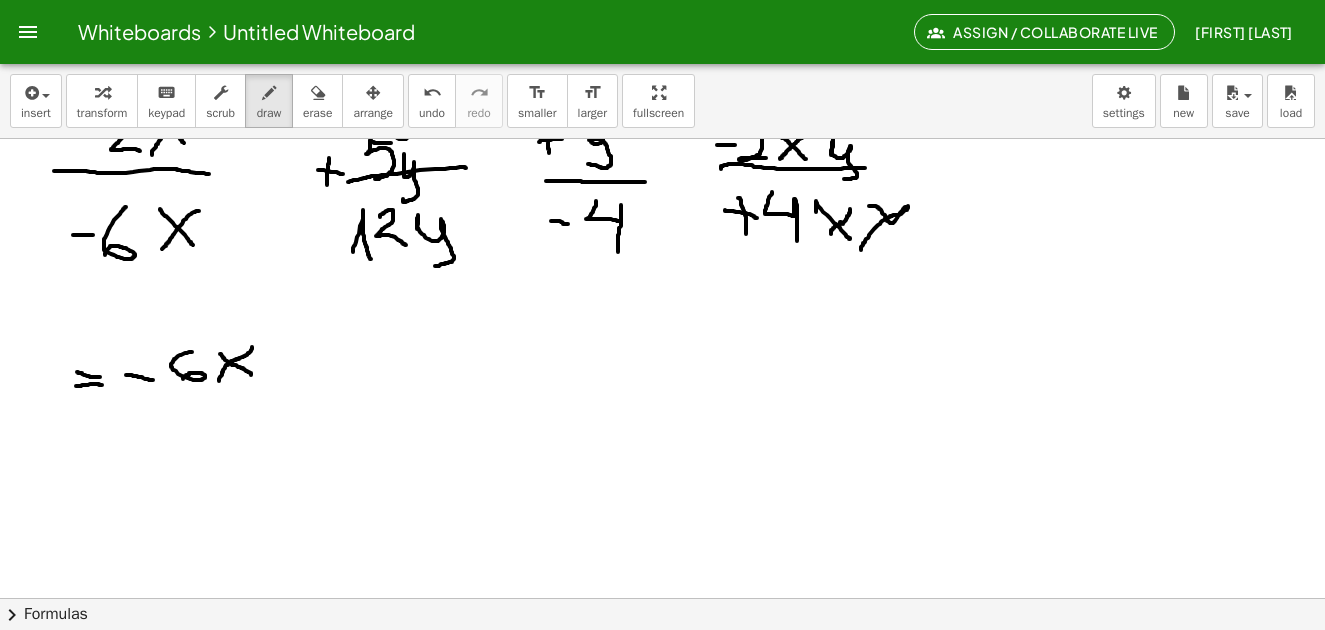 drag, startPoint x: 252, startPoint y: 347, endPoint x: 219, endPoint y: 381, distance: 47.38143 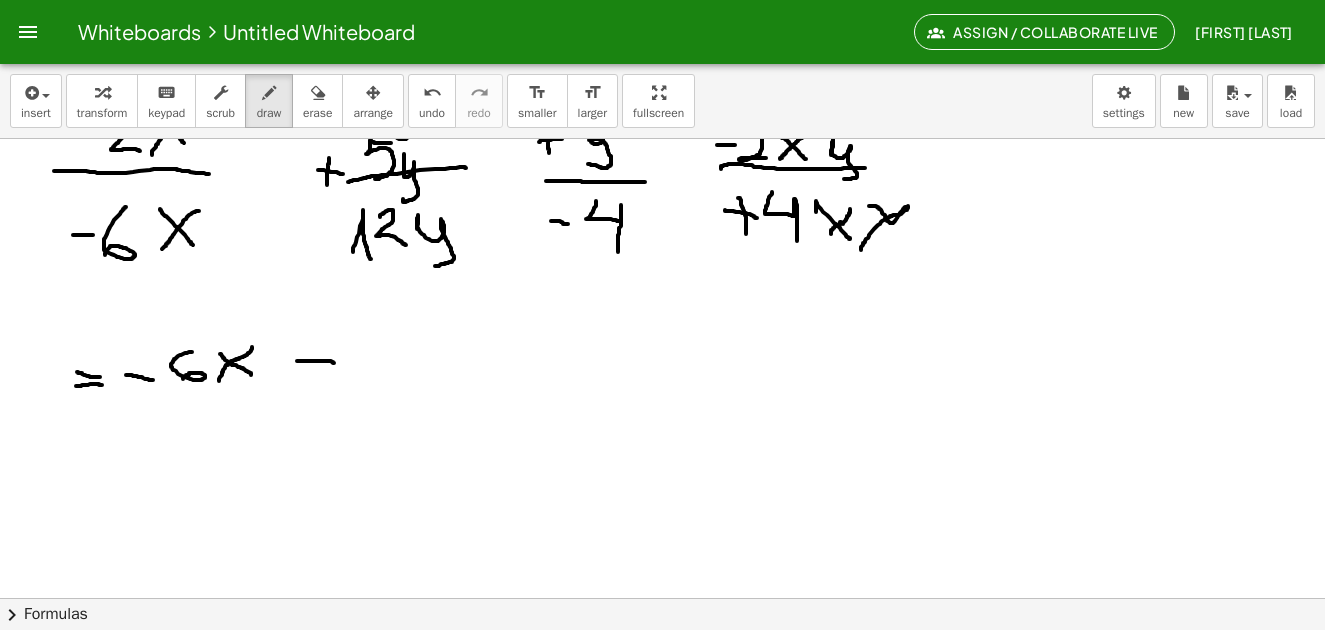 drag, startPoint x: 297, startPoint y: 361, endPoint x: 334, endPoint y: 363, distance: 37.054016 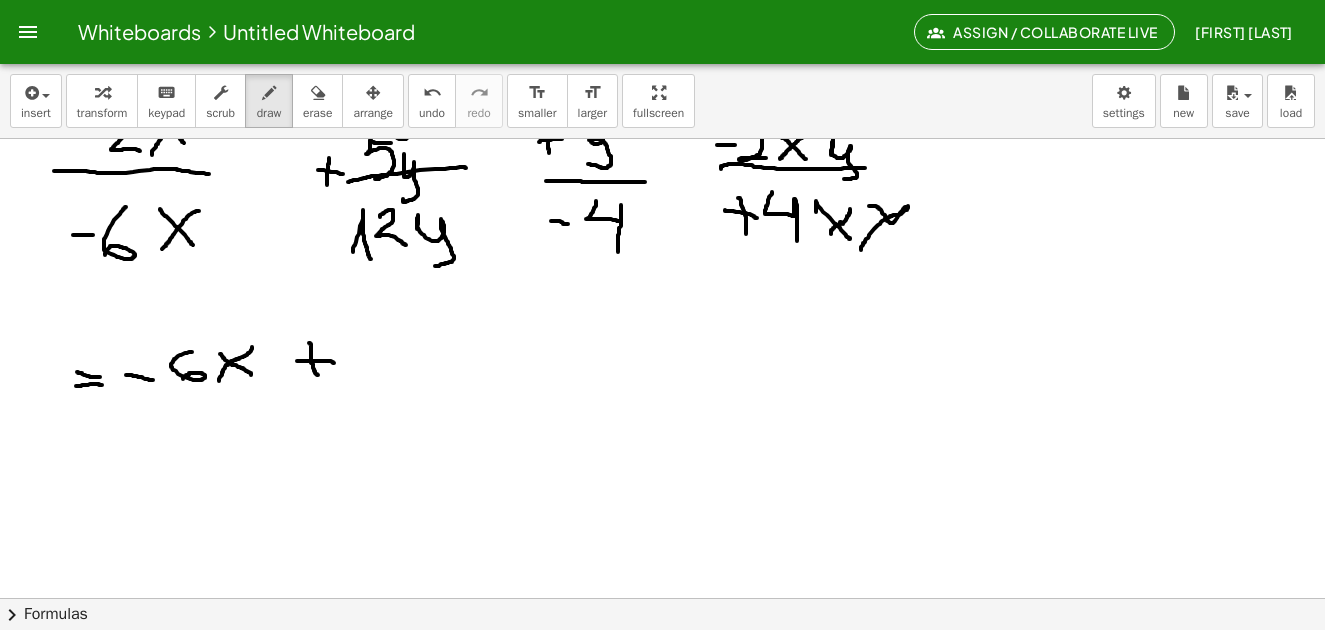 drag, startPoint x: 311, startPoint y: 345, endPoint x: 318, endPoint y: 375, distance: 30.805843 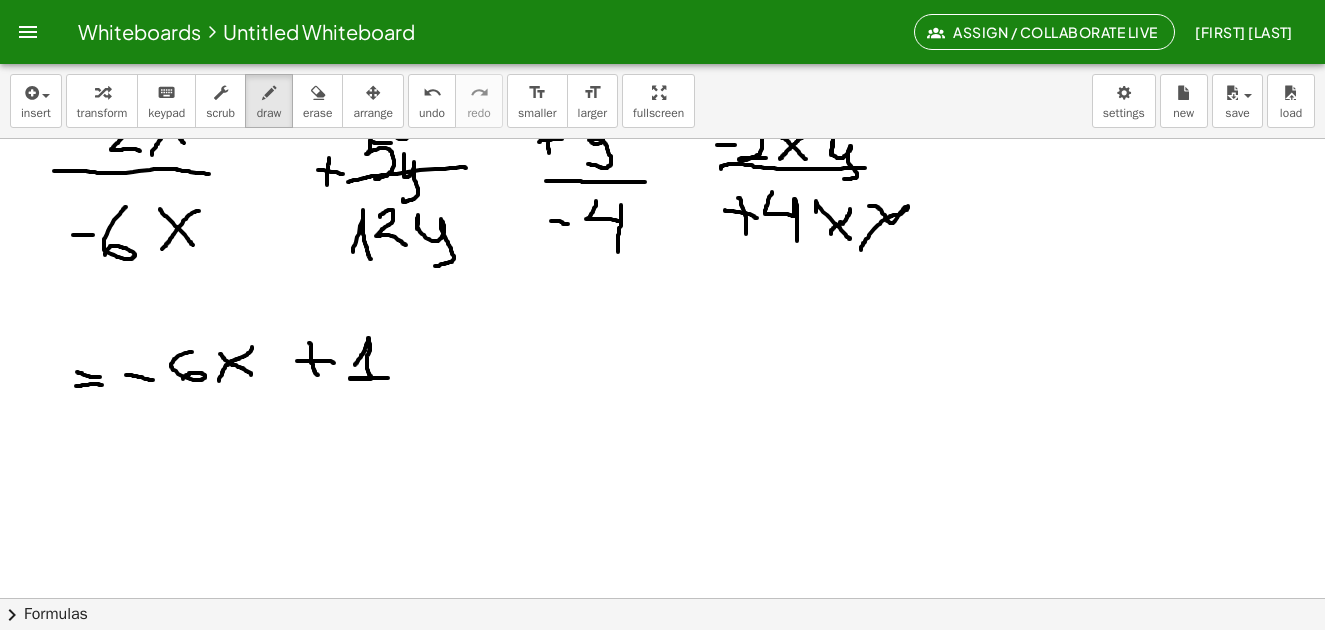 drag, startPoint x: 355, startPoint y: 365, endPoint x: 391, endPoint y: 379, distance: 38.626415 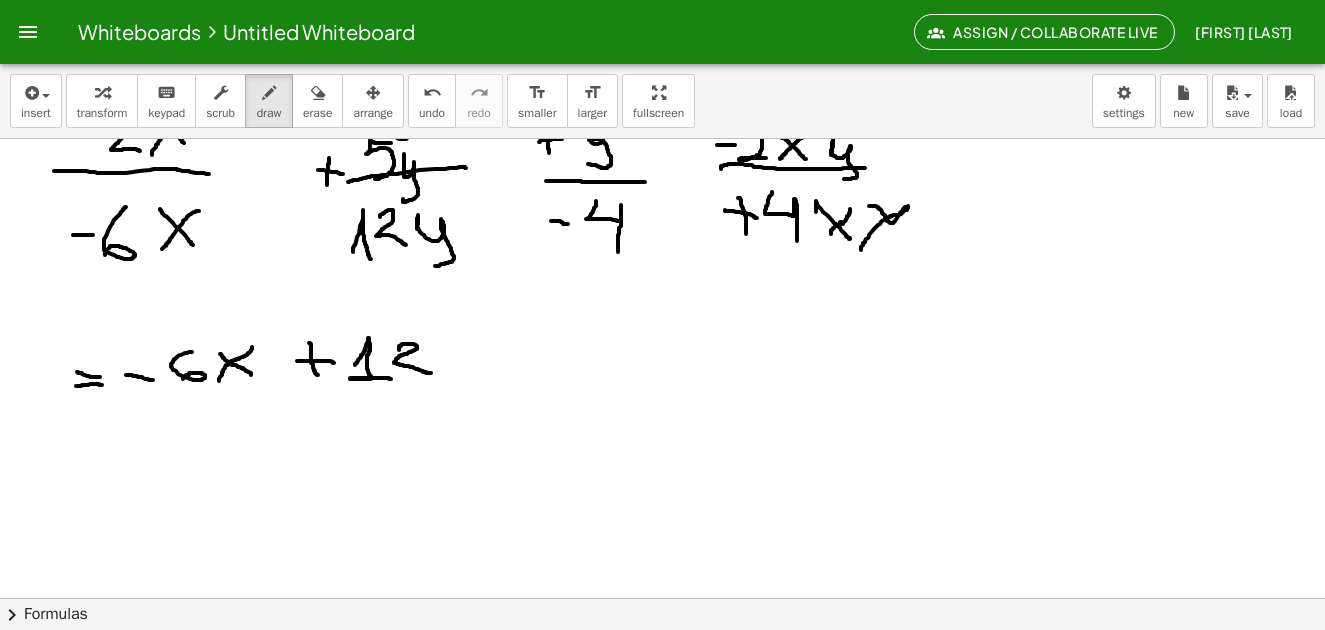 drag, startPoint x: 399, startPoint y: 349, endPoint x: 431, endPoint y: 373, distance: 40 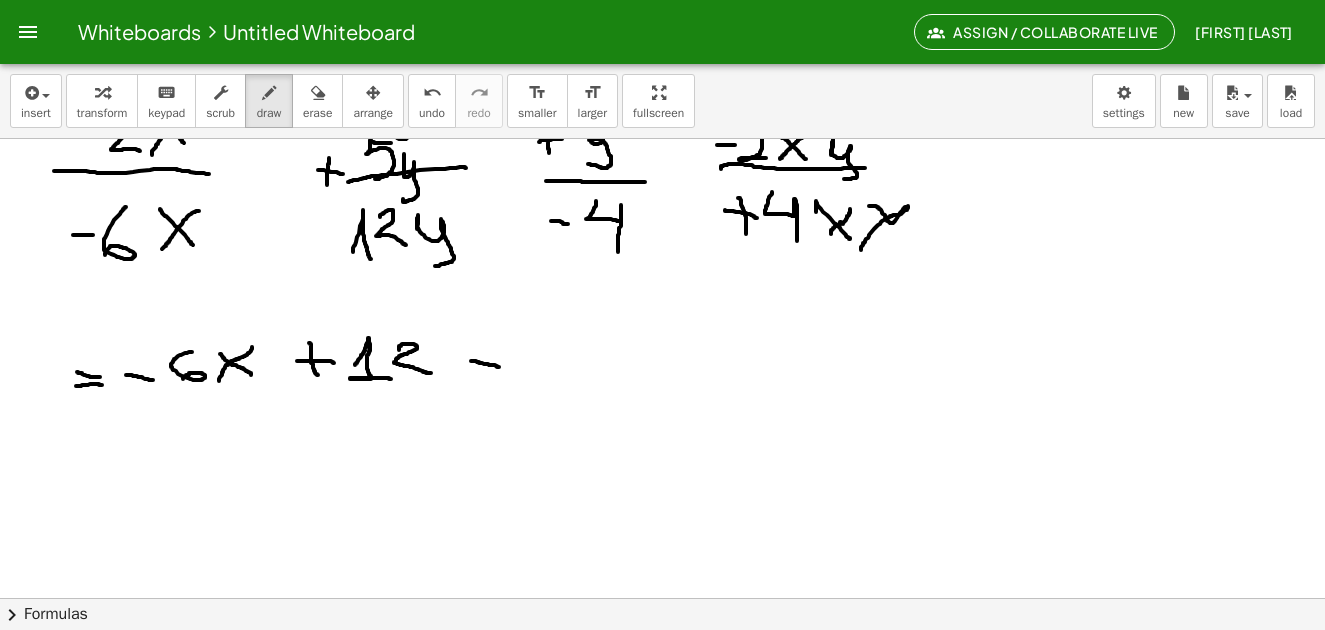 drag, startPoint x: 471, startPoint y: 361, endPoint x: 493, endPoint y: 362, distance: 22.022715 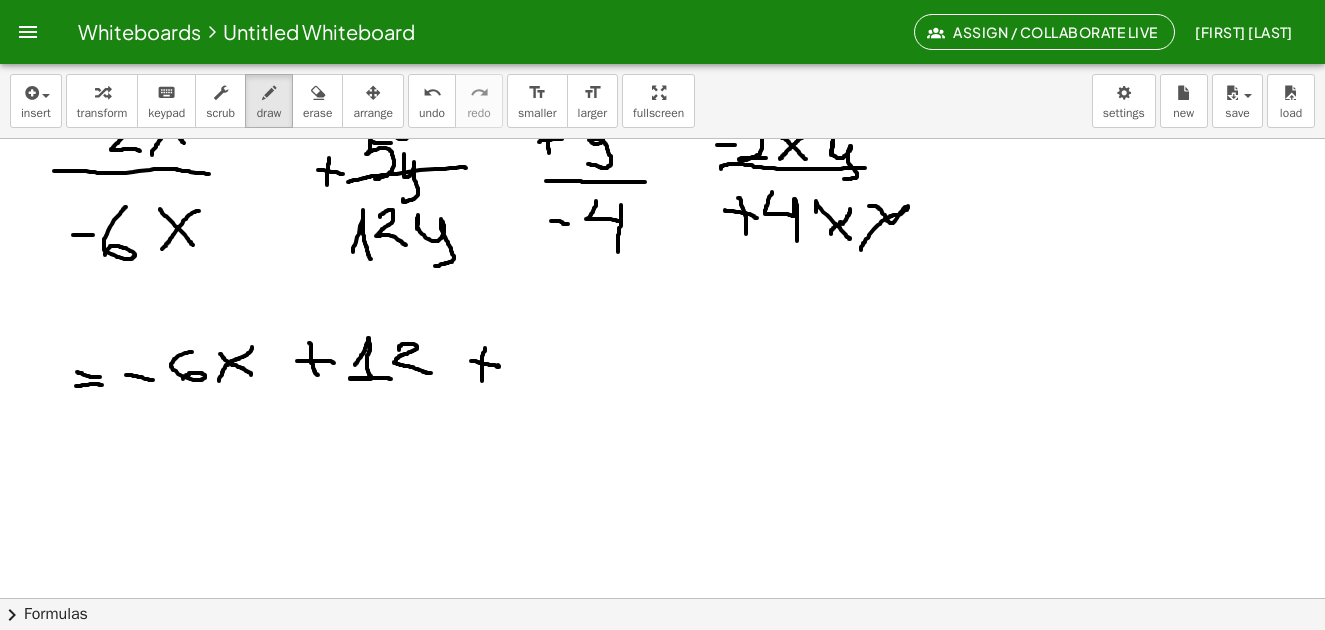 drag, startPoint x: 485, startPoint y: 348, endPoint x: 479, endPoint y: 378, distance: 30.594116 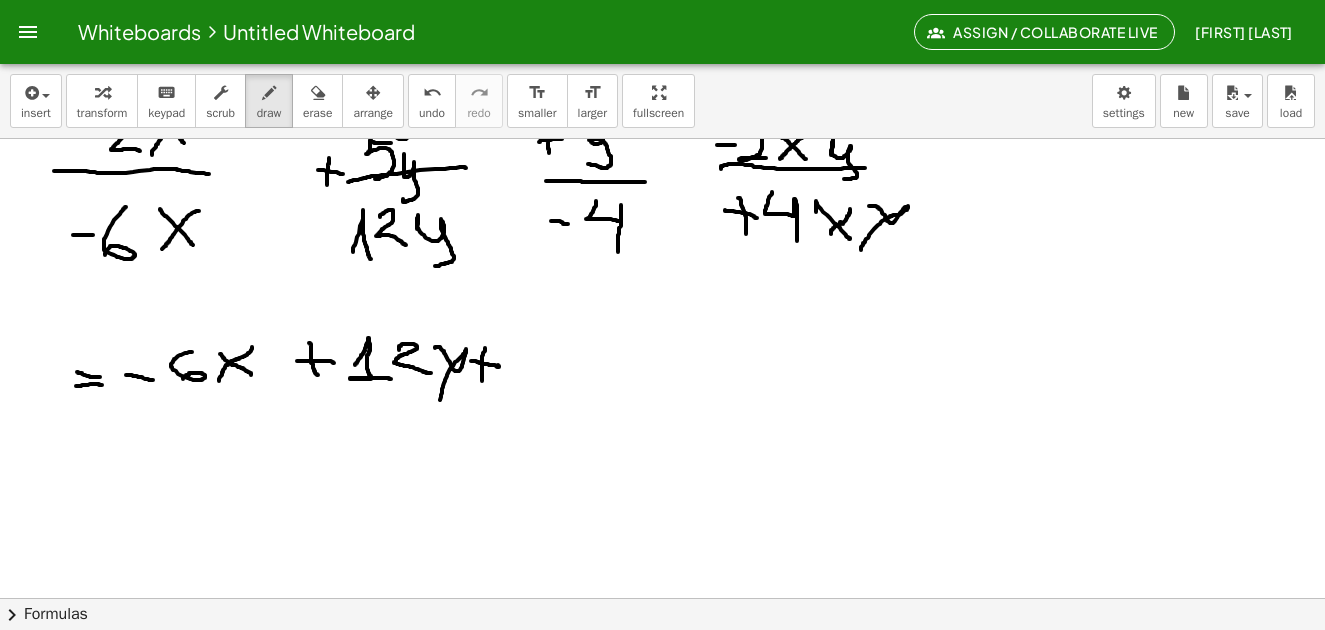 drag, startPoint x: 435, startPoint y: 348, endPoint x: 440, endPoint y: 408, distance: 60.207973 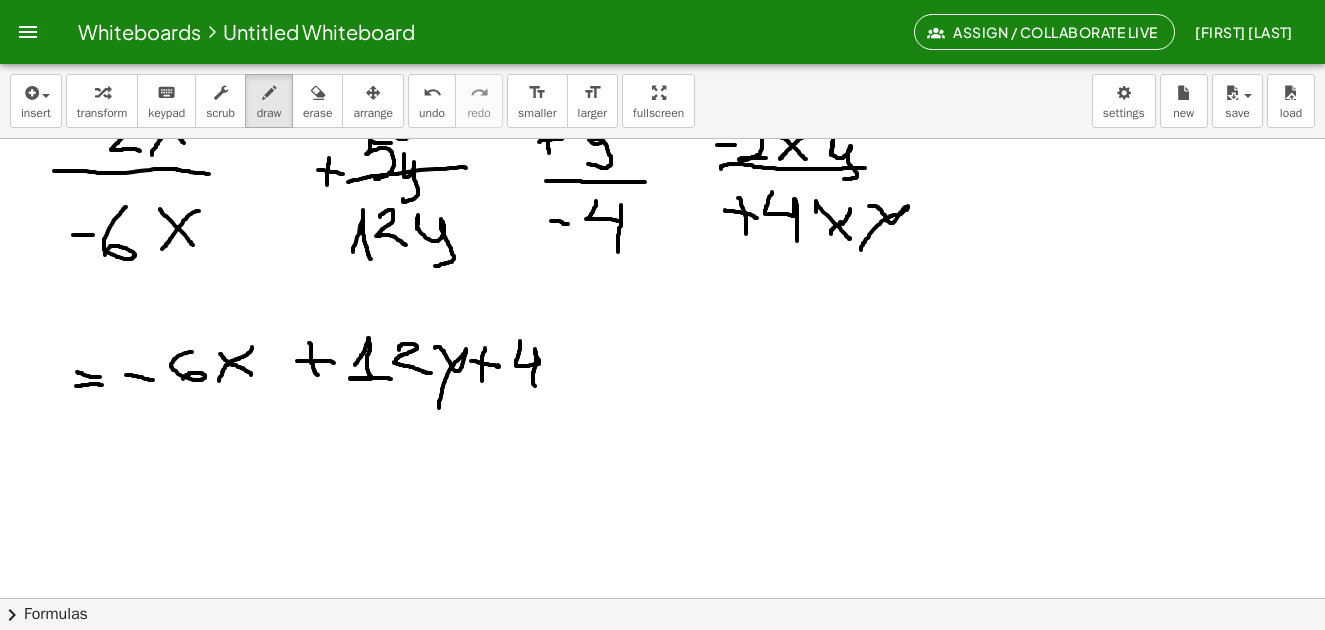 drag, startPoint x: 520, startPoint y: 341, endPoint x: 538, endPoint y: 386, distance: 48.466484 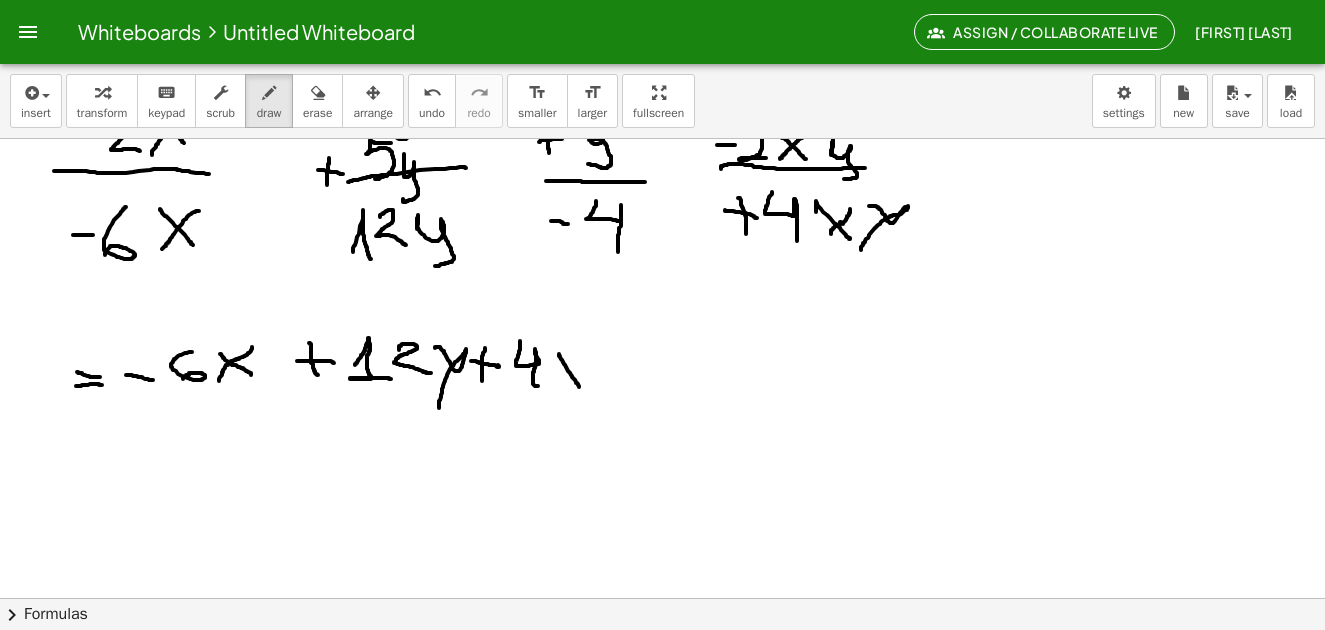drag, startPoint x: 560, startPoint y: 356, endPoint x: 579, endPoint y: 371, distance: 24.207438 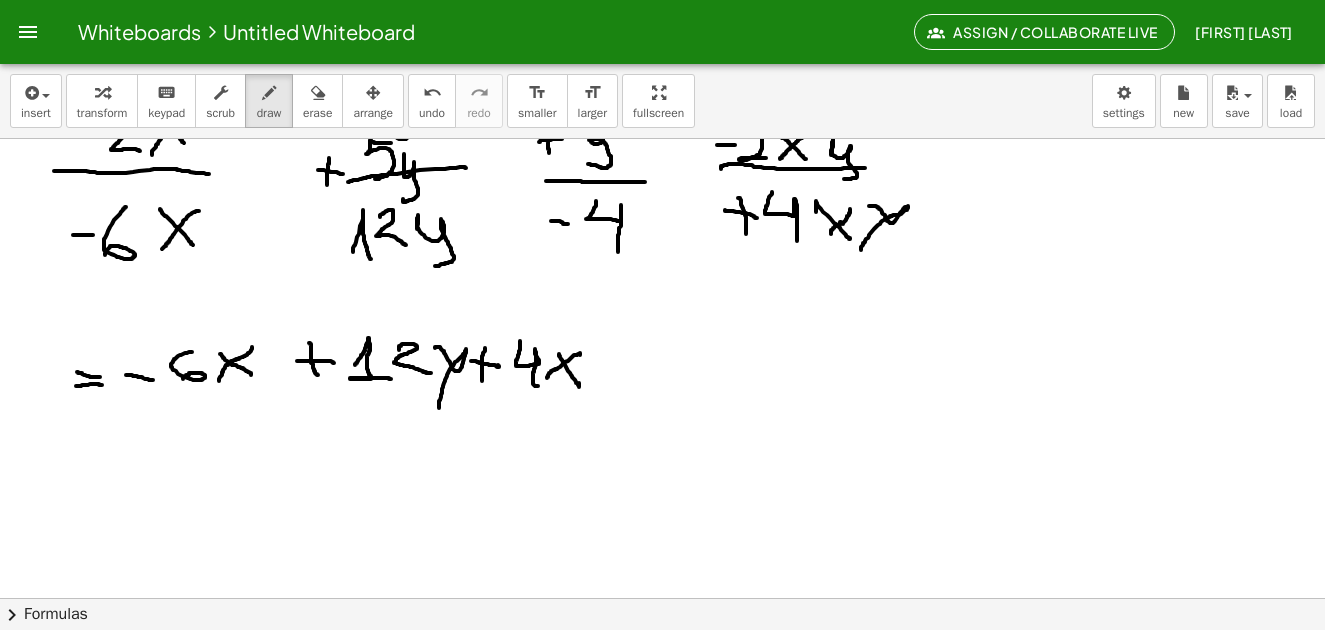 drag, startPoint x: 580, startPoint y: 355, endPoint x: 557, endPoint y: 375, distance: 30.479502 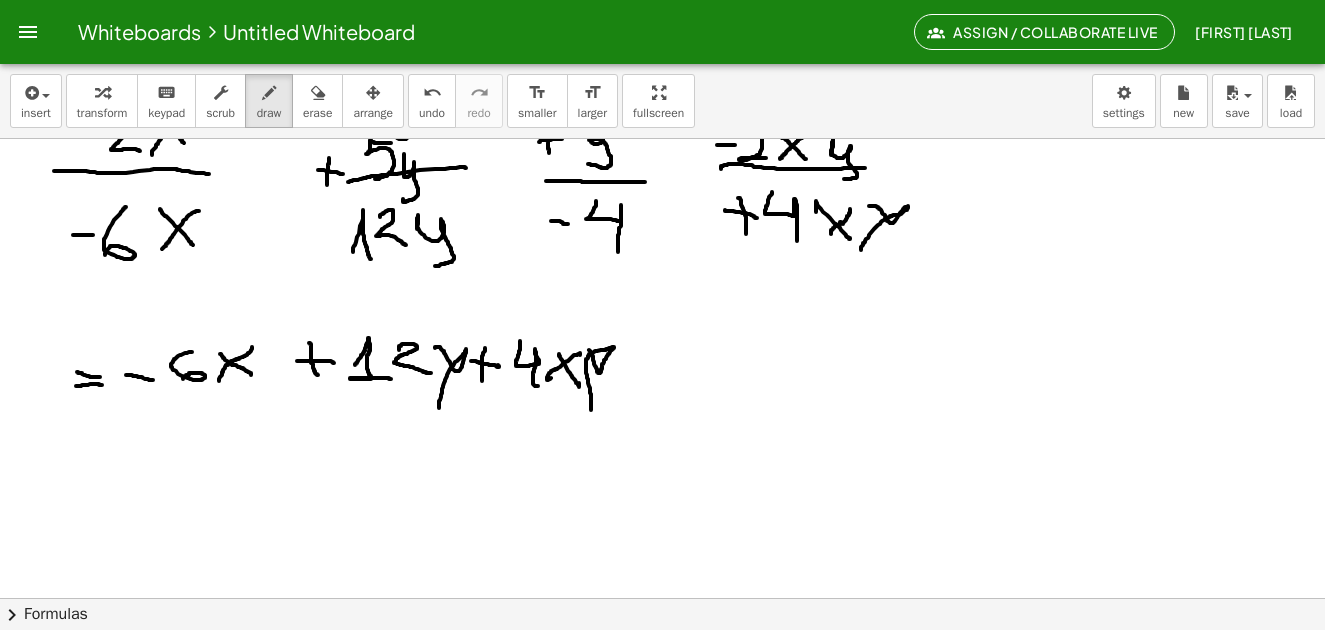 drag, startPoint x: 589, startPoint y: 350, endPoint x: 591, endPoint y: 409, distance: 59.03389 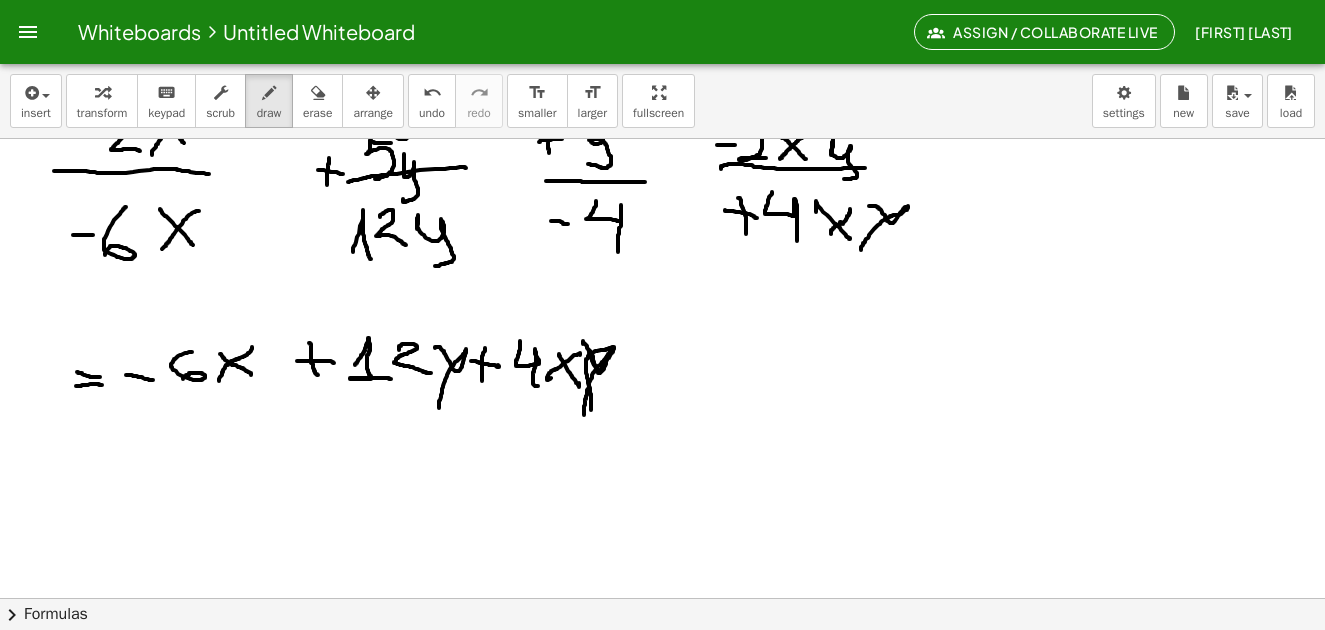 drag, startPoint x: 583, startPoint y: 343, endPoint x: 587, endPoint y: 417, distance: 74.10803 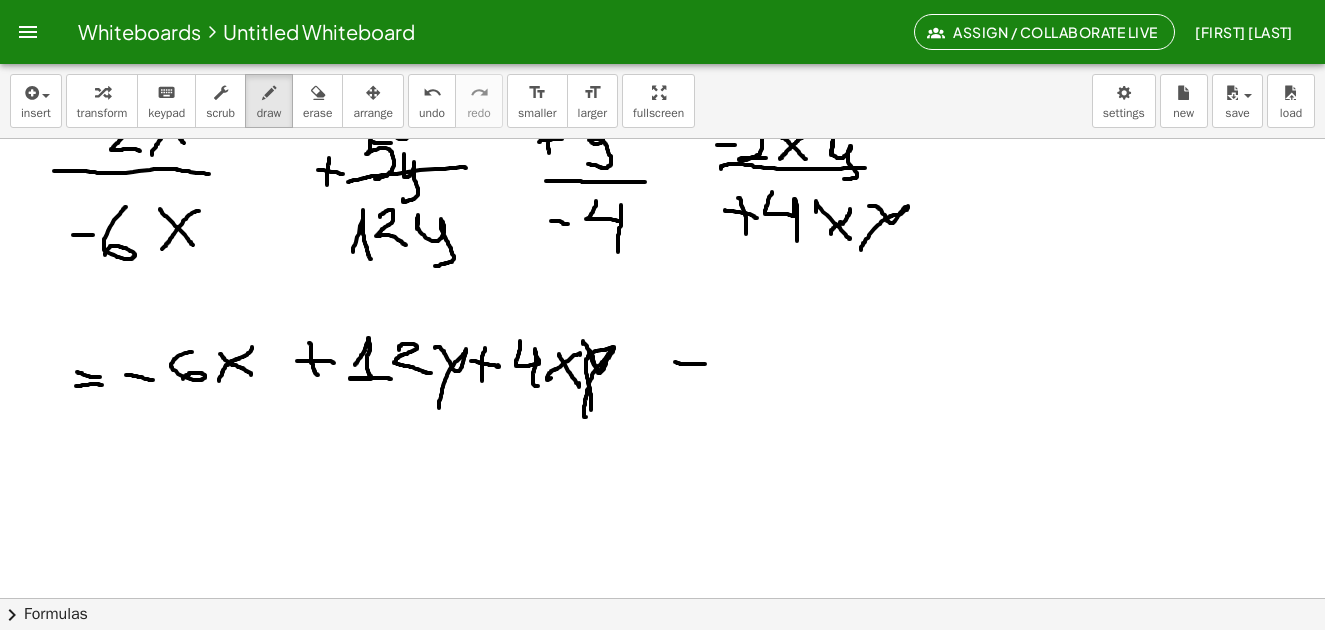 drag, startPoint x: 680, startPoint y: 364, endPoint x: 707, endPoint y: 364, distance: 27 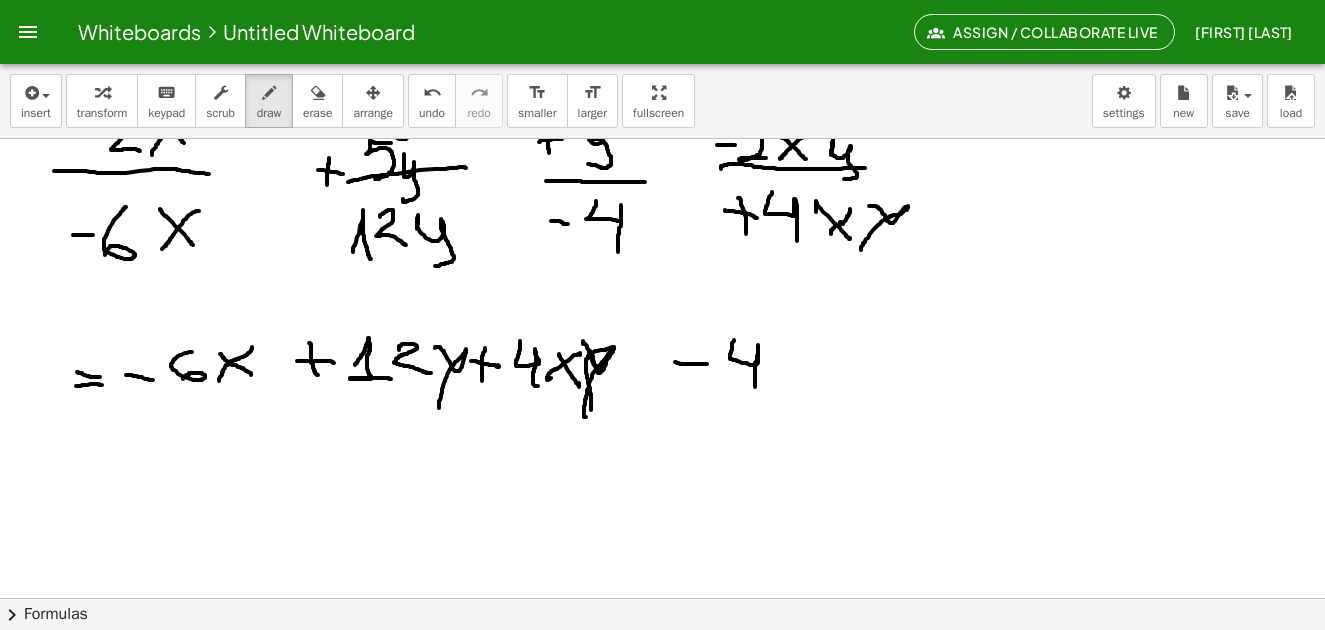 drag, startPoint x: 734, startPoint y: 340, endPoint x: 755, endPoint y: 385, distance: 49.658836 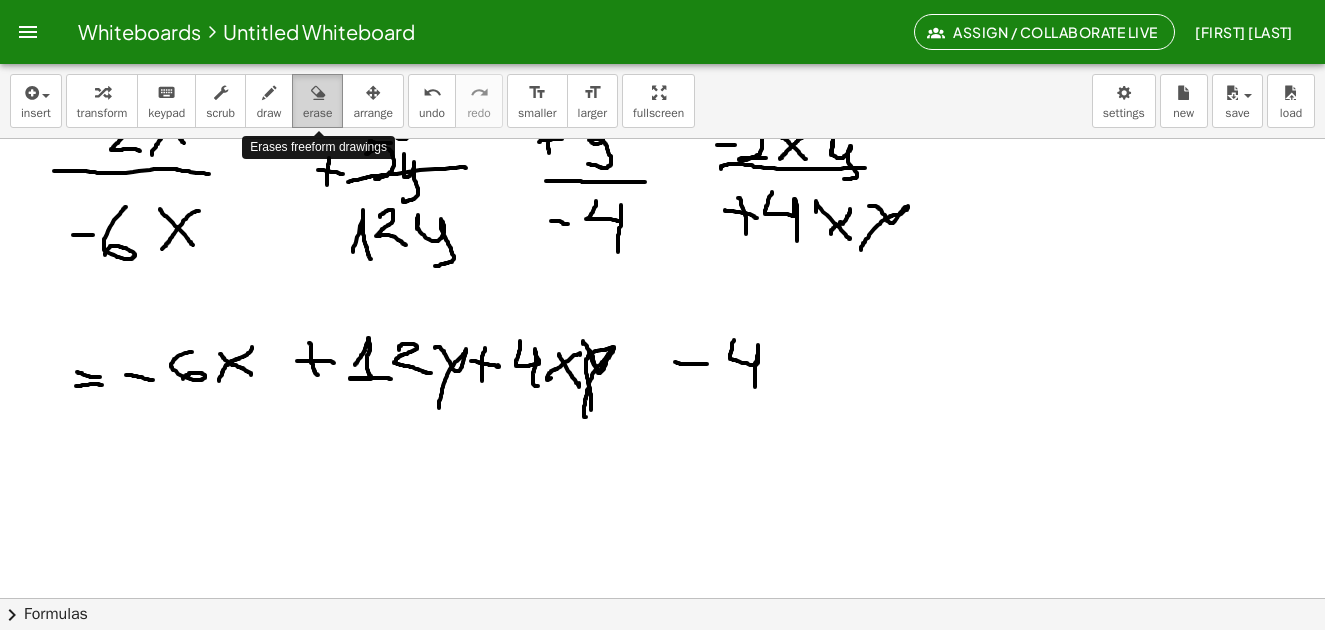 click at bounding box center [317, 92] 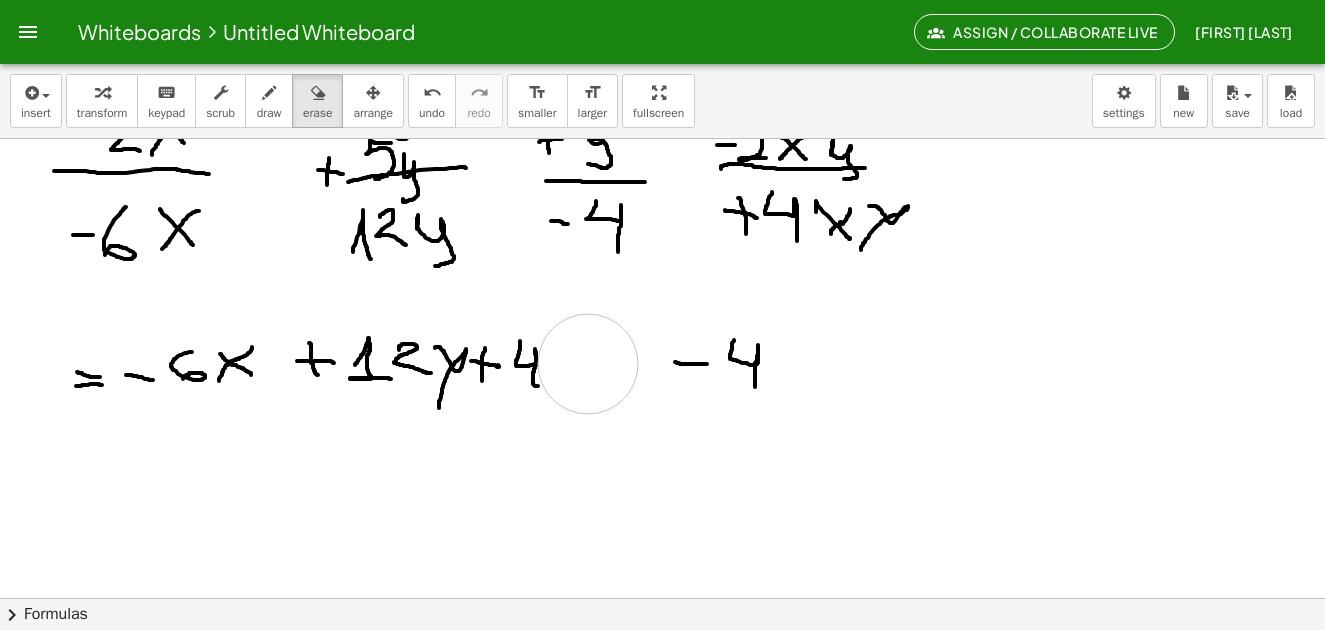 drag, startPoint x: 608, startPoint y: 386, endPoint x: 604, endPoint y: 372, distance: 14.56022 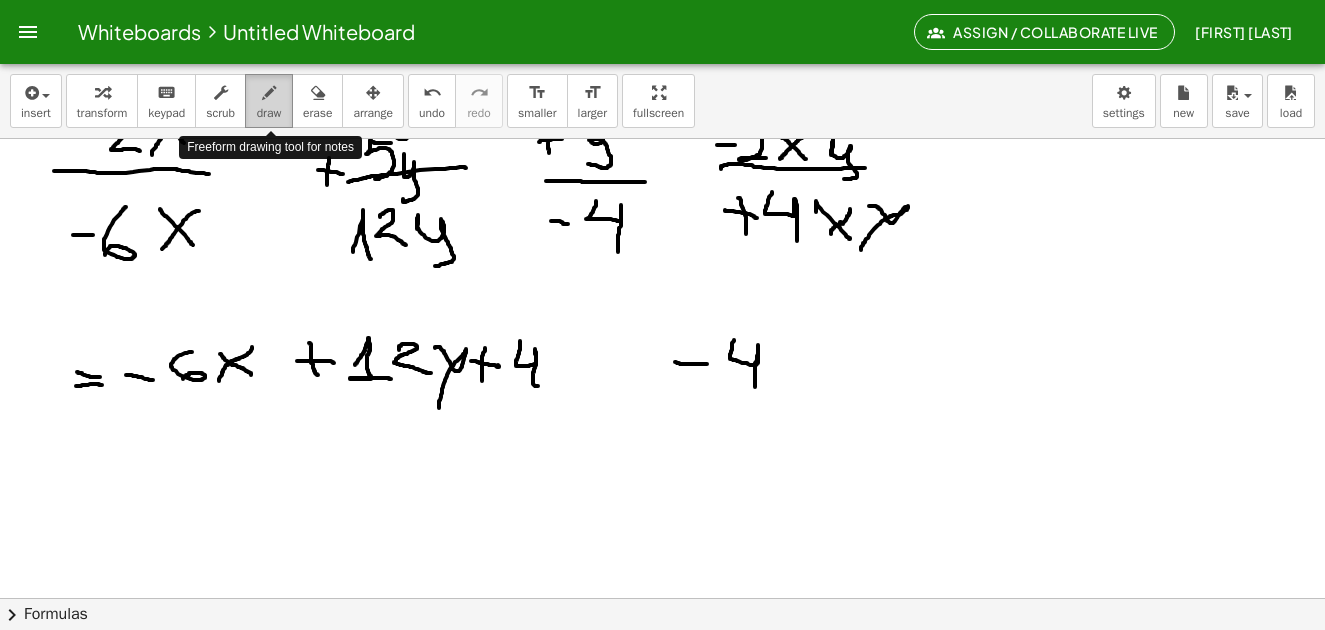 click on "draw" at bounding box center [269, 113] 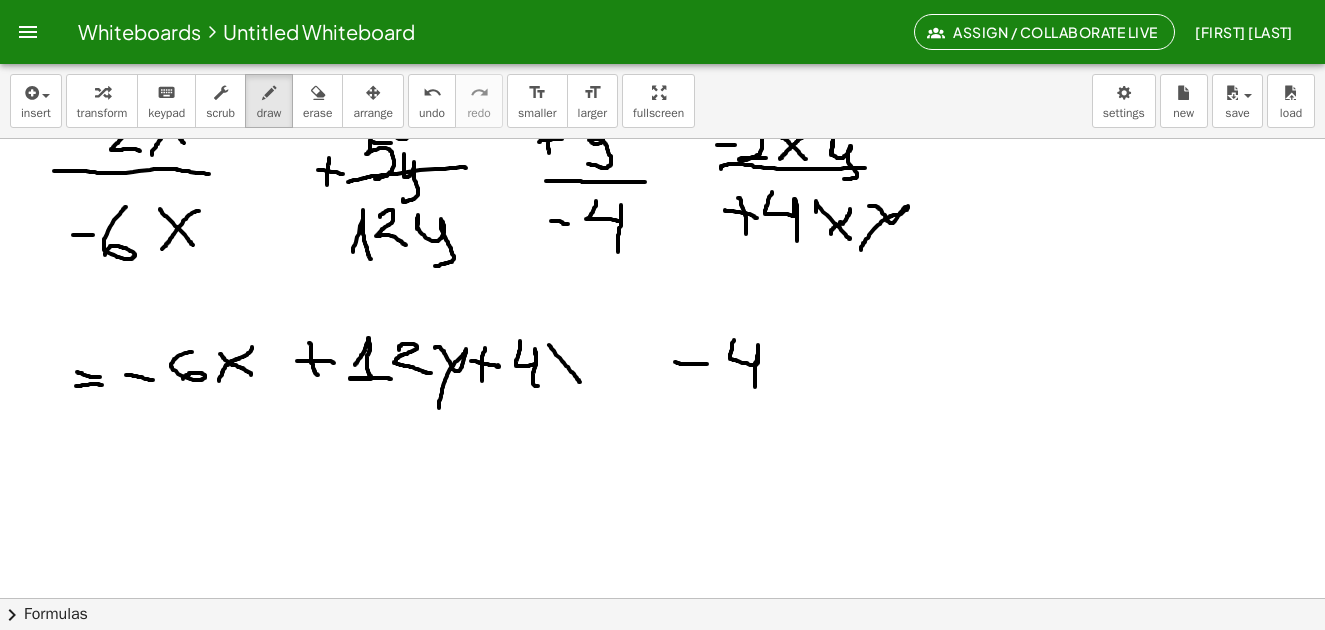 drag, startPoint x: 549, startPoint y: 345, endPoint x: 580, endPoint y: 382, distance: 48.270073 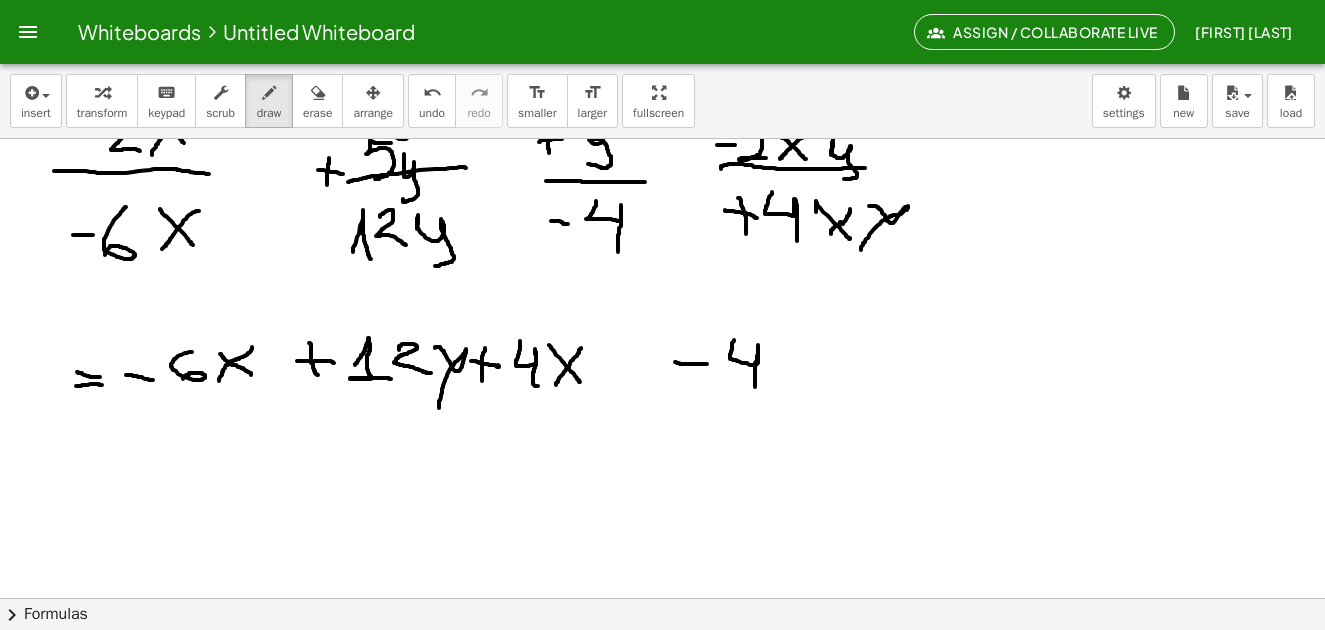 drag, startPoint x: 581, startPoint y: 348, endPoint x: 556, endPoint y: 386, distance: 45.486263 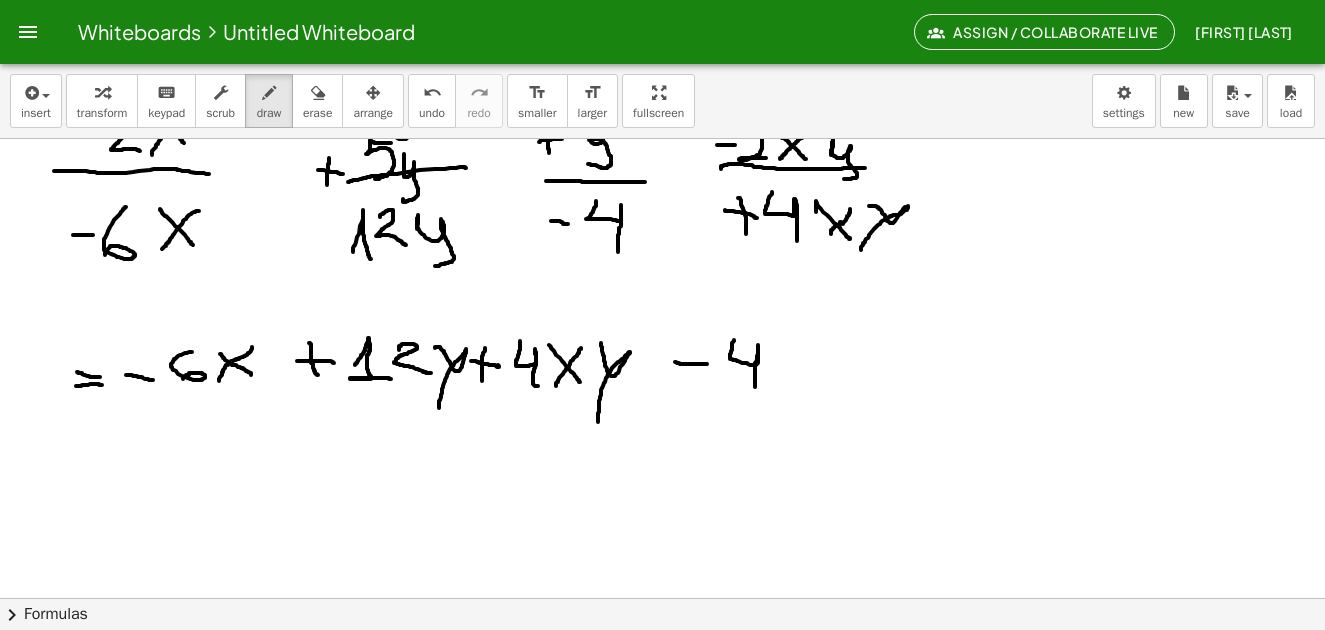 drag, startPoint x: 601, startPoint y: 345, endPoint x: 598, endPoint y: 423, distance: 78.05767 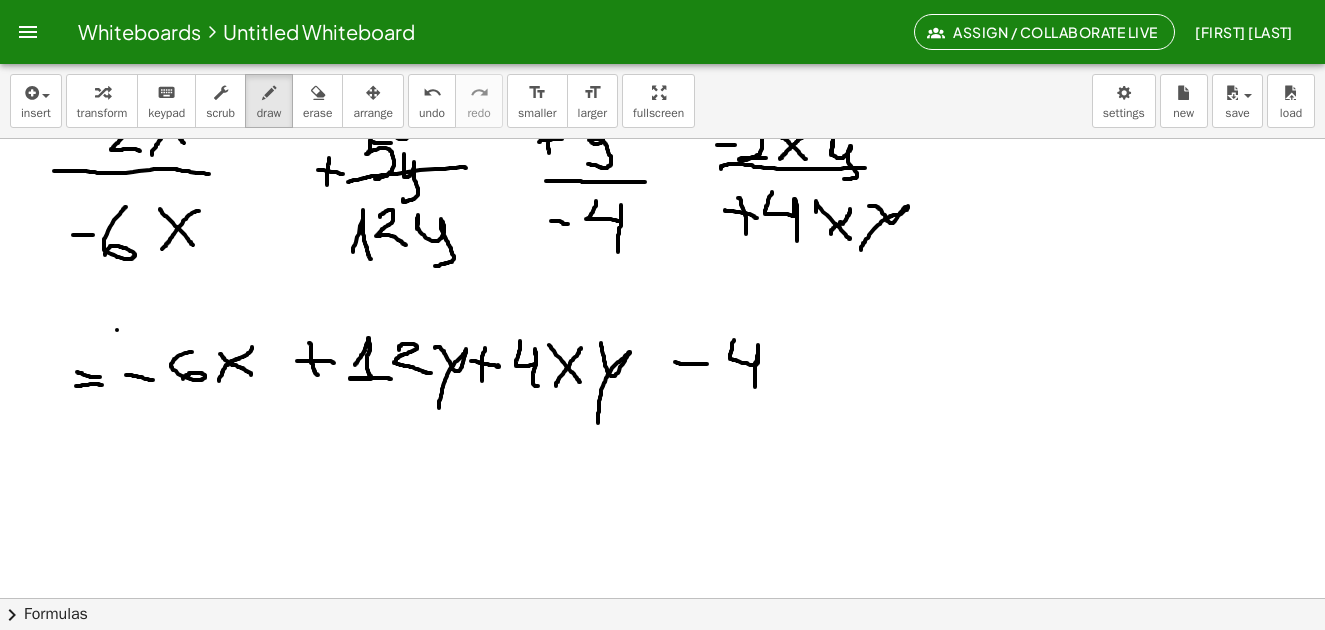 click at bounding box center [662, 382] 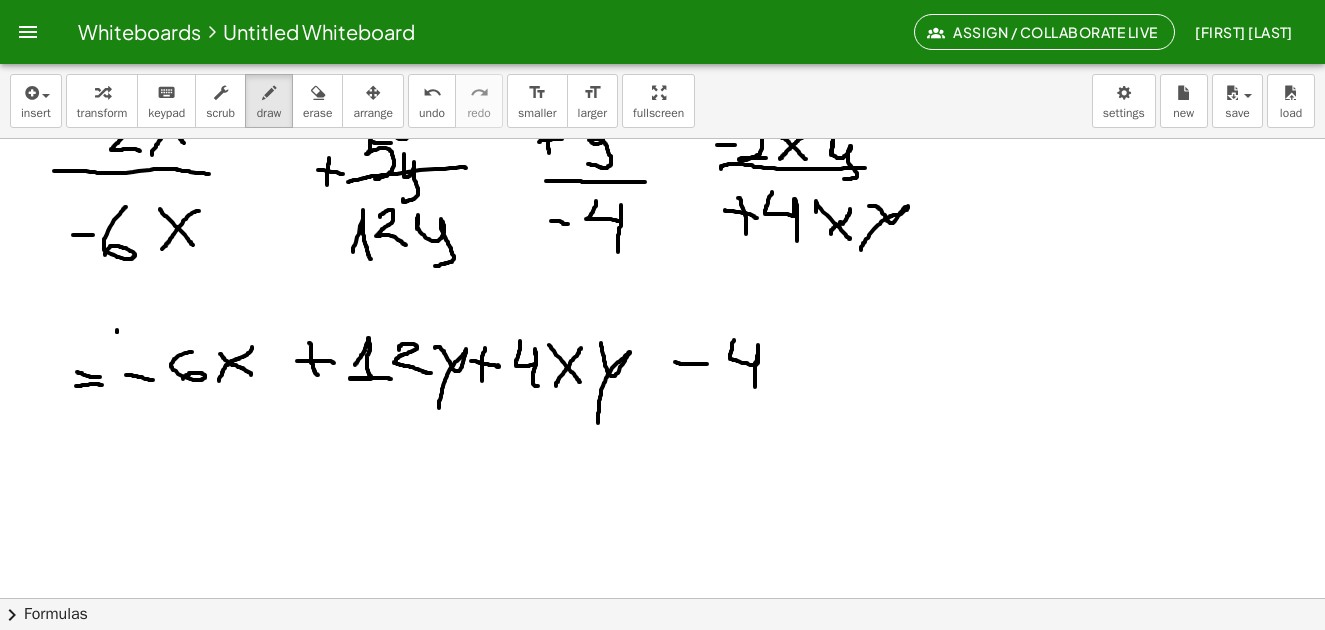 click at bounding box center (662, 382) 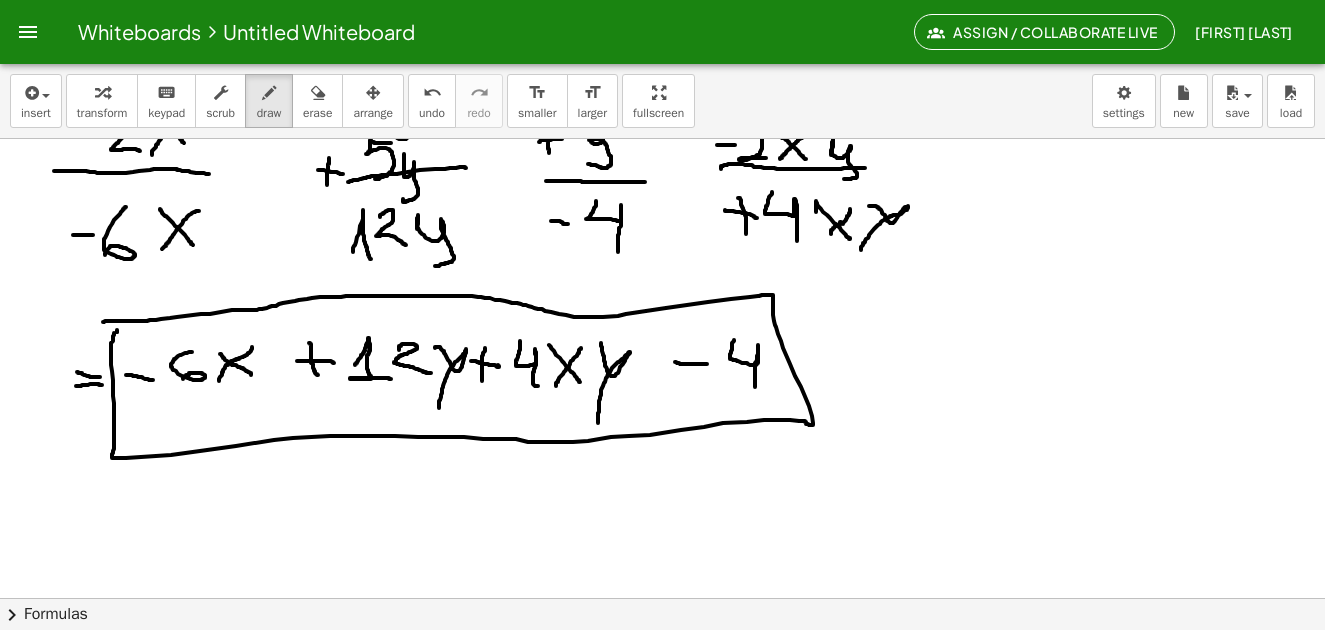 drag, startPoint x: 113, startPoint y: 337, endPoint x: 103, endPoint y: 323, distance: 17.20465 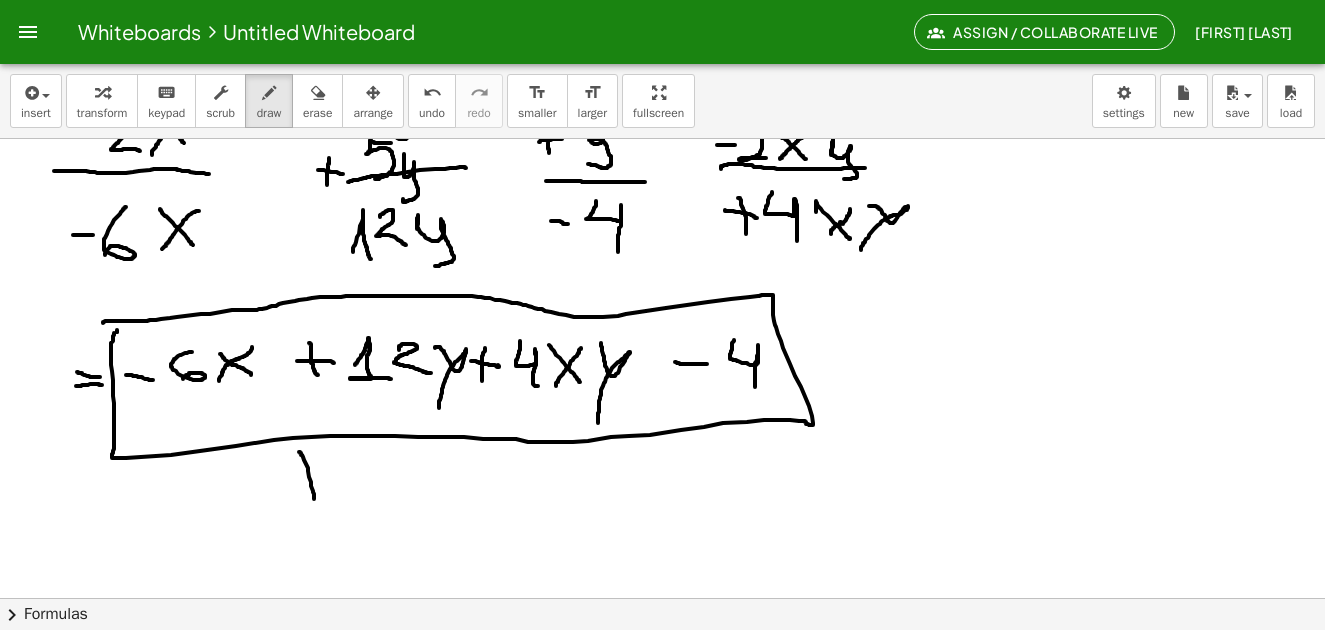 drag, startPoint x: 299, startPoint y: 452, endPoint x: 314, endPoint y: 499, distance: 49.335587 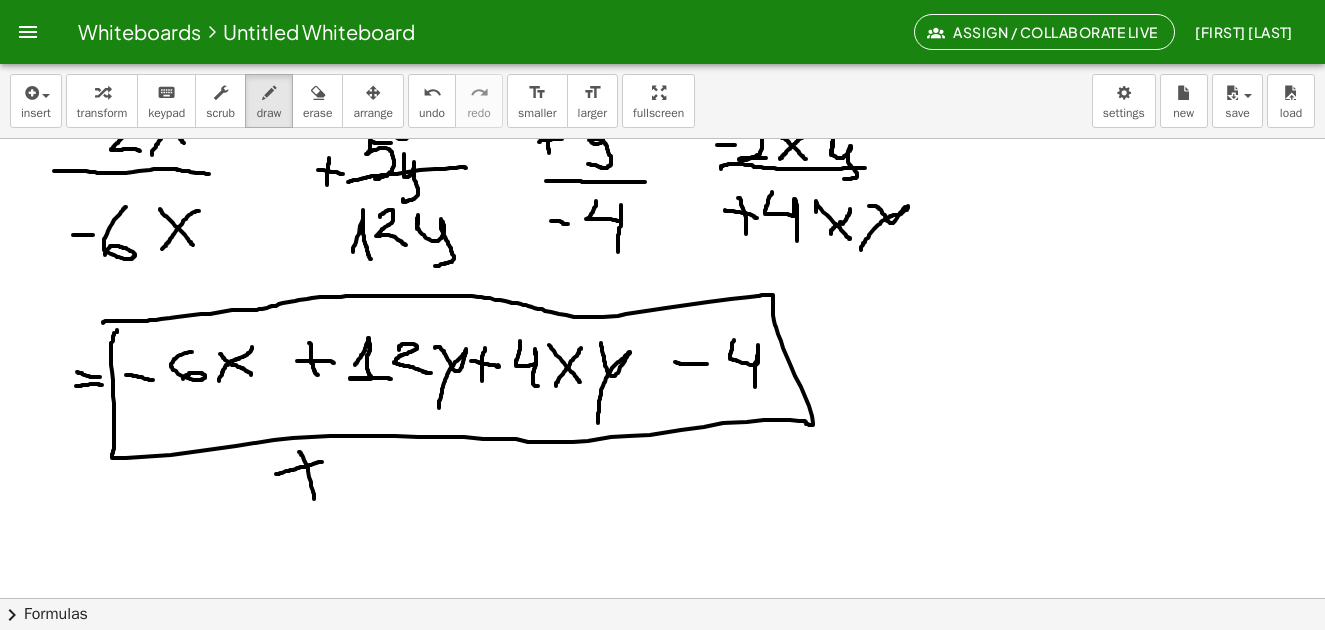 drag, startPoint x: 276, startPoint y: 474, endPoint x: 329, endPoint y: 458, distance: 55.362442 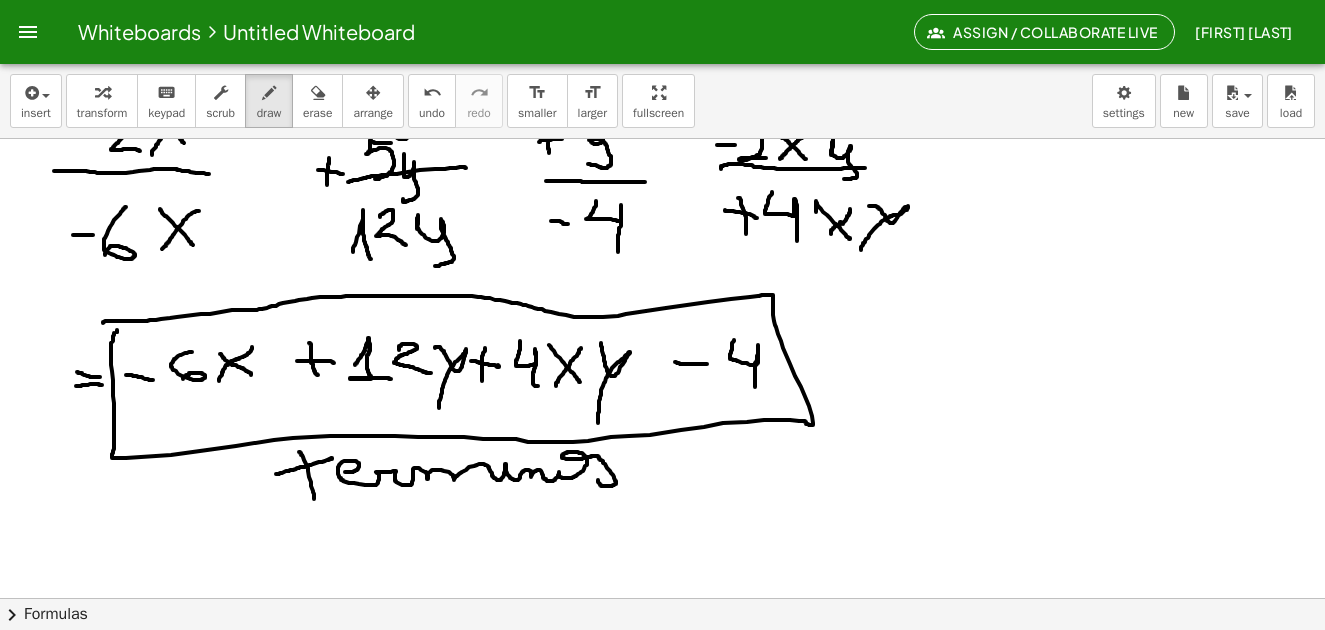 drag, startPoint x: 346, startPoint y: 472, endPoint x: 600, endPoint y: 479, distance: 254.09644 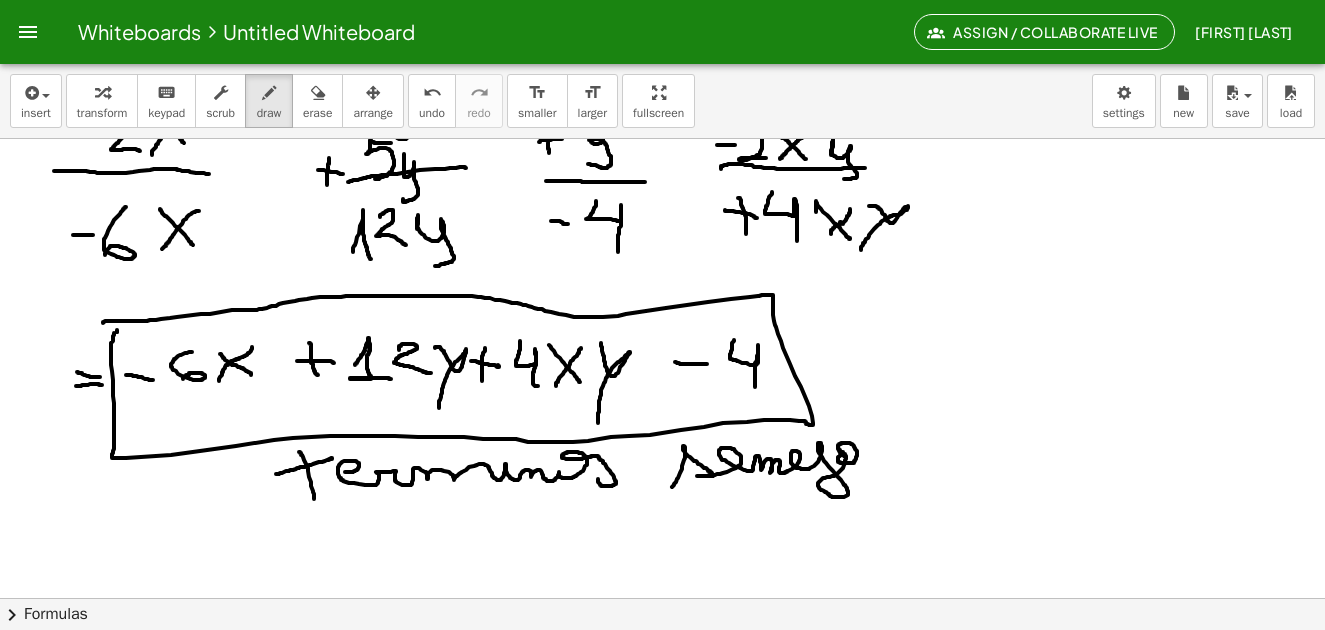 drag, startPoint x: 678, startPoint y: 478, endPoint x: 845, endPoint y: 436, distance: 172.20047 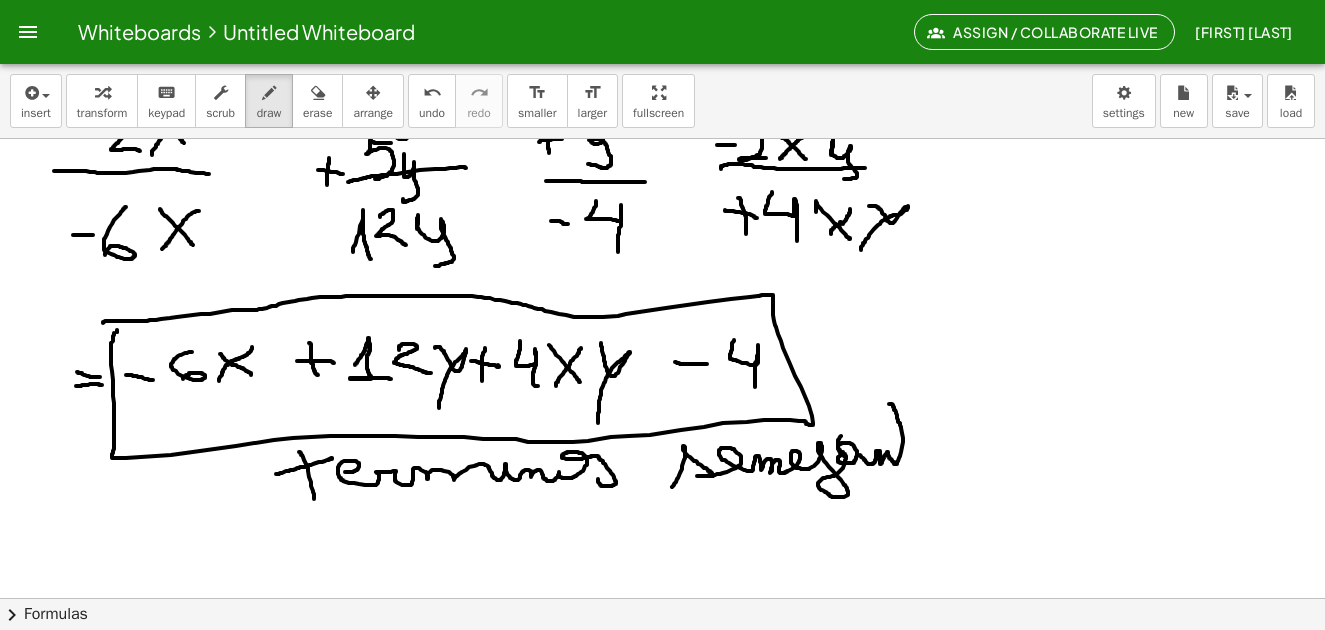 drag, startPoint x: 860, startPoint y: 455, endPoint x: 889, endPoint y: 404, distance: 58.66856 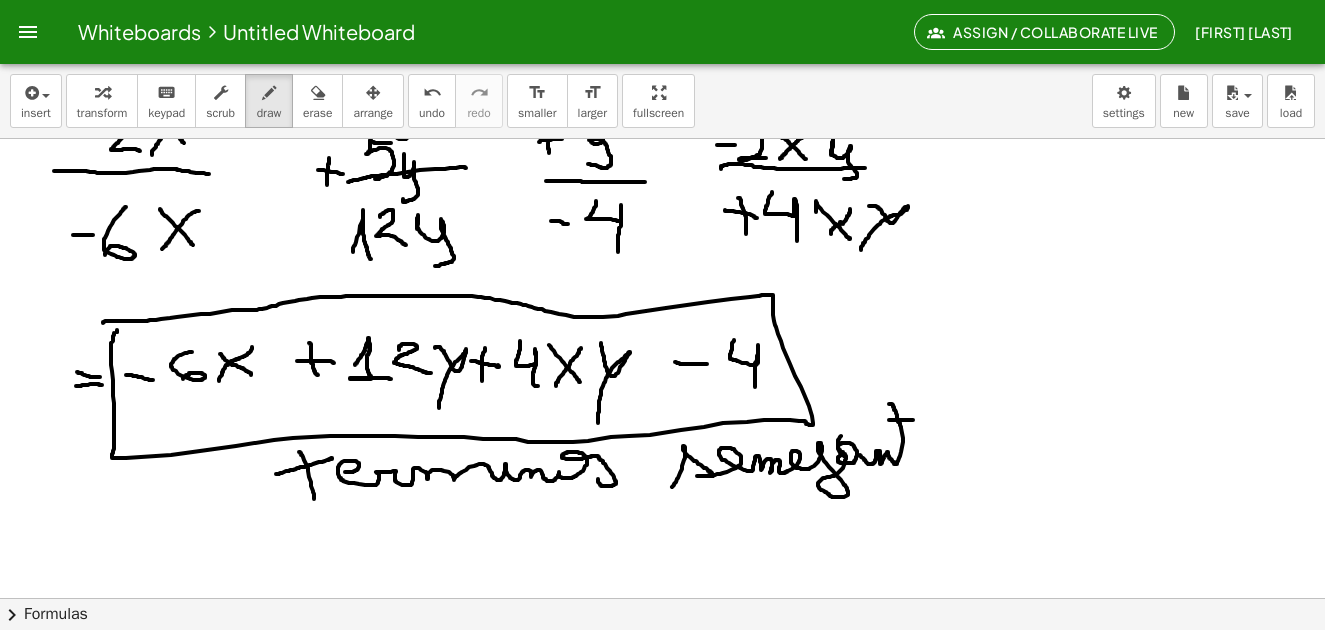 drag, startPoint x: 893, startPoint y: 420, endPoint x: 915, endPoint y: 420, distance: 22 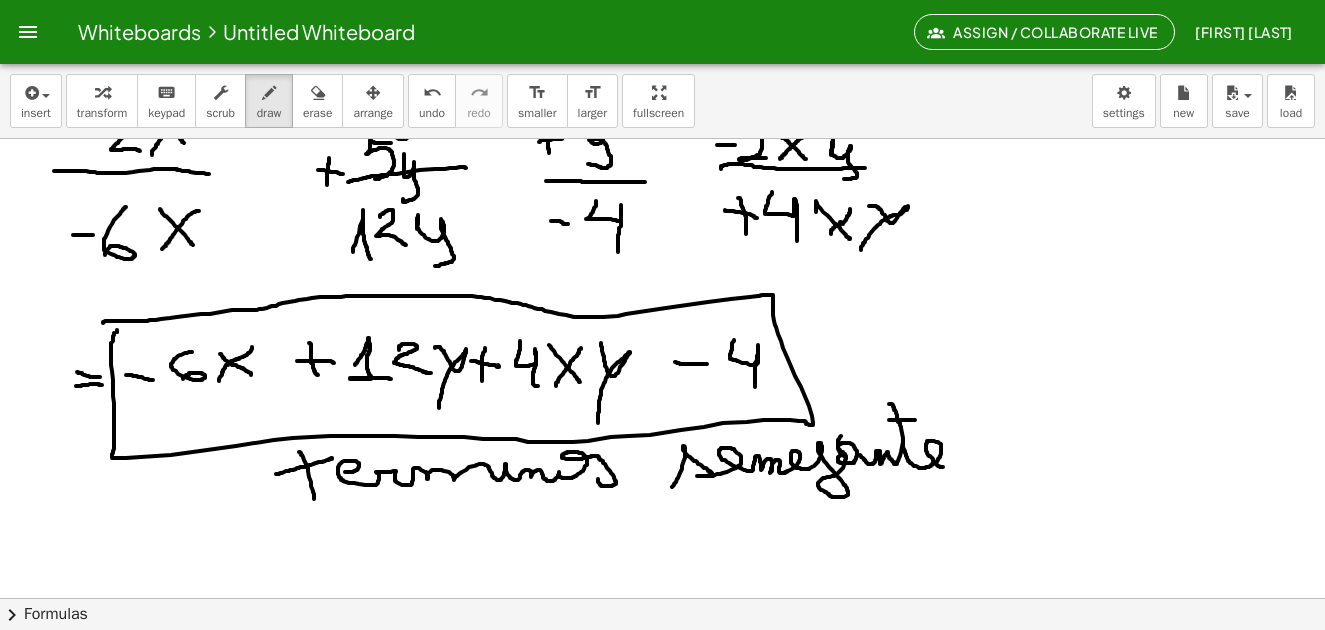 drag, startPoint x: 903, startPoint y: 441, endPoint x: 945, endPoint y: 467, distance: 49.396355 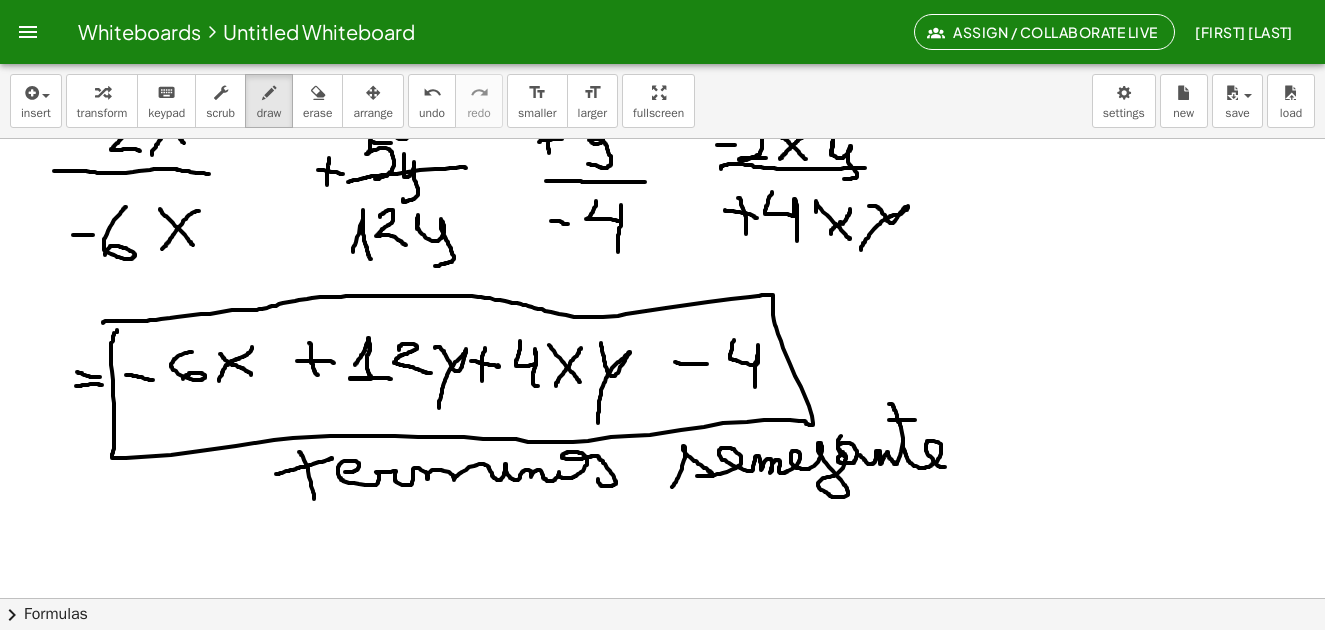 click at bounding box center [662, 382] 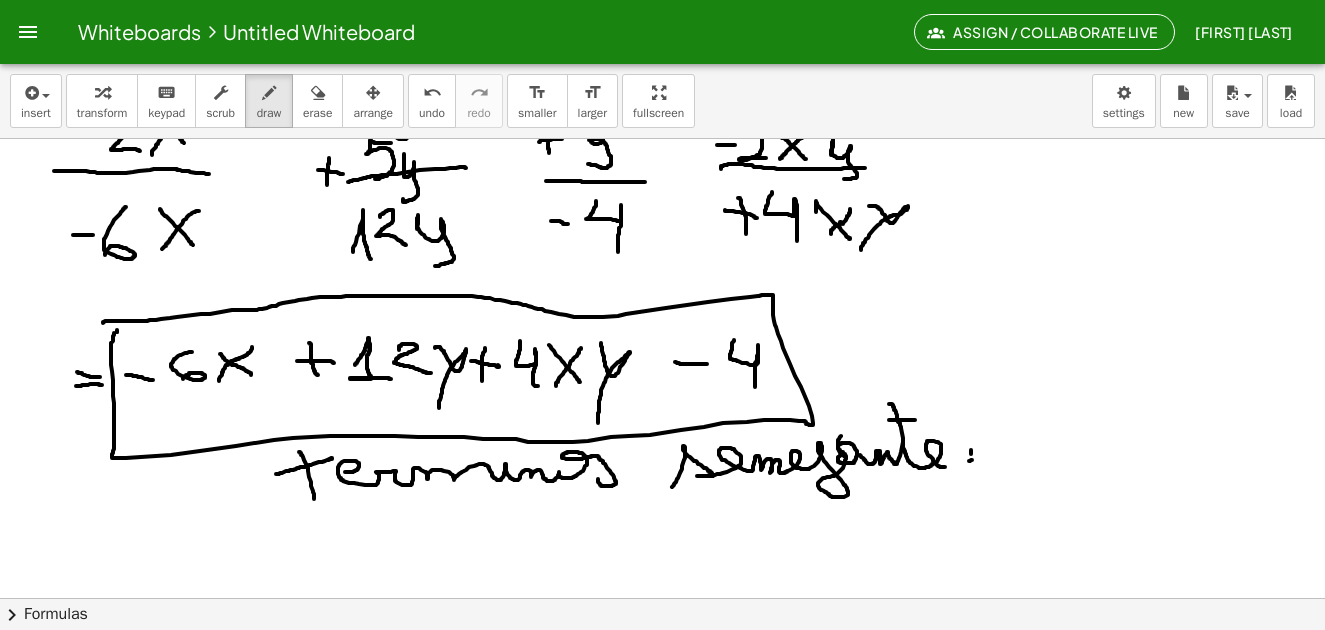 click at bounding box center [662, 382] 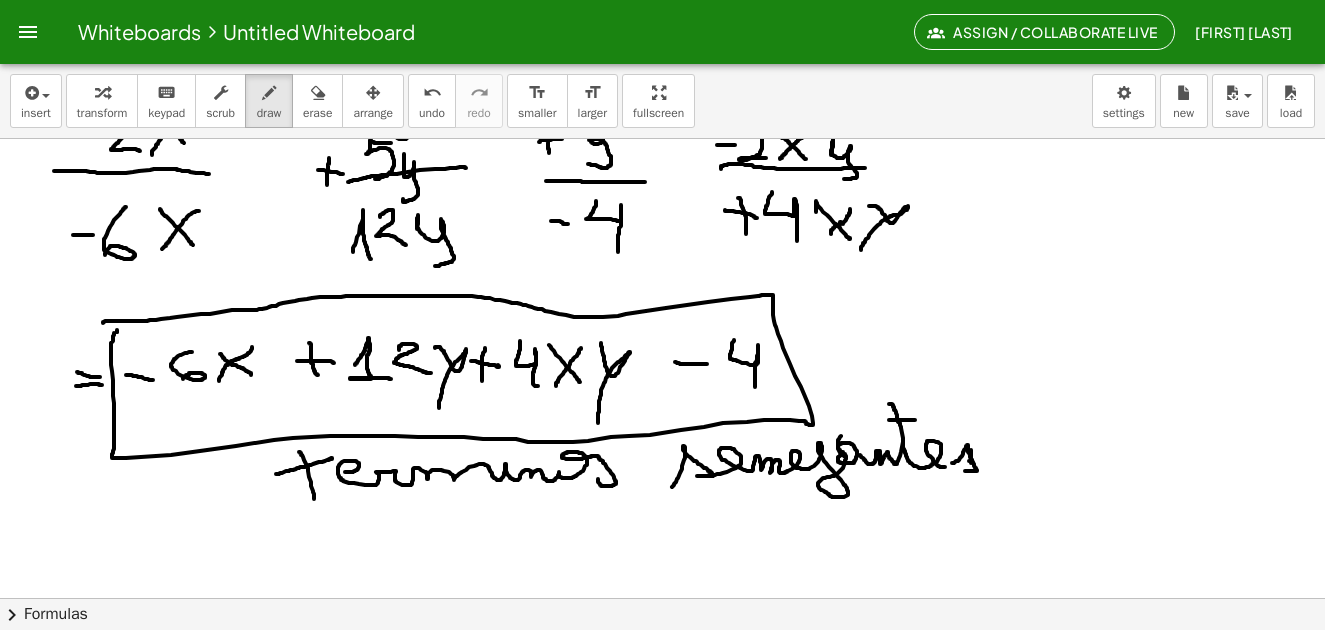 click at bounding box center [662, 382] 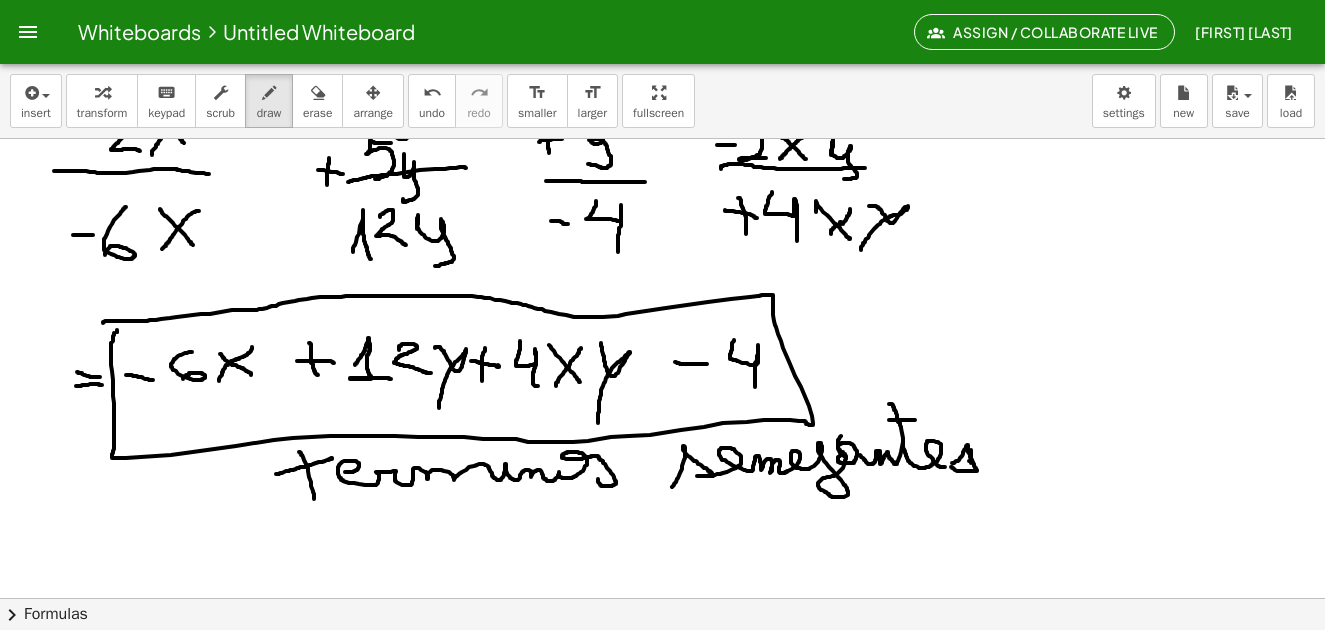 drag, startPoint x: 951, startPoint y: 500, endPoint x: 1258, endPoint y: 28, distance: 563.0568 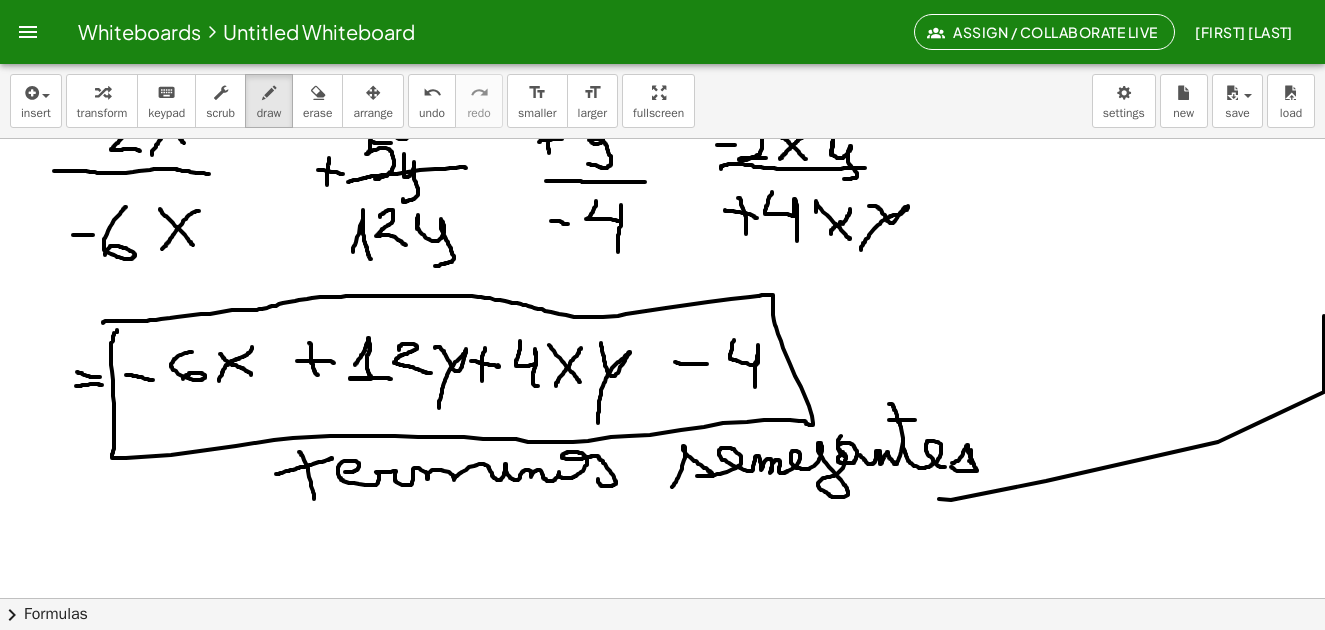 scroll, scrollTop: 0, scrollLeft: 0, axis: both 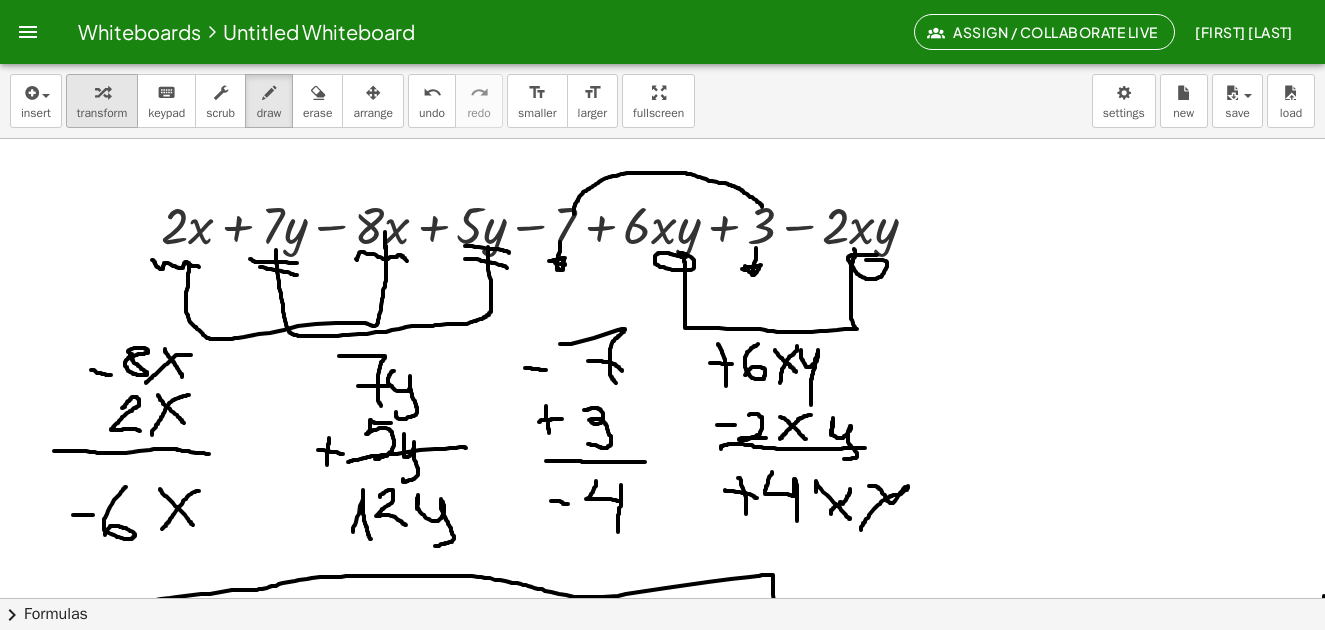click at bounding box center (102, 92) 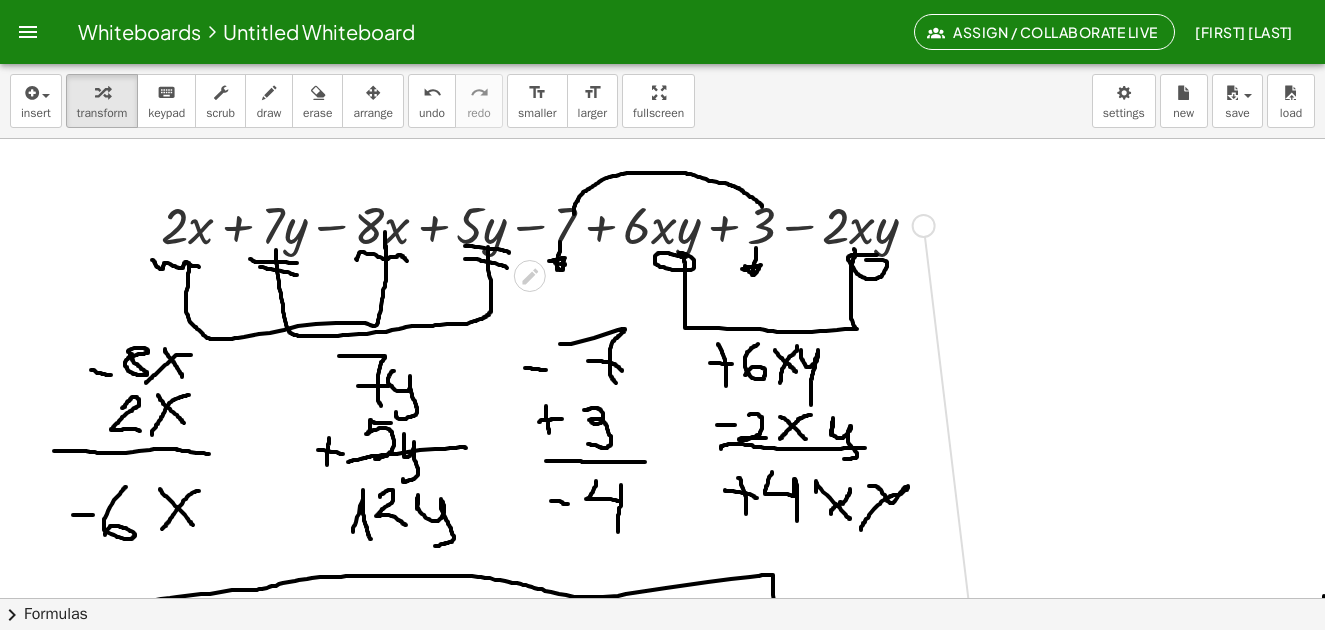 drag, startPoint x: 919, startPoint y: 219, endPoint x: 957, endPoint y: 616, distance: 398.81448 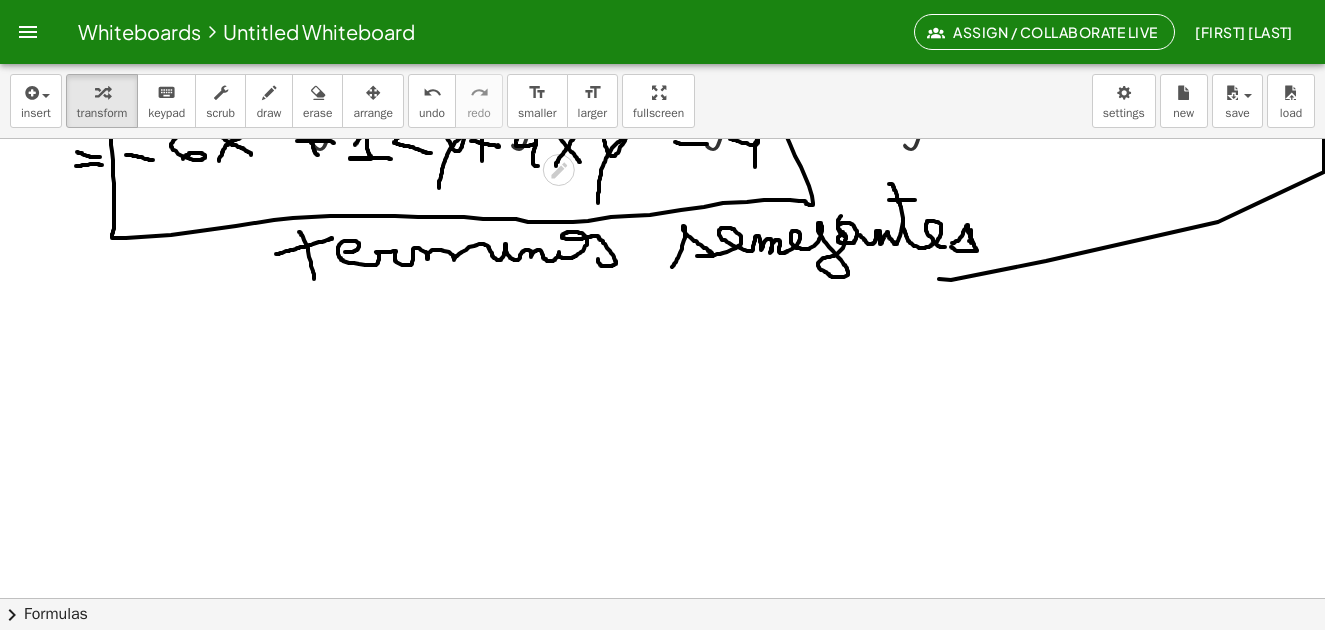 scroll, scrollTop: 200, scrollLeft: 0, axis: vertical 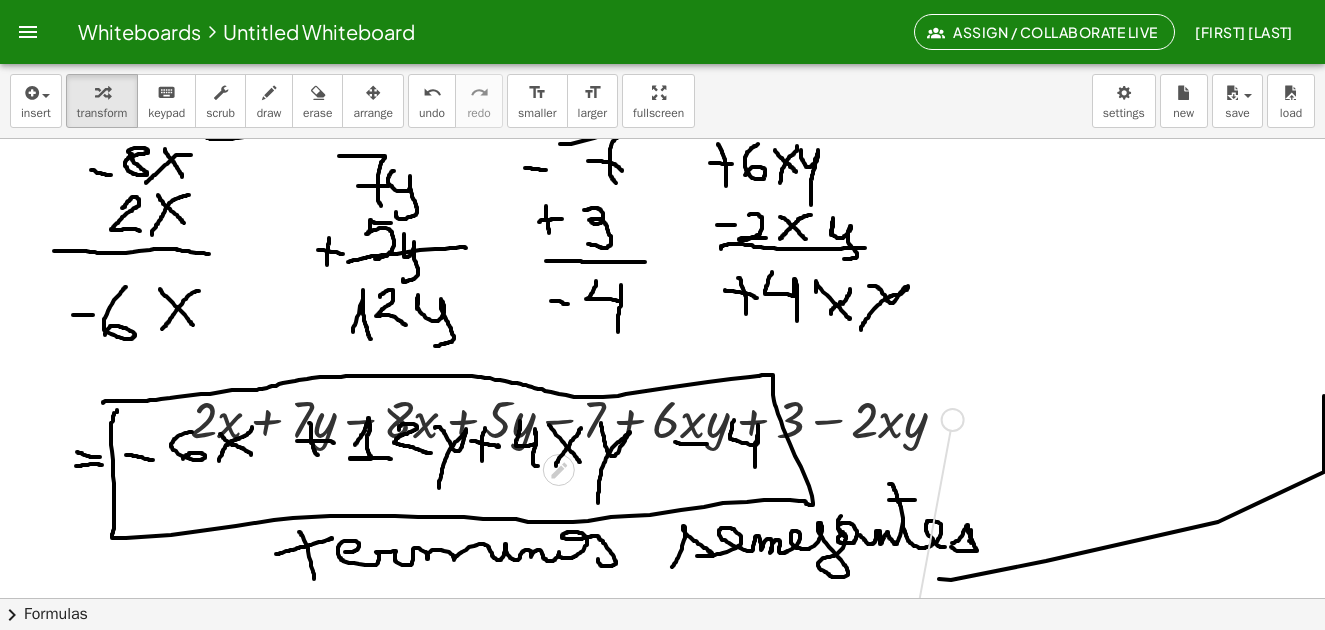 drag, startPoint x: 953, startPoint y: 424, endPoint x: 892, endPoint y: 529, distance: 121.433105 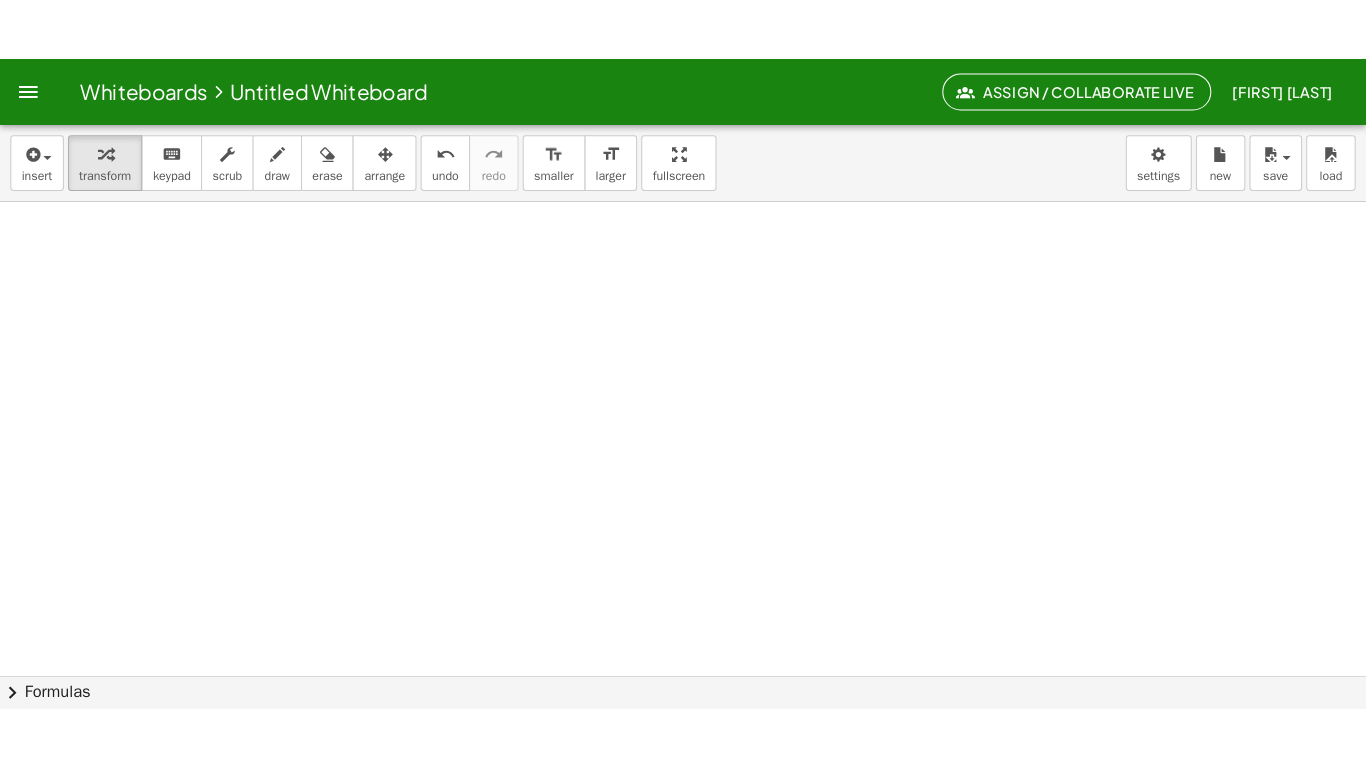 scroll, scrollTop: 500, scrollLeft: 0, axis: vertical 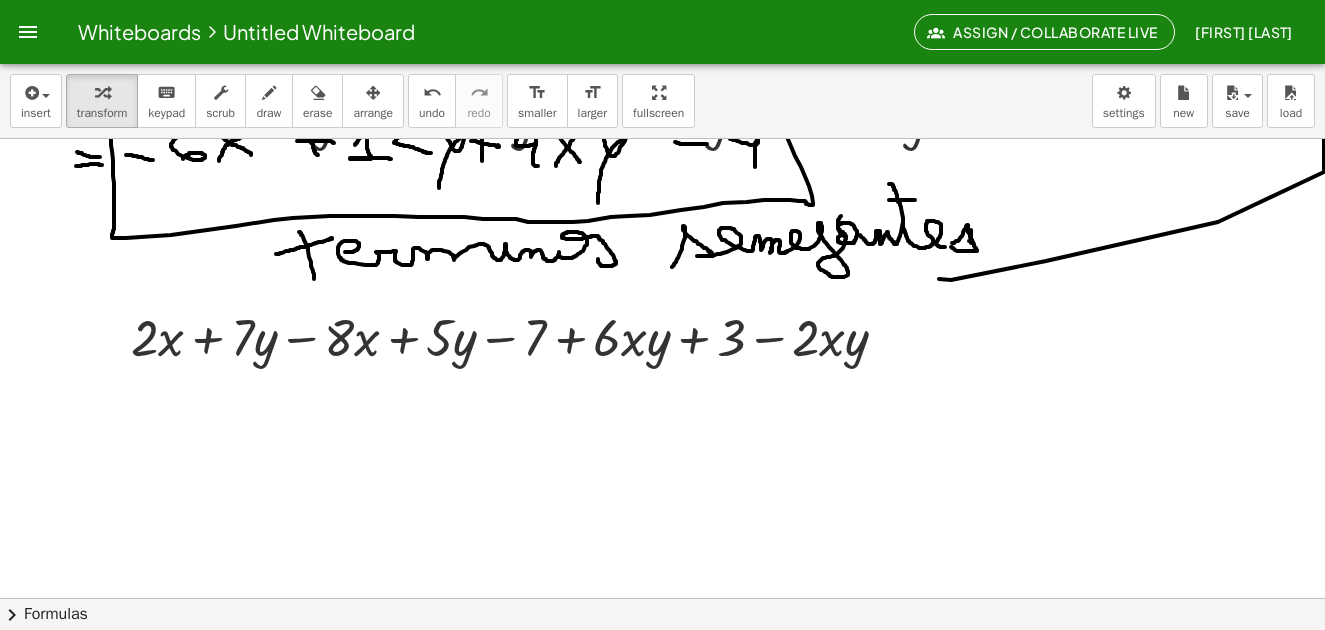 drag, startPoint x: 684, startPoint y: 92, endPoint x: 775, endPoint y: 385, distance: 306.80612 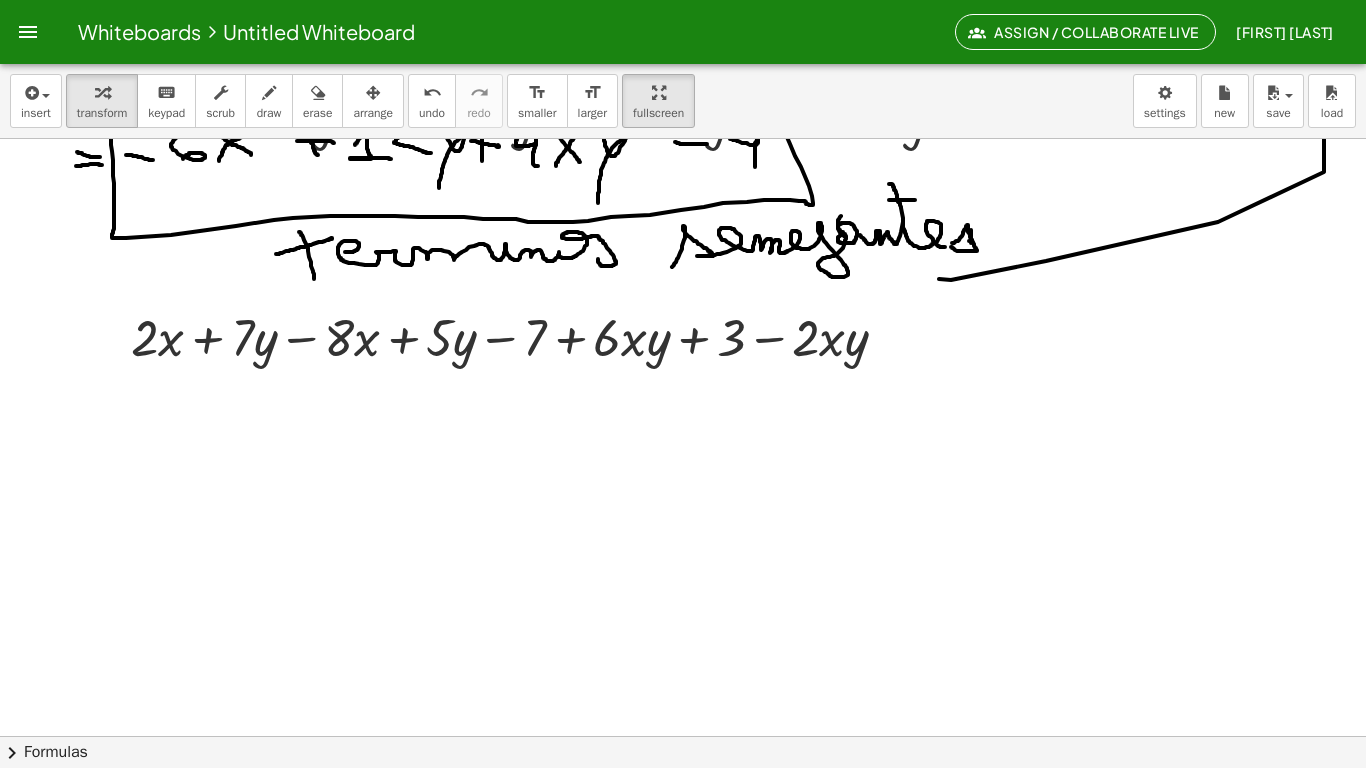 scroll, scrollTop: 3458, scrollLeft: 0, axis: vertical 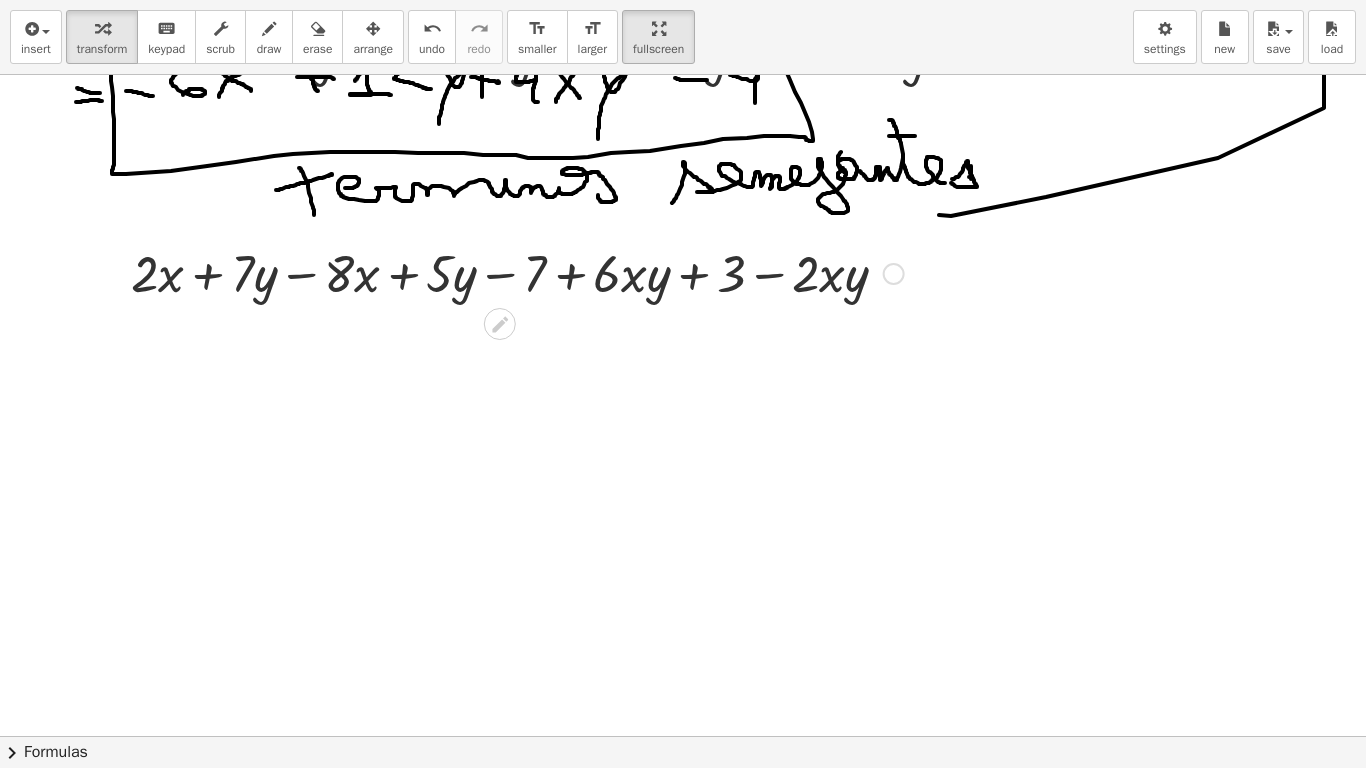 click at bounding box center (517, 272) 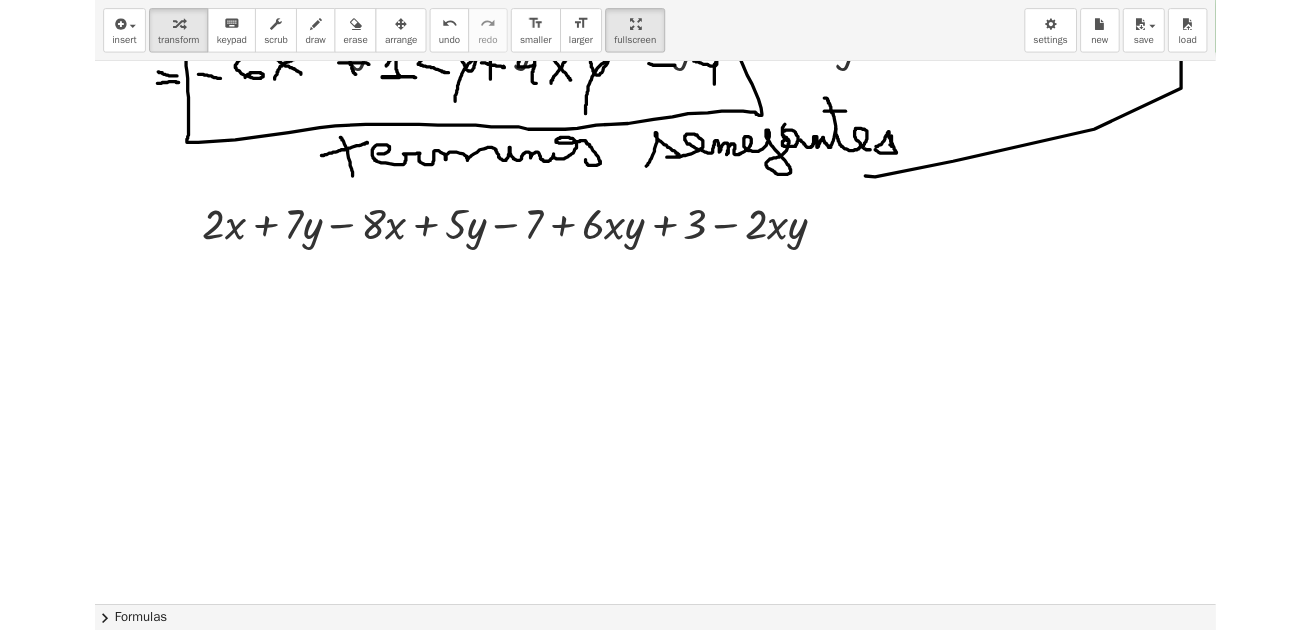 scroll, scrollTop: 300, scrollLeft: 0, axis: vertical 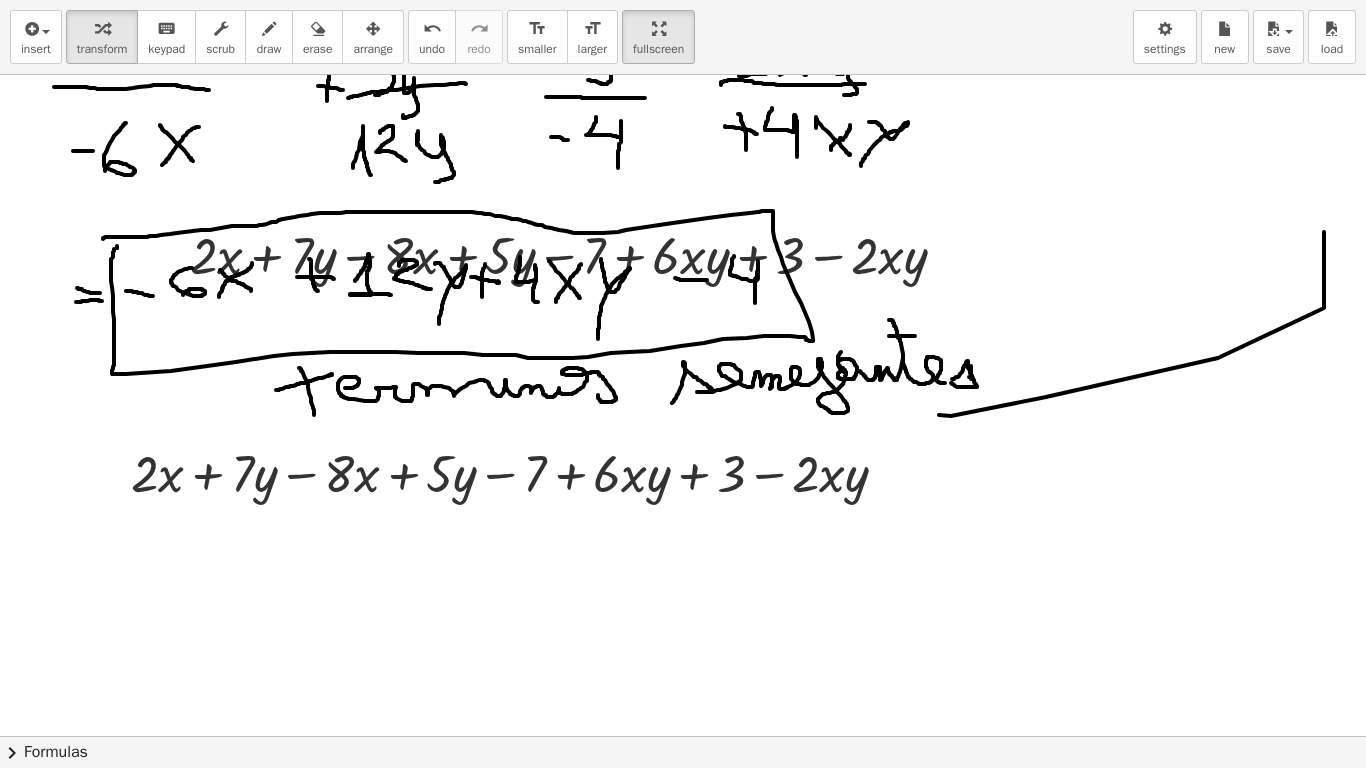 click on "Whiteboards     Untitled Whiteboard Assign / Collaborate Live  [FIRST] [LAST] Graspable Math Activities Get Started Activity Bank Assigned Work Classes Whiteboards Go Premium! Reference Account   insert select one: Math Expression Function Text Youtube Video Graphing Geometry Geometry 3D transform keyboard keypad scrub draw erase arrange undo undo redo redo format_size smaller format_size larger fullscreen load   save new settings + · 2 · x + · 7 · y − · 8 · x + · 5 · y − 7 + · 6 · x · y + 3 − · 2 · x · y + · 2 · x + · 7 · y − · 8 · x + · 5 · y − 7 + · 6 · x · y + 3 − · 2 · x · y + · 2 · x + · 7 · y − · 8 · x + · 5 · y − 7 + · 6 · x · y + 3 − · 2 · x · y × chevron_right  Formulas
Drag one side of a formula onto a highlighted expression on the canvas to apply it.
Quadratic Formula
+ · a · x 2 + · b · x + c = 0
⇔
x = (" at bounding box center [683, 17939] 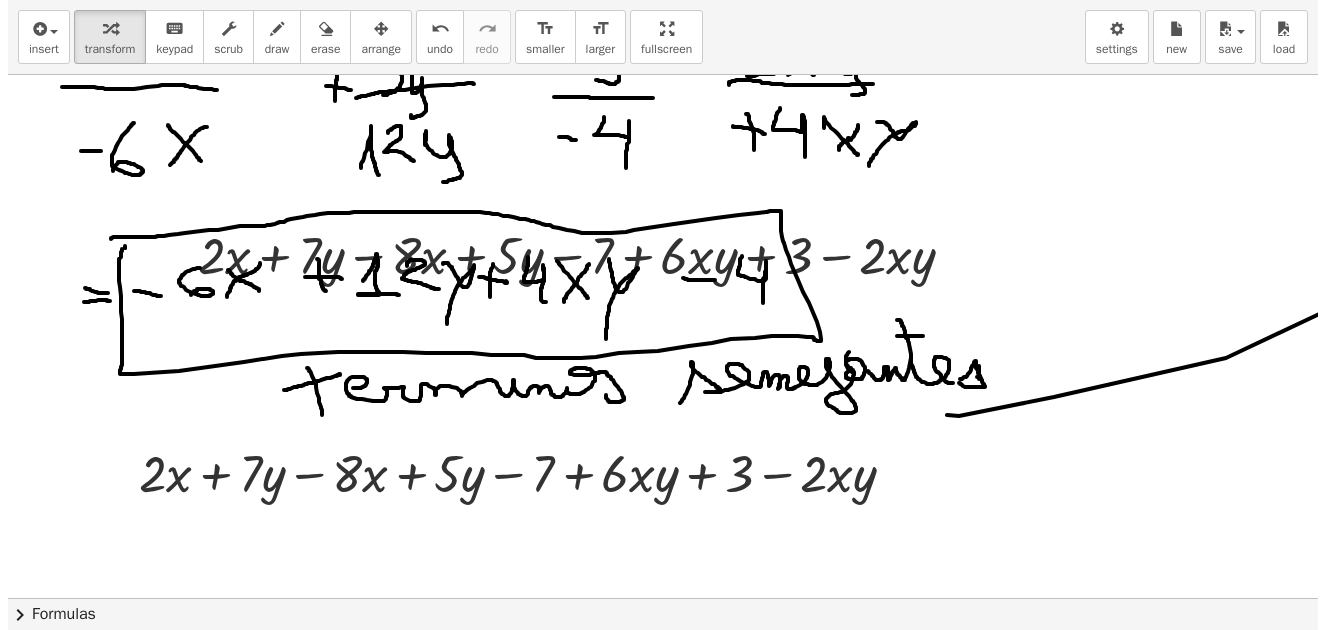 scroll, scrollTop: 3596, scrollLeft: 0, axis: vertical 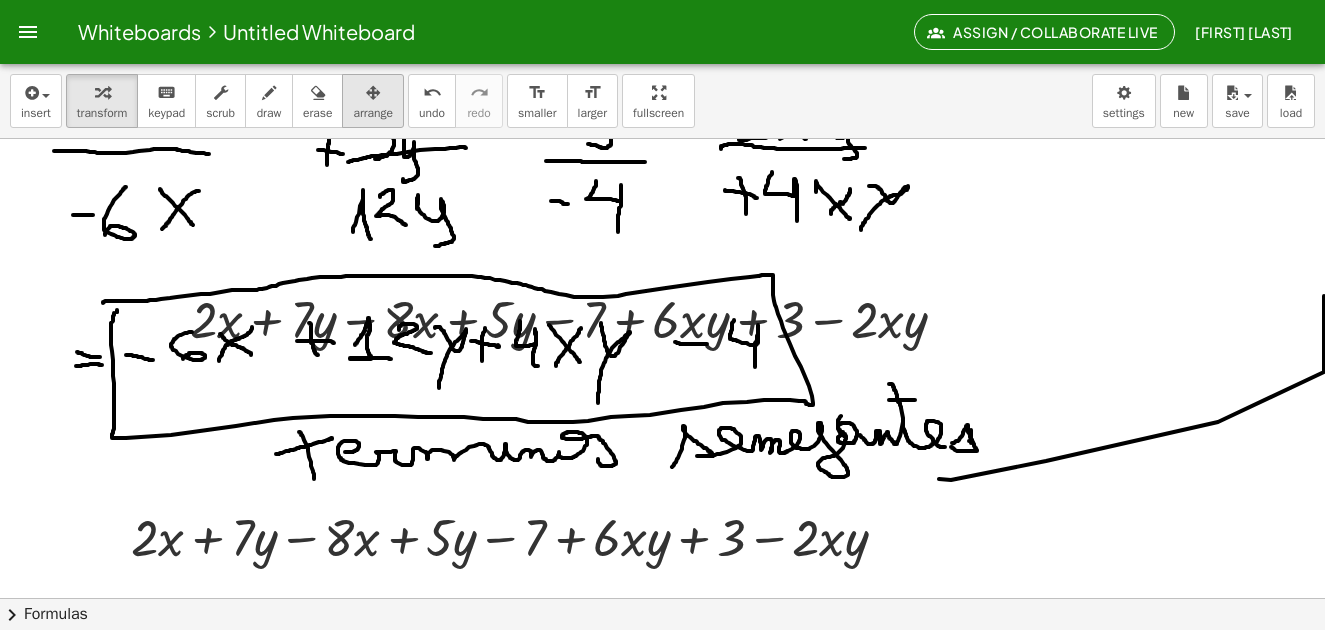 click at bounding box center (373, 92) 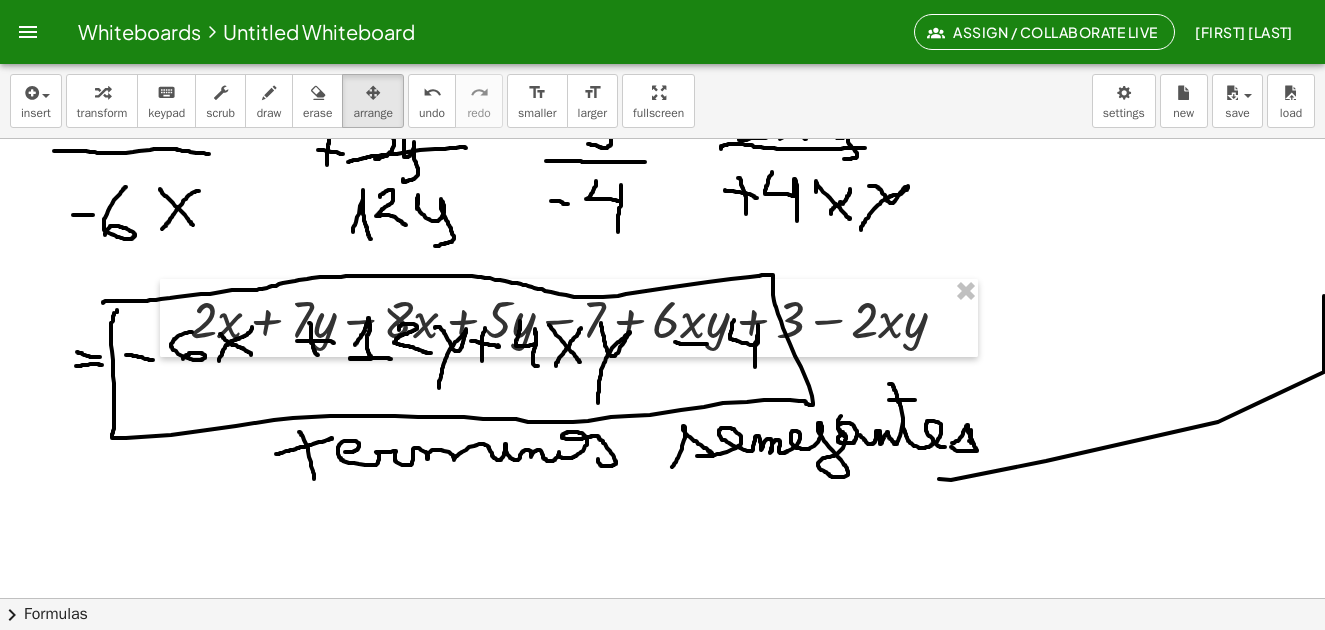 drag, startPoint x: 612, startPoint y: 537, endPoint x: 594, endPoint y: 620, distance: 84.92938 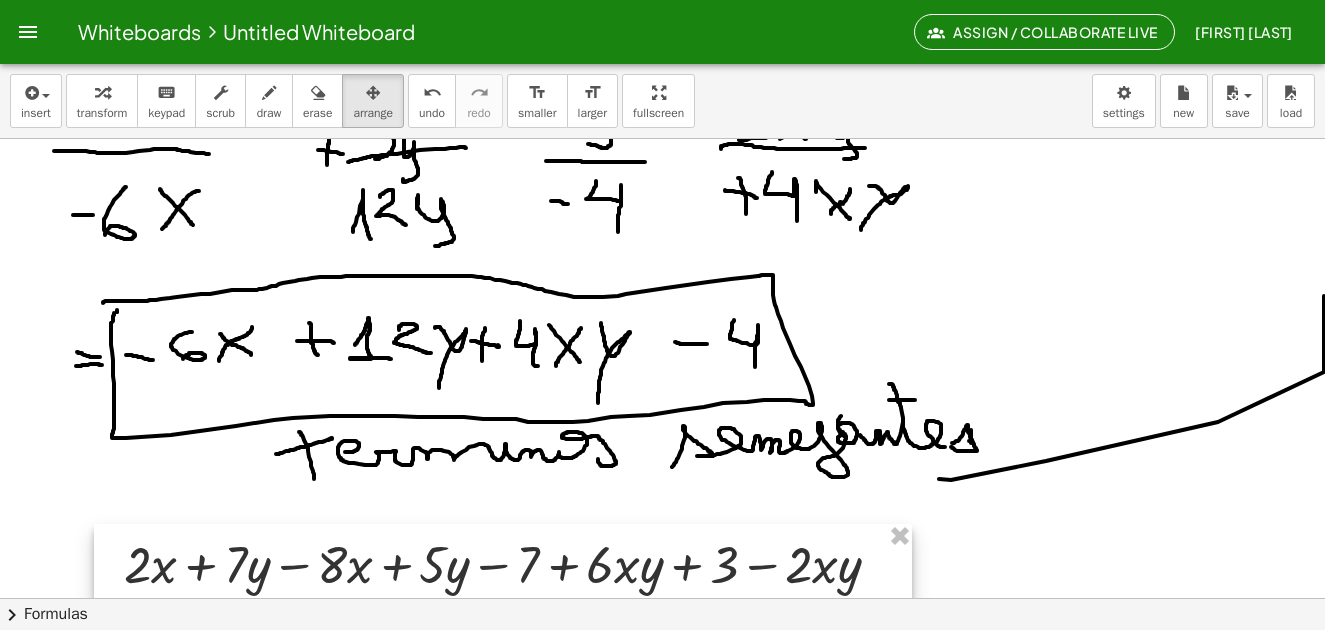 drag, startPoint x: 673, startPoint y: 328, endPoint x: 607, endPoint y: 569, distance: 249.87396 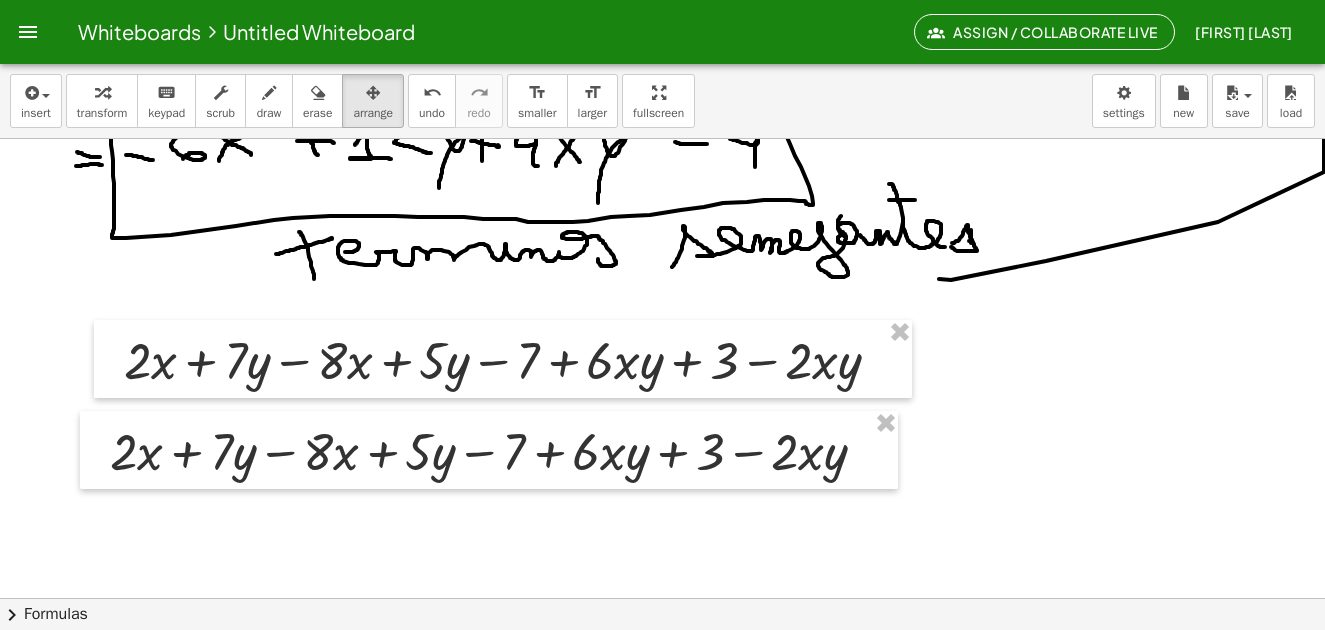 scroll, scrollTop: 600, scrollLeft: 0, axis: vertical 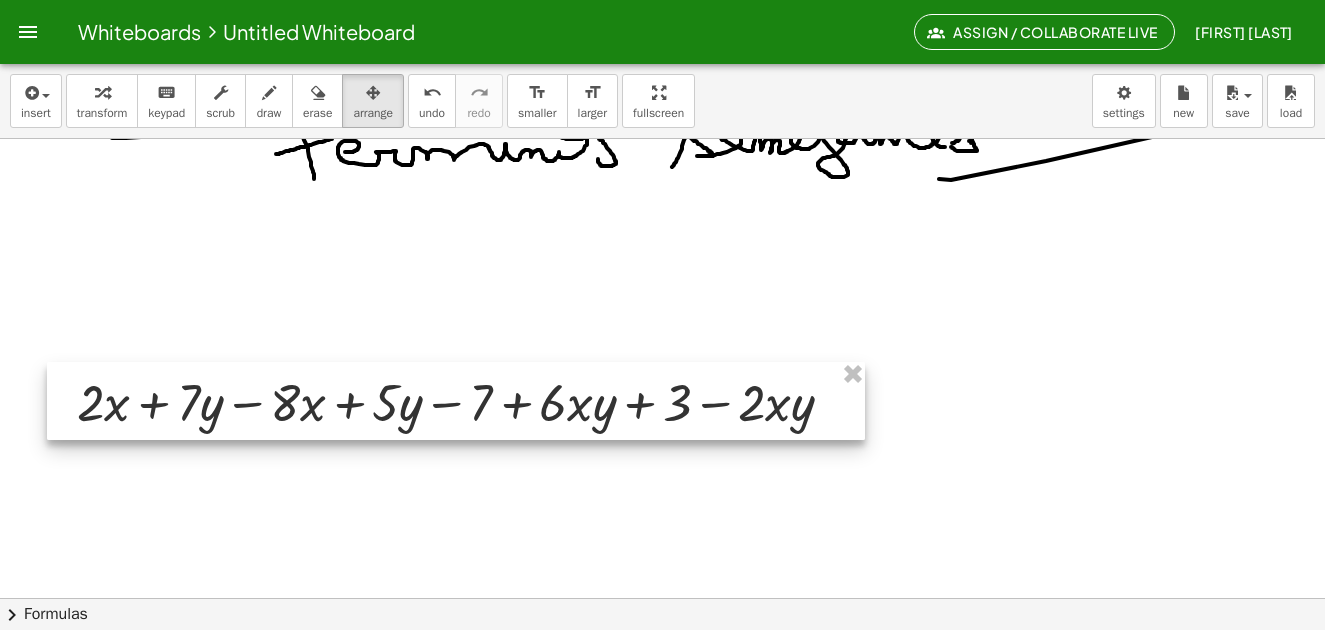 drag, startPoint x: 587, startPoint y: 256, endPoint x: 540, endPoint y: 398, distance: 149.57607 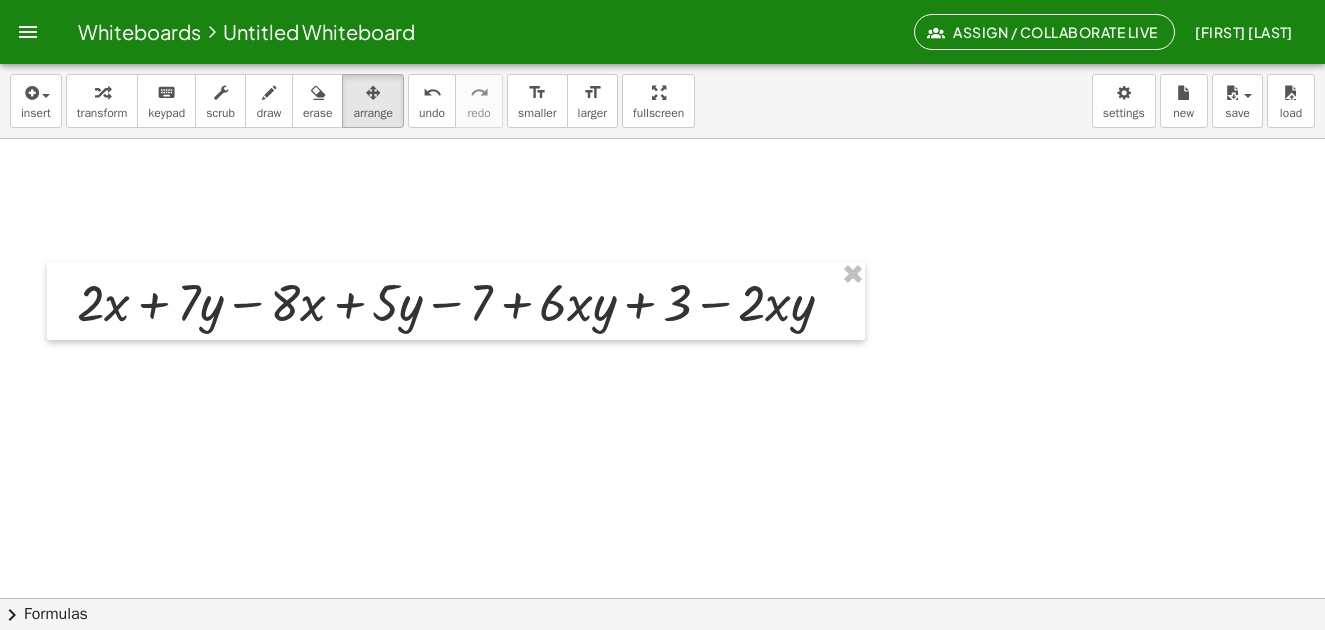 scroll, scrollTop: 800, scrollLeft: 0, axis: vertical 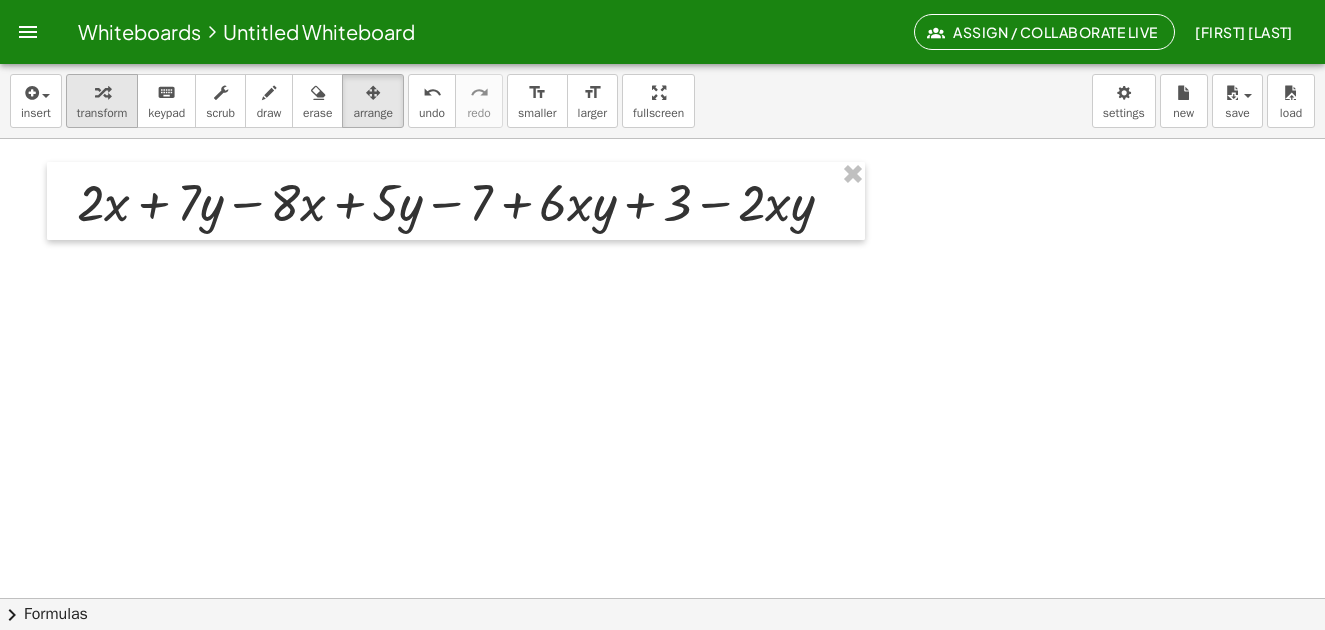 click at bounding box center [102, 93] 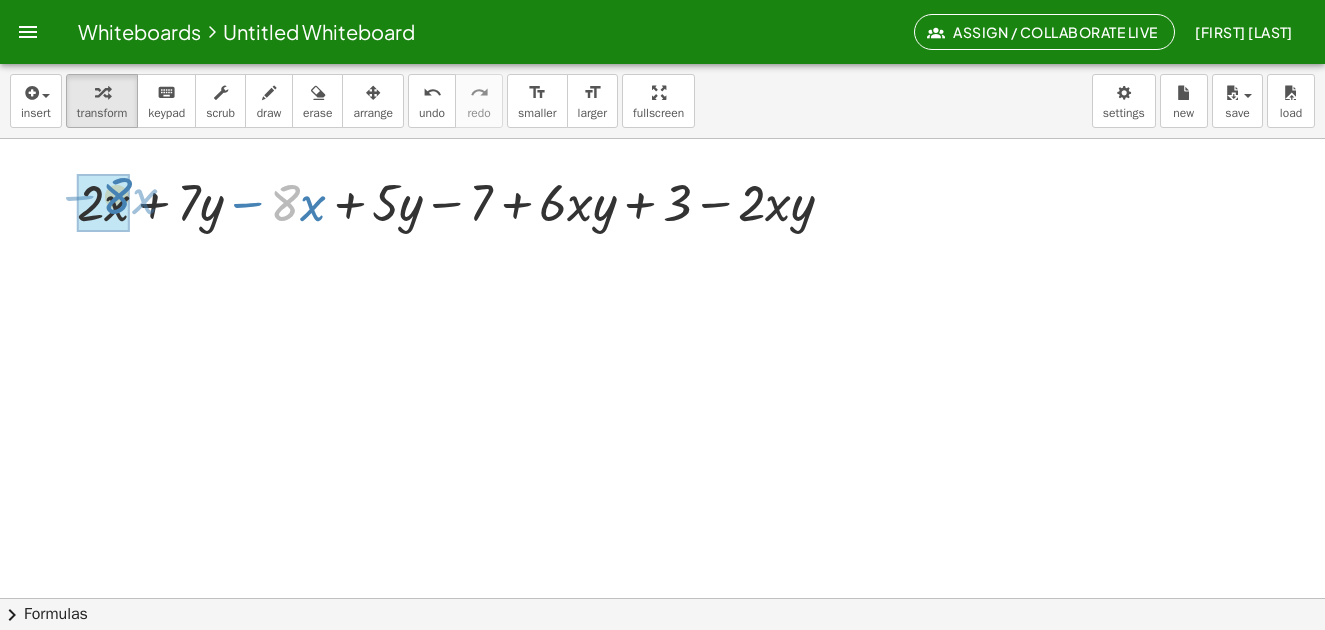 drag, startPoint x: 292, startPoint y: 207, endPoint x: 124, endPoint y: 200, distance: 168.14577 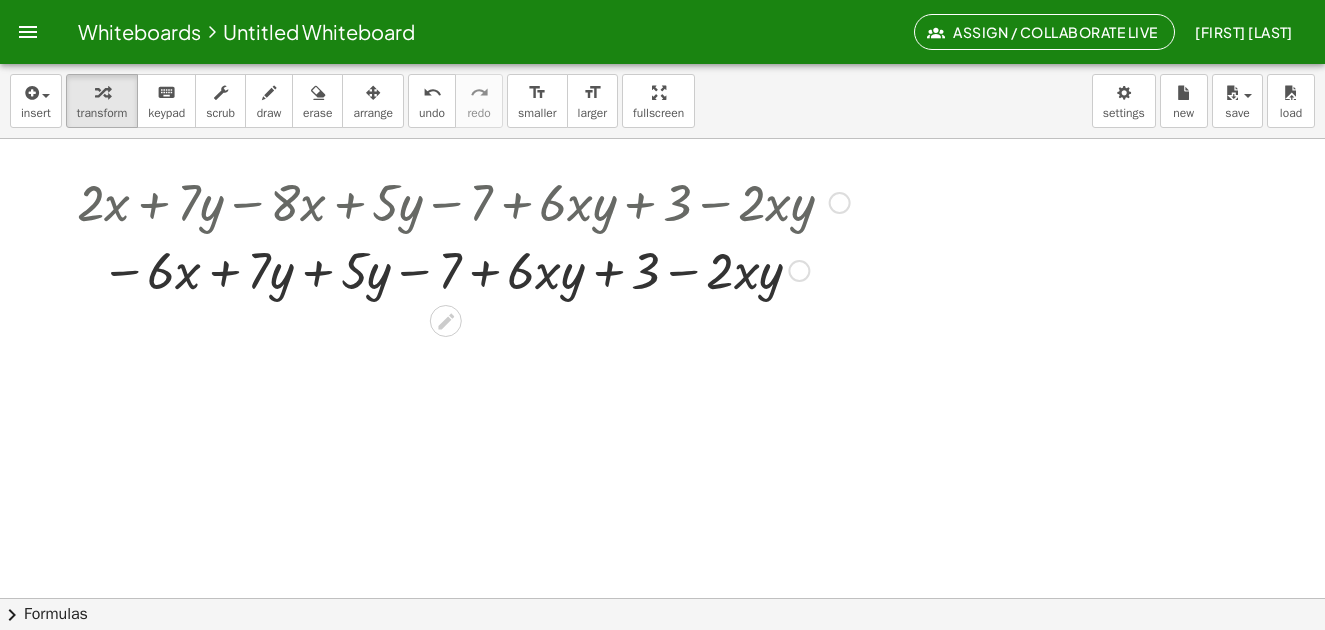 click at bounding box center (463, 269) 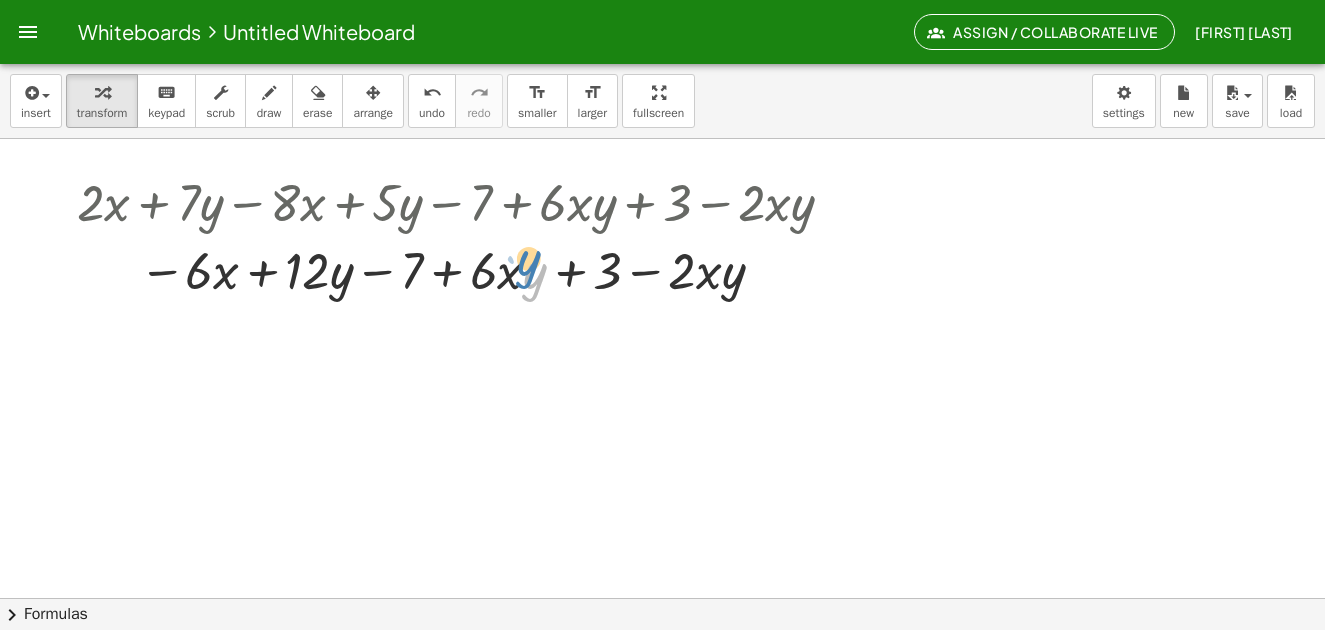 drag, startPoint x: 526, startPoint y: 284, endPoint x: 509, endPoint y: 266, distance: 24.758837 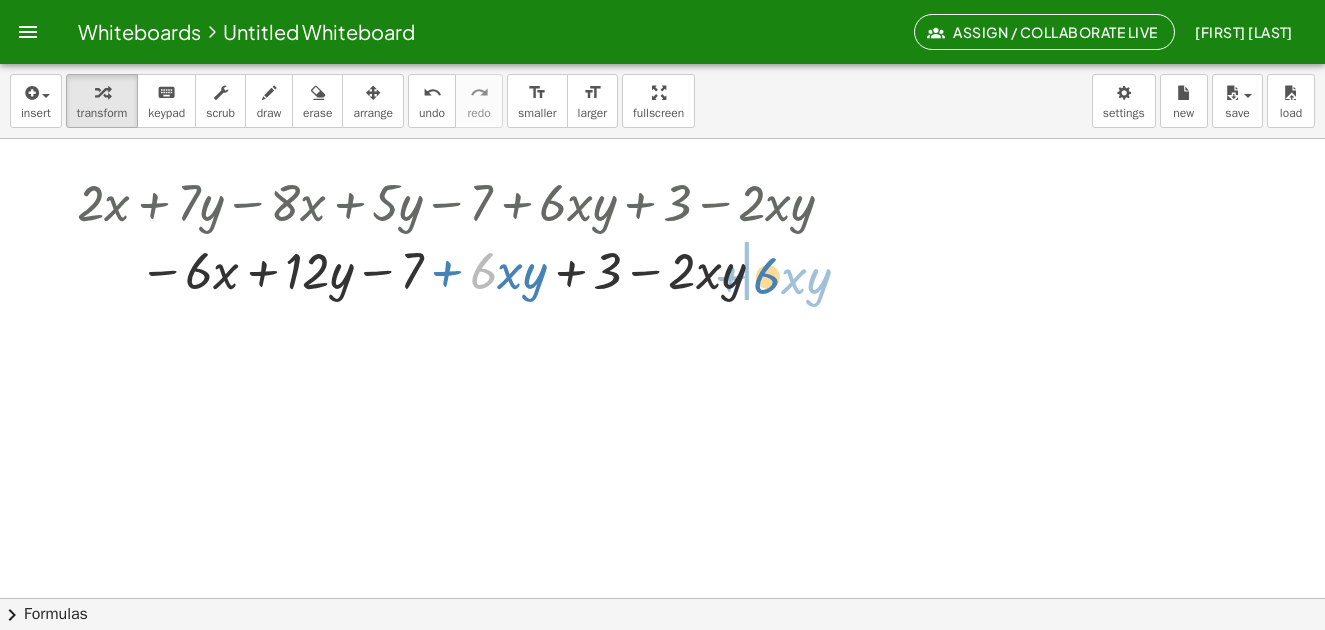 drag, startPoint x: 486, startPoint y: 271, endPoint x: 770, endPoint y: 276, distance: 284.044 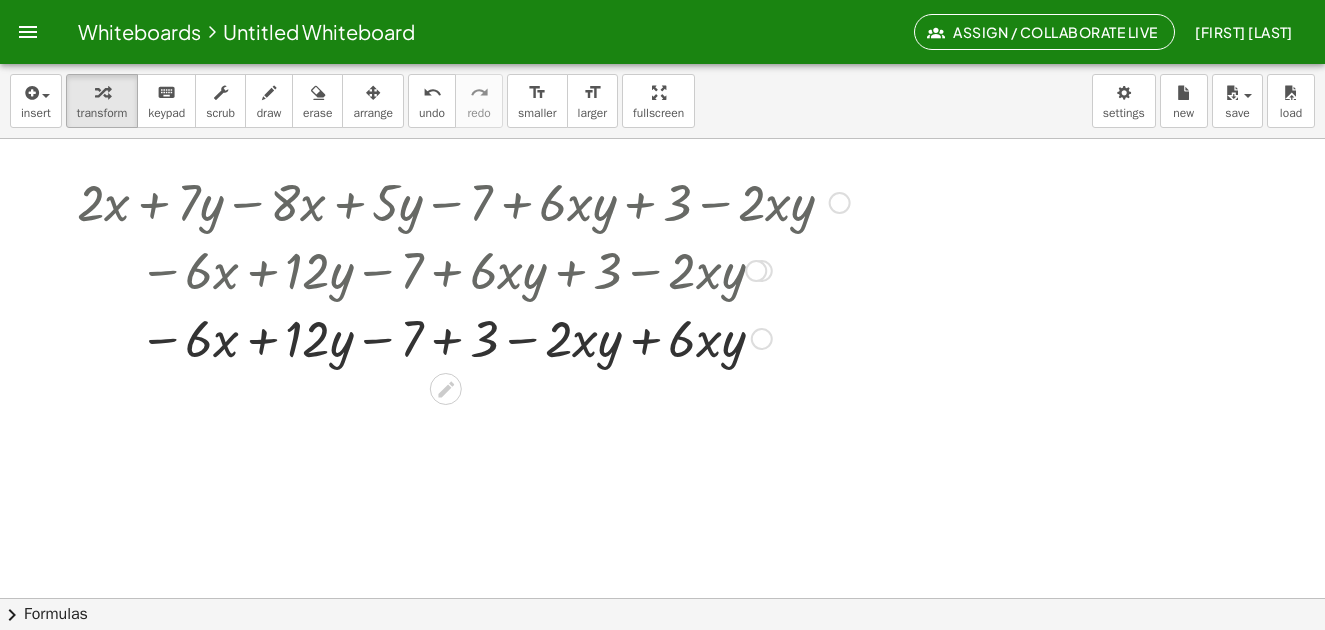 click at bounding box center [463, 337] 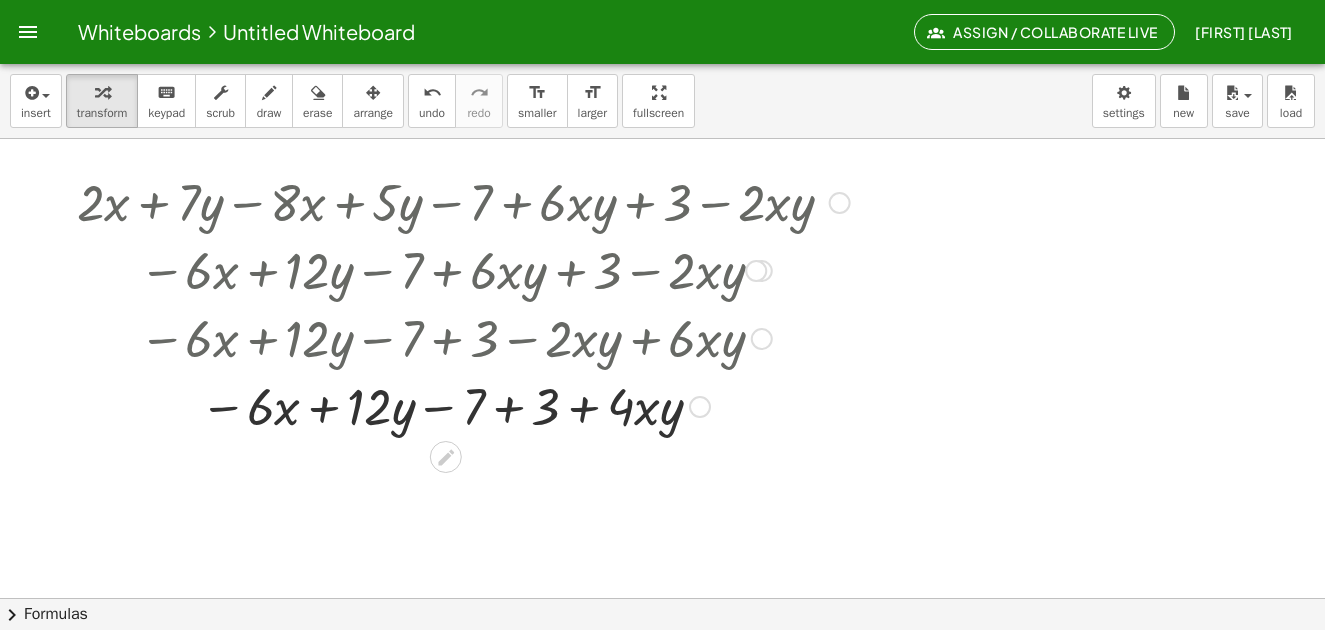 click at bounding box center [463, 405] 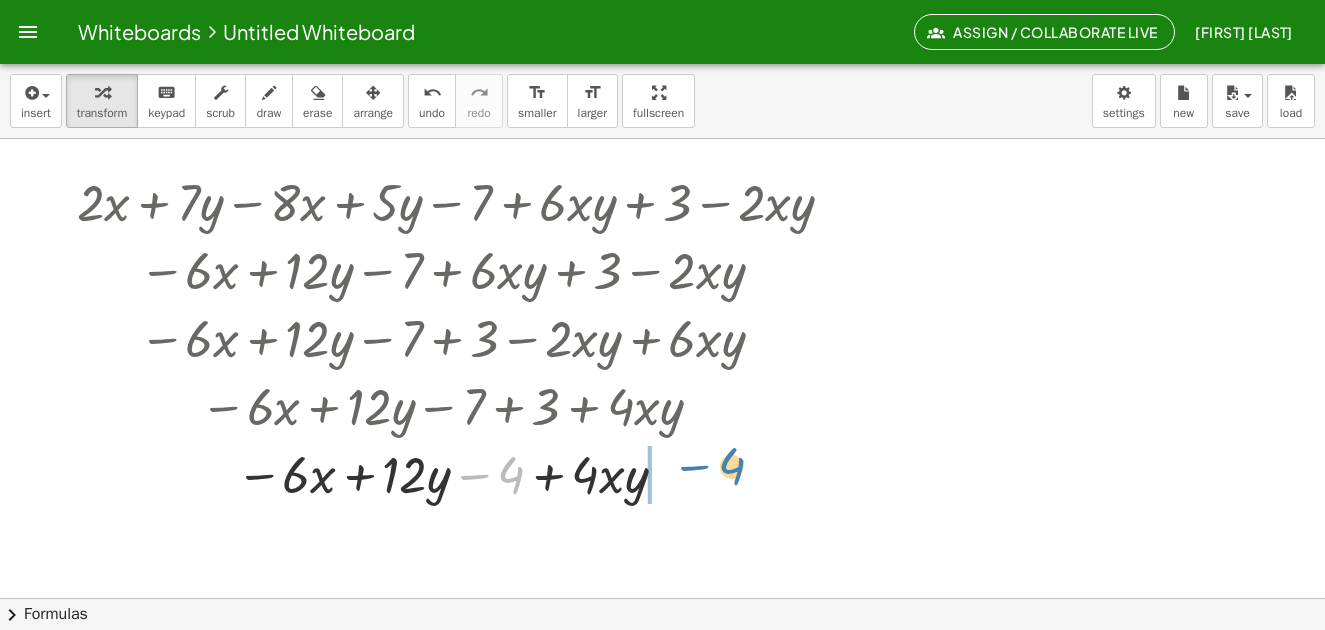 drag, startPoint x: 507, startPoint y: 468, endPoint x: 714, endPoint y: 481, distance: 207.4078 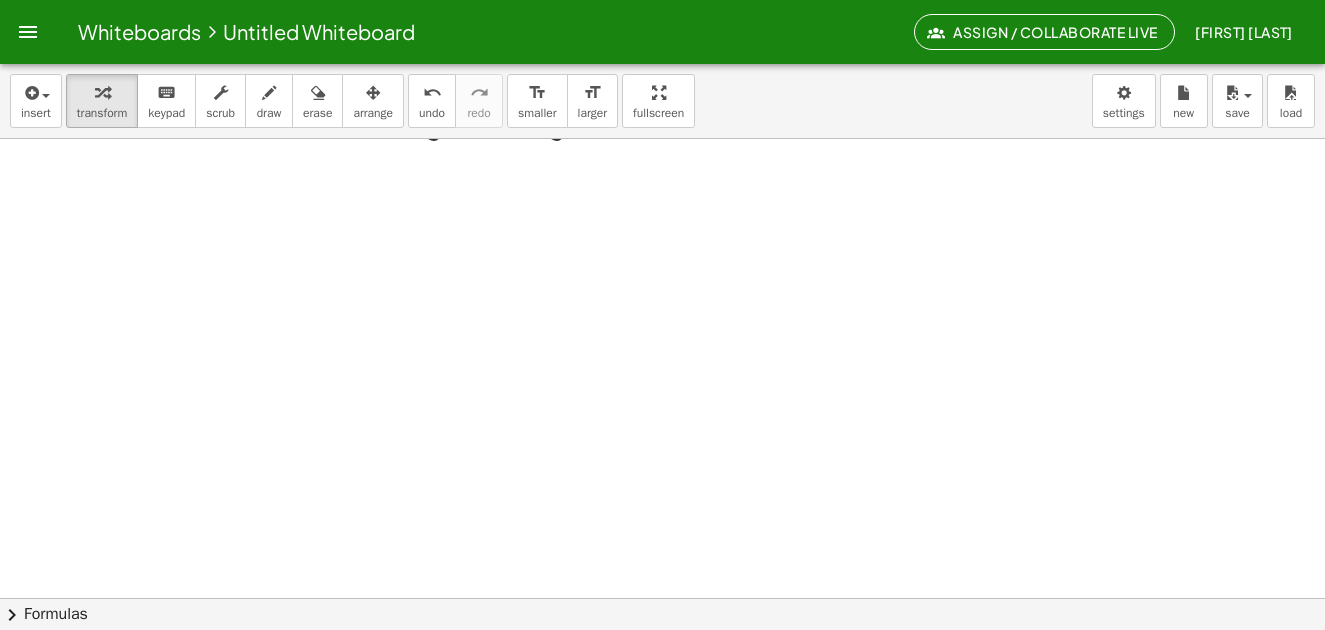 scroll, scrollTop: 1333, scrollLeft: 0, axis: vertical 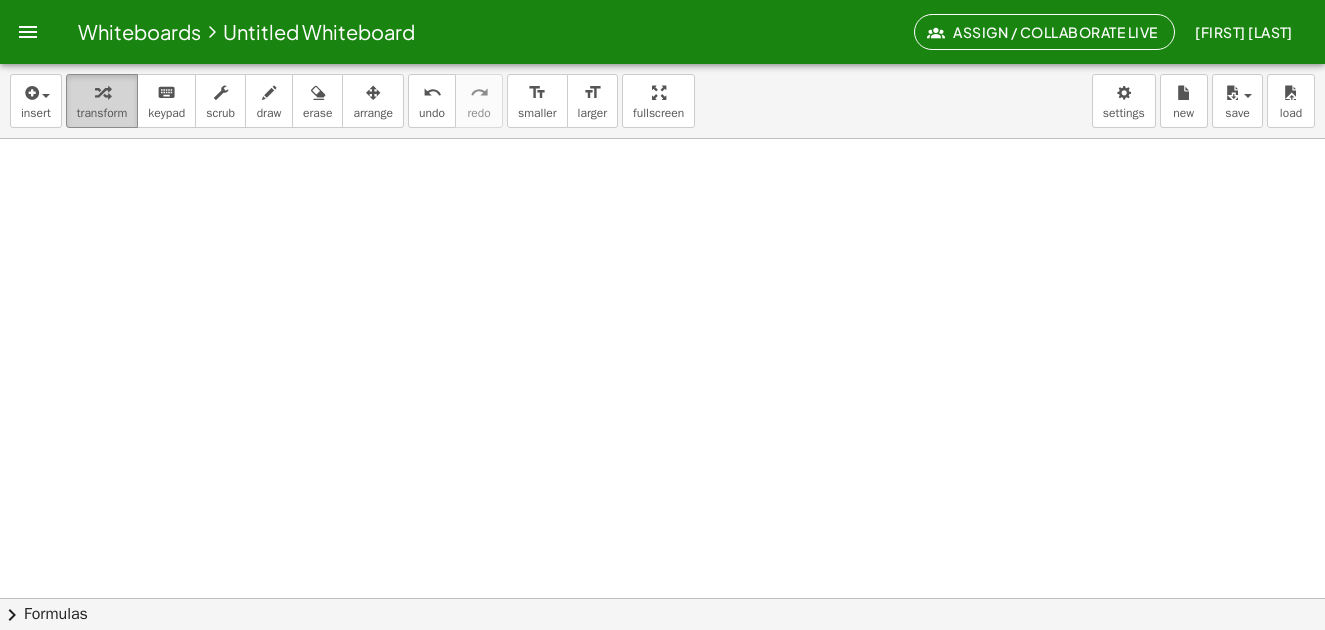 click at bounding box center [102, 93] 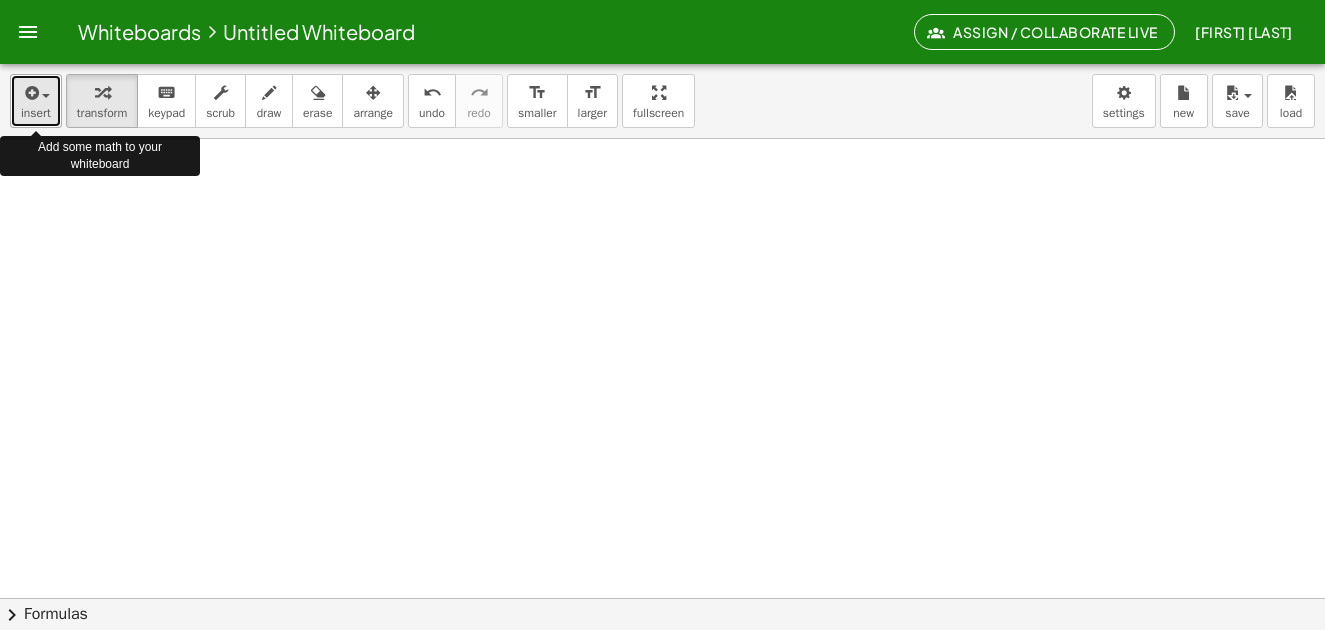 click at bounding box center [36, 92] 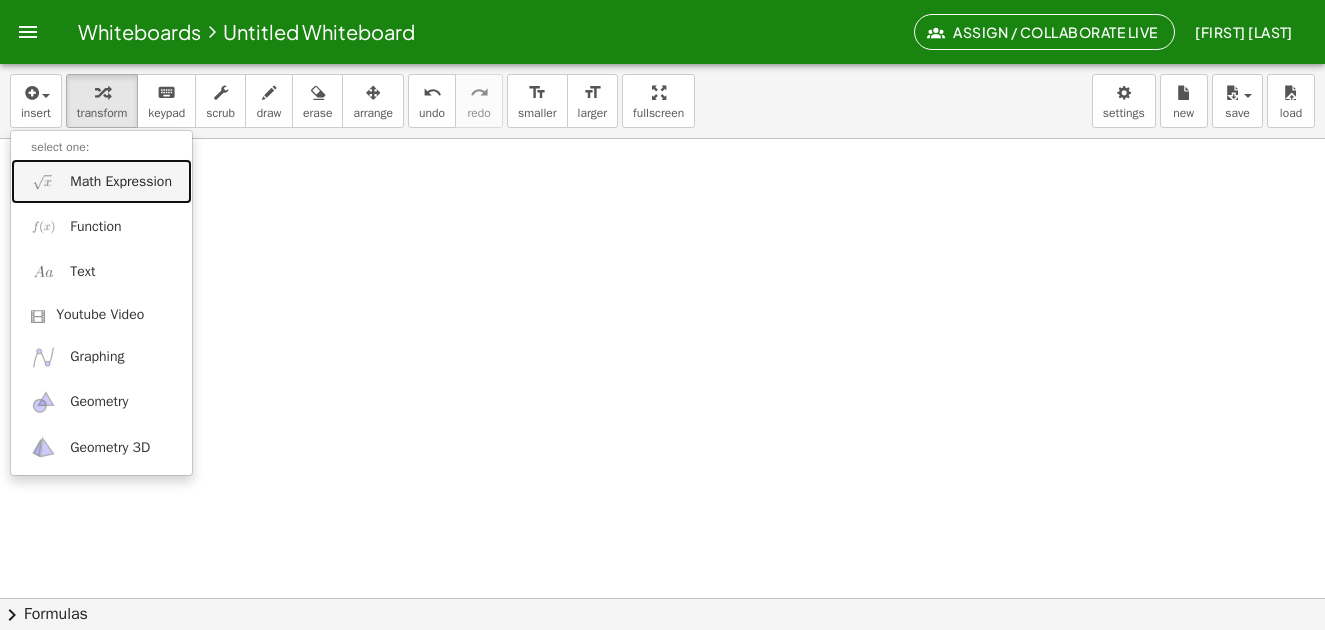 click on "Math Expression" at bounding box center [121, 182] 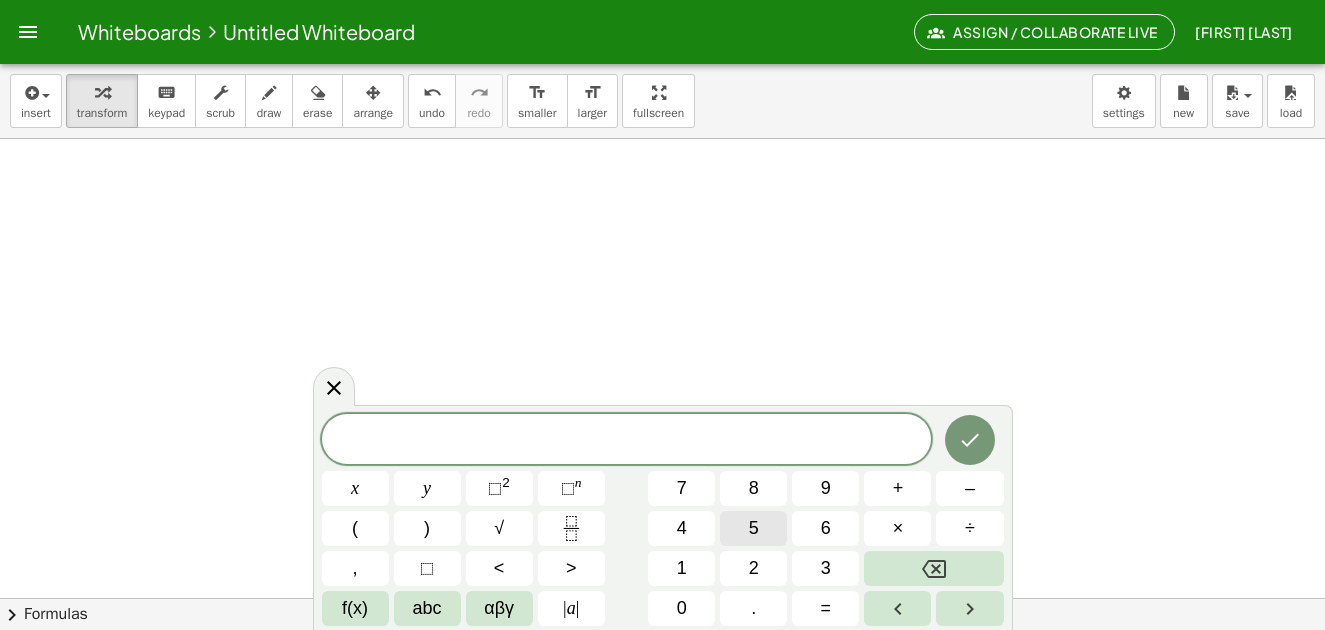 click on "5" at bounding box center [753, 528] 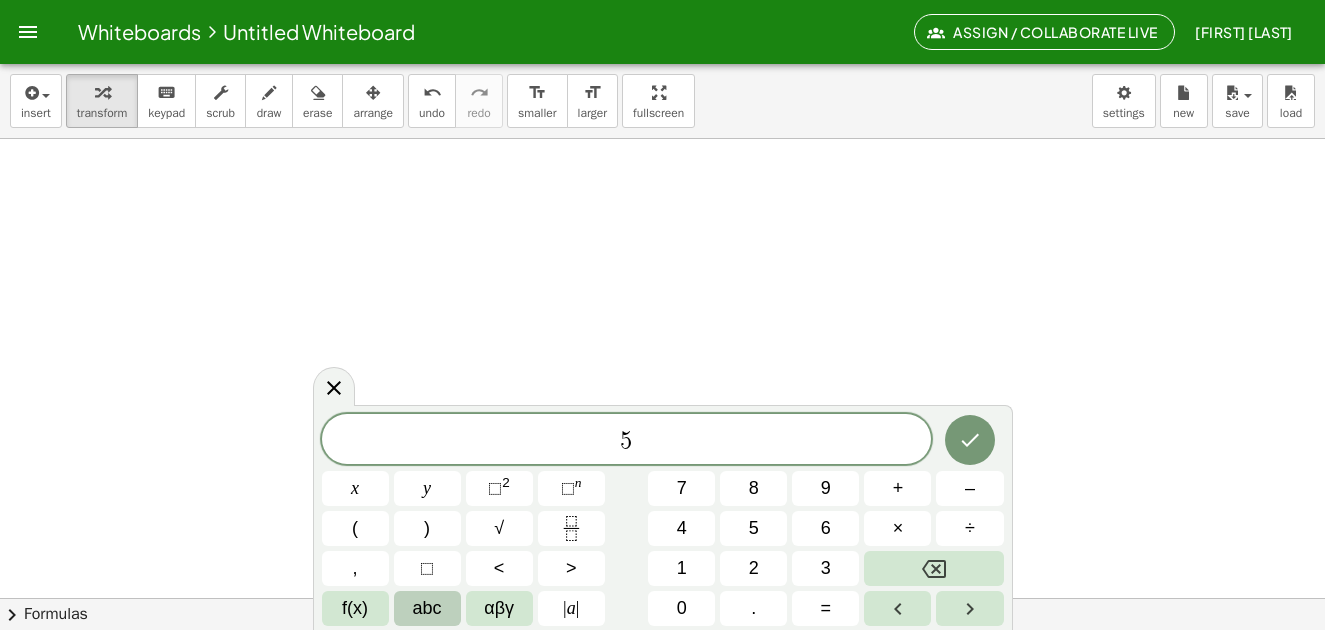 click on "abc" at bounding box center (427, 608) 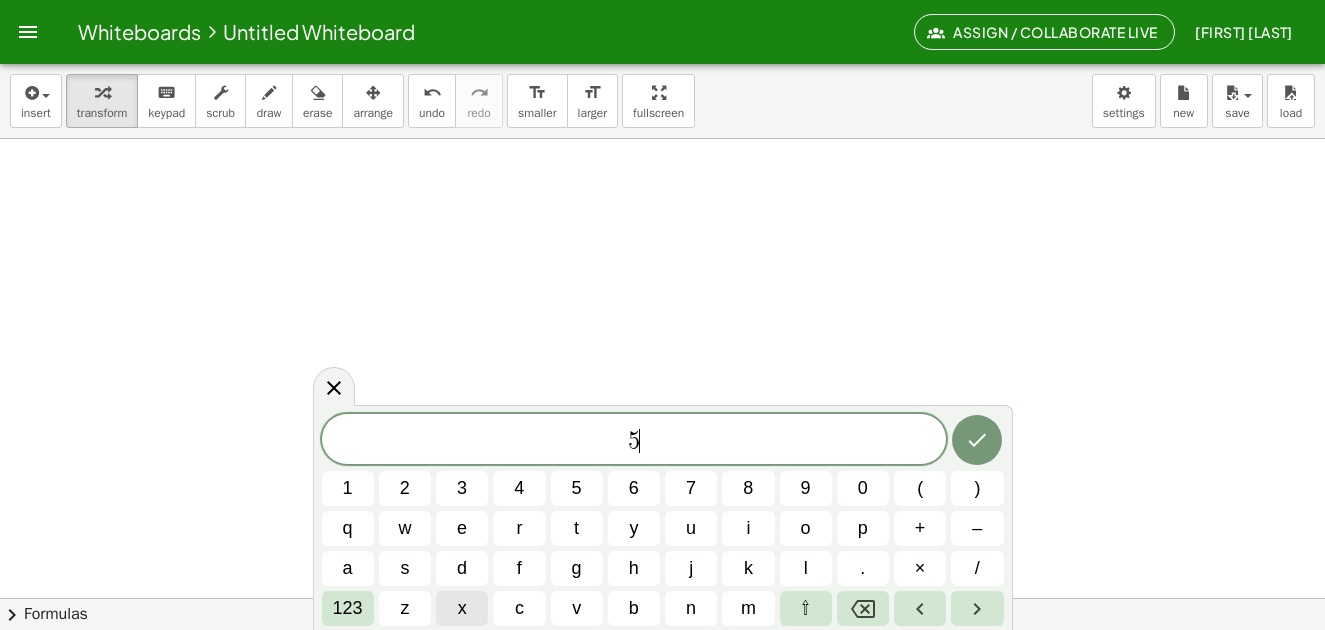 click on "x" at bounding box center [462, 608] 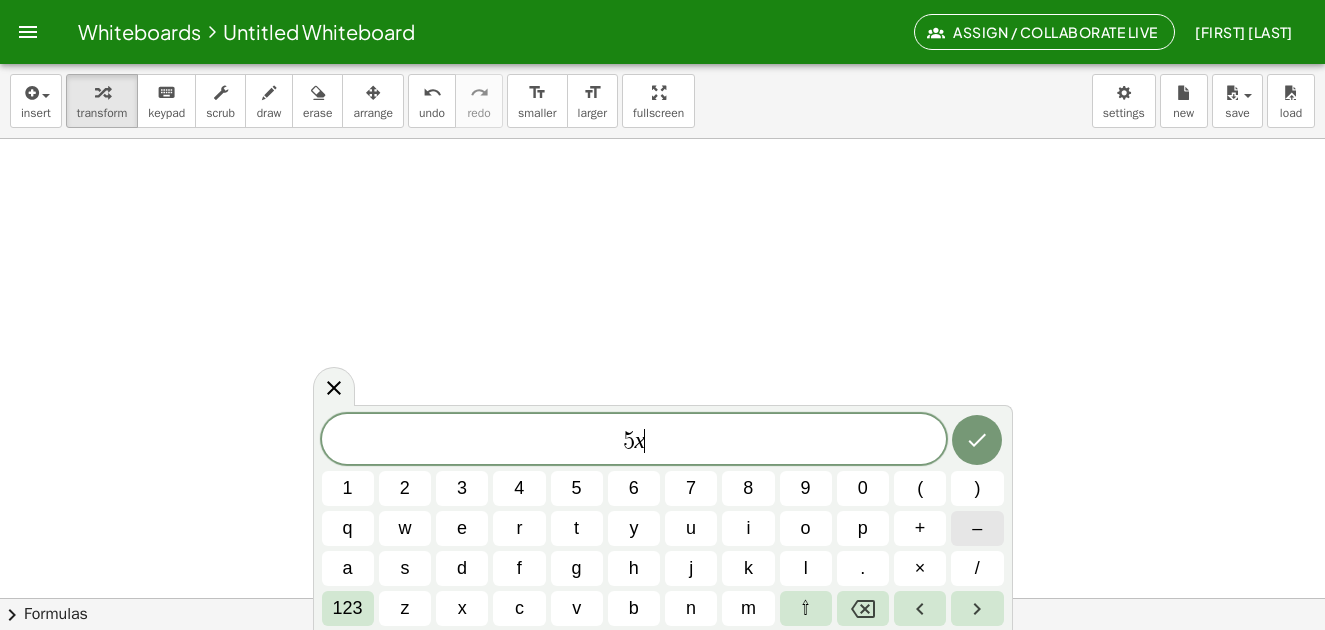 click on "–" at bounding box center [977, 528] 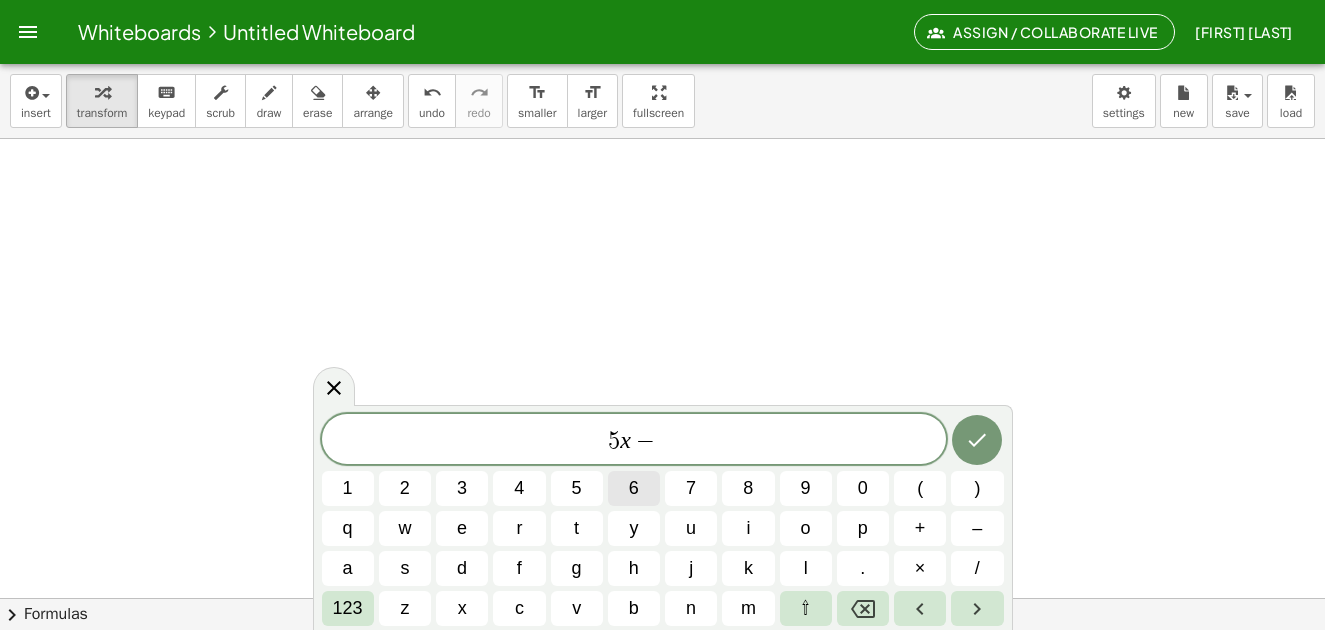 click on "6" at bounding box center [634, 488] 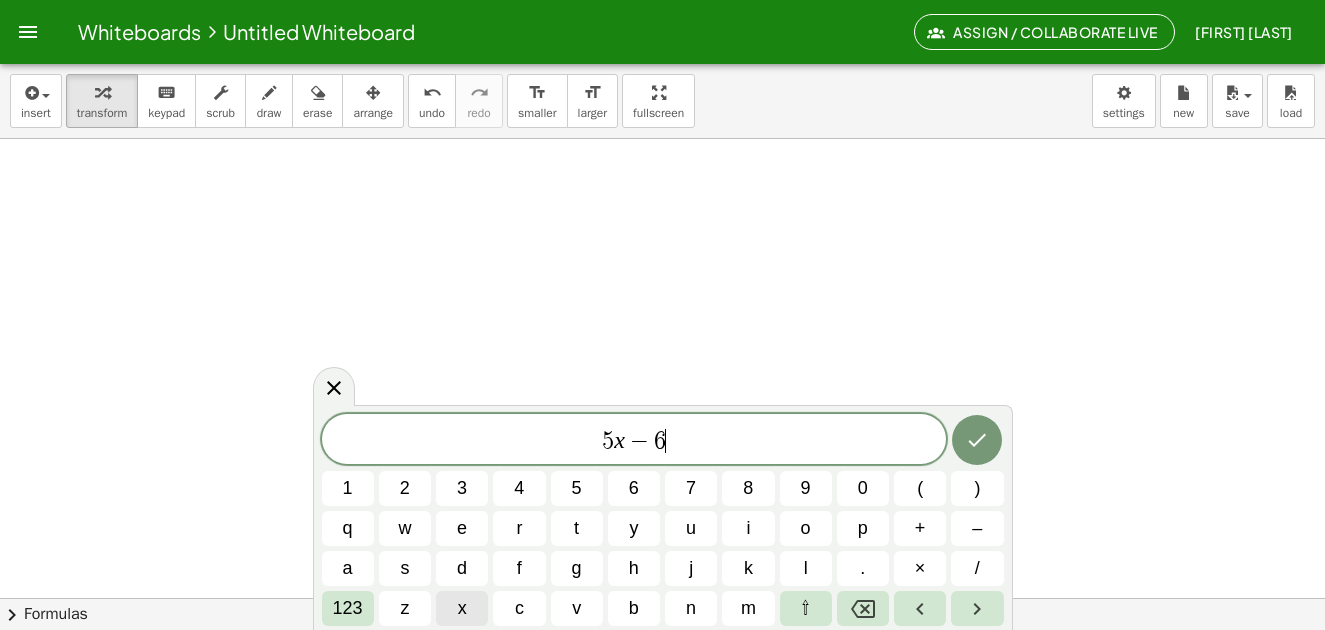 click on "x" at bounding box center (462, 608) 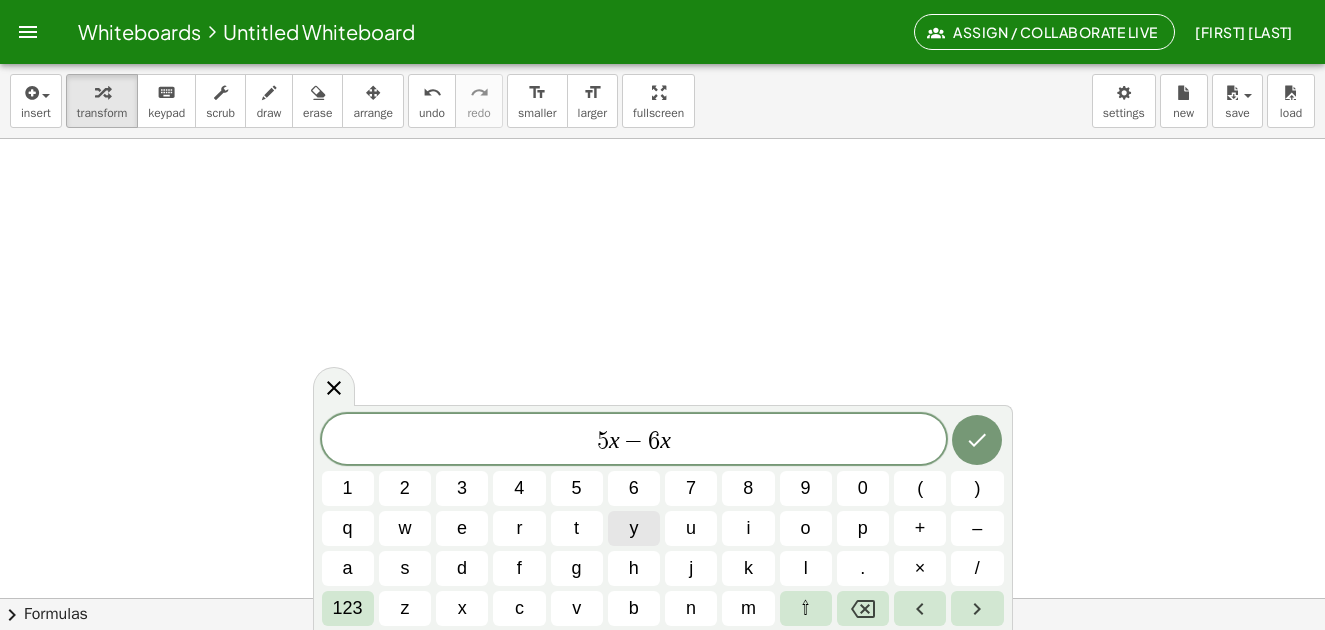 click on "y" at bounding box center (633, 528) 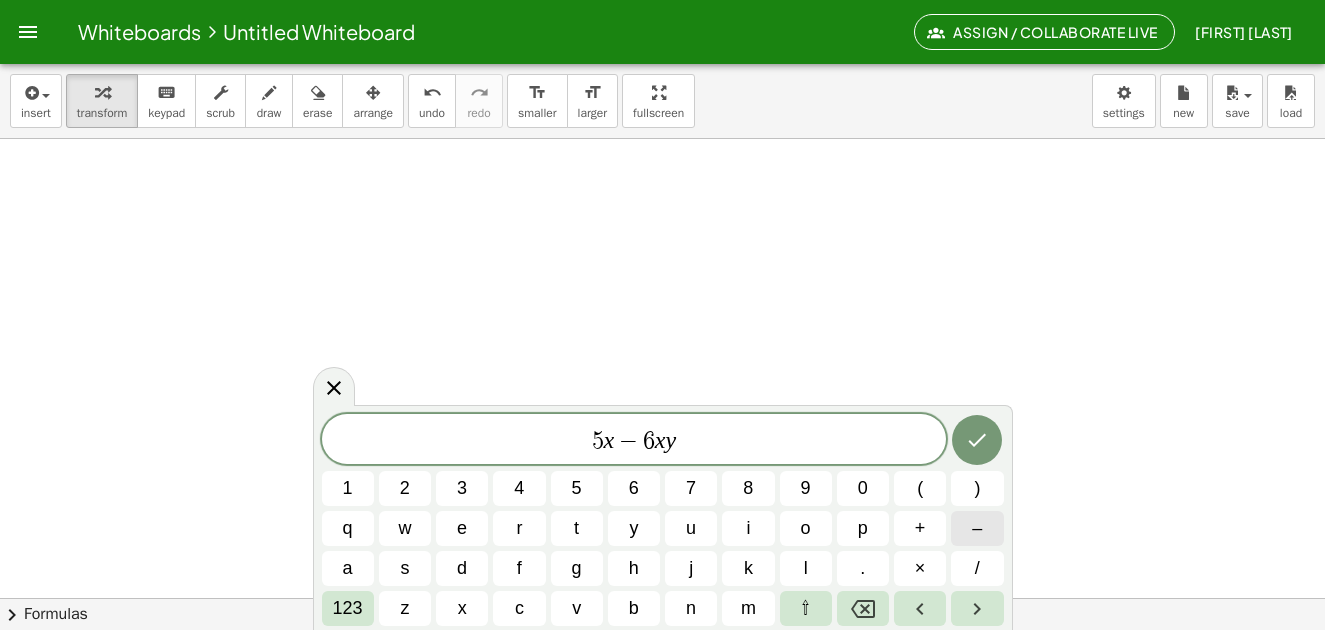 click on "–" at bounding box center (977, 528) 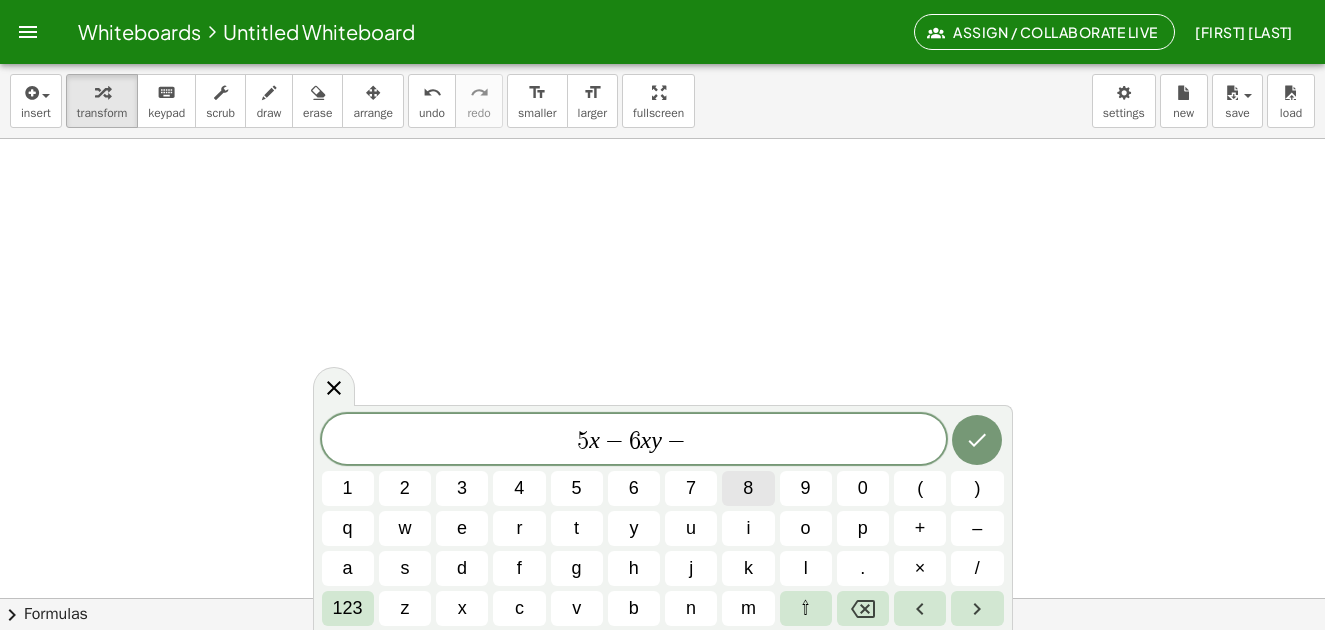 click on "8" at bounding box center (748, 488) 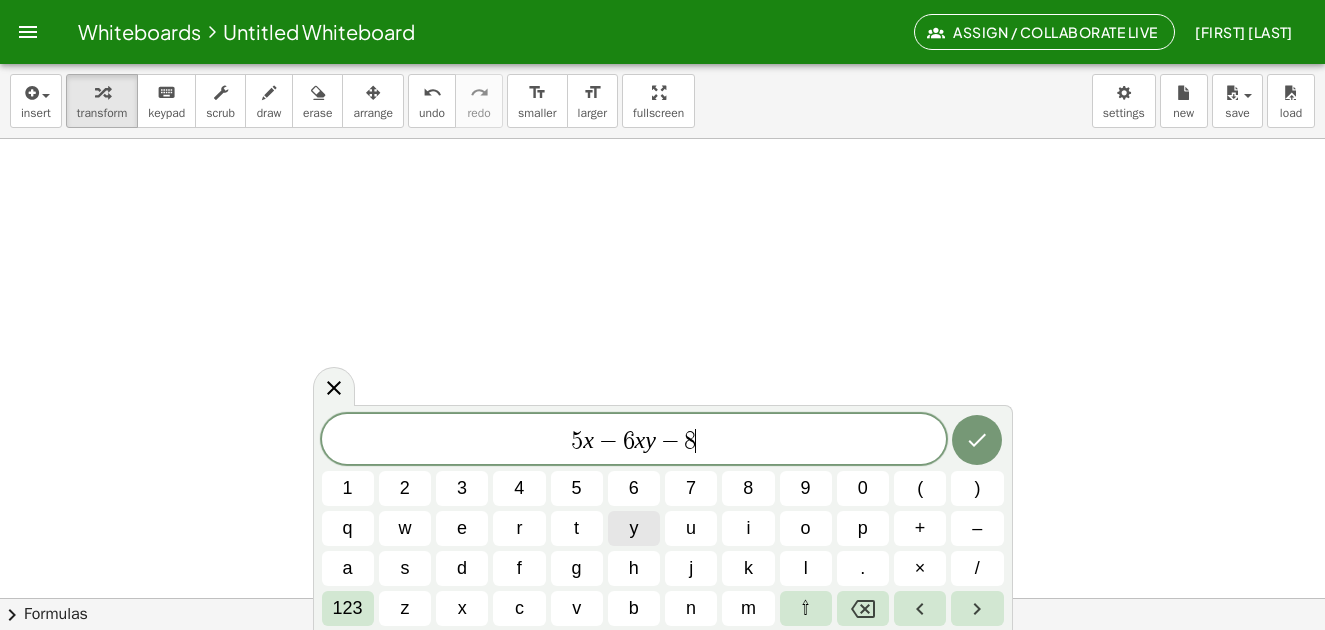 click on "y" at bounding box center (633, 528) 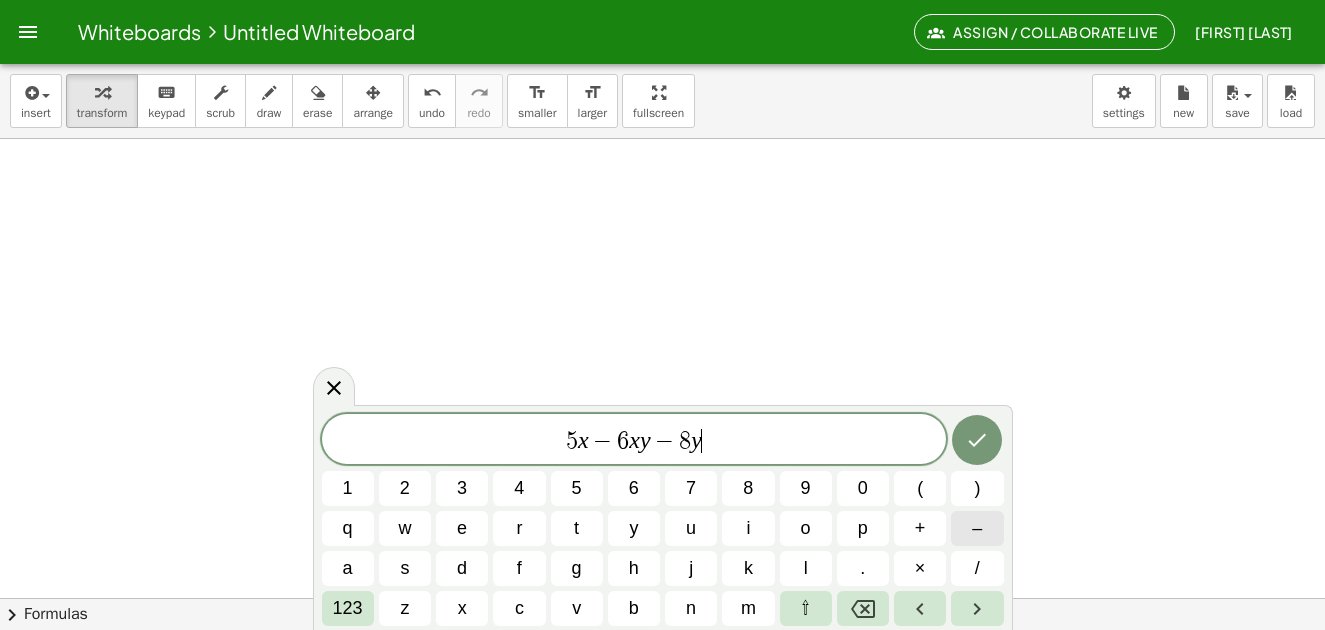 click on "–" at bounding box center (977, 528) 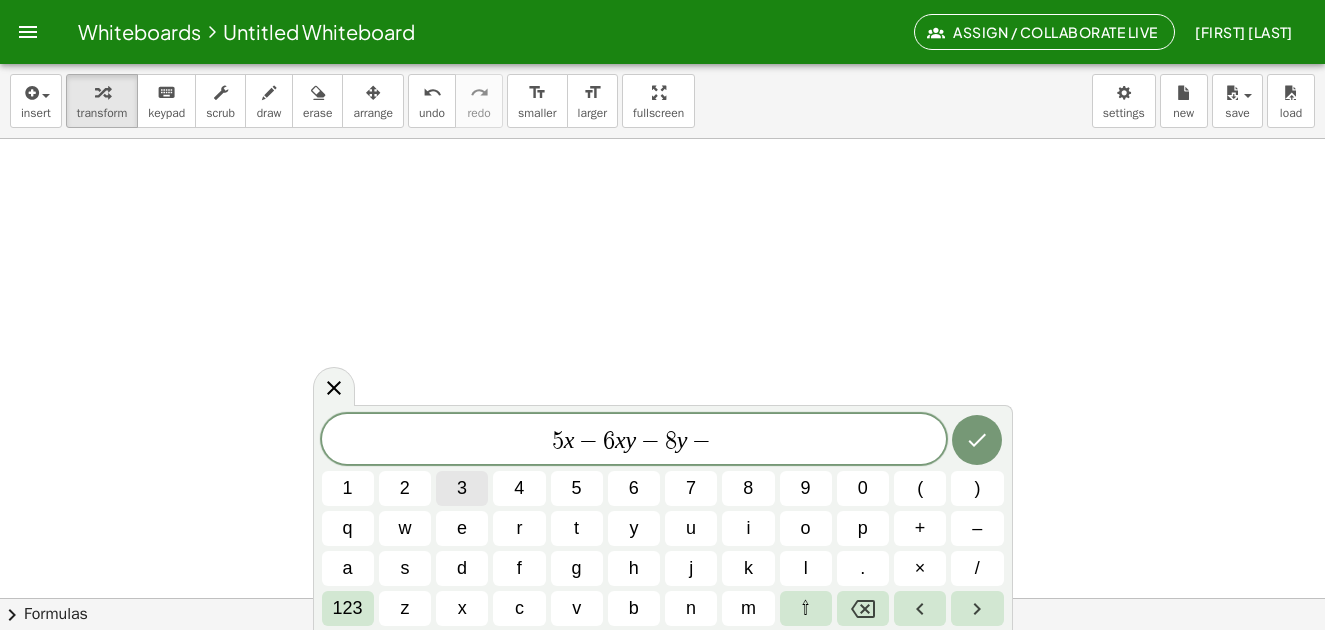 click on "3" at bounding box center (462, 488) 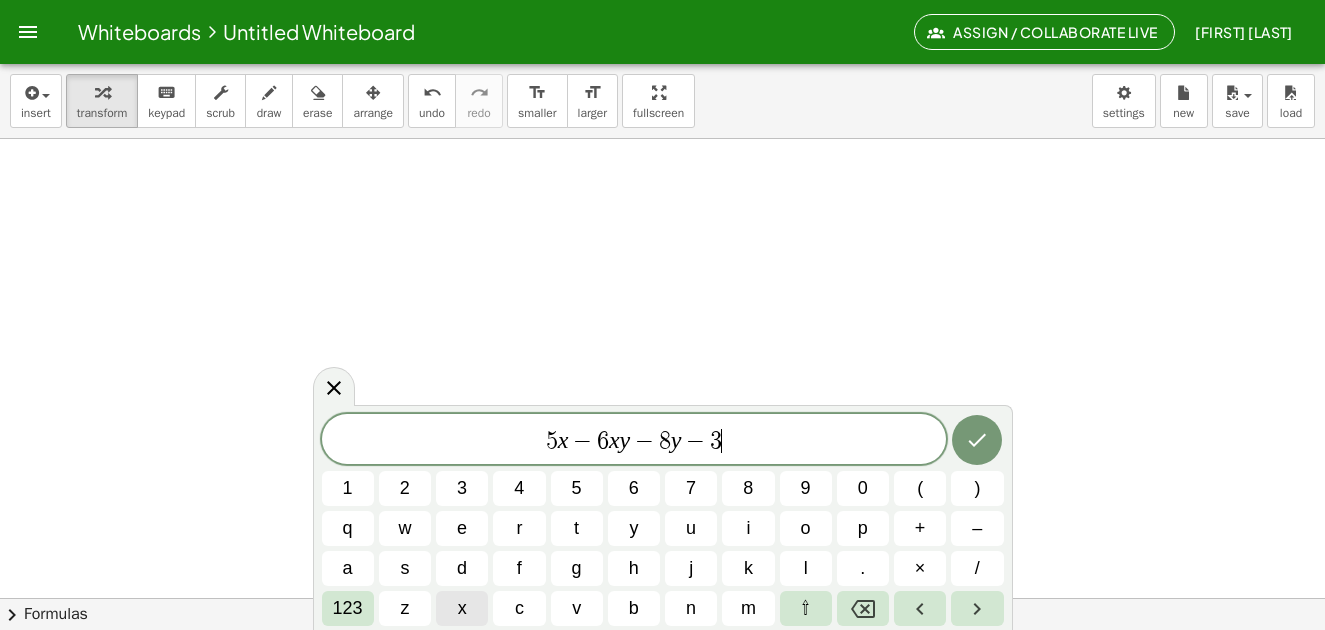 click on "x" at bounding box center (462, 608) 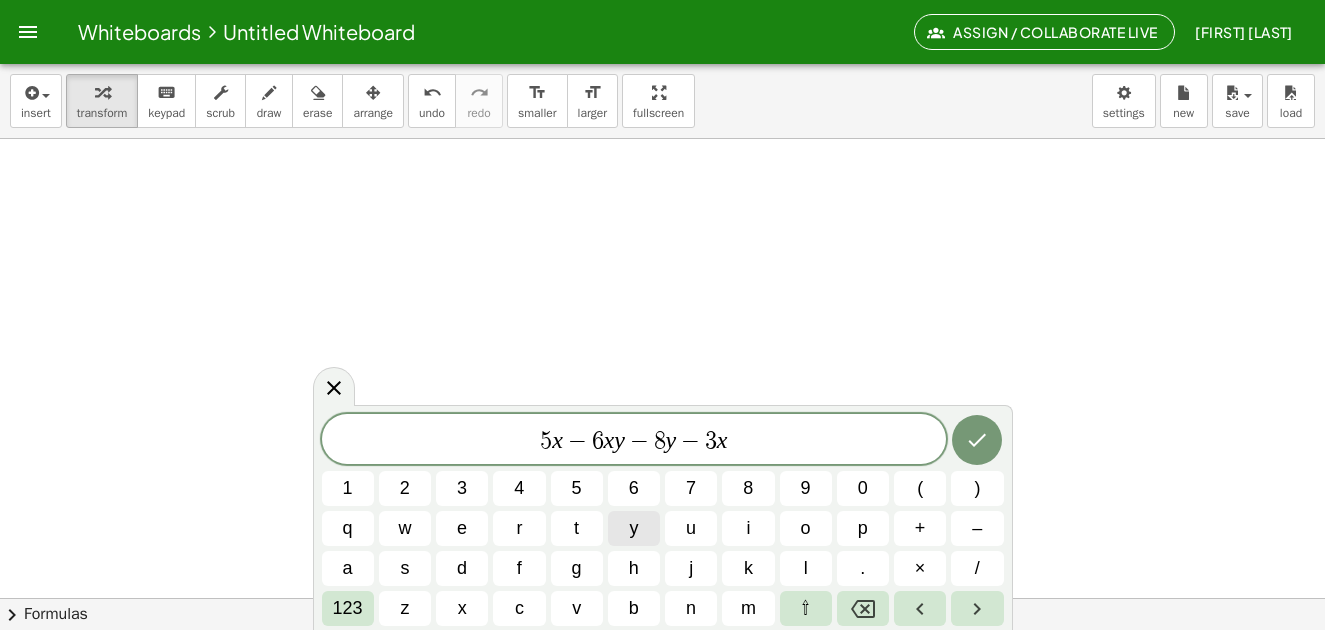 click on "y" at bounding box center (633, 528) 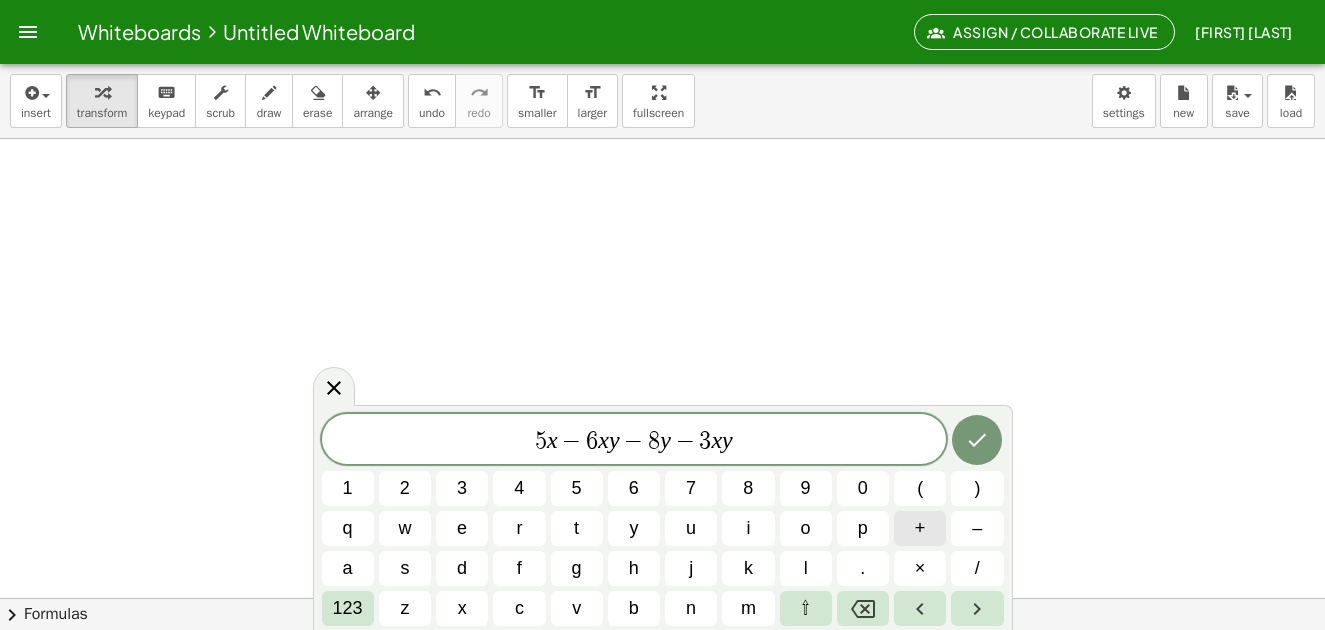 click on "+" at bounding box center (920, 528) 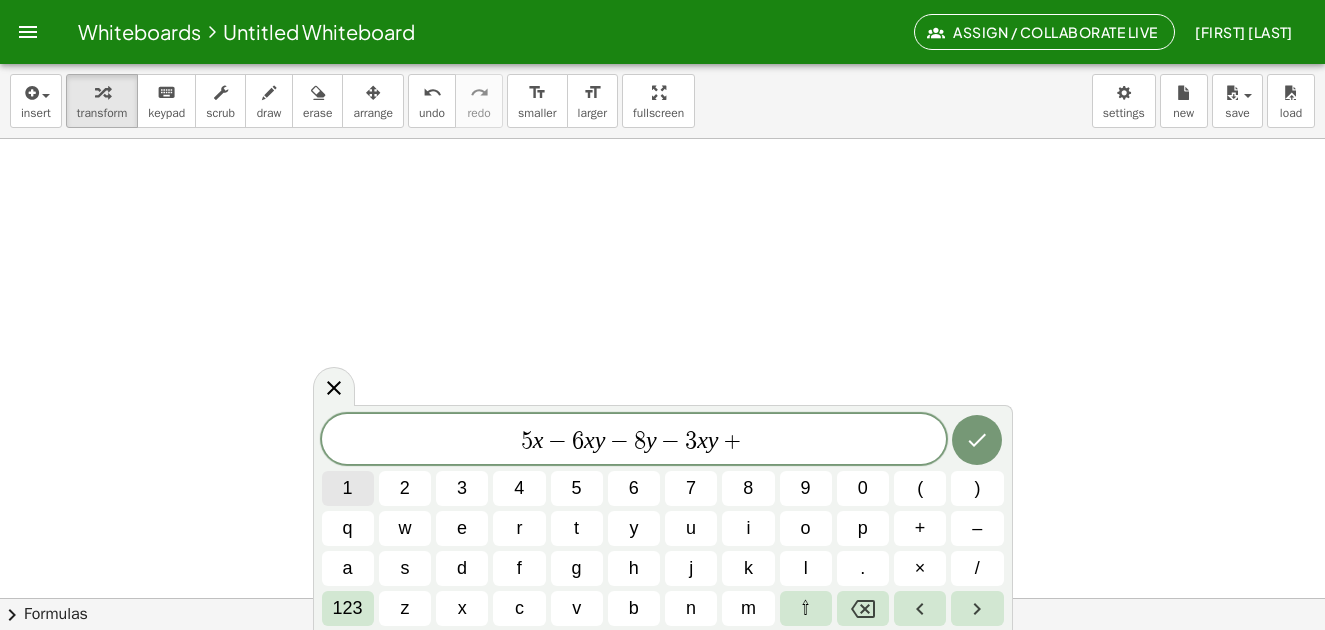 click on "1" at bounding box center (348, 488) 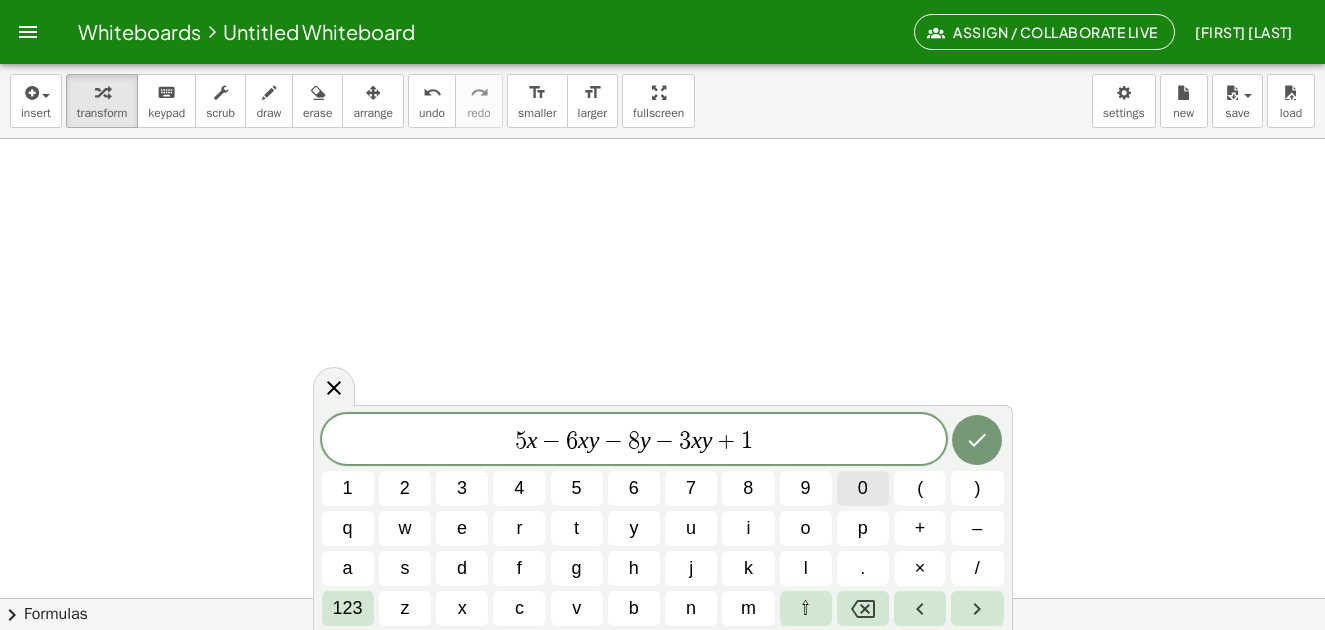 click on "0" at bounding box center [863, 488] 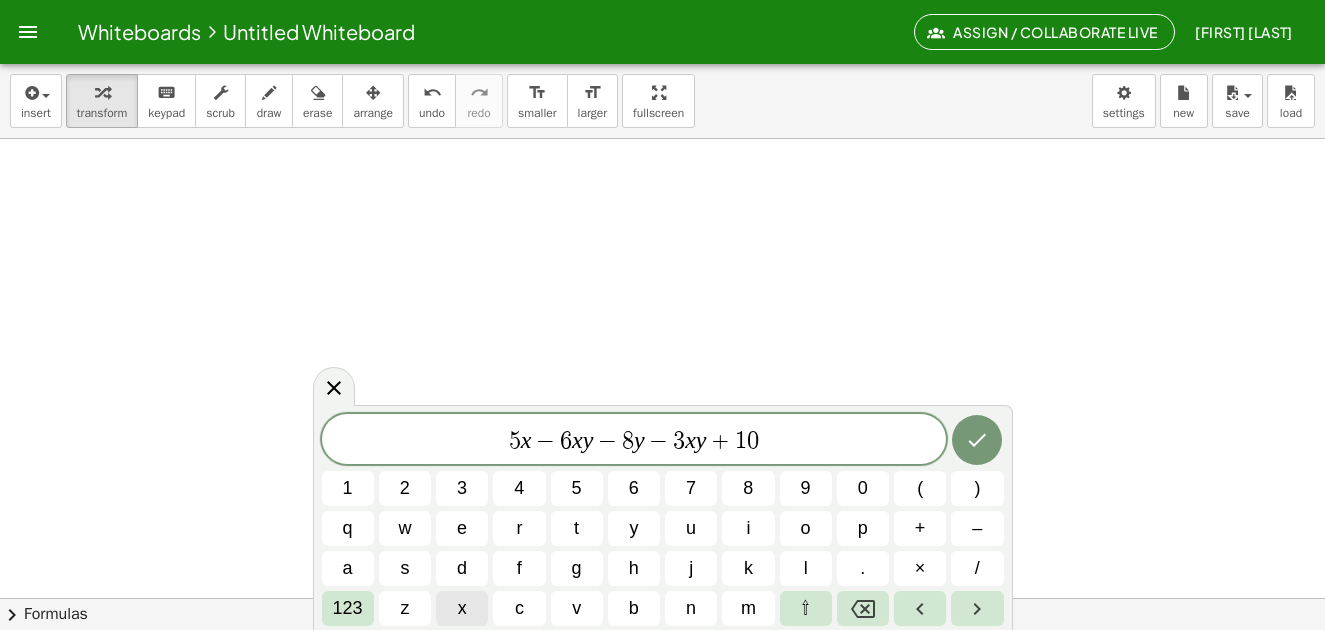 click on "x" at bounding box center (462, 608) 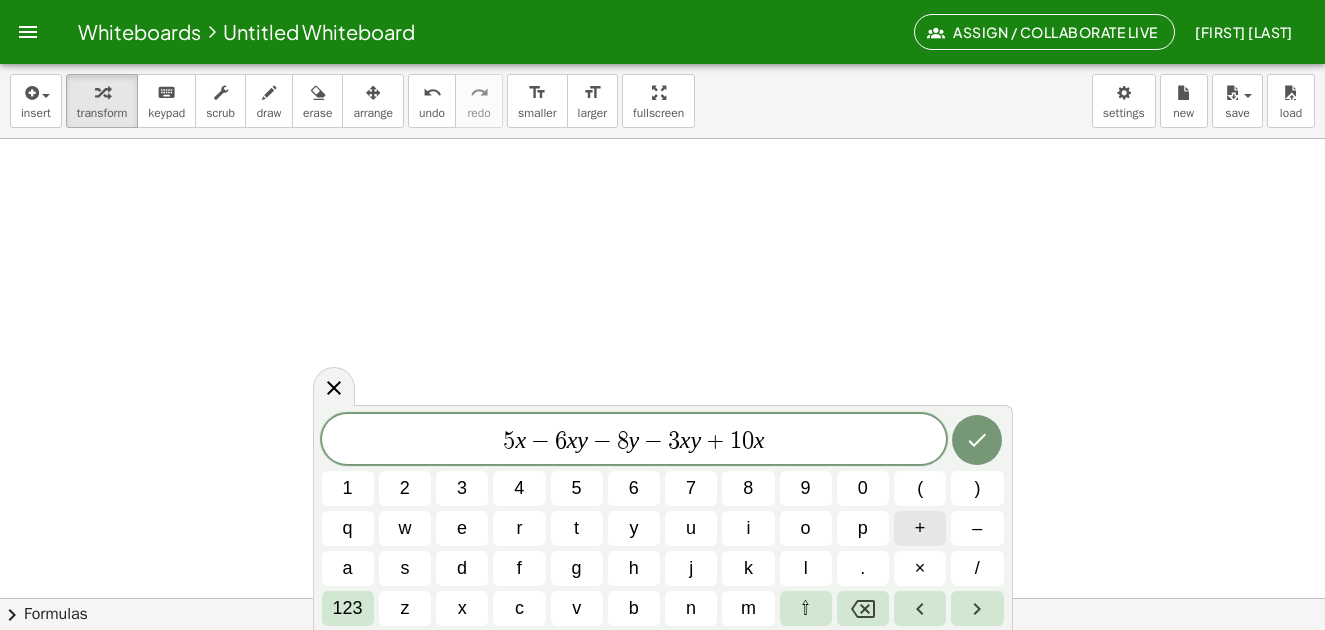 click on "+" at bounding box center (920, 528) 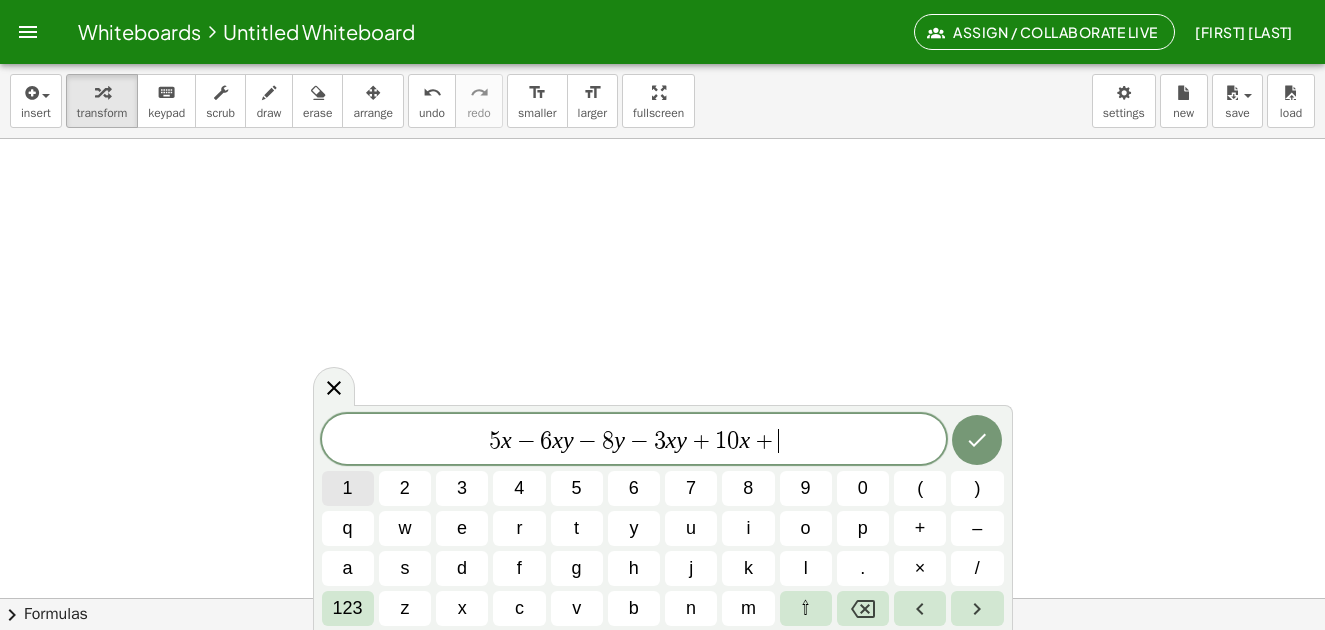 click on "1" at bounding box center [348, 488] 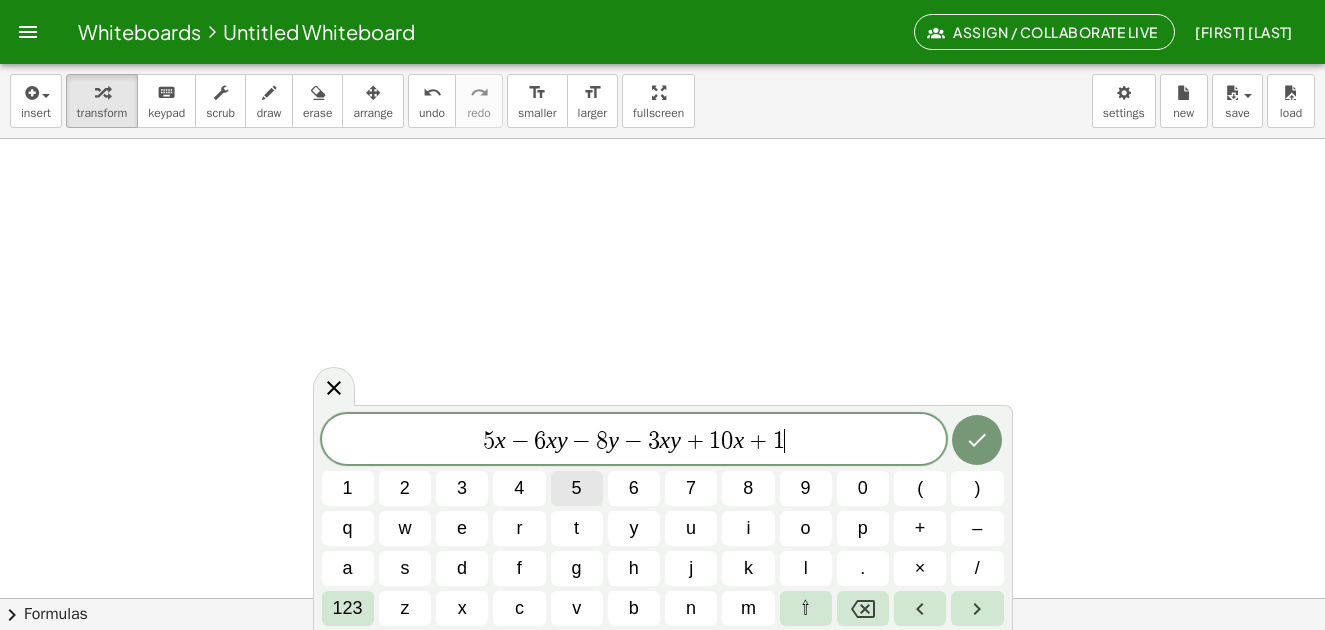 click on "5" at bounding box center [577, 488] 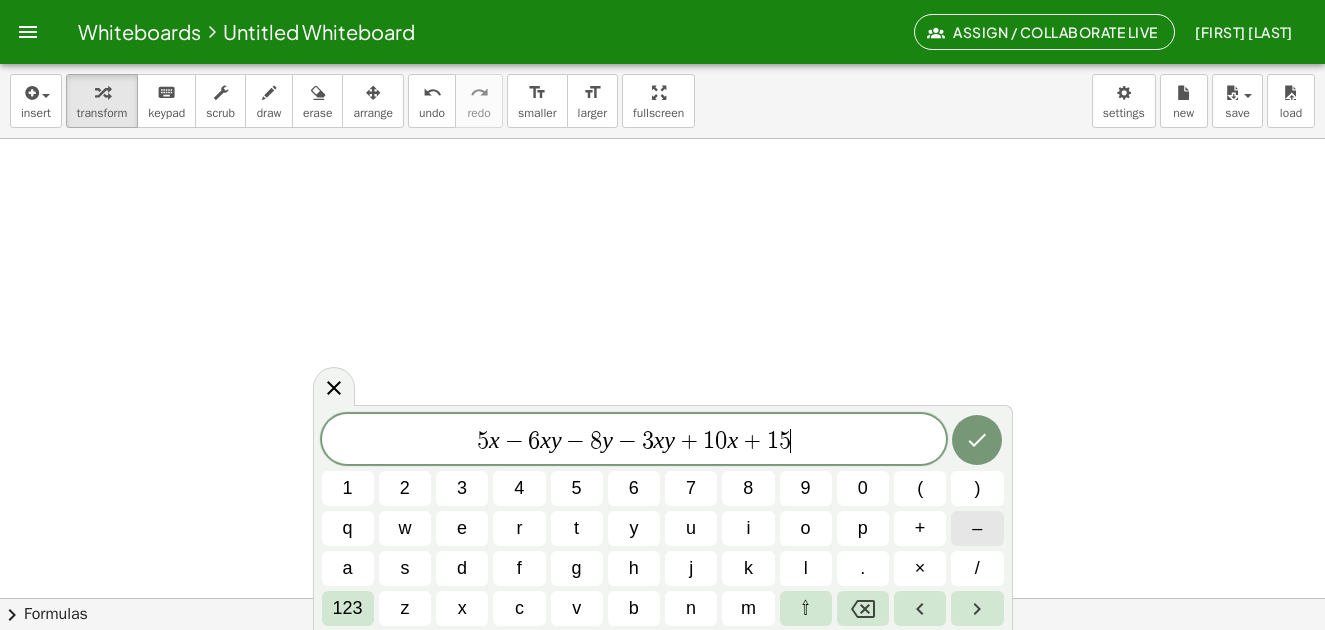 click on "–" at bounding box center (977, 528) 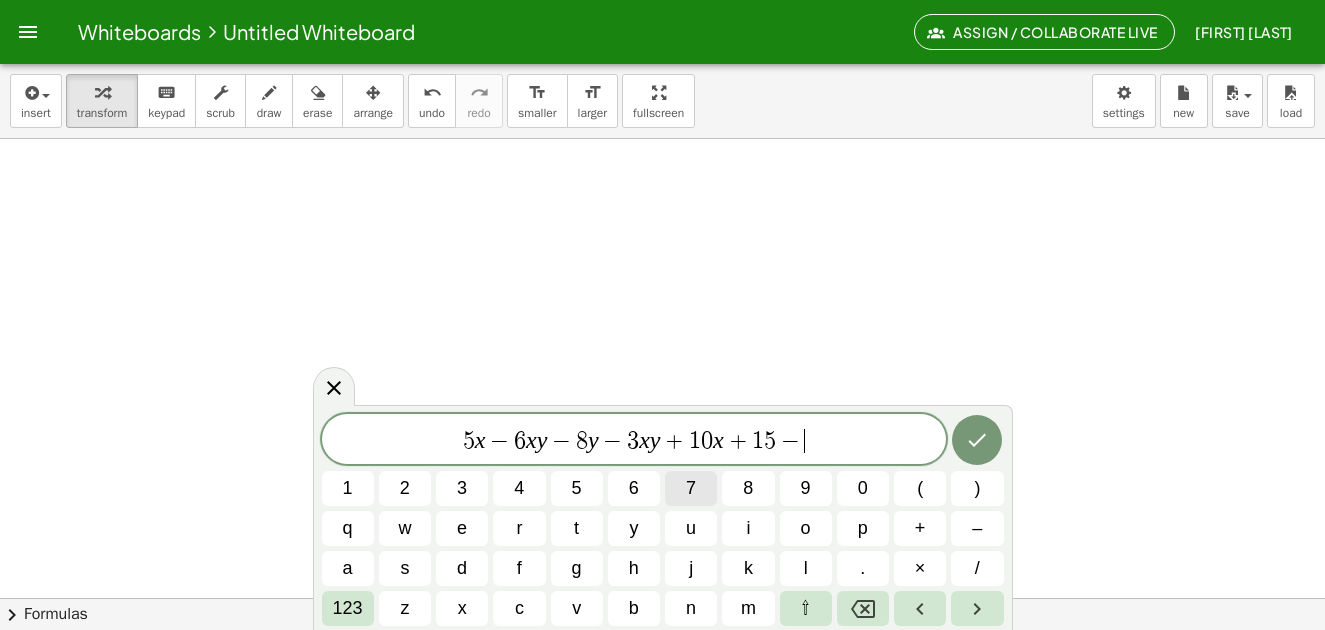 click on "7" at bounding box center (691, 488) 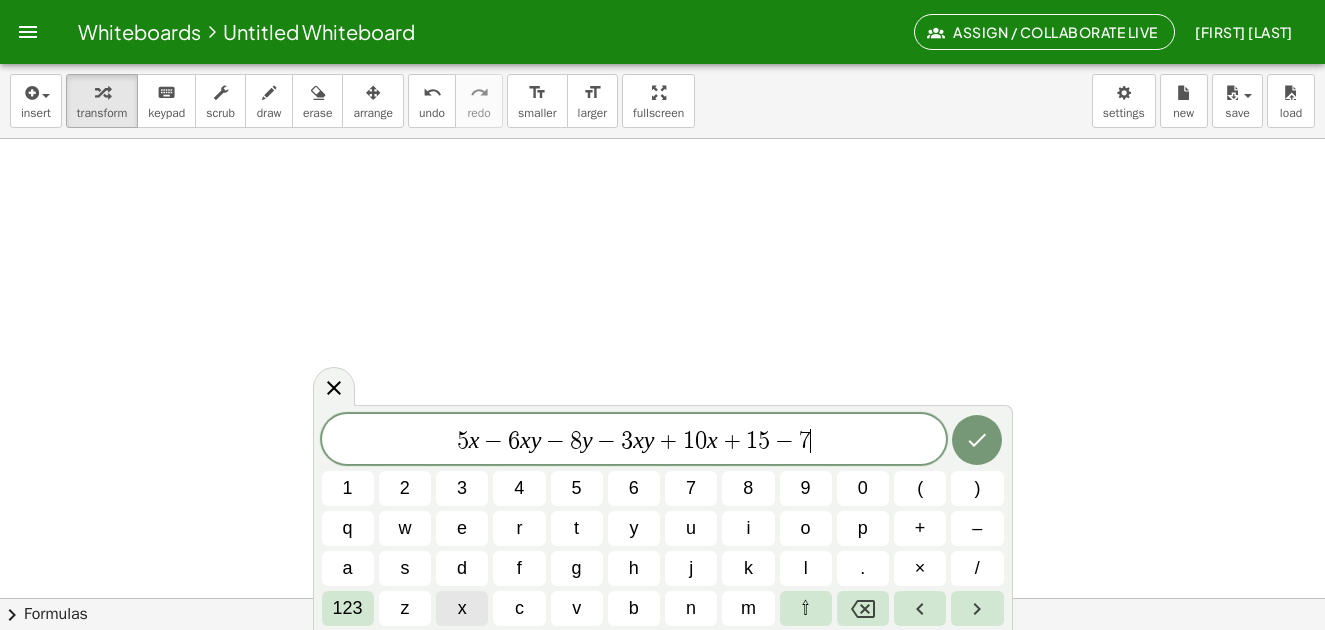 click on "x" at bounding box center (462, 608) 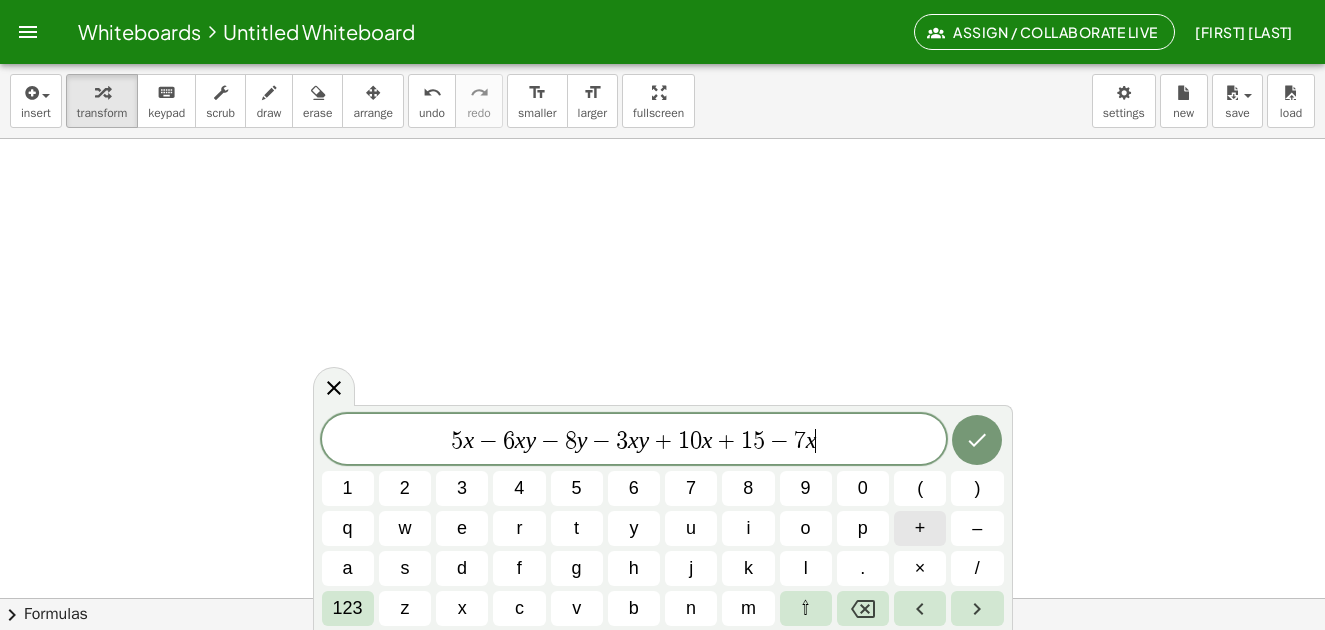 click on "+" at bounding box center [920, 528] 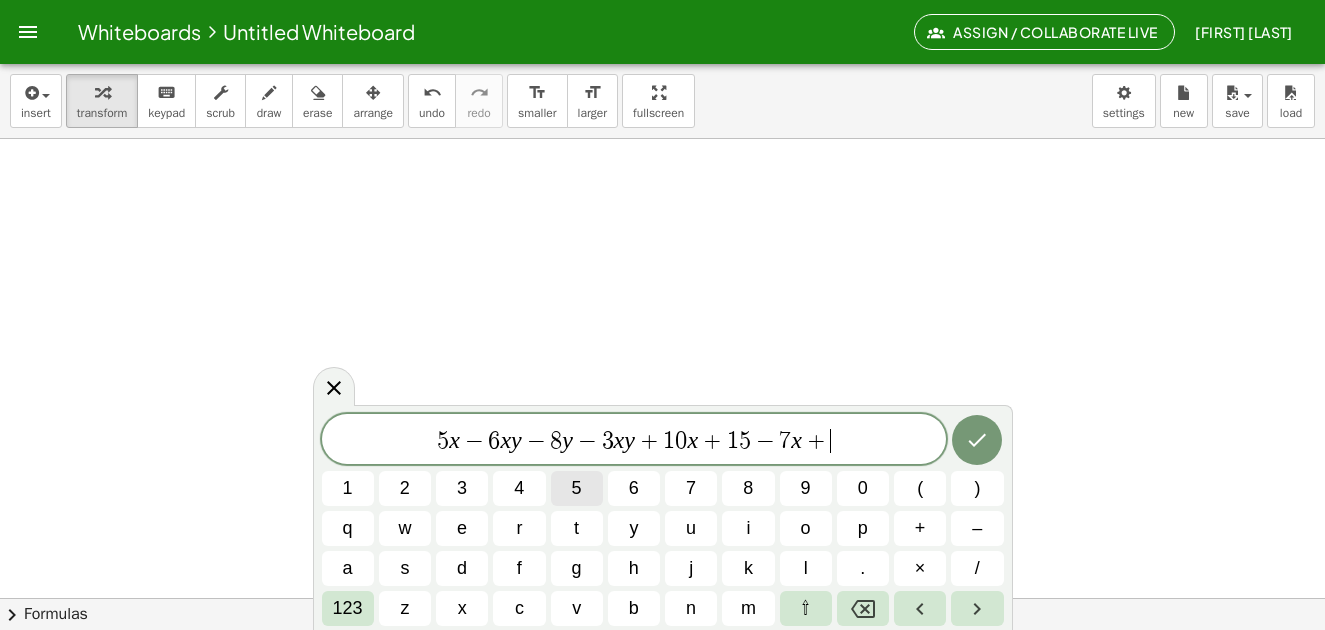 click on "5" at bounding box center [577, 488] 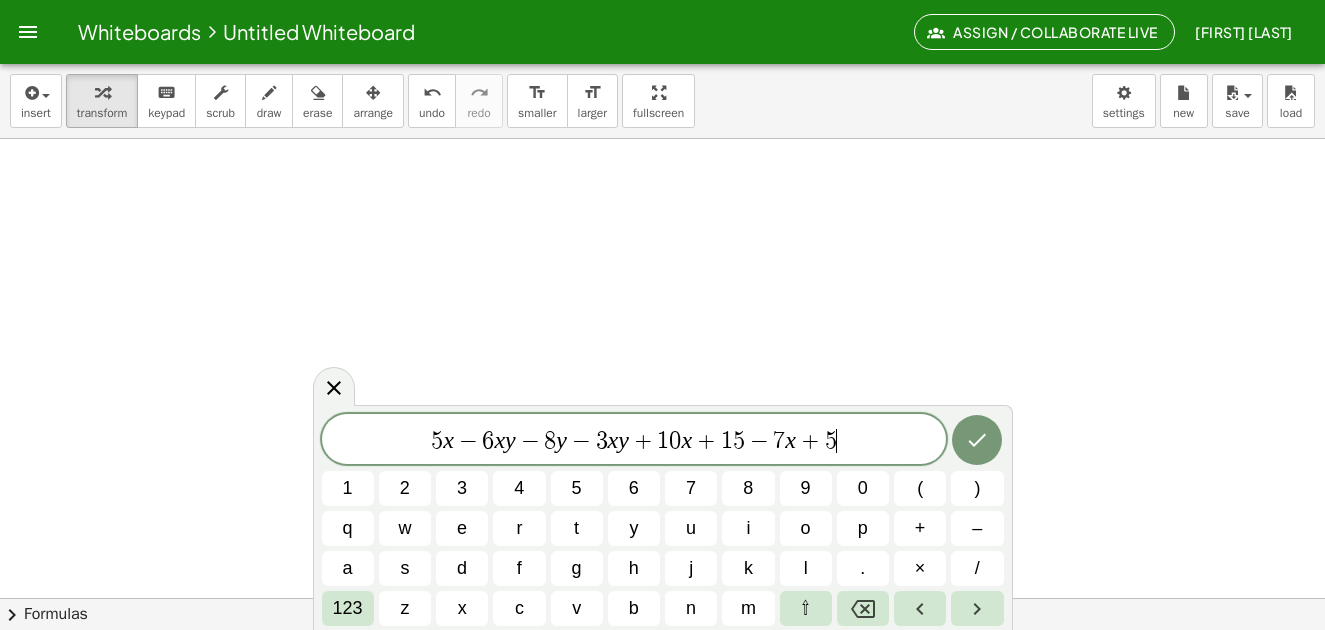 click on "−" at bounding box center [530, 441] 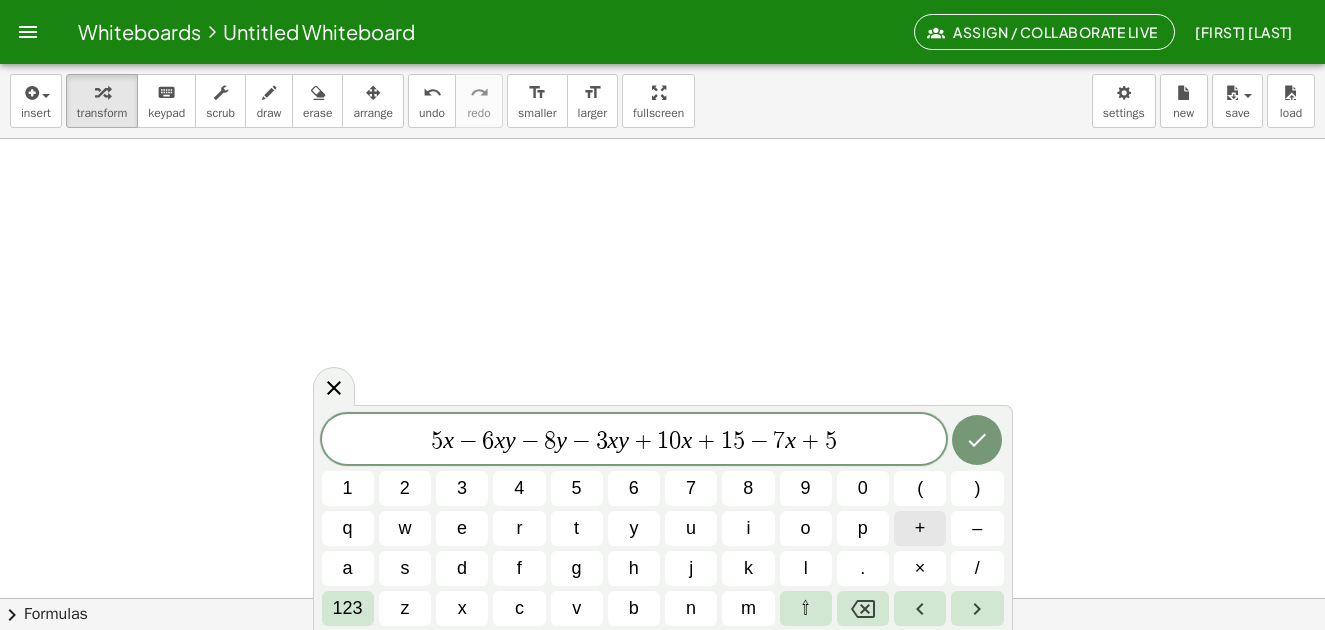 click on "+" at bounding box center (920, 528) 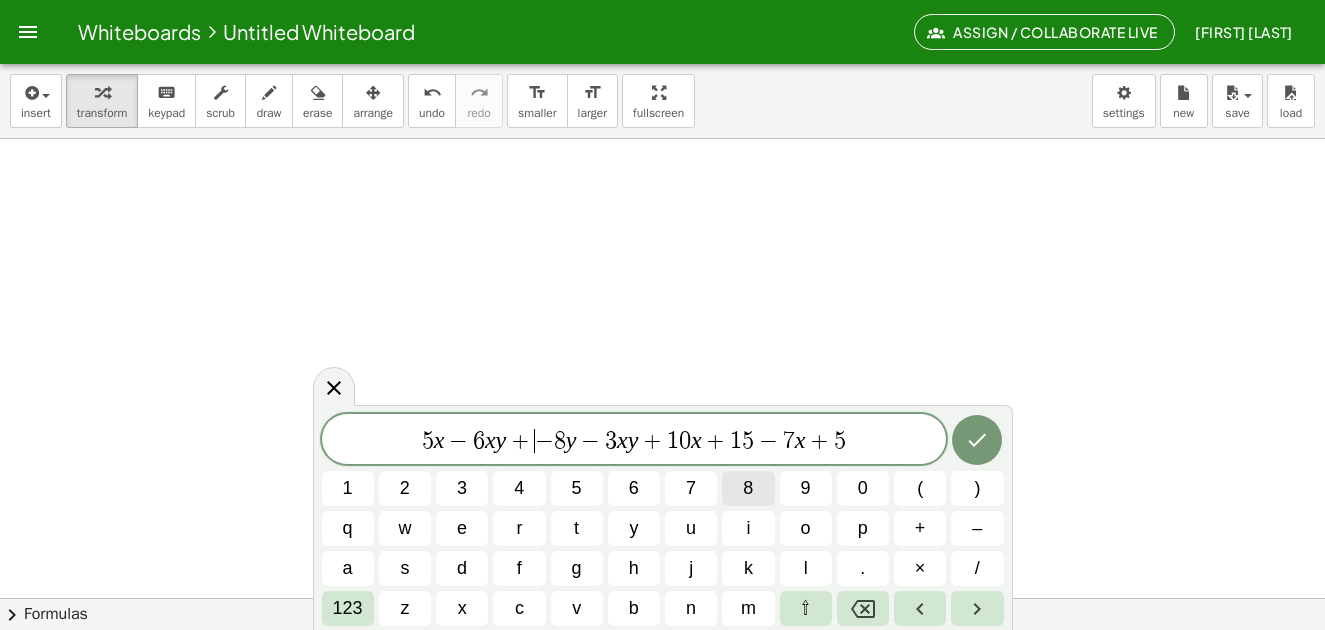 click on "8" at bounding box center [748, 488] 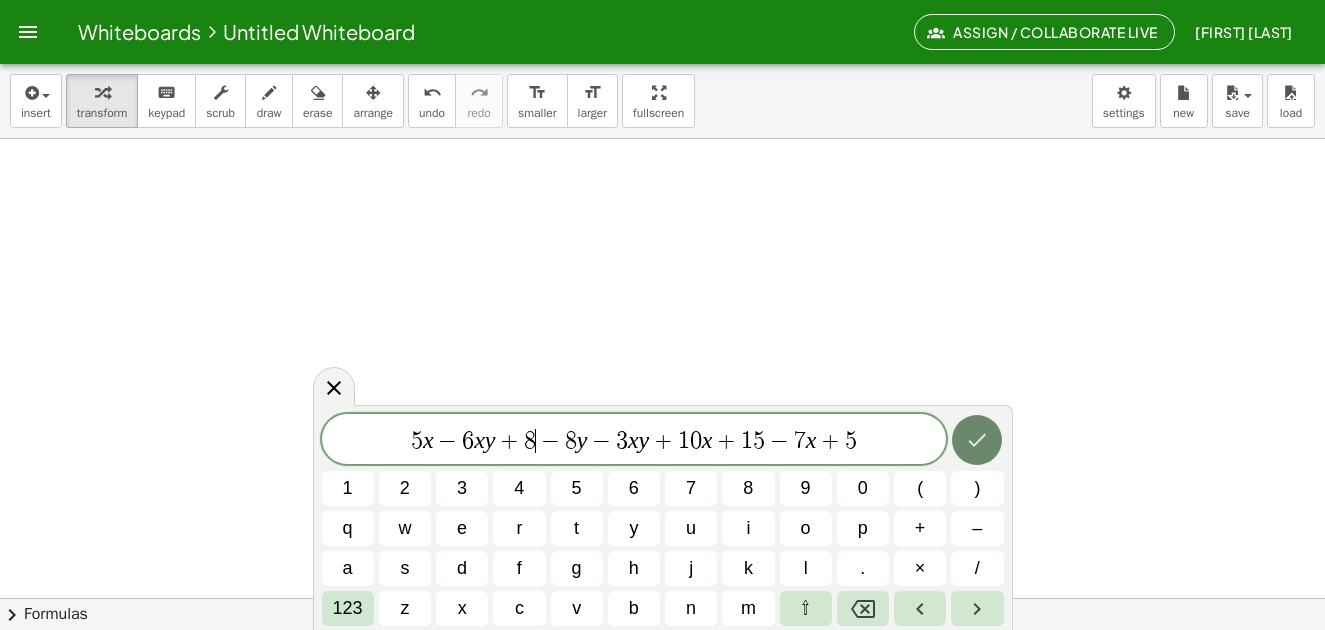 click 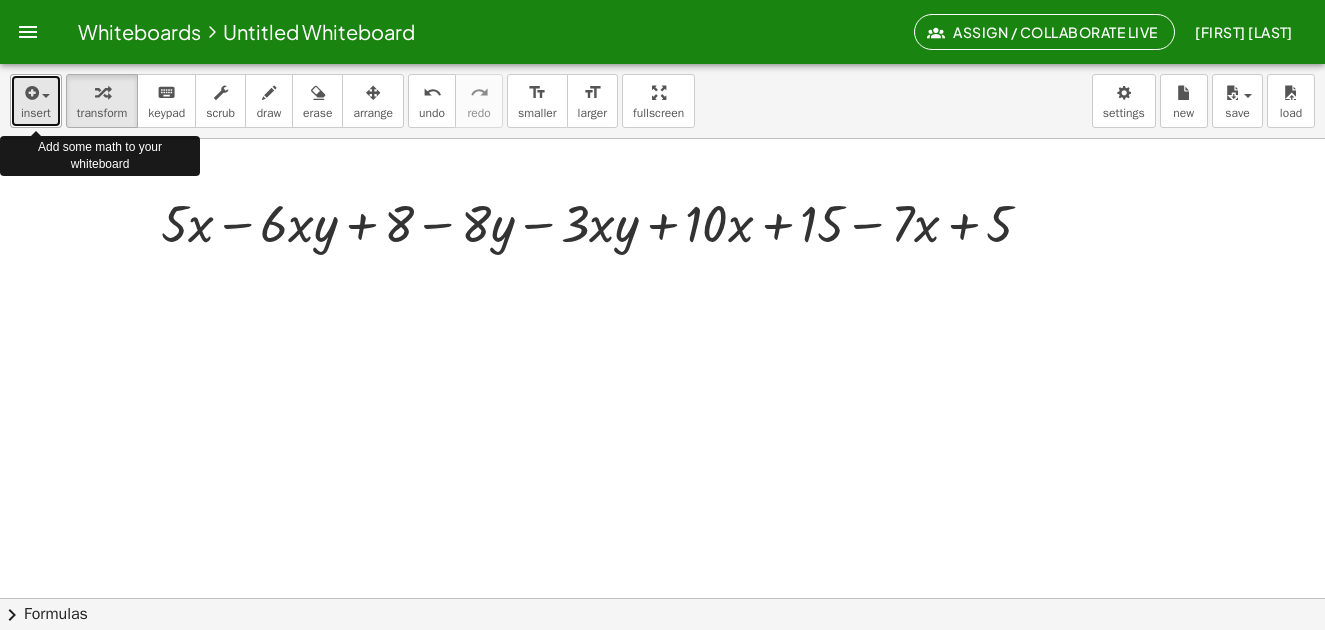 click at bounding box center (36, 92) 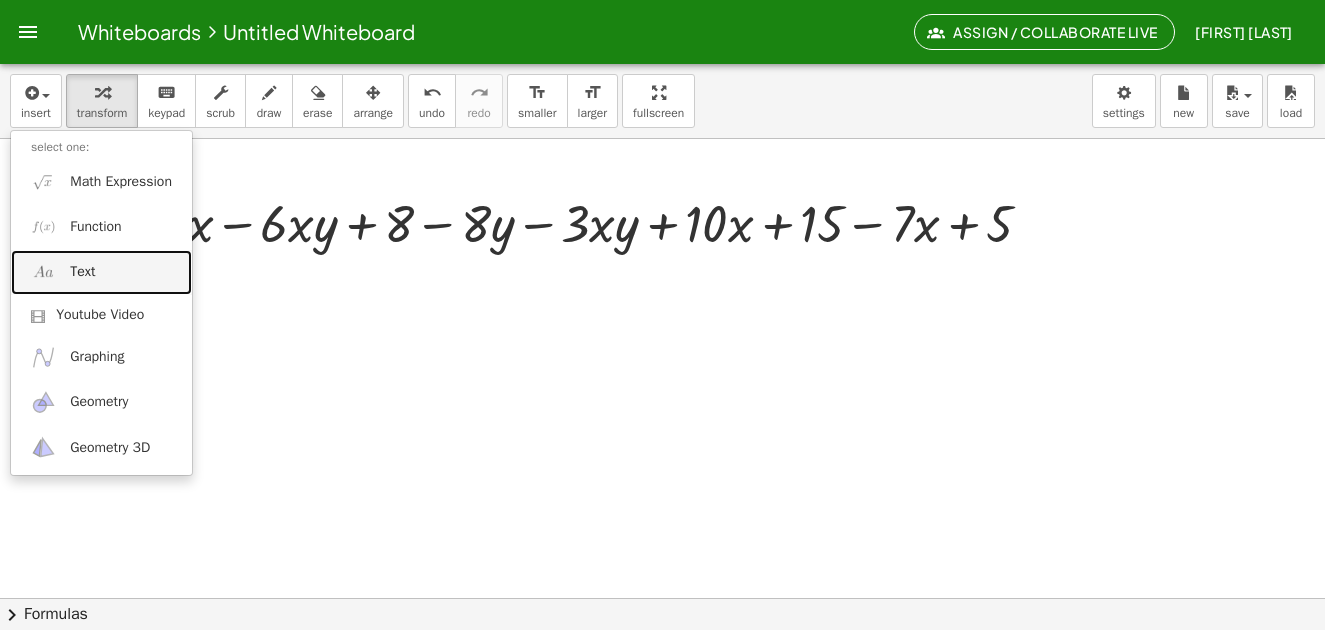 click on "Text" at bounding box center (82, 272) 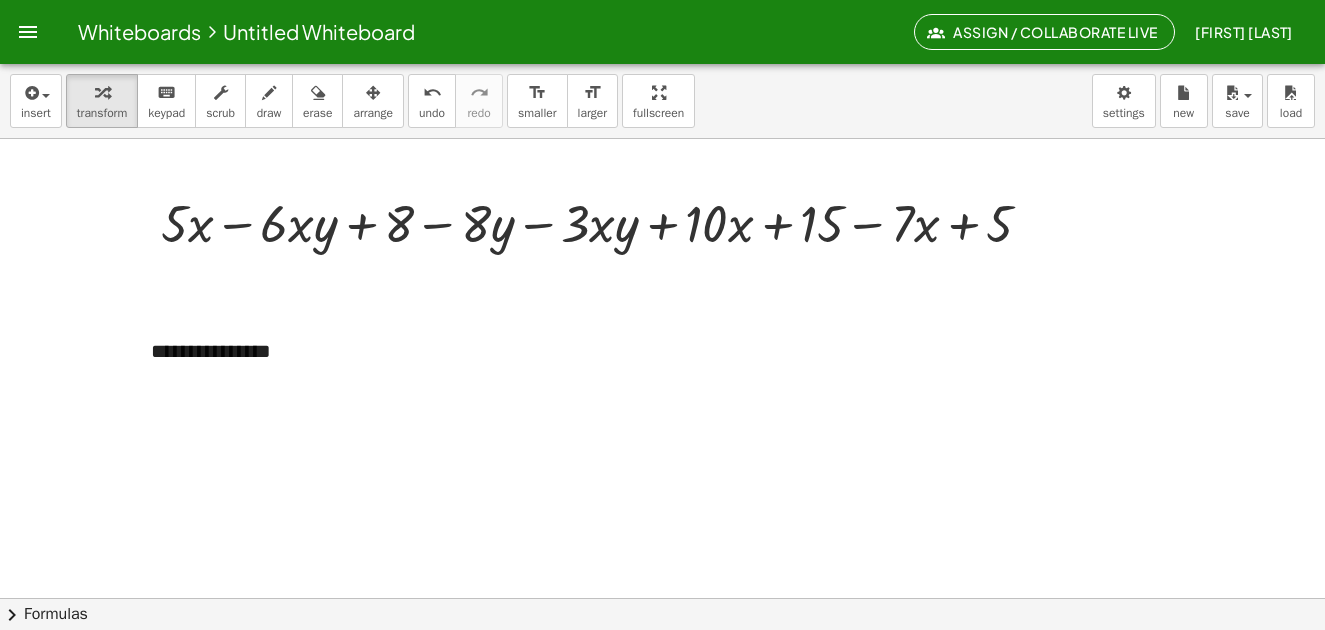 type 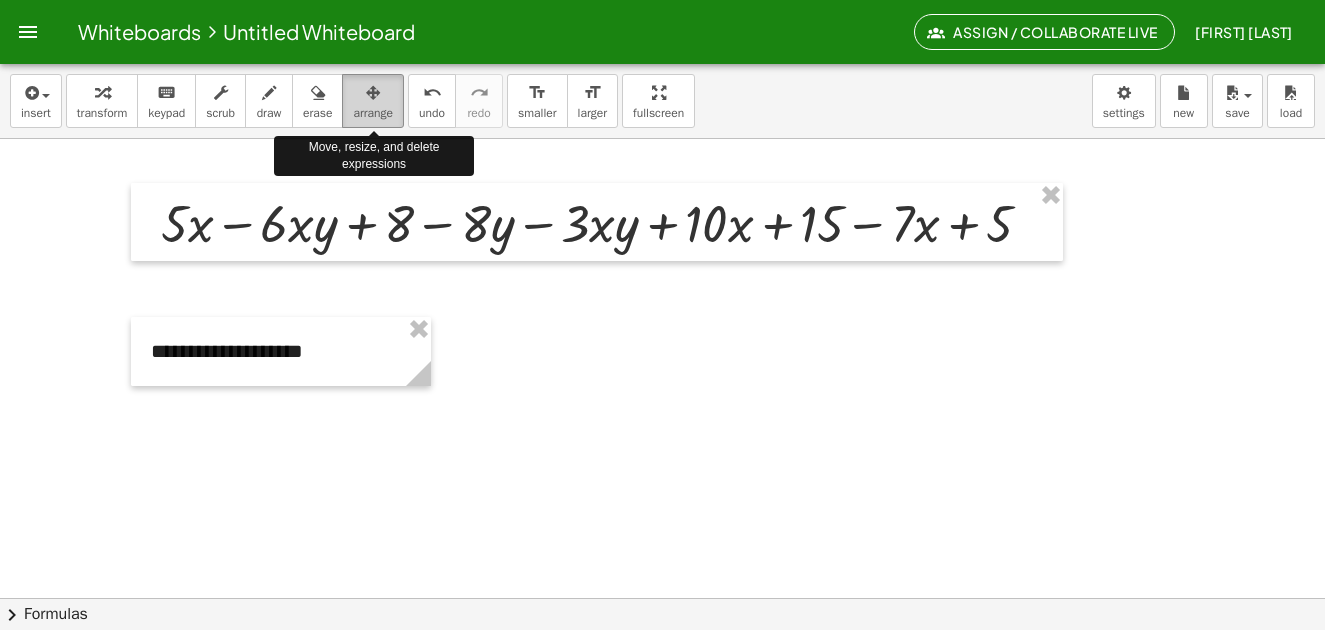 click at bounding box center [373, 93] 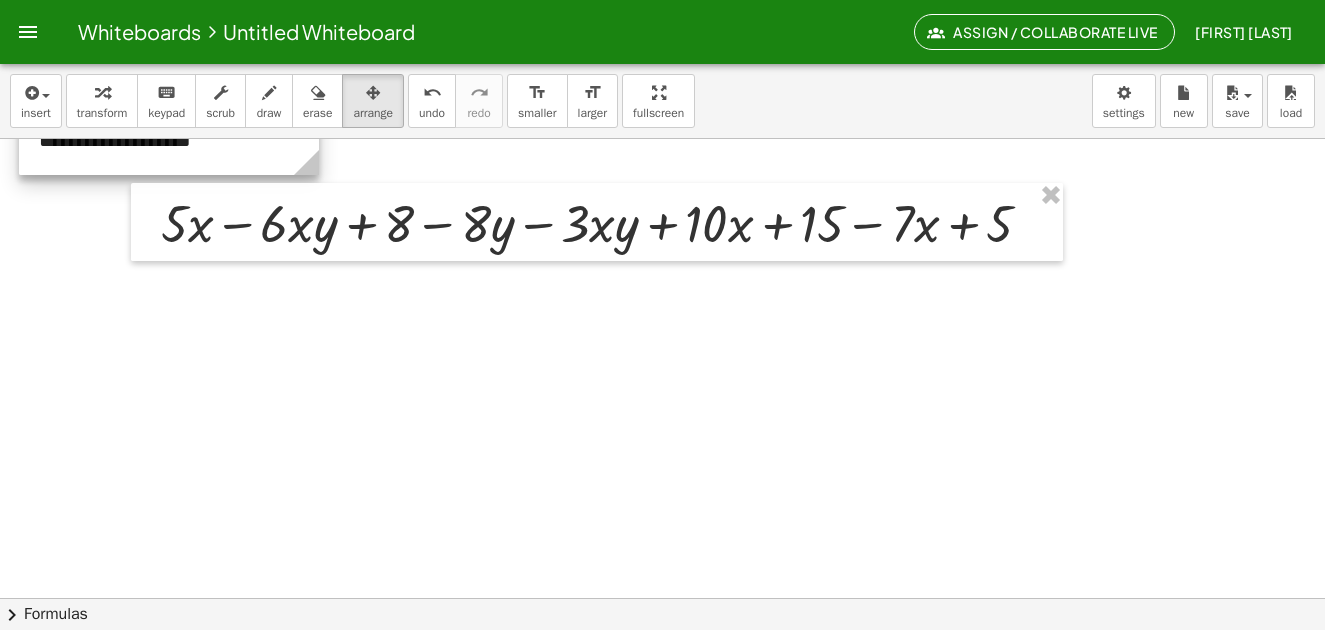 drag, startPoint x: 240, startPoint y: 369, endPoint x: 128, endPoint y: 158, distance: 238.88281 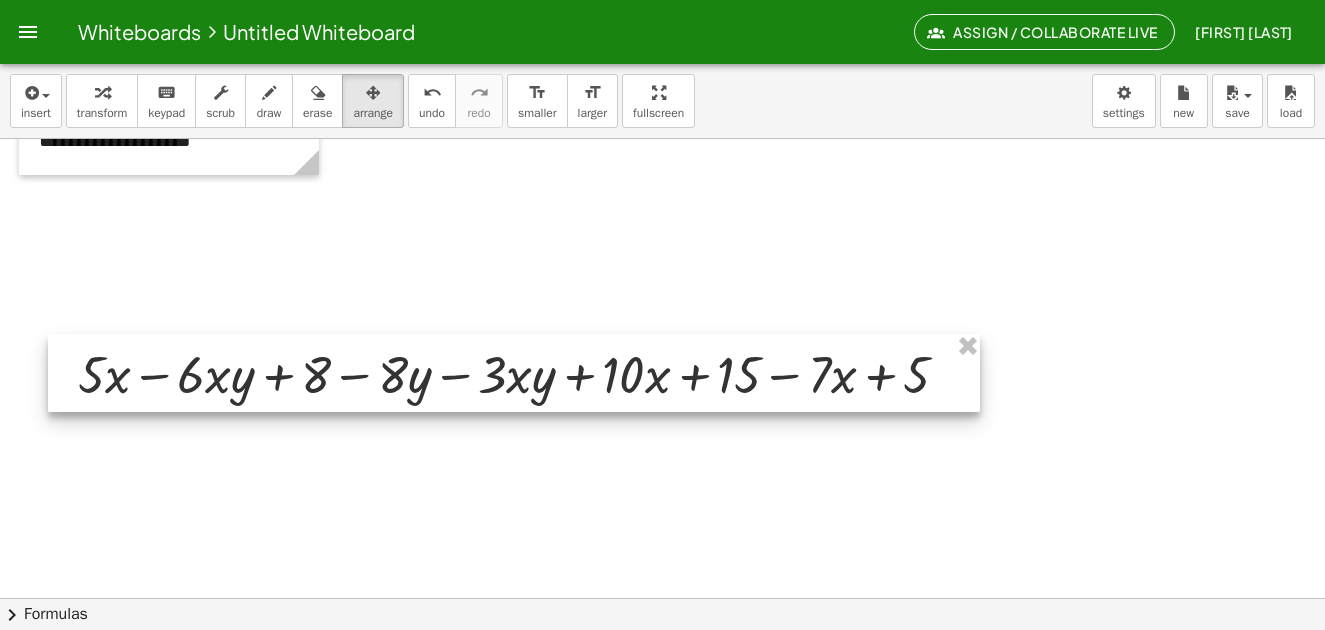 drag, startPoint x: 368, startPoint y: 232, endPoint x: 285, endPoint y: 387, distance: 175.82378 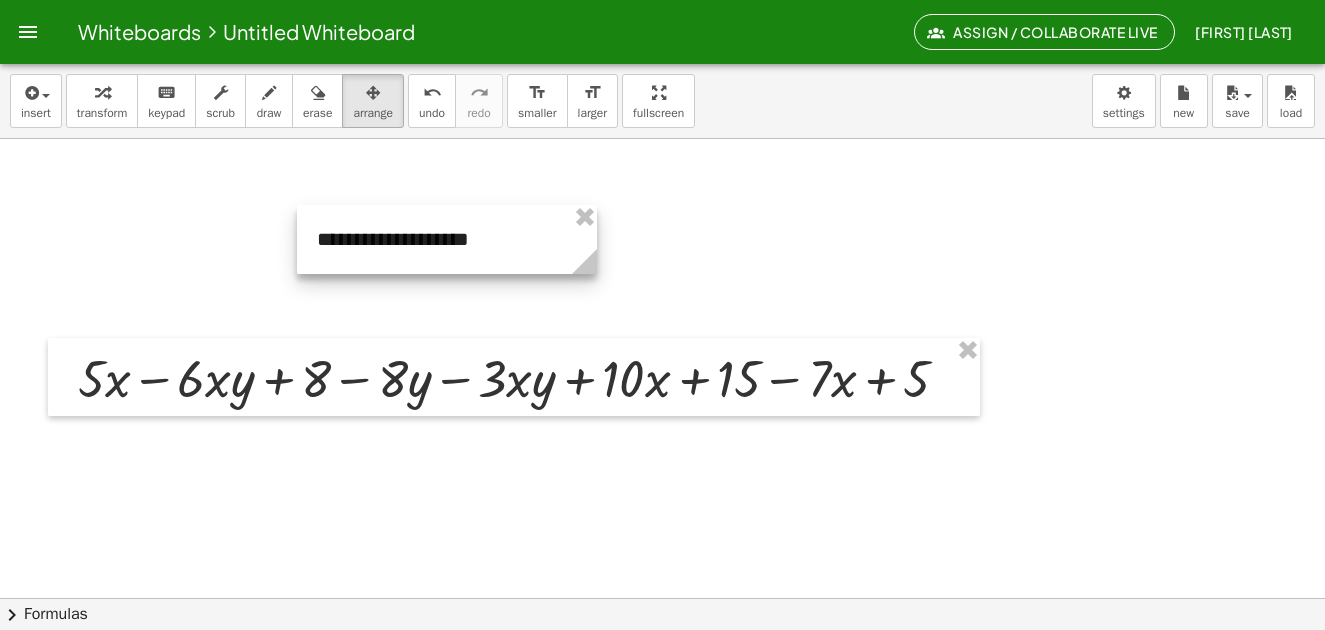 drag, startPoint x: 211, startPoint y: 158, endPoint x: 477, endPoint y: 260, distance: 284.88596 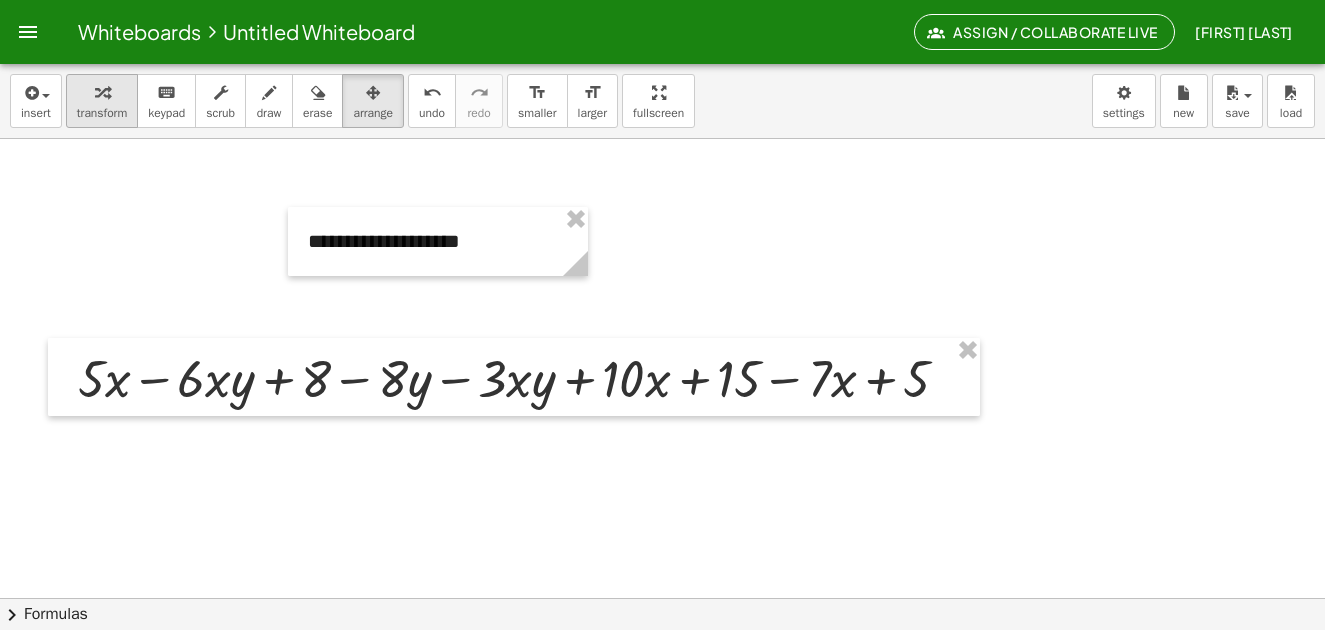 click on "transform" at bounding box center [102, 113] 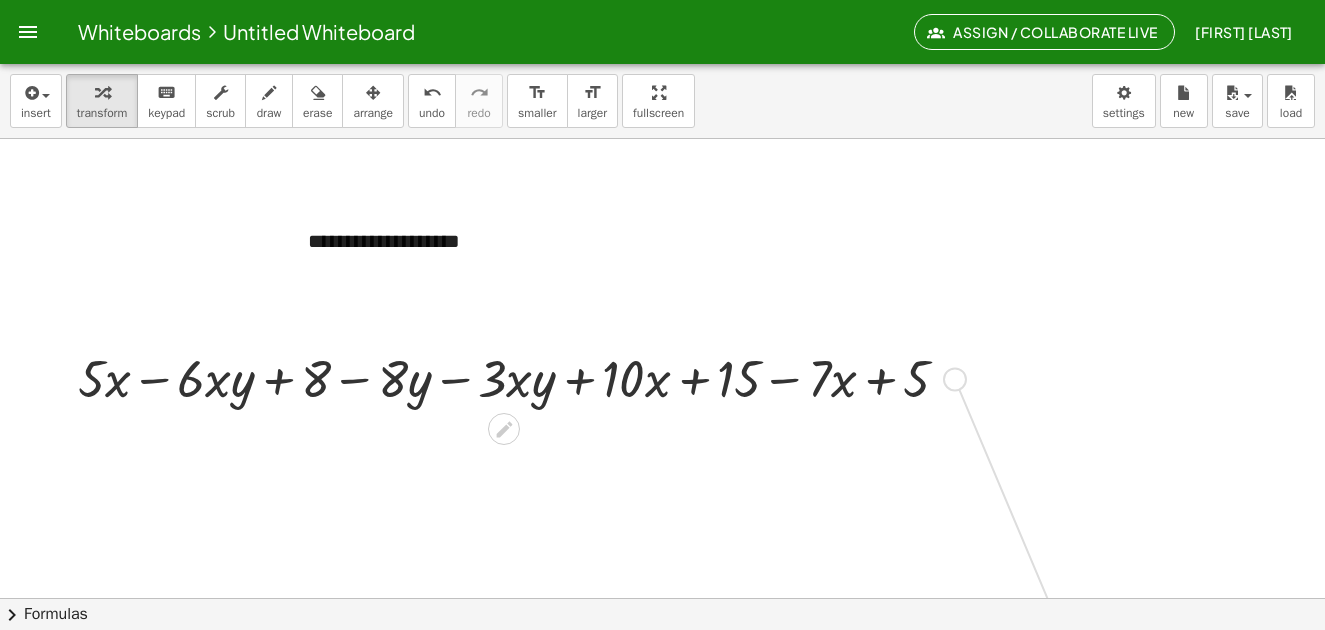 drag, startPoint x: 957, startPoint y: 380, endPoint x: 1050, endPoint y: 618, distance: 255.52495 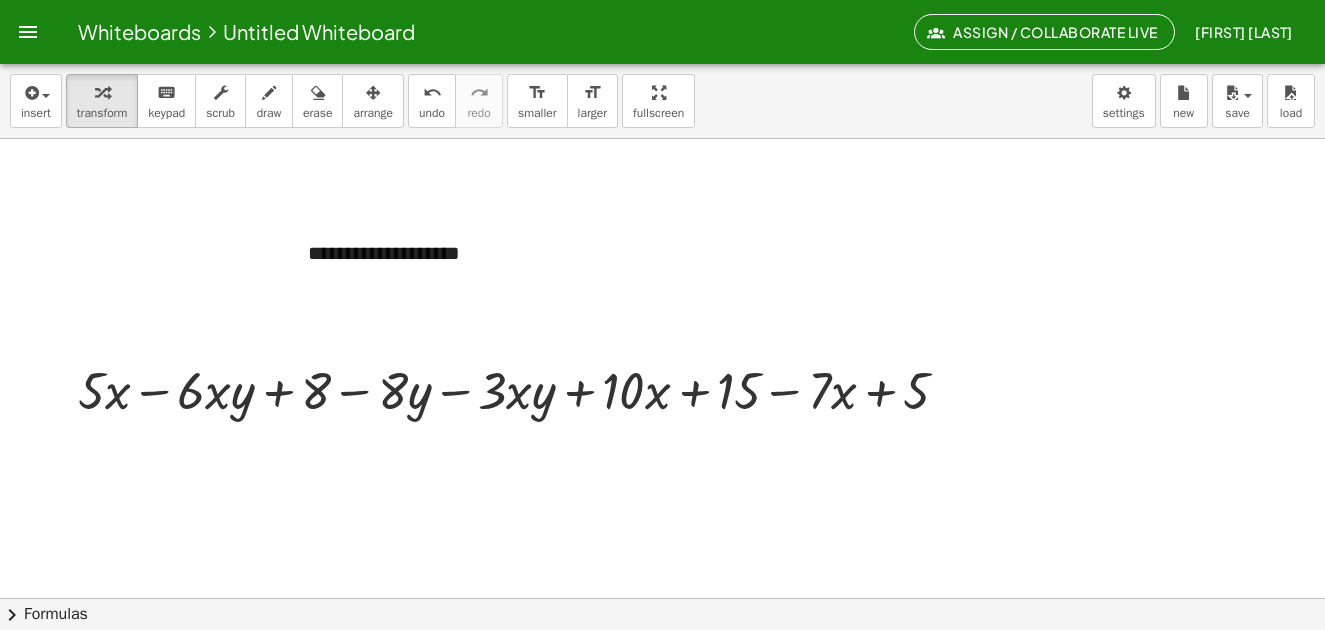 scroll, scrollTop: 1621, scrollLeft: 0, axis: vertical 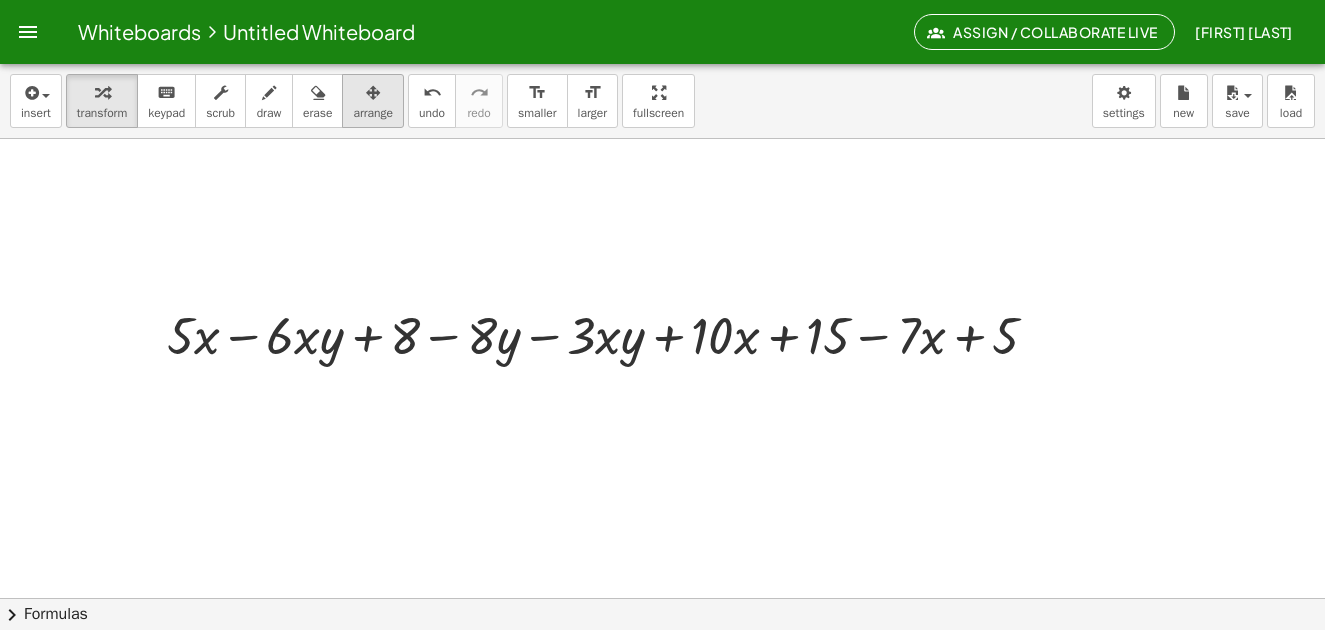 click at bounding box center [373, 92] 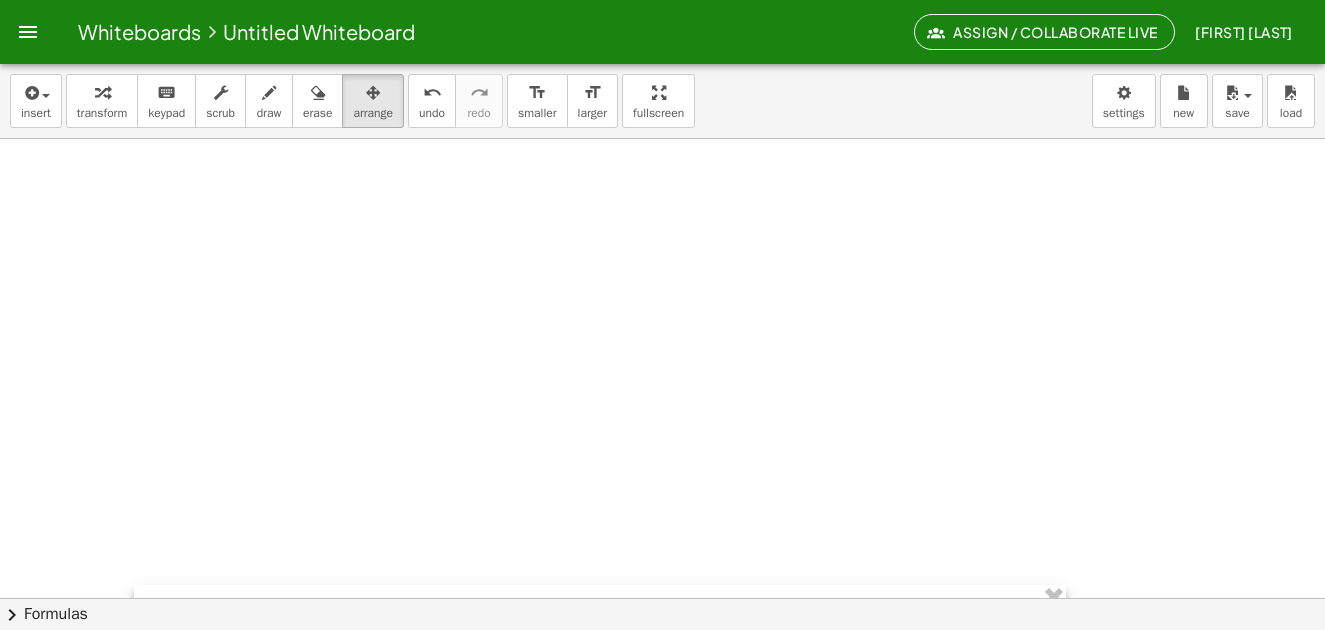 drag, startPoint x: 490, startPoint y: 362, endPoint x: 487, endPoint y: 652, distance: 290.0155 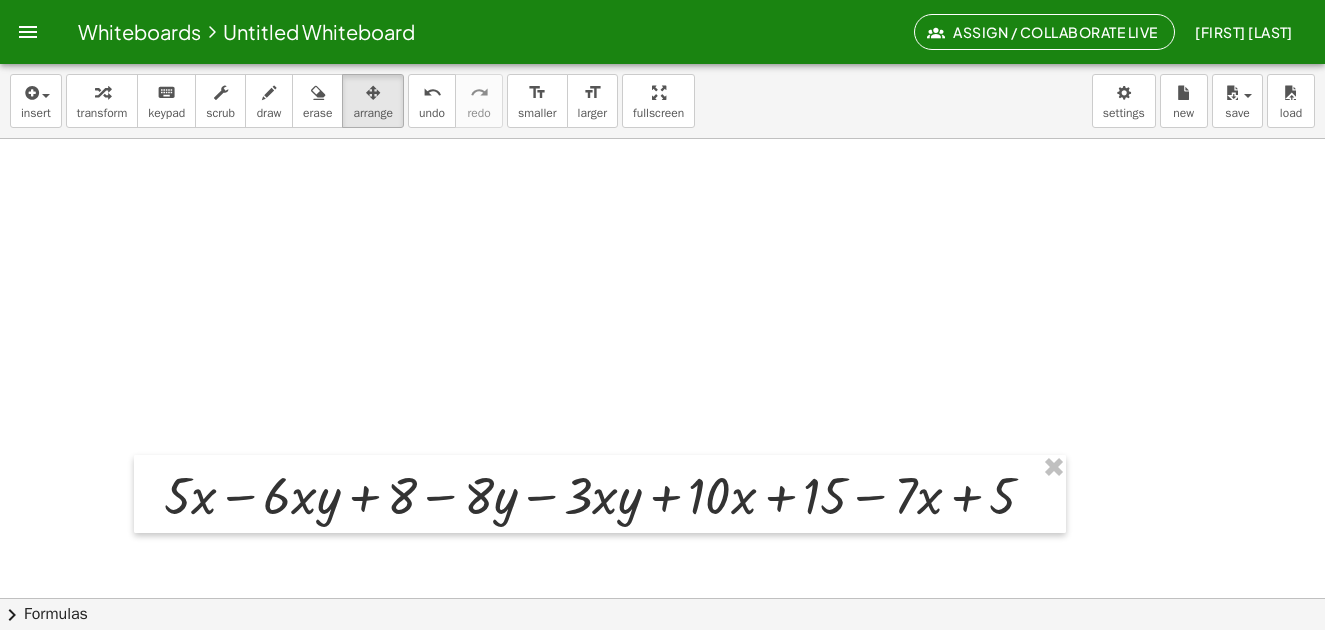 scroll, scrollTop: 1951, scrollLeft: 0, axis: vertical 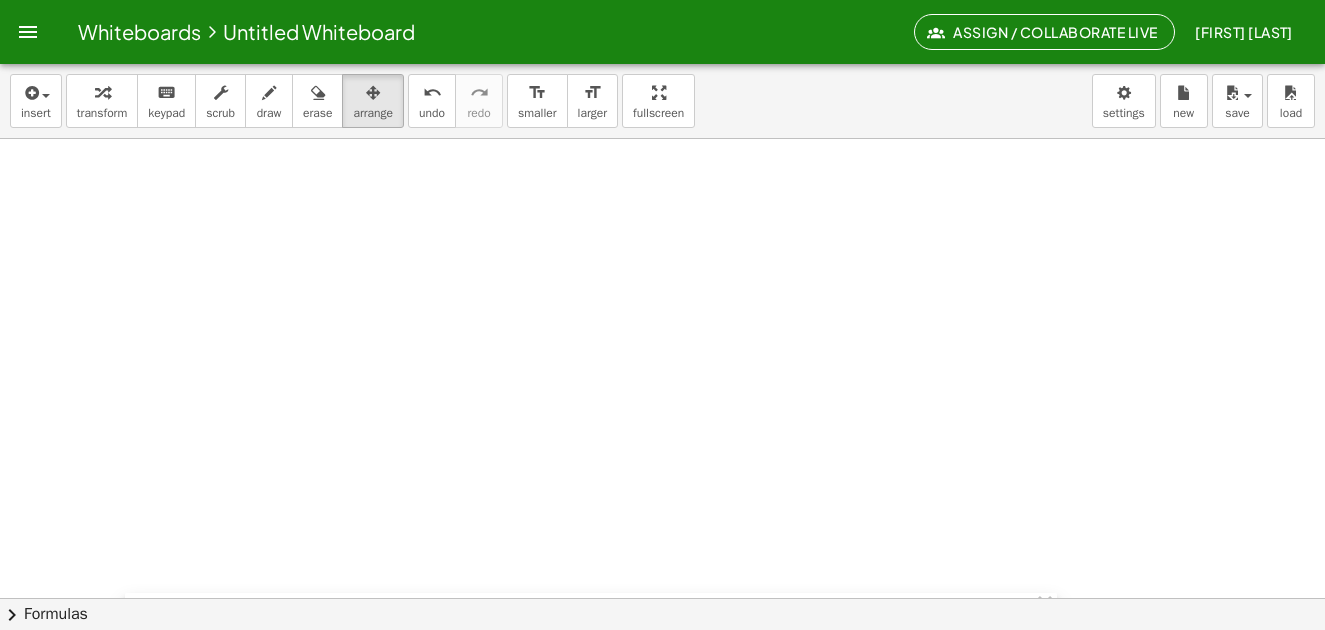 drag, startPoint x: 546, startPoint y: 301, endPoint x: 537, endPoint y: 637, distance: 336.1205 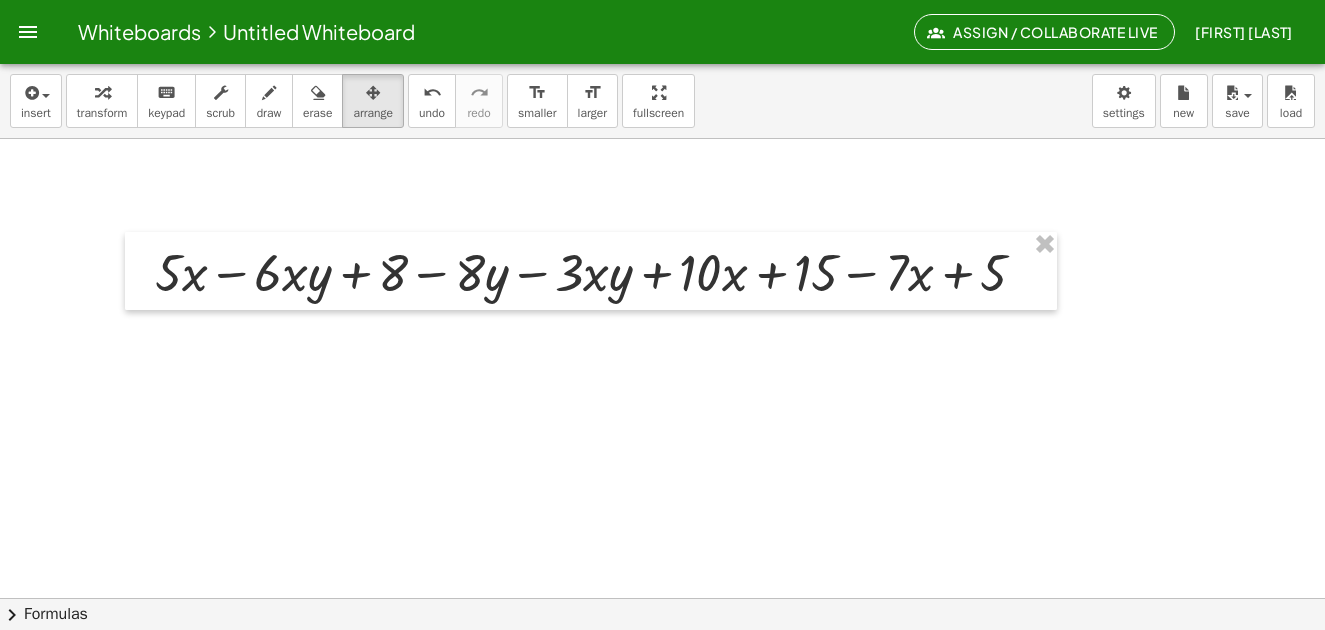 scroll, scrollTop: 2410, scrollLeft: 0, axis: vertical 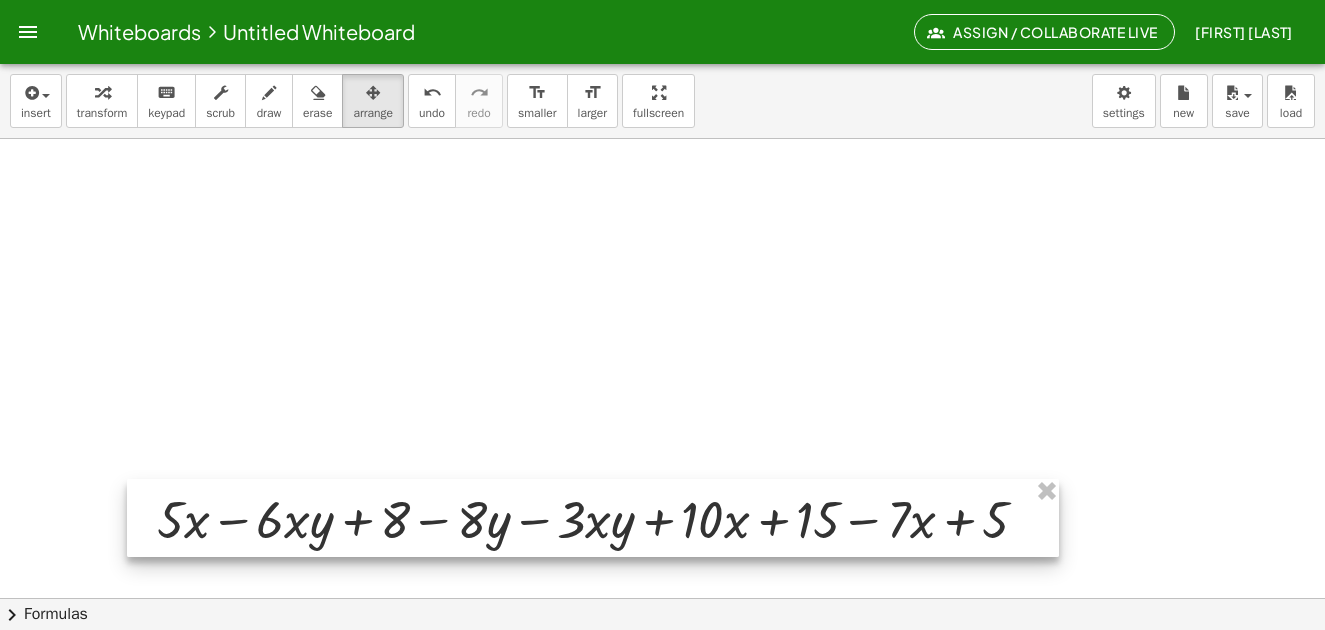 drag, startPoint x: 543, startPoint y: 193, endPoint x: 510, endPoint y: 511, distance: 319.70767 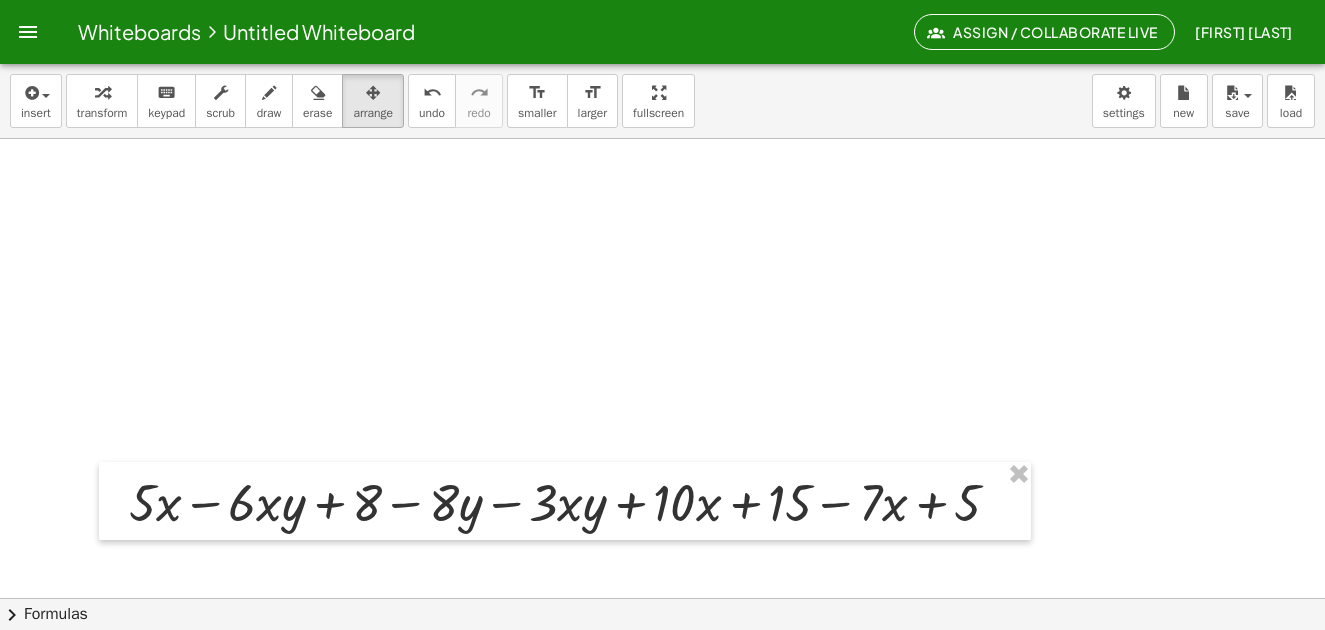 scroll, scrollTop: 2210, scrollLeft: 0, axis: vertical 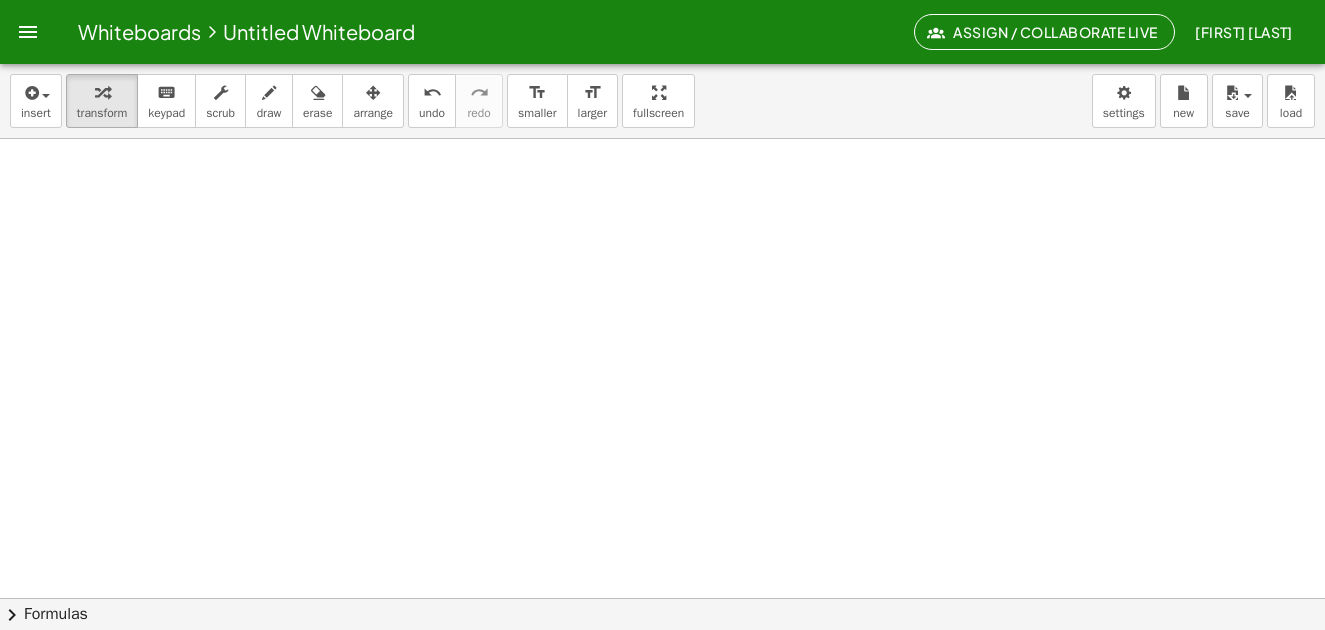drag, startPoint x: 98, startPoint y: 90, endPoint x: 175, endPoint y: 151, distance: 98.23441 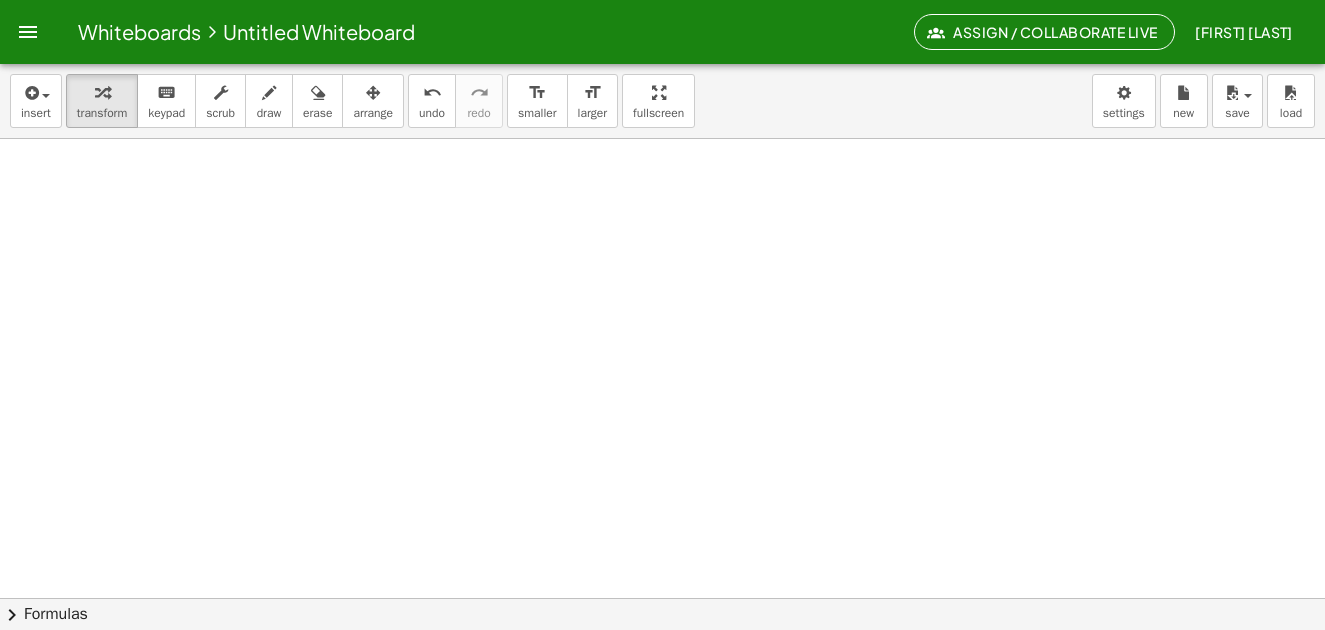 scroll, scrollTop: 1310, scrollLeft: 0, axis: vertical 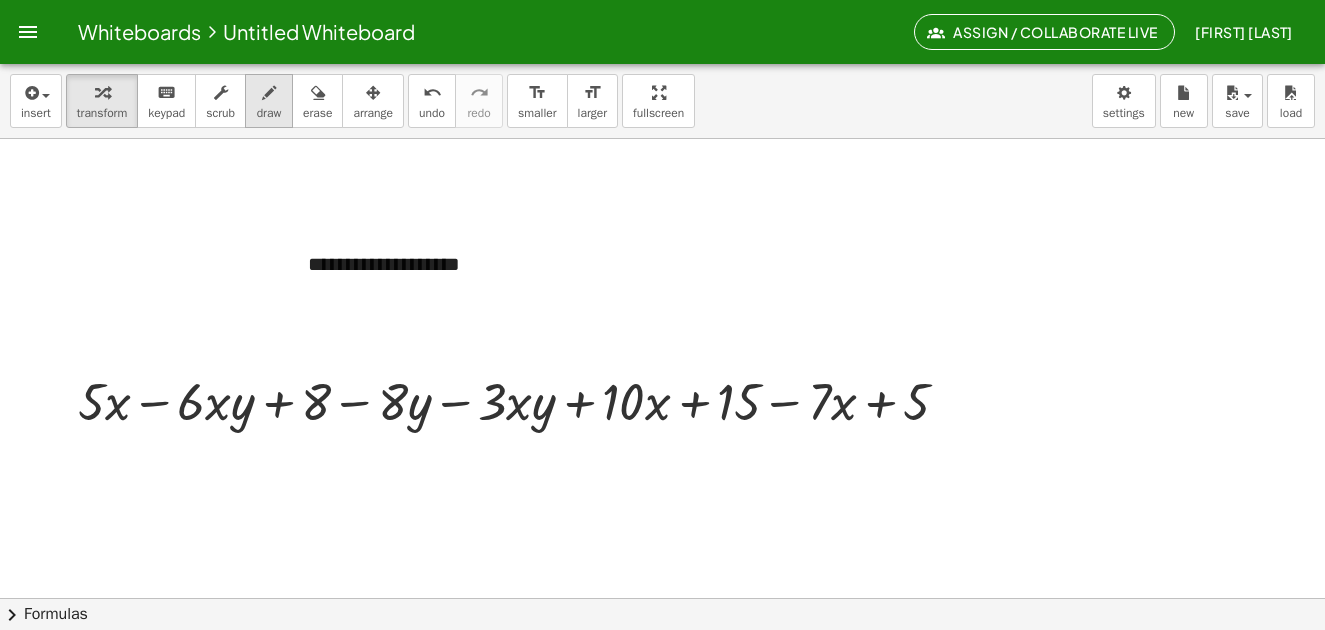 click on "draw" at bounding box center [269, 113] 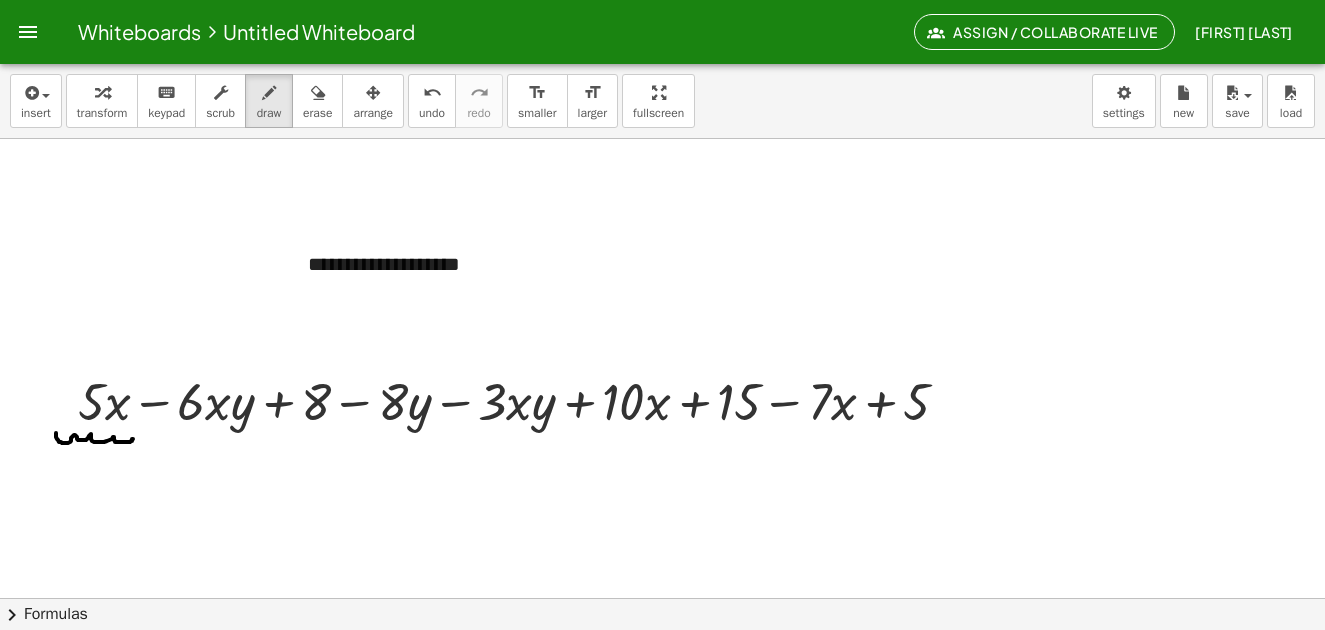 drag, startPoint x: 56, startPoint y: 433, endPoint x: 133, endPoint y: 439, distance: 77.23341 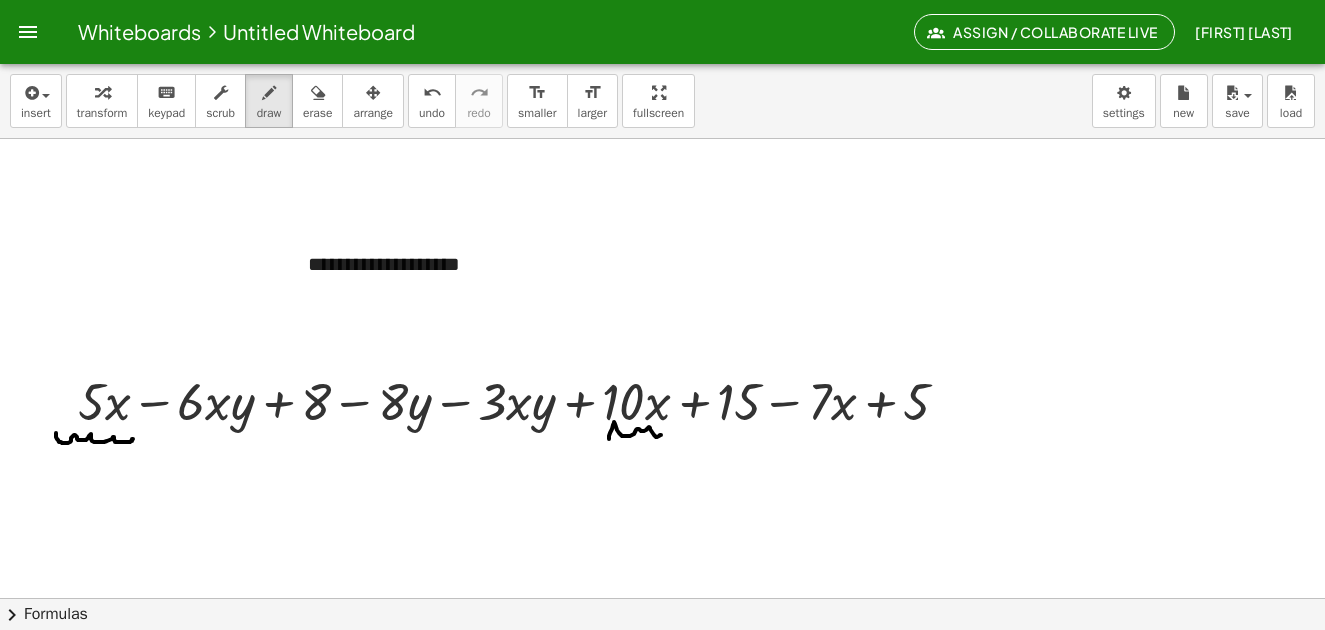 drag, startPoint x: 609, startPoint y: 439, endPoint x: 701, endPoint y: 448, distance: 92.43917 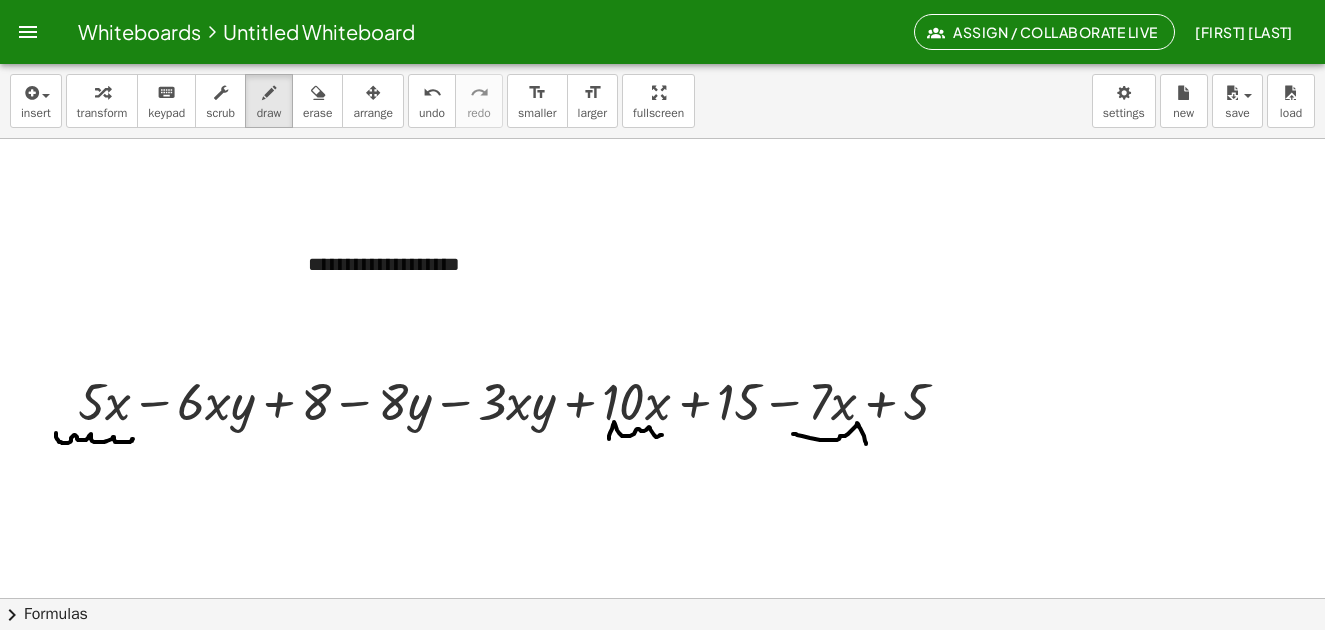 drag, startPoint x: 793, startPoint y: 434, endPoint x: 866, endPoint y: 444, distance: 73.68175 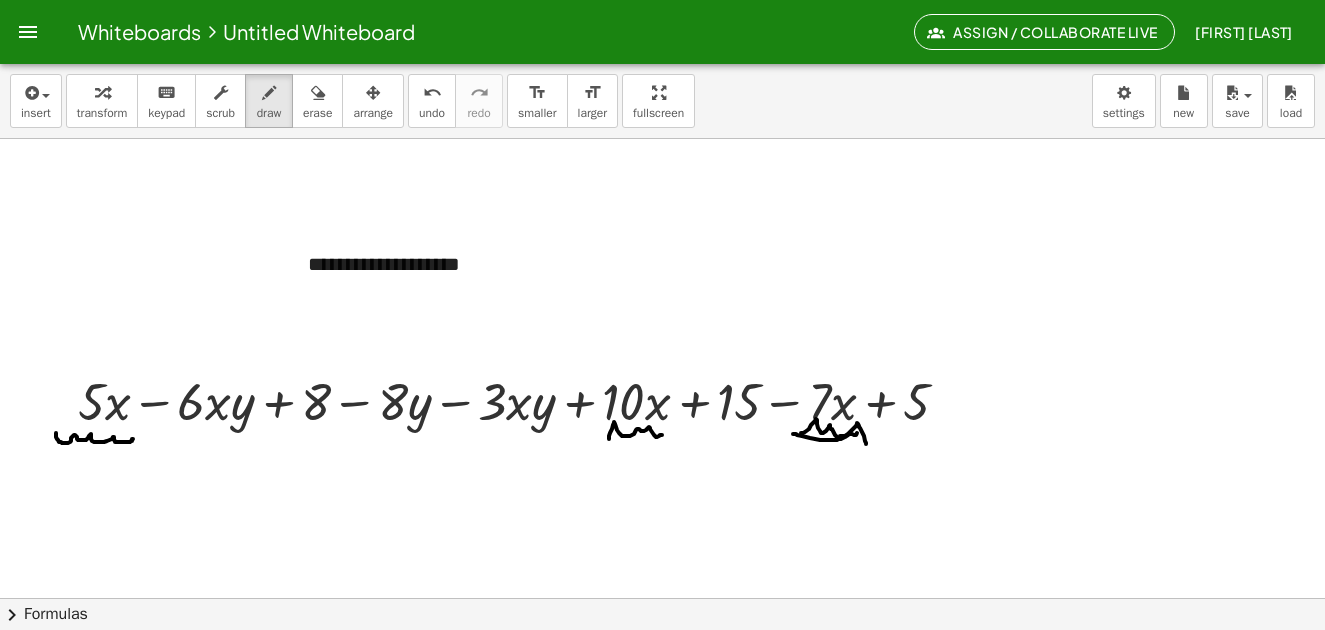 drag, startPoint x: 801, startPoint y: 433, endPoint x: 857, endPoint y: 433, distance: 56 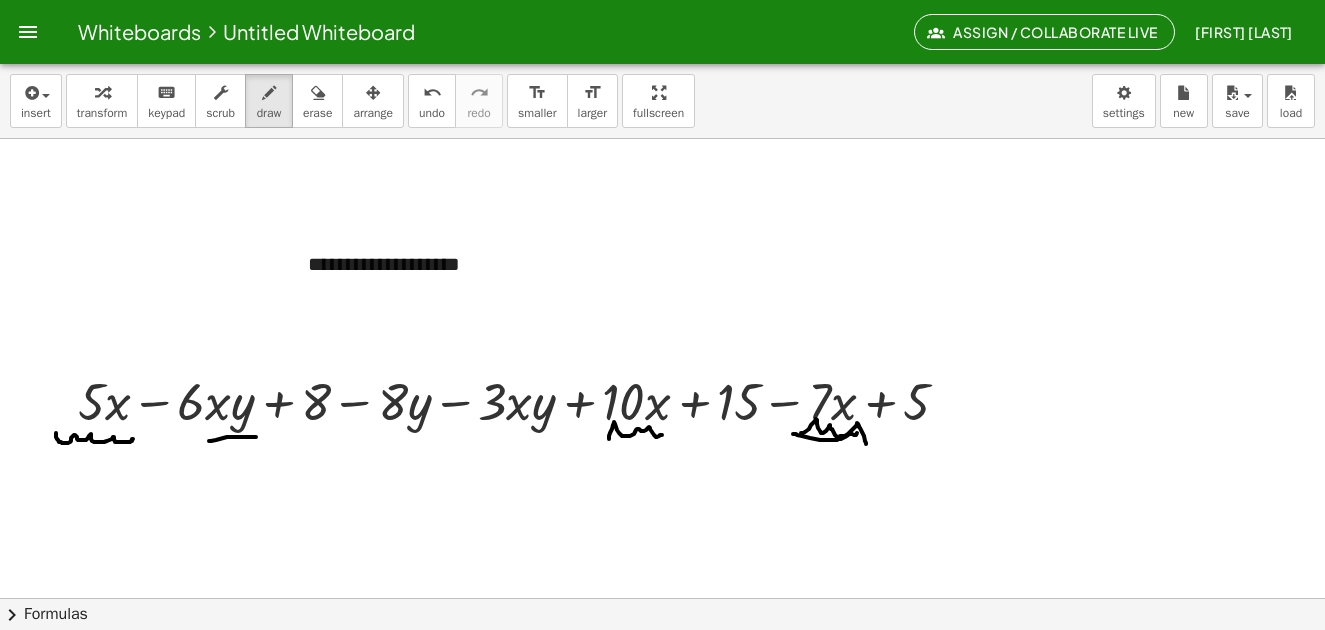drag, startPoint x: 209, startPoint y: 441, endPoint x: 241, endPoint y: 452, distance: 33.83785 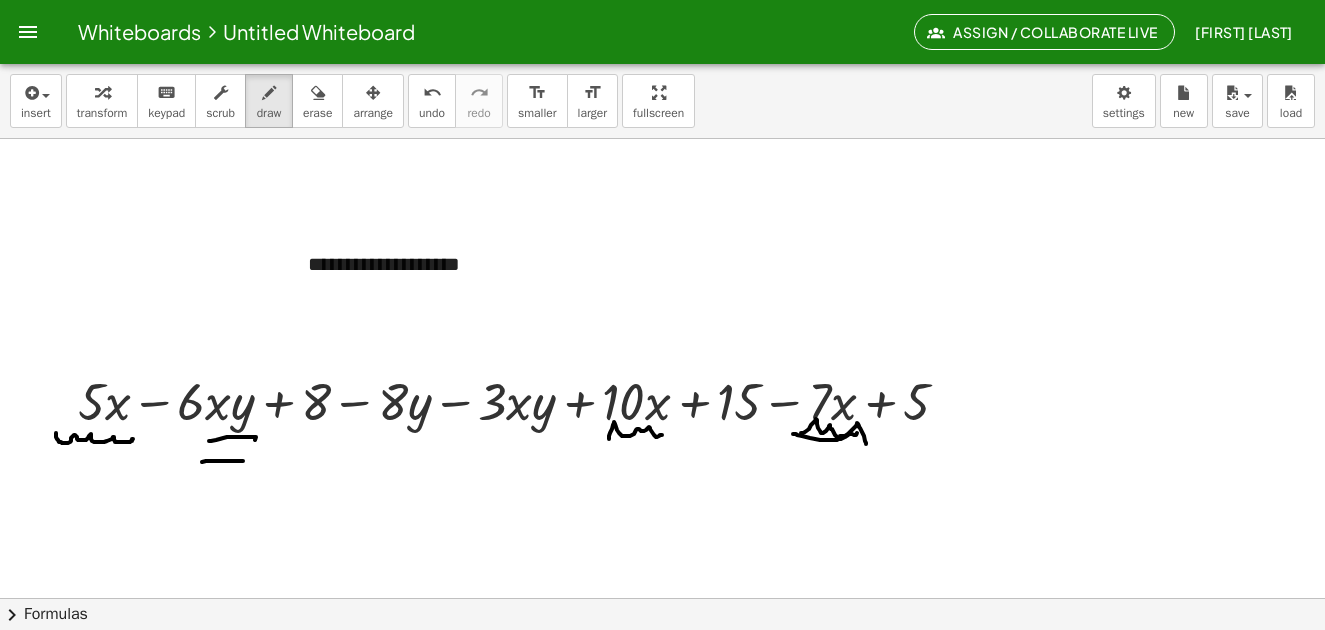 drag, startPoint x: 202, startPoint y: 462, endPoint x: 250, endPoint y: 460, distance: 48.04165 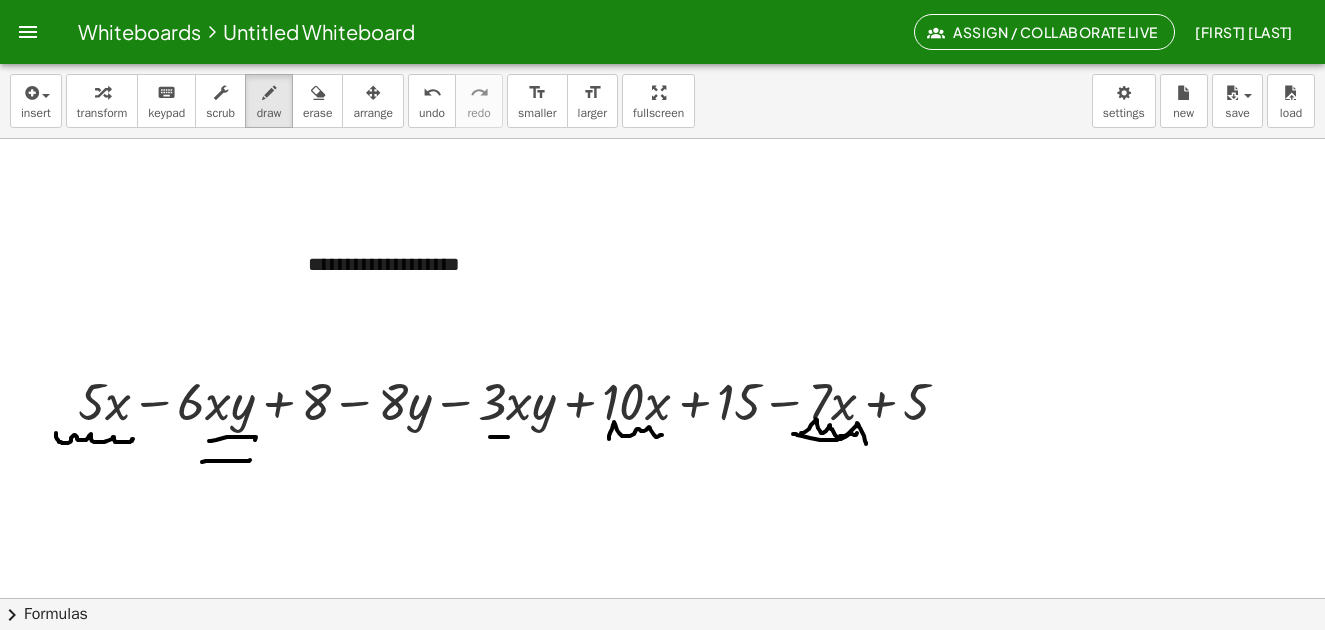 drag, startPoint x: 490, startPoint y: 437, endPoint x: 526, endPoint y: 445, distance: 36.878178 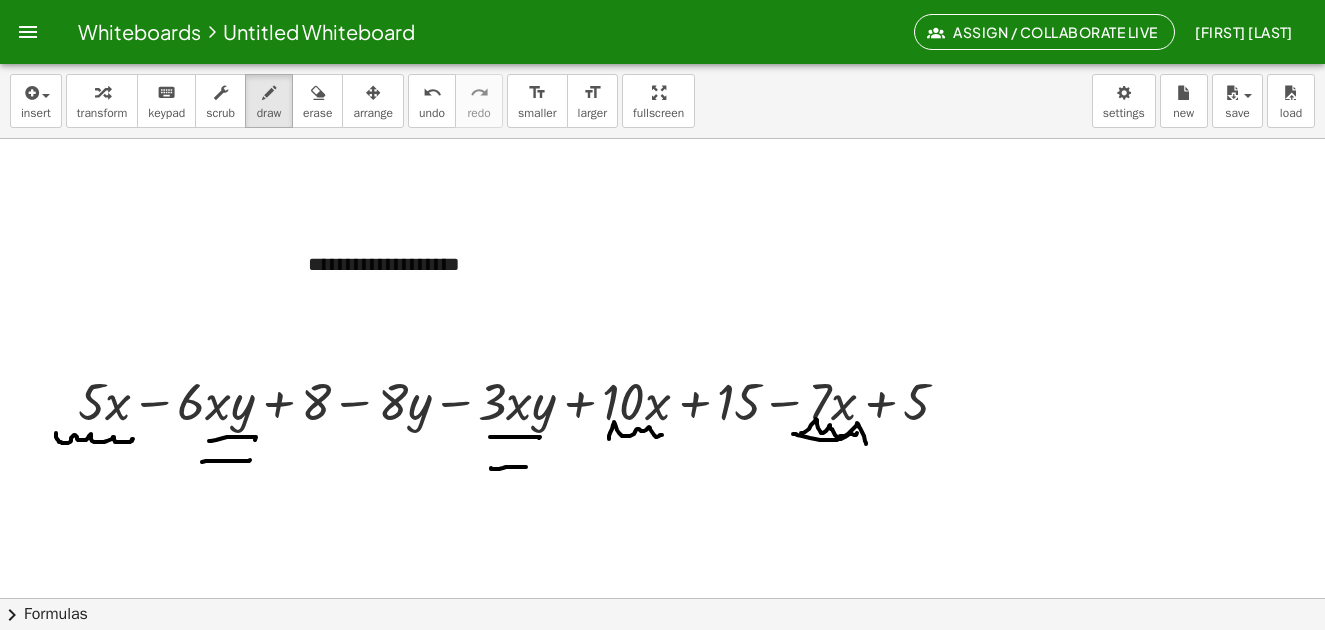 drag, startPoint x: 491, startPoint y: 468, endPoint x: 526, endPoint y: 467, distance: 35.014282 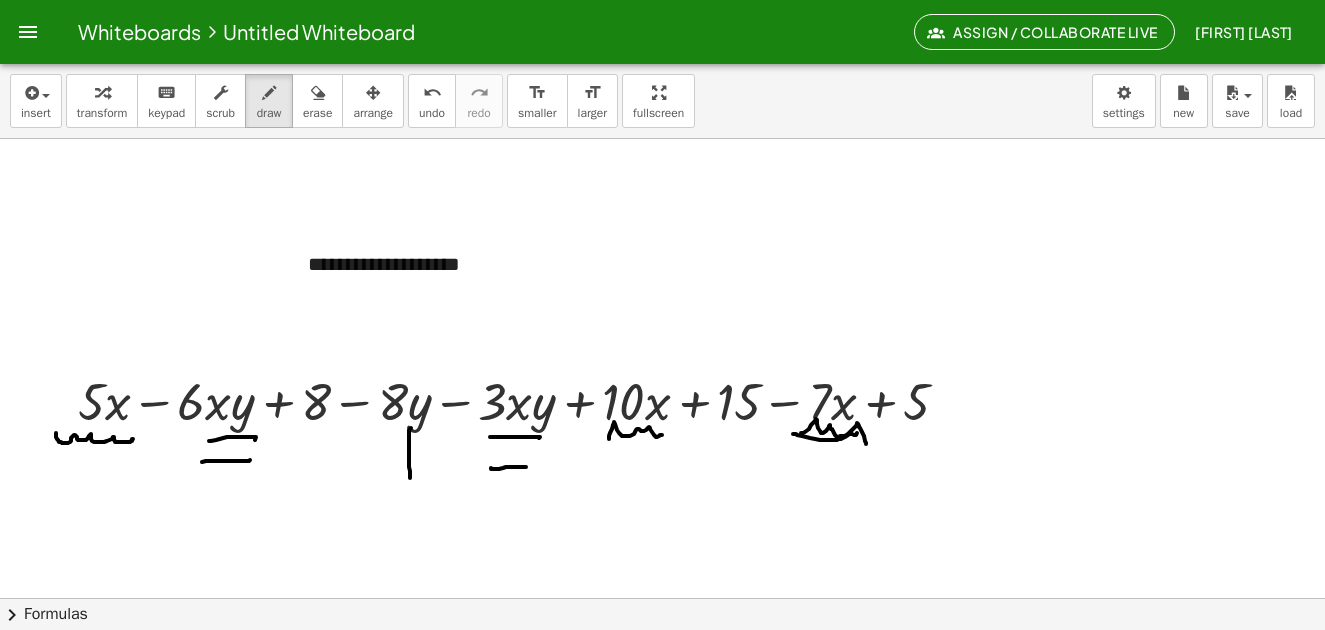 drag, startPoint x: 411, startPoint y: 428, endPoint x: 407, endPoint y: 480, distance: 52.153618 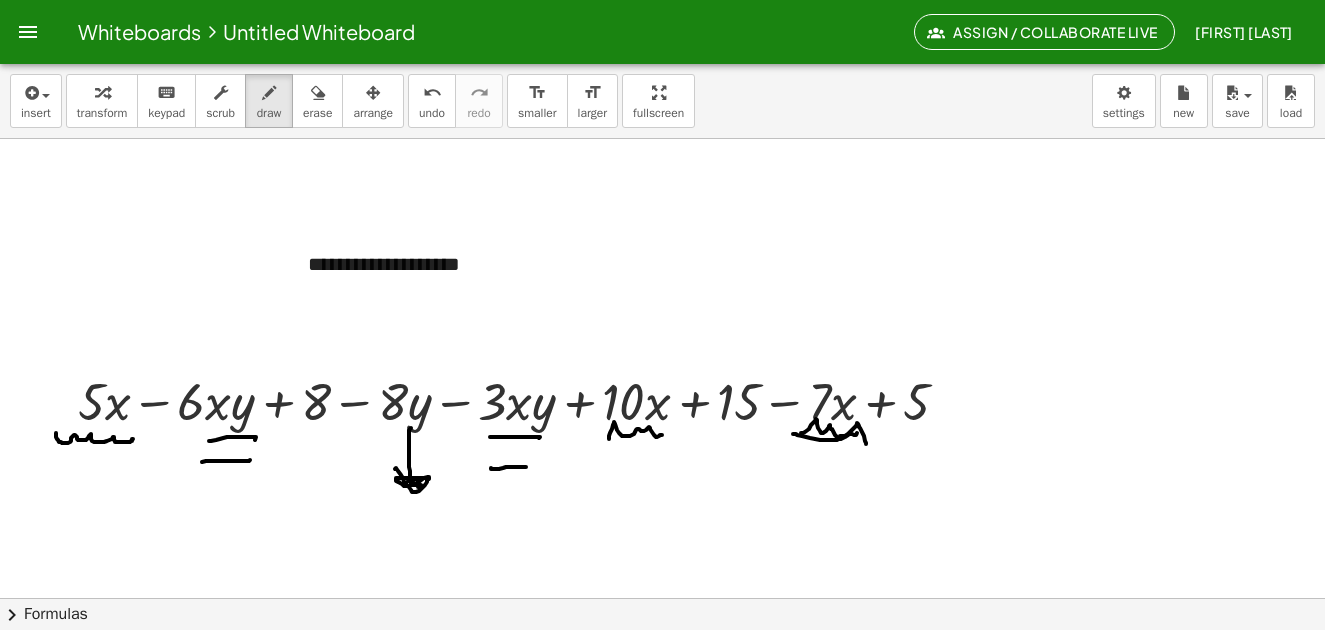 drag, startPoint x: 395, startPoint y: 469, endPoint x: 418, endPoint y: 487, distance: 29.206163 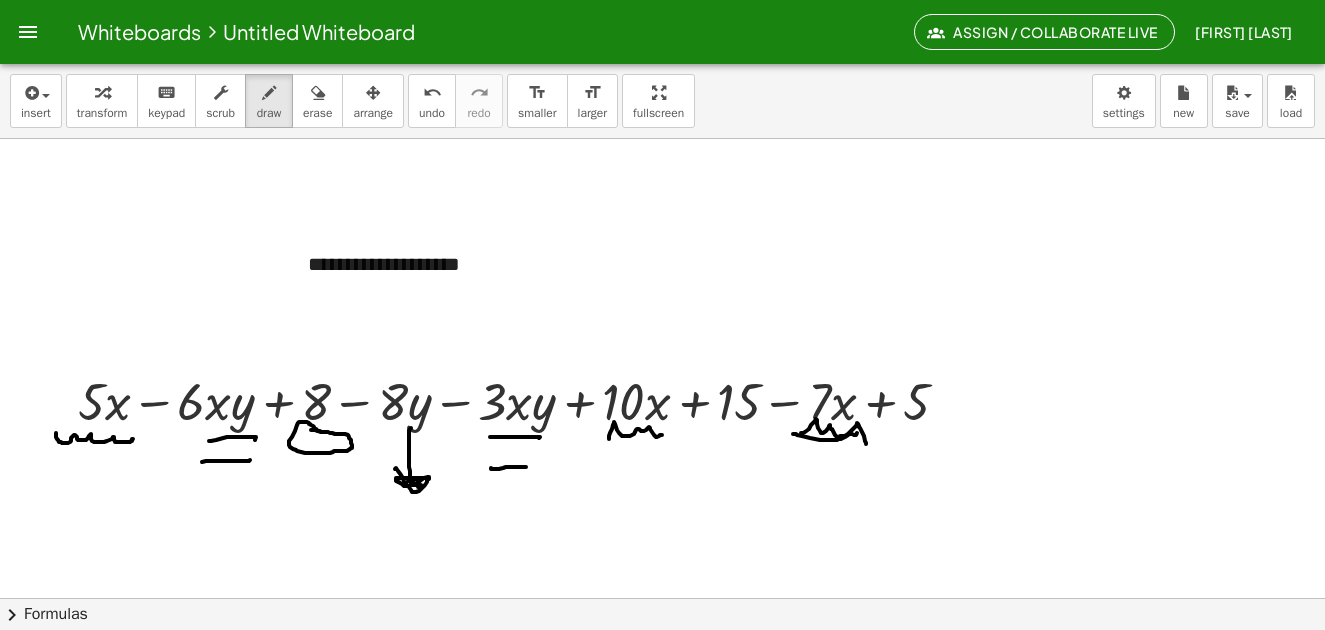 drag, startPoint x: 320, startPoint y: 431, endPoint x: 347, endPoint y: 423, distance: 28.160255 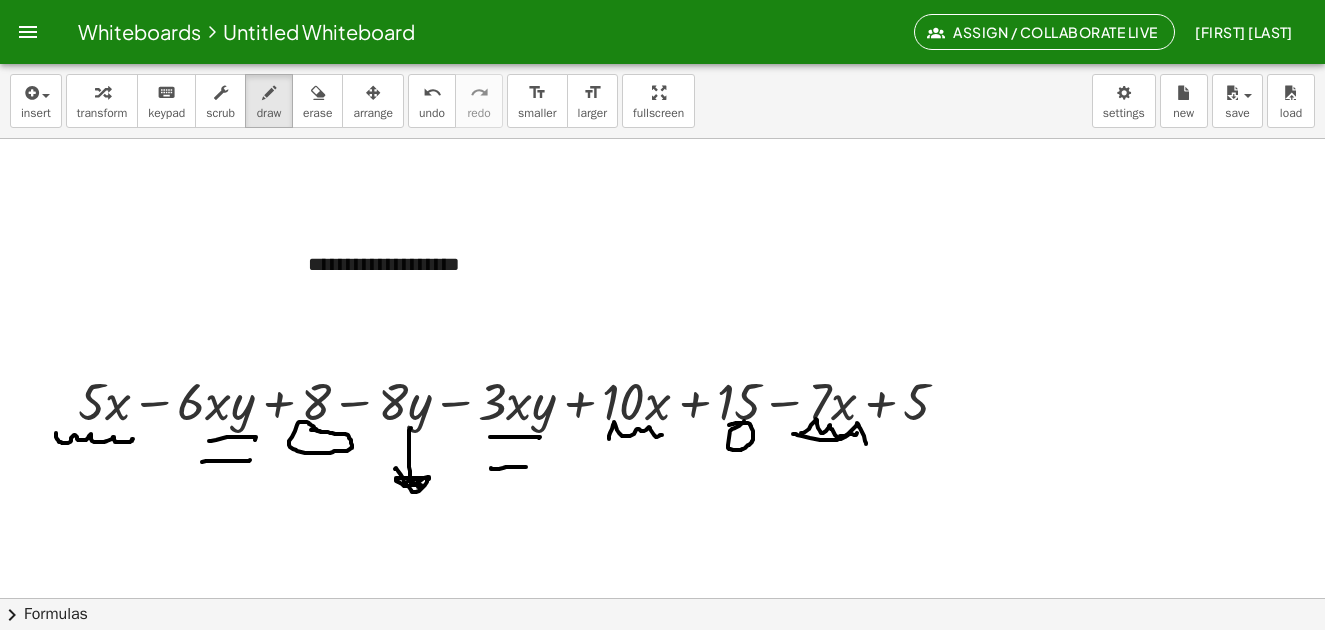 drag, startPoint x: 744, startPoint y: 421, endPoint x: 728, endPoint y: 425, distance: 16.492422 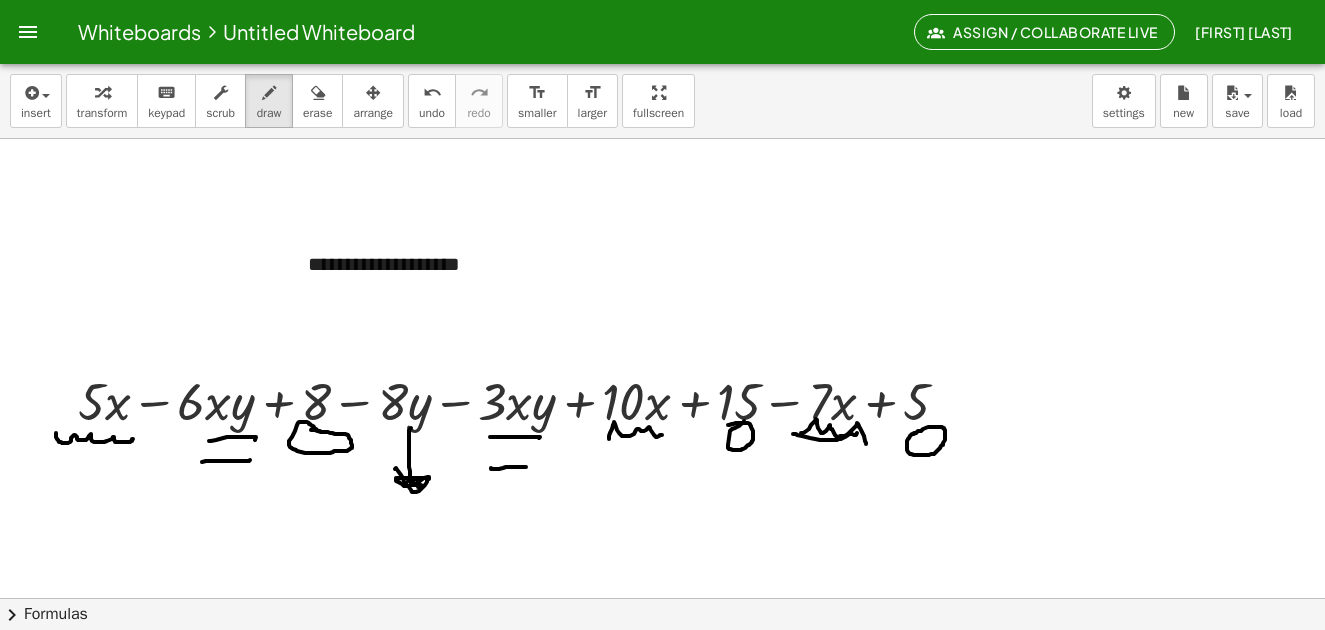 drag, startPoint x: 937, startPoint y: 427, endPoint x: 940, endPoint y: 442, distance: 15.297058 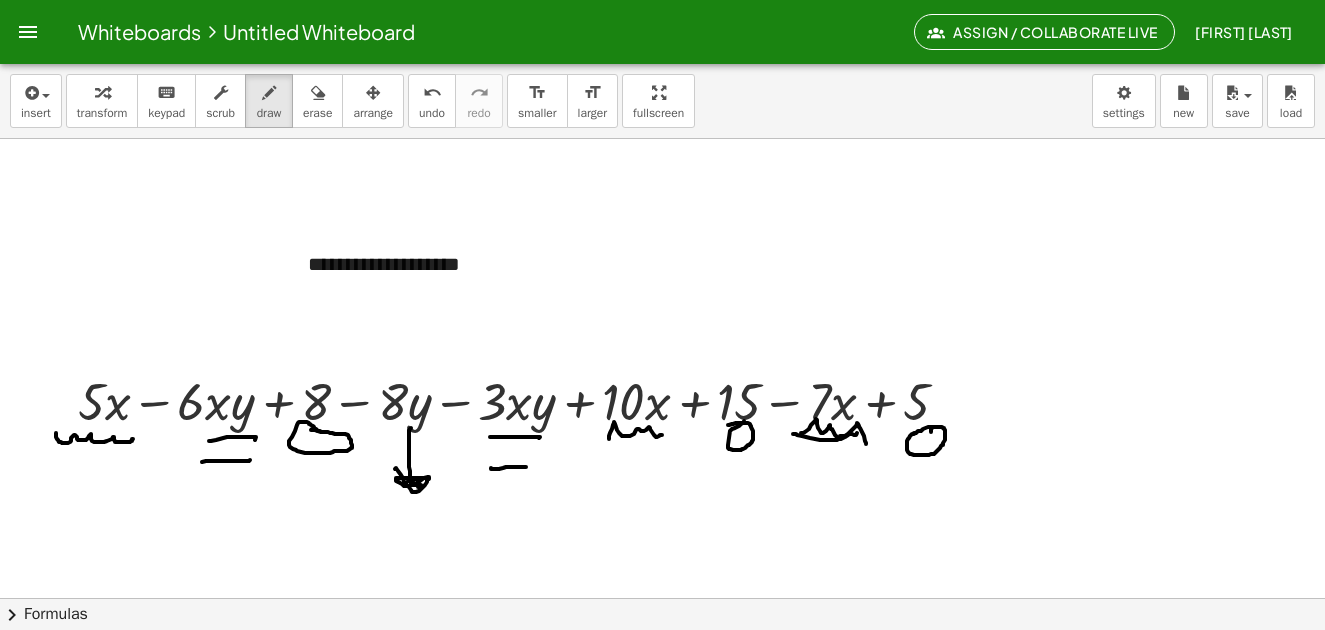 scroll, scrollTop: 1410, scrollLeft: 0, axis: vertical 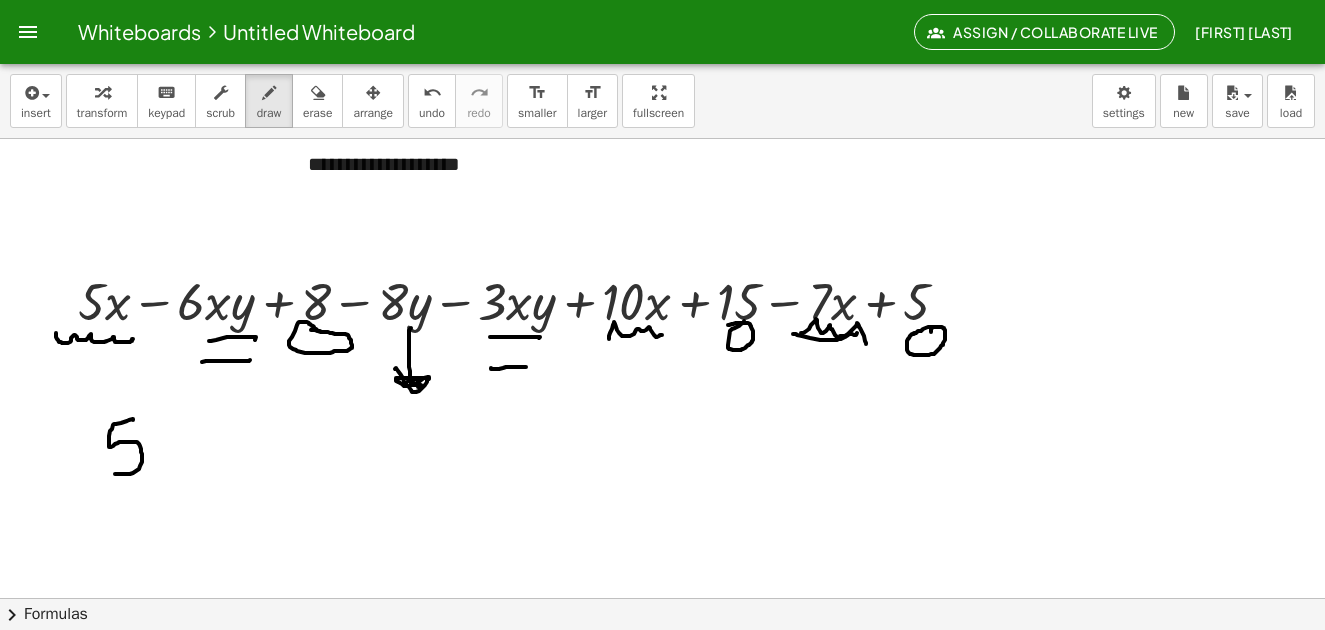 drag, startPoint x: 133, startPoint y: 420, endPoint x: 115, endPoint y: 474, distance: 56.920998 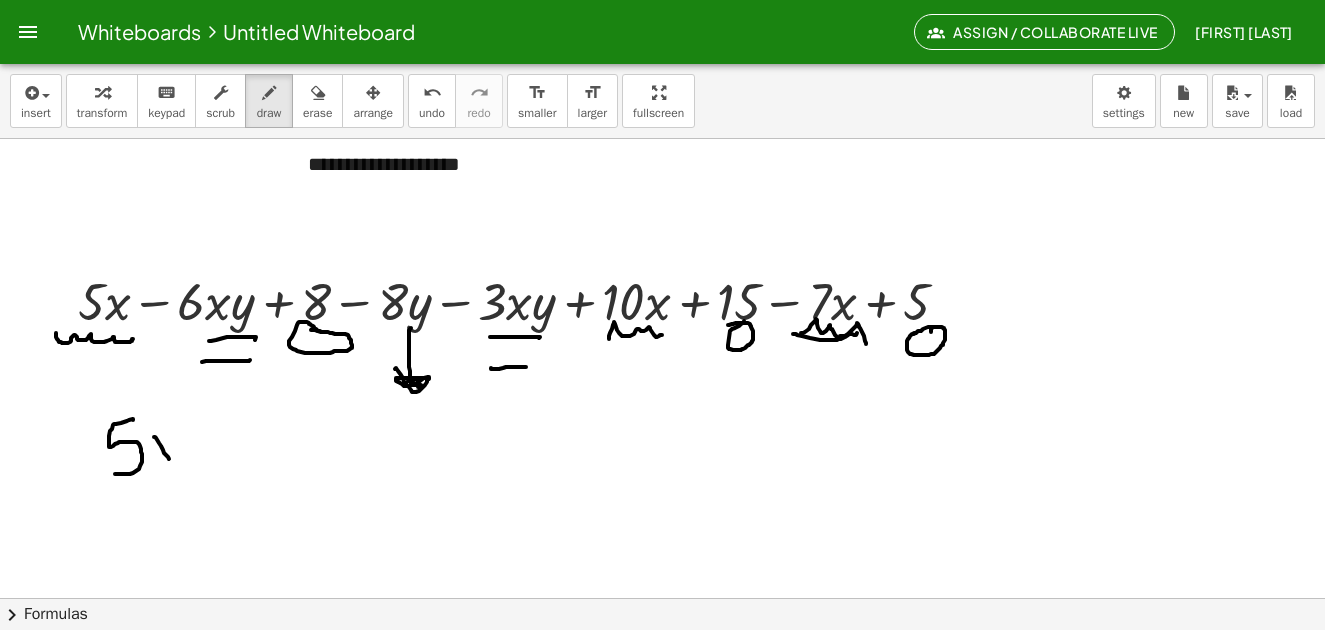 drag, startPoint x: 154, startPoint y: 437, endPoint x: 173, endPoint y: 471, distance: 38.948685 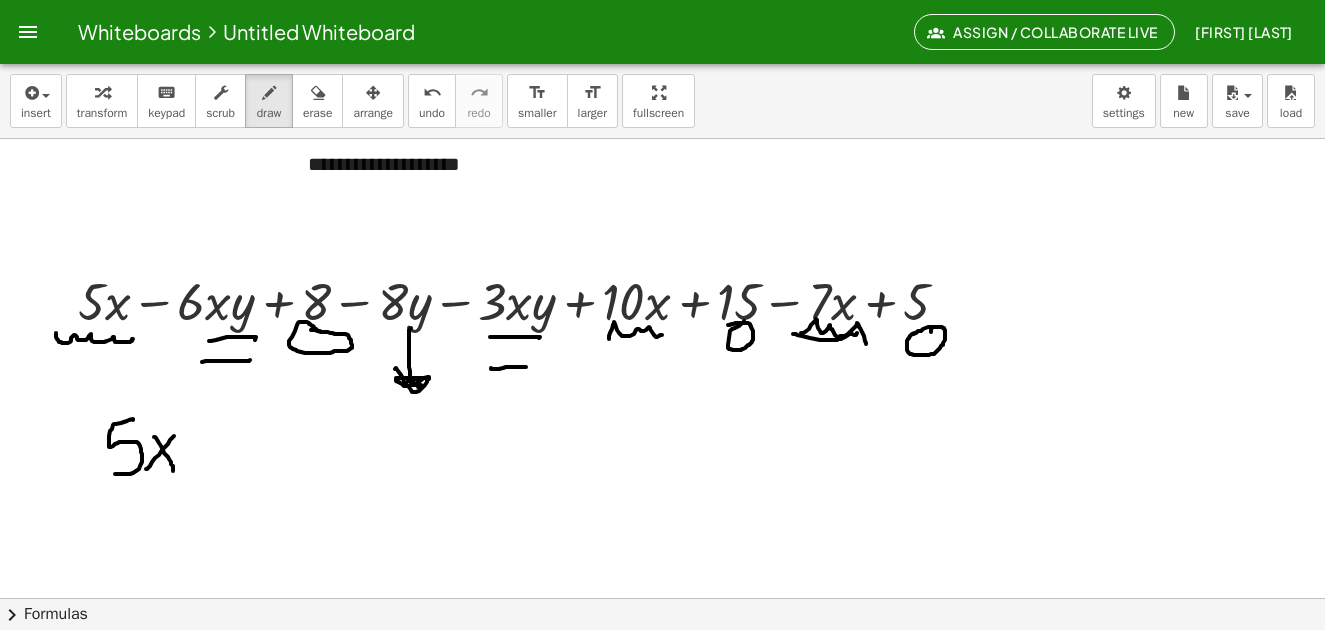 drag, startPoint x: 174, startPoint y: 436, endPoint x: 146, endPoint y: 469, distance: 43.27817 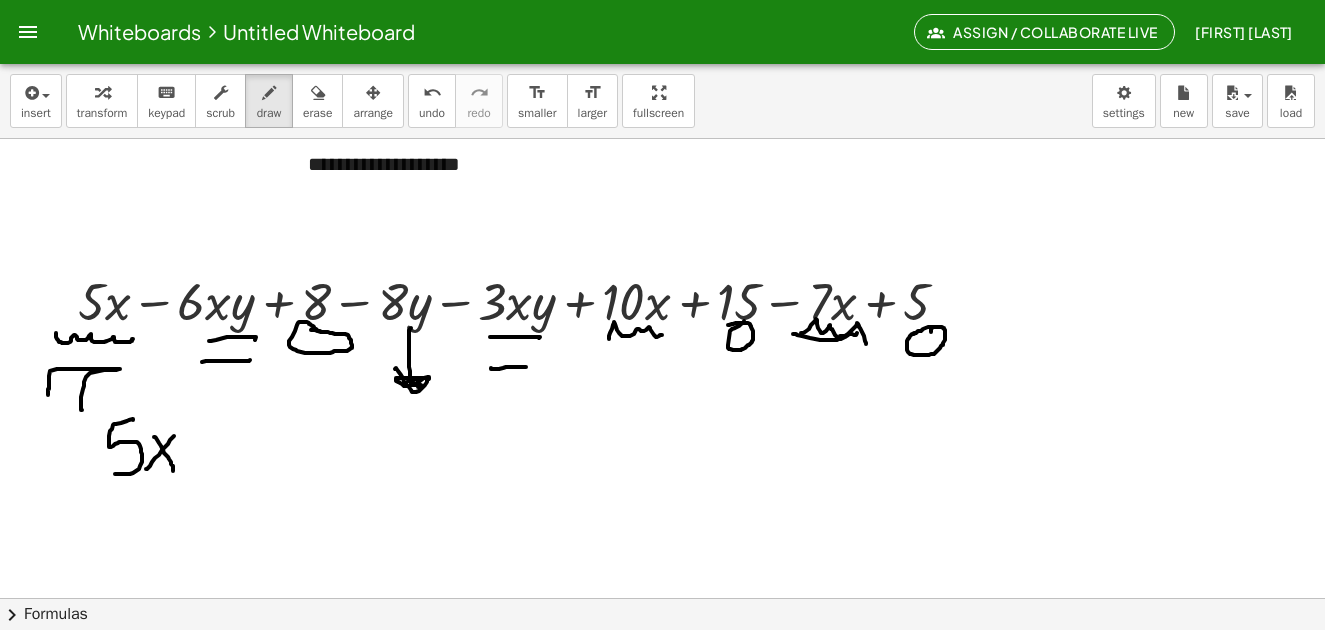 drag, startPoint x: 82, startPoint y: 410, endPoint x: 47, endPoint y: 399, distance: 36.687874 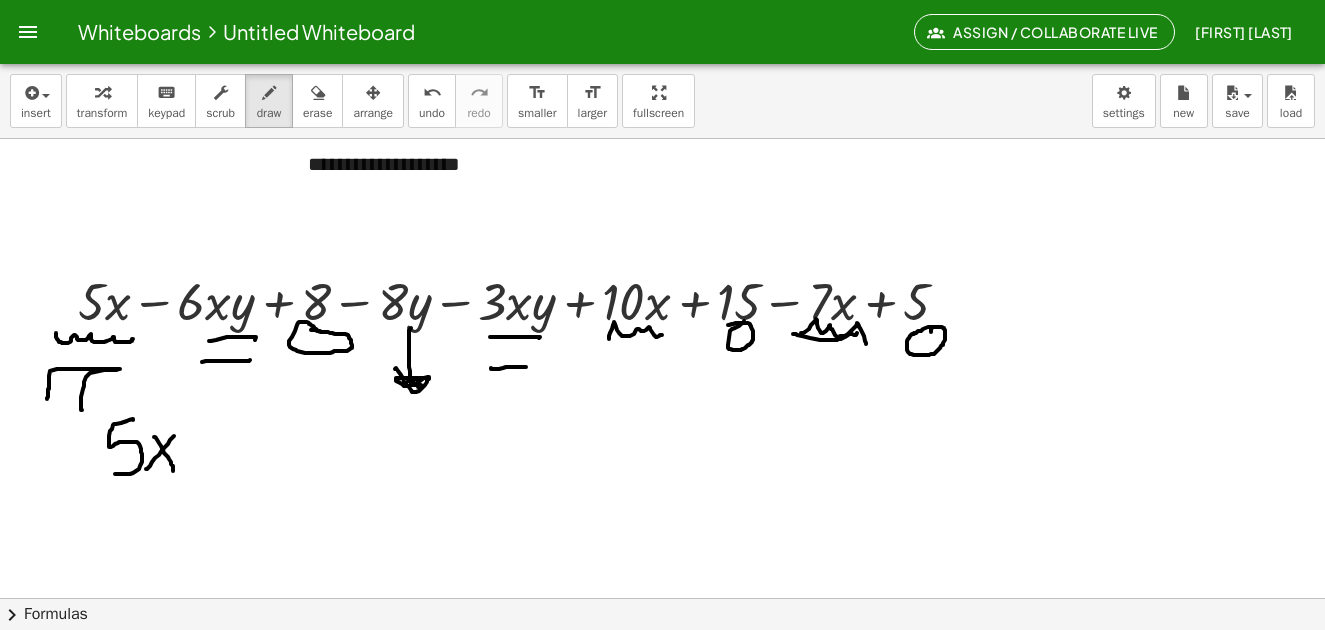 drag, startPoint x: 325, startPoint y: 78, endPoint x: 210, endPoint y: 224, distance: 185.8521 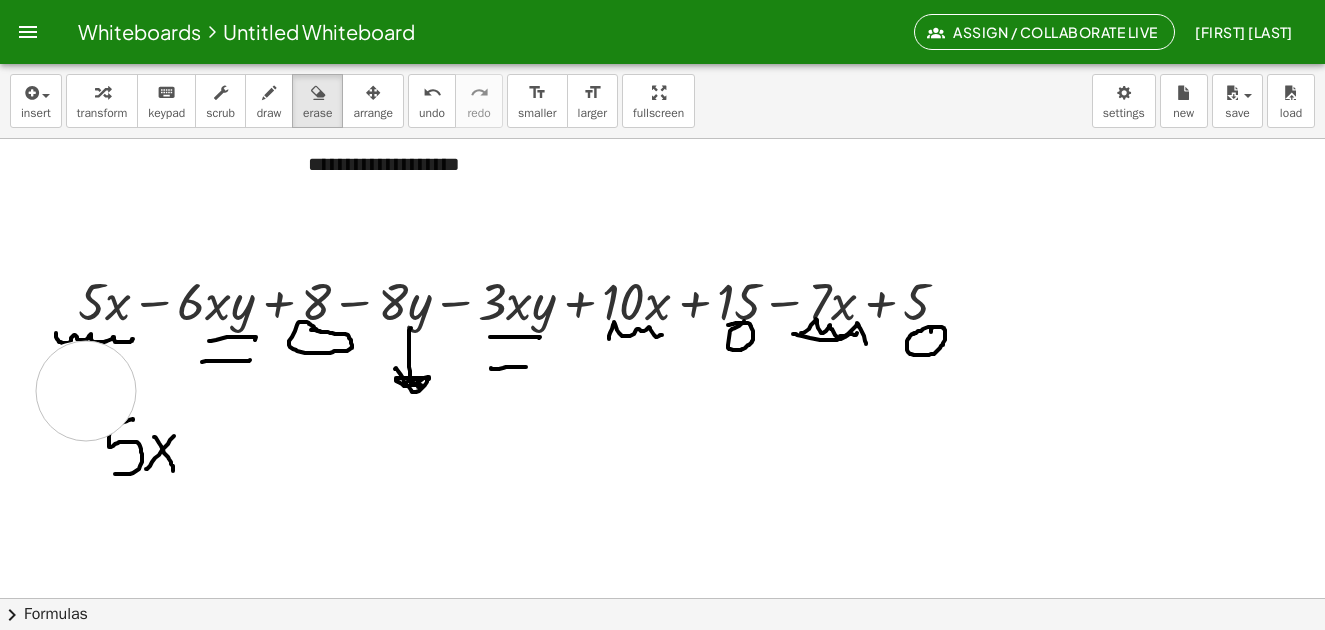 drag, startPoint x: 58, startPoint y: 398, endPoint x: 76, endPoint y: 394, distance: 18.439089 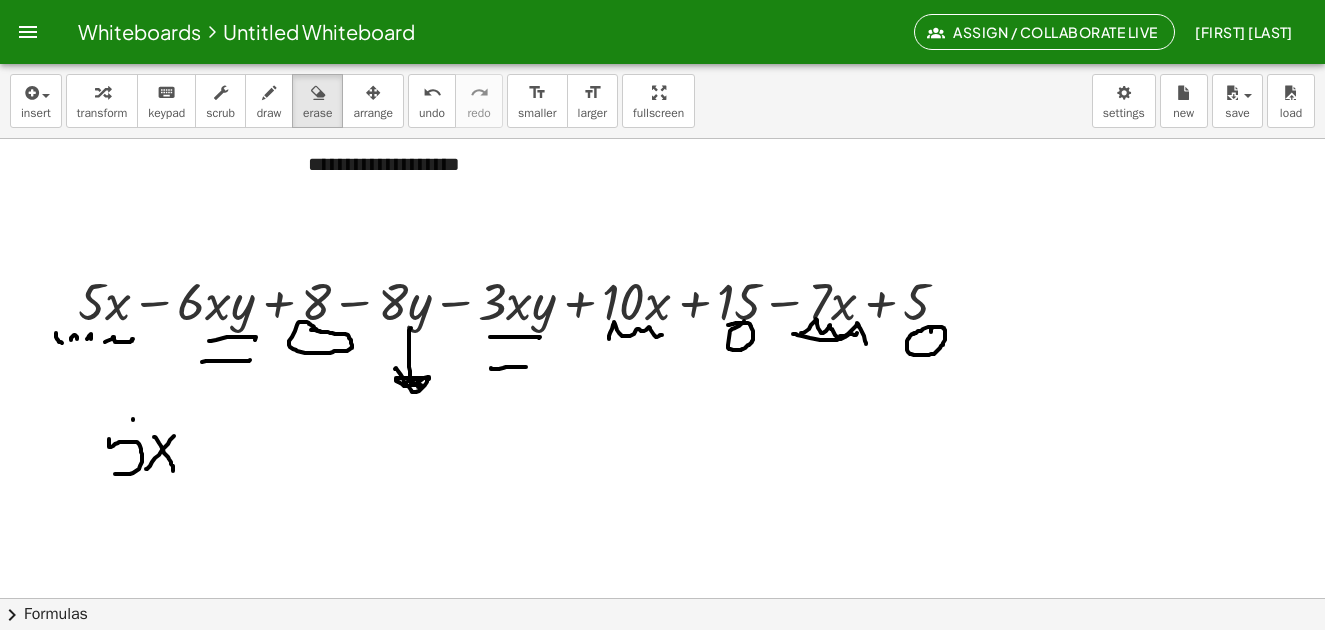 click on "draw" at bounding box center [269, 101] 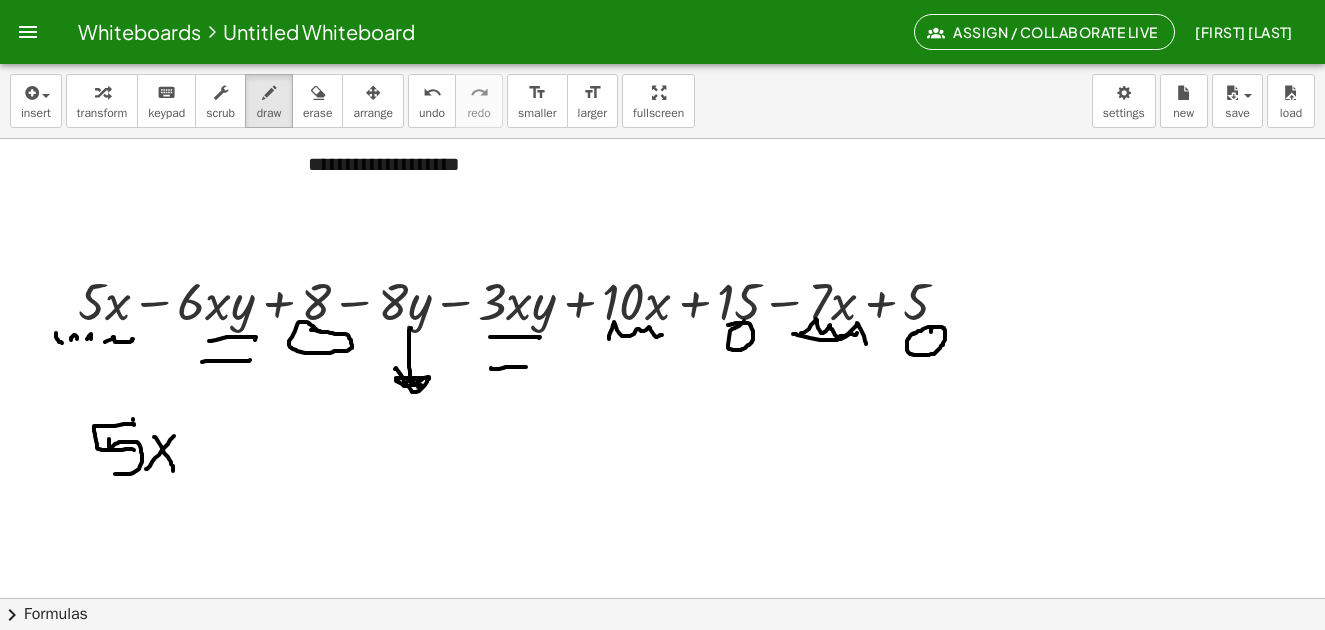 drag, startPoint x: 134, startPoint y: 425, endPoint x: 123, endPoint y: 449, distance: 26.400757 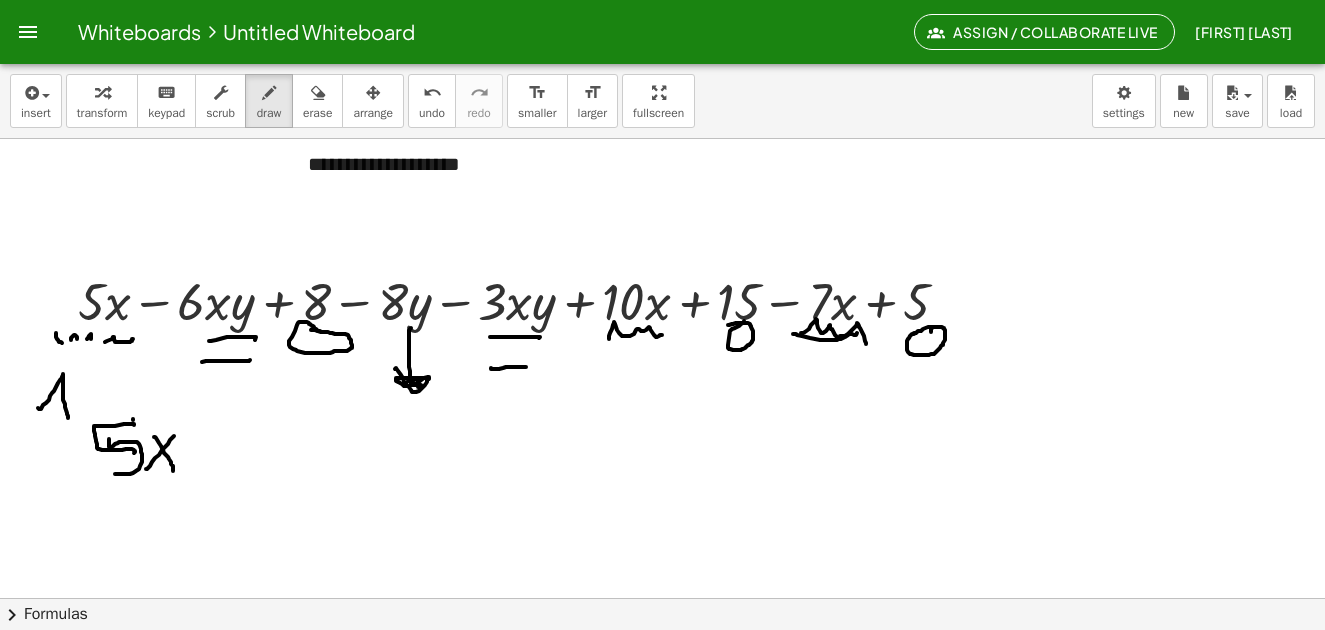 drag, startPoint x: 38, startPoint y: 408, endPoint x: 95, endPoint y: 389, distance: 60.083275 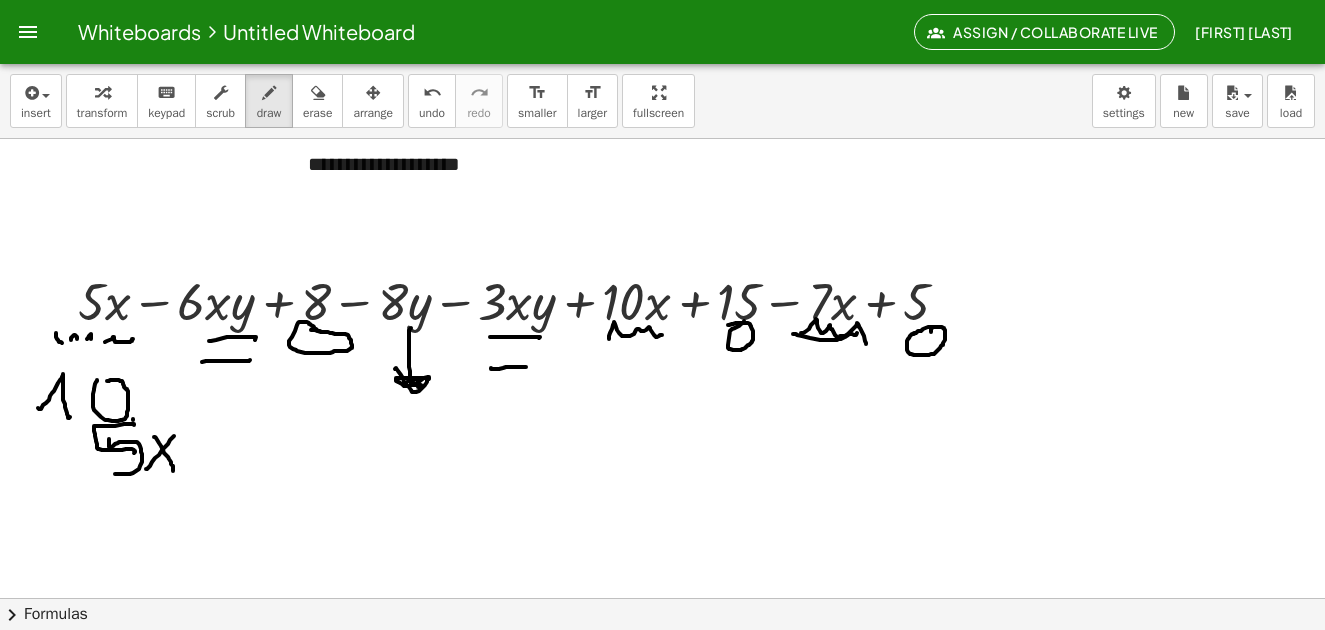 click at bounding box center (665, 335) 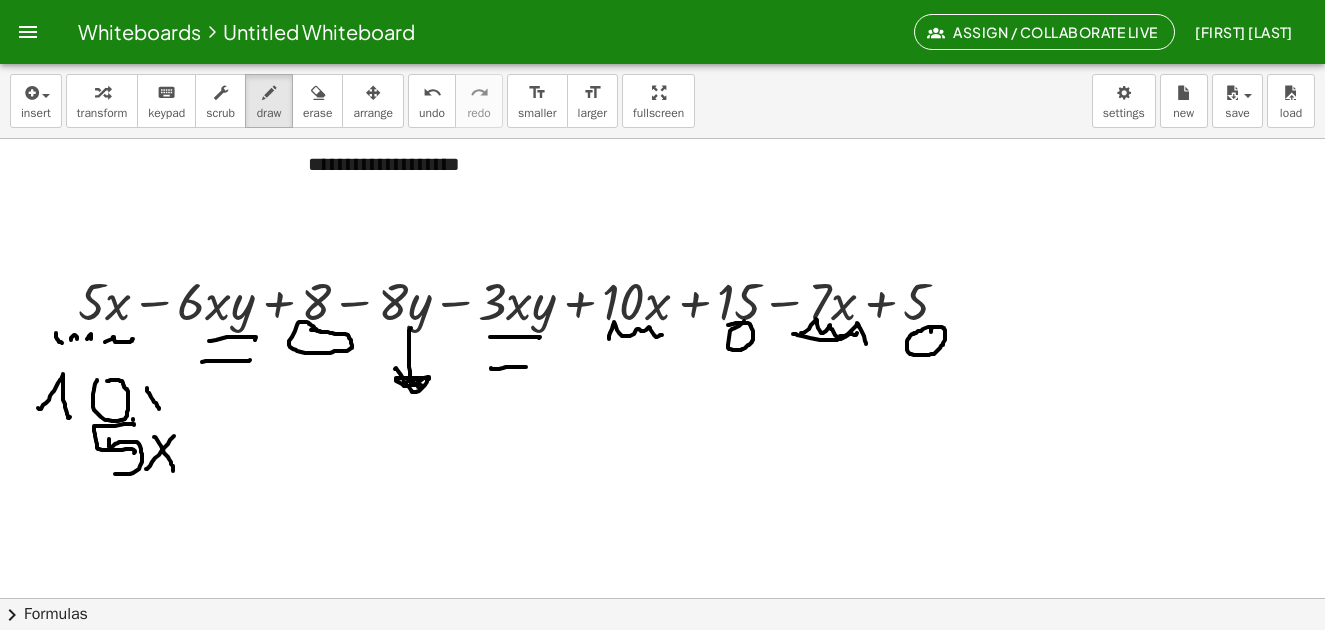 drag, startPoint x: 147, startPoint y: 388, endPoint x: 164, endPoint y: 416, distance: 32.75668 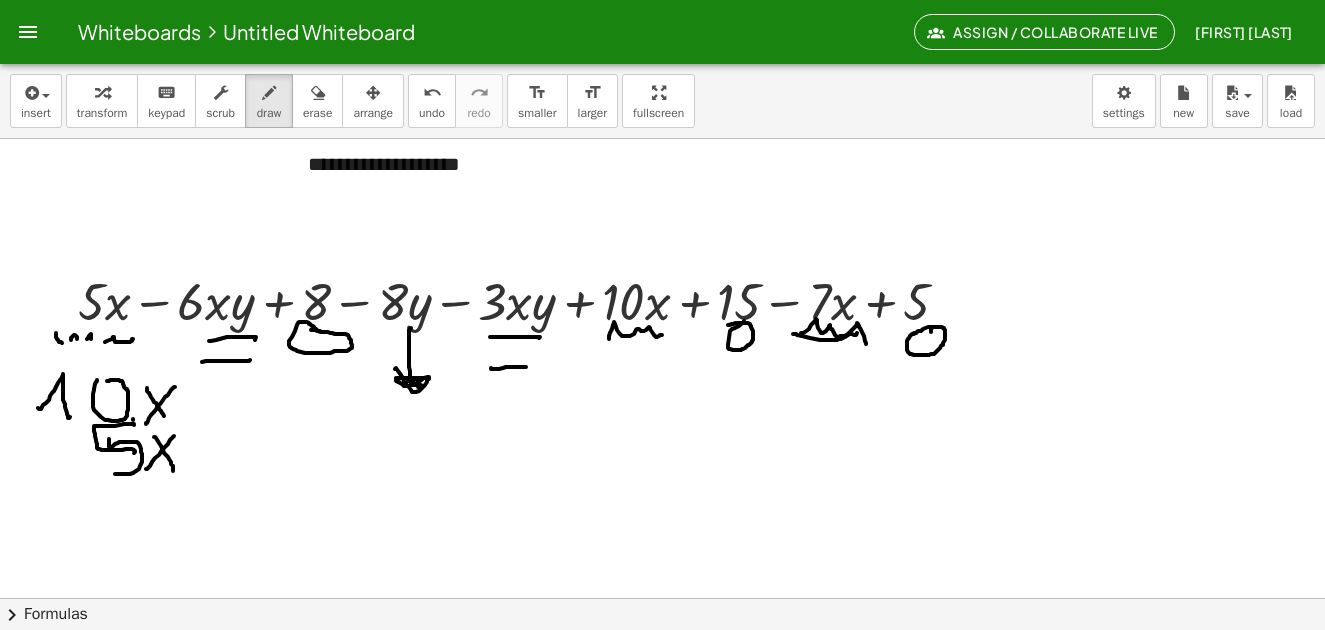 drag, startPoint x: 168, startPoint y: 395, endPoint x: 146, endPoint y: 424, distance: 36.40055 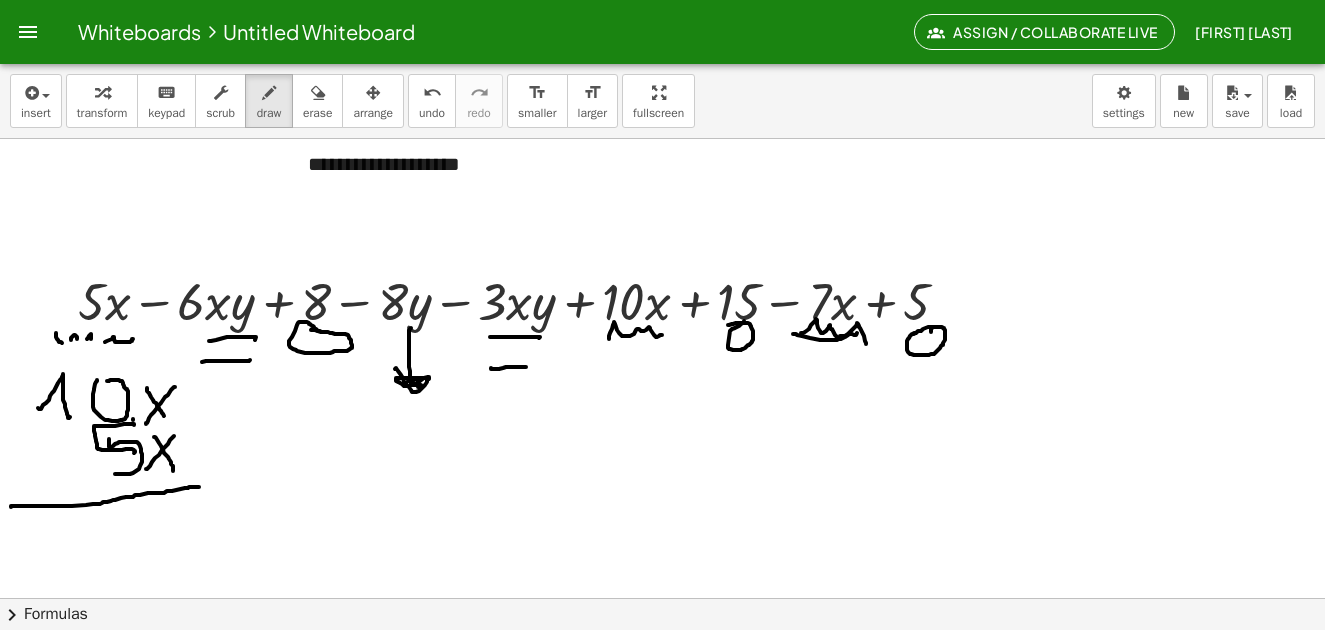 drag, startPoint x: 11, startPoint y: 507, endPoint x: 201, endPoint y: 487, distance: 191.04973 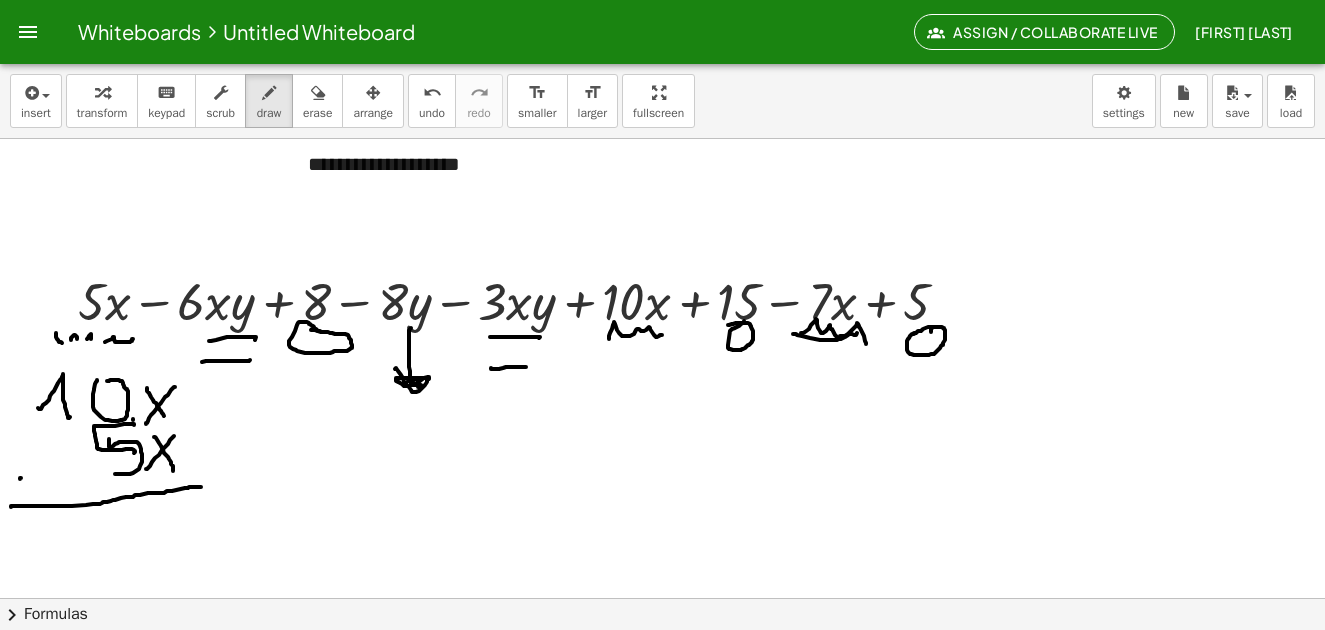 drag, startPoint x: 21, startPoint y: 478, endPoint x: 39, endPoint y: 477, distance: 18.027756 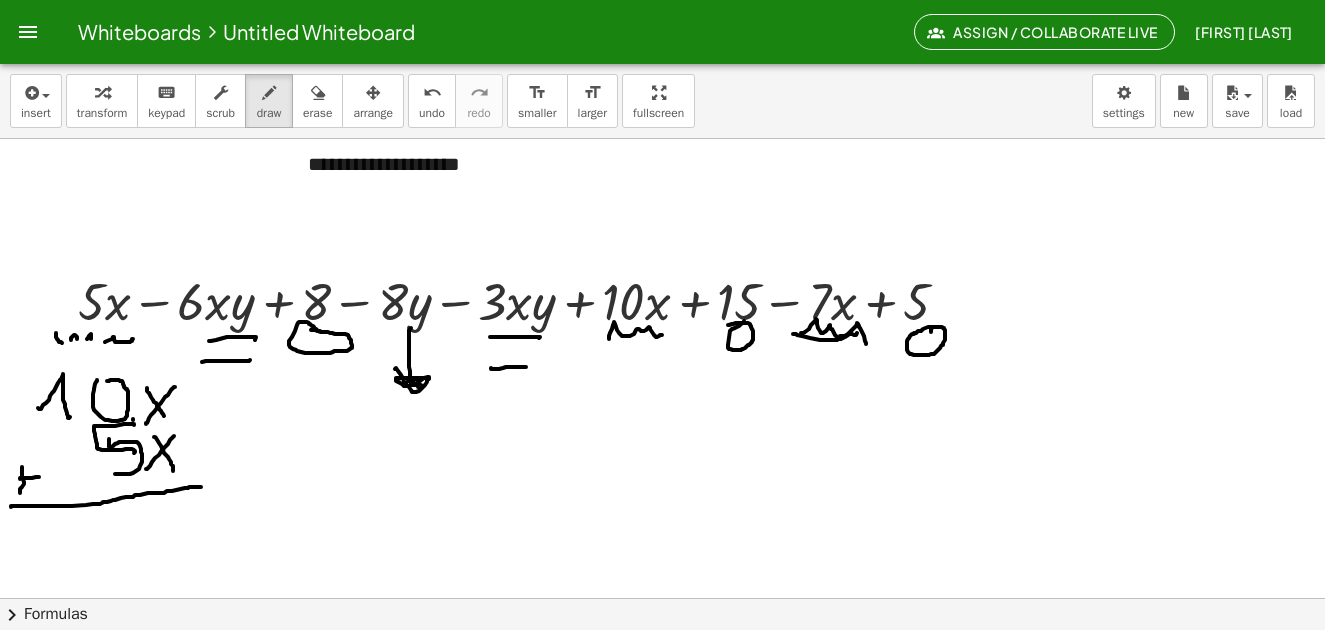 drag, startPoint x: 22, startPoint y: 468, endPoint x: 49, endPoint y: 496, distance: 38.8973 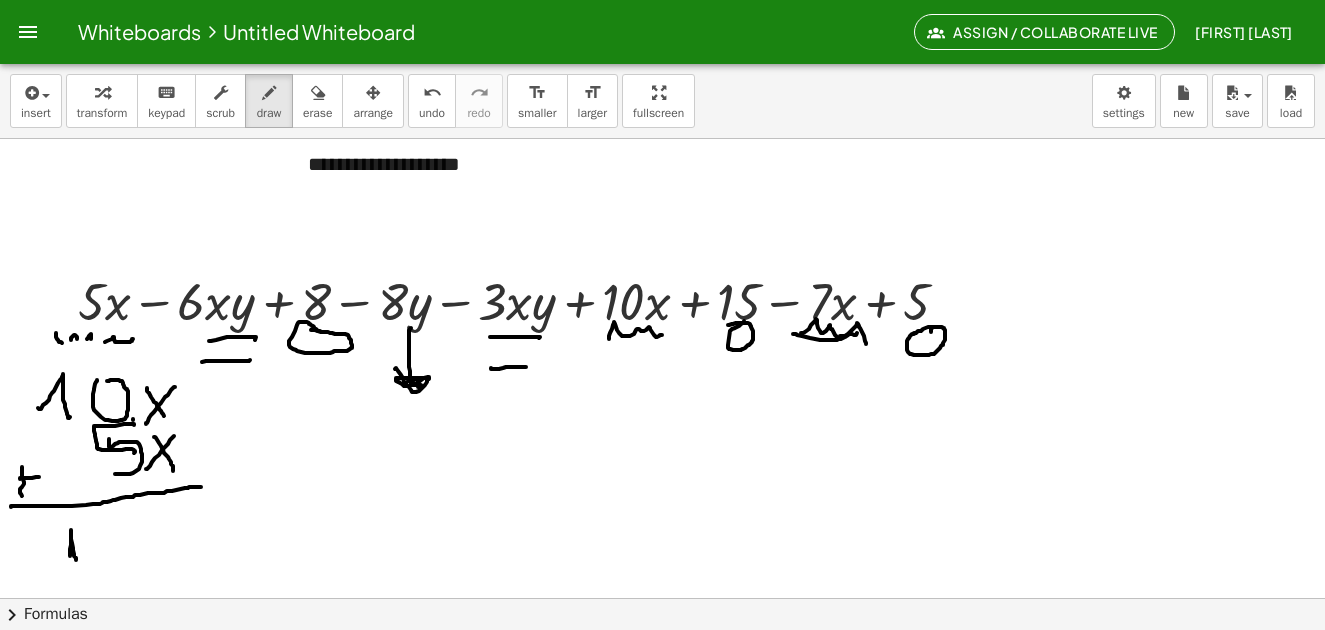 drag, startPoint x: 70, startPoint y: 556, endPoint x: 86, endPoint y: 556, distance: 16 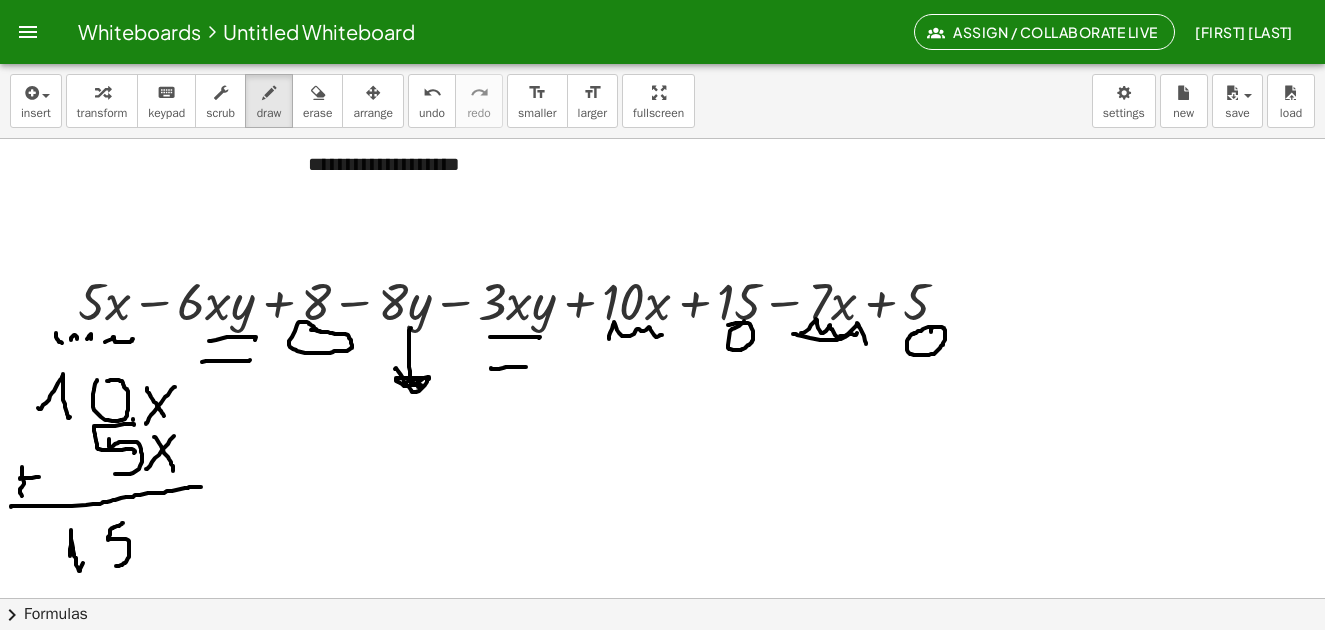drag, startPoint x: 123, startPoint y: 523, endPoint x: 188, endPoint y: 521, distance: 65.03076 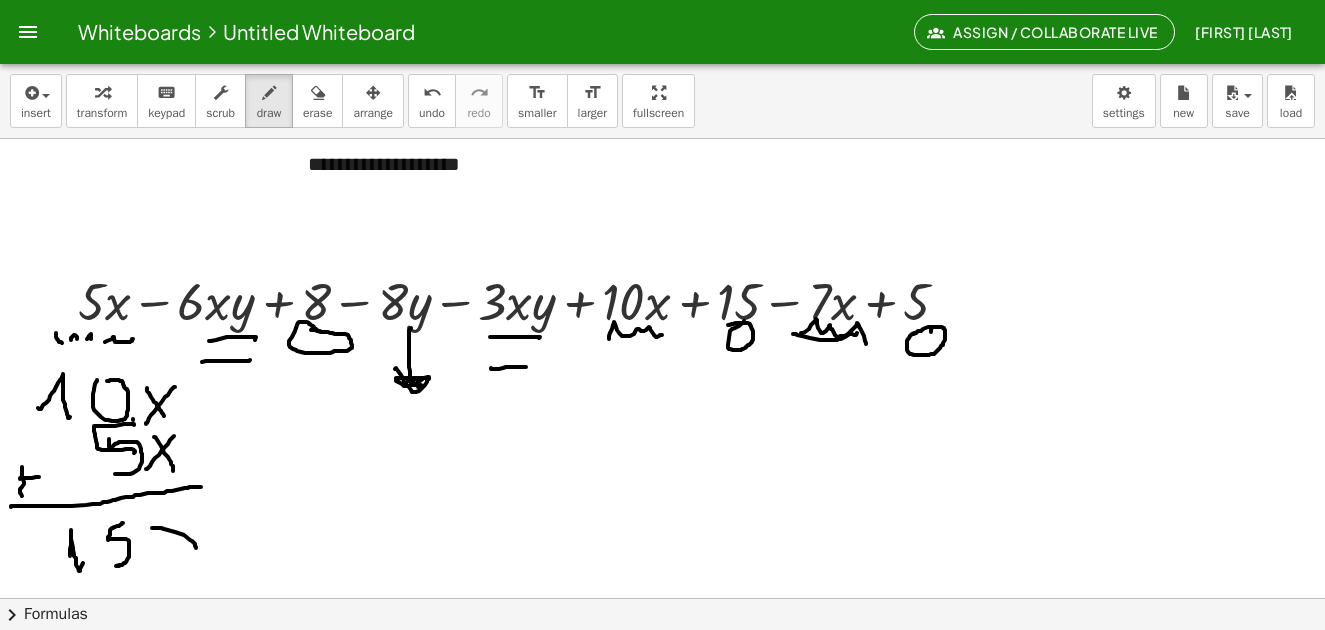 drag, startPoint x: 152, startPoint y: 528, endPoint x: 193, endPoint y: 526, distance: 41.04875 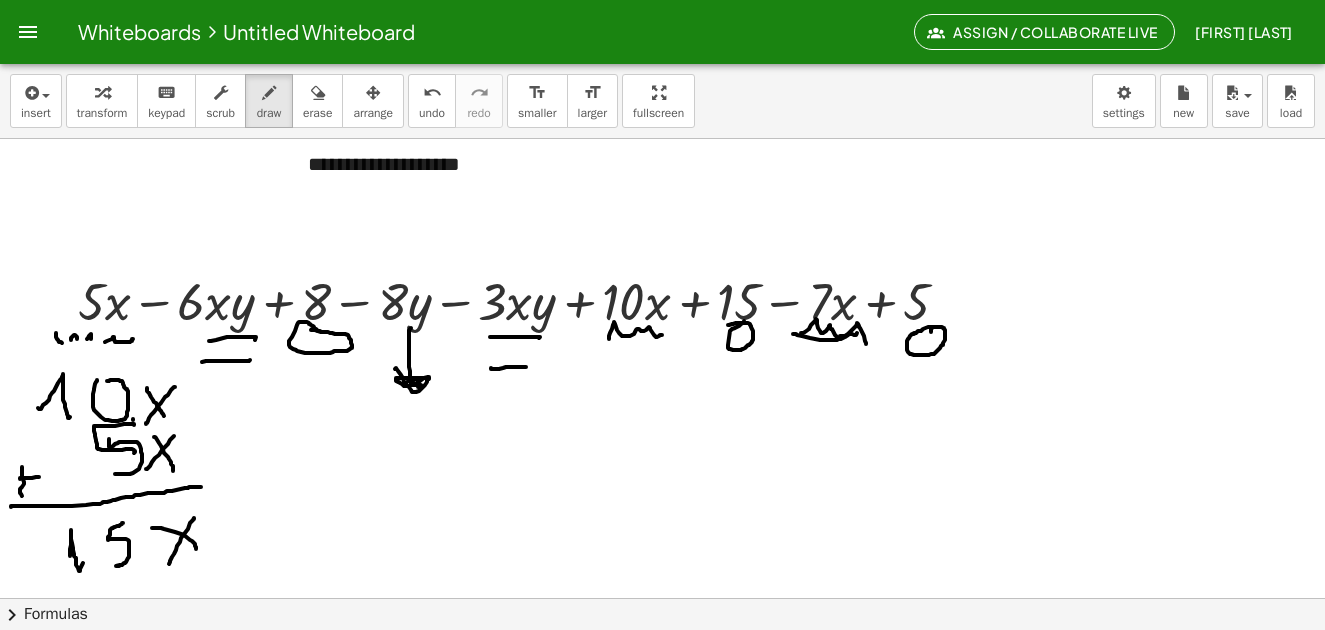 click at bounding box center (665, 335) 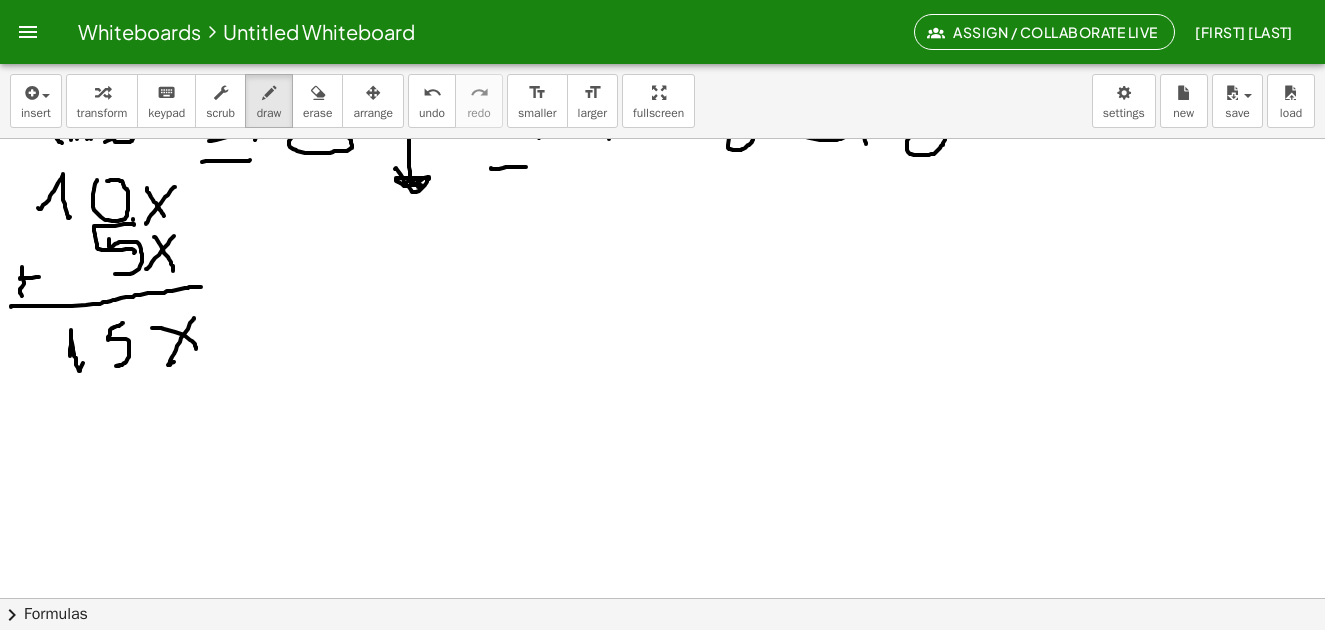 scroll, scrollTop: 1510, scrollLeft: 0, axis: vertical 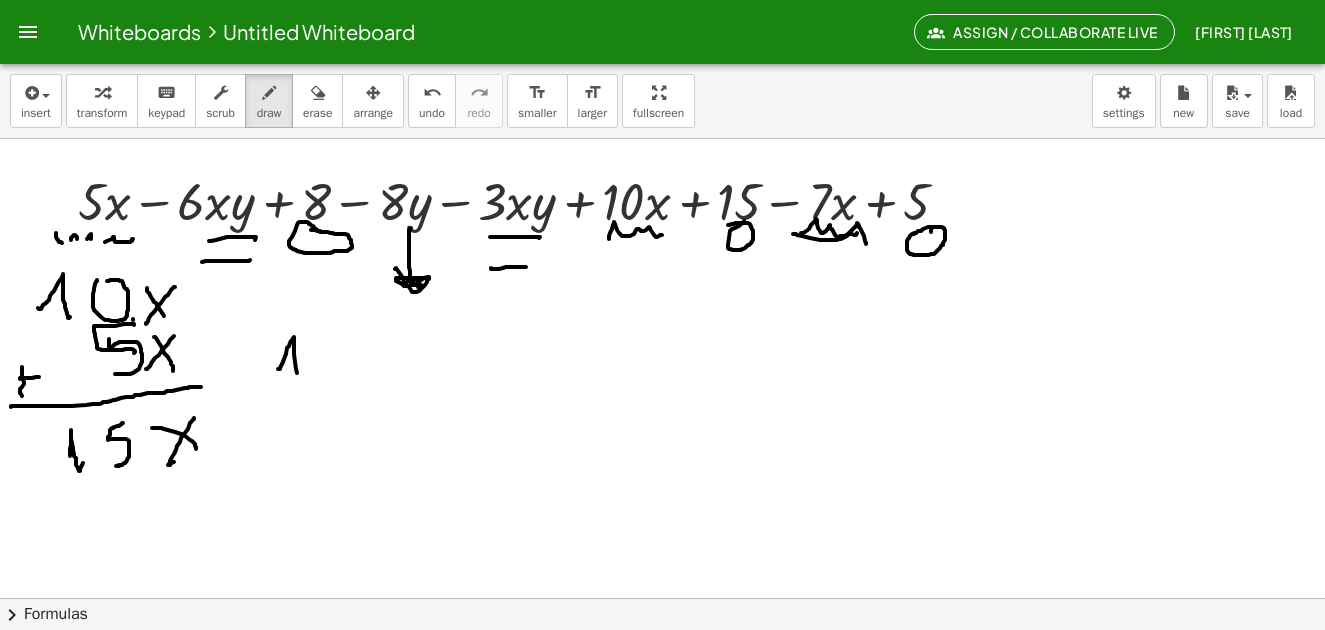 drag, startPoint x: 278, startPoint y: 369, endPoint x: 307, endPoint y: 362, distance: 29.832869 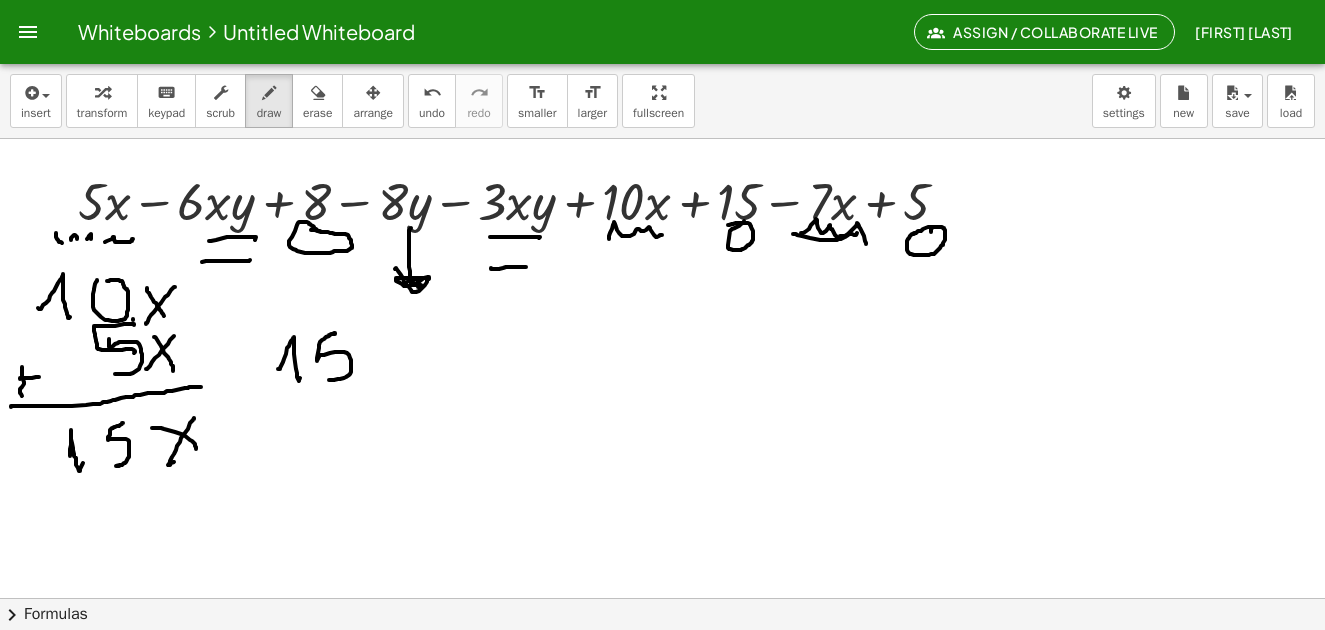 drag, startPoint x: 334, startPoint y: 333, endPoint x: 343, endPoint y: 372, distance: 40.024994 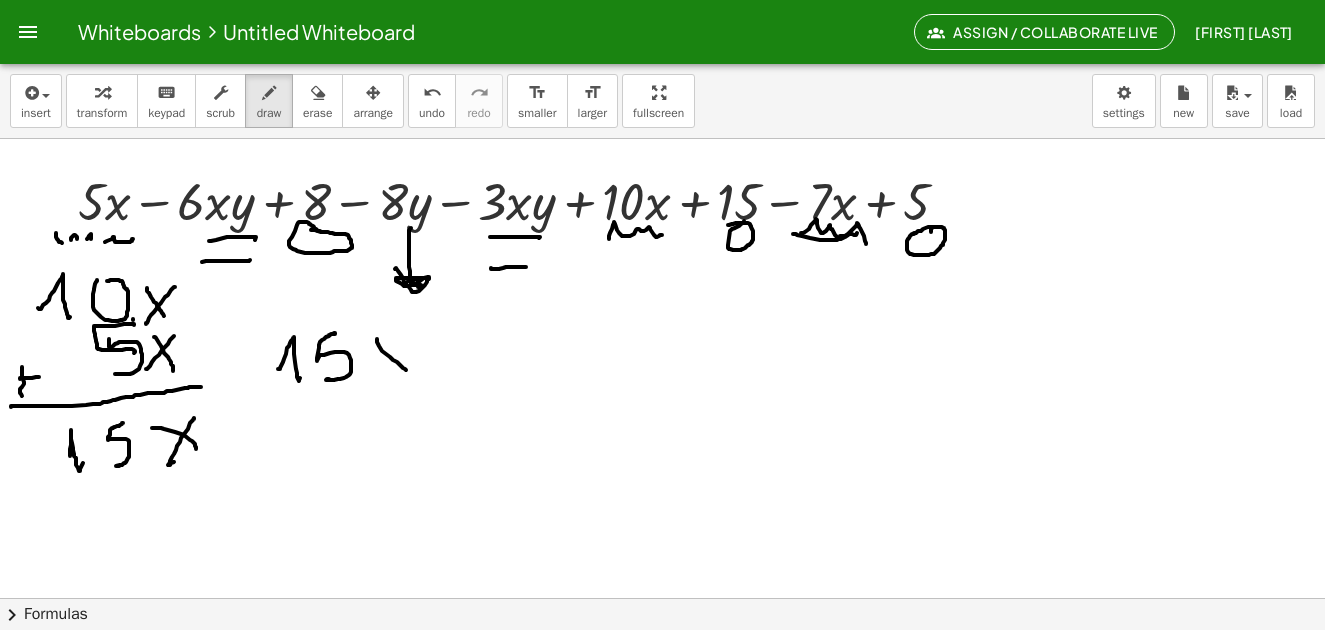 drag, startPoint x: 377, startPoint y: 339, endPoint x: 399, endPoint y: 340, distance: 22.022715 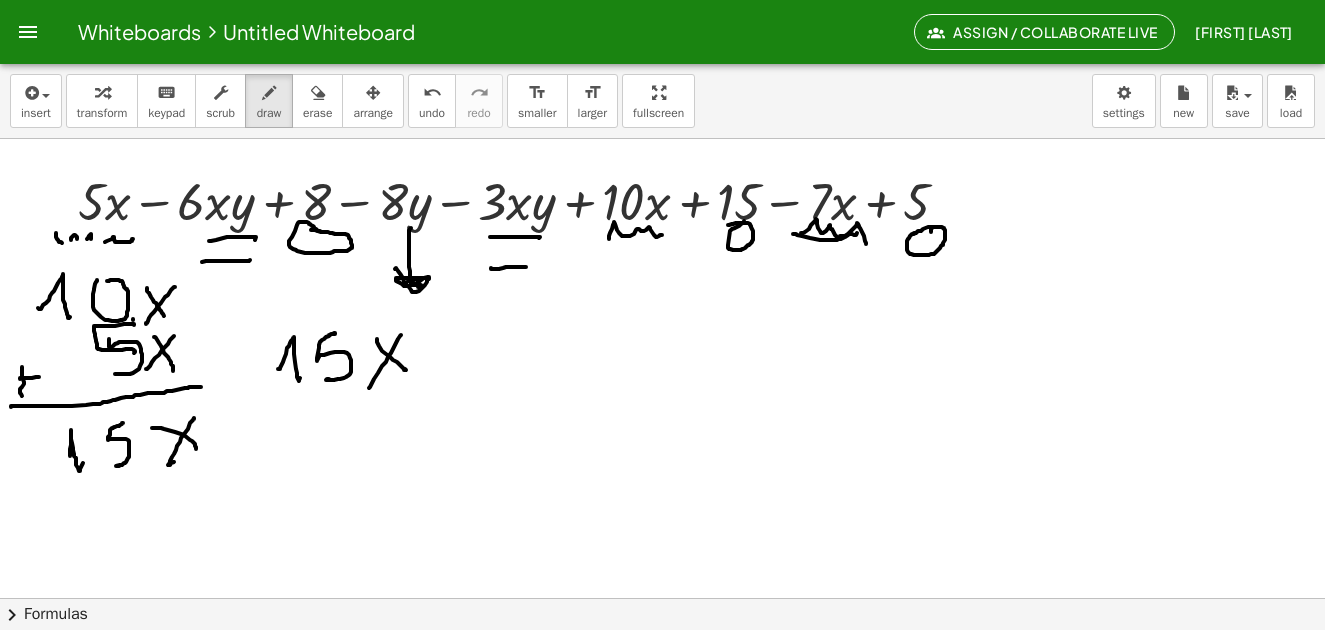 drag, startPoint x: 401, startPoint y: 335, endPoint x: 472, endPoint y: 305, distance: 77.07788 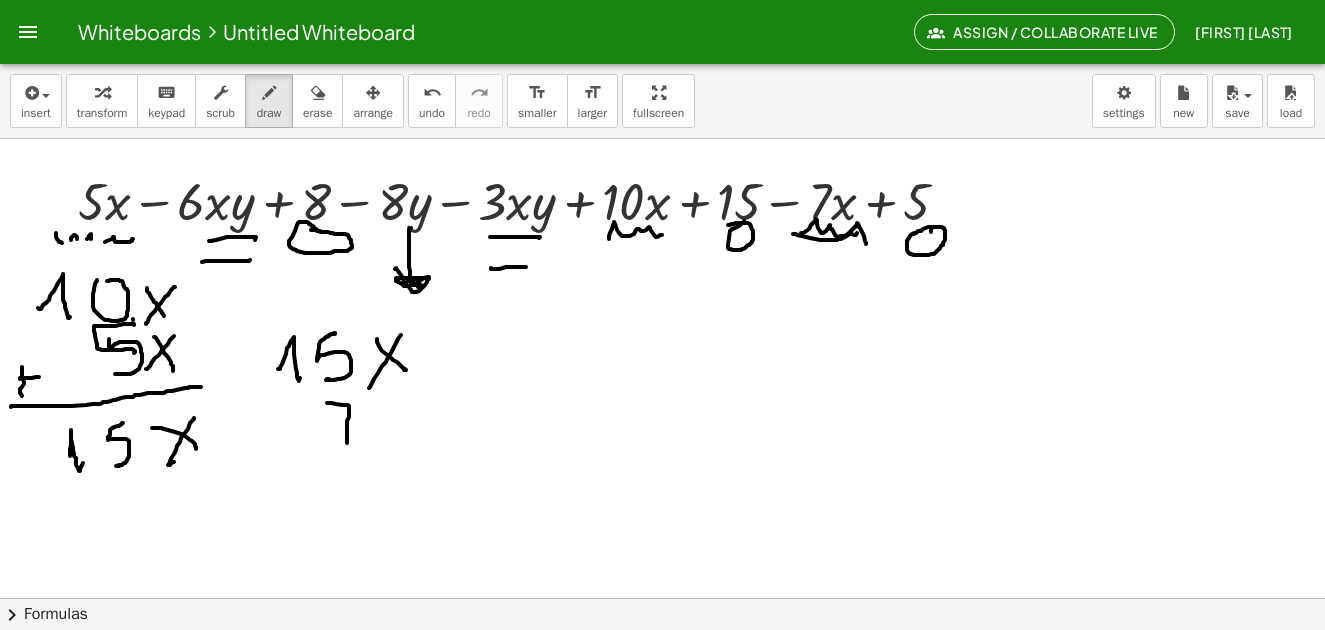 drag, startPoint x: 327, startPoint y: 403, endPoint x: 337, endPoint y: 431, distance: 29.732138 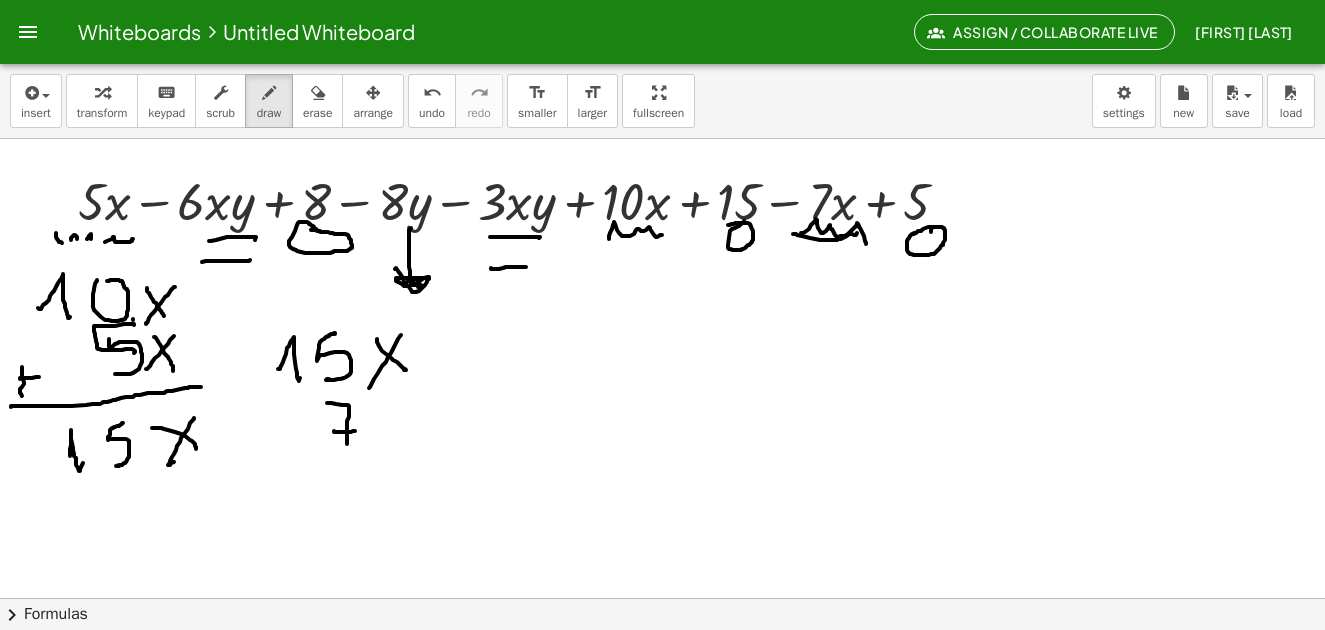 drag, startPoint x: 334, startPoint y: 431, endPoint x: 355, endPoint y: 431, distance: 21 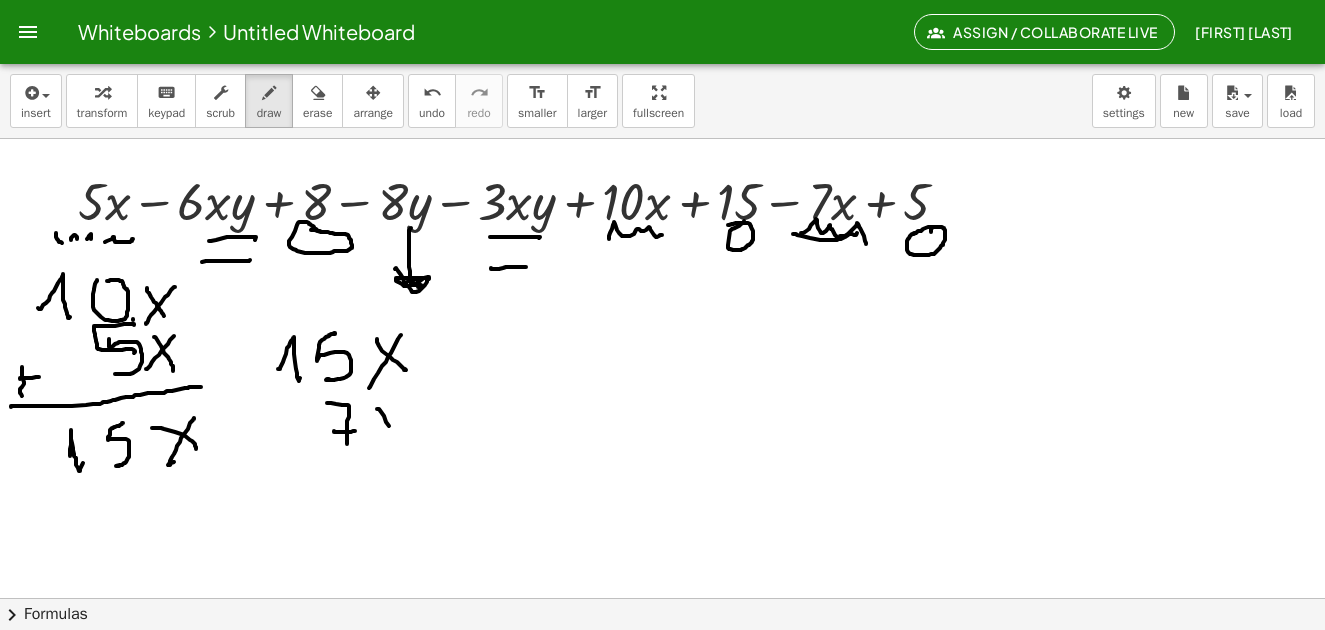drag, startPoint x: 377, startPoint y: 409, endPoint x: 398, endPoint y: 434, distance: 32.649654 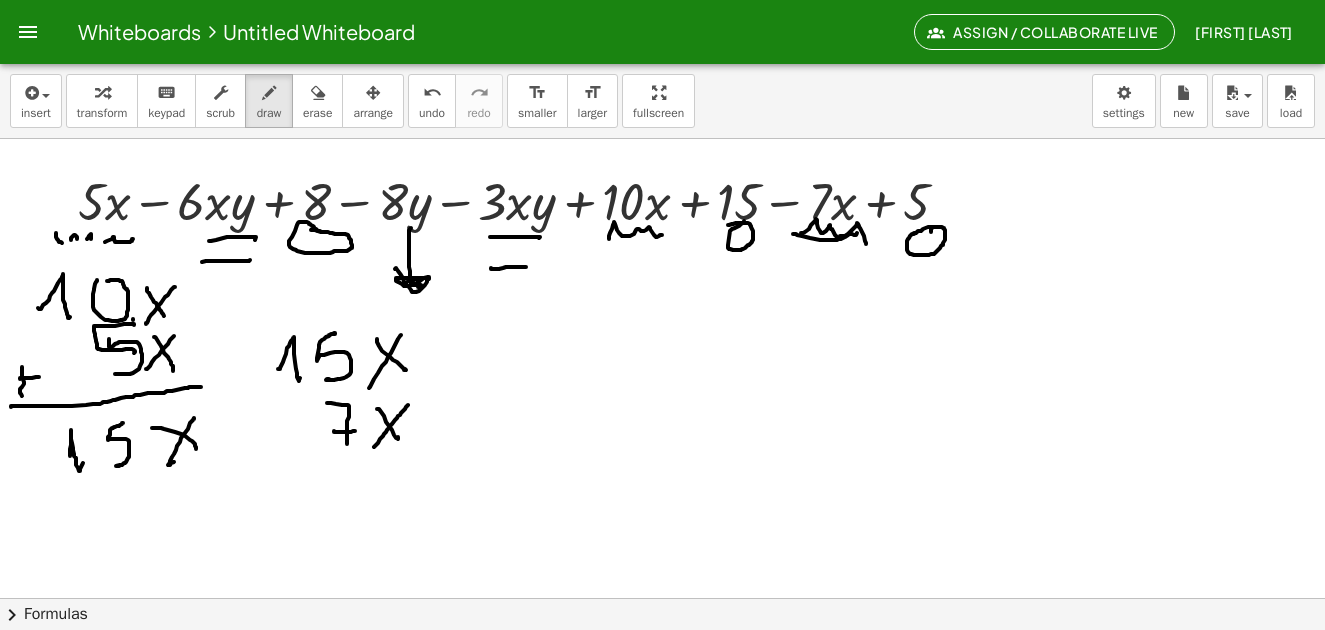 drag, startPoint x: 398, startPoint y: 416, endPoint x: 374, endPoint y: 447, distance: 39.20459 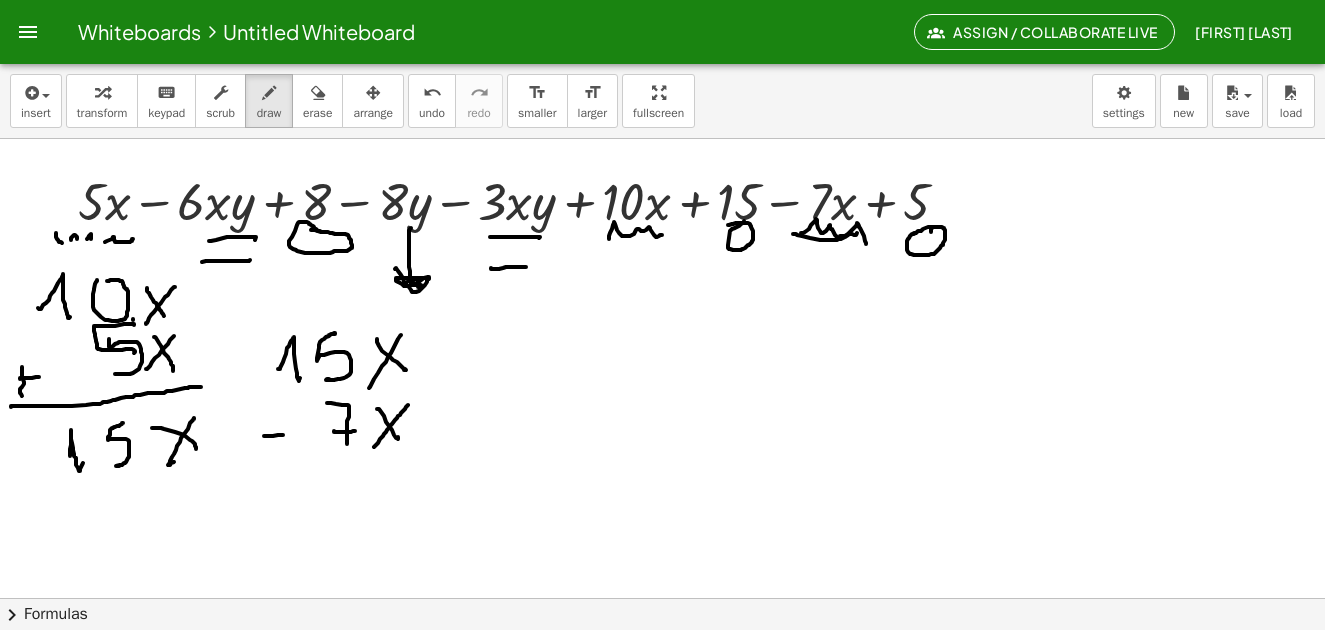 drag, startPoint x: 264, startPoint y: 436, endPoint x: 284, endPoint y: 435, distance: 20.024984 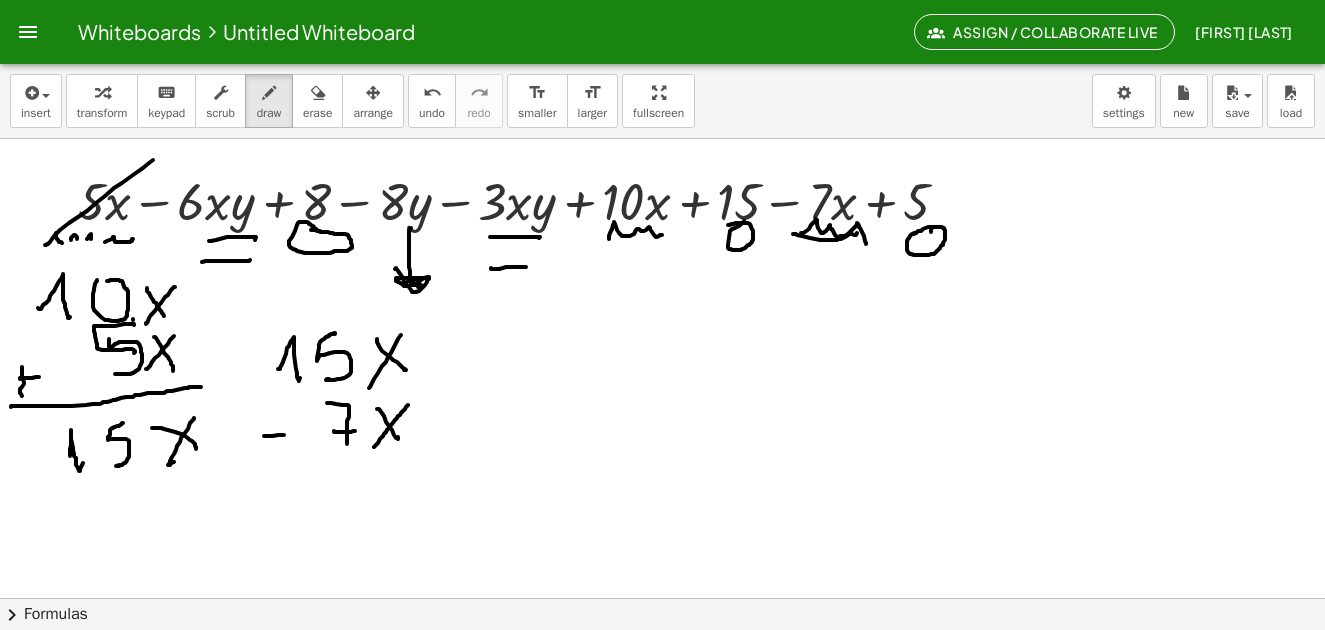 drag, startPoint x: 48, startPoint y: 244, endPoint x: 161, endPoint y: 153, distance: 145.08618 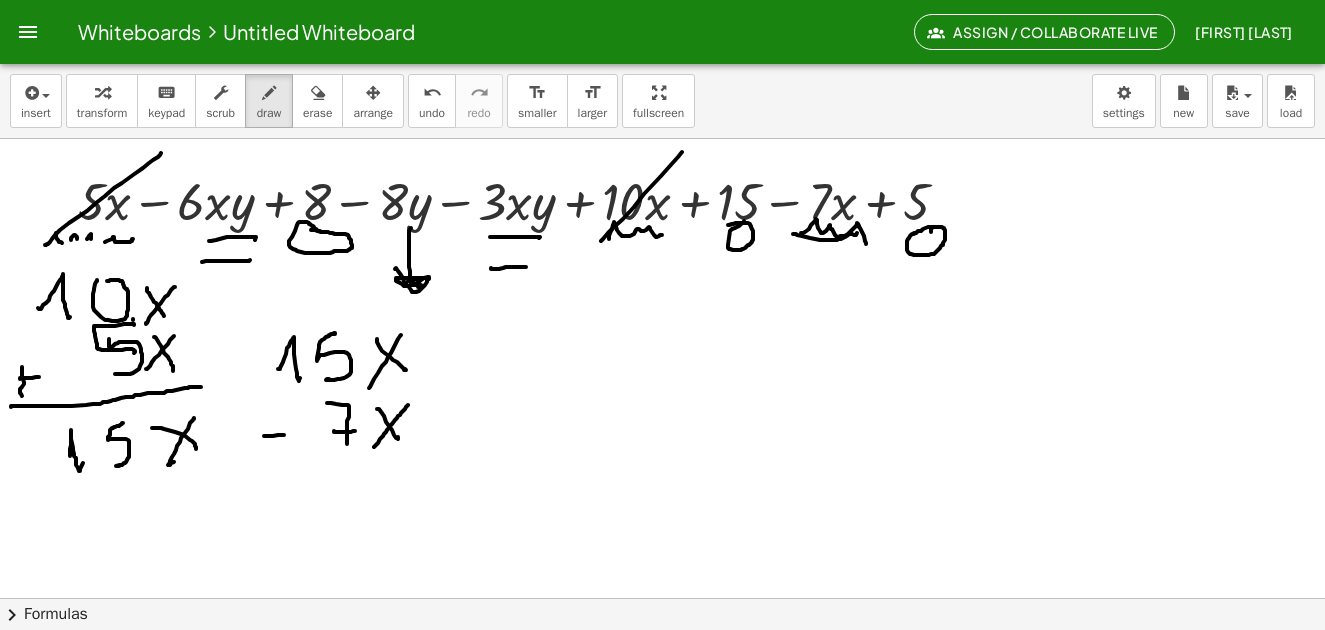 drag, startPoint x: 601, startPoint y: 241, endPoint x: 684, endPoint y: 149, distance: 123.90723 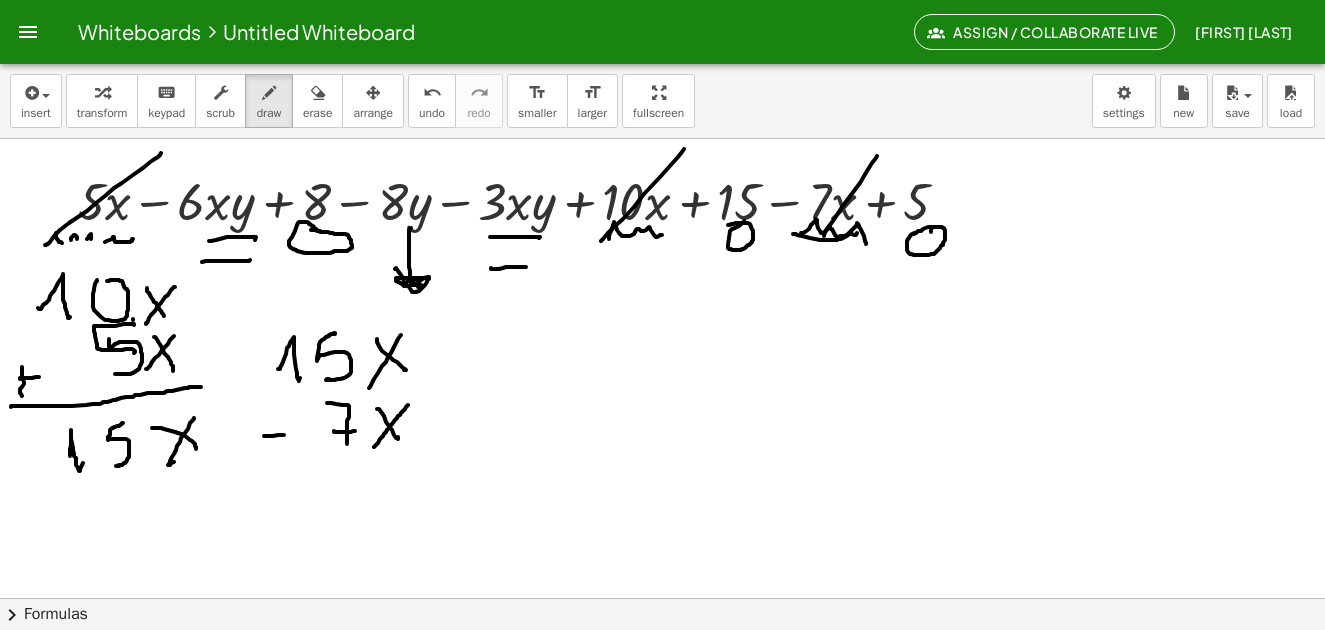 drag, startPoint x: 824, startPoint y: 236, endPoint x: 877, endPoint y: 156, distance: 95.96353 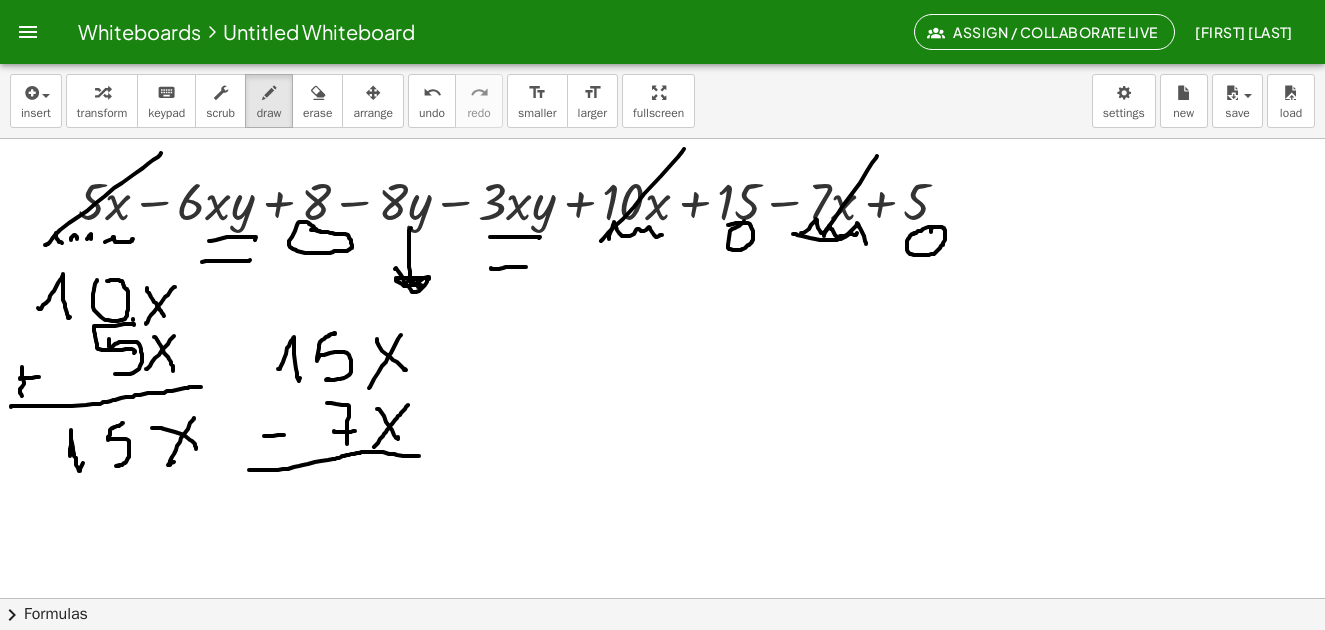 drag, startPoint x: 249, startPoint y: 470, endPoint x: 419, endPoint y: 456, distance: 170.5755 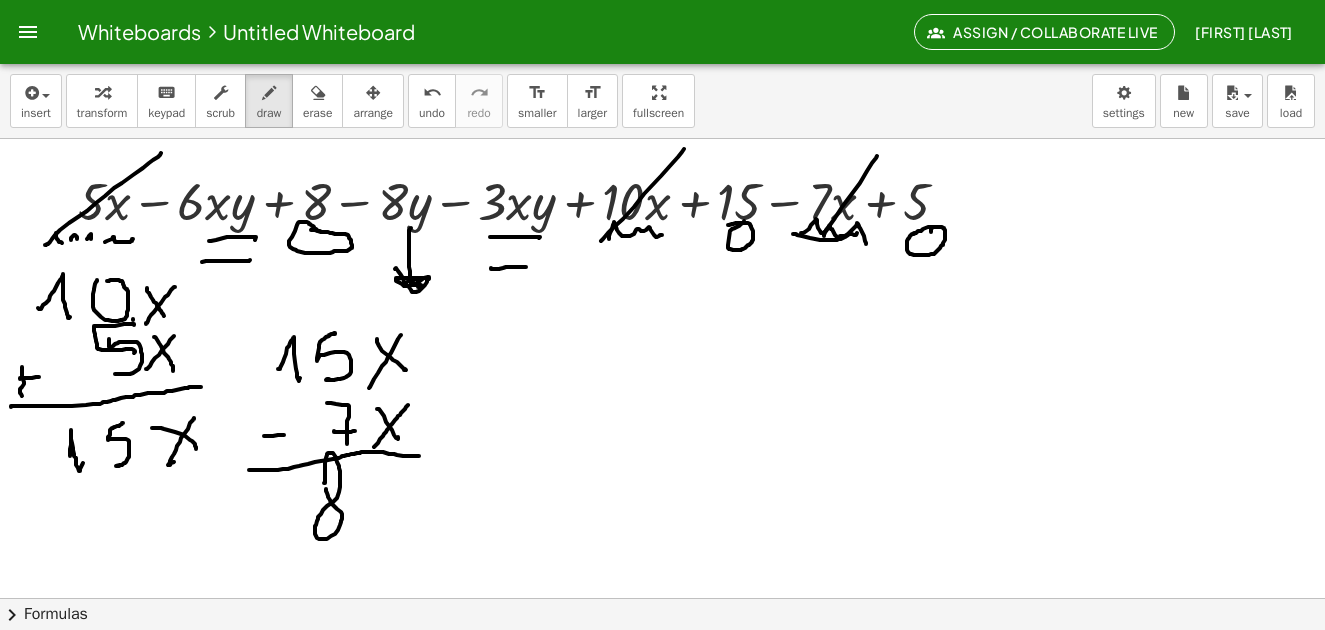 drag, startPoint x: 324, startPoint y: 483, endPoint x: 357, endPoint y: 492, distance: 34.20526 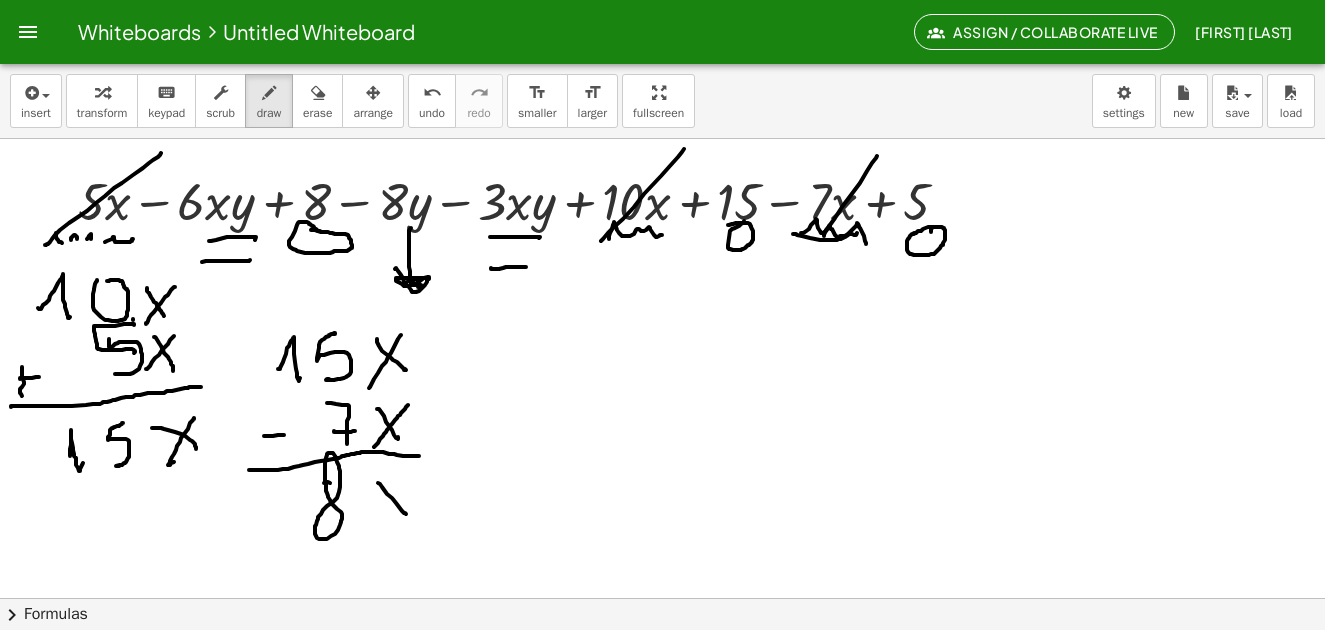 drag, startPoint x: 378, startPoint y: 483, endPoint x: 406, endPoint y: 514, distance: 41.773197 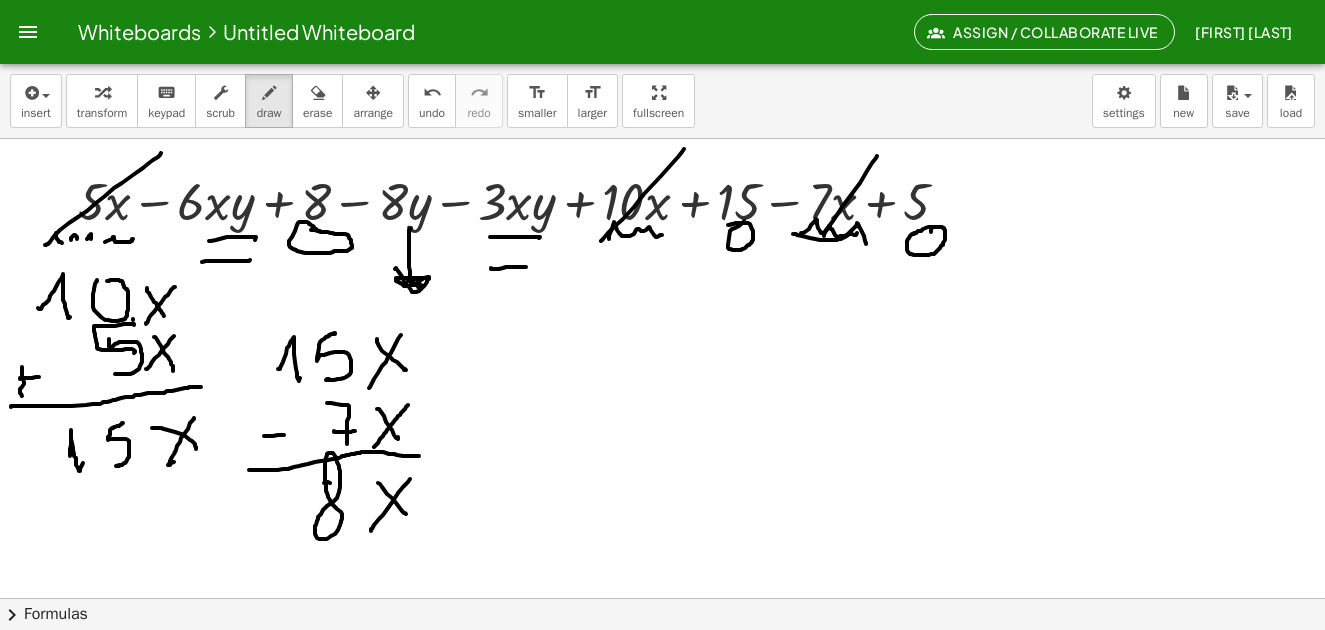 drag, startPoint x: 410, startPoint y: 479, endPoint x: 385, endPoint y: 507, distance: 37.536648 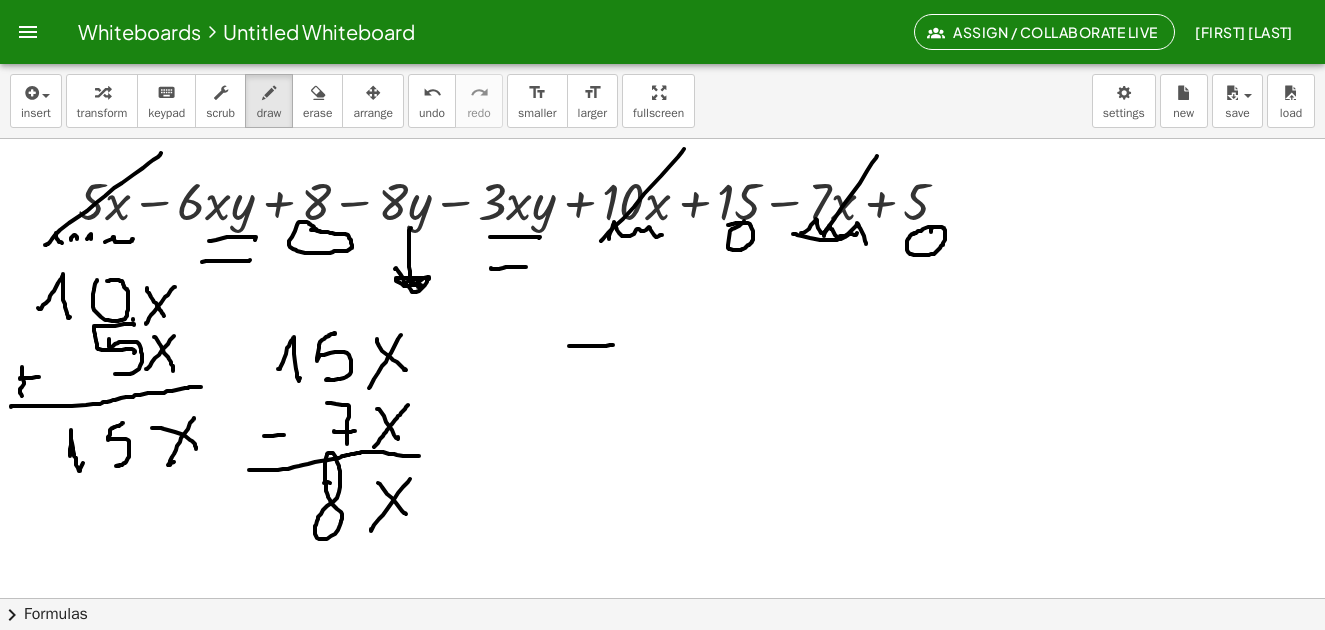 drag, startPoint x: 569, startPoint y: 346, endPoint x: 613, endPoint y: 345, distance: 44.011364 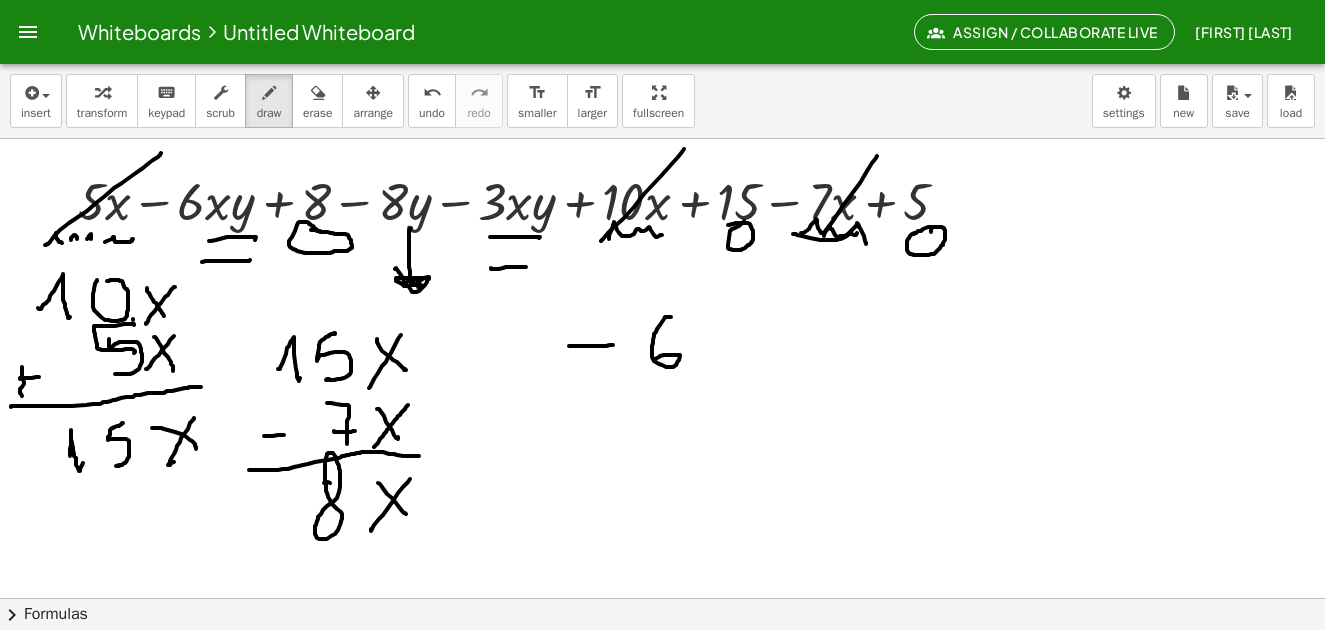 drag, startPoint x: 671, startPoint y: 317, endPoint x: 712, endPoint y: 333, distance: 44.011364 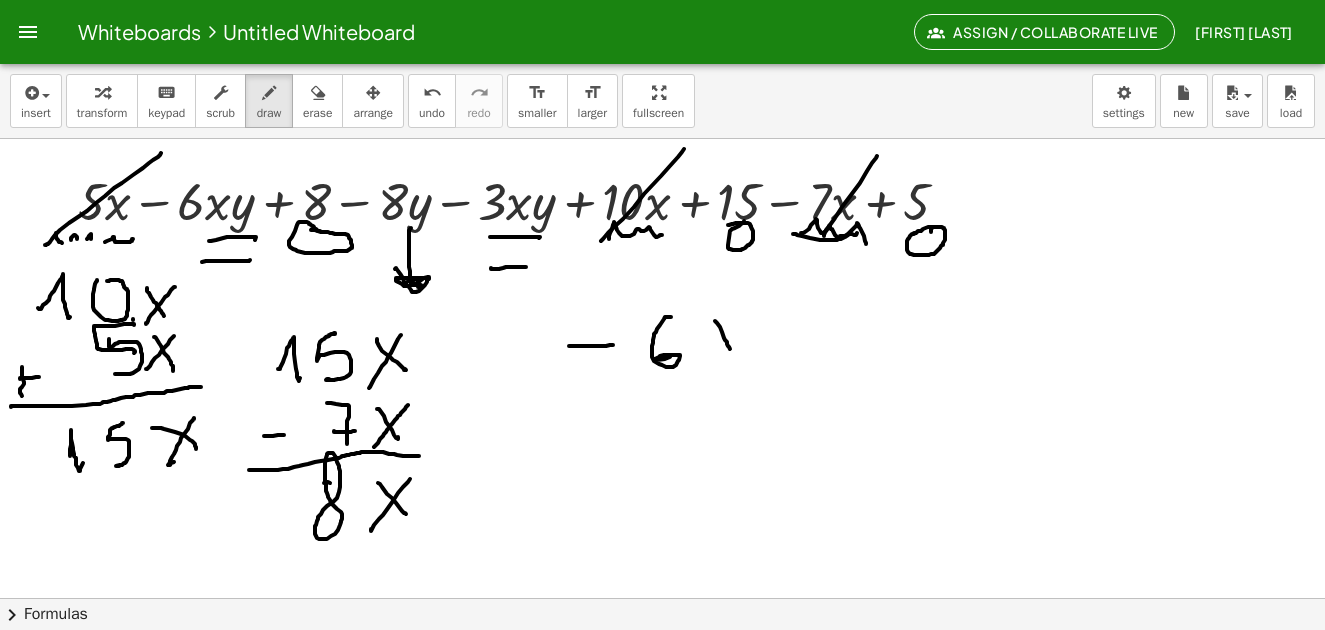 drag, startPoint x: 715, startPoint y: 321, endPoint x: 730, endPoint y: 349, distance: 31.764761 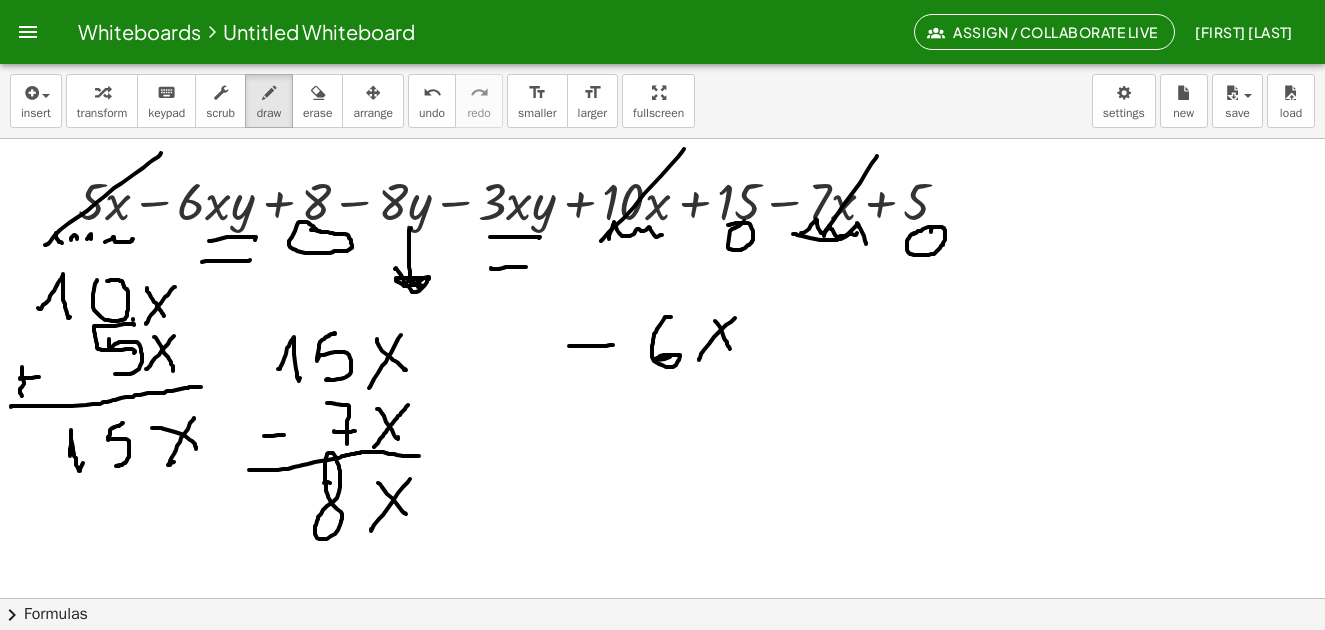 drag, startPoint x: 734, startPoint y: 319, endPoint x: 713, endPoint y: 356, distance: 42.544094 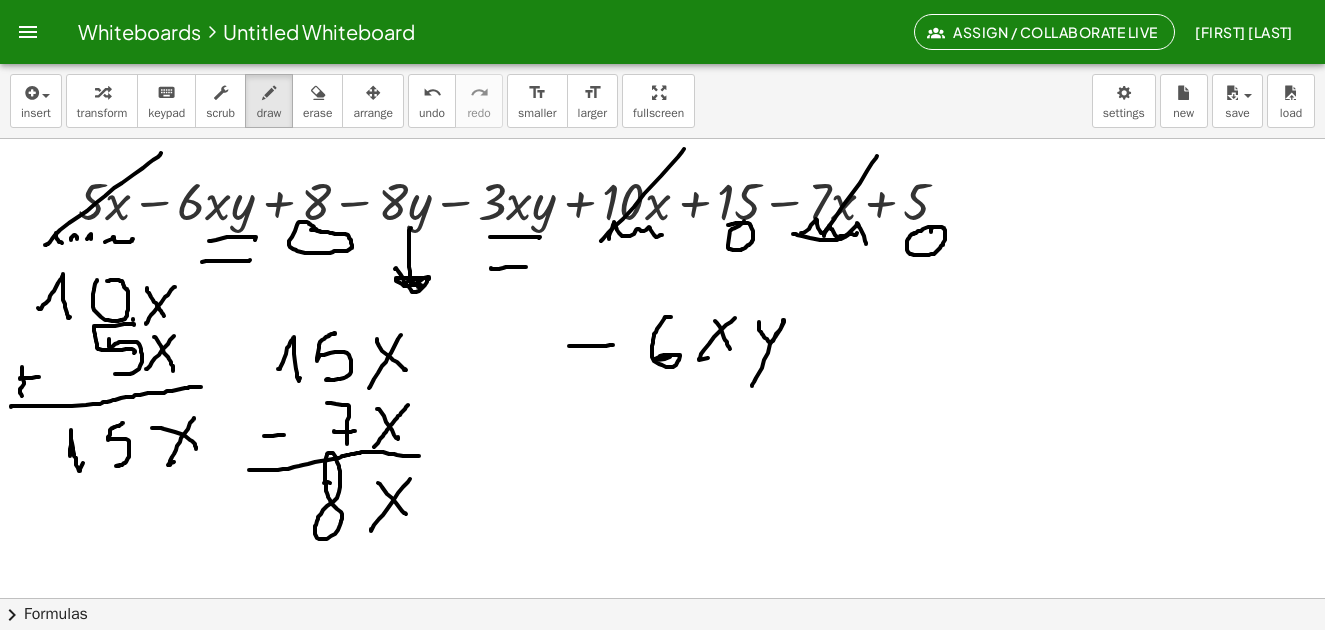 drag, startPoint x: 759, startPoint y: 322, endPoint x: 752, endPoint y: 386, distance: 64.381676 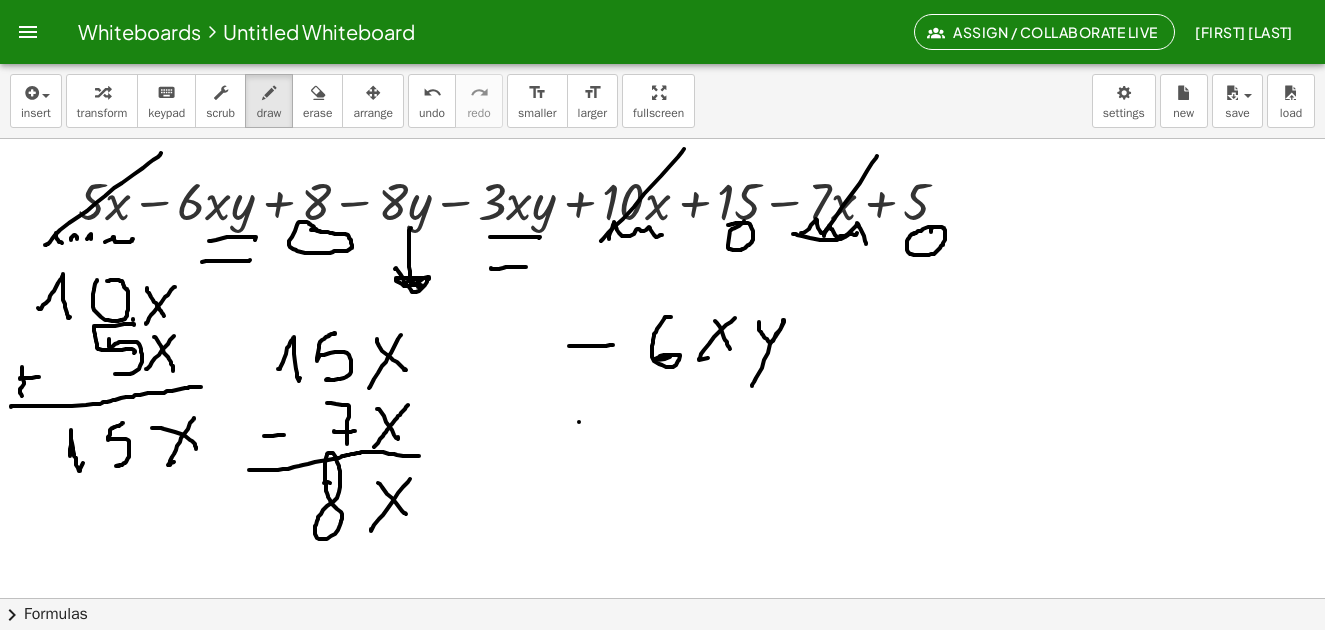 drag, startPoint x: 579, startPoint y: 422, endPoint x: 614, endPoint y: 417, distance: 35.35534 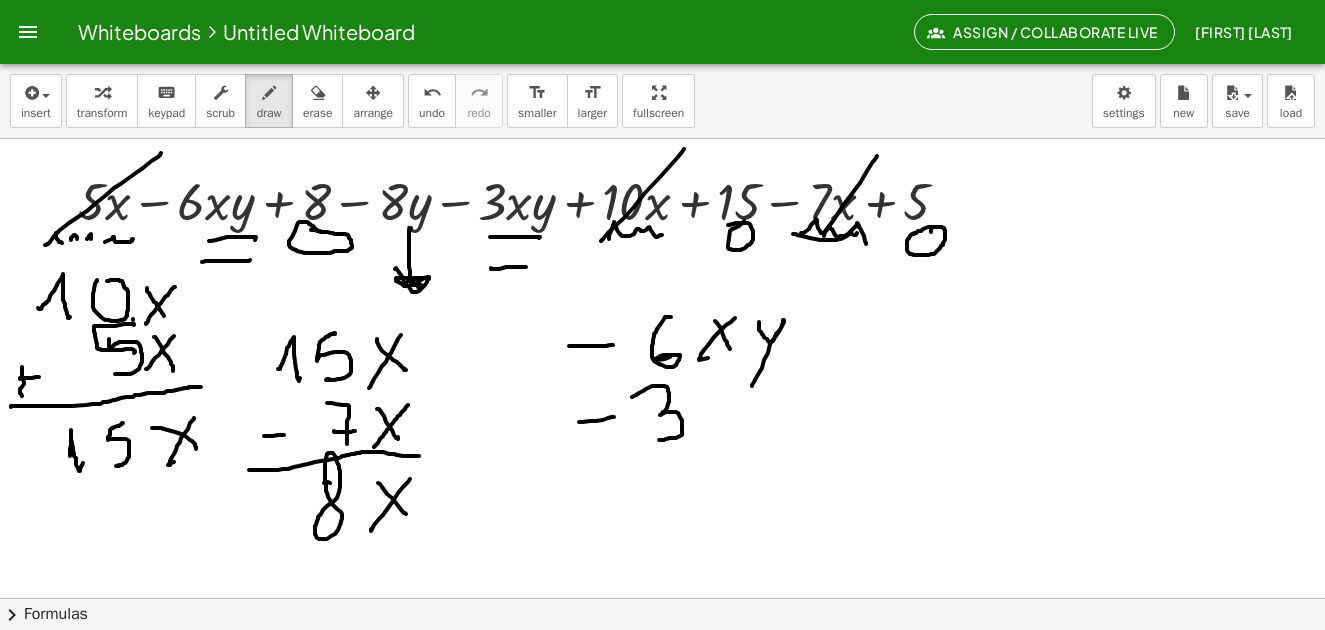 drag, startPoint x: 636, startPoint y: 395, endPoint x: 681, endPoint y: 441, distance: 64.3506 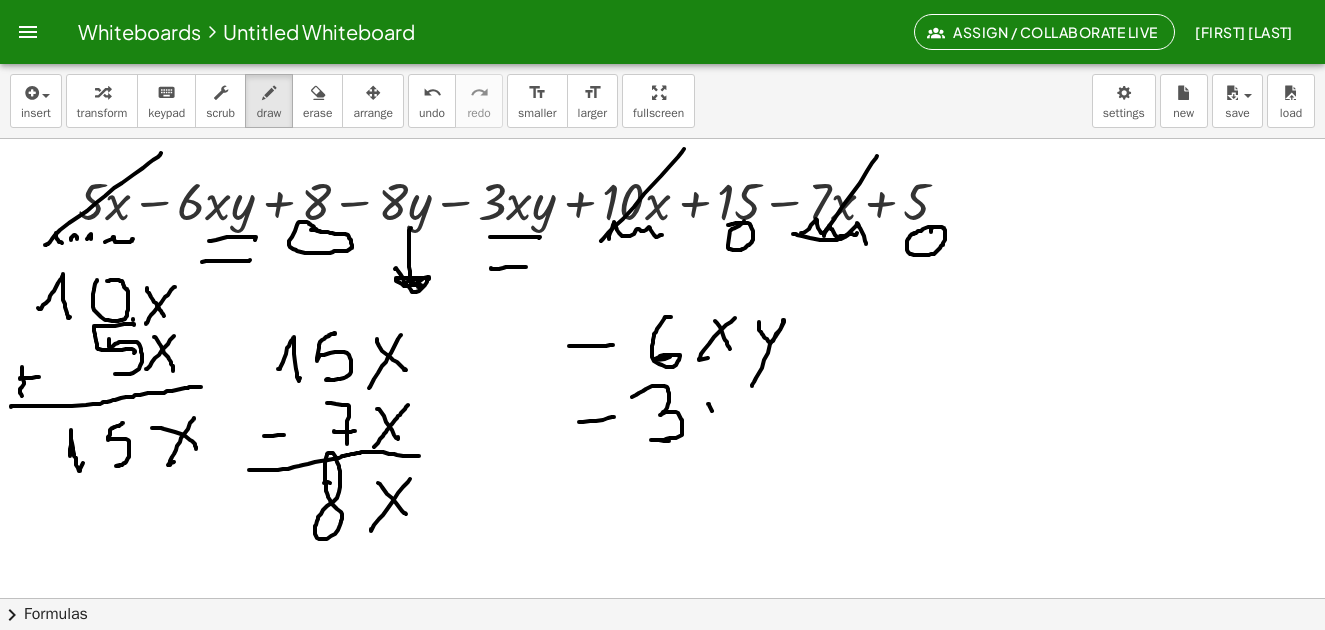 drag, startPoint x: 708, startPoint y: 404, endPoint x: 754, endPoint y: 423, distance: 49.76947 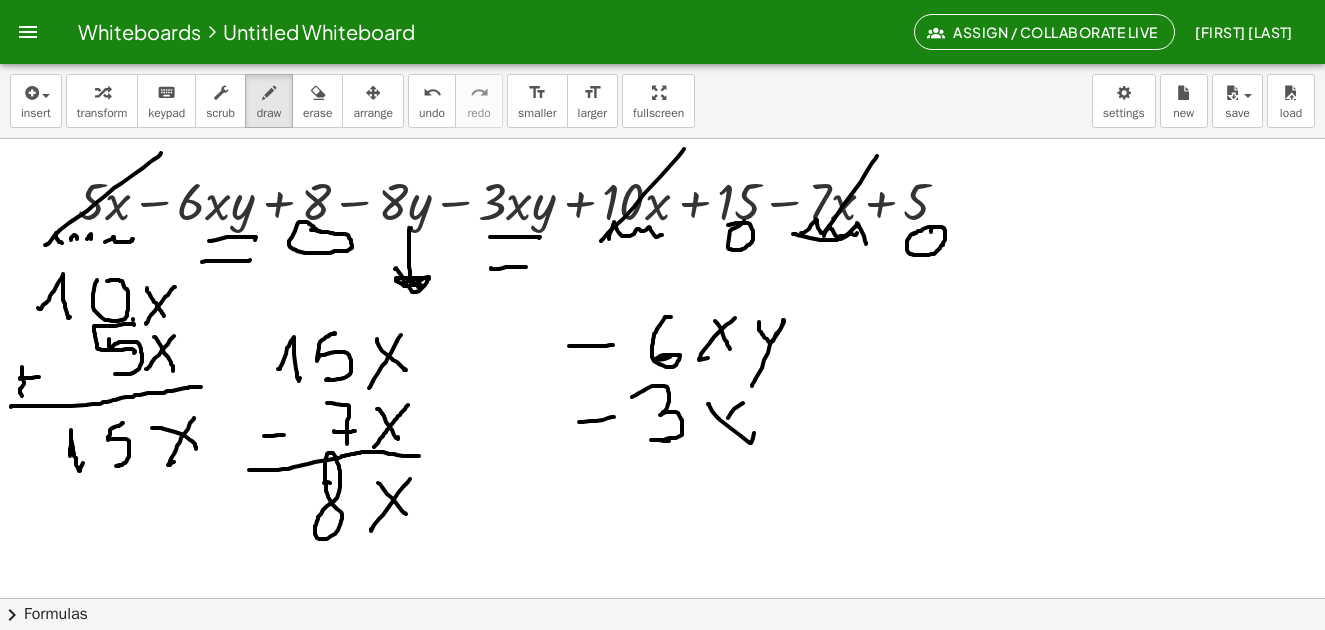 drag, startPoint x: 743, startPoint y: 403, endPoint x: 723, endPoint y: 447, distance: 48.332184 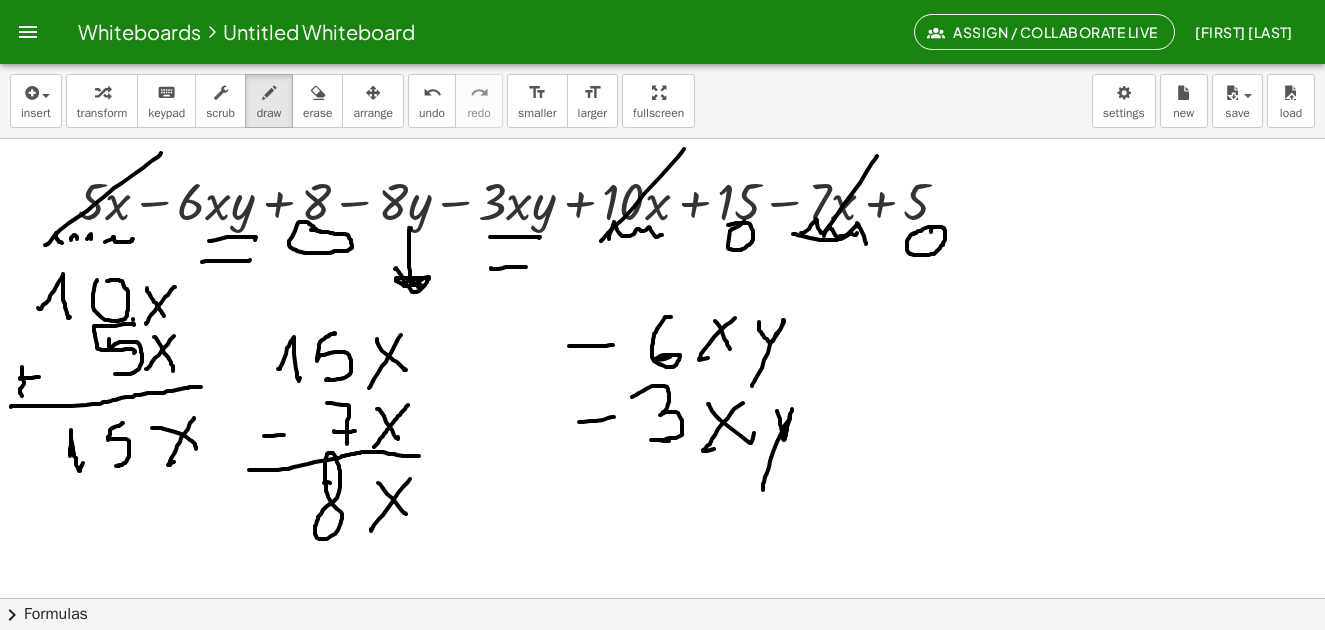 drag, startPoint x: 777, startPoint y: 411, endPoint x: 768, endPoint y: 483, distance: 72.56032 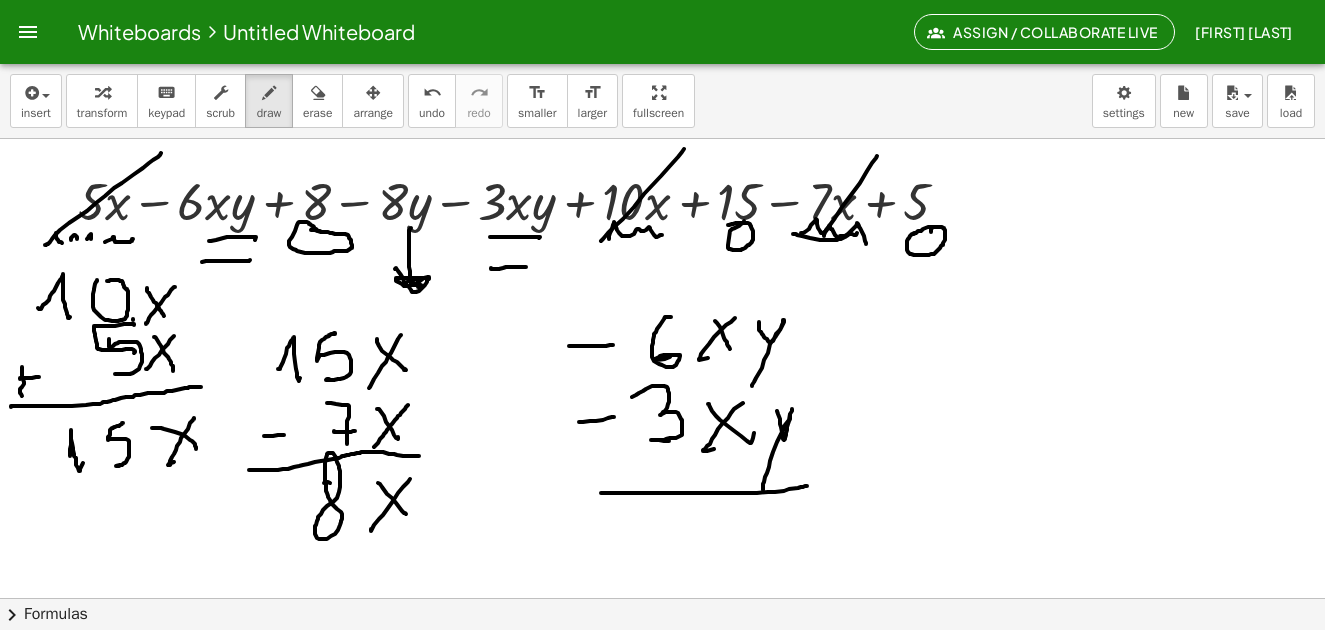 drag, startPoint x: 601, startPoint y: 493, endPoint x: 614, endPoint y: 515, distance: 25.553865 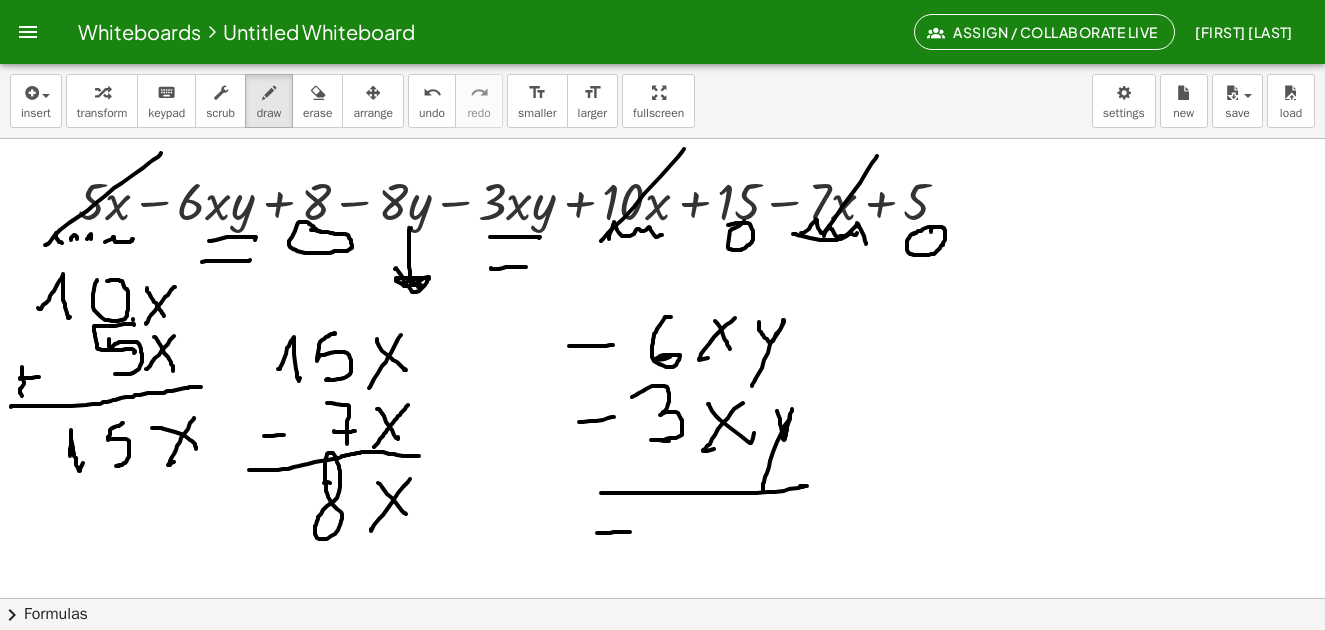 drag, startPoint x: 597, startPoint y: 533, endPoint x: 631, endPoint y: 532, distance: 34.0147 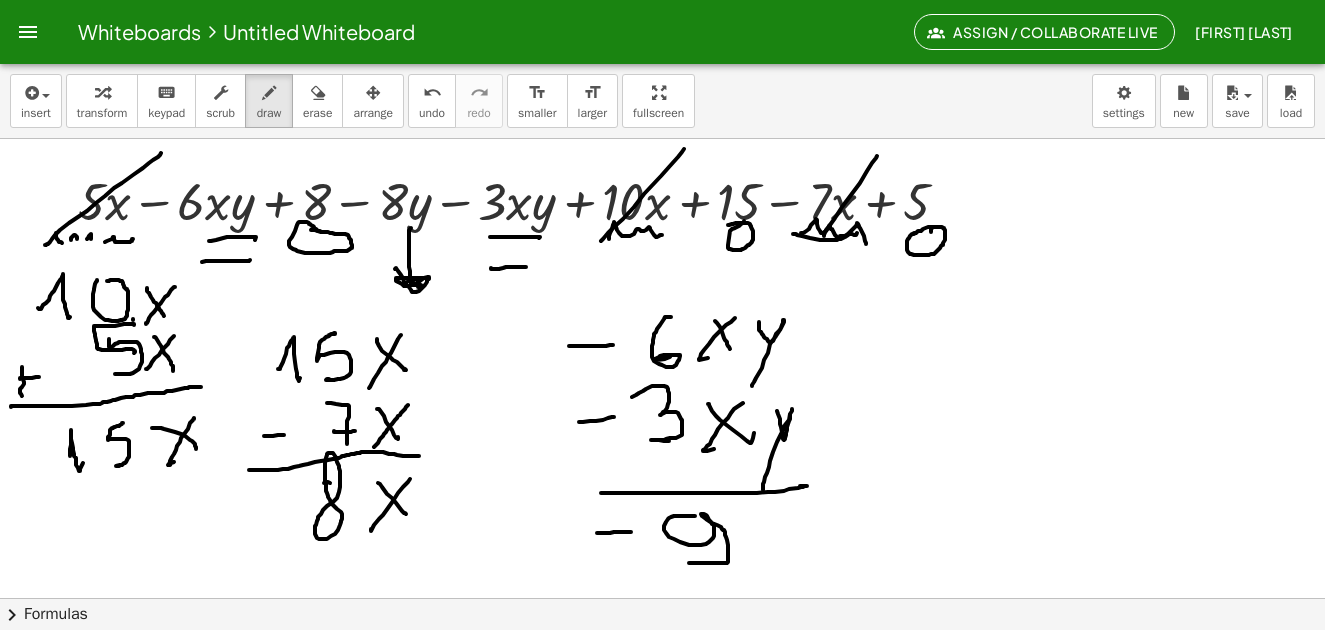 drag, startPoint x: 695, startPoint y: 516, endPoint x: 735, endPoint y: 553, distance: 54.48853 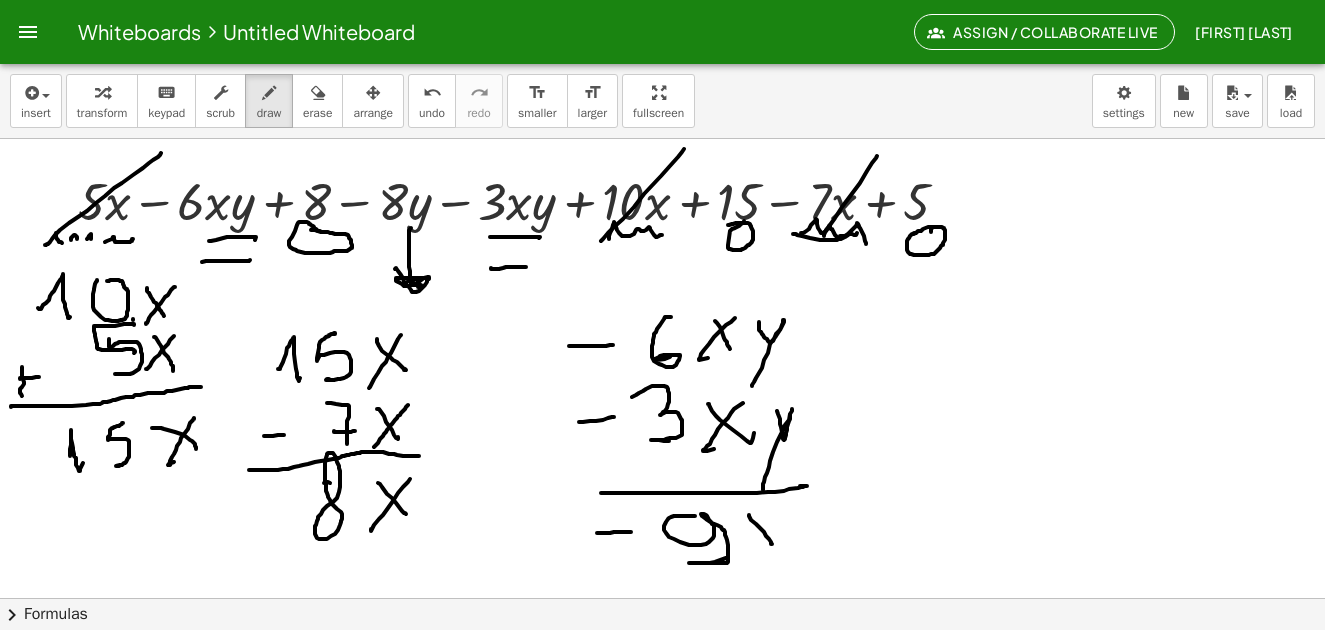 drag, startPoint x: 749, startPoint y: 515, endPoint x: 772, endPoint y: 544, distance: 37.01351 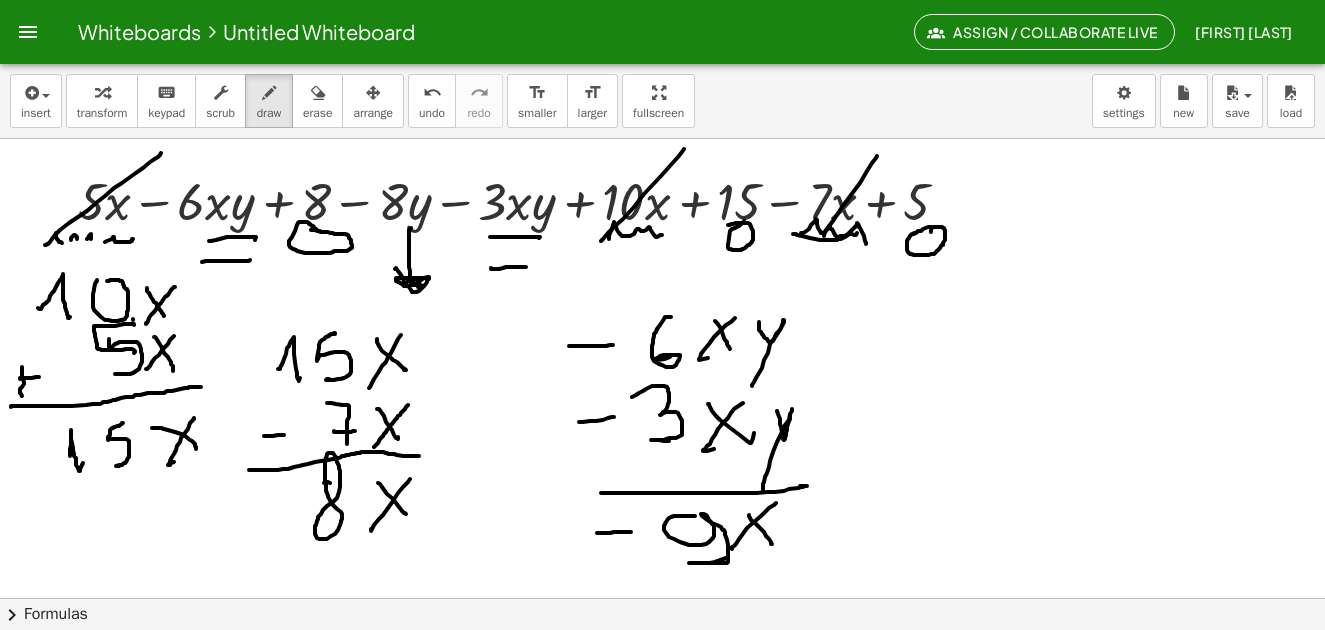 drag, startPoint x: 769, startPoint y: 508, endPoint x: 795, endPoint y: 516, distance: 27.202942 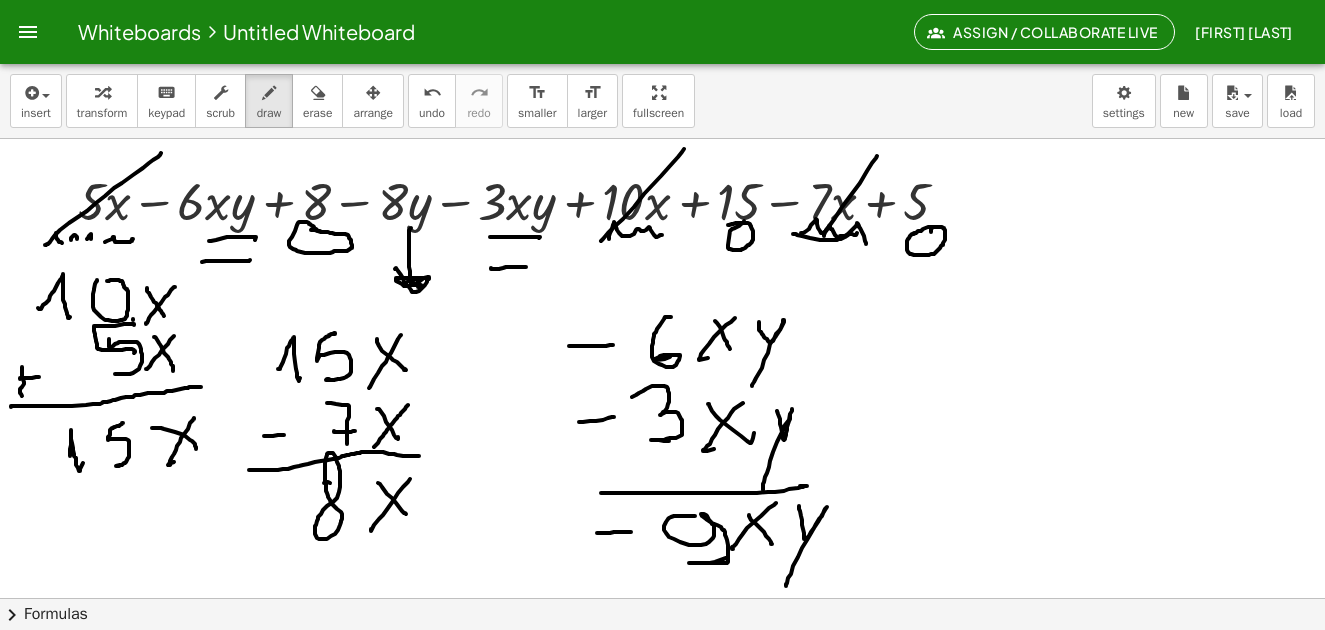 drag, startPoint x: 799, startPoint y: 509, endPoint x: 789, endPoint y: 571, distance: 62.801273 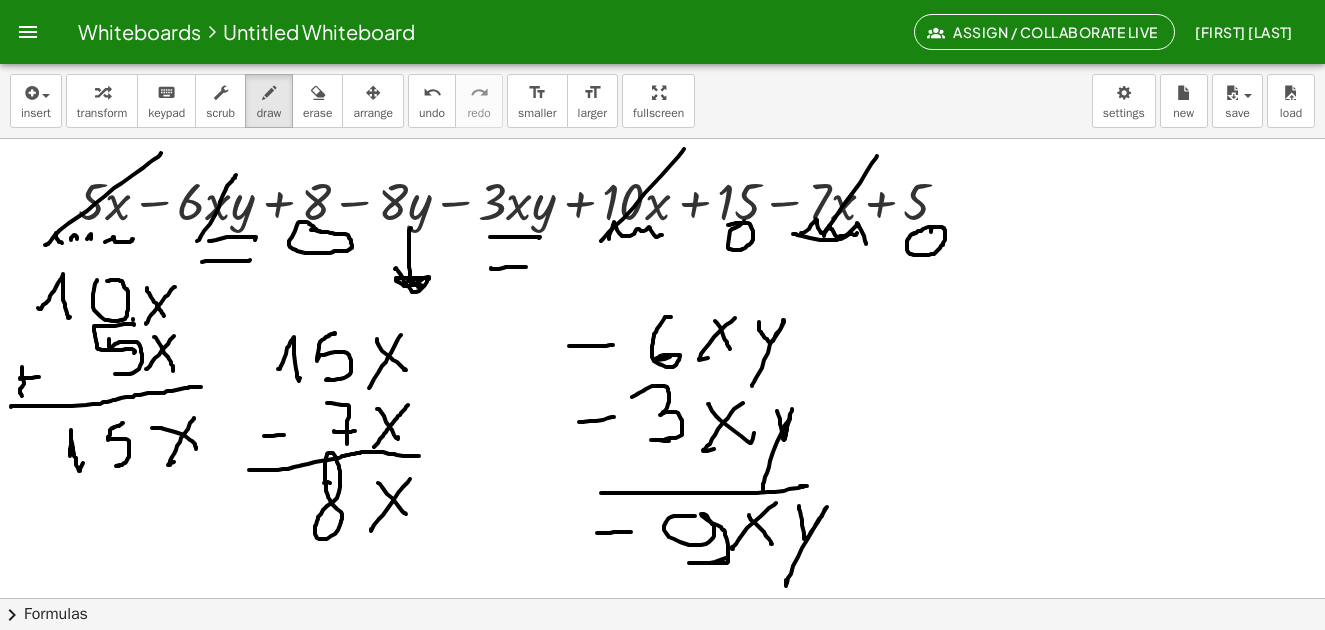 drag, startPoint x: 197, startPoint y: 241, endPoint x: 238, endPoint y: 171, distance: 81.12336 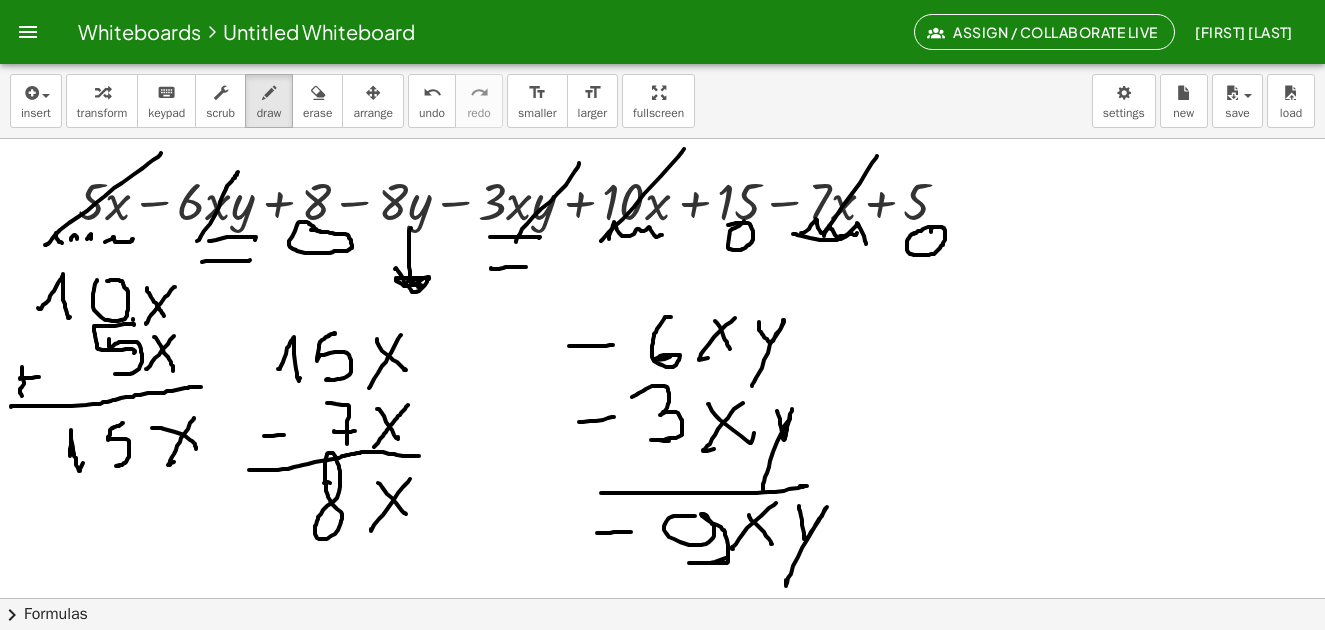 drag, startPoint x: 516, startPoint y: 242, endPoint x: 579, endPoint y: 163, distance: 101.04455 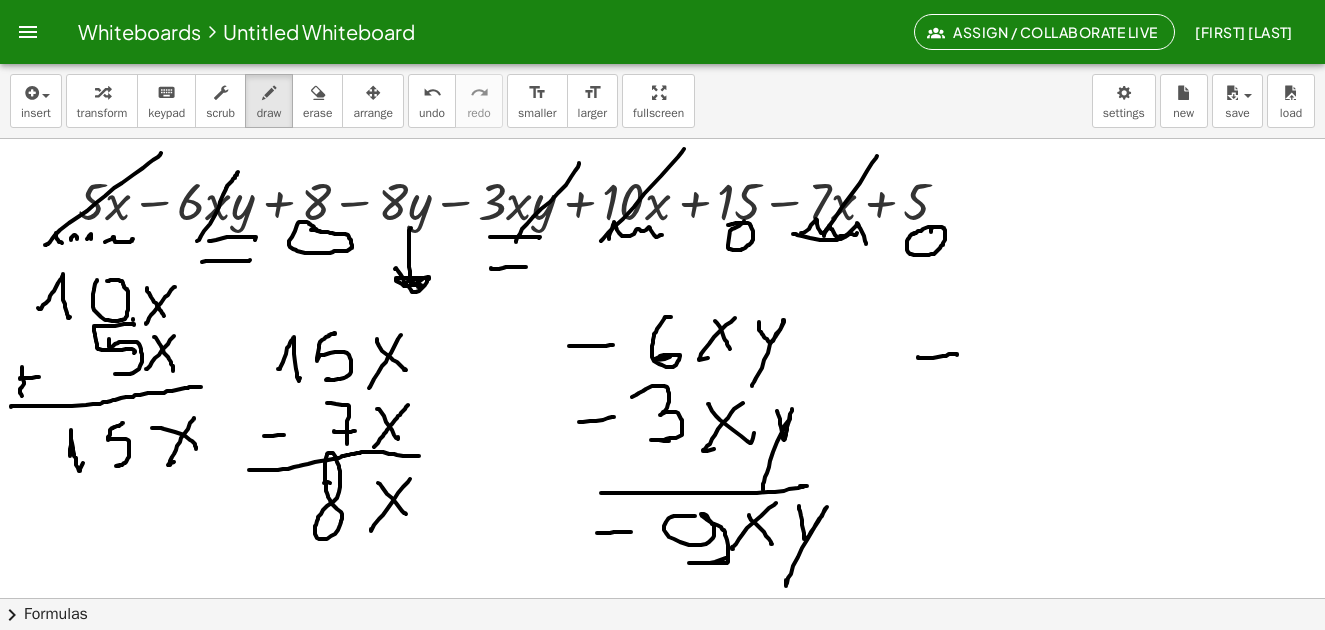 drag, startPoint x: 918, startPoint y: 357, endPoint x: 967, endPoint y: 353, distance: 49.162994 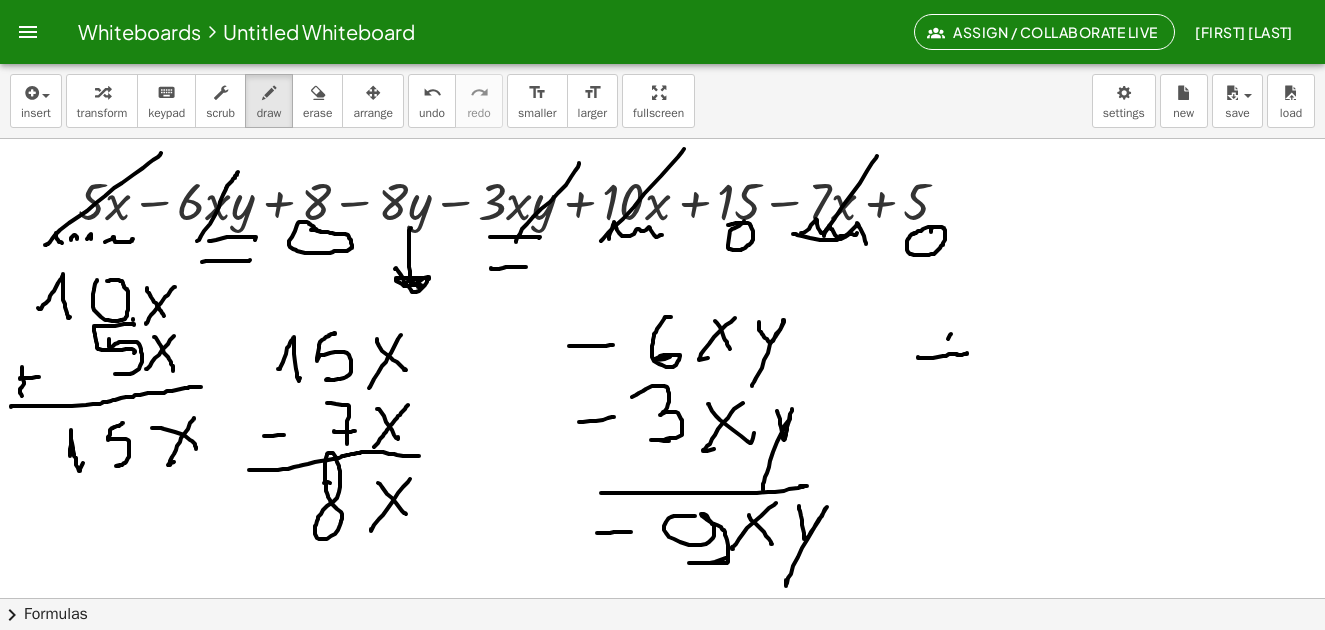 drag, startPoint x: 951, startPoint y: 334, endPoint x: 938, endPoint y: 387, distance: 54.571056 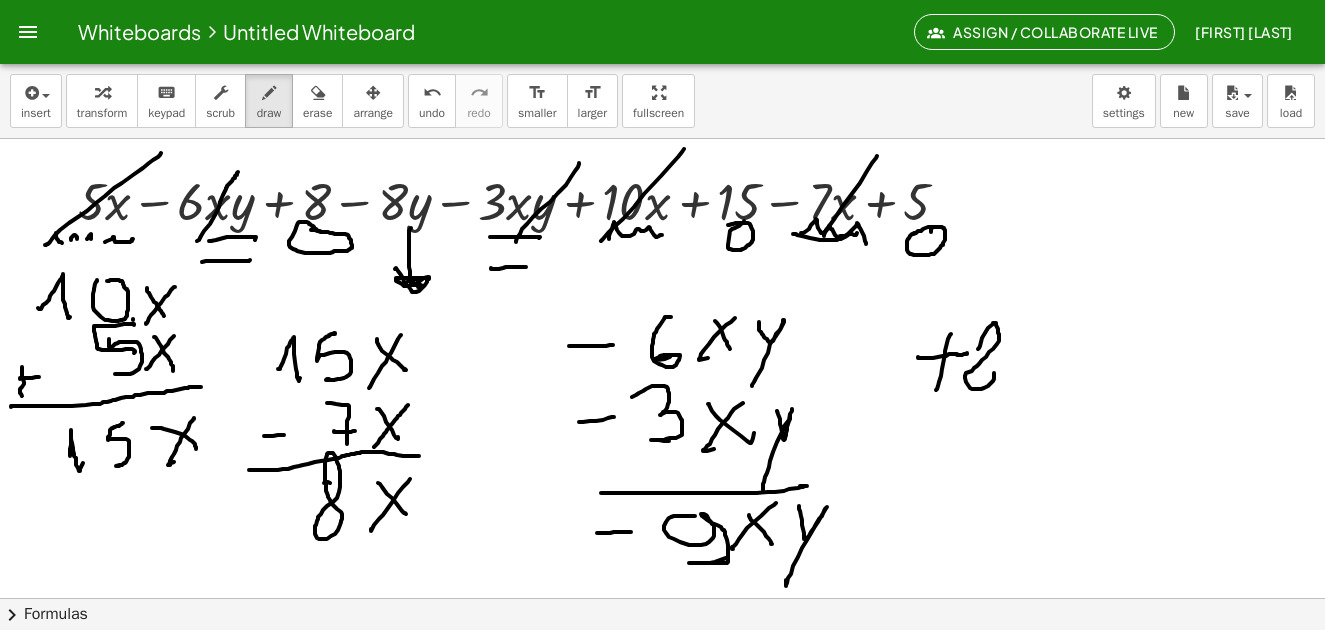 click at bounding box center (665, 235) 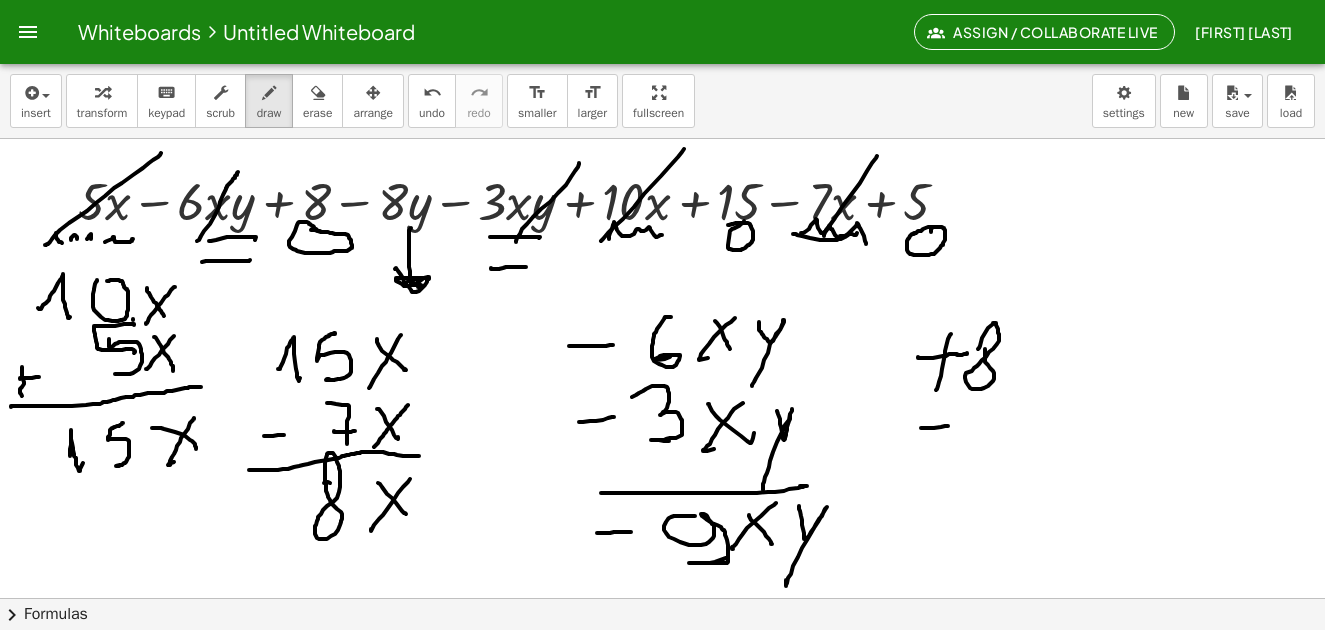 drag, startPoint x: 921, startPoint y: 428, endPoint x: 952, endPoint y: 425, distance: 31.144823 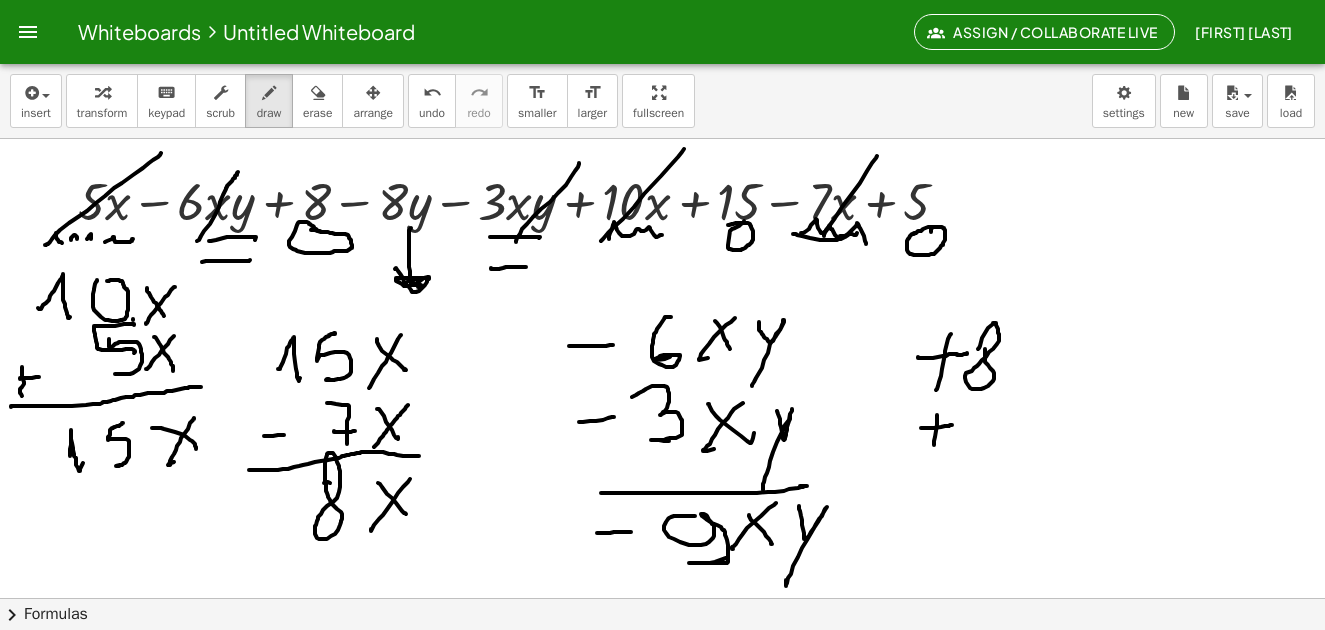 drag, startPoint x: 937, startPoint y: 415, endPoint x: 947, endPoint y: 442, distance: 28.79236 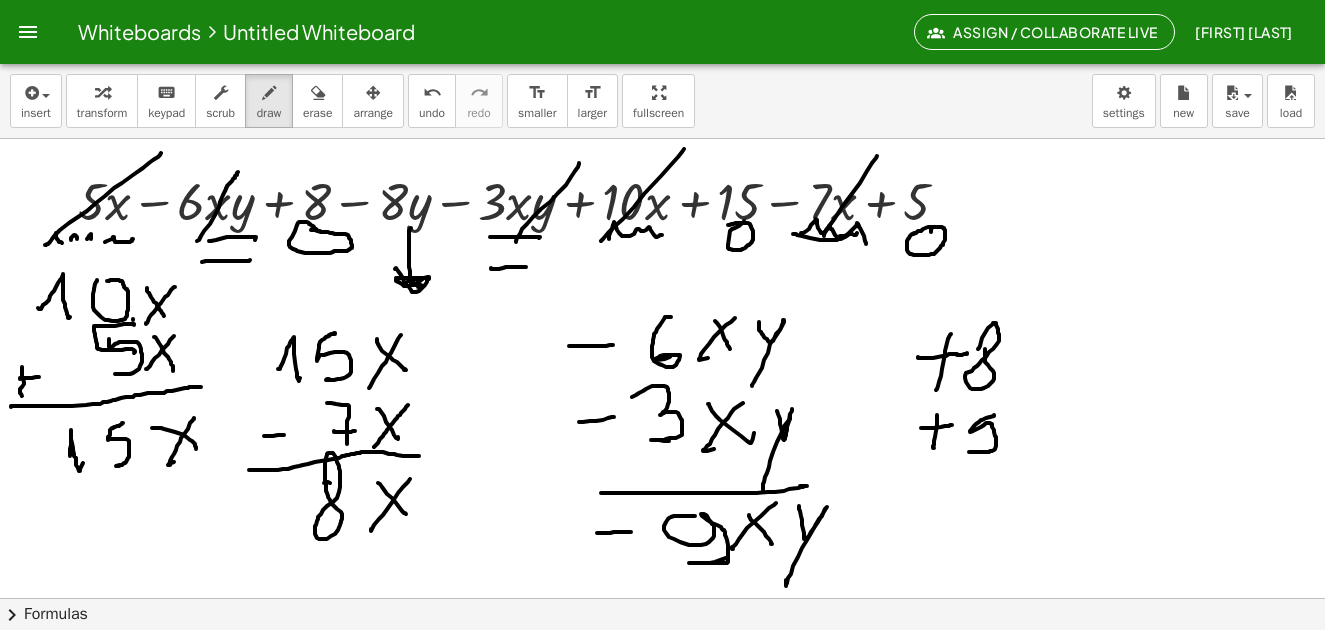 drag, startPoint x: 994, startPoint y: 415, endPoint x: 969, endPoint y: 452, distance: 44.65423 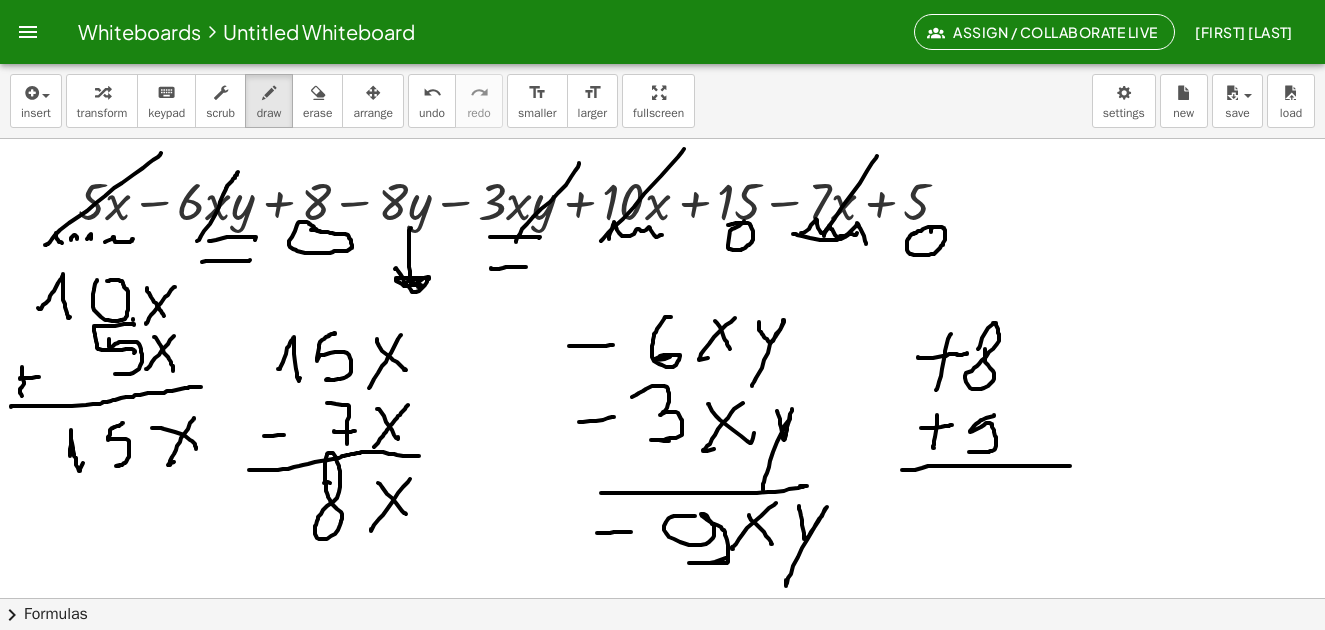 drag, startPoint x: 902, startPoint y: 470, endPoint x: 1049, endPoint y: 466, distance: 147.05441 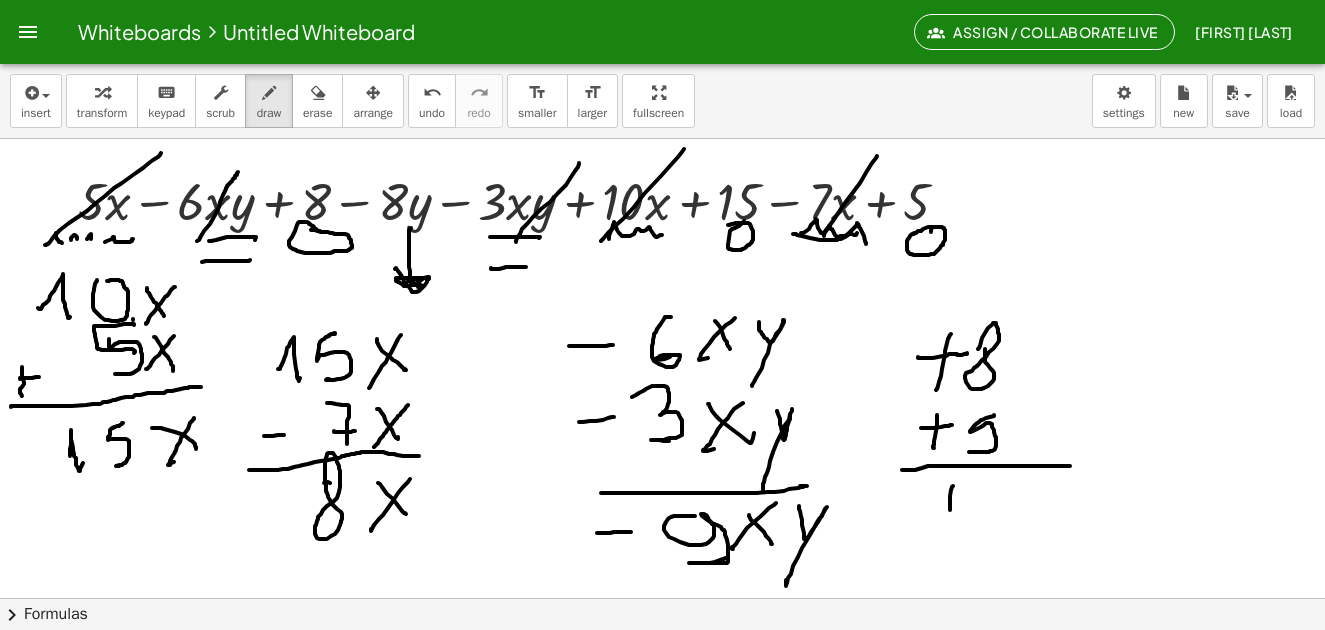 drag, startPoint x: 953, startPoint y: 486, endPoint x: 954, endPoint y: 522, distance: 36.013885 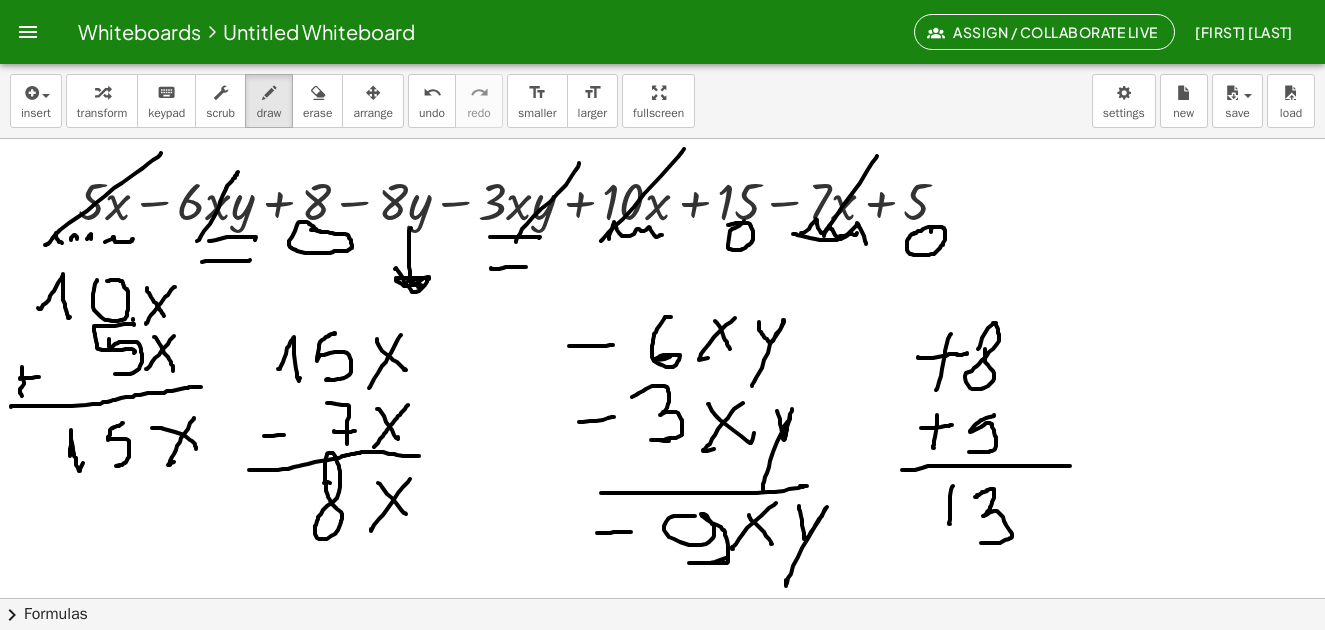 drag, startPoint x: 975, startPoint y: 497, endPoint x: 979, endPoint y: 543, distance: 46.173584 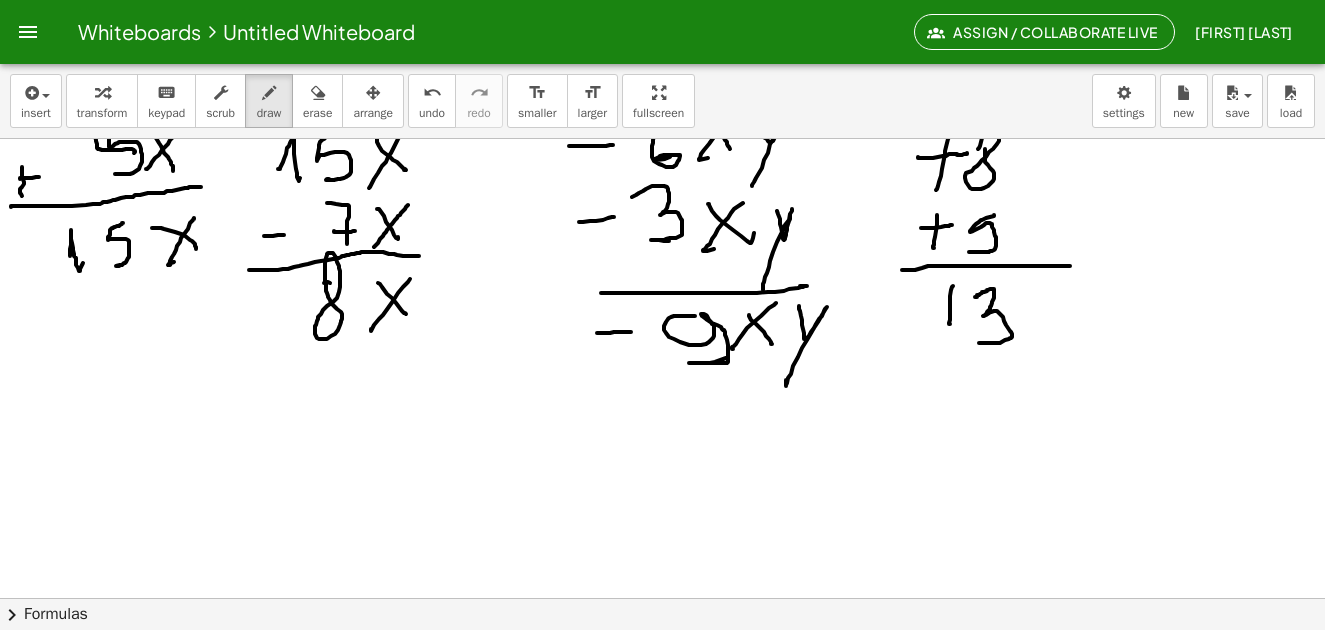 scroll, scrollTop: 1610, scrollLeft: 0, axis: vertical 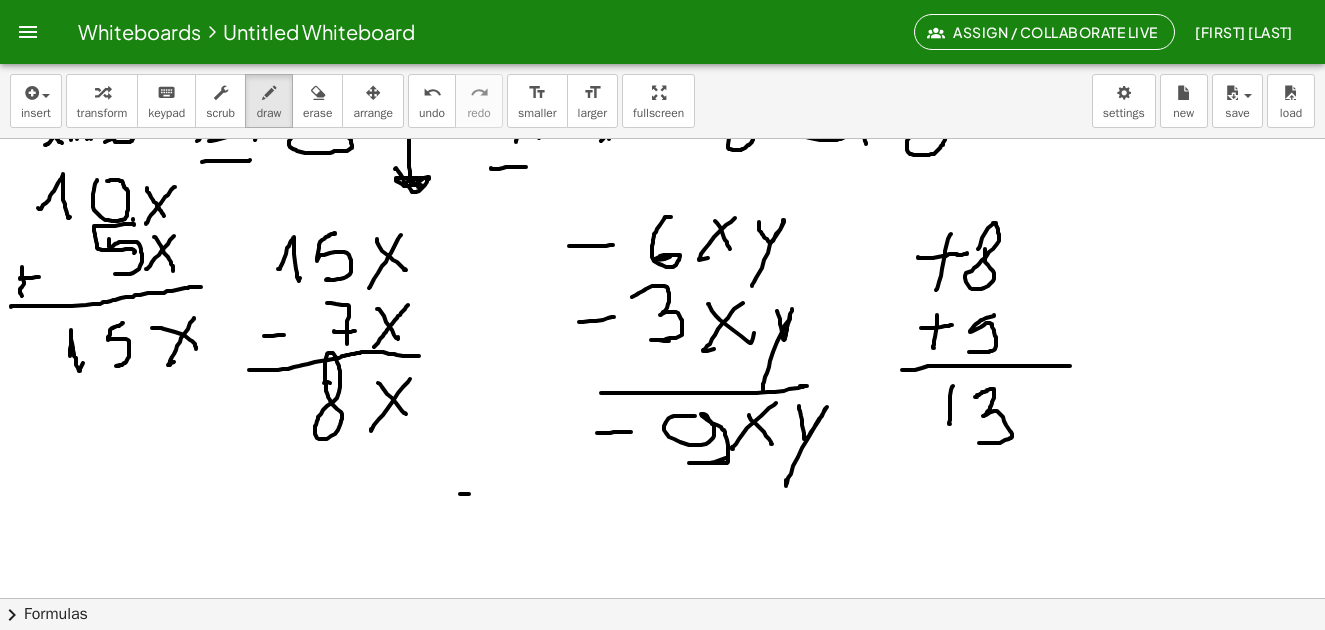drag, startPoint x: 460, startPoint y: 494, endPoint x: 473, endPoint y: 494, distance: 13 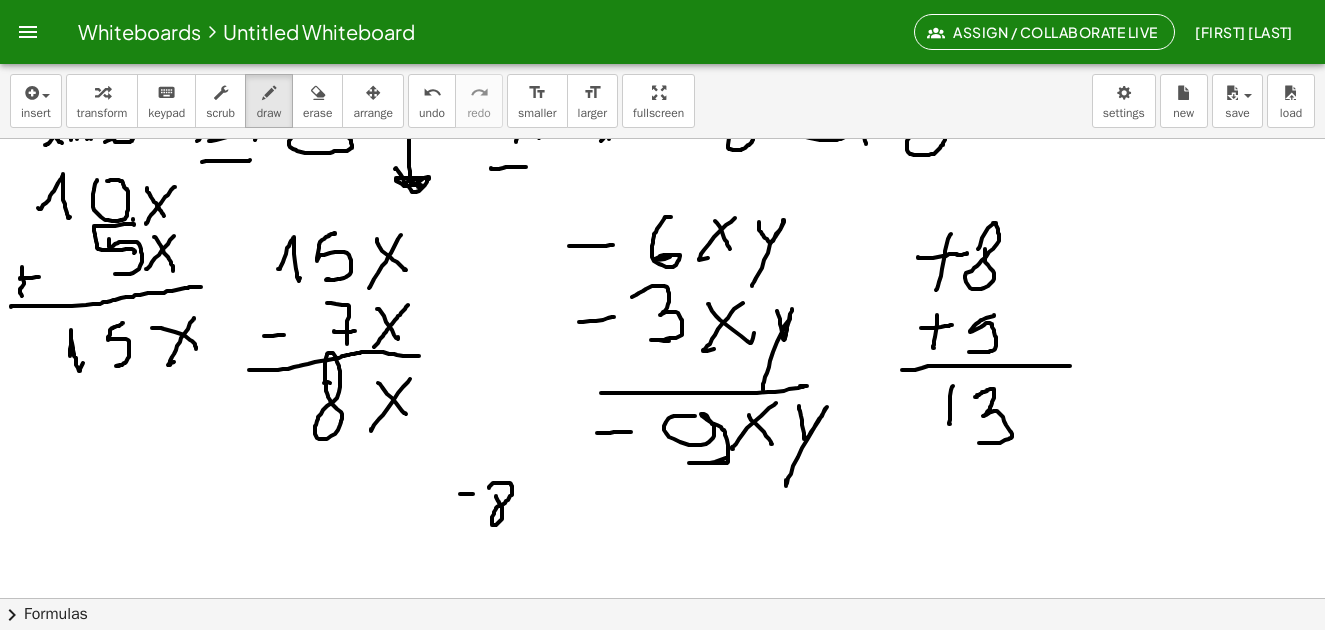 drag, startPoint x: 489, startPoint y: 488, endPoint x: 505, endPoint y: 491, distance: 16.27882 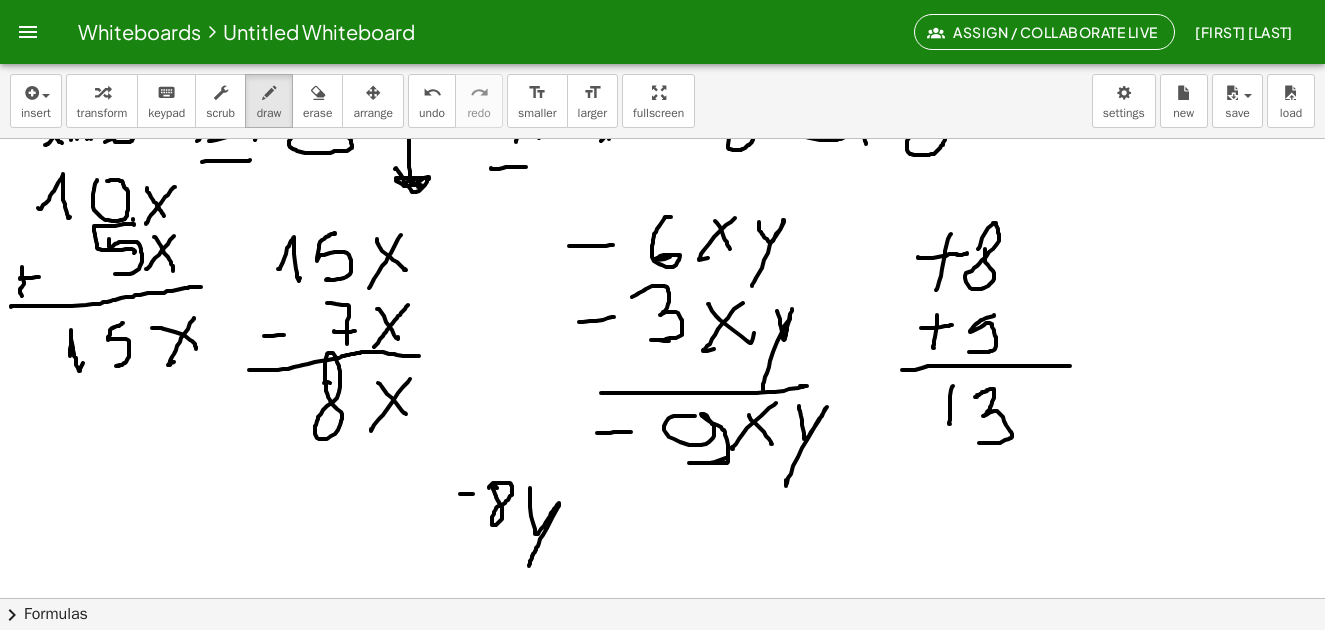 drag, startPoint x: 530, startPoint y: 488, endPoint x: 529, endPoint y: 566, distance: 78.00641 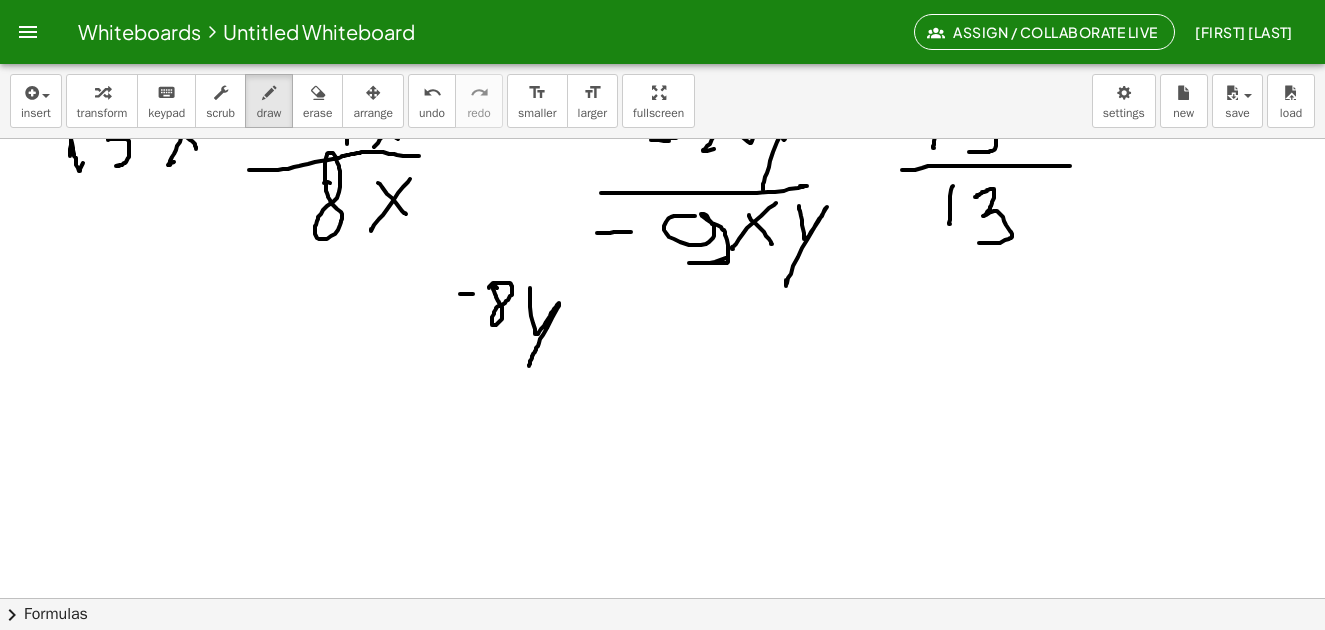 scroll, scrollTop: 1710, scrollLeft: 0, axis: vertical 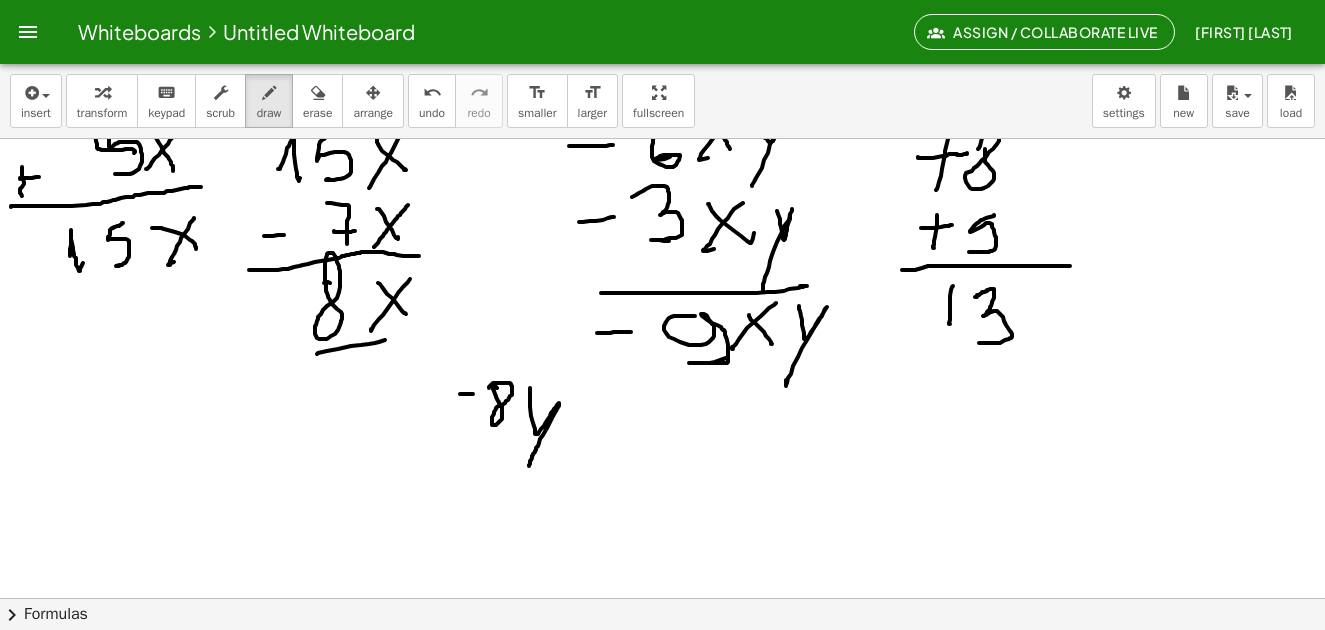 drag, startPoint x: 317, startPoint y: 354, endPoint x: 385, endPoint y: 340, distance: 69.426216 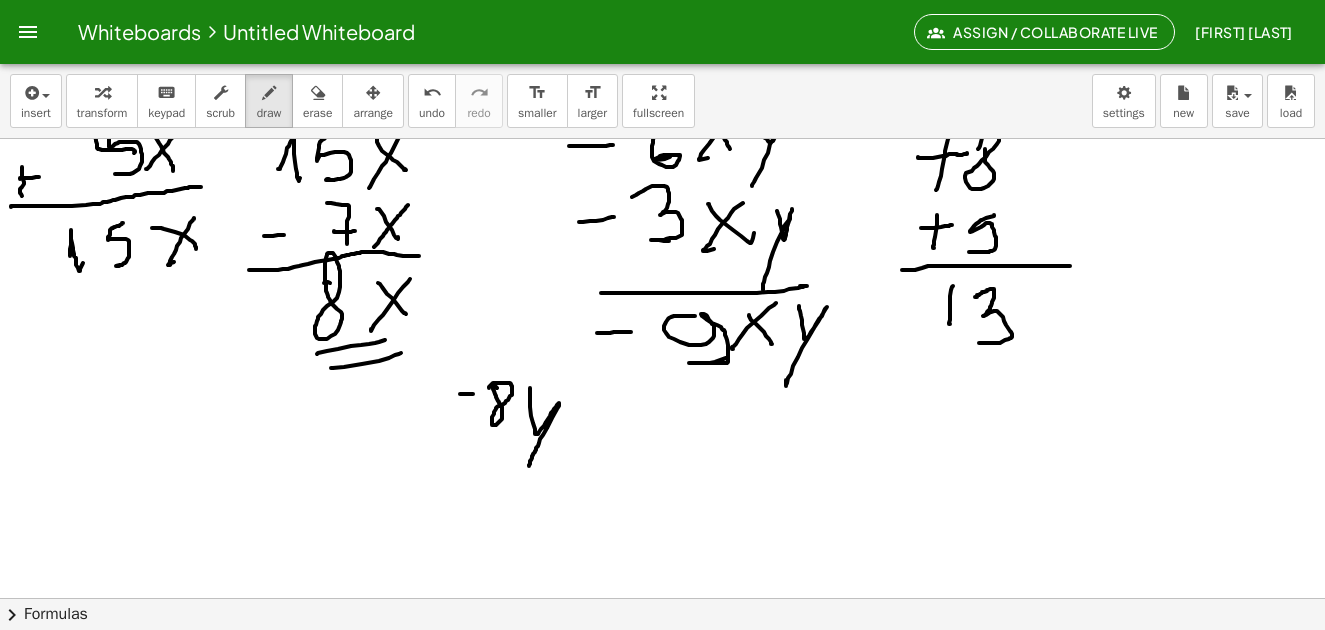 drag, startPoint x: 331, startPoint y: 368, endPoint x: 366, endPoint y: 376, distance: 35.902645 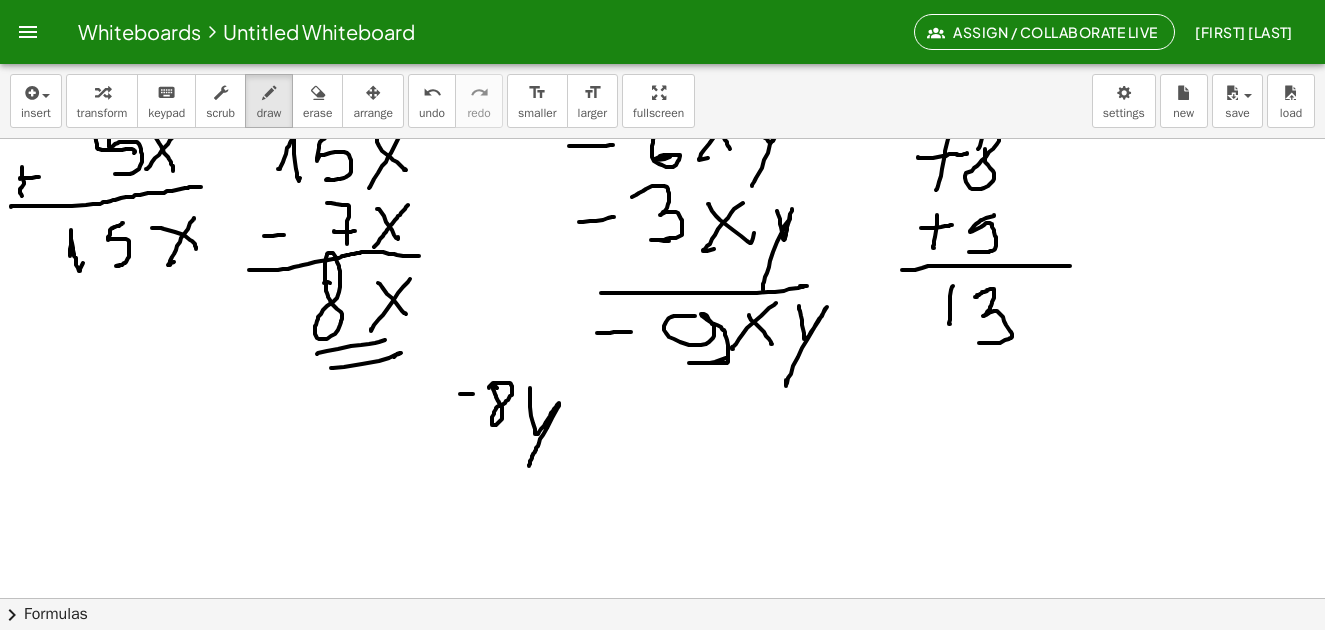 scroll, scrollTop: 1810, scrollLeft: 0, axis: vertical 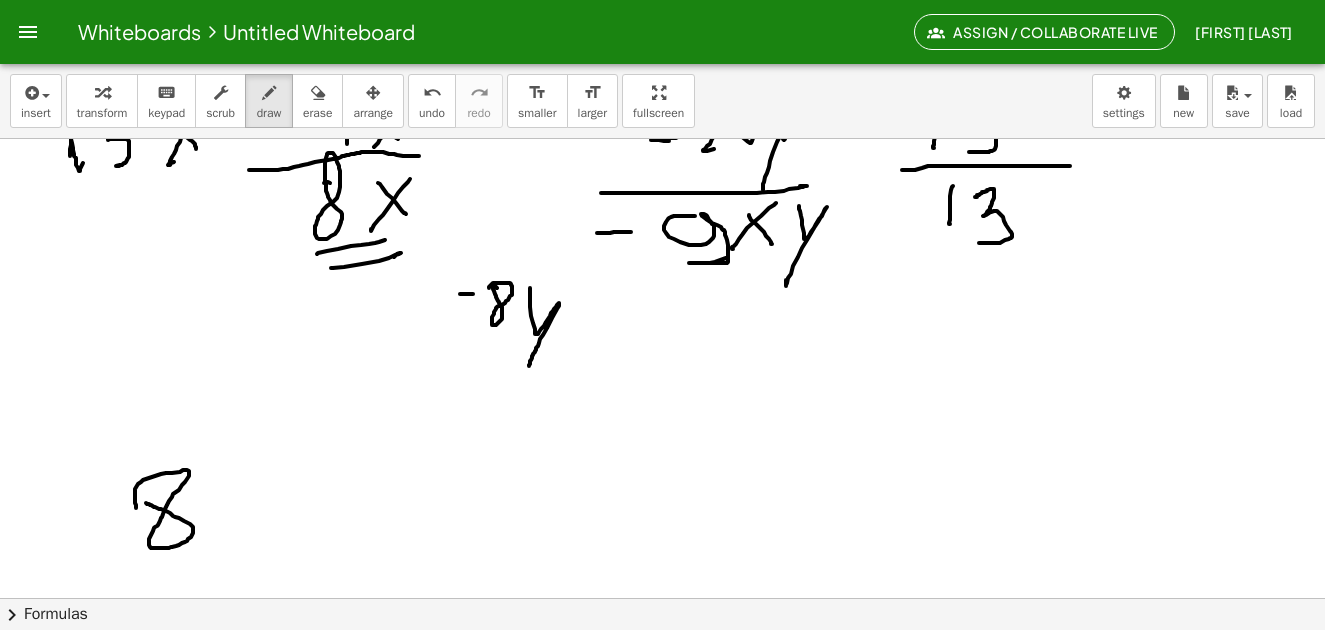 drag, startPoint x: 135, startPoint y: 503, endPoint x: 146, endPoint y: 503, distance: 11 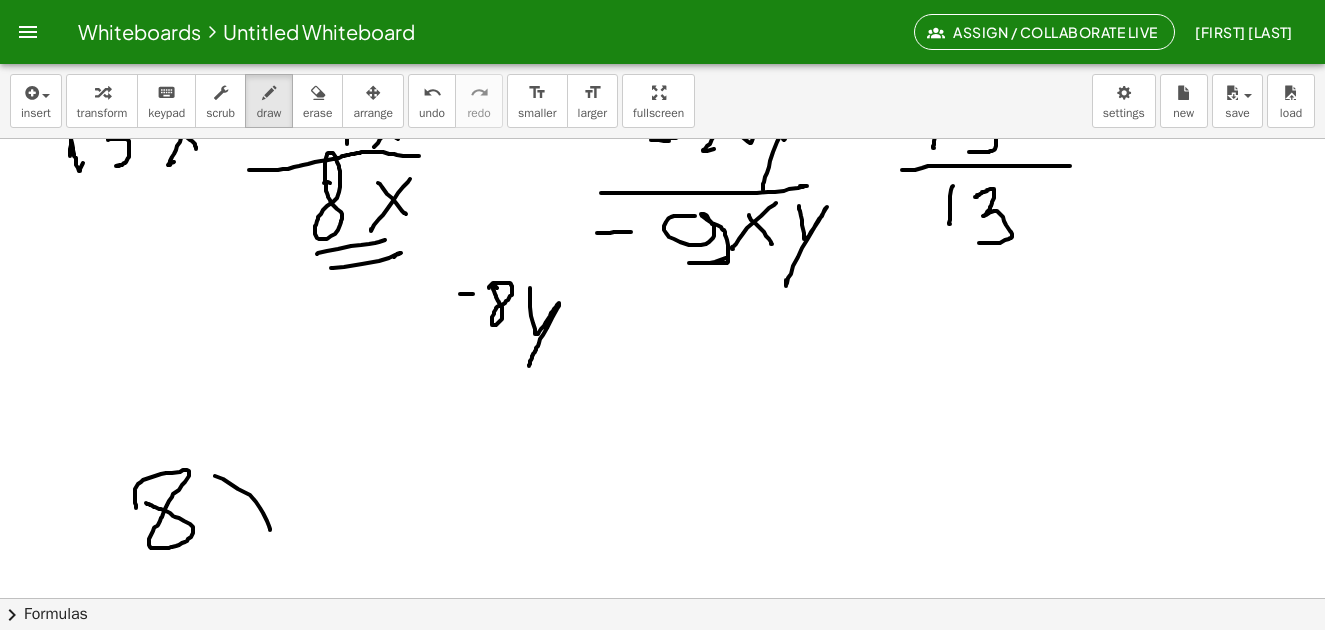 drag, startPoint x: 215, startPoint y: 476, endPoint x: 267, endPoint y: 502, distance: 58.137768 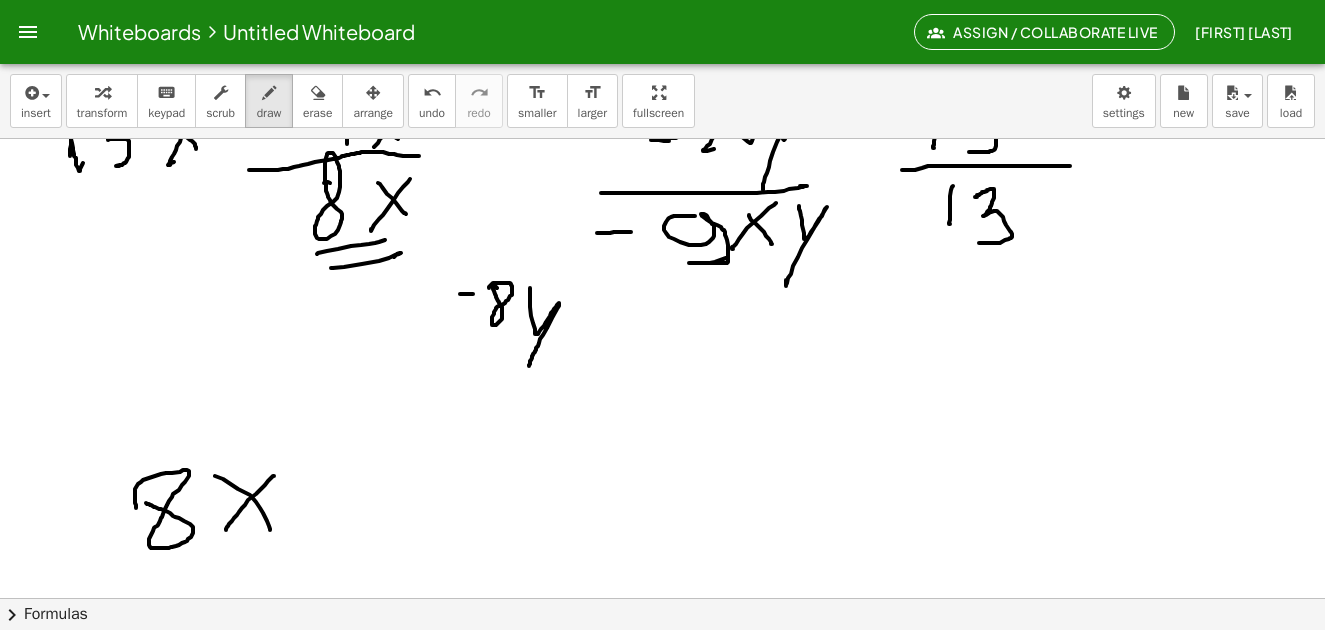 drag, startPoint x: 274, startPoint y: 476, endPoint x: 226, endPoint y: 530, distance: 72.249565 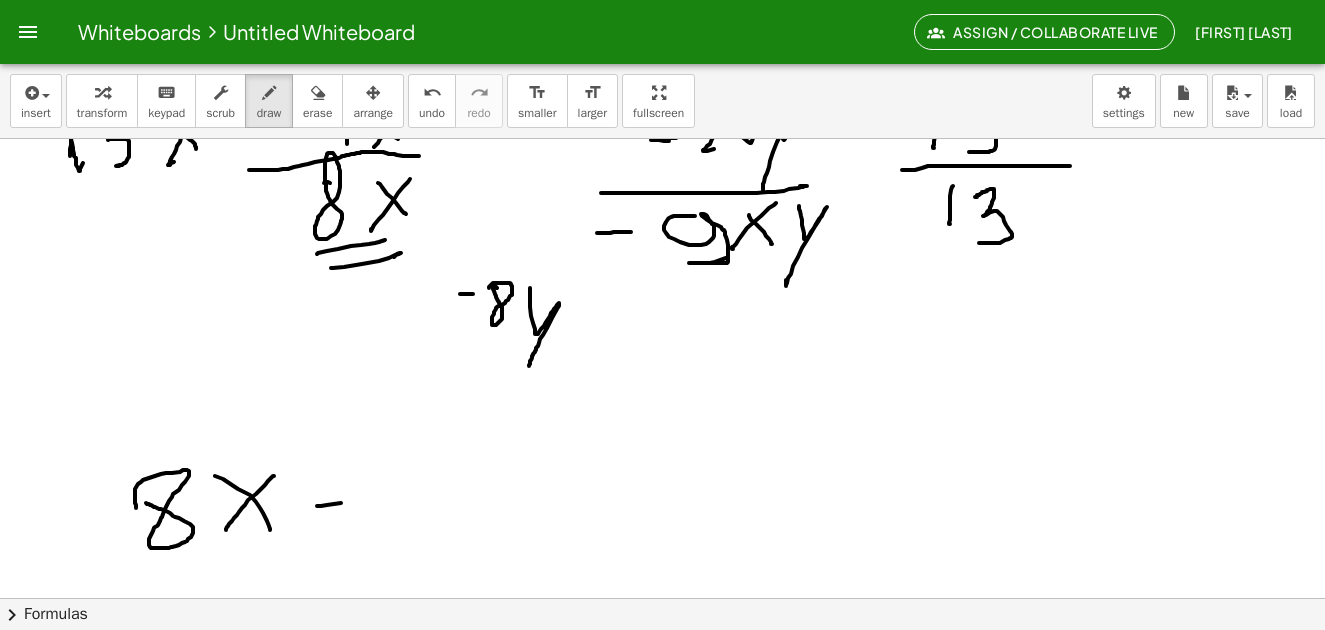 drag, startPoint x: 317, startPoint y: 506, endPoint x: 367, endPoint y: 503, distance: 50.08992 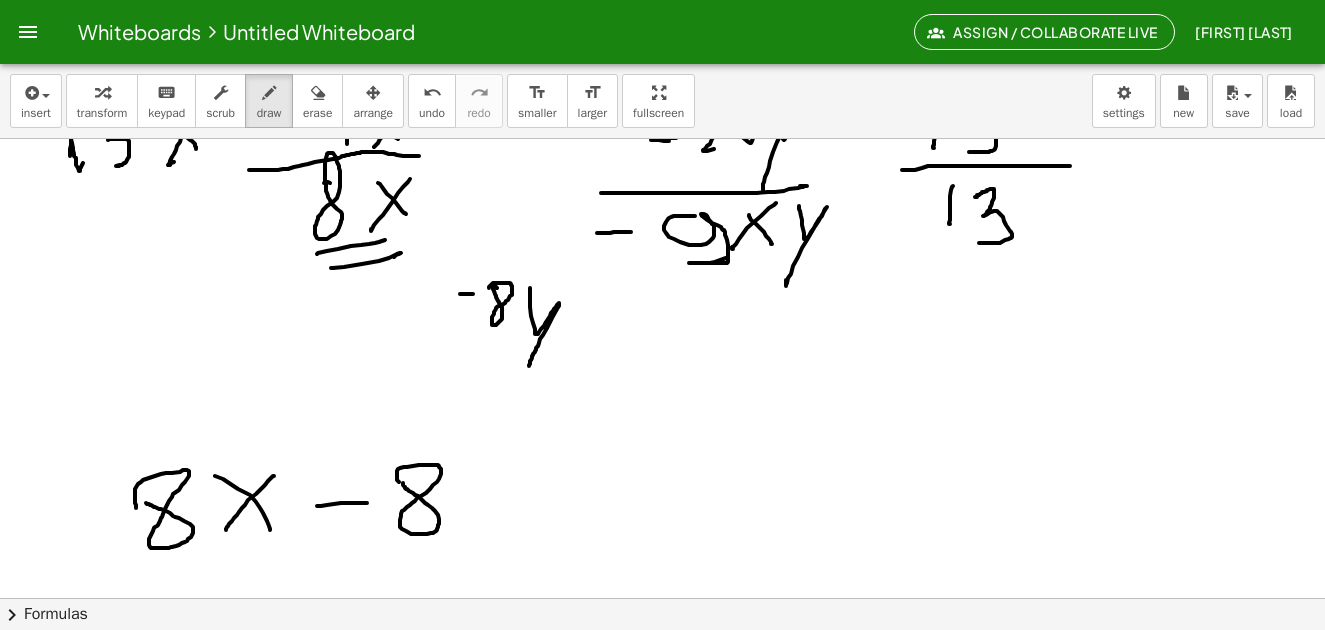 drag, startPoint x: 399, startPoint y: 482, endPoint x: 448, endPoint y: 483, distance: 49.010204 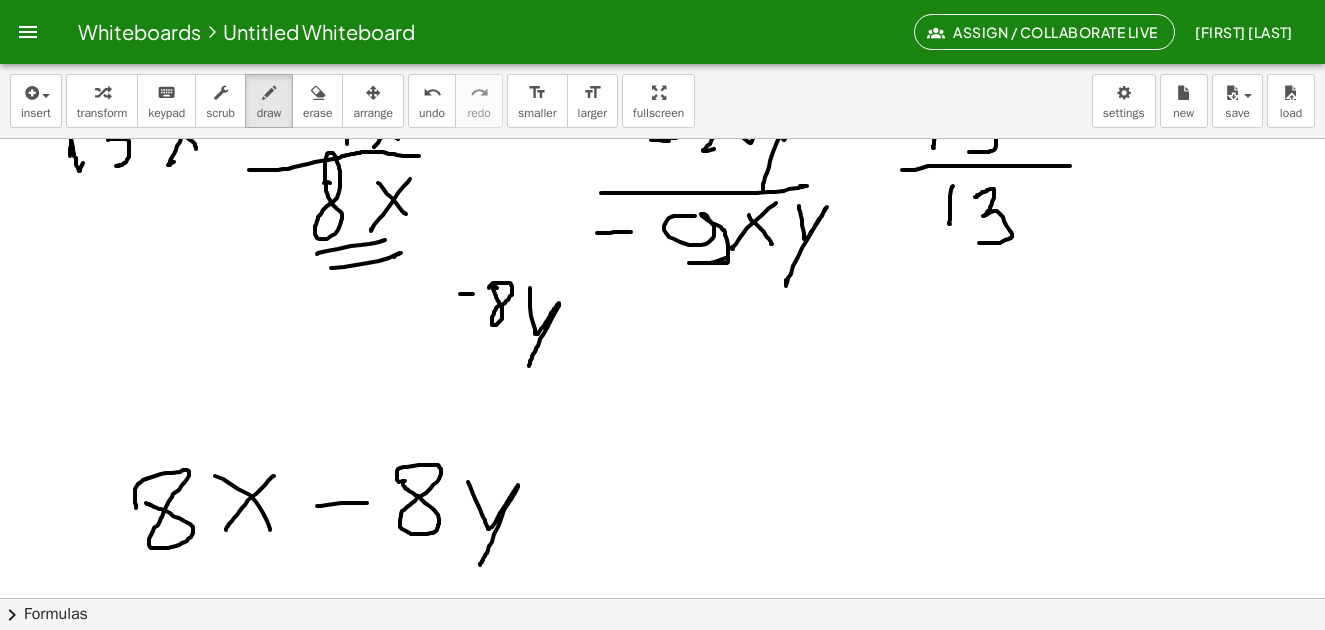 drag, startPoint x: 468, startPoint y: 482, endPoint x: 551, endPoint y: 530, distance: 95.880135 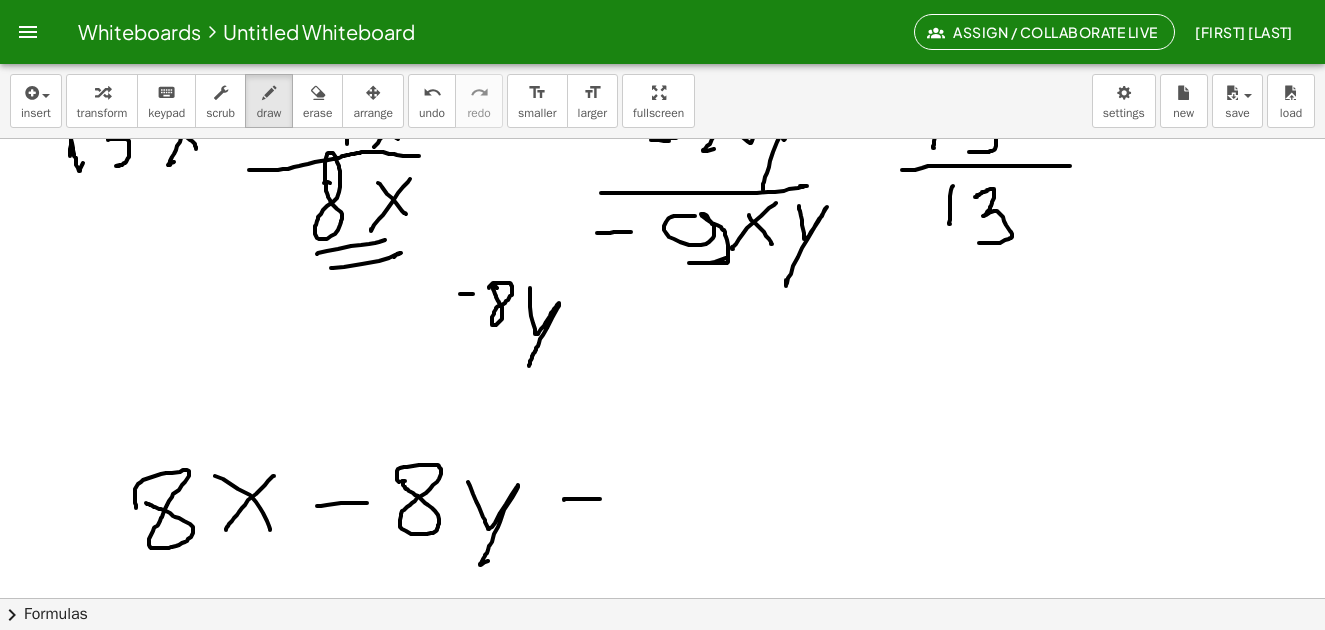 drag, startPoint x: 564, startPoint y: 500, endPoint x: 623, endPoint y: 496, distance: 59.135437 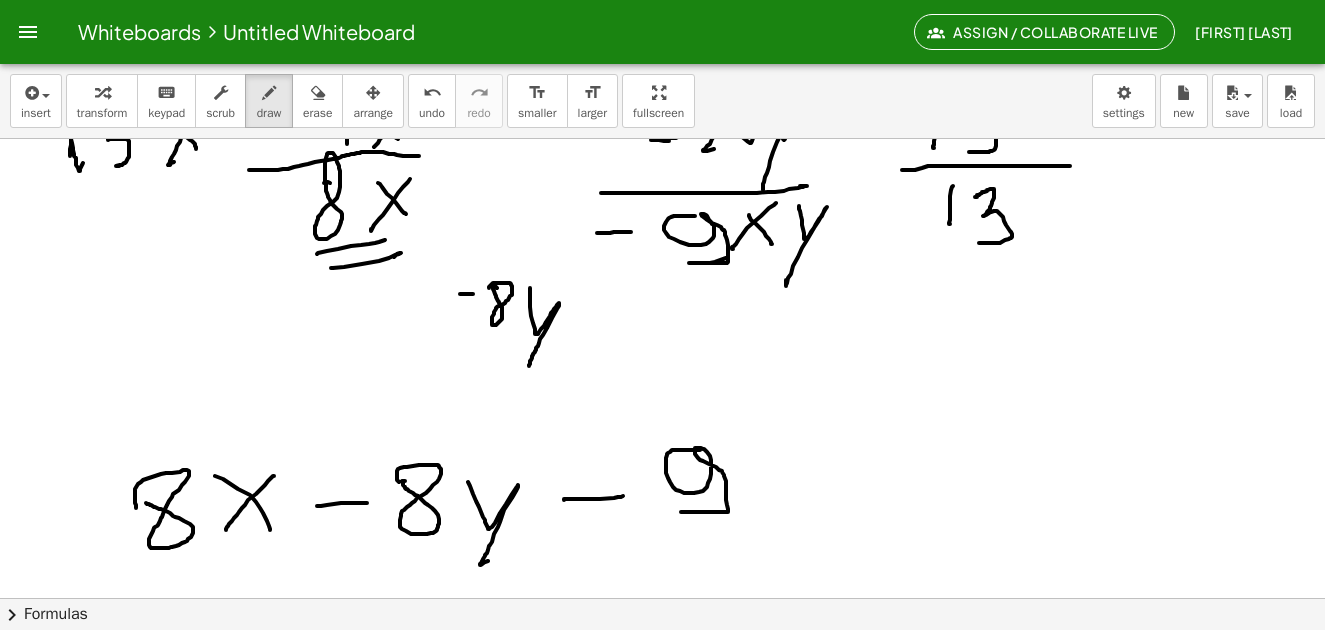 drag, startPoint x: 700, startPoint y: 450, endPoint x: 743, endPoint y: 490, distance: 58.728188 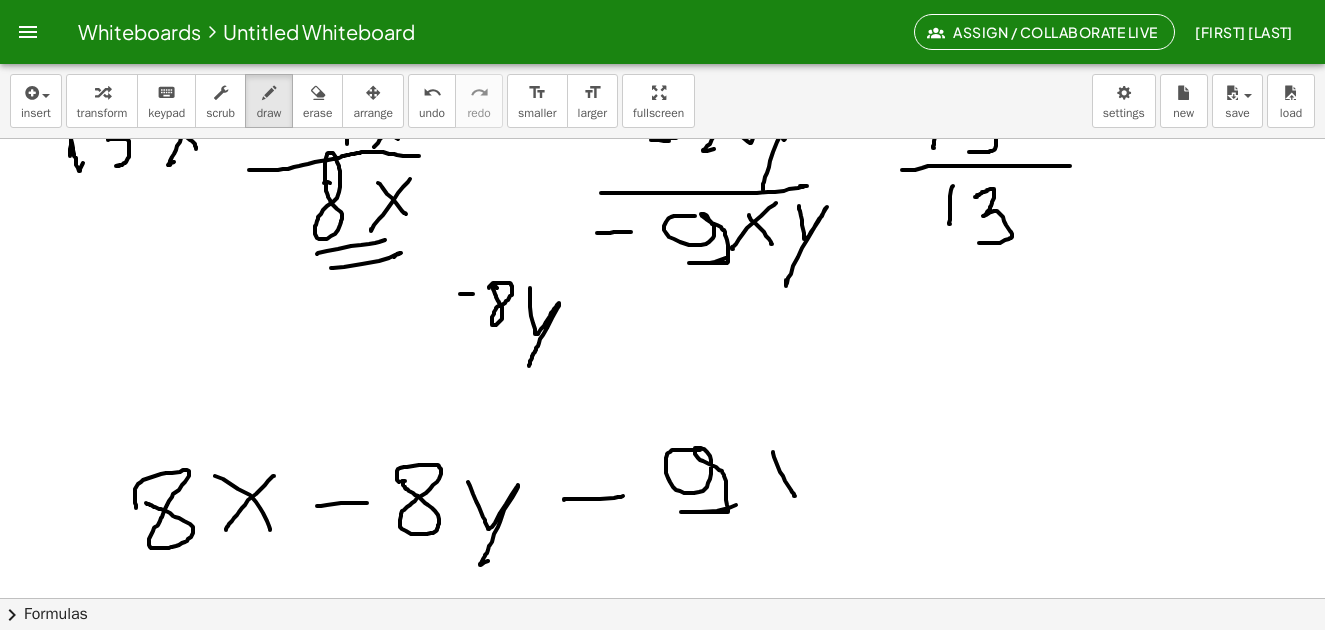drag, startPoint x: 773, startPoint y: 452, endPoint x: 798, endPoint y: 451, distance: 25.019993 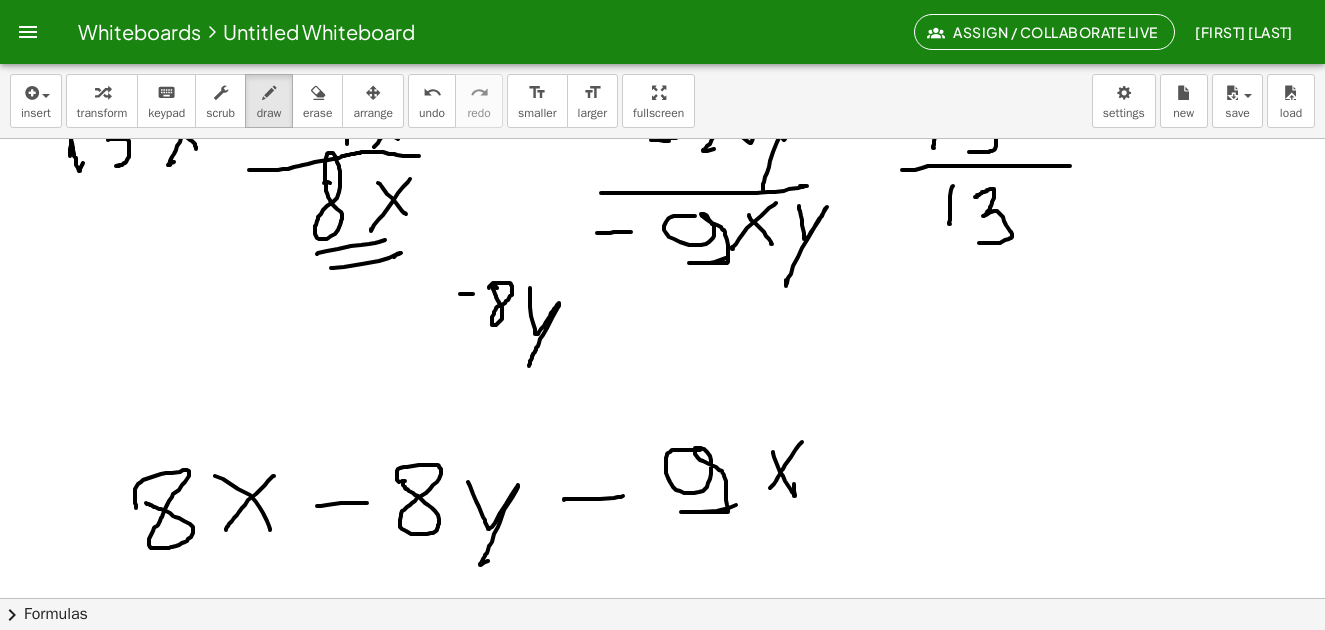 drag, startPoint x: 802, startPoint y: 442, endPoint x: 801, endPoint y: 482, distance: 40.012497 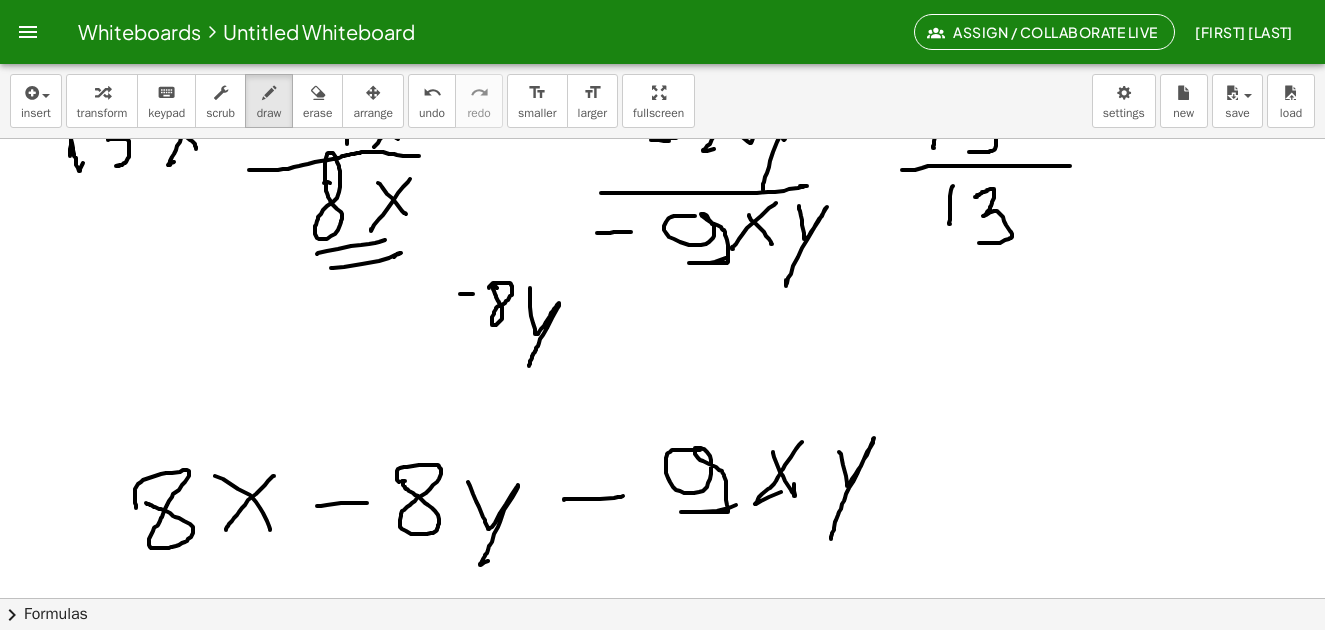 drag, startPoint x: 839, startPoint y: 452, endPoint x: 851, endPoint y: 520, distance: 69.050705 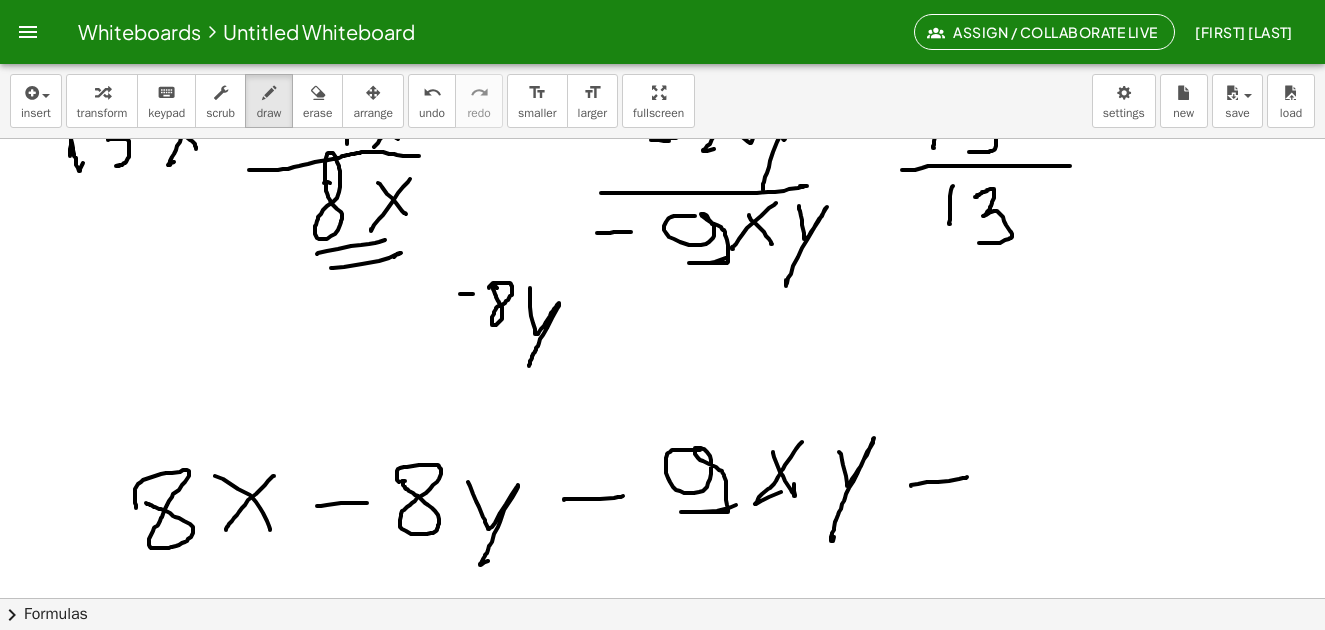 drag, startPoint x: 911, startPoint y: 486, endPoint x: 967, endPoint y: 477, distance: 56.718605 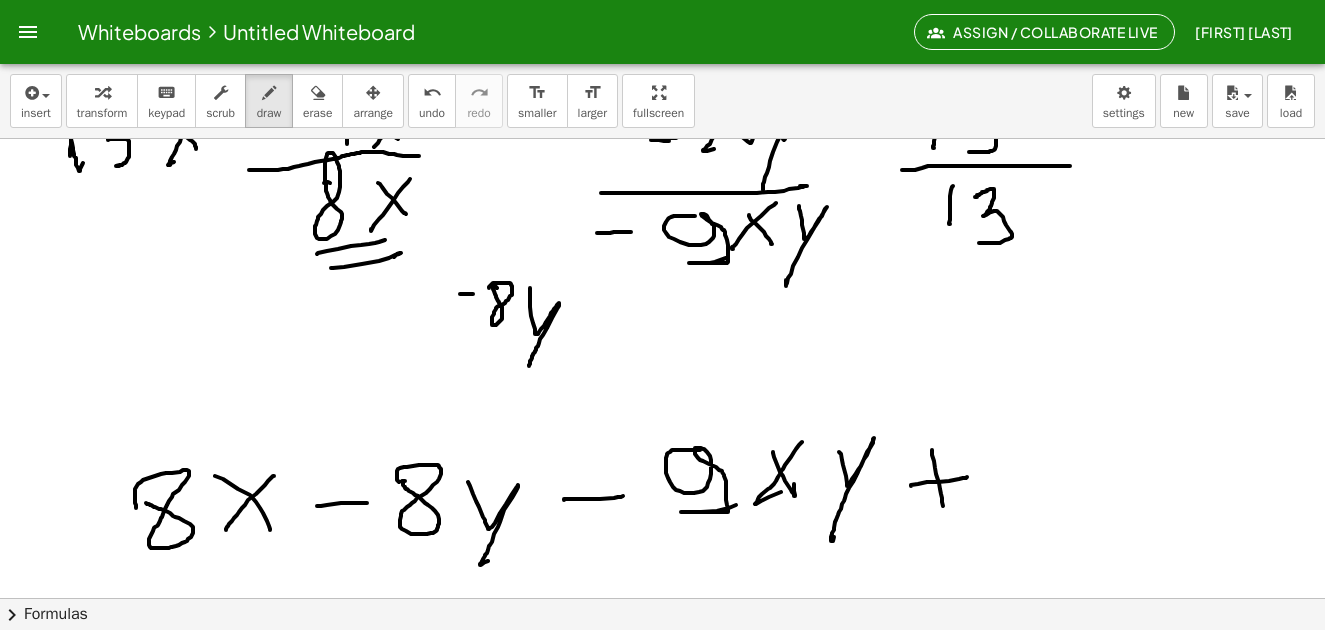 drag, startPoint x: 932, startPoint y: 450, endPoint x: 966, endPoint y: 497, distance: 58.00862 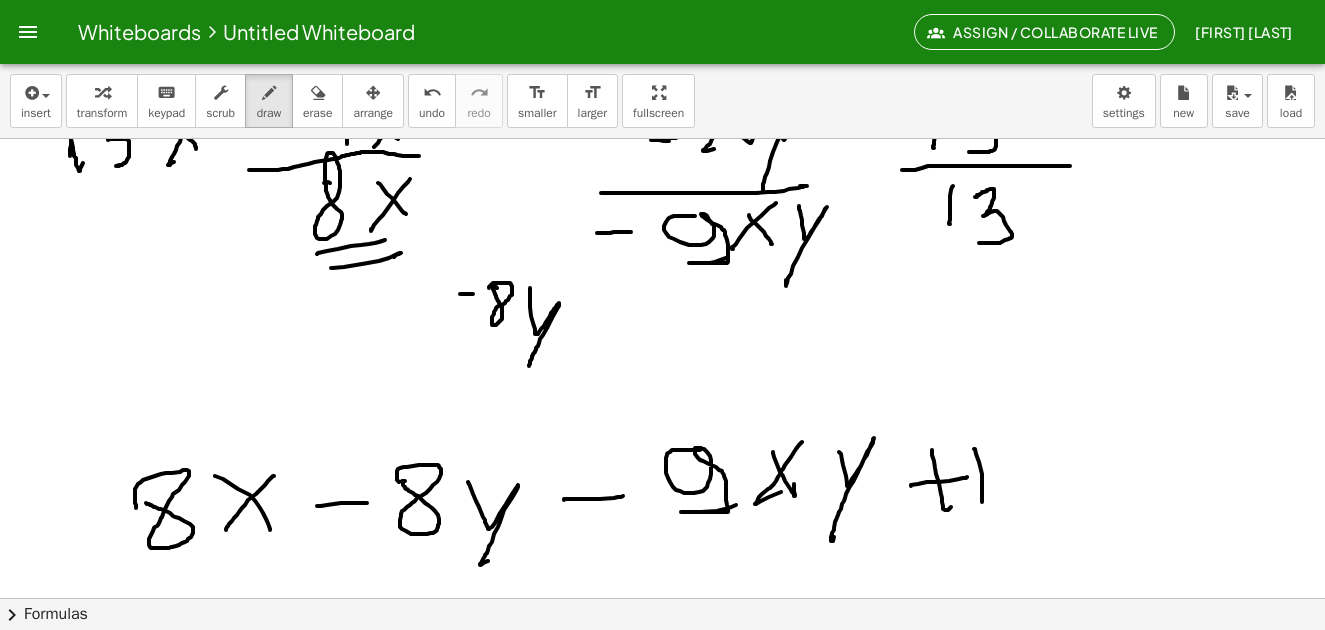 drag, startPoint x: 974, startPoint y: 449, endPoint x: 982, endPoint y: 503, distance: 54.589375 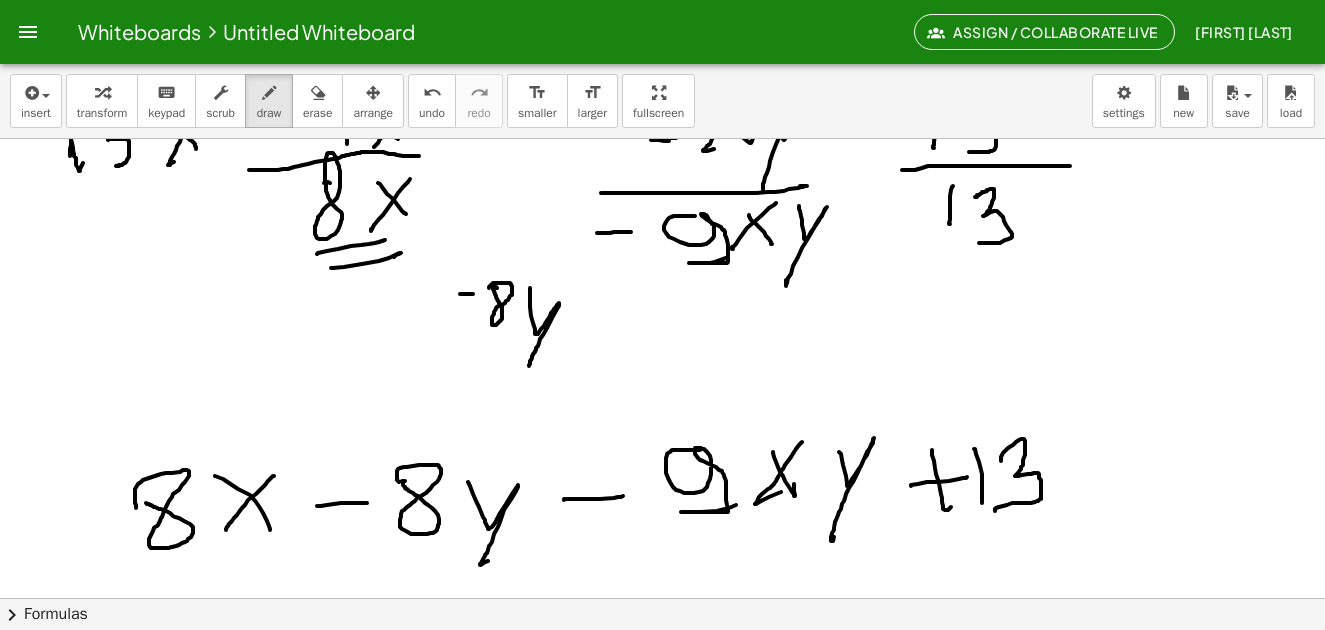 drag, startPoint x: 1001, startPoint y: 461, endPoint x: 1001, endPoint y: 512, distance: 51 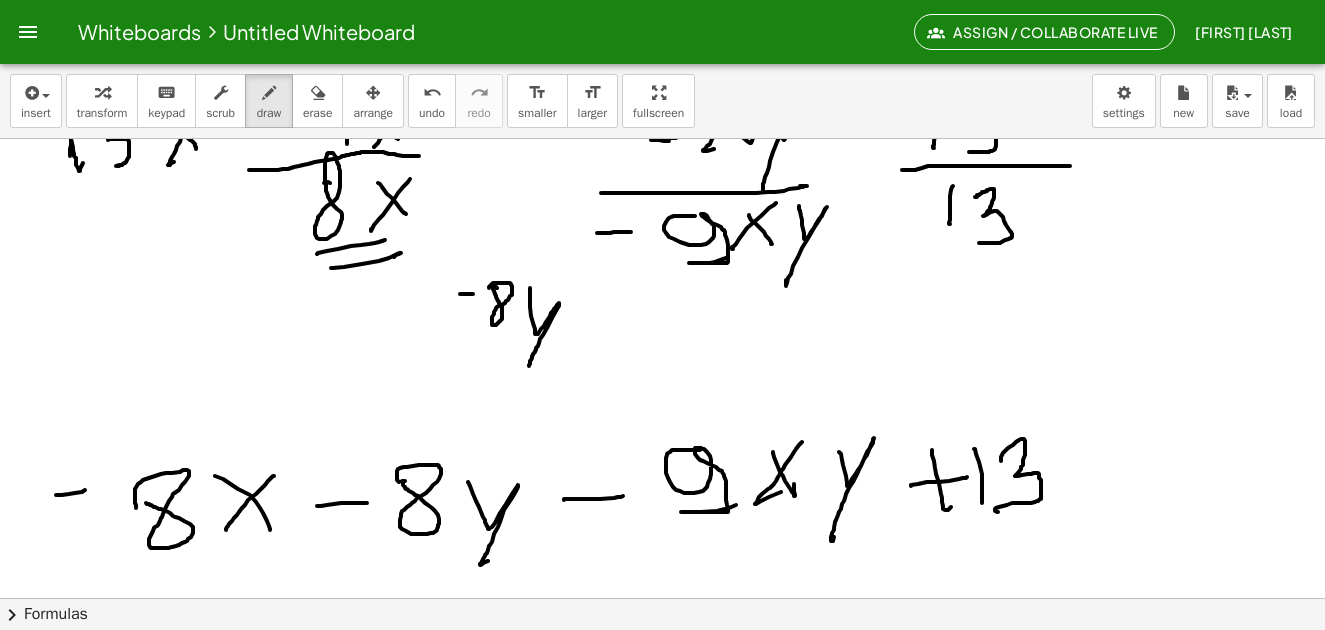 drag, startPoint x: 56, startPoint y: 495, endPoint x: 42, endPoint y: 517, distance: 26.076809 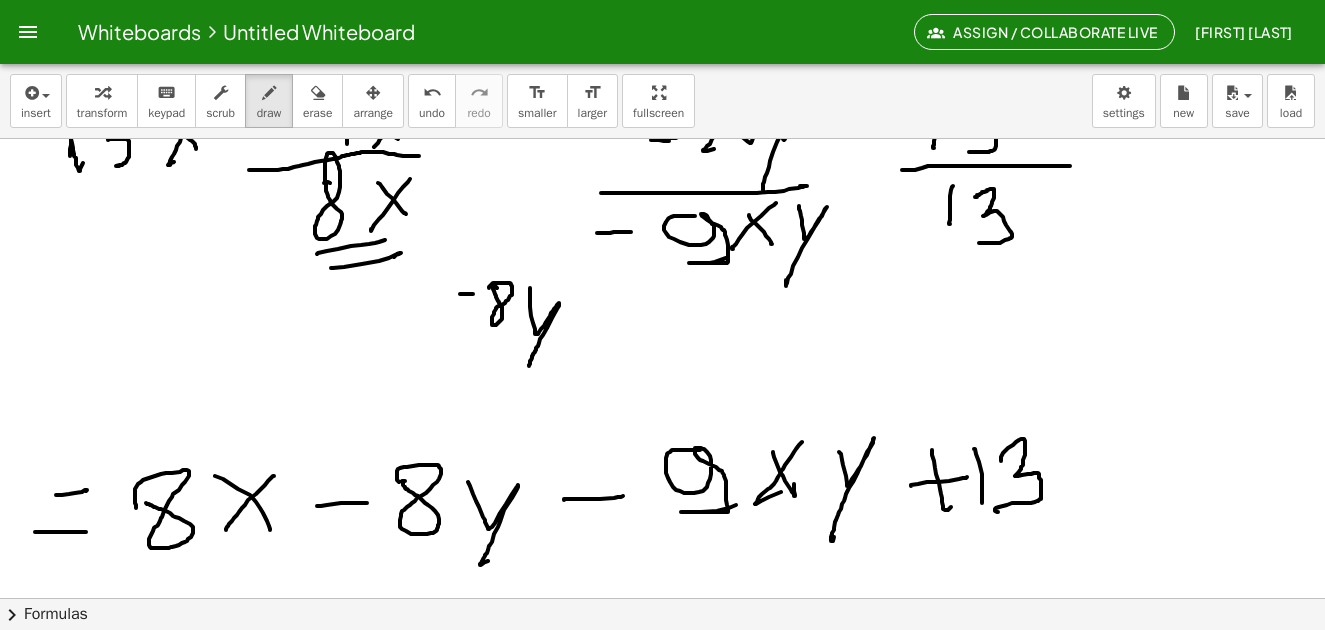 drag, startPoint x: 35, startPoint y: 532, endPoint x: 86, endPoint y: 532, distance: 51 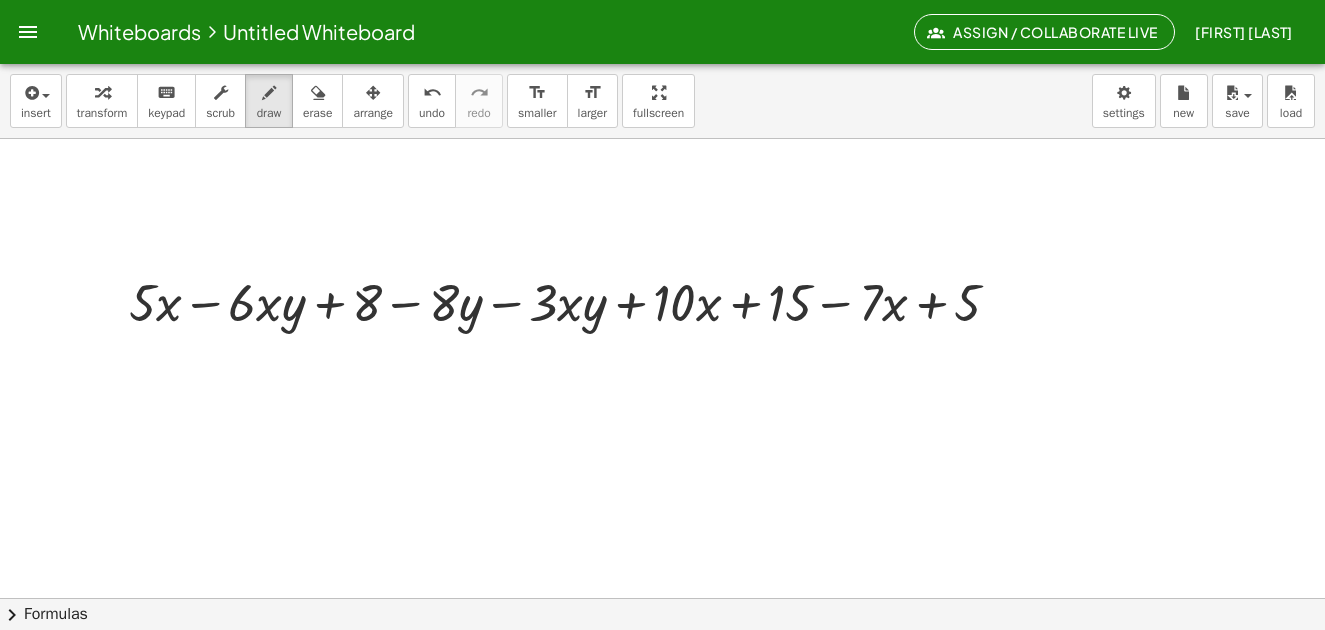 scroll, scrollTop: 2510, scrollLeft: 0, axis: vertical 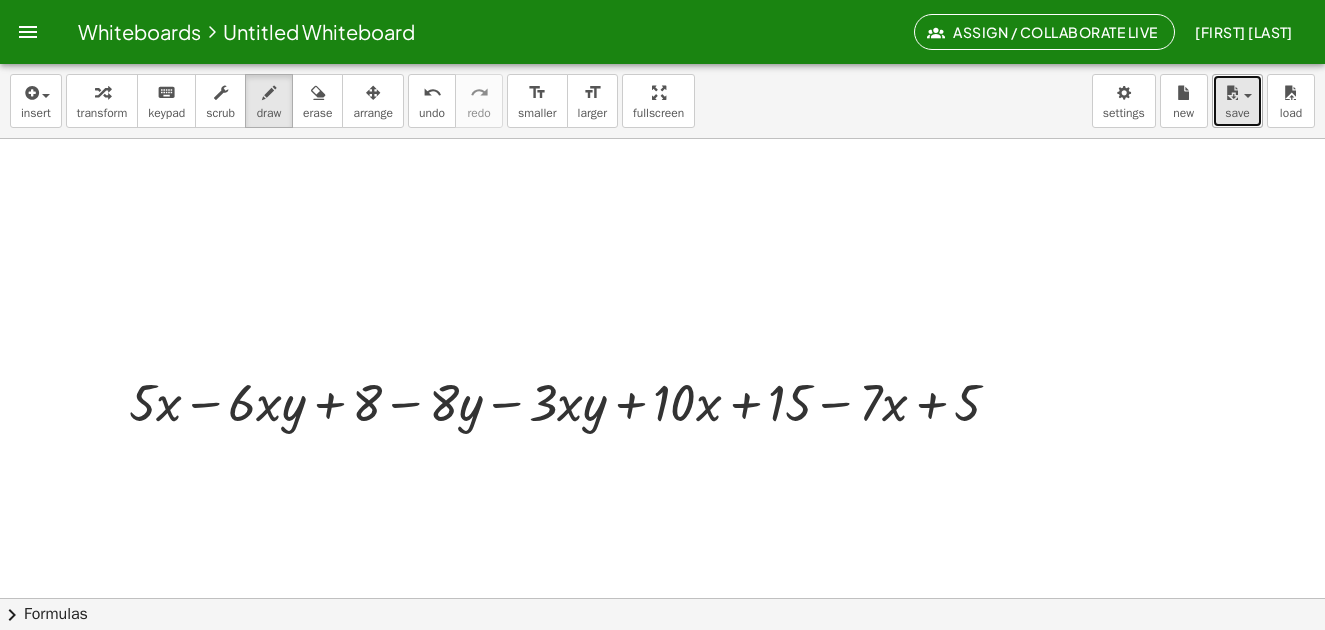 click at bounding box center [1237, 92] 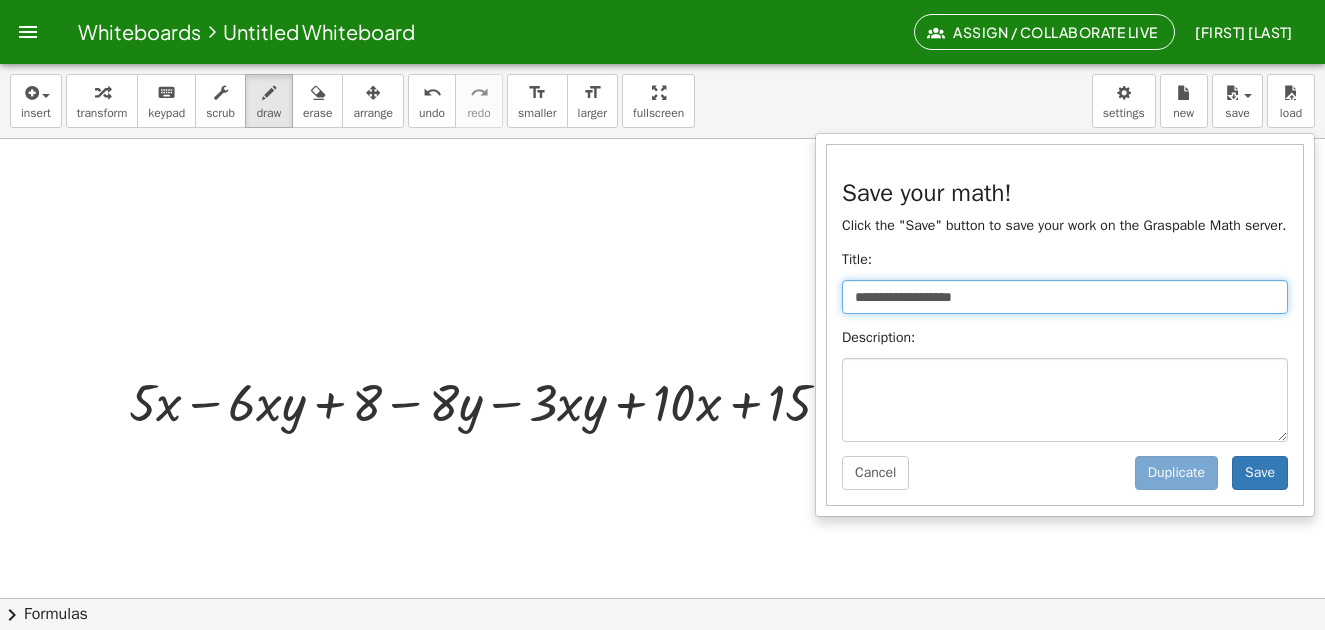 drag, startPoint x: 1028, startPoint y: 298, endPoint x: 998, endPoint y: 299, distance: 30.016663 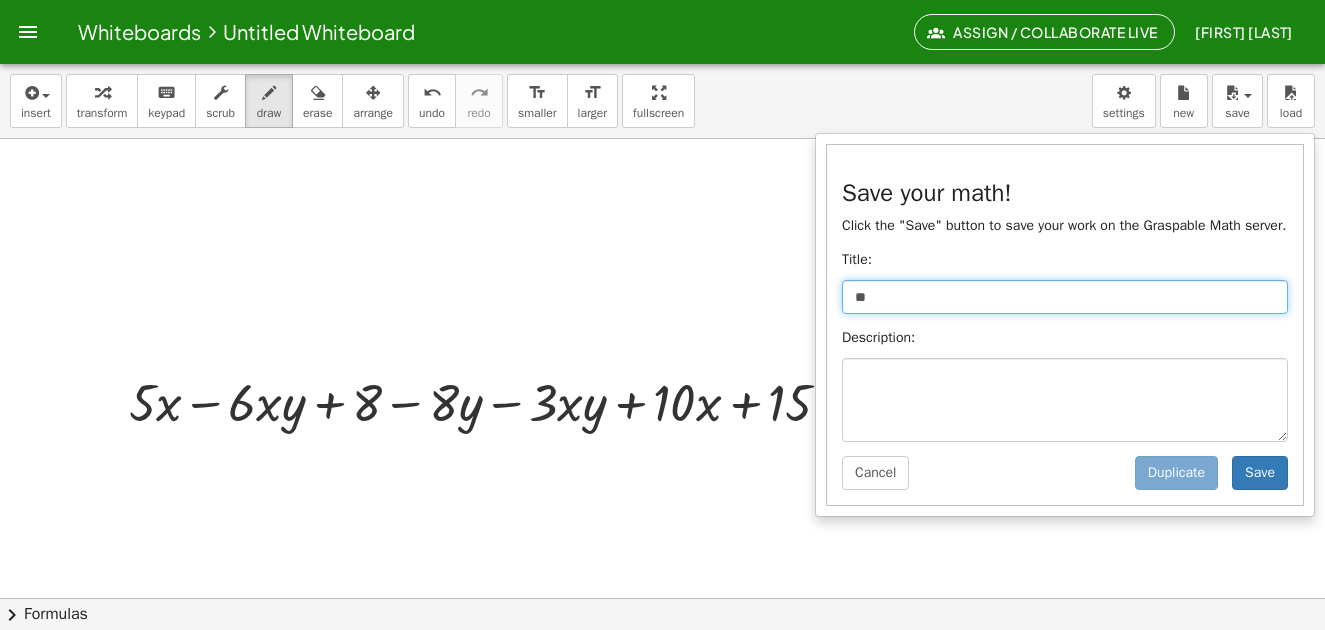type on "*" 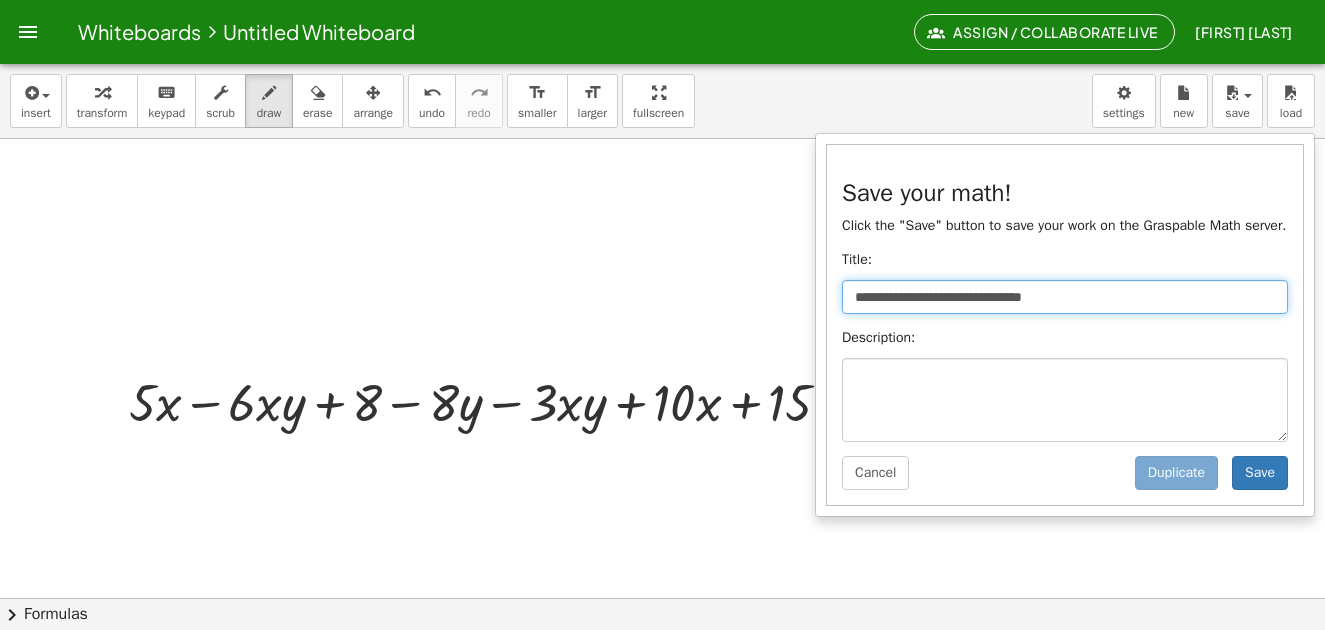 type on "**********" 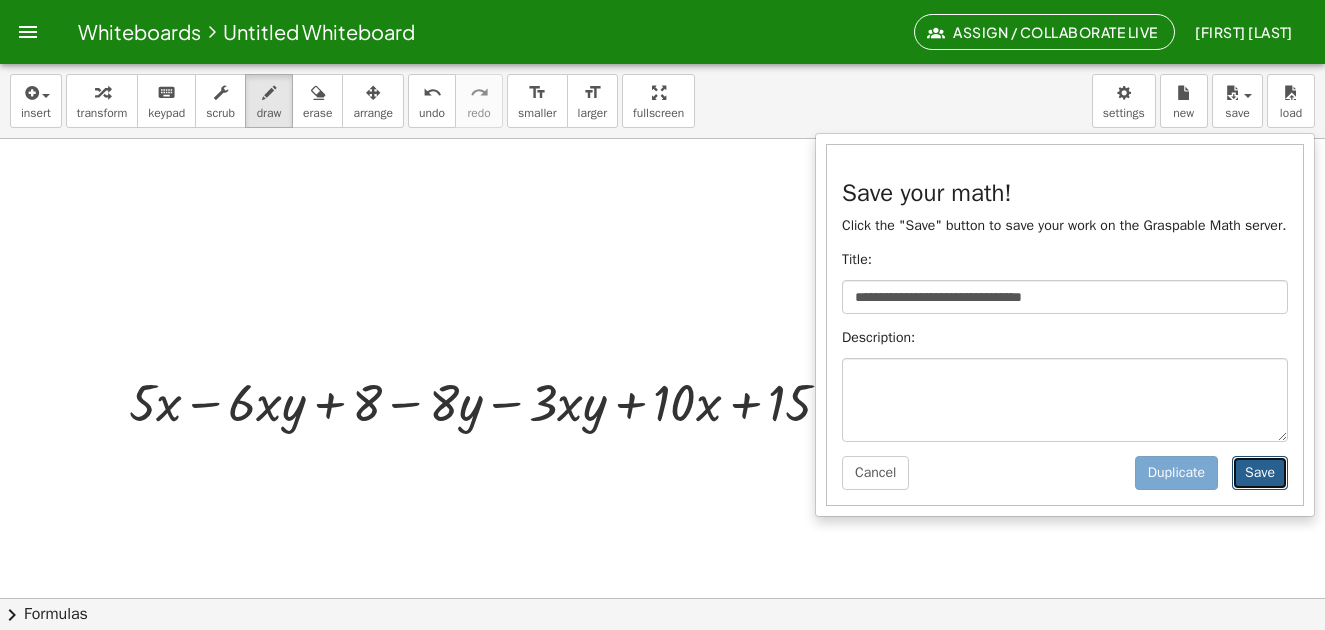 click on "Save" at bounding box center [1260, 473] 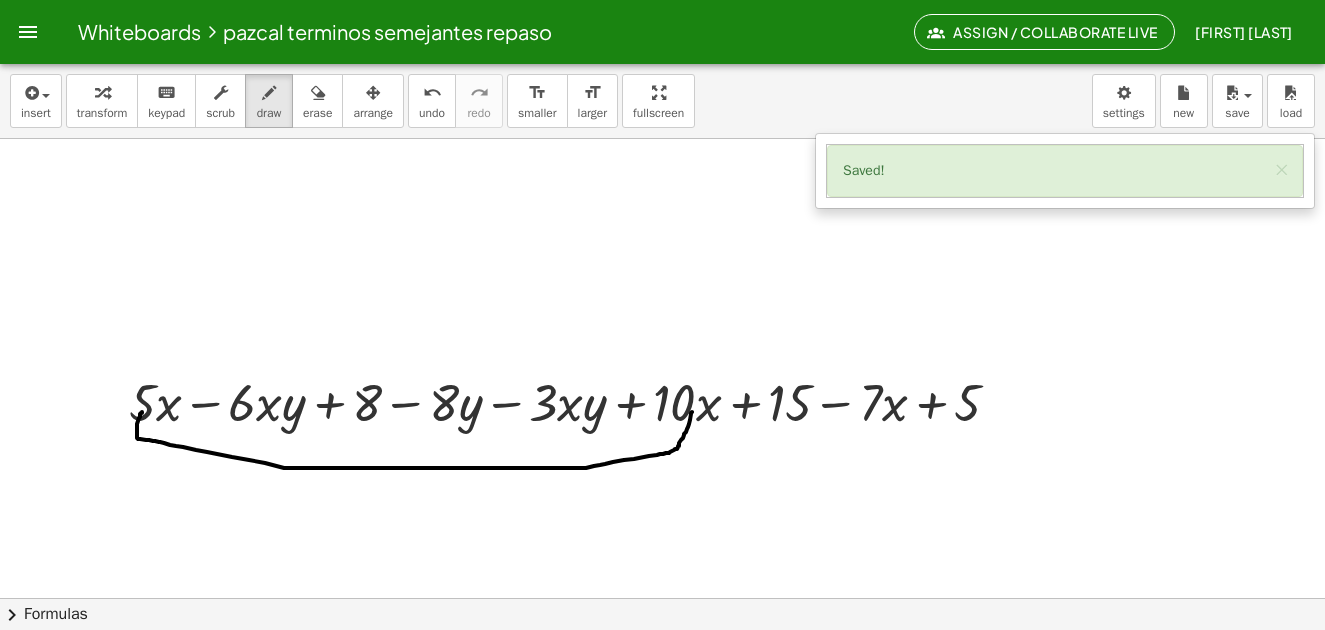 drag, startPoint x: 692, startPoint y: 412, endPoint x: 142, endPoint y: 412, distance: 550 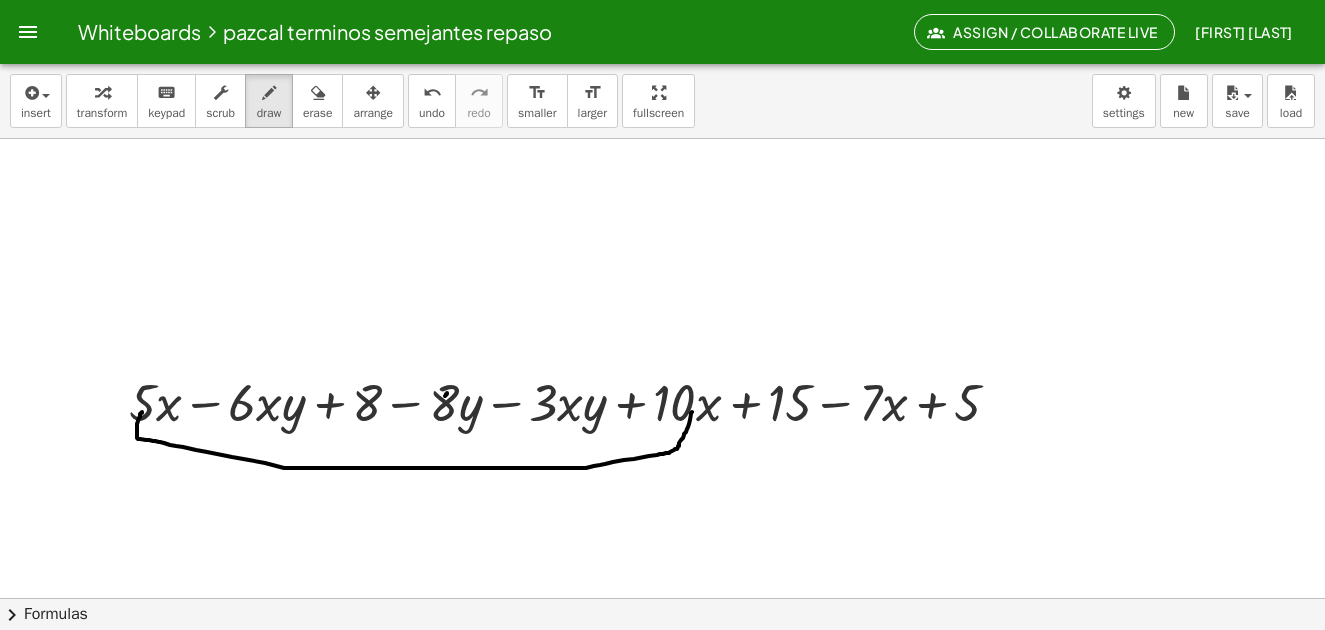 click at bounding box center (665, -765) 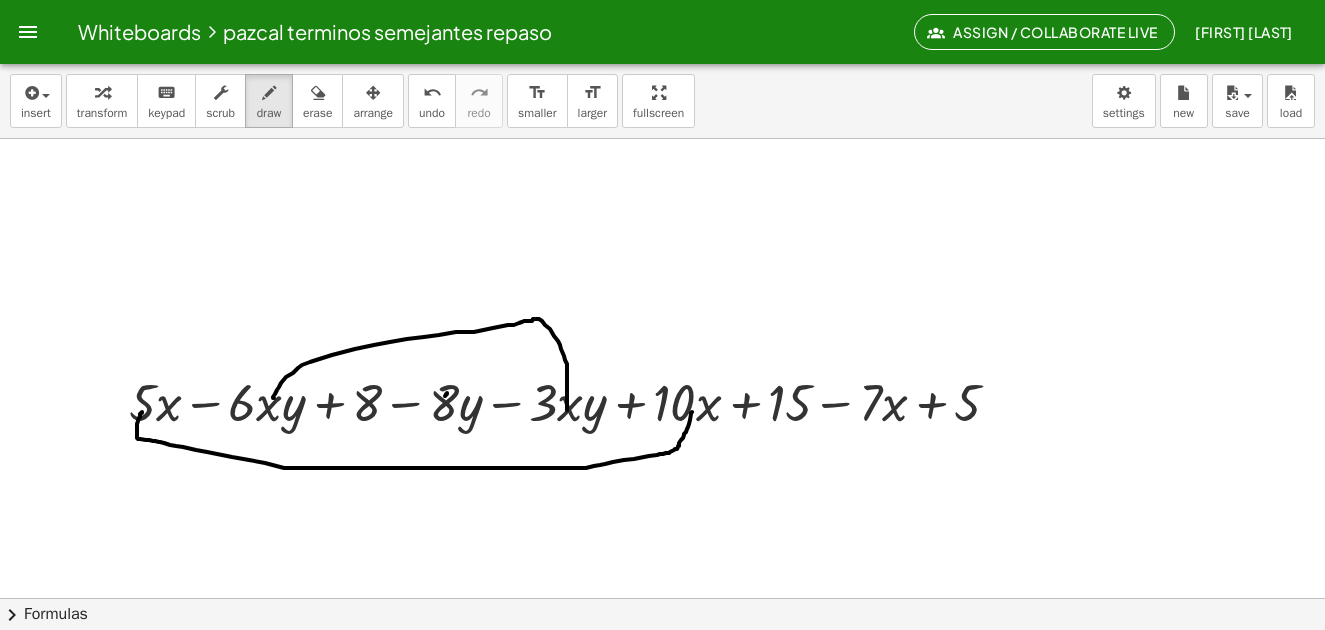 drag, startPoint x: 274, startPoint y: 398, endPoint x: 550, endPoint y: 405, distance: 276.08875 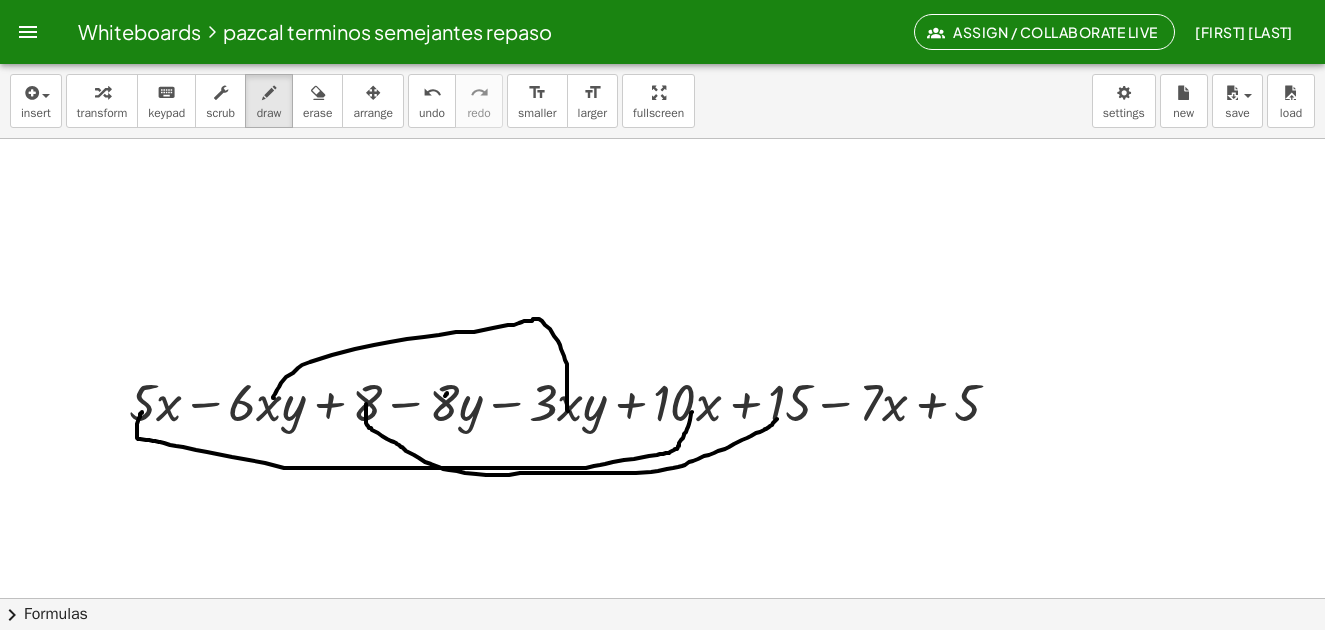 drag, startPoint x: 366, startPoint y: 404, endPoint x: 777, endPoint y: 419, distance: 411.27362 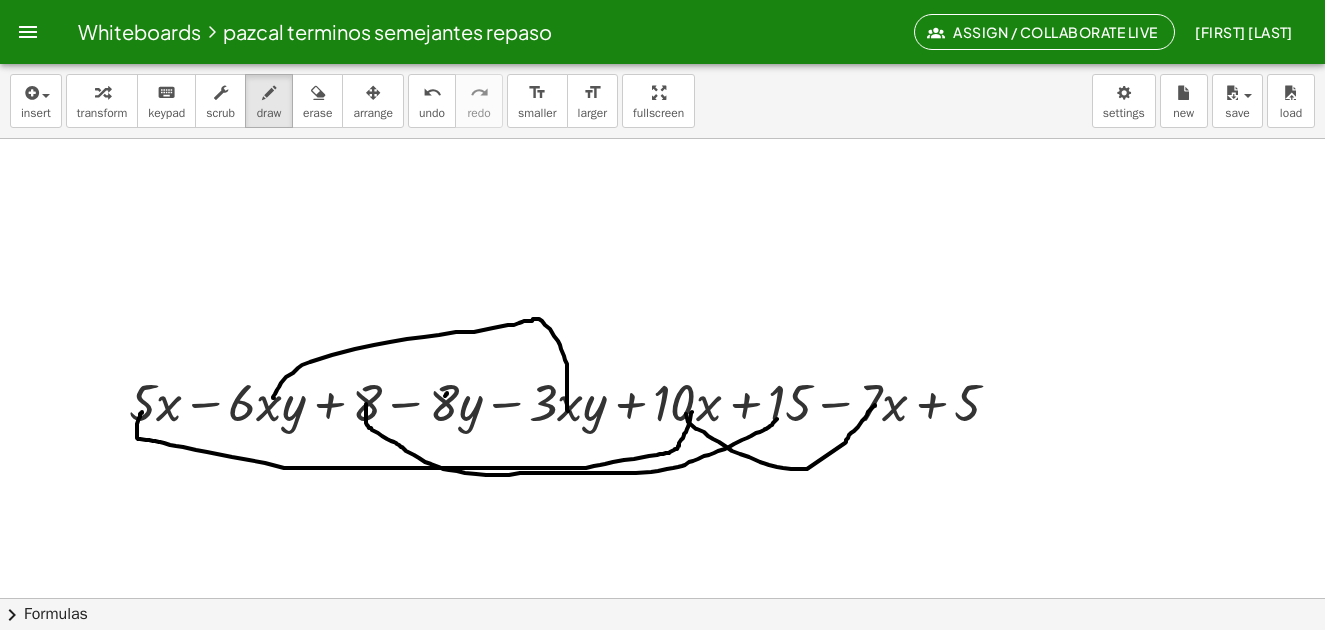 drag, startPoint x: 688, startPoint y: 422, endPoint x: 854, endPoint y: 426, distance: 166.04819 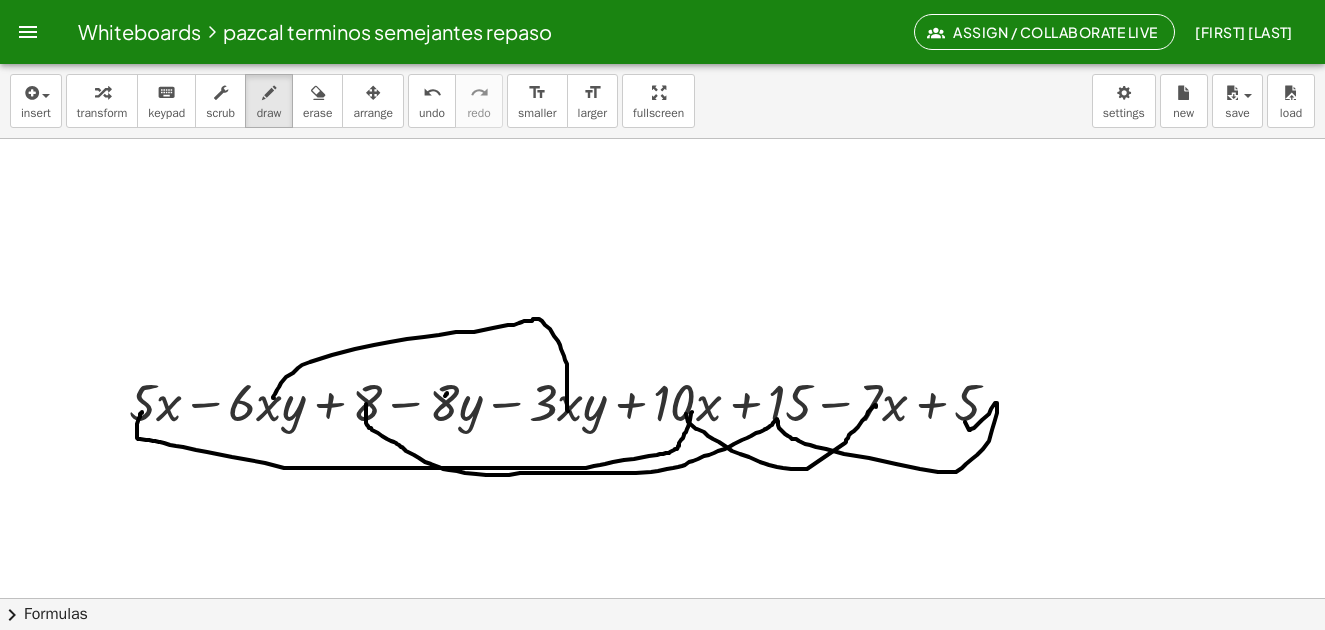 drag, startPoint x: 778, startPoint y: 421, endPoint x: 964, endPoint y: 421, distance: 186 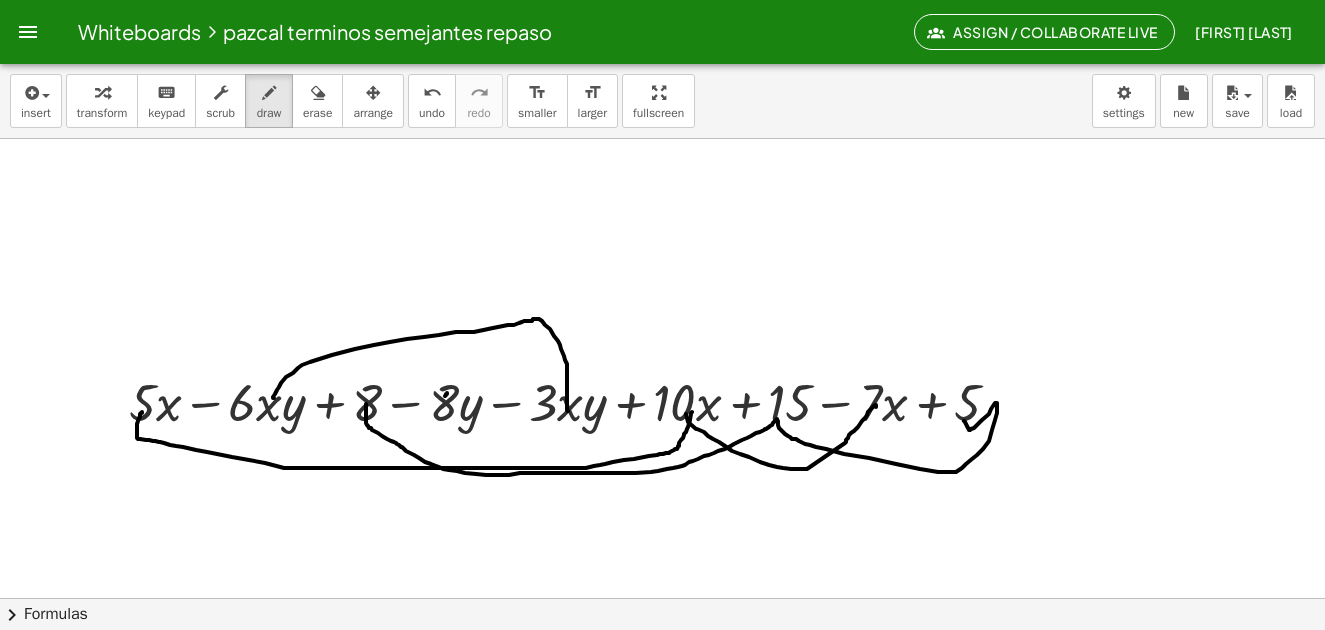 drag, startPoint x: 333, startPoint y: 106, endPoint x: 255, endPoint y: 321, distance: 228.71161 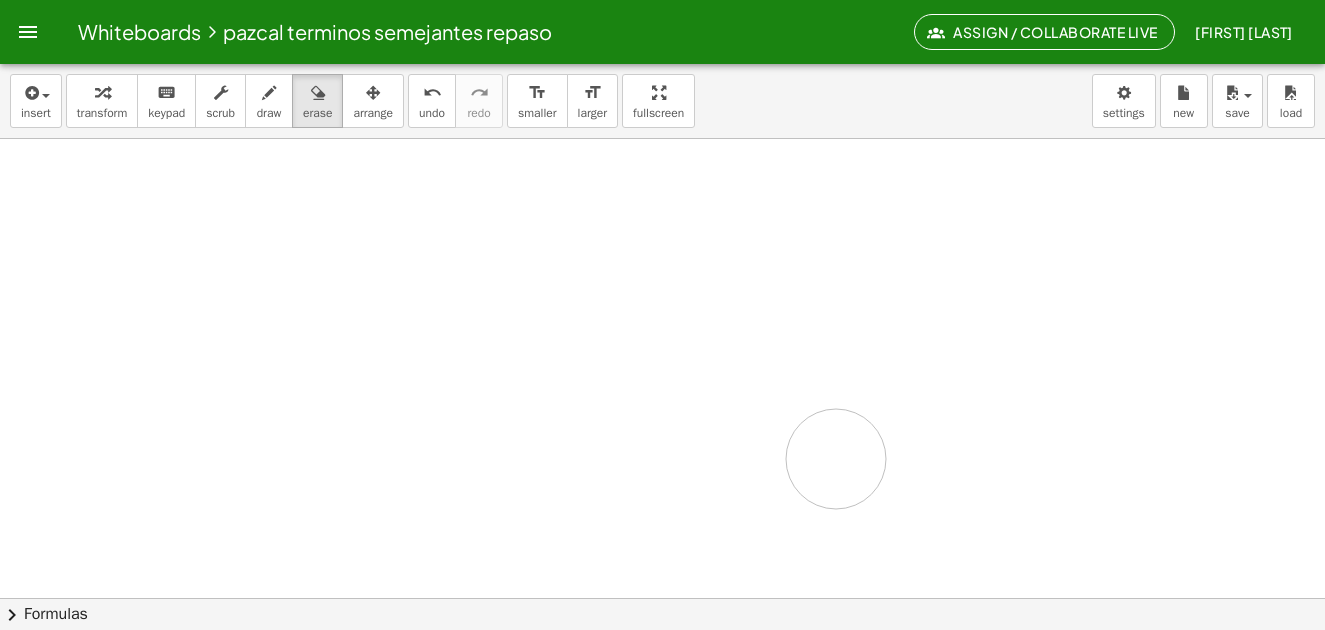 drag, startPoint x: 101, startPoint y: 434, endPoint x: 706, endPoint y: 367, distance: 608.6986 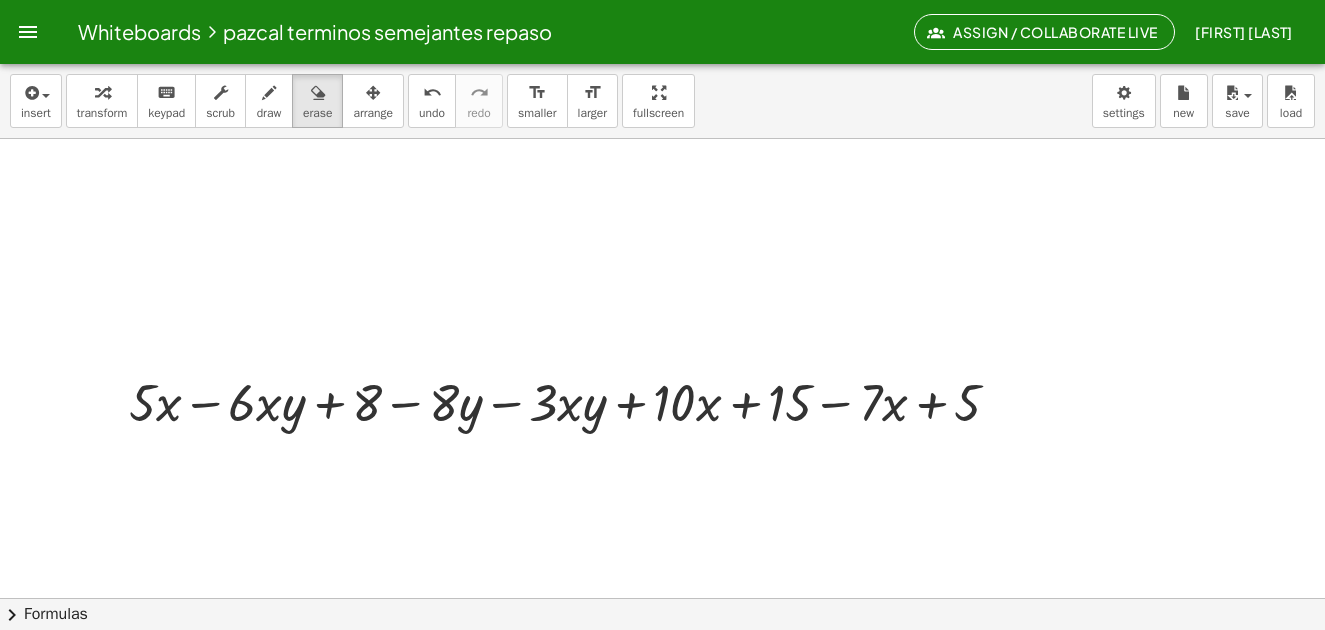 scroll, scrollTop: 2610, scrollLeft: 0, axis: vertical 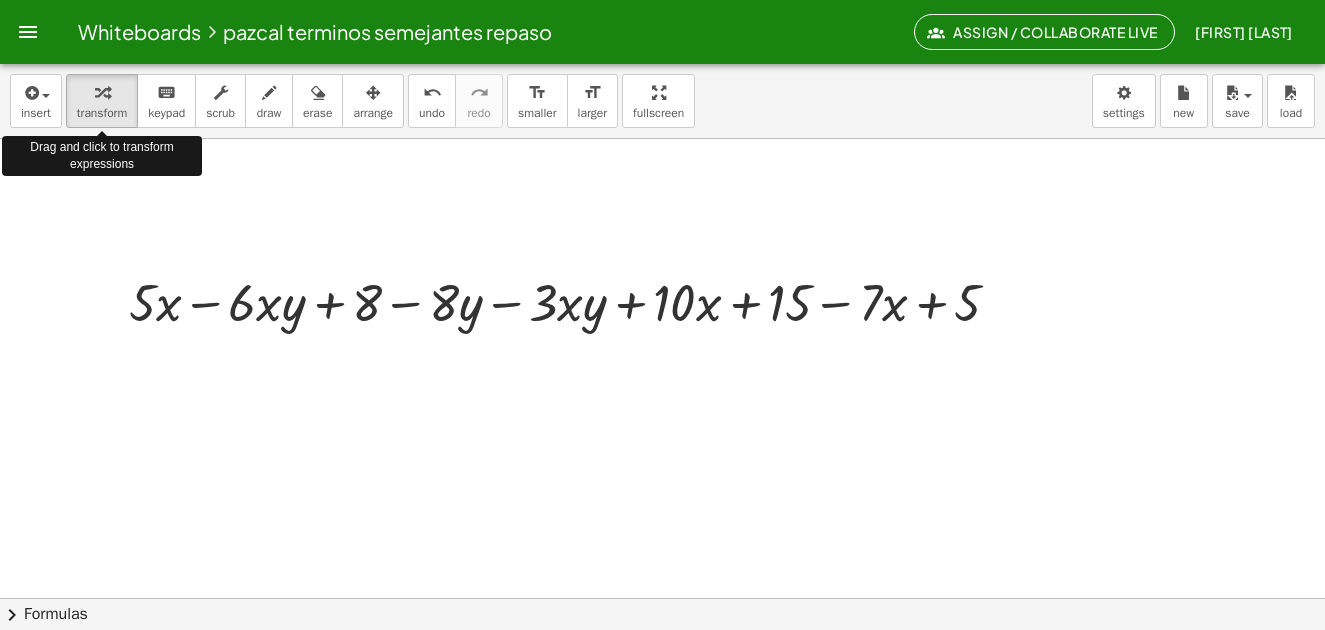 drag, startPoint x: 100, startPoint y: 110, endPoint x: 106, endPoint y: 152, distance: 42.426407 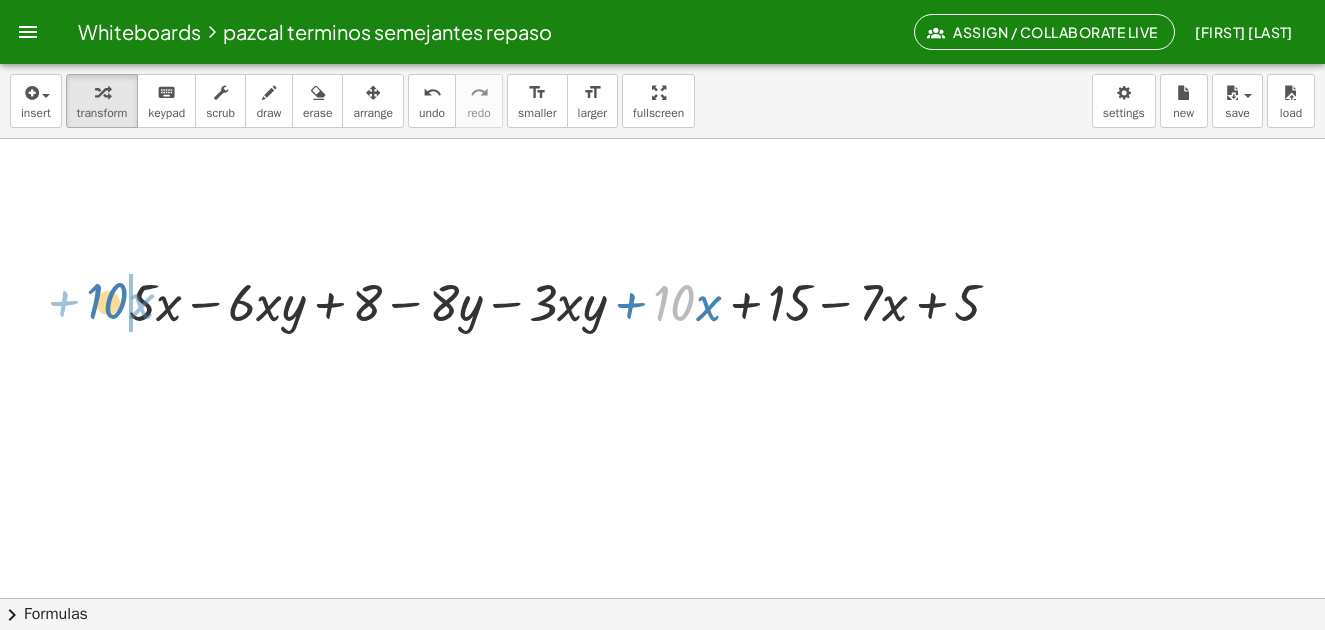 drag, startPoint x: 682, startPoint y: 303, endPoint x: 116, endPoint y: 303, distance: 566 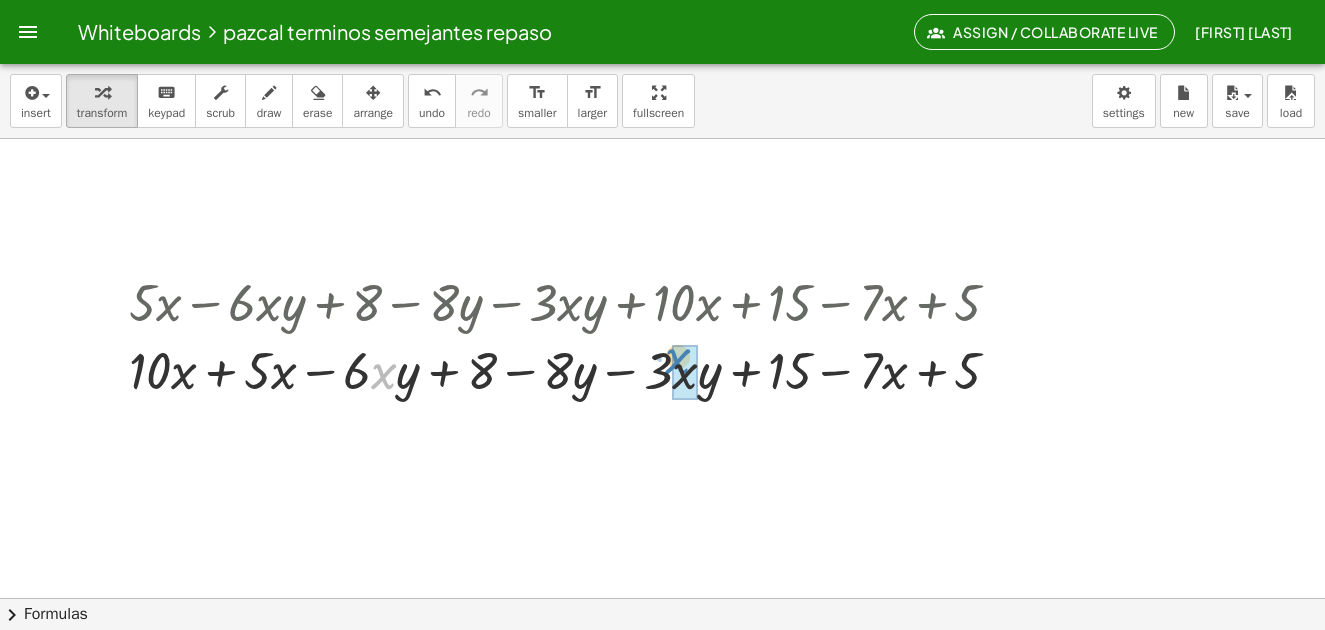 drag, startPoint x: 388, startPoint y: 373, endPoint x: 682, endPoint y: 353, distance: 294.67947 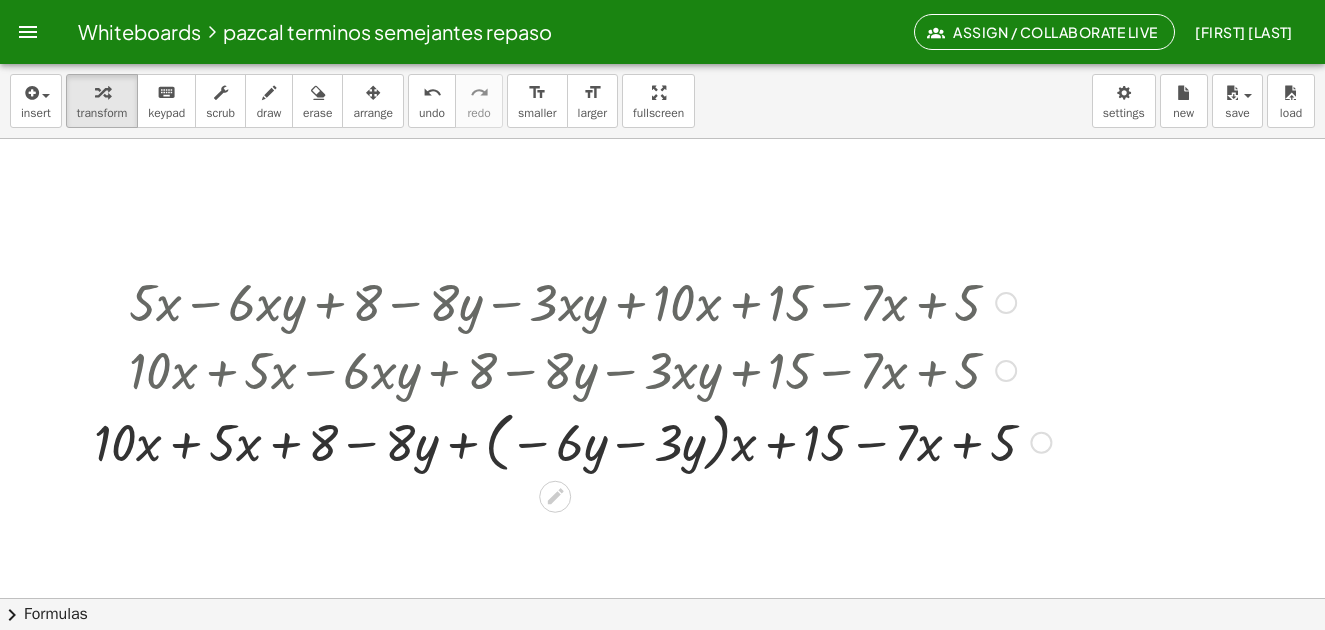 click at bounding box center (572, 441) 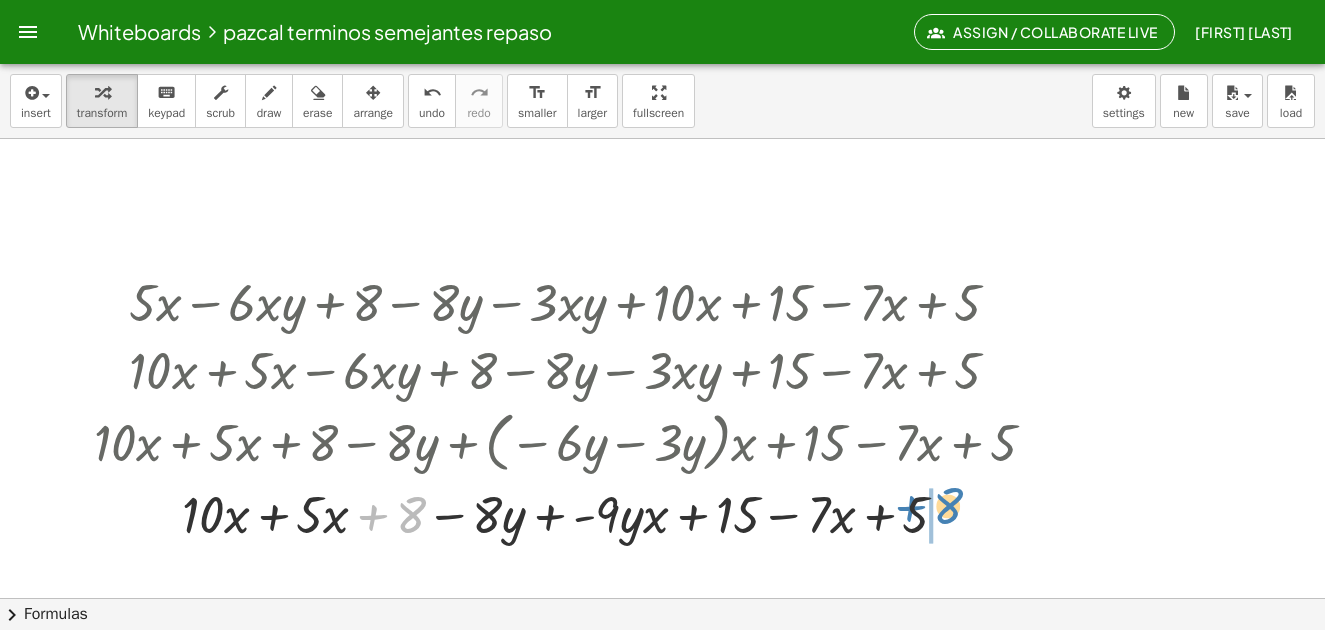 drag, startPoint x: 410, startPoint y: 518, endPoint x: 948, endPoint y: 509, distance: 538.07526 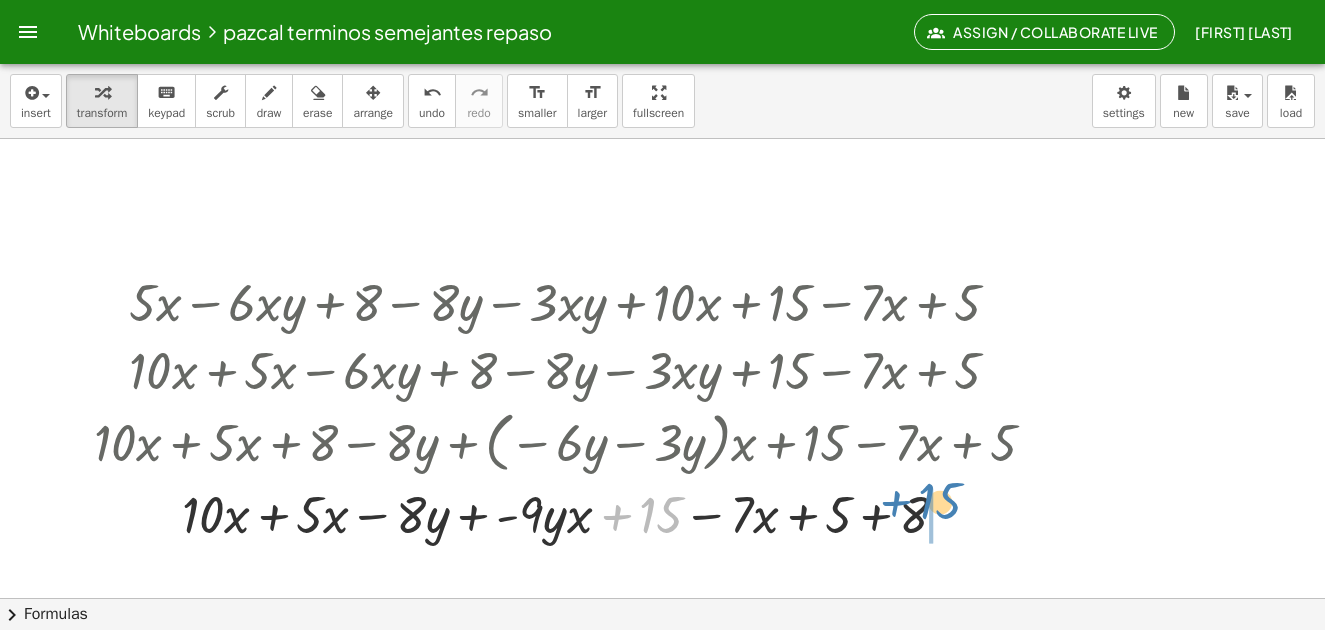 drag, startPoint x: 656, startPoint y: 522, endPoint x: 936, endPoint y: 508, distance: 280.3498 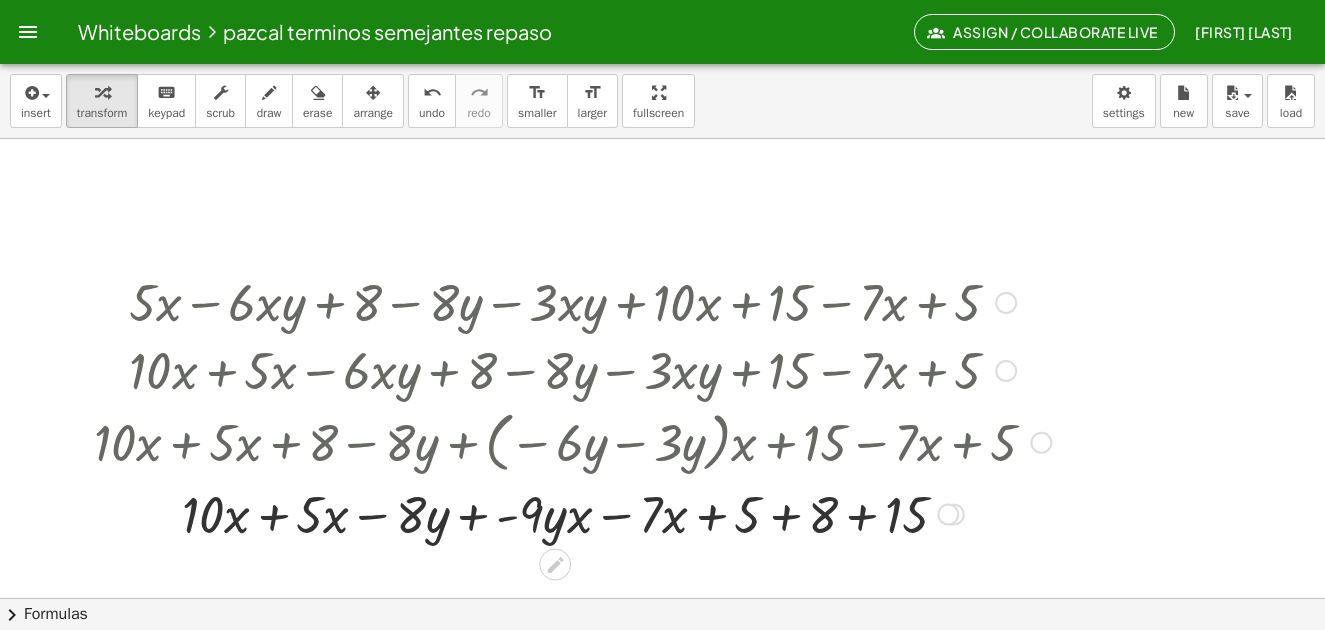 click at bounding box center (572, 513) 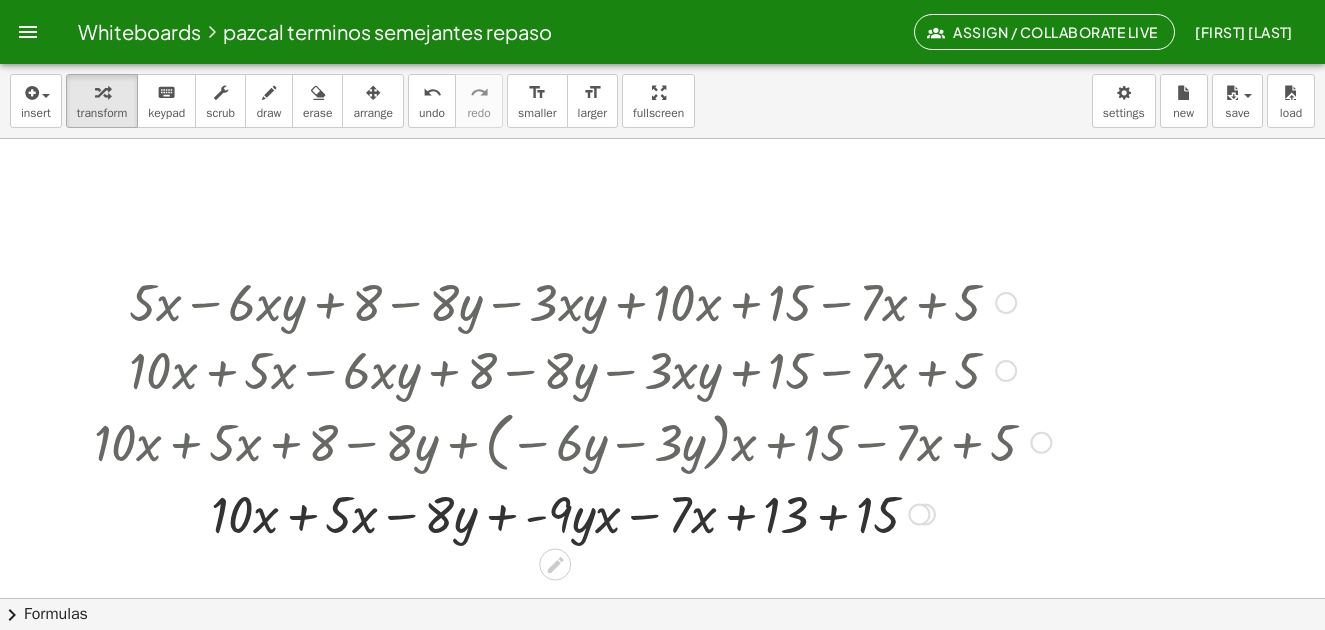 click at bounding box center [572, 513] 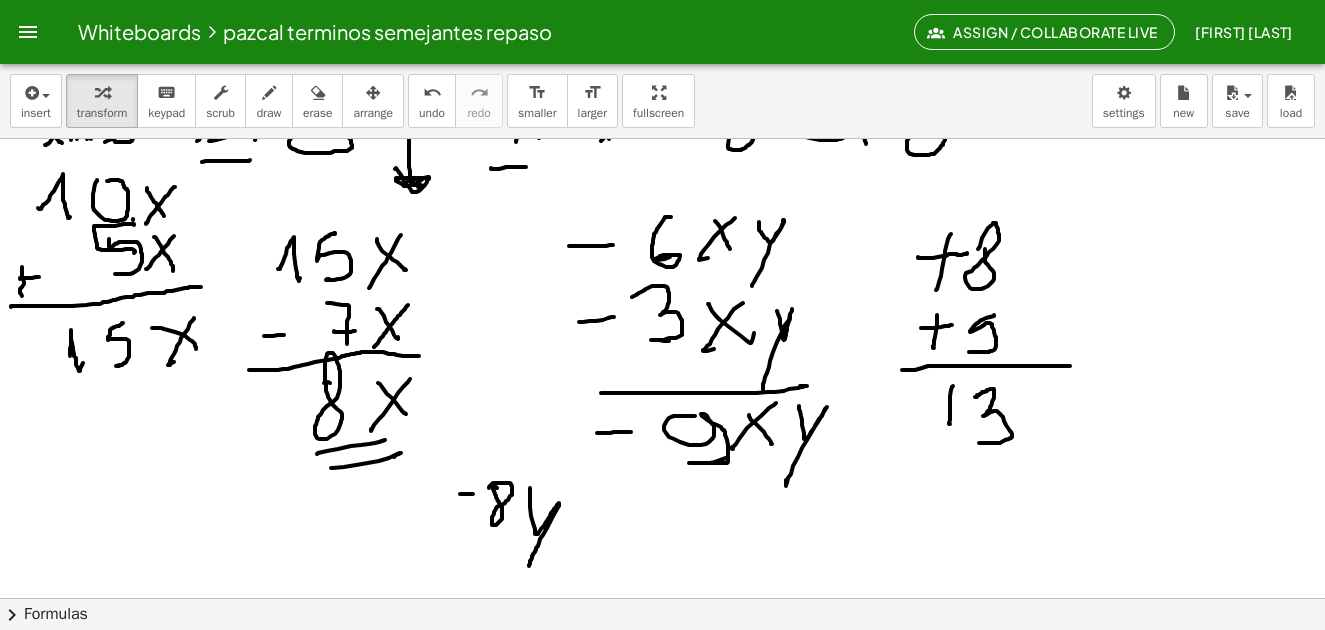 scroll, scrollTop: 1710, scrollLeft: 0, axis: vertical 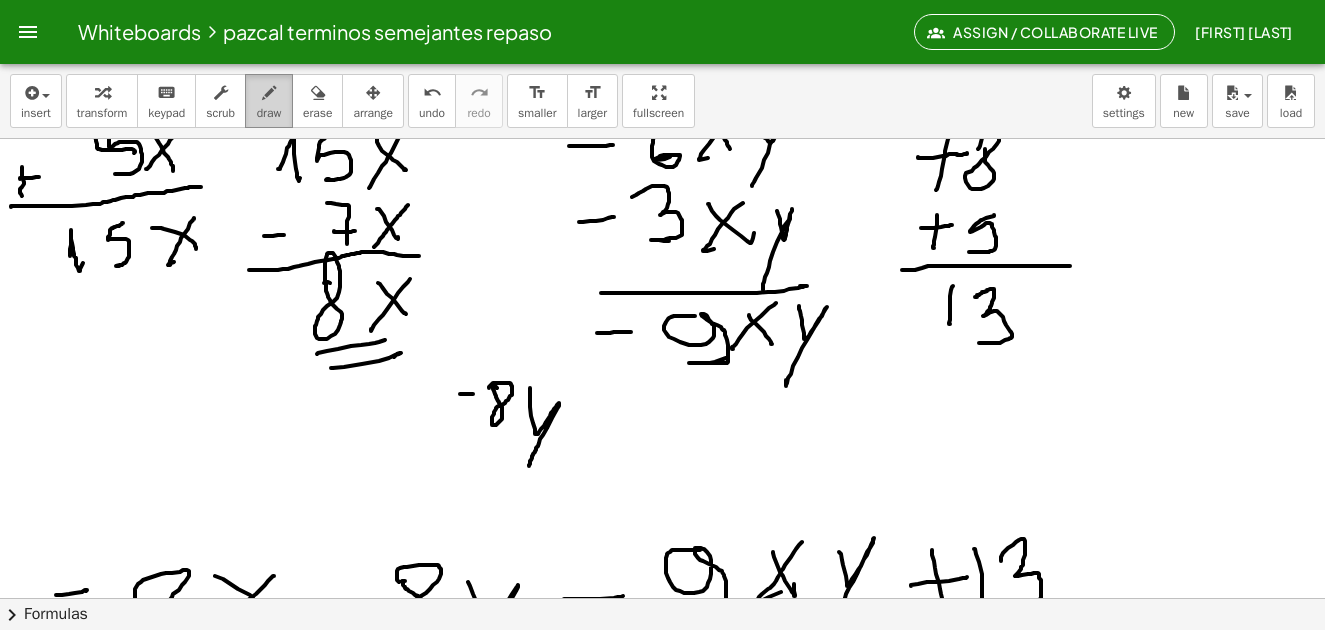 click on "draw" at bounding box center (269, 101) 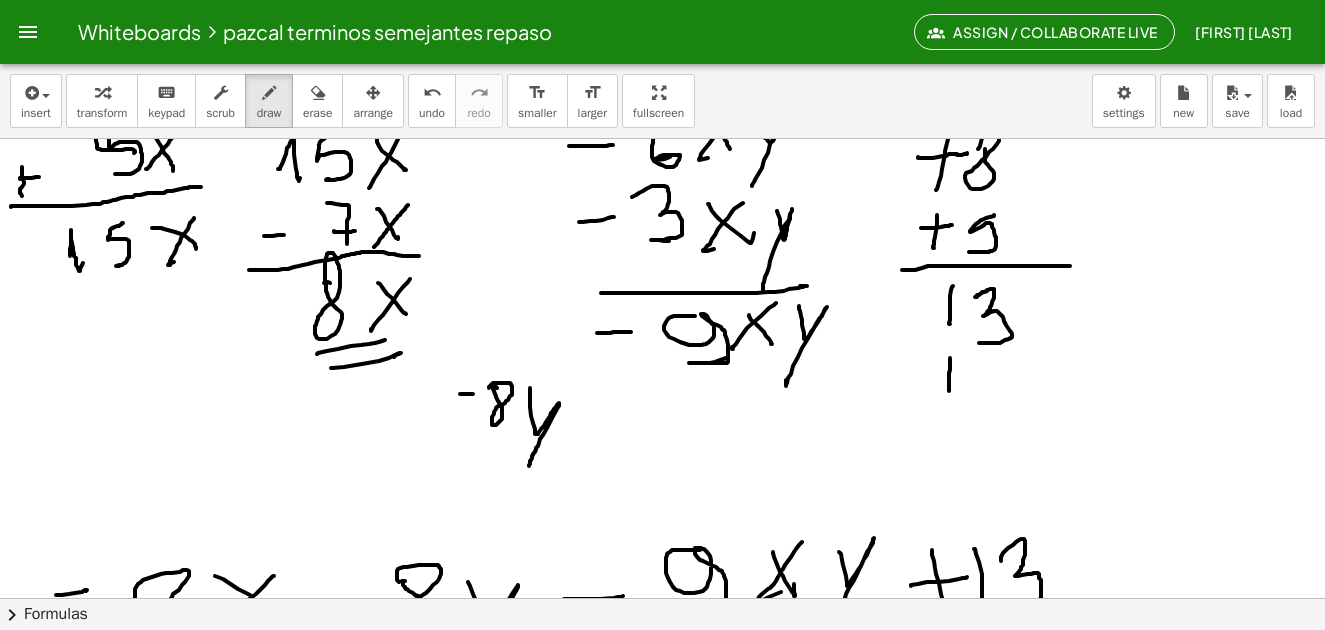 drag, startPoint x: 950, startPoint y: 358, endPoint x: 944, endPoint y: 398, distance: 40.4475 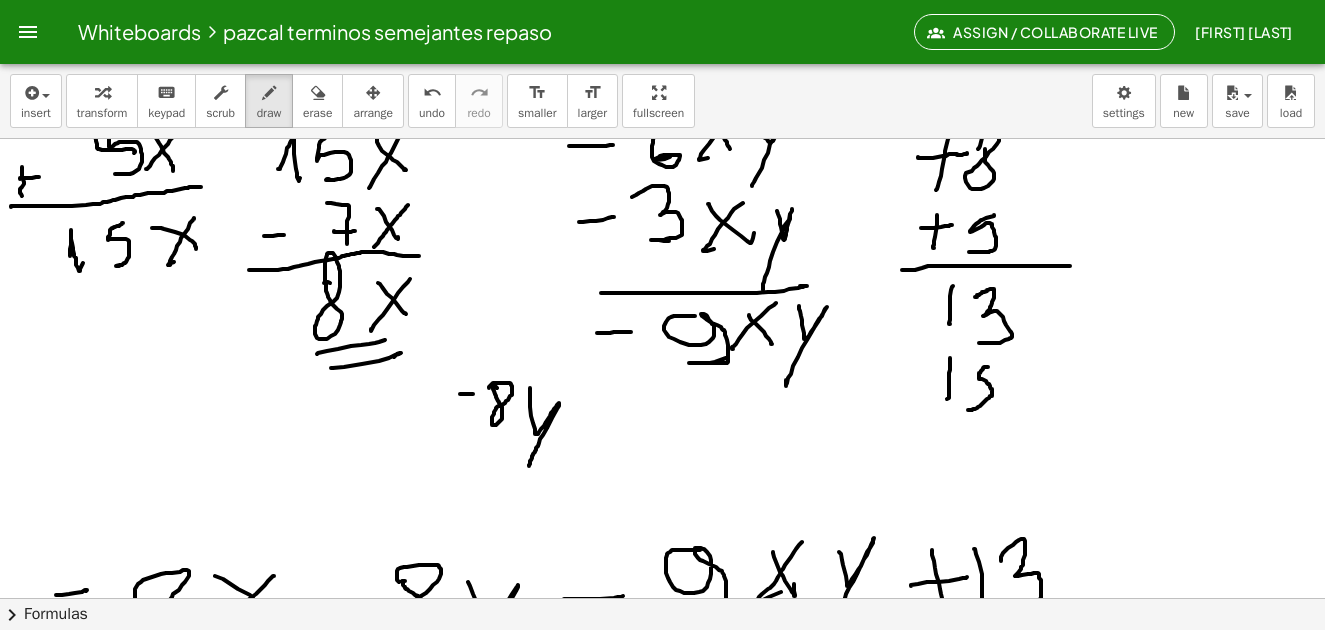 drag, startPoint x: 988, startPoint y: 367, endPoint x: 974, endPoint y: 408, distance: 43.32436 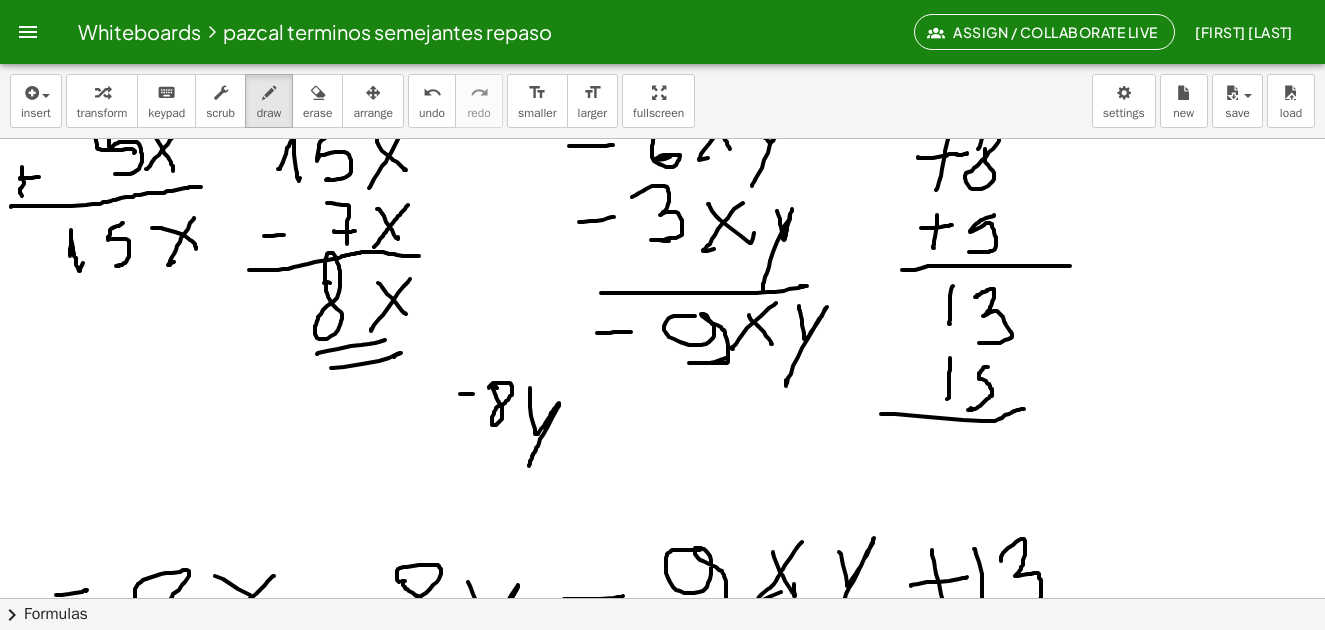 drag, startPoint x: 928, startPoint y: 417, endPoint x: 1027, endPoint y: 408, distance: 99.40825 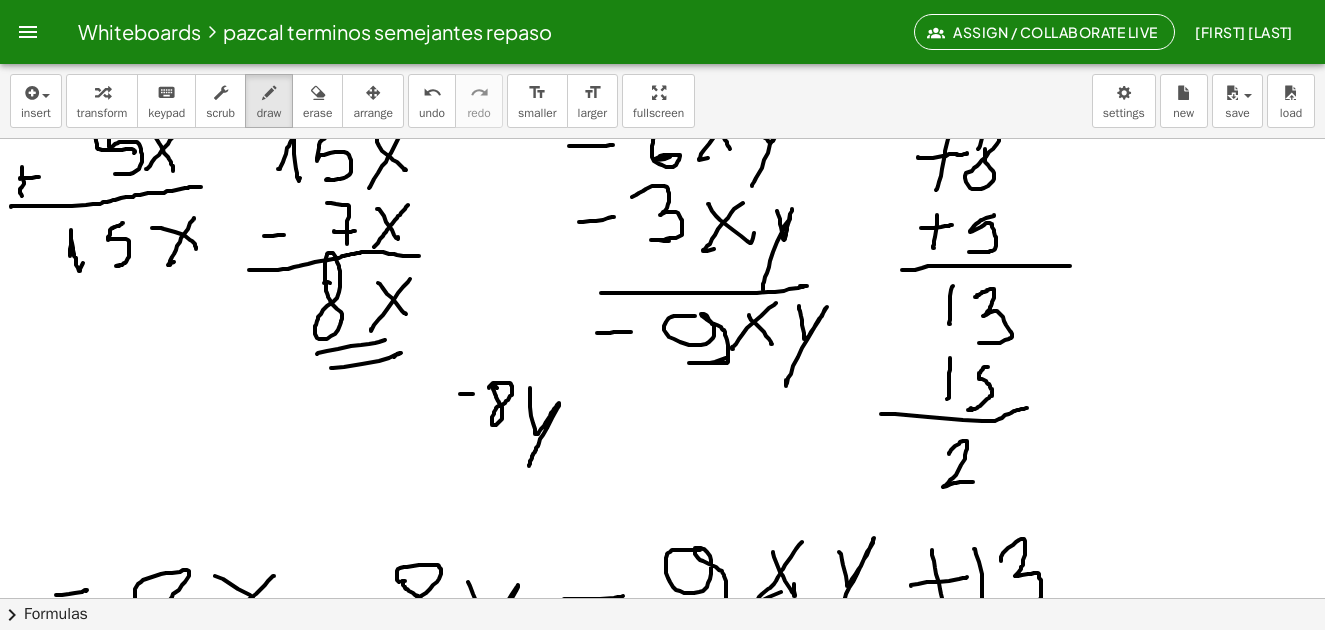 drag, startPoint x: 949, startPoint y: 454, endPoint x: 990, endPoint y: 459, distance: 41.303753 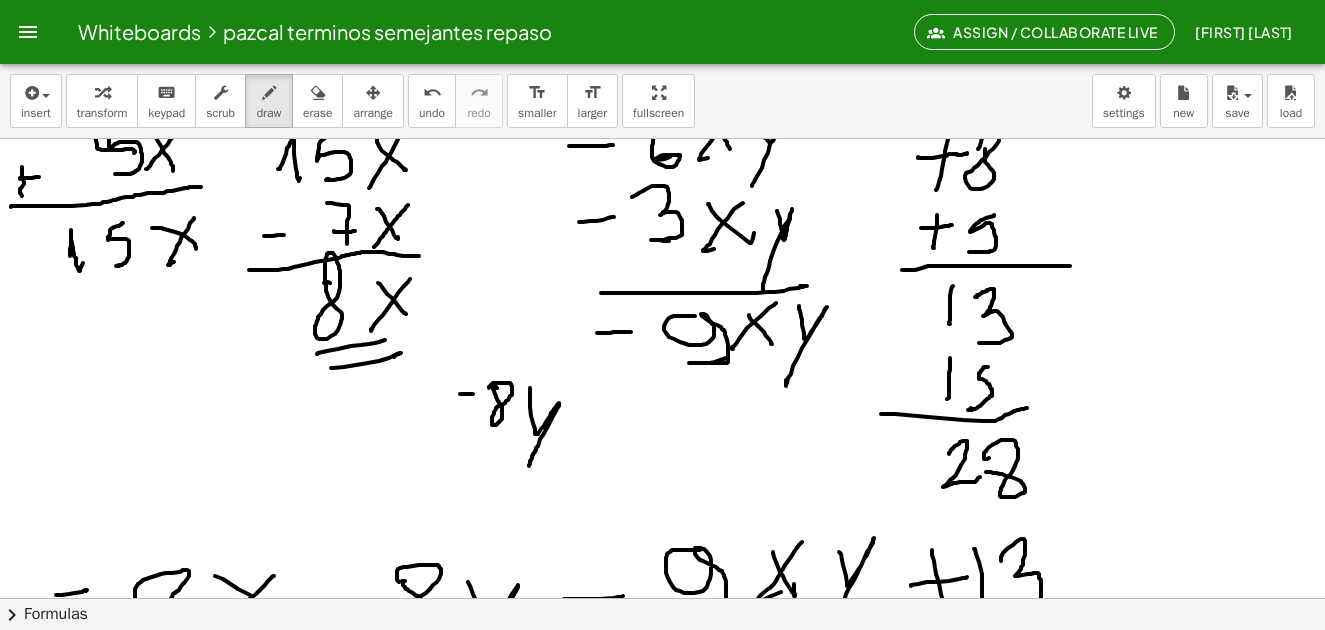 drag, startPoint x: 985, startPoint y: 459, endPoint x: 1021, endPoint y: 450, distance: 37.107952 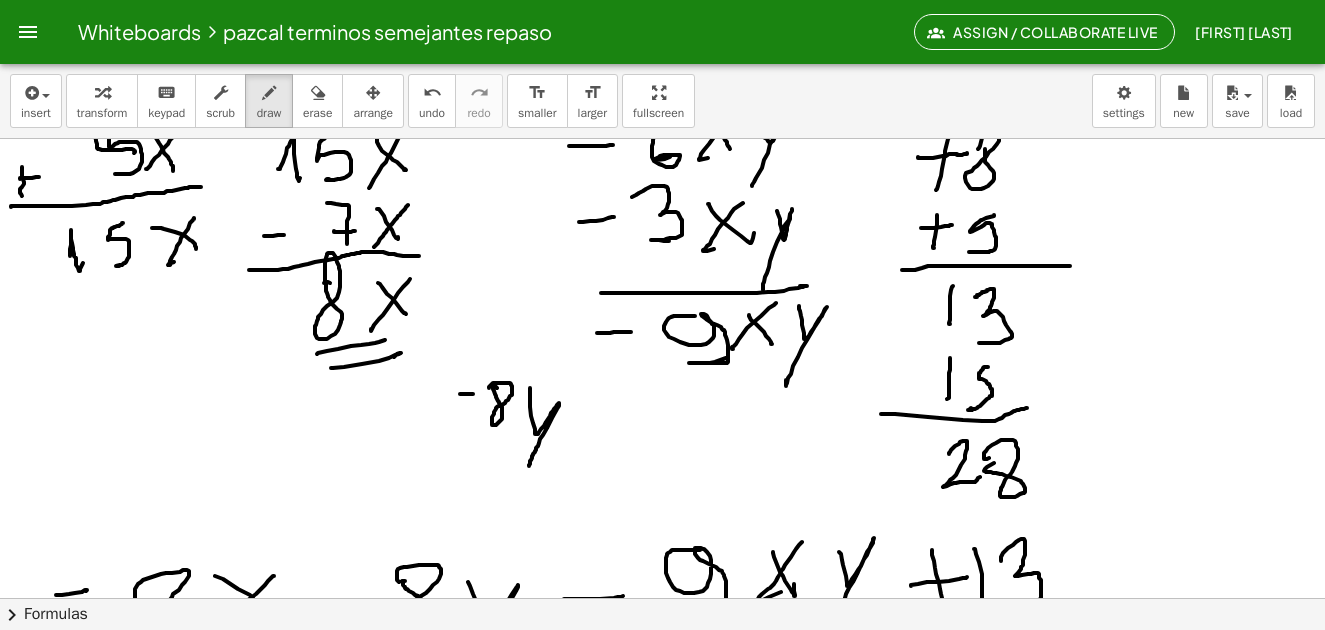 scroll, scrollTop: 1910, scrollLeft: 0, axis: vertical 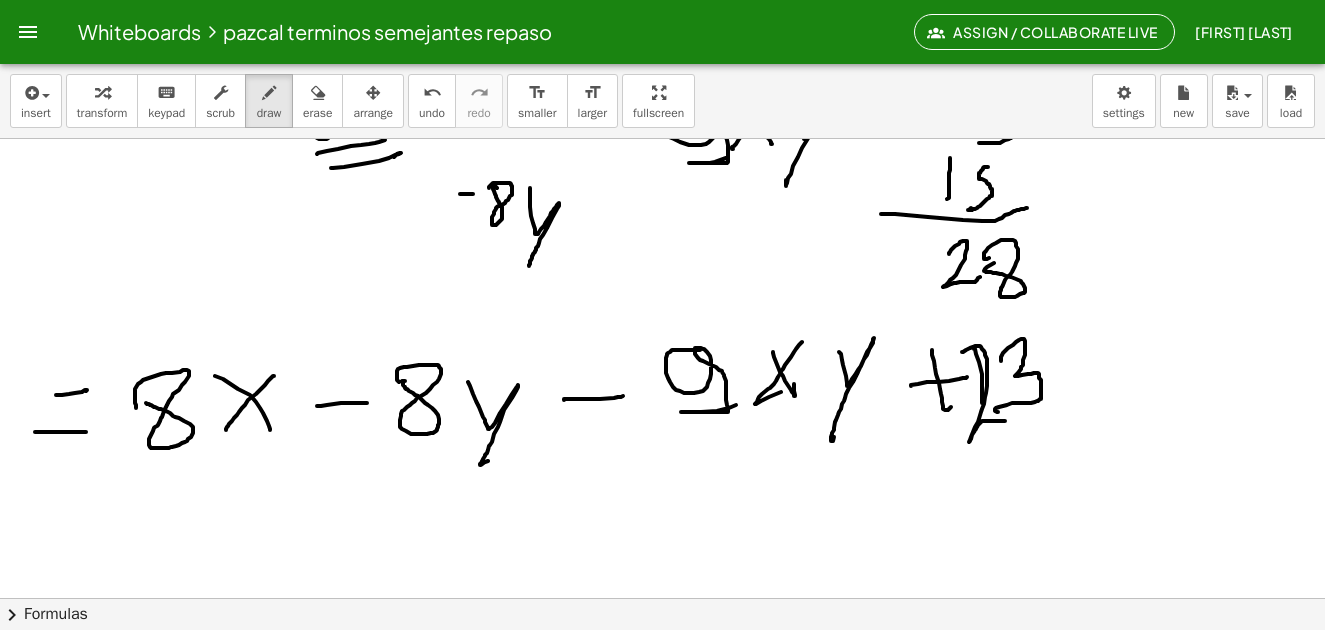 drag, startPoint x: 962, startPoint y: 352, endPoint x: 1022, endPoint y: 377, distance: 65 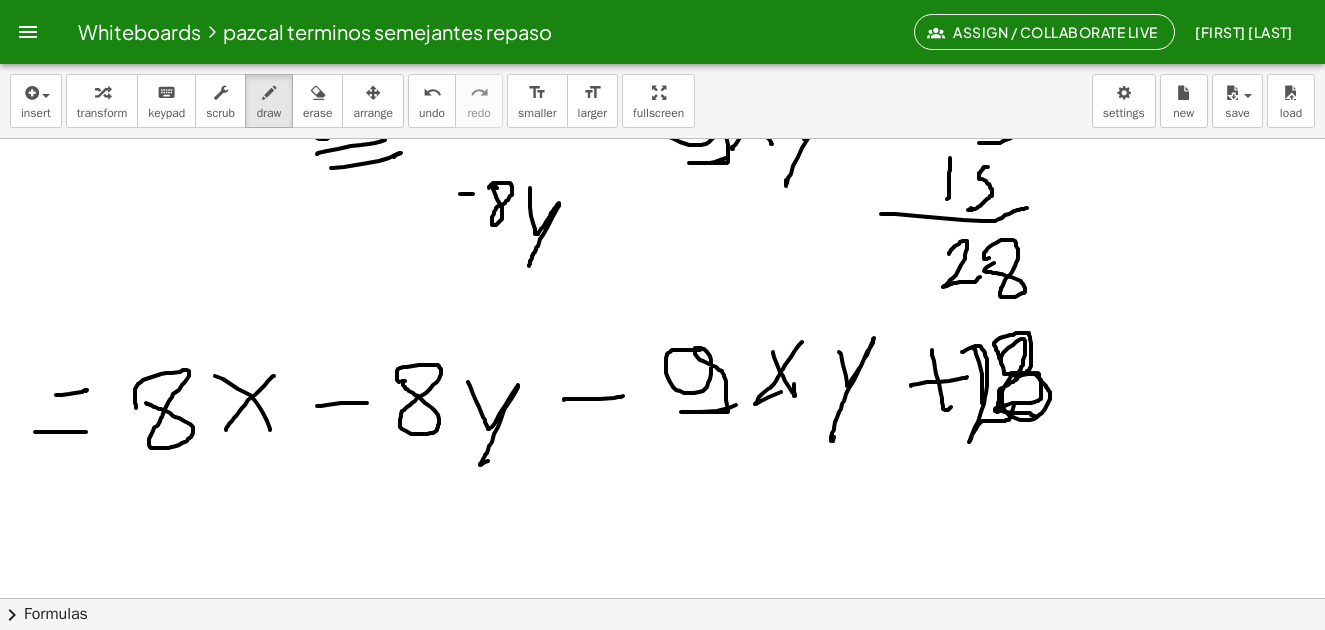 drag, startPoint x: 1011, startPoint y: 376, endPoint x: 1036, endPoint y: 423, distance: 53.235325 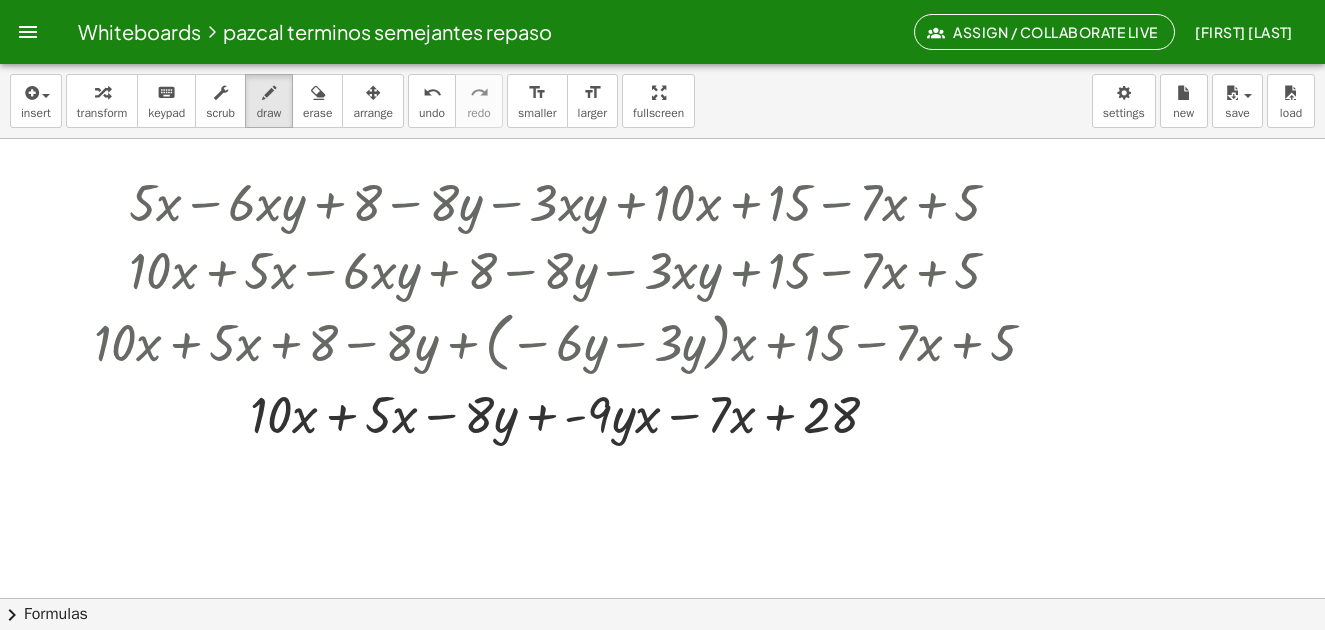scroll, scrollTop: 2769, scrollLeft: 0, axis: vertical 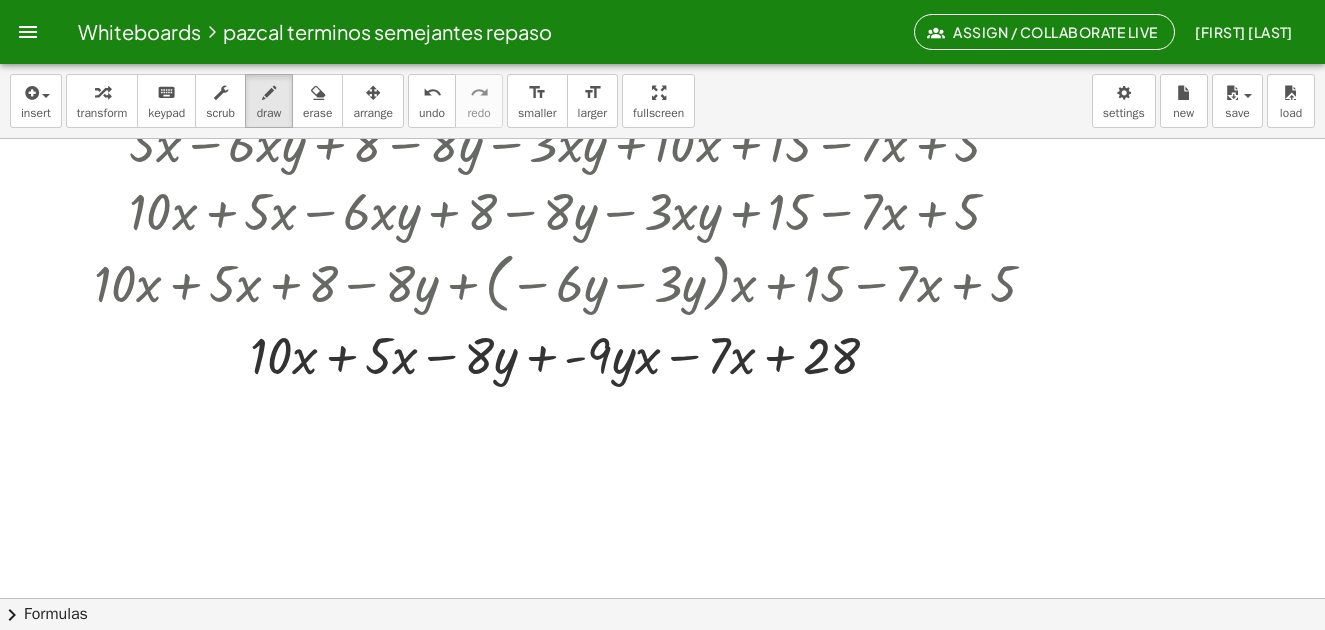 click at bounding box center (102, 93) 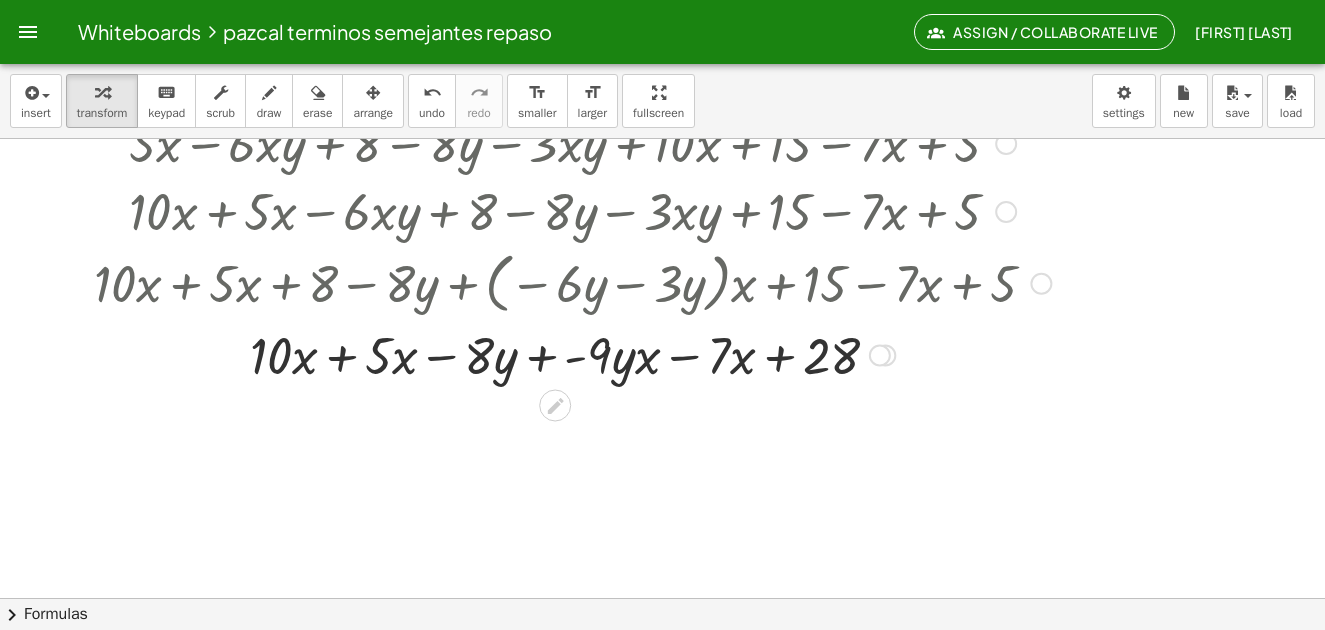 click at bounding box center (572, 354) 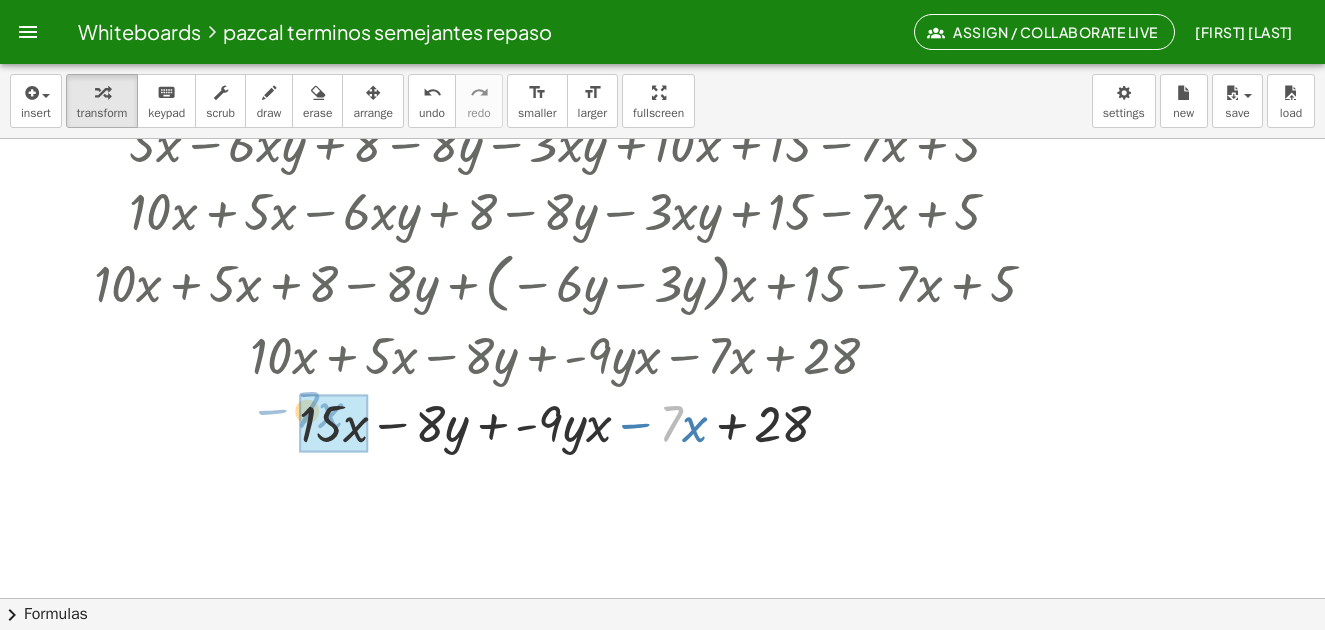 drag, startPoint x: 673, startPoint y: 415, endPoint x: 310, endPoint y: 402, distance: 363.2327 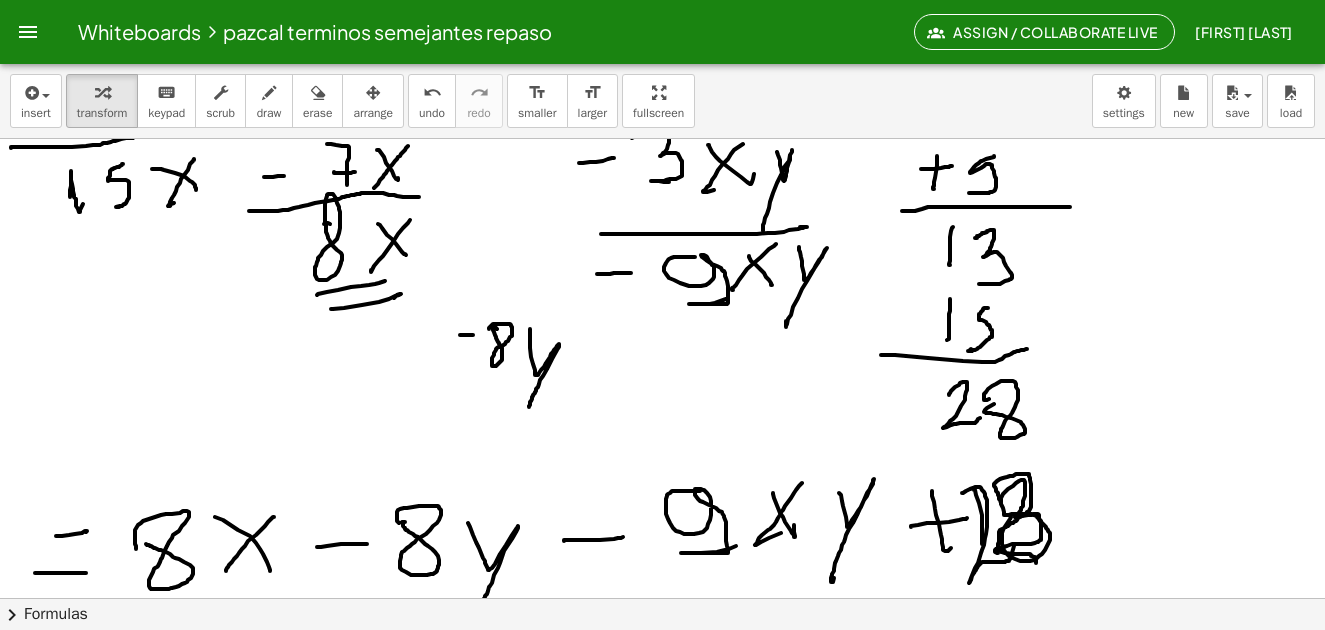 scroll, scrollTop: 1869, scrollLeft: 0, axis: vertical 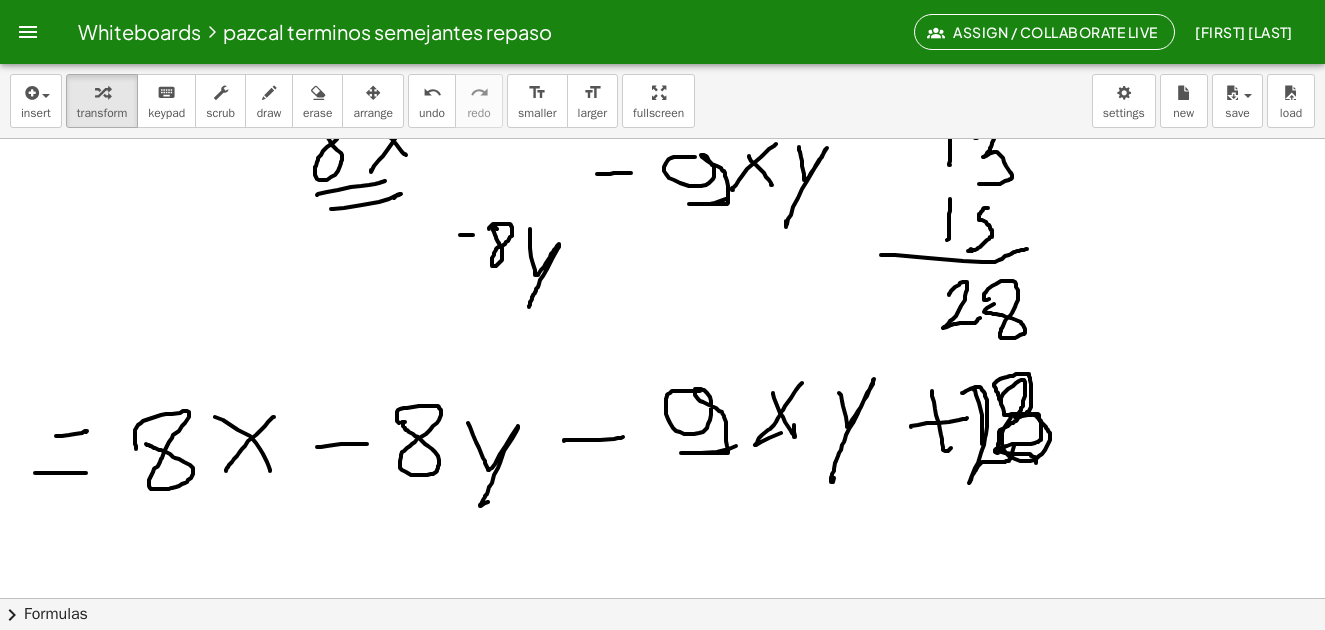drag, startPoint x: 322, startPoint y: 104, endPoint x: 876, endPoint y: 290, distance: 584.39026 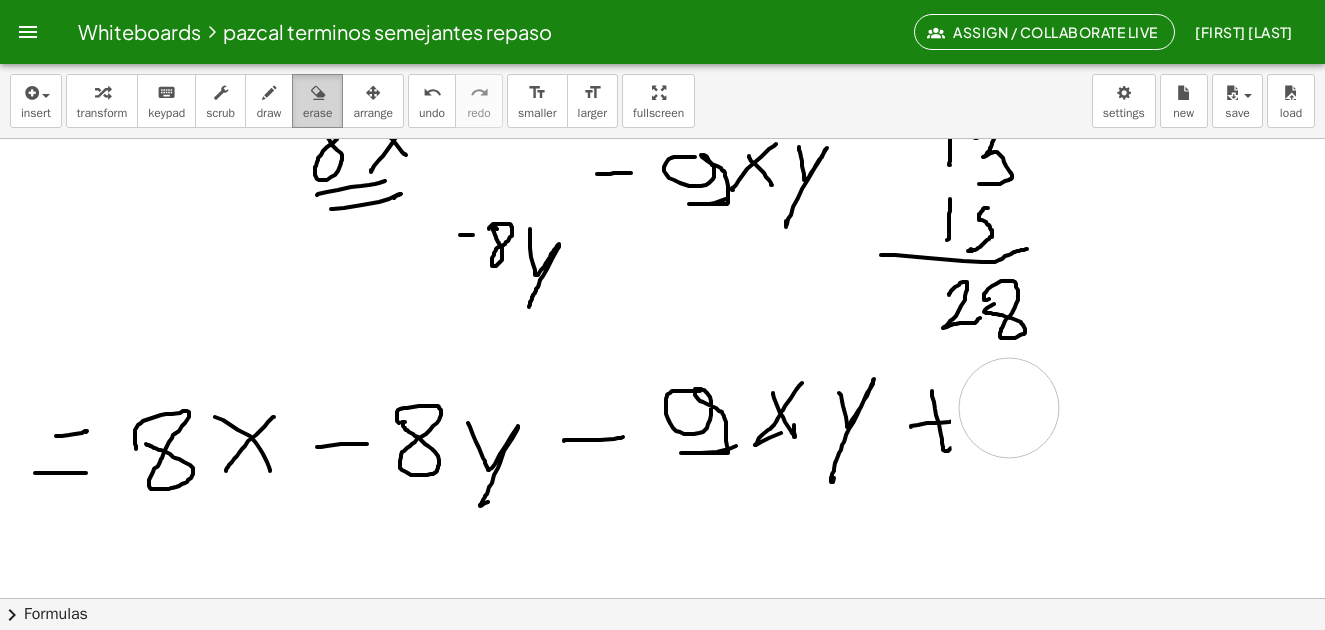 drag, startPoint x: 1028, startPoint y: 429, endPoint x: 321, endPoint y: 105, distance: 777.70496 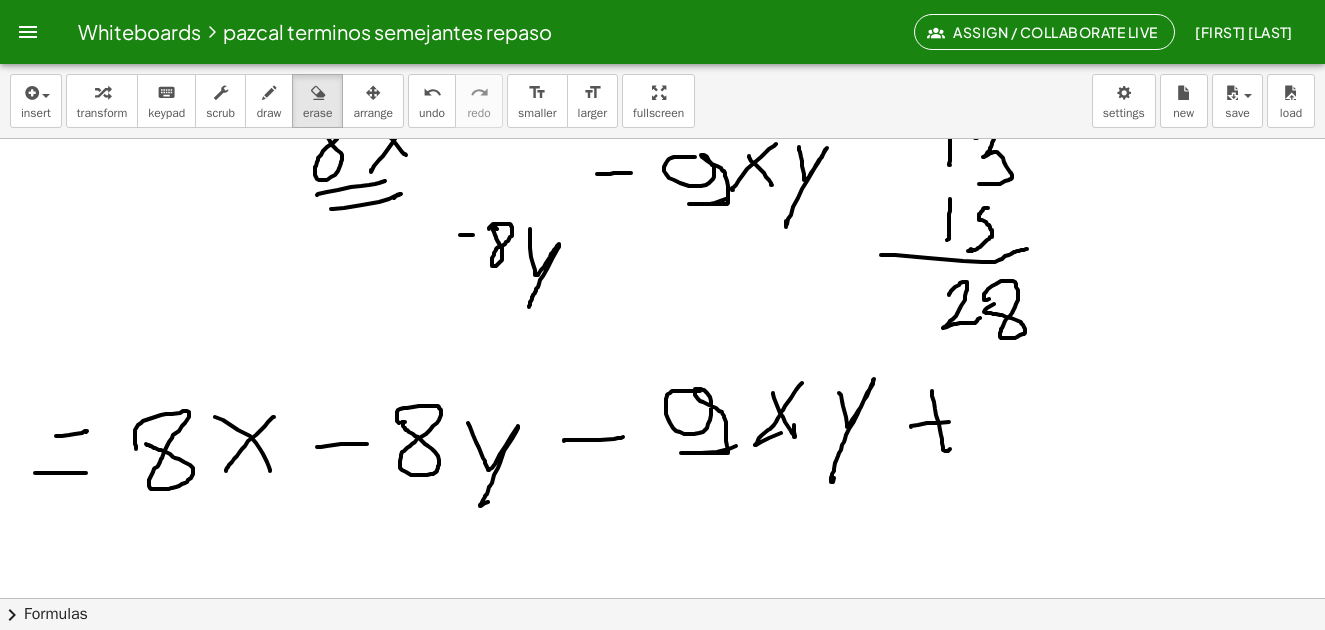 drag, startPoint x: 271, startPoint y: 92, endPoint x: 466, endPoint y: 192, distance: 219.14607 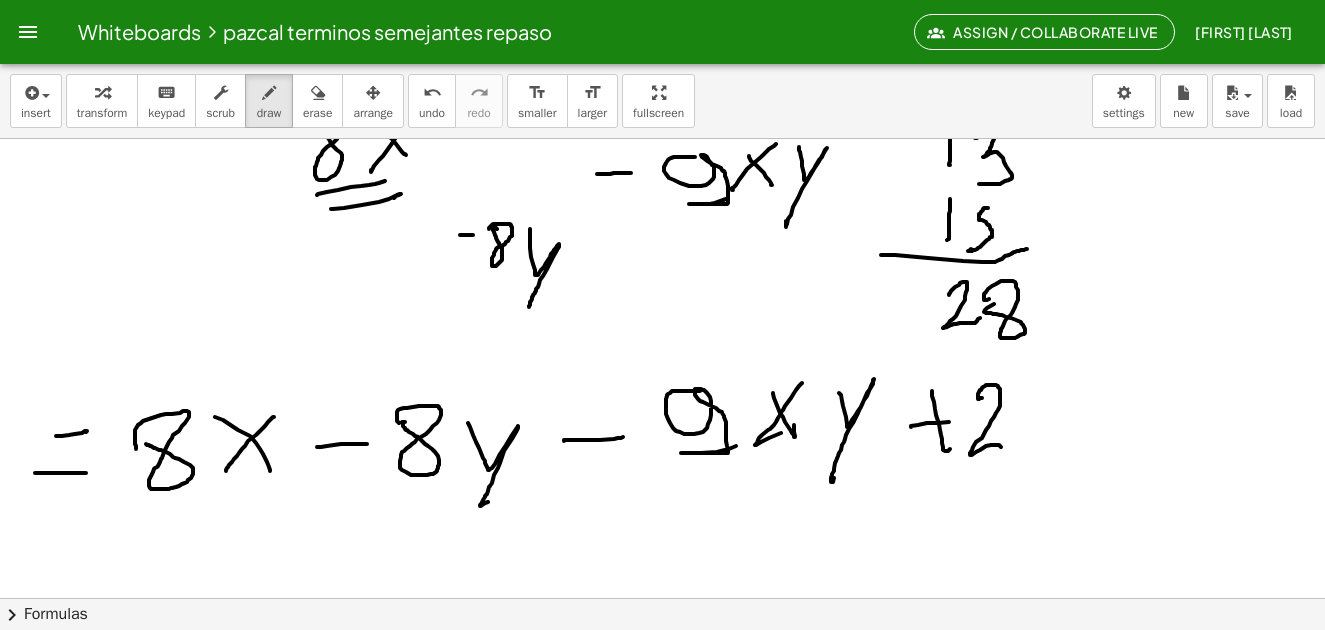 drag, startPoint x: 979, startPoint y: 399, endPoint x: 1022, endPoint y: 441, distance: 60.108234 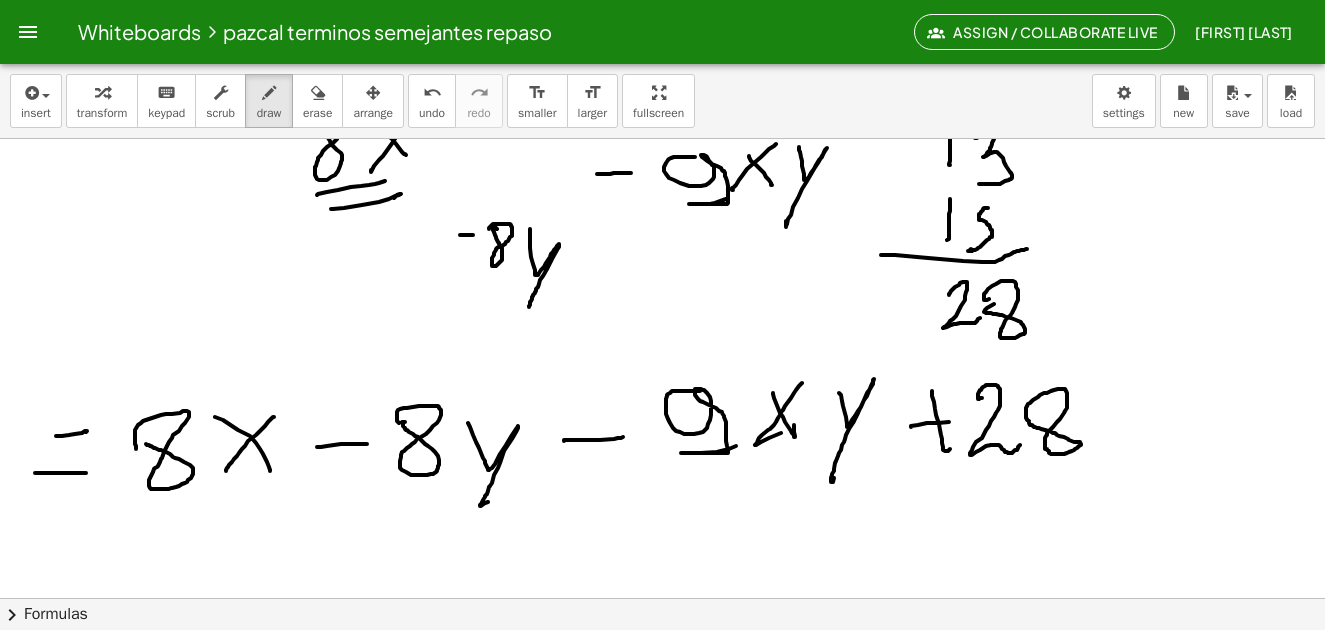 drag, startPoint x: 1029, startPoint y: 421, endPoint x: 1084, endPoint y: 414, distance: 55.443665 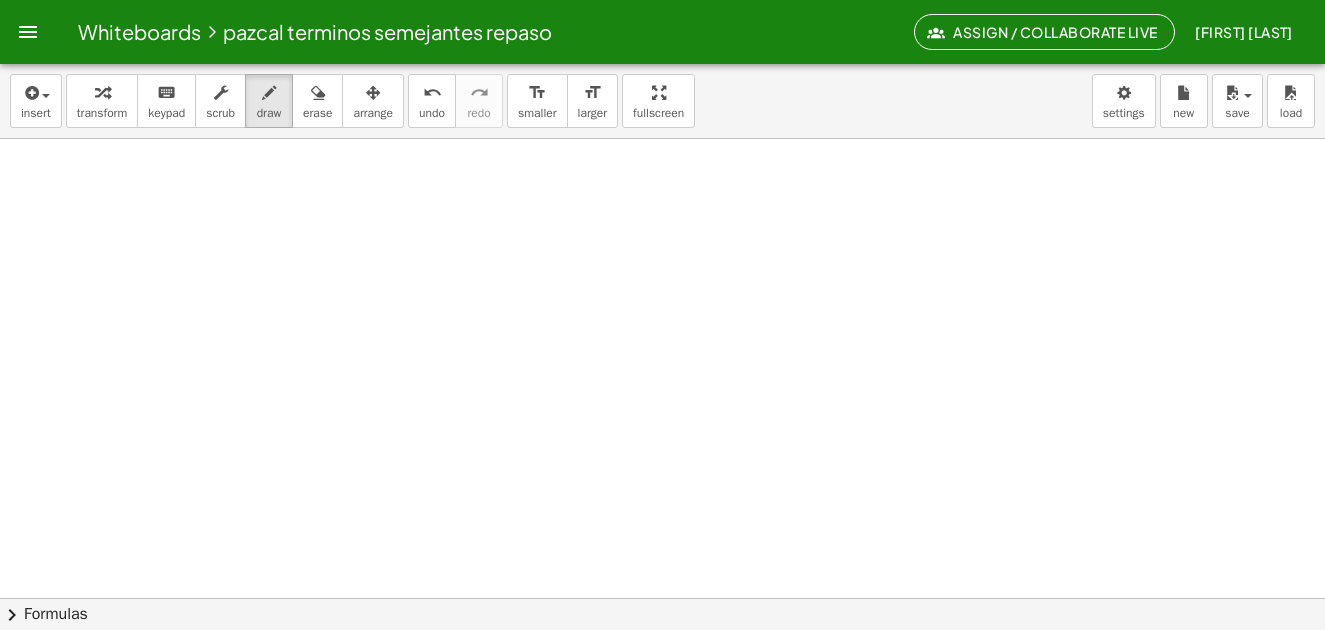 scroll, scrollTop: 3528, scrollLeft: 0, axis: vertical 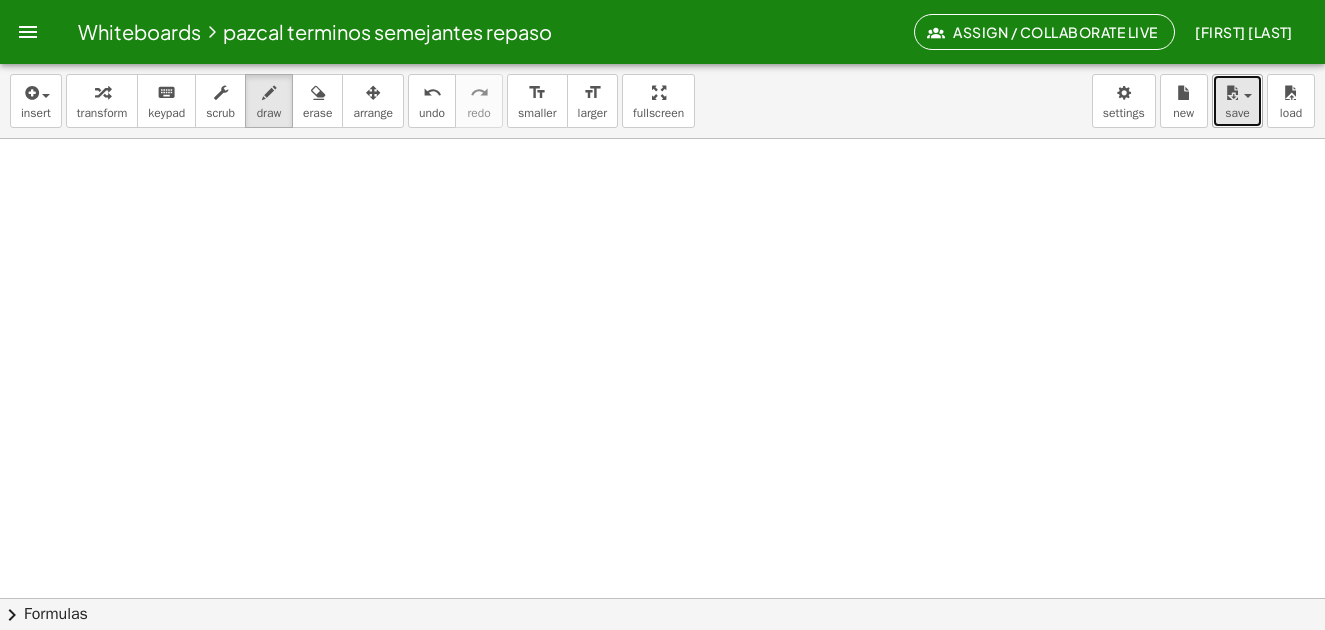 click on "save" at bounding box center [1237, 113] 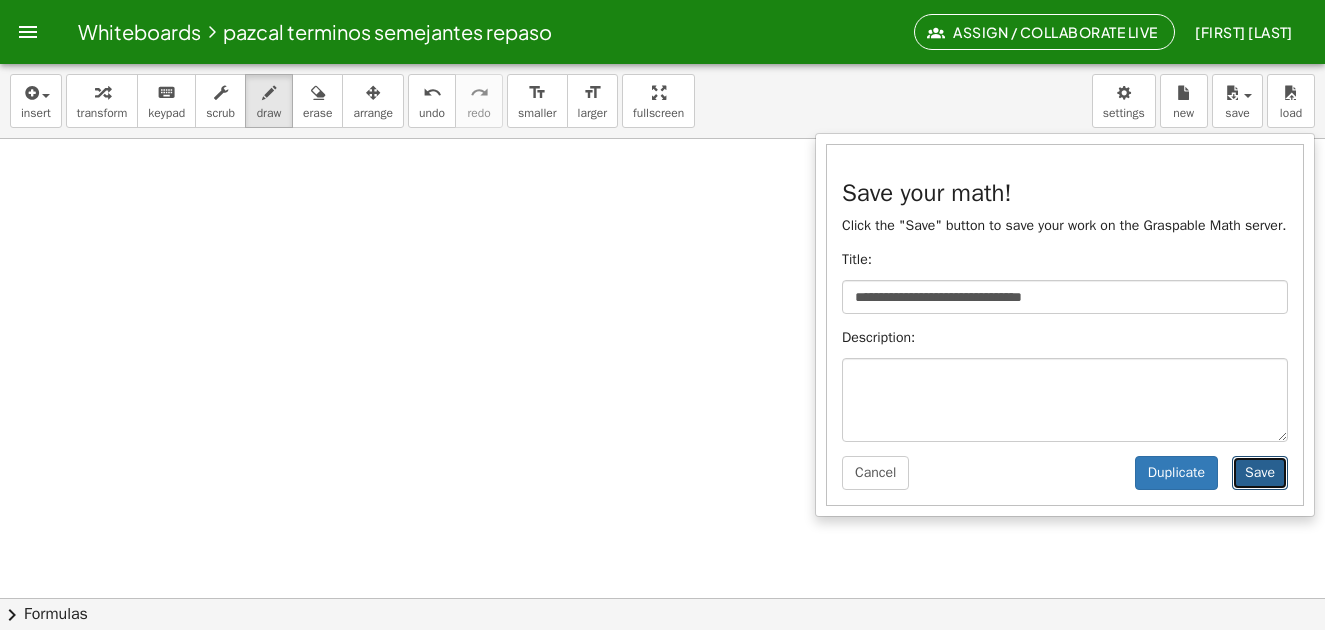 click on "Save" at bounding box center [1260, 473] 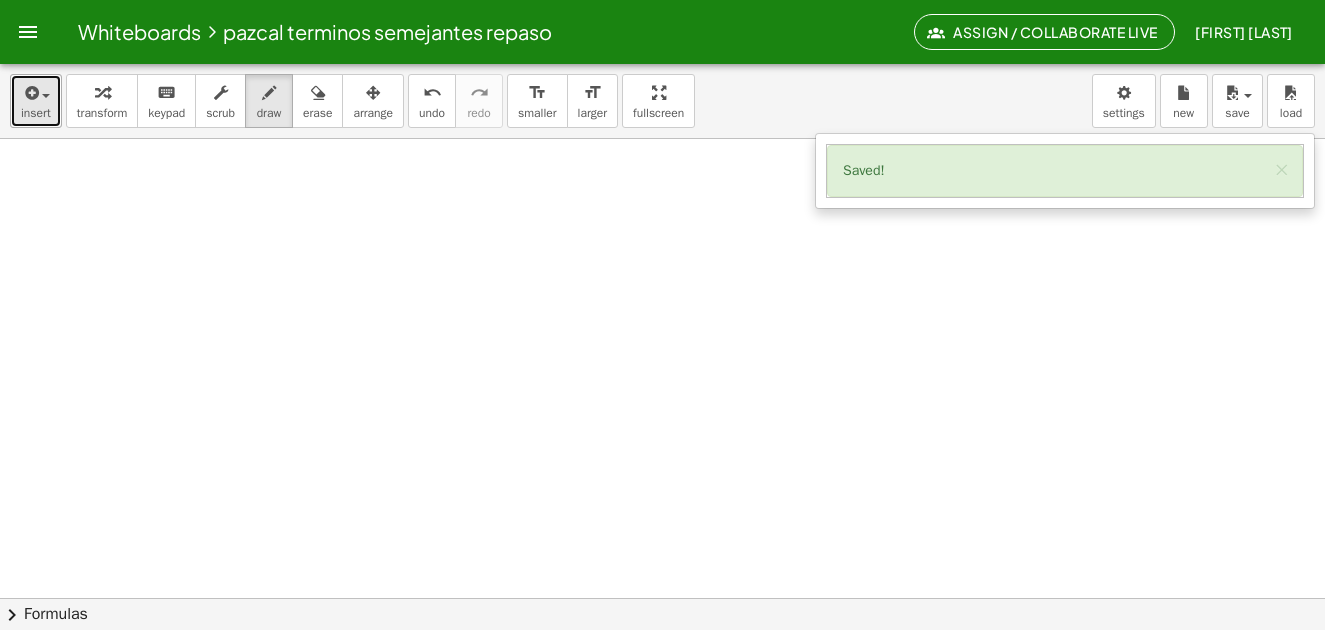 click at bounding box center (36, 92) 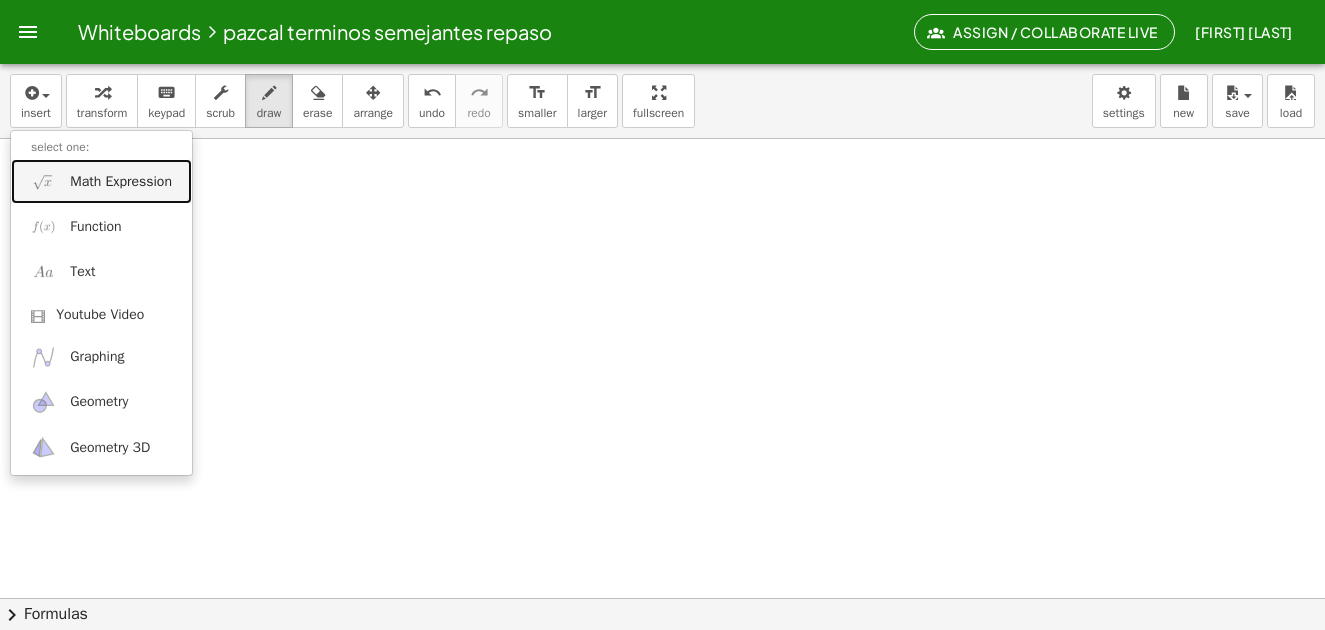 click on "Math Expression" at bounding box center [121, 182] 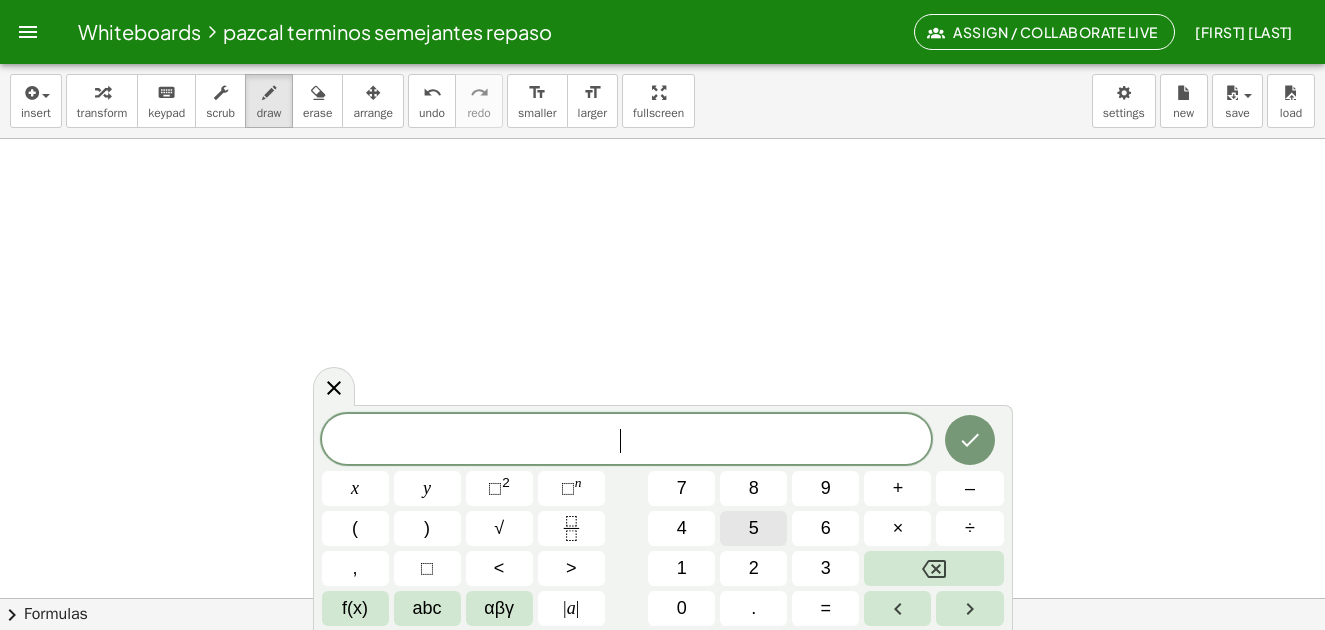 click on "5" at bounding box center (753, 528) 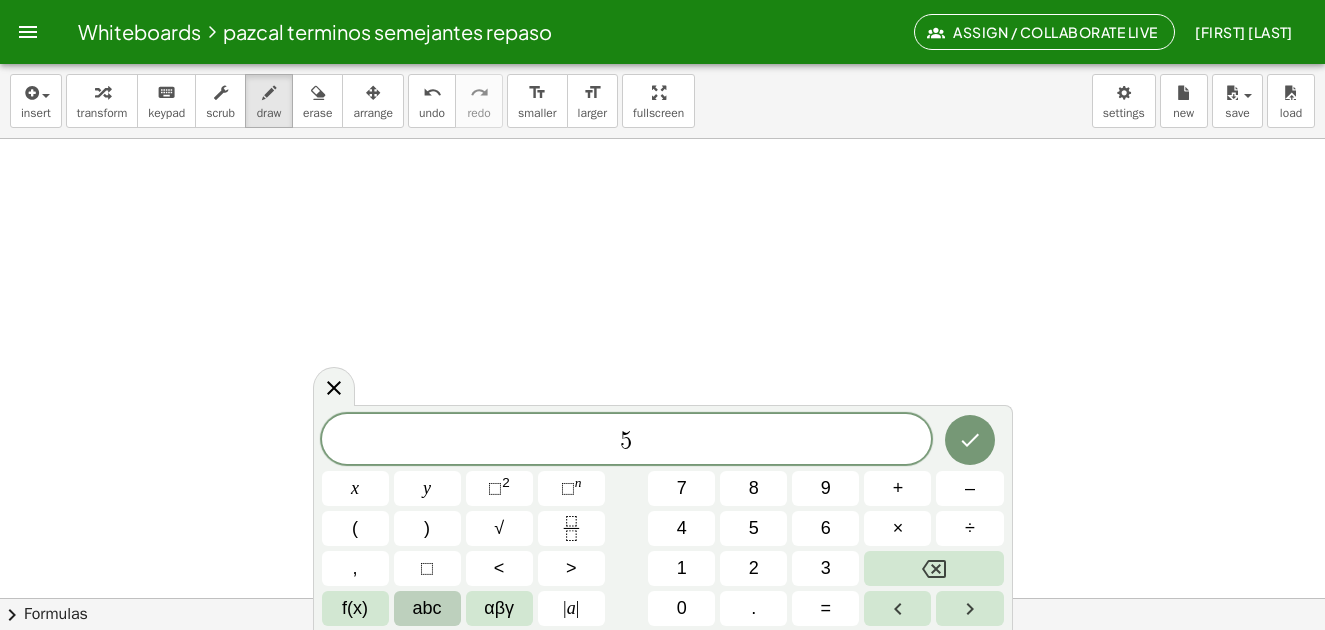 click on "abc" at bounding box center [427, 608] 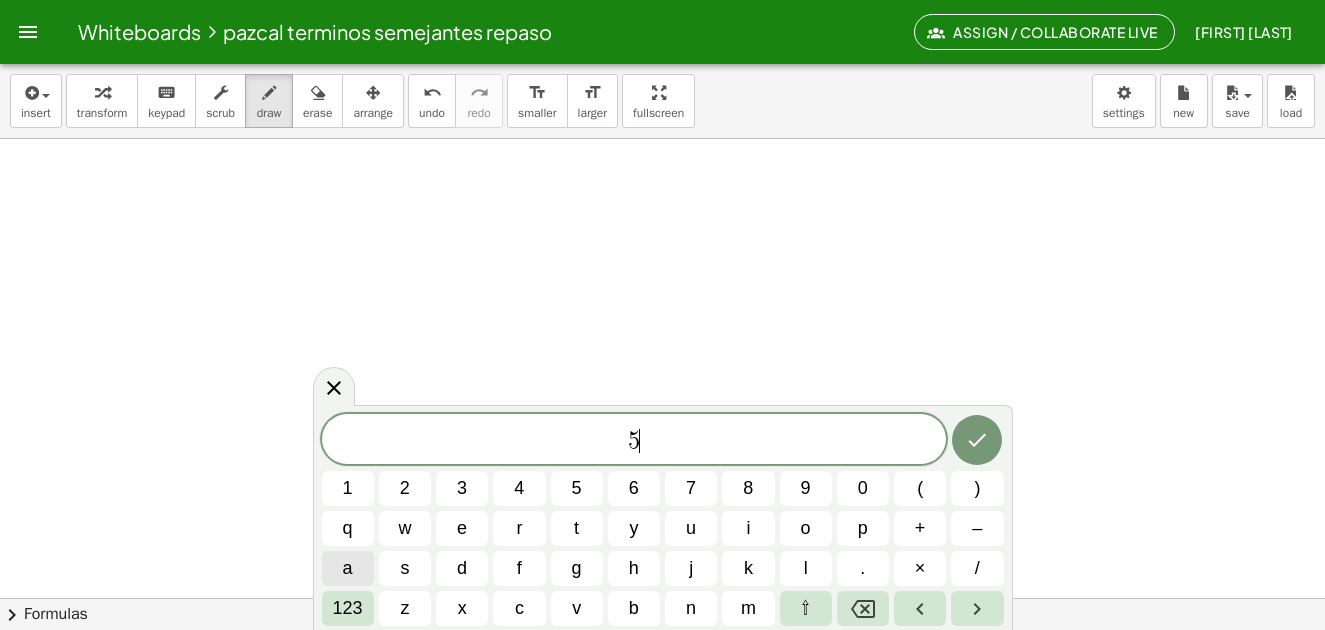 click on "a" at bounding box center (348, 568) 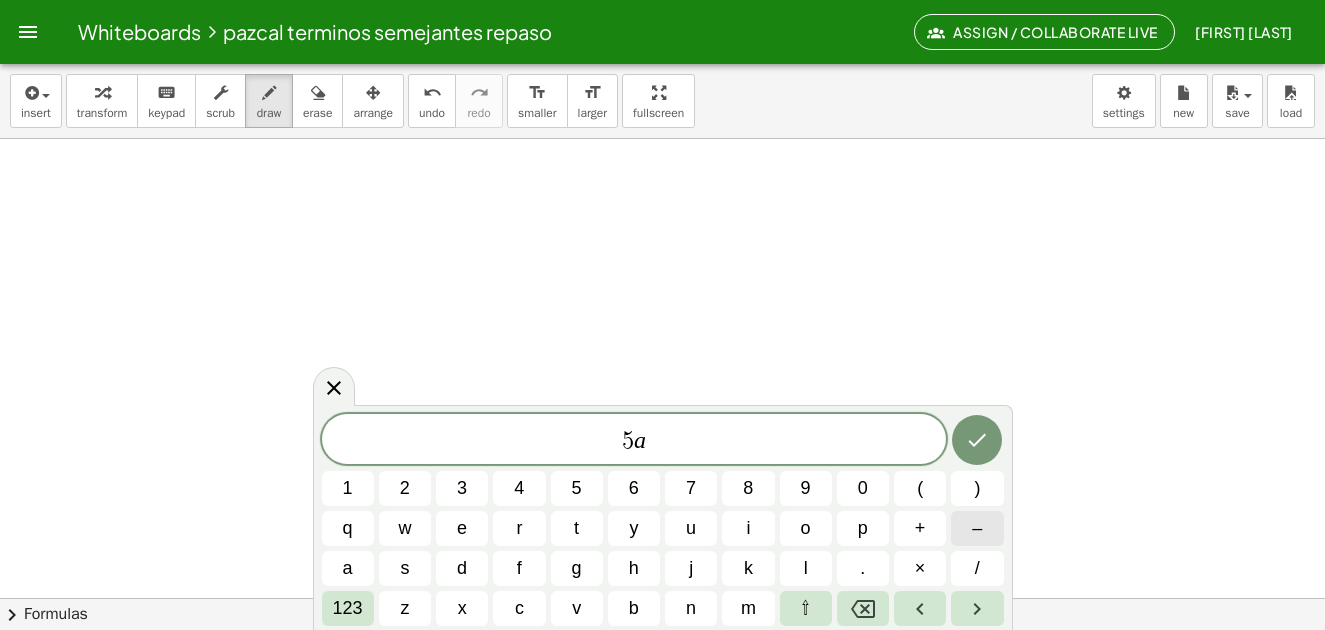 click on "–" at bounding box center (977, 528) 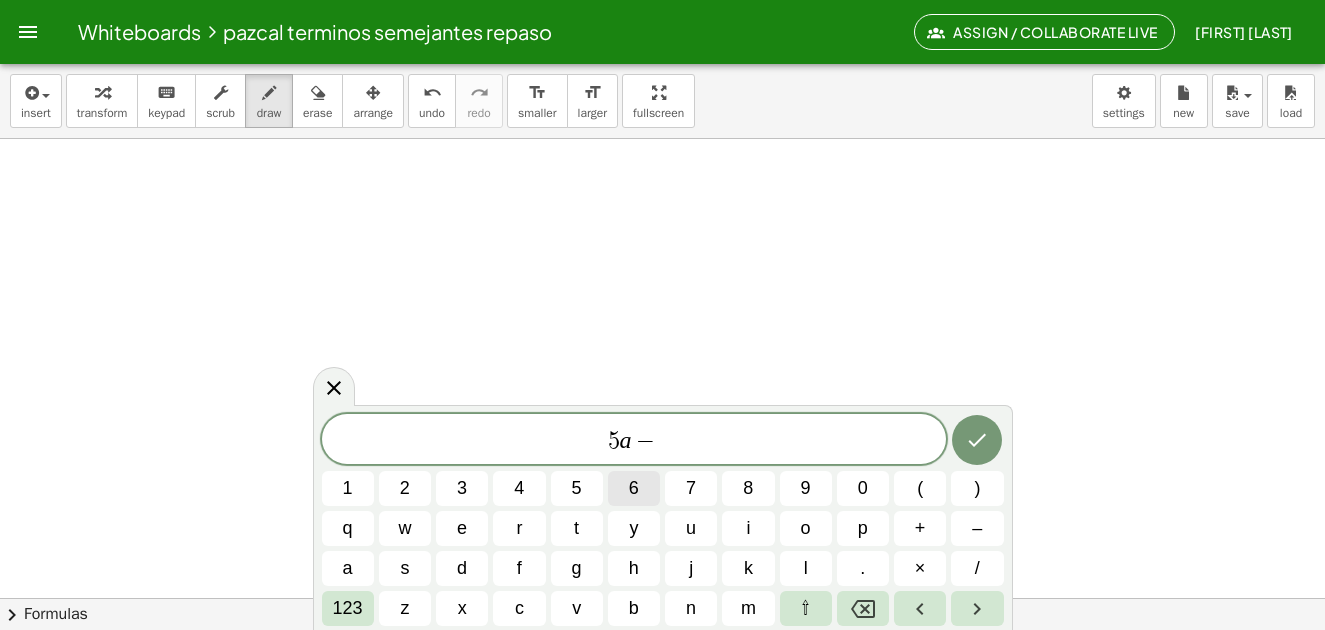 click on "6" at bounding box center [634, 488] 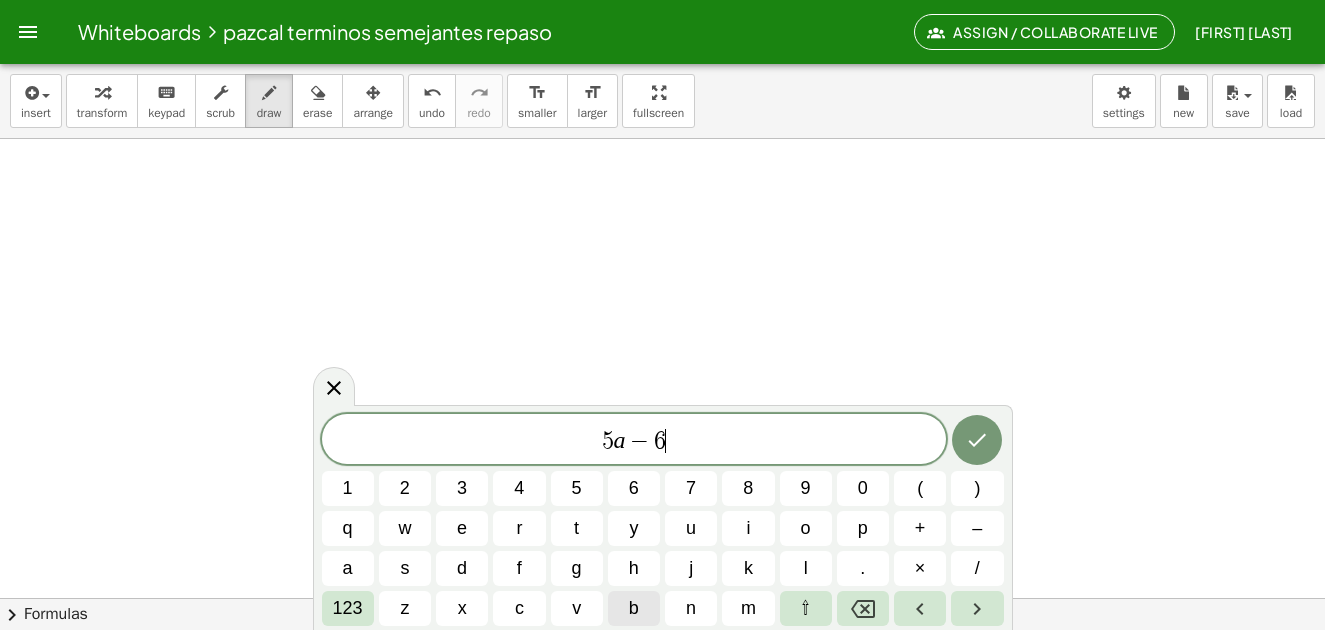 click on "b" at bounding box center (634, 608) 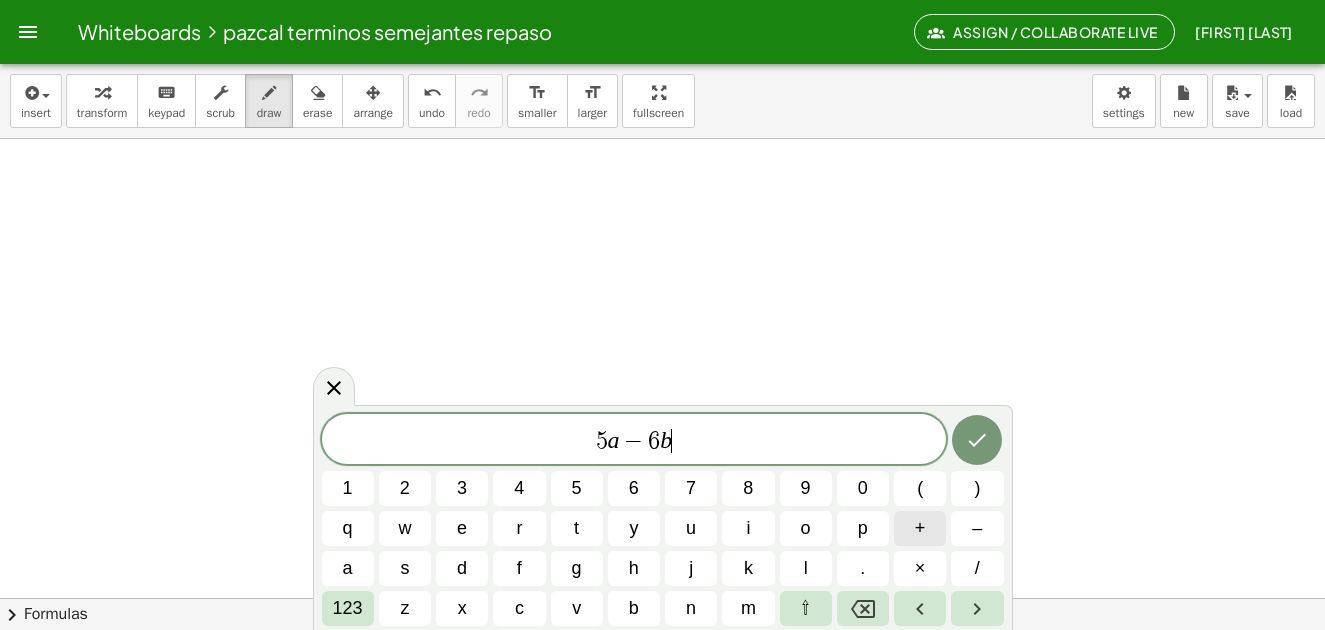 click on "+" at bounding box center [920, 528] 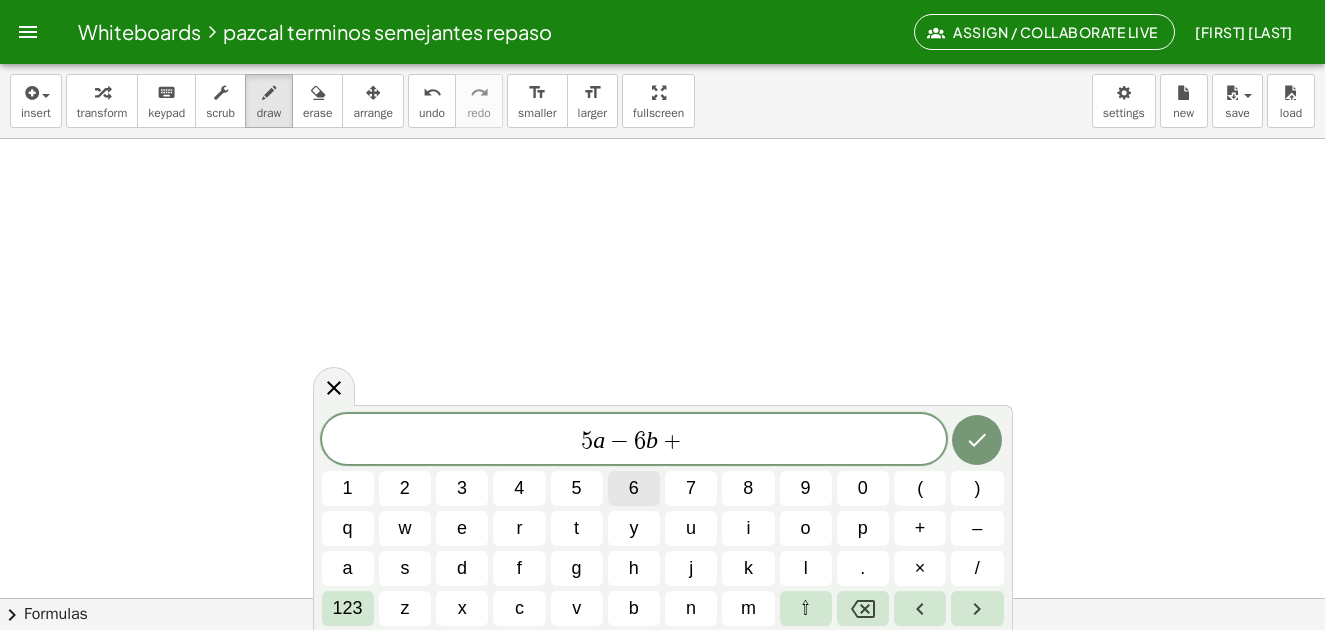 click on "6" at bounding box center (634, 488) 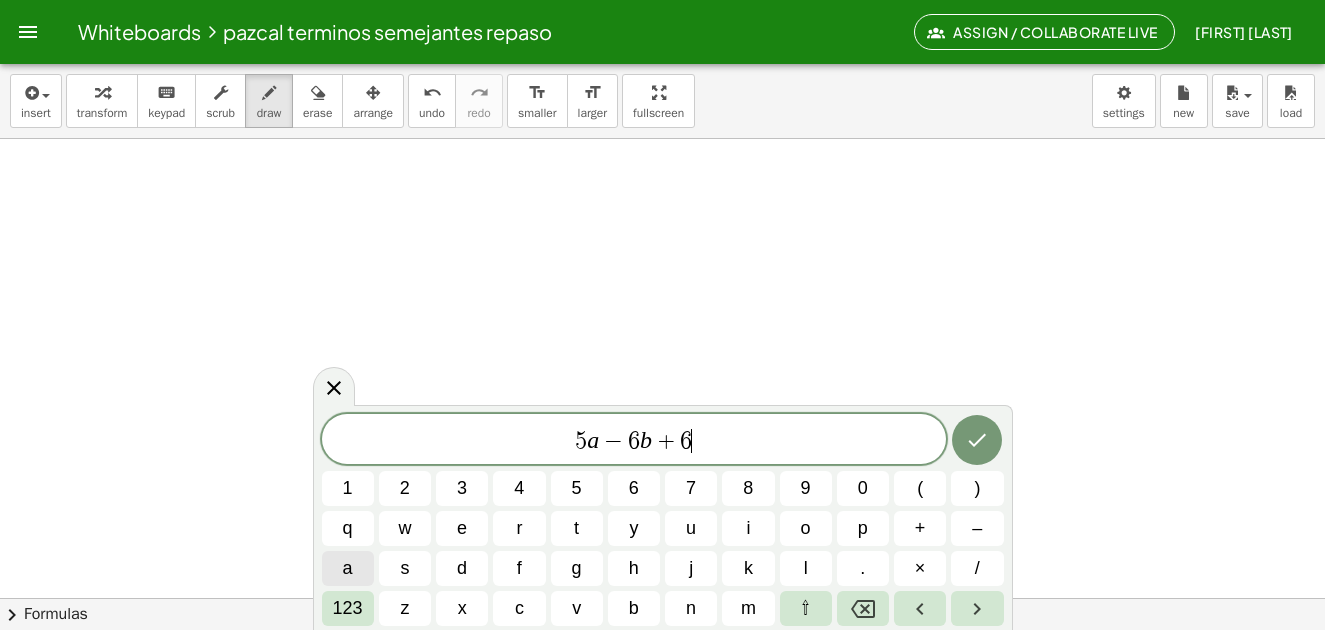 click on "a" at bounding box center [348, 568] 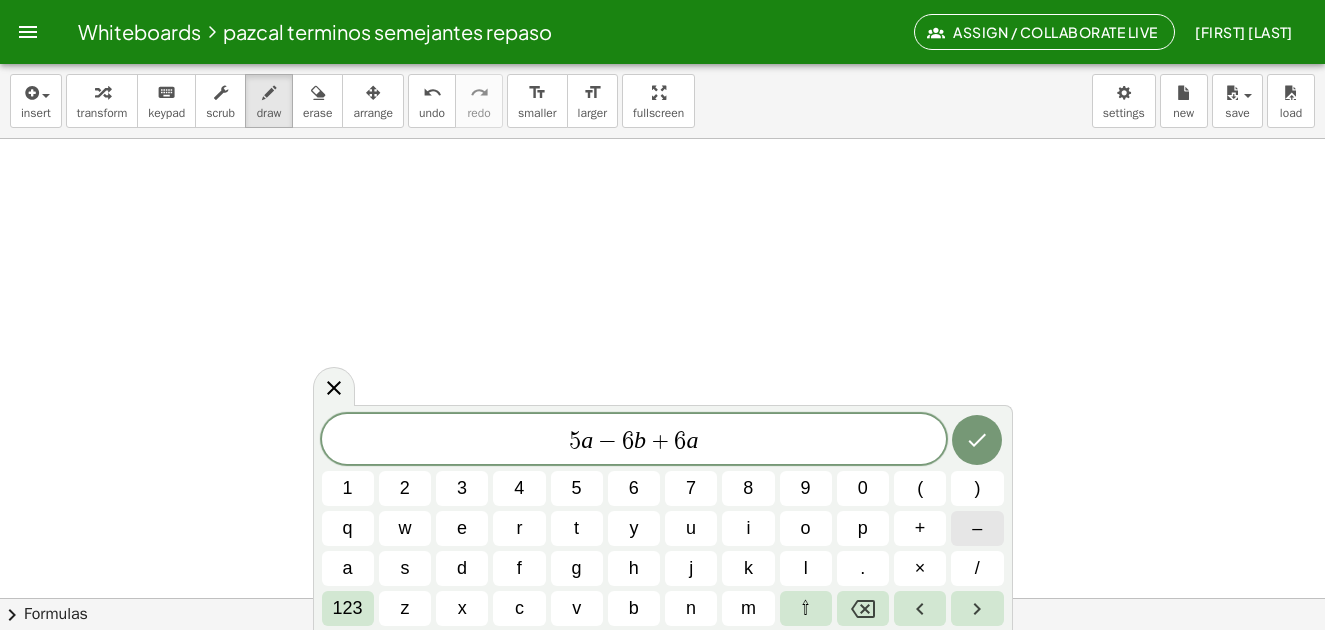 click on "–" at bounding box center (977, 528) 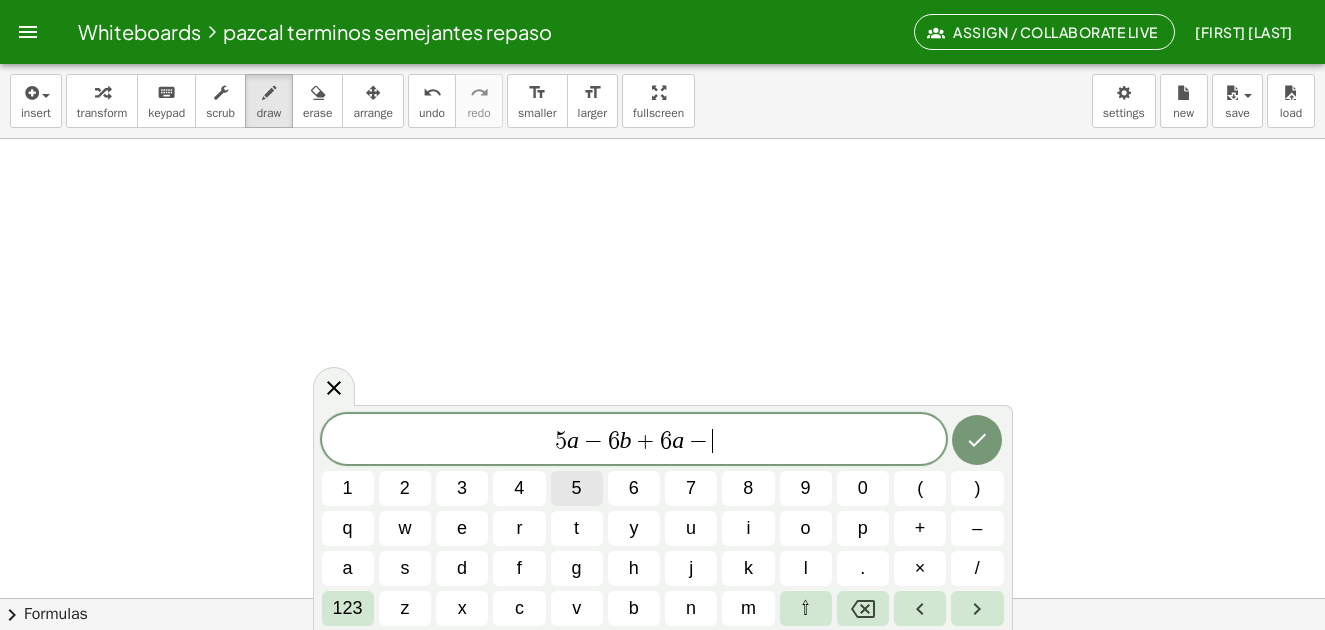 click on "5" at bounding box center [577, 488] 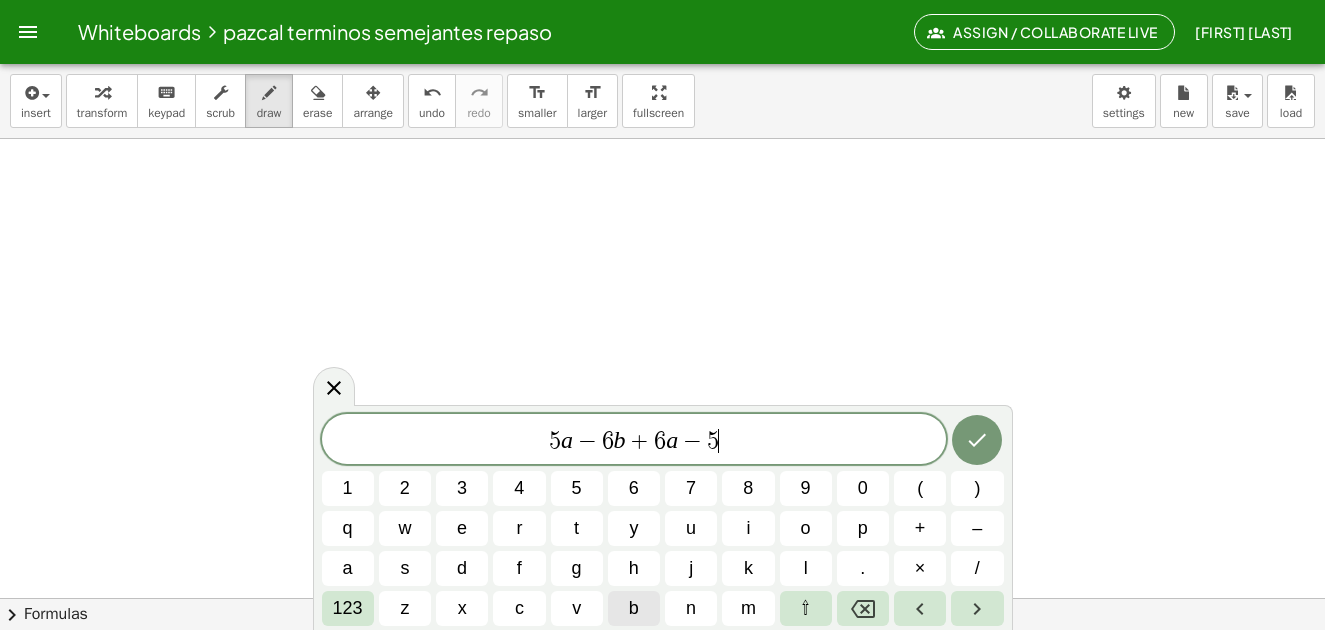 click on "b" at bounding box center (634, 608) 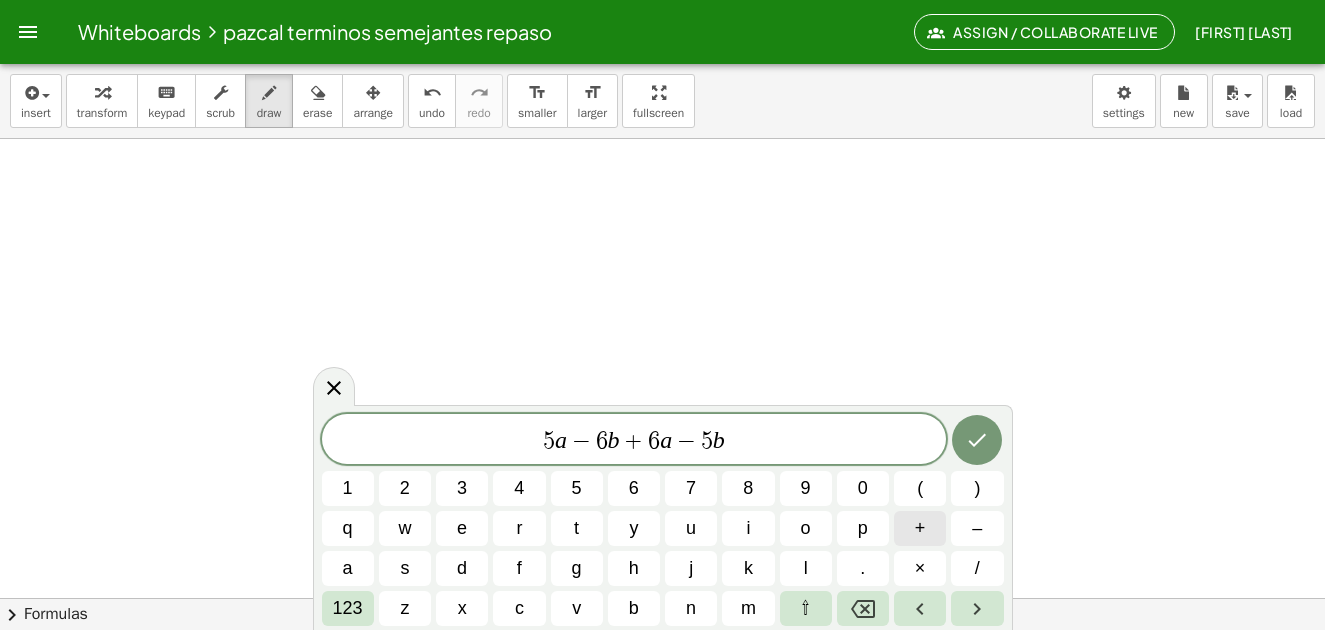 click on "+" at bounding box center (920, 528) 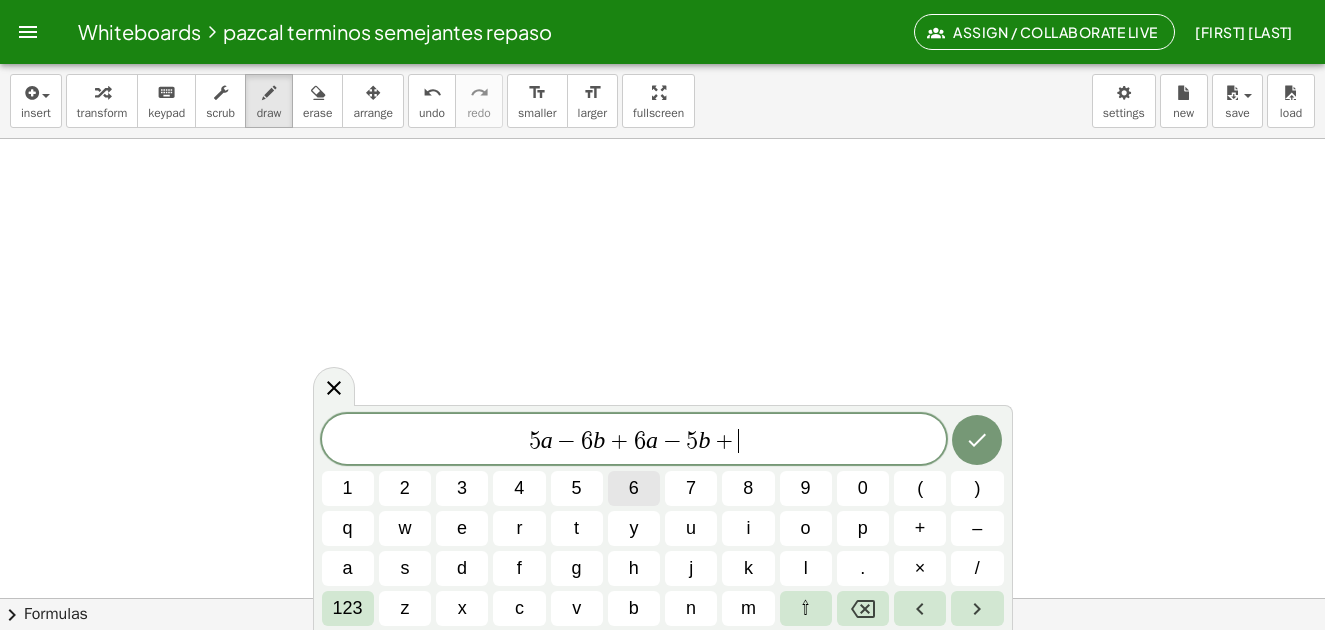 click on "6" at bounding box center (634, 488) 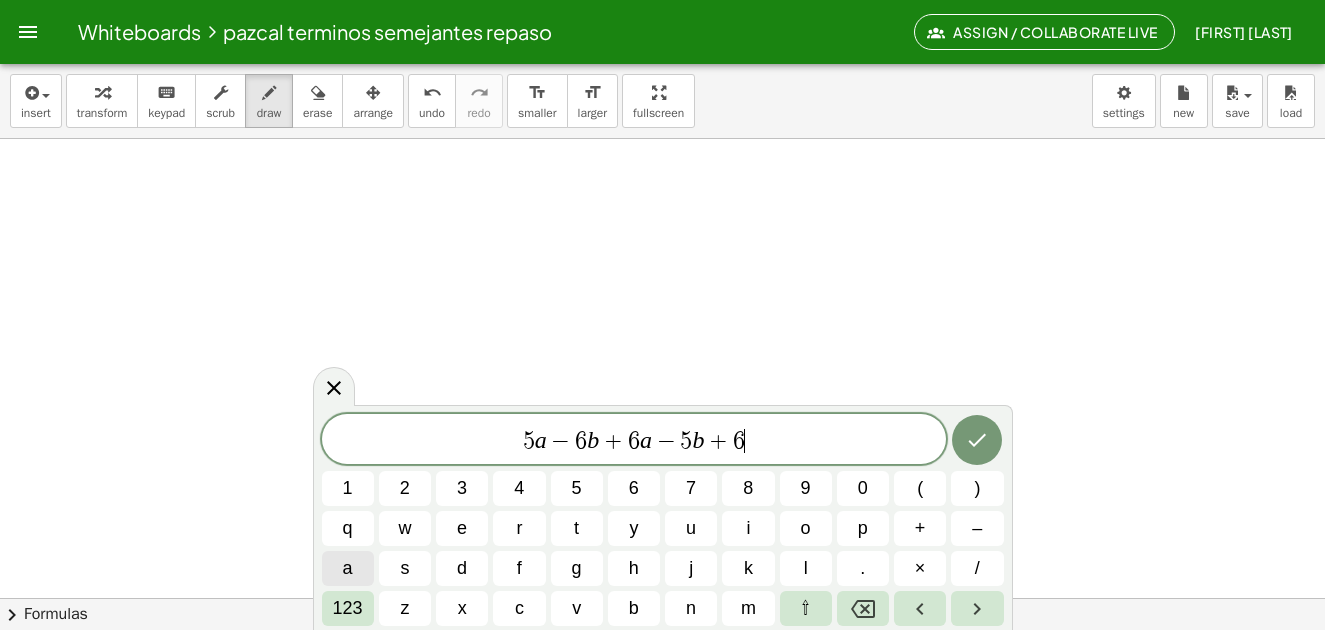 click on "a" at bounding box center (348, 568) 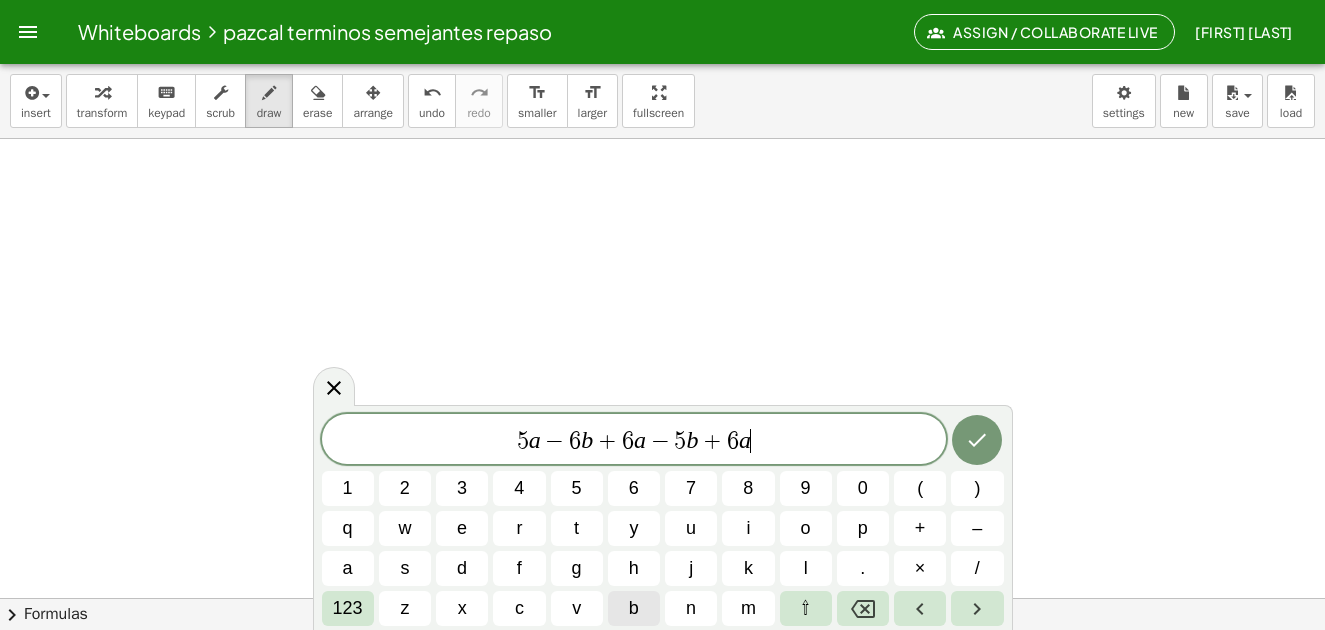click on "b" at bounding box center (634, 608) 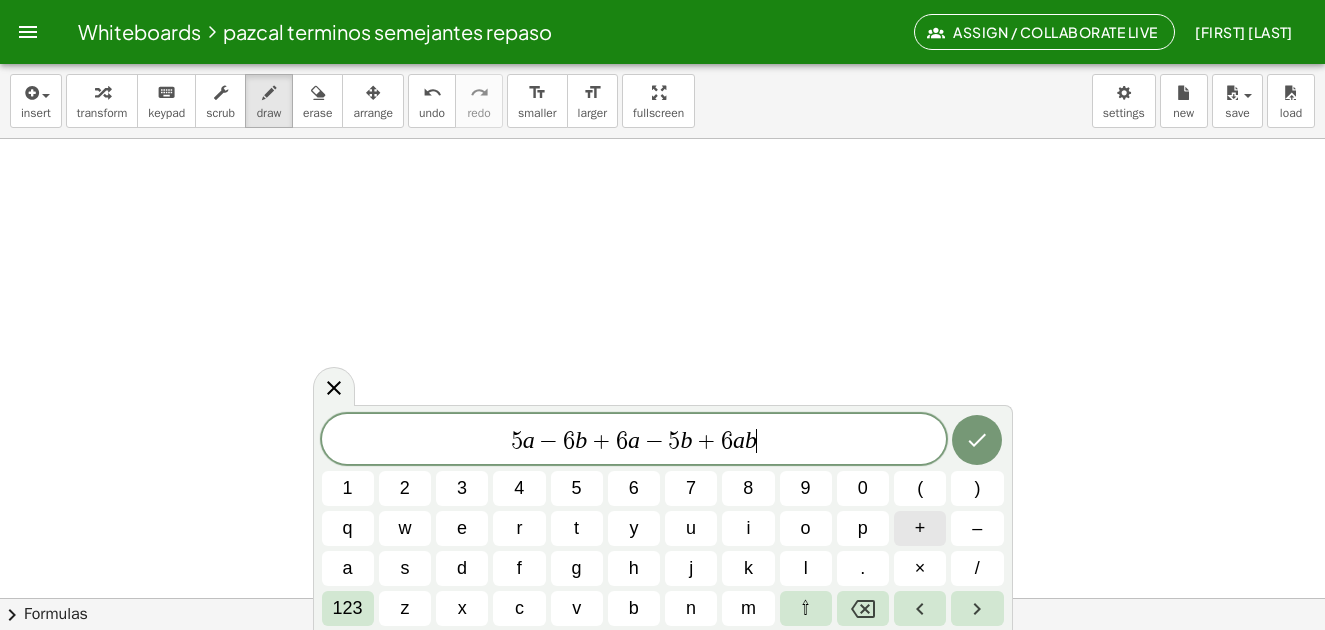 click on "+" at bounding box center [920, 528] 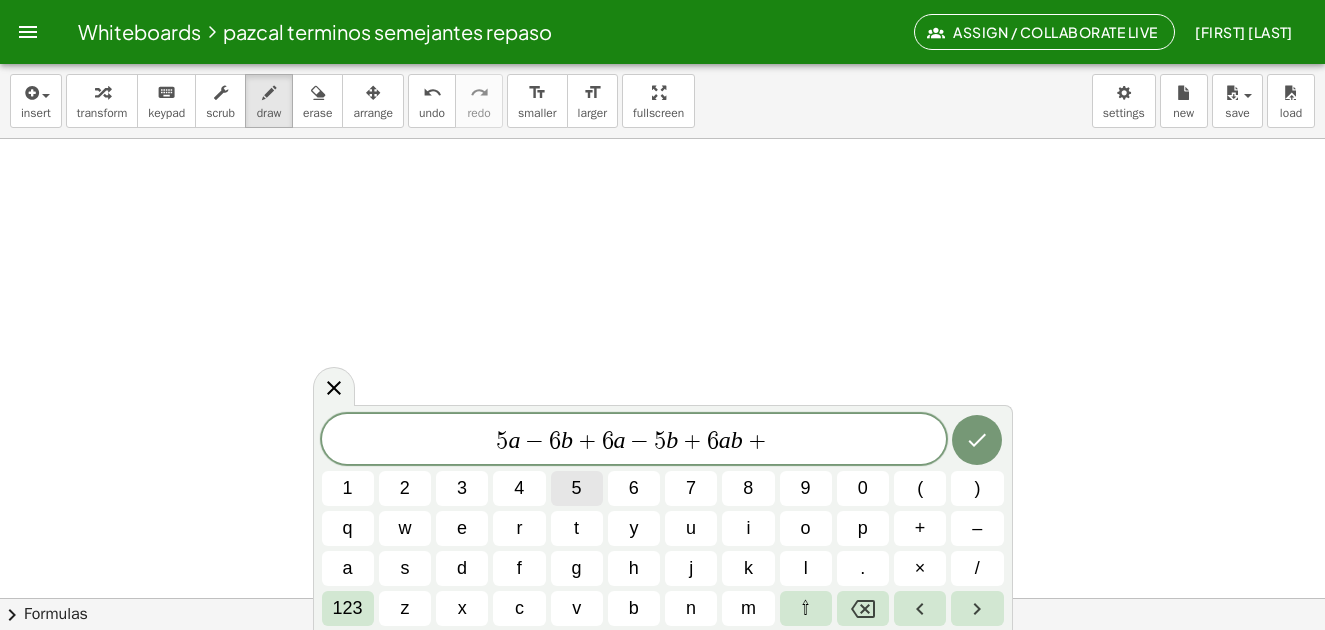 click on "5" at bounding box center (577, 488) 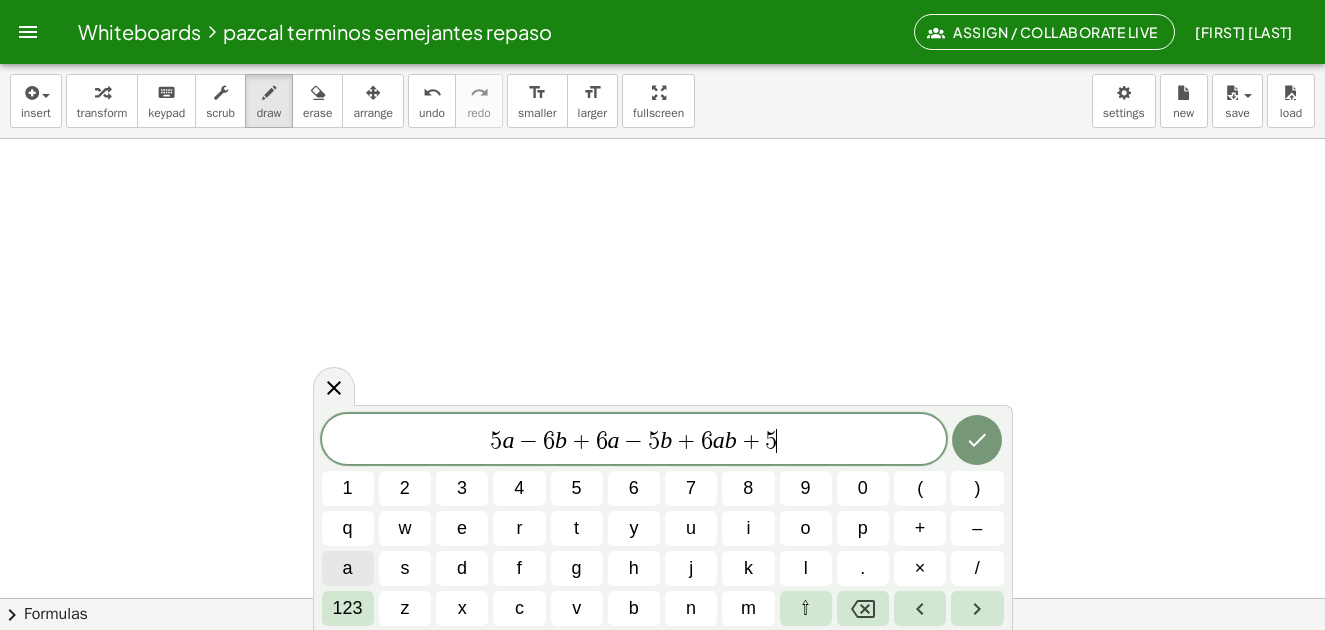 click on "a" at bounding box center [348, 568] 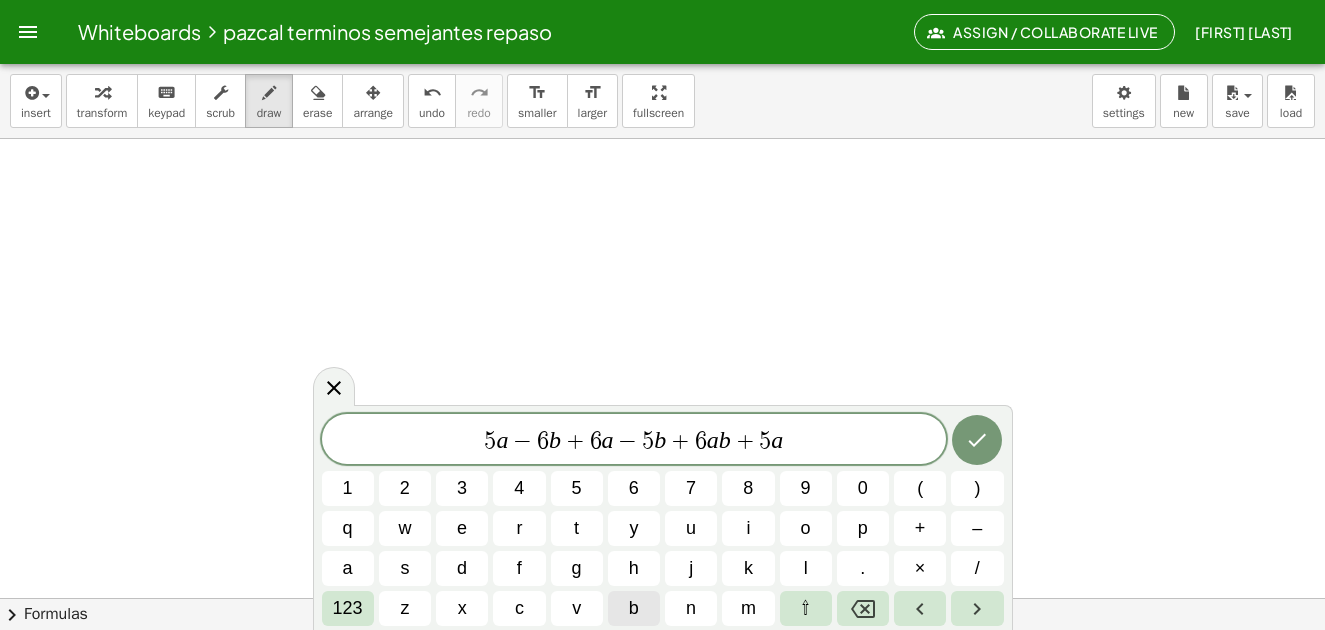 click on "b" at bounding box center [634, 608] 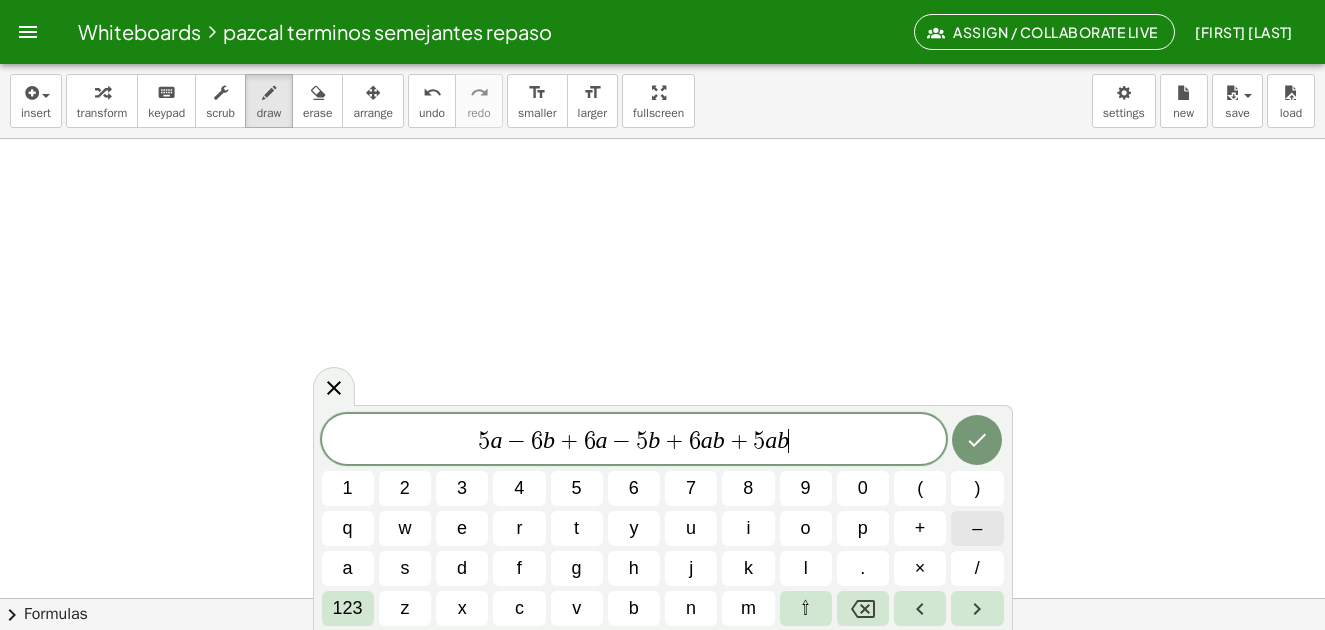 click on "–" at bounding box center (977, 528) 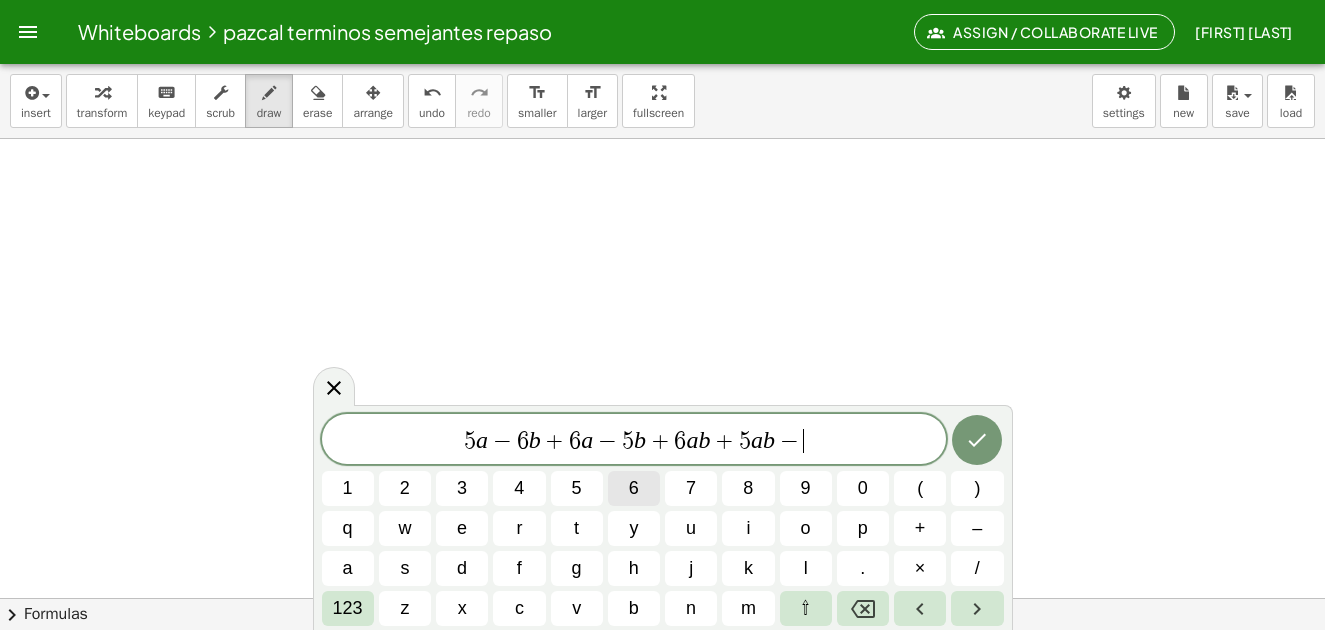 click on "6" at bounding box center [634, 488] 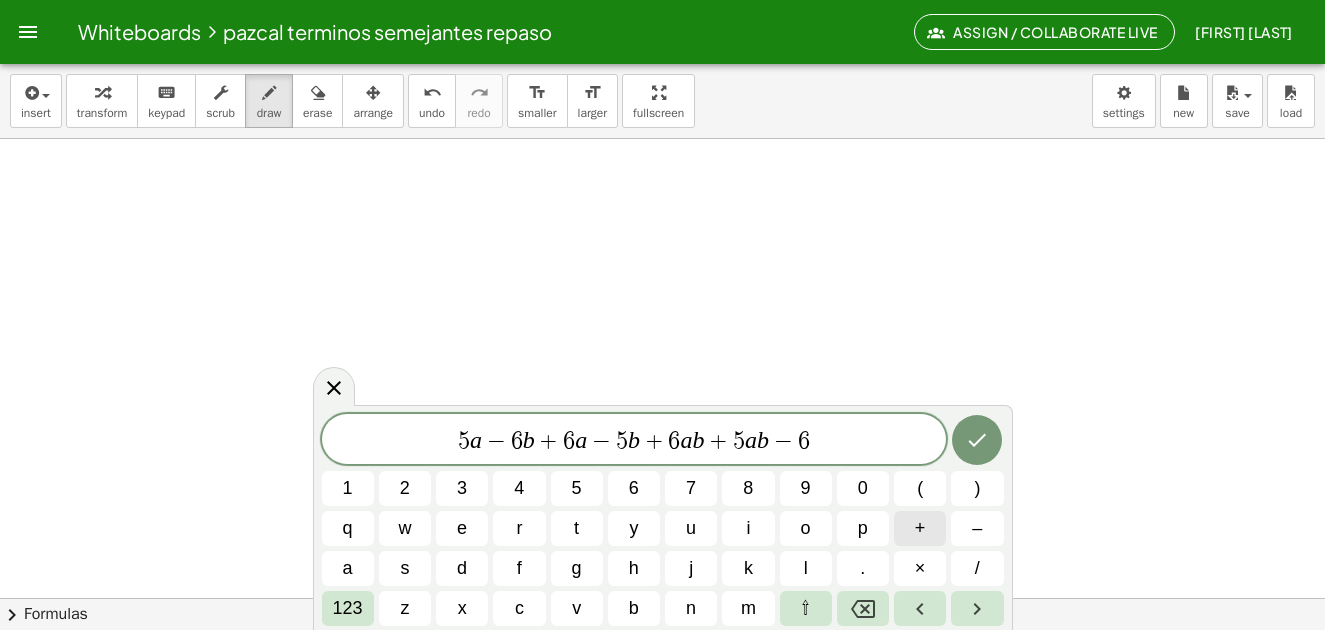 click on "+" at bounding box center [920, 528] 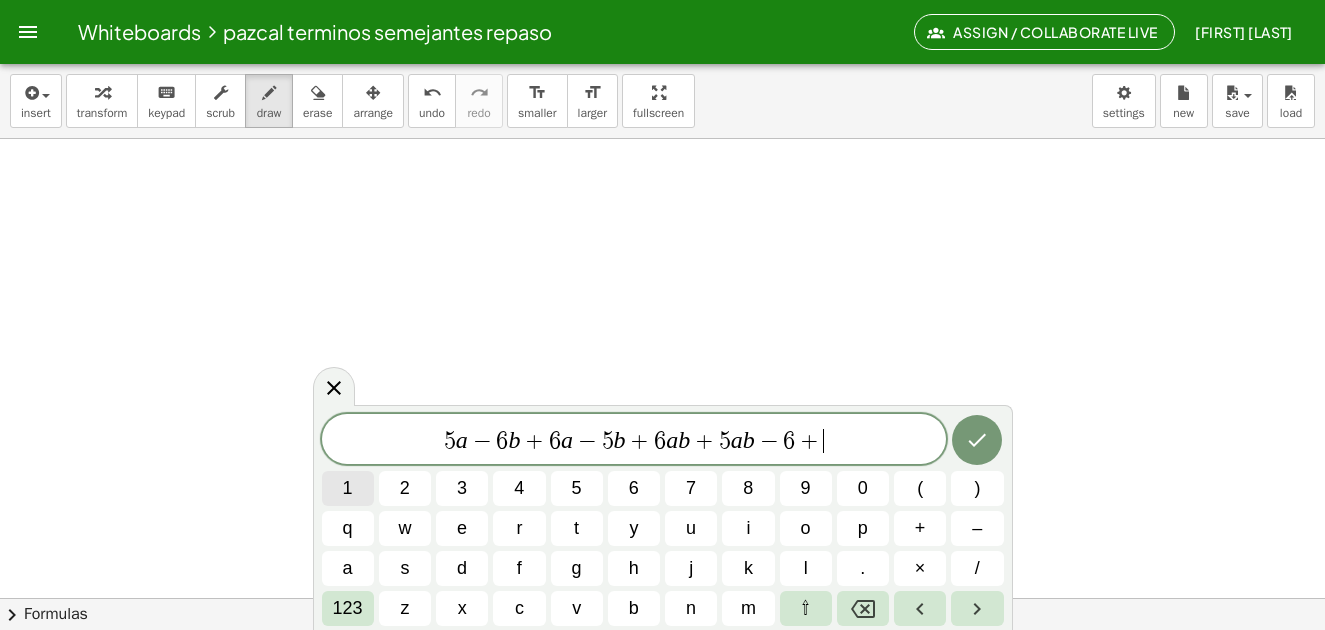 click on "1" at bounding box center (348, 488) 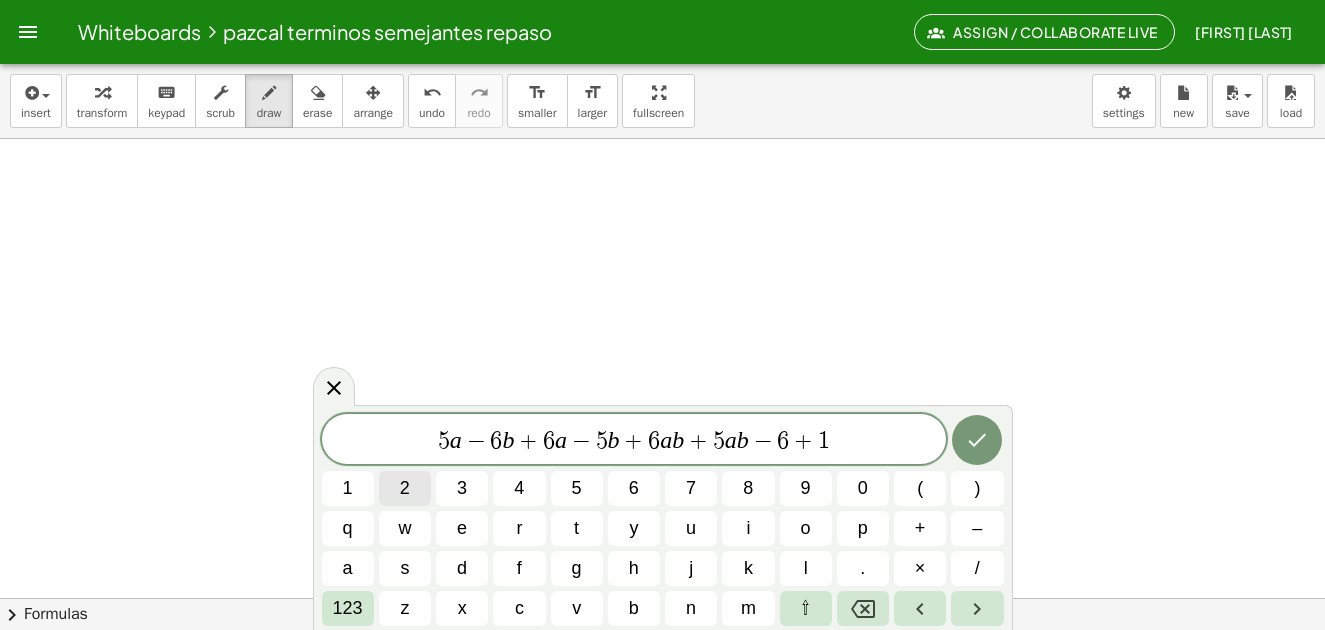 click on "2" at bounding box center [405, 488] 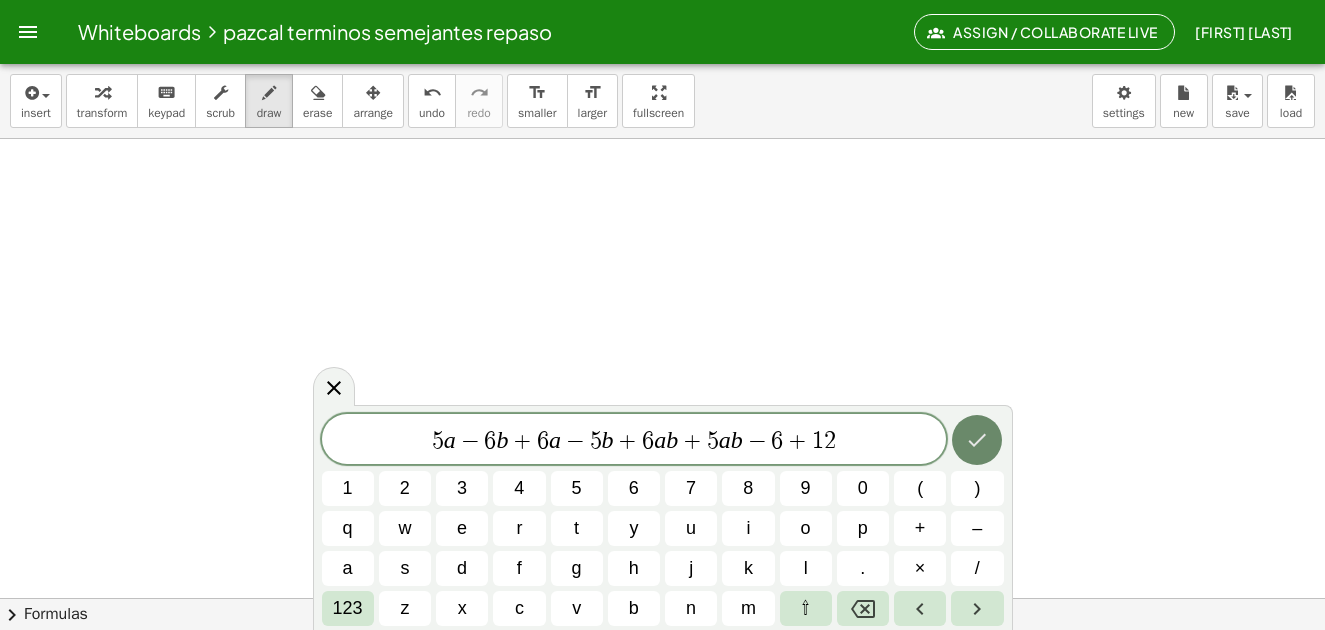 click 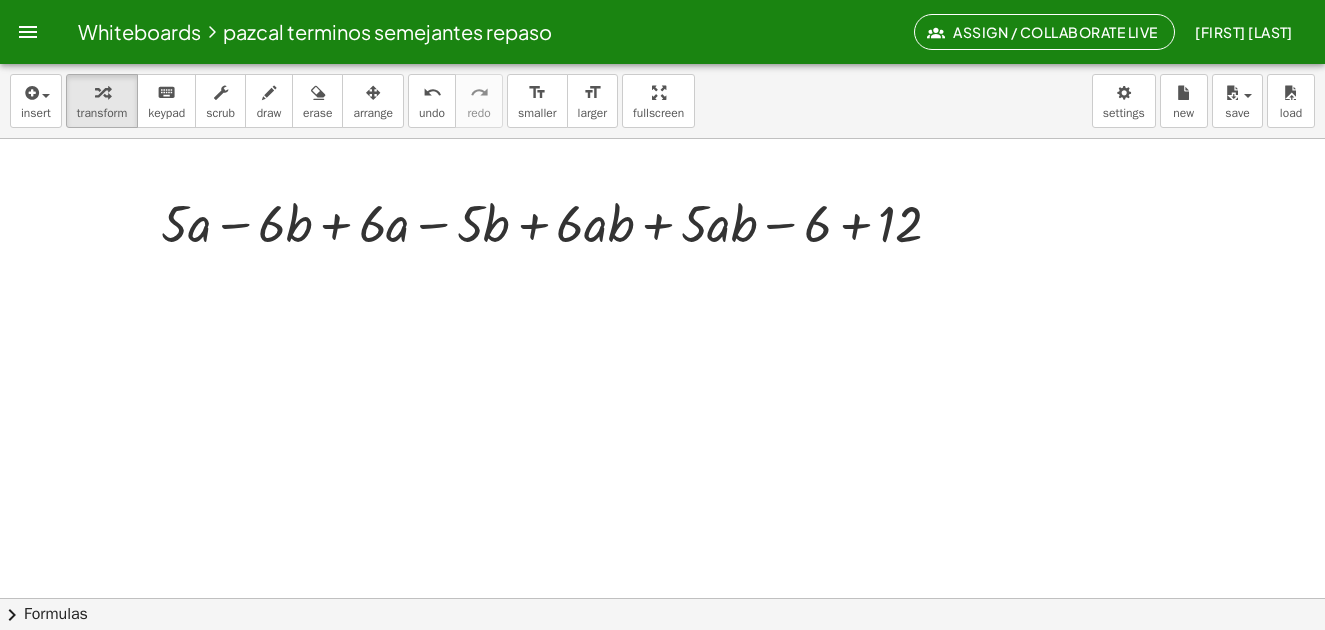 drag, startPoint x: 256, startPoint y: 269, endPoint x: 303, endPoint y: 271, distance: 47.042534 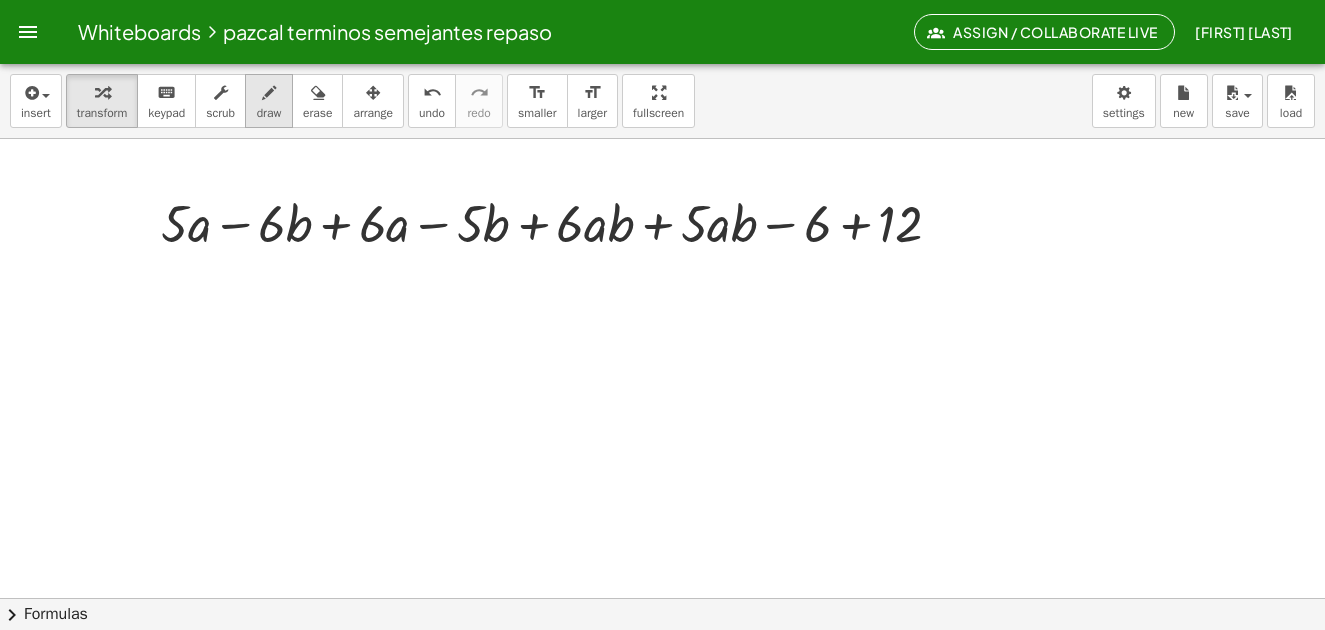 click on "draw" at bounding box center (269, 113) 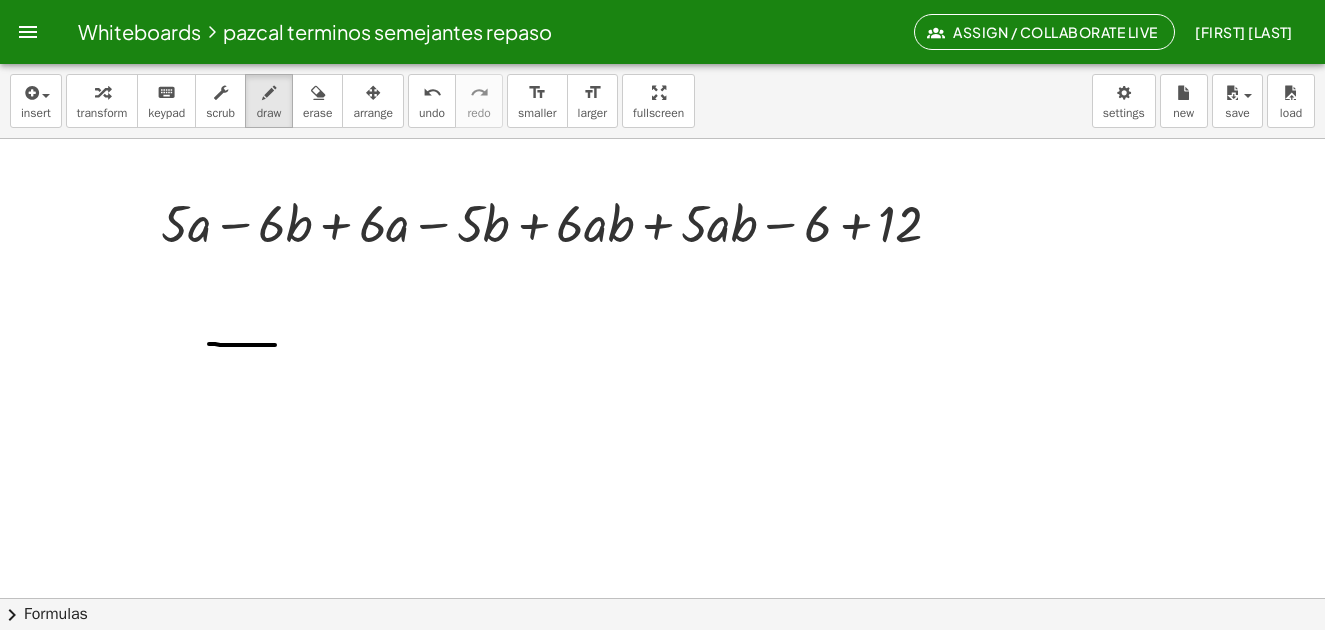 drag, startPoint x: 209, startPoint y: 344, endPoint x: 276, endPoint y: 342, distance: 67.02985 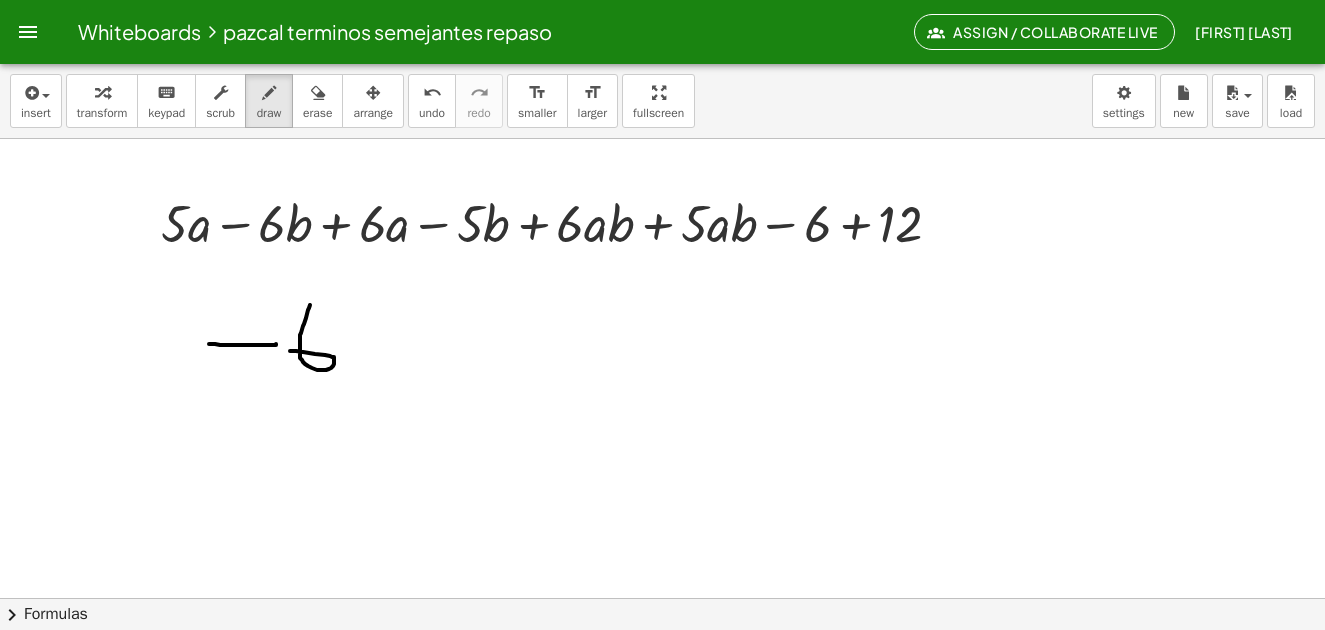 drag, startPoint x: 310, startPoint y: 305, endPoint x: 345, endPoint y: 330, distance: 43.011627 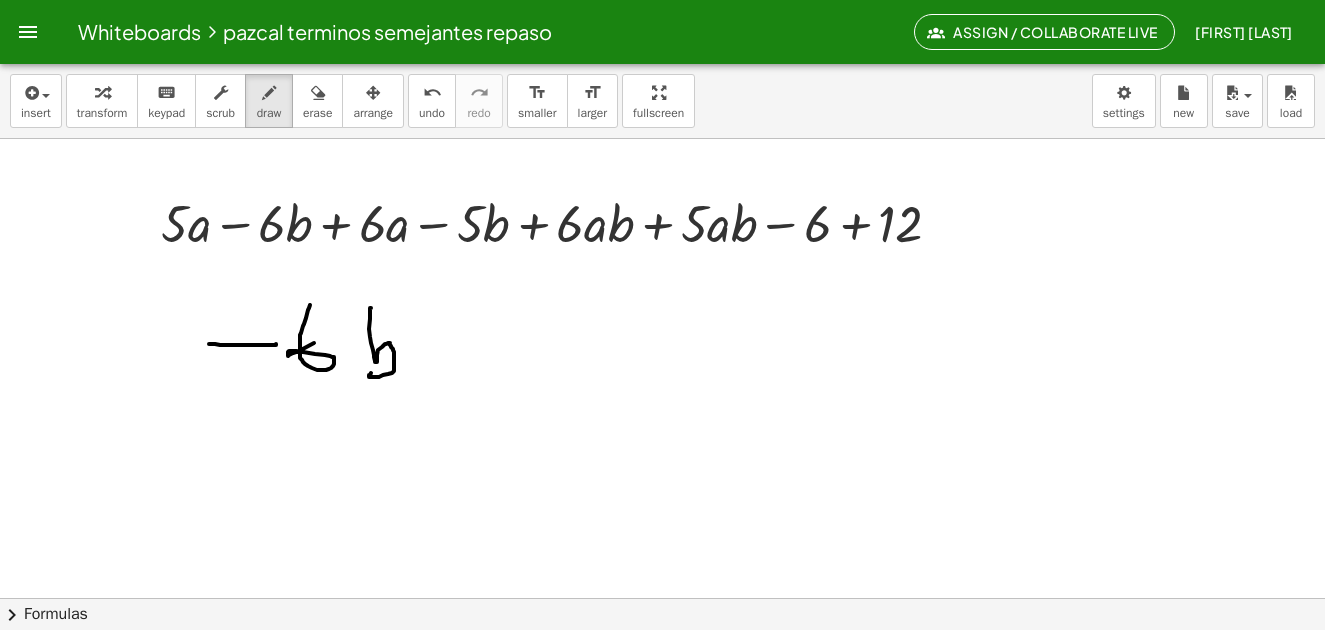 drag, startPoint x: 371, startPoint y: 308, endPoint x: 372, endPoint y: 365, distance: 57.00877 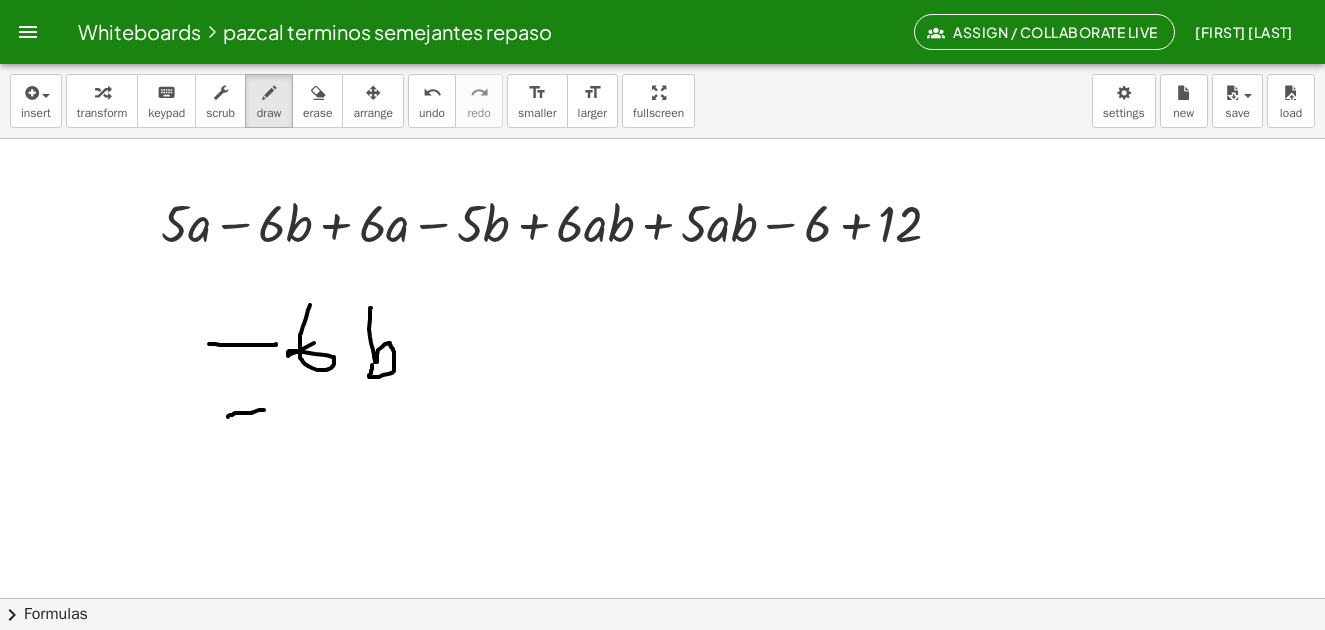 drag, startPoint x: 232, startPoint y: 415, endPoint x: 293, endPoint y: 404, distance: 61.983868 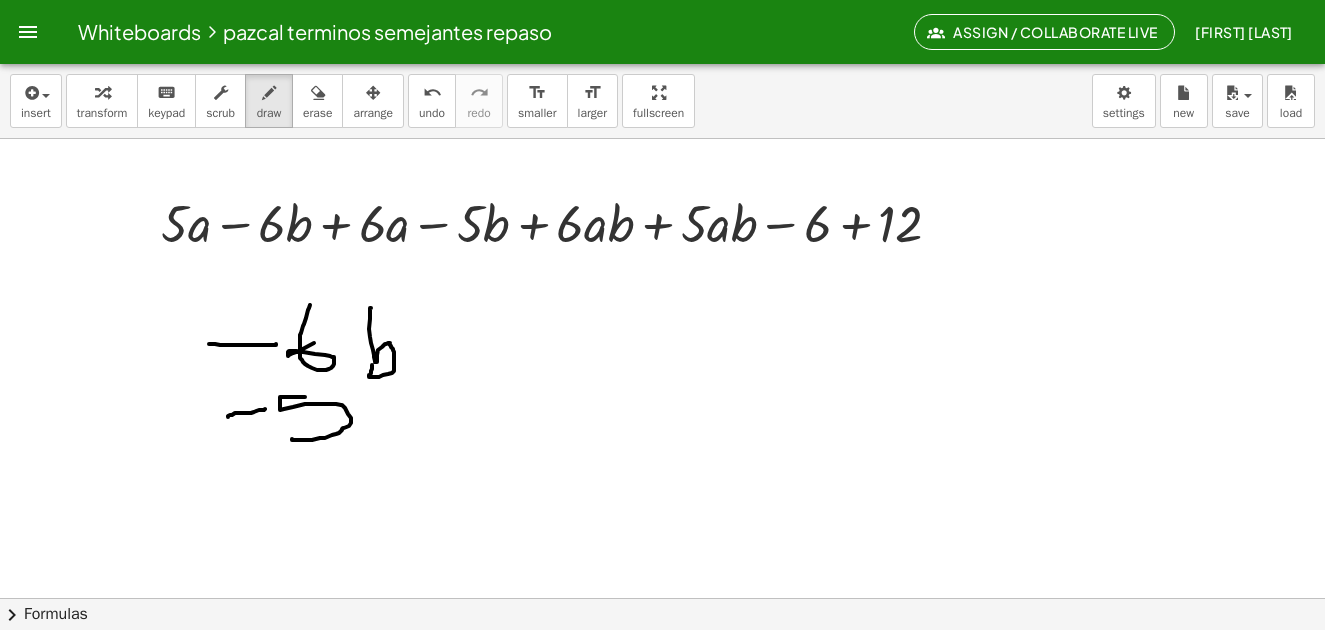 drag, startPoint x: 305, startPoint y: 397, endPoint x: 375, endPoint y: 426, distance: 75.76939 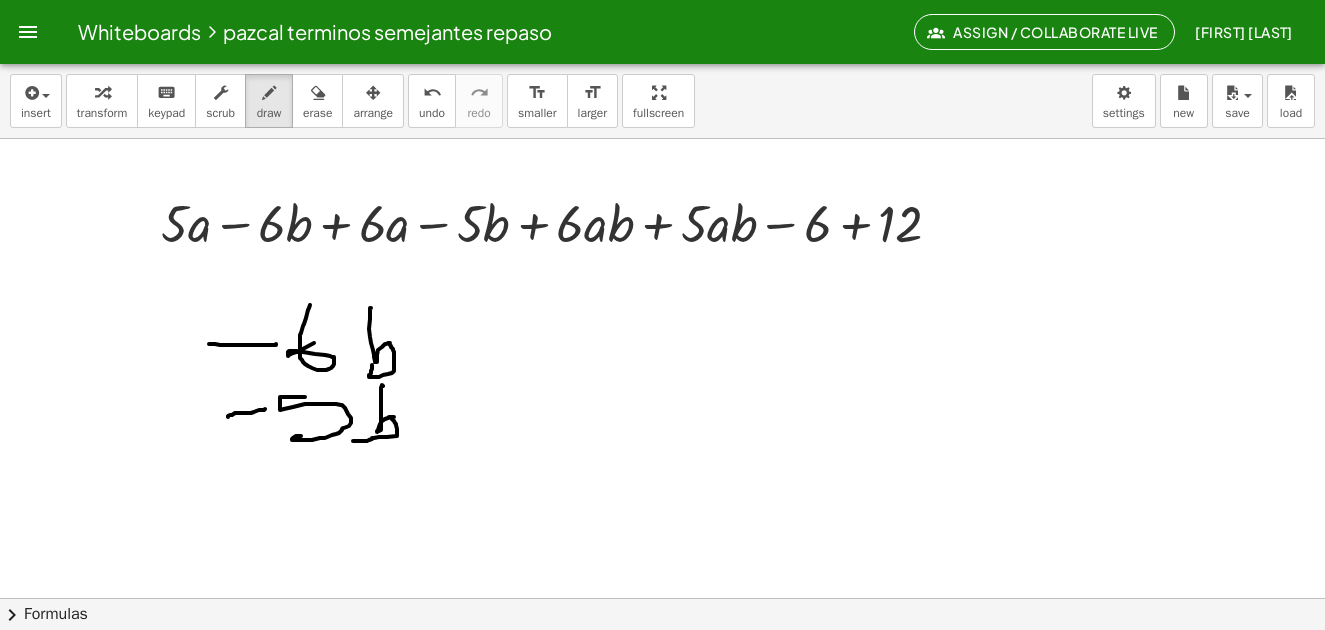 drag, startPoint x: 383, startPoint y: 386, endPoint x: 312, endPoint y: 470, distance: 109.98637 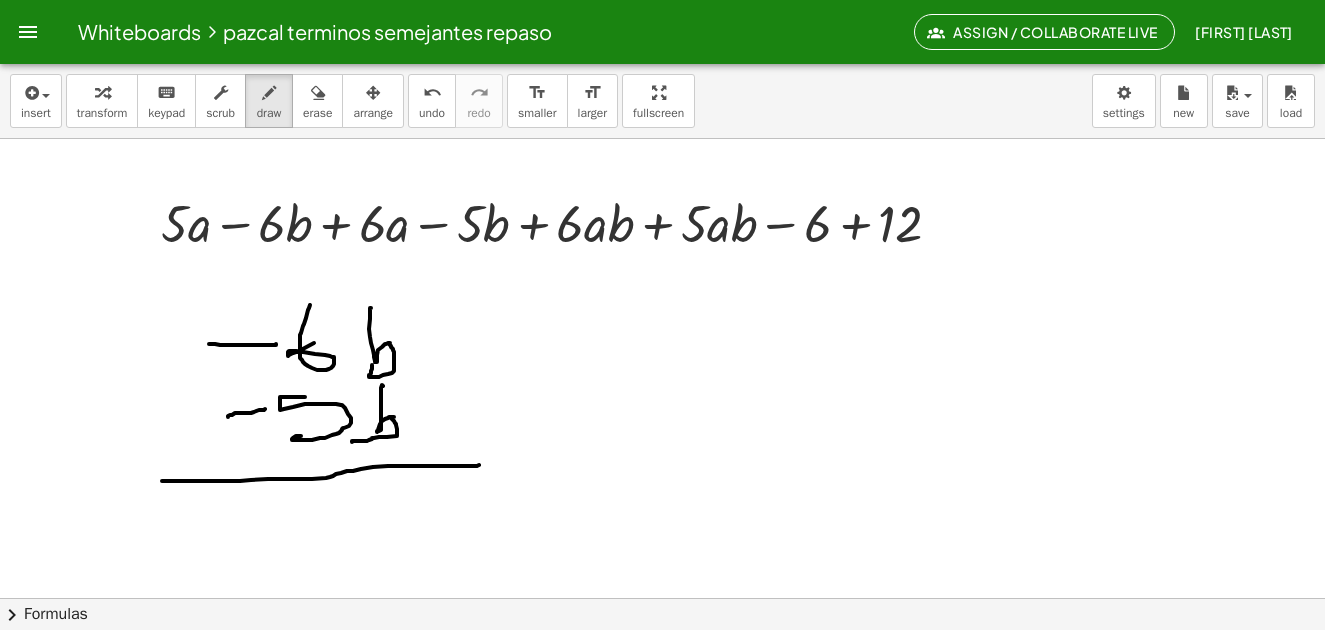 drag, startPoint x: 162, startPoint y: 481, endPoint x: 479, endPoint y: 465, distance: 317.40353 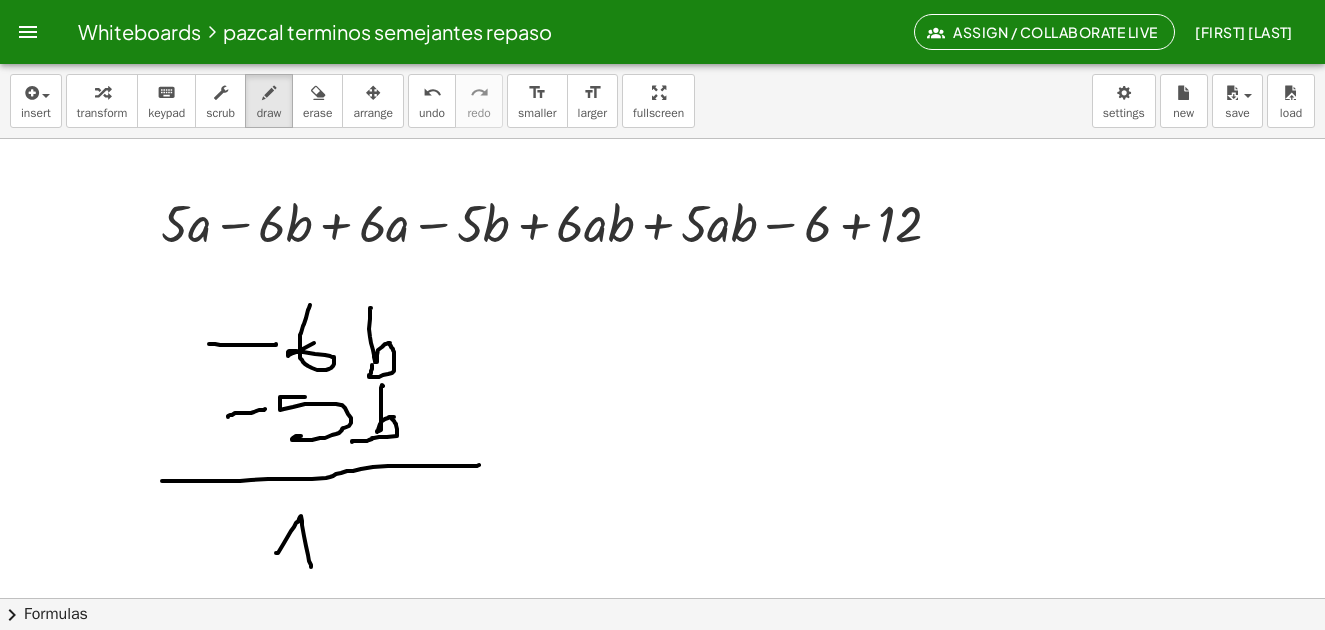 drag, startPoint x: 276, startPoint y: 553, endPoint x: 318, endPoint y: 546, distance: 42.579338 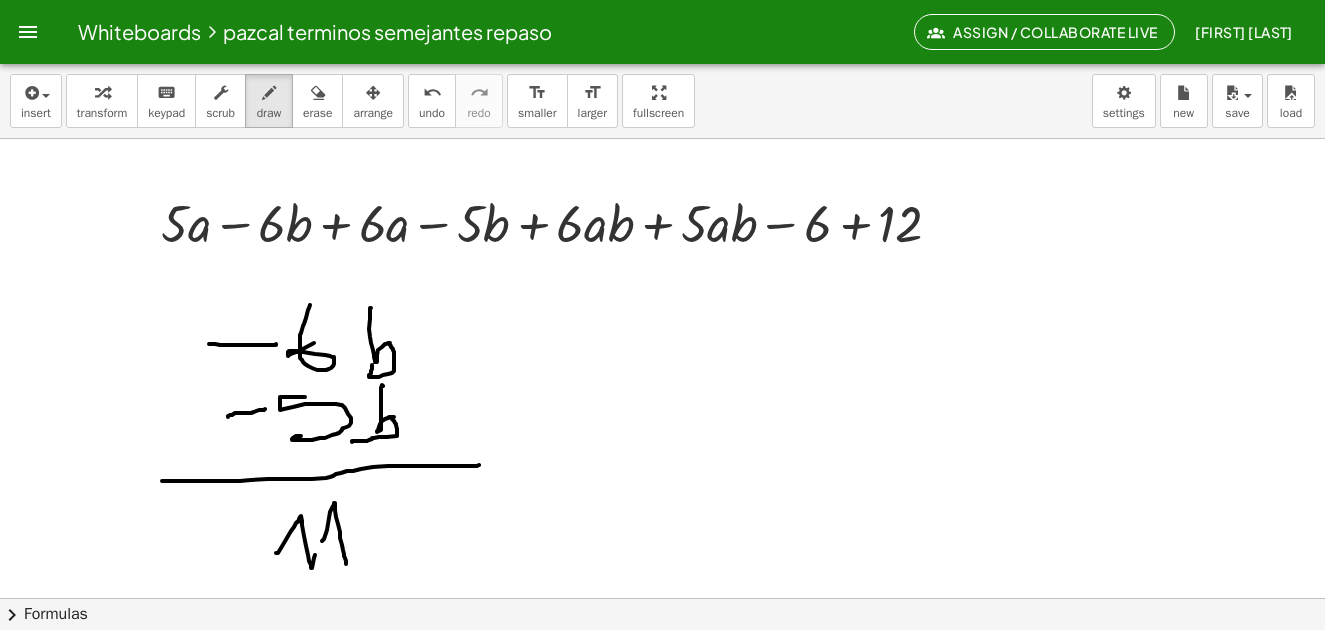 drag, startPoint x: 322, startPoint y: 541, endPoint x: 346, endPoint y: 564, distance: 33.24154 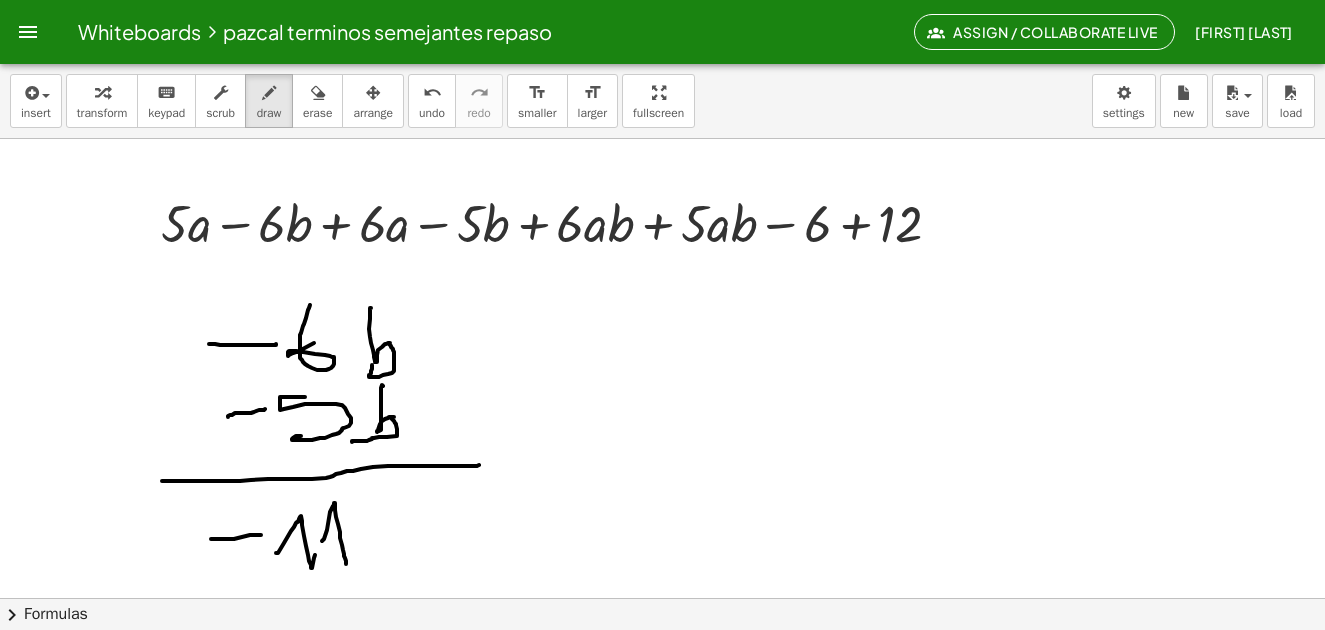 drag, startPoint x: 211, startPoint y: 539, endPoint x: 261, endPoint y: 535, distance: 50.159744 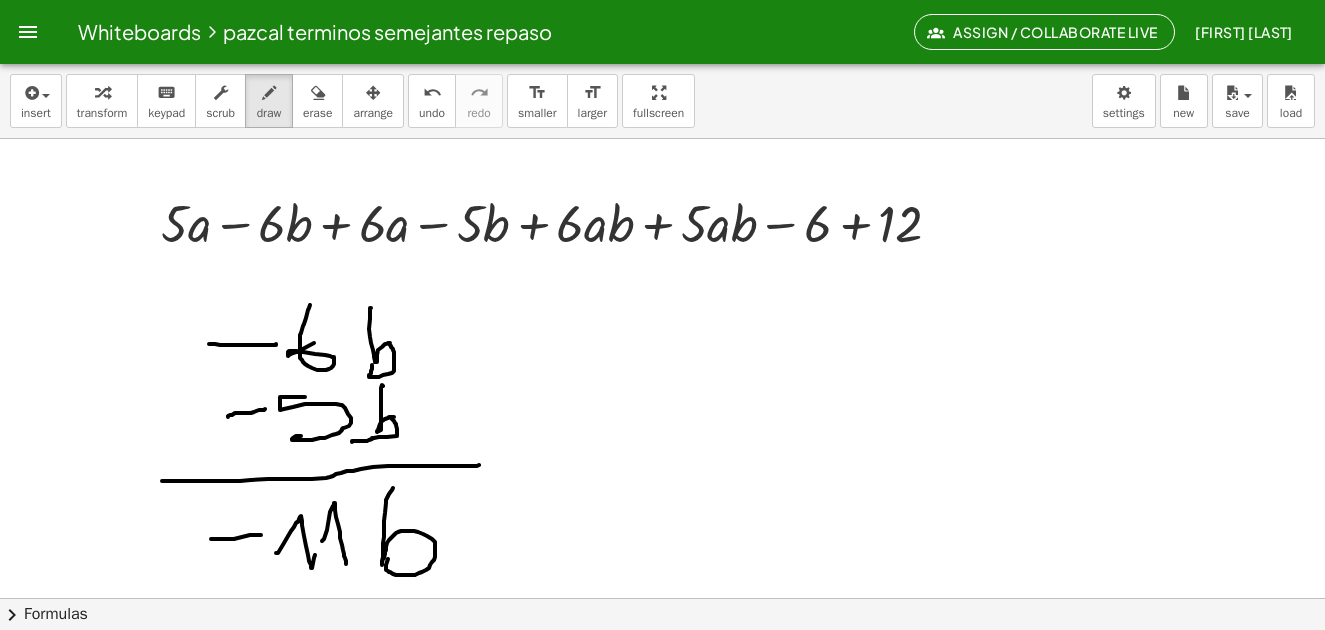 drag, startPoint x: 383, startPoint y: 543, endPoint x: 420, endPoint y: 511, distance: 48.9183 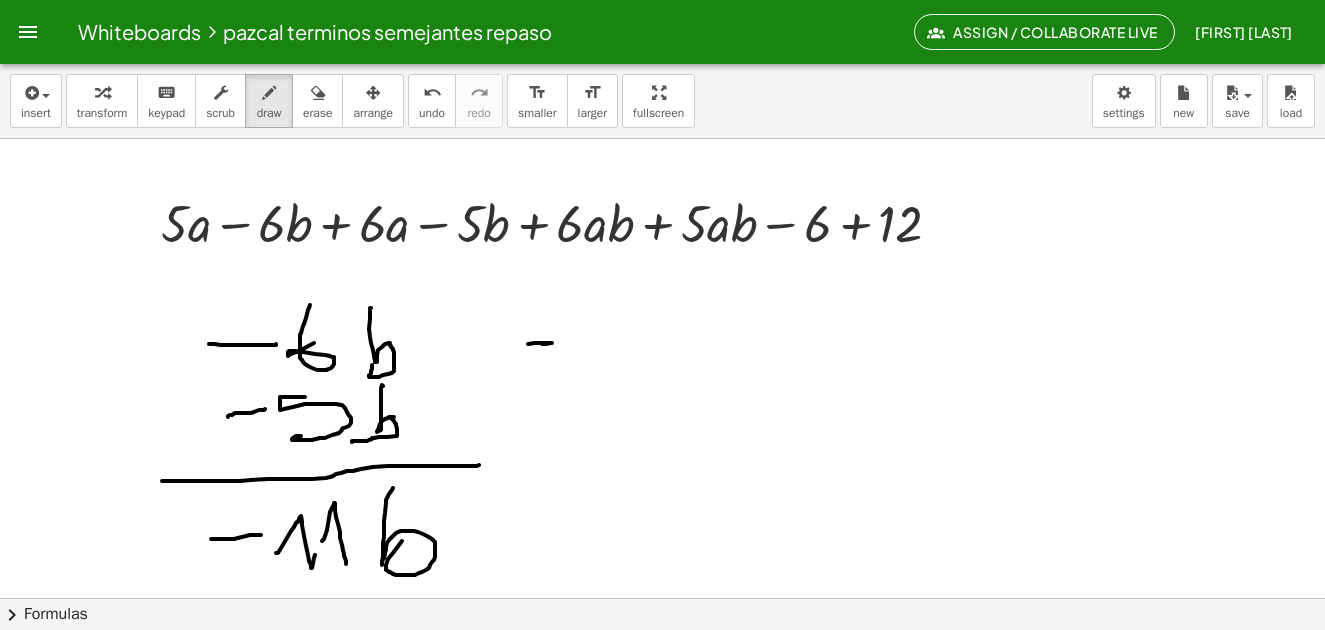 drag, startPoint x: 528, startPoint y: 344, endPoint x: 542, endPoint y: 344, distance: 14 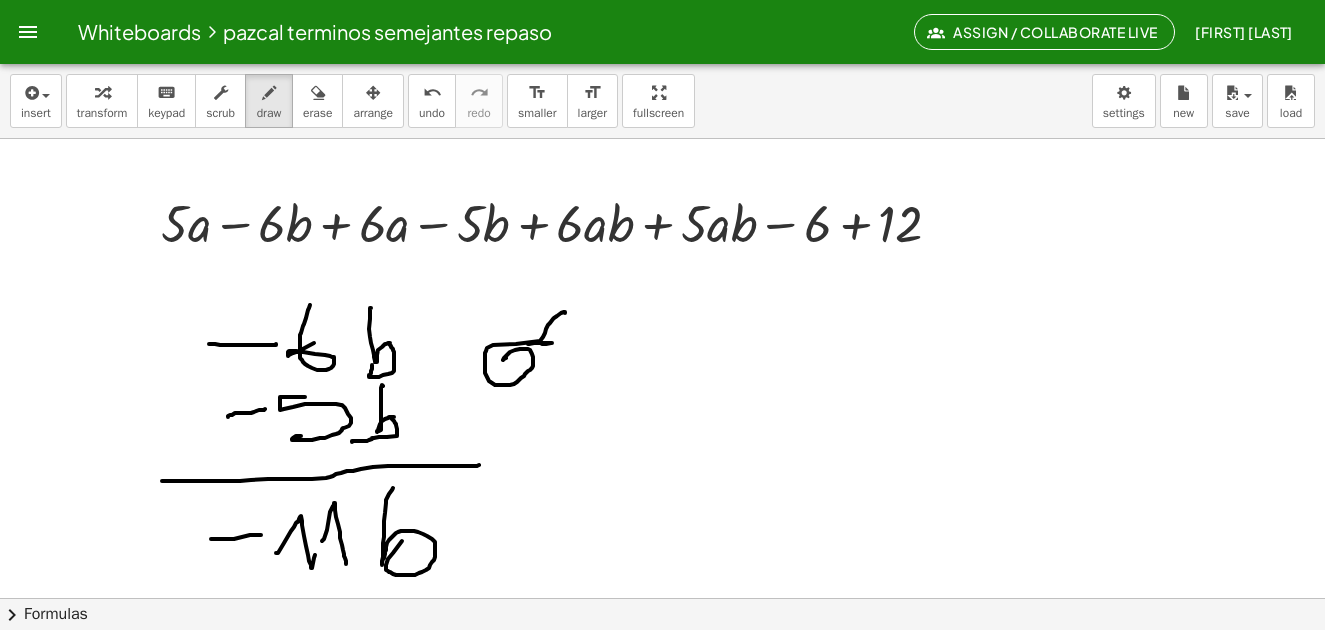 drag, startPoint x: 565, startPoint y: 313, endPoint x: 525, endPoint y: 334, distance: 45.17743 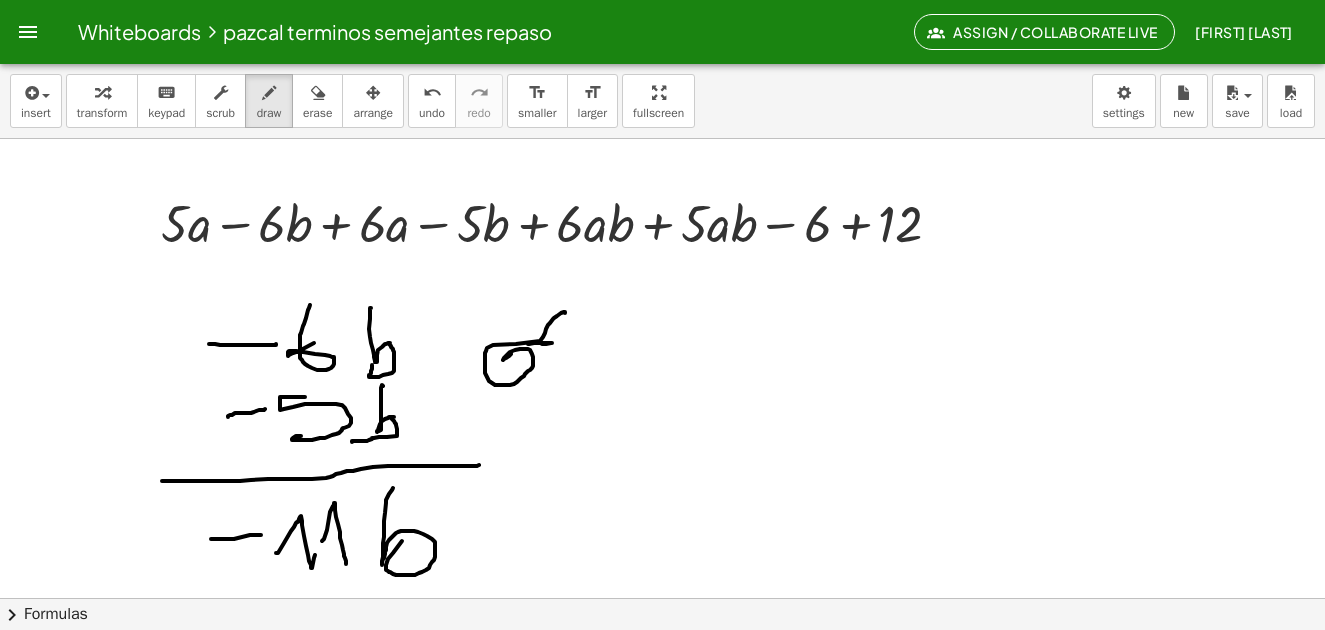 click at bounding box center (318, 93) 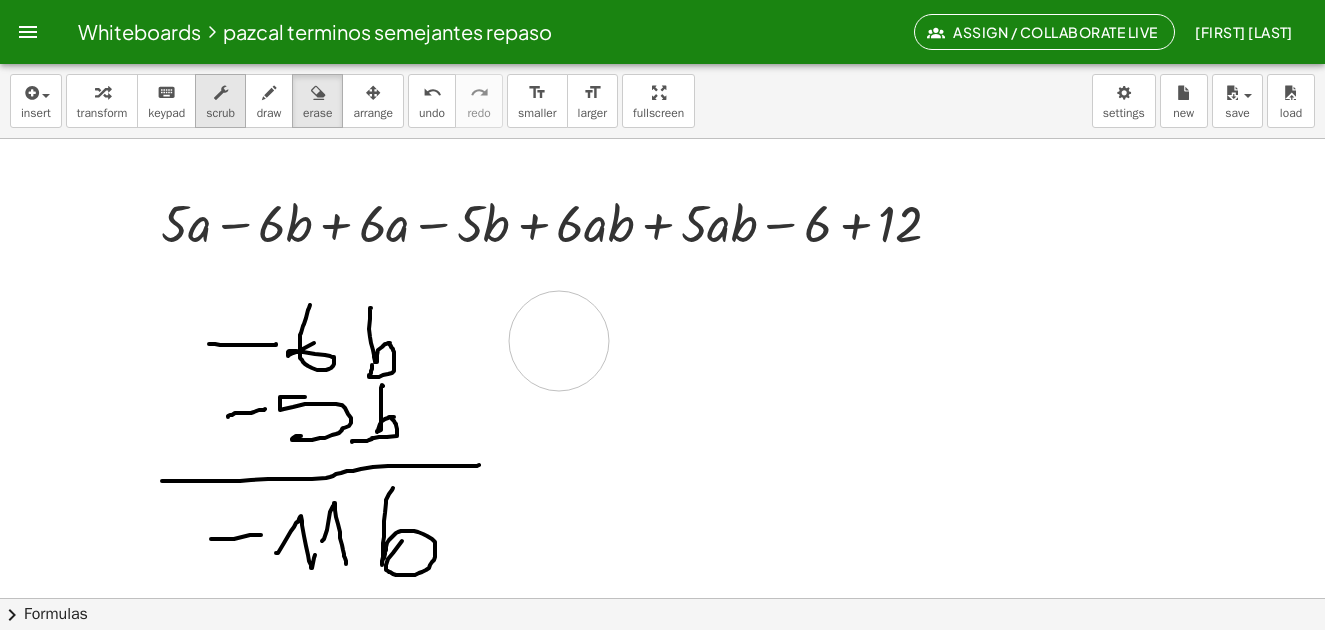 drag, startPoint x: 514, startPoint y: 385, endPoint x: 214, endPoint y: 122, distance: 398.9599 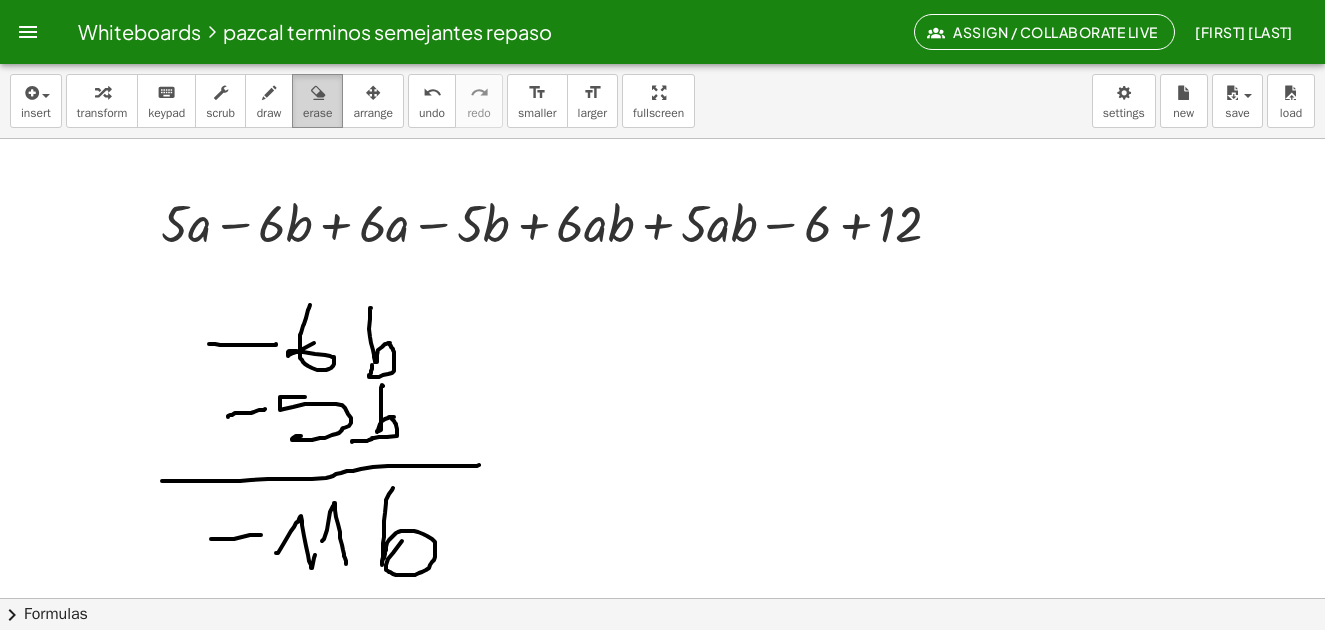 click on "erase" at bounding box center (317, 101) 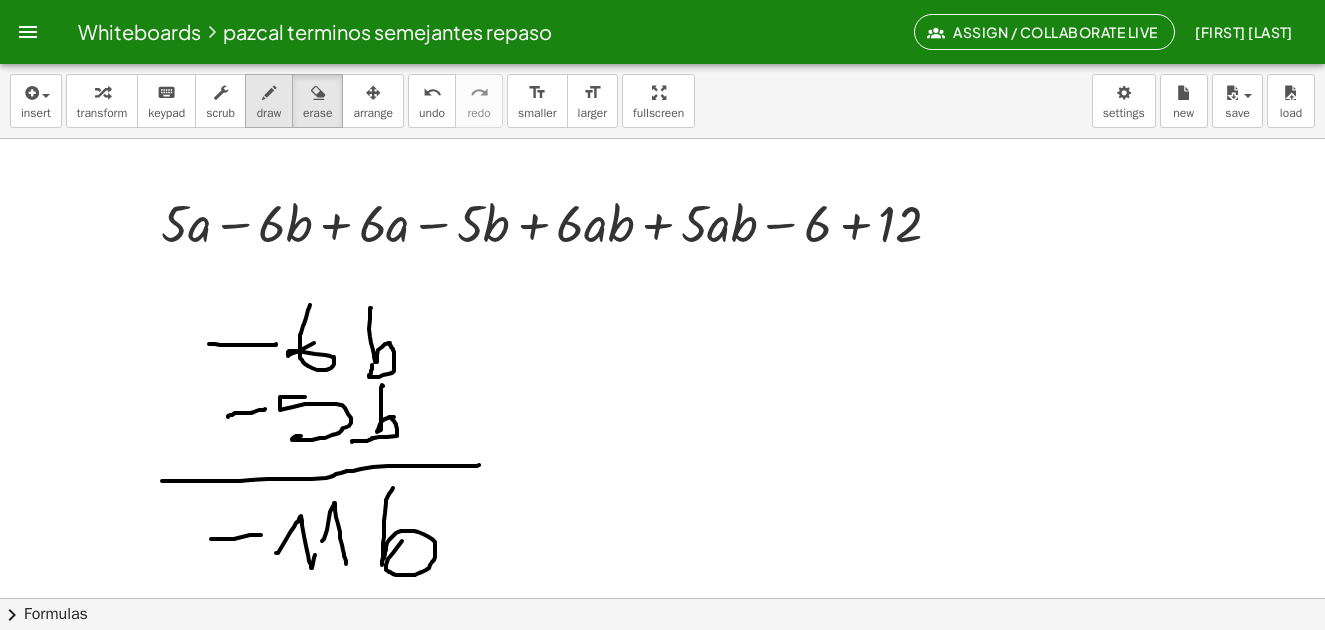 click on "draw" at bounding box center (269, 101) 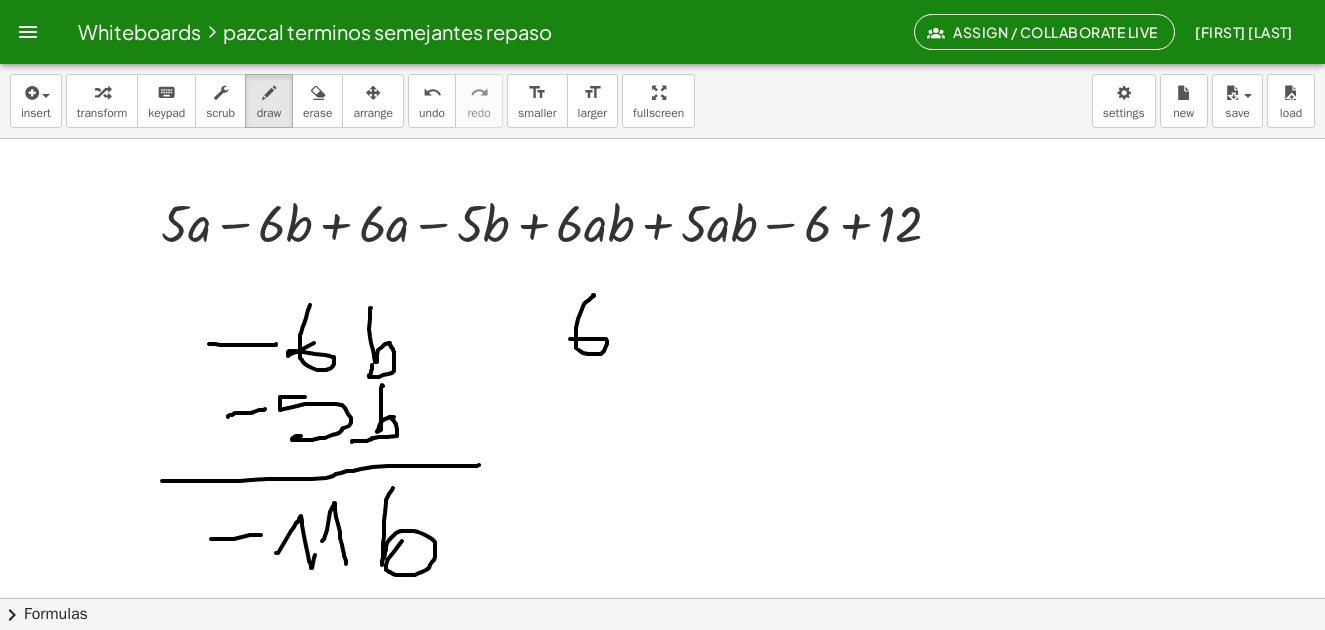 drag, startPoint x: 594, startPoint y: 295, endPoint x: 573, endPoint y: 351, distance: 59.808025 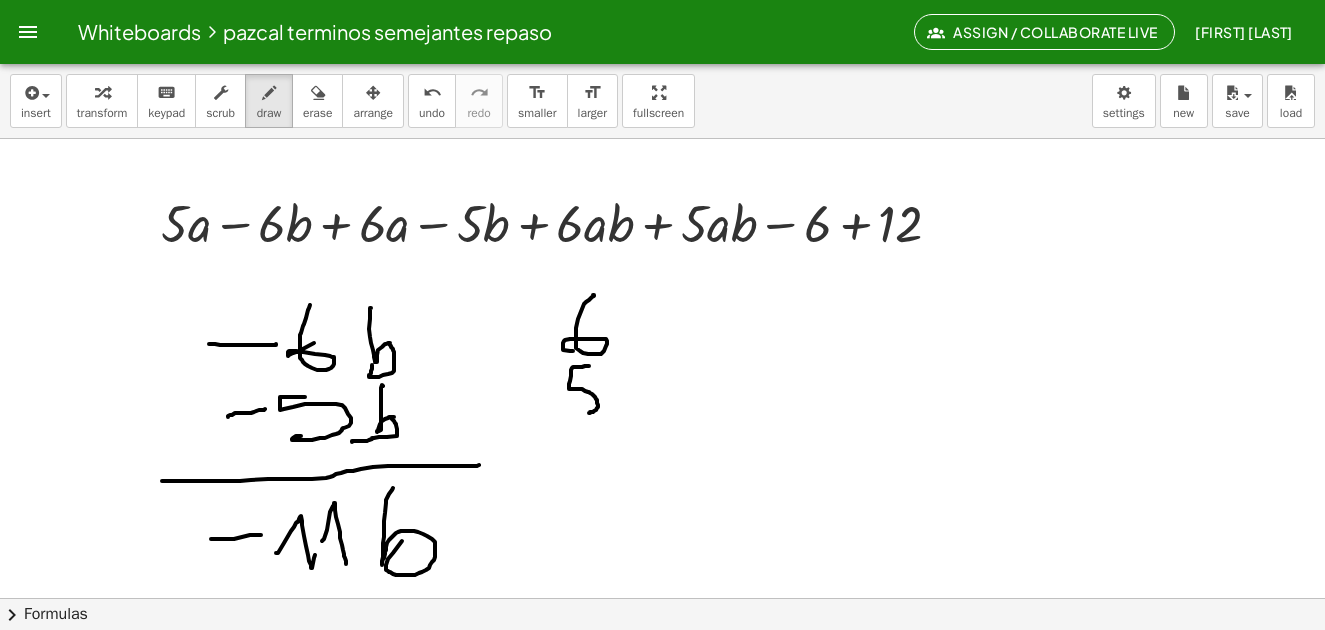 drag, startPoint x: 589, startPoint y: 366, endPoint x: 573, endPoint y: 417, distance: 53.450912 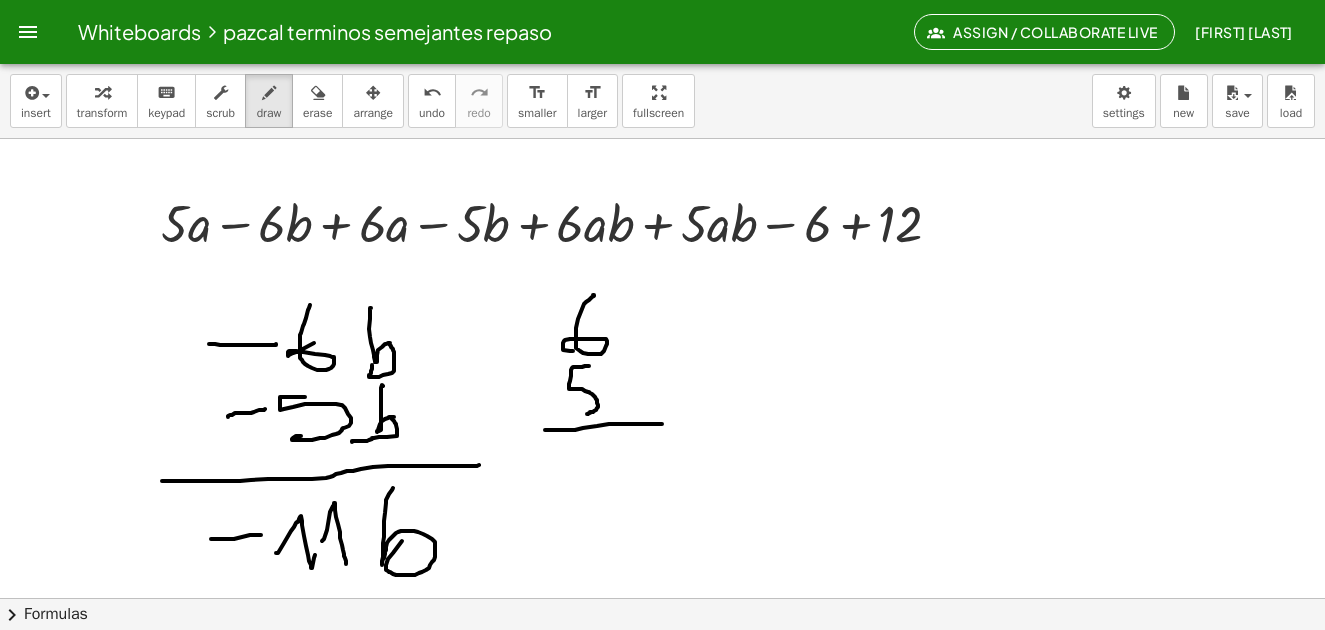 drag, startPoint x: 545, startPoint y: 430, endPoint x: 627, endPoint y: 415, distance: 83.360664 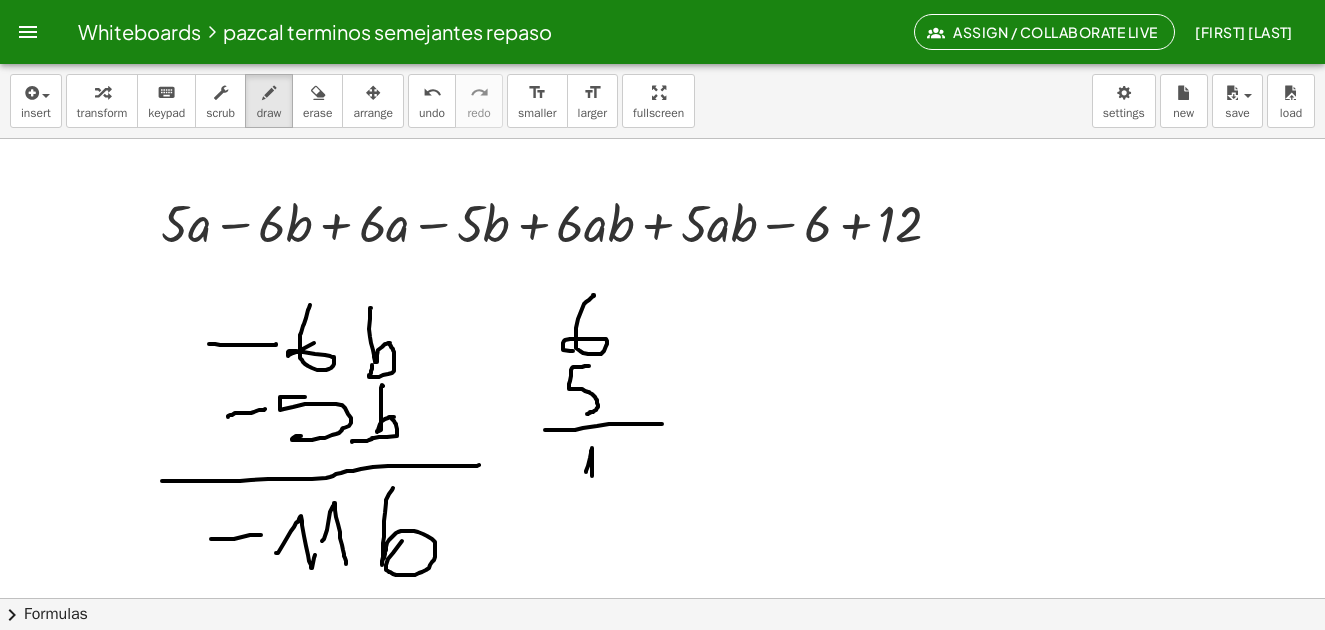 drag, startPoint x: 586, startPoint y: 472, endPoint x: 604, endPoint y: 466, distance: 18.973665 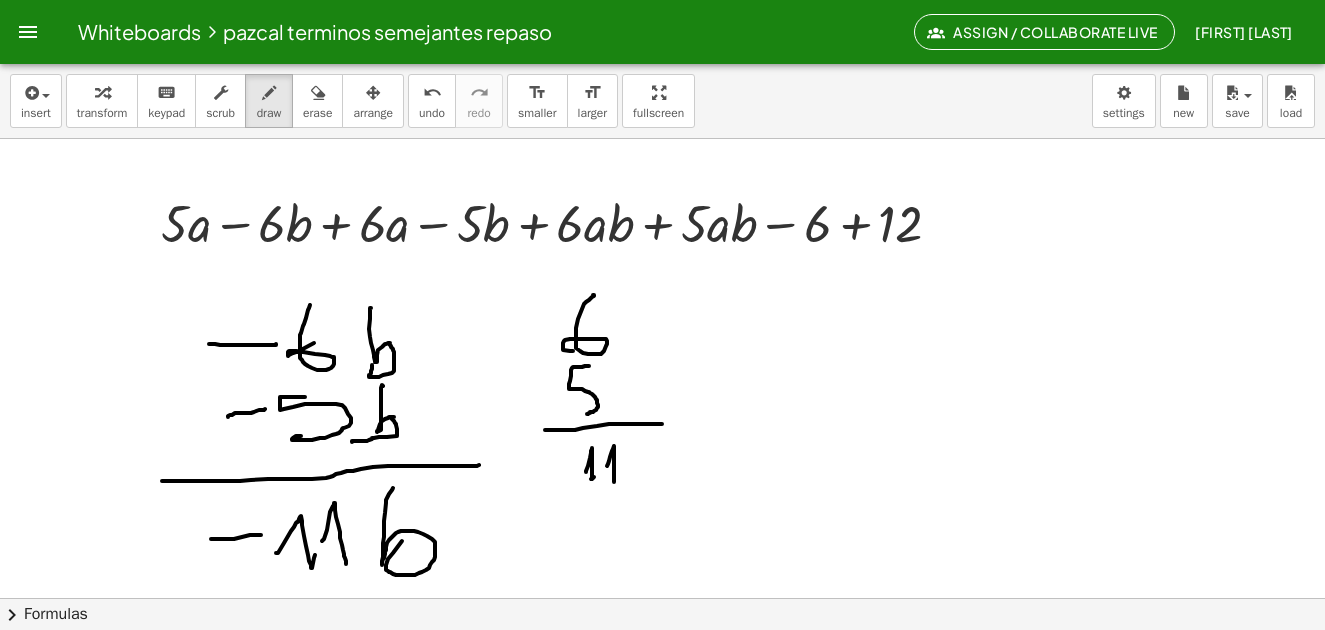 drag, startPoint x: 607, startPoint y: 466, endPoint x: 612, endPoint y: 494, distance: 28.442924 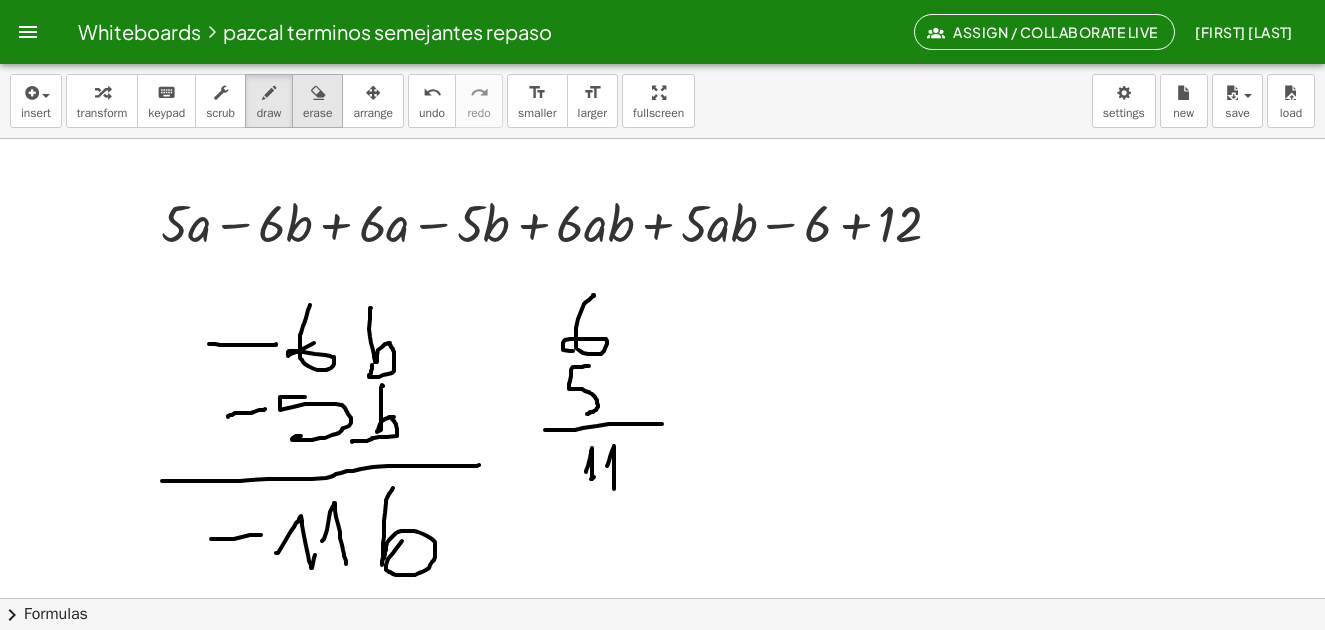 click at bounding box center [318, 93] 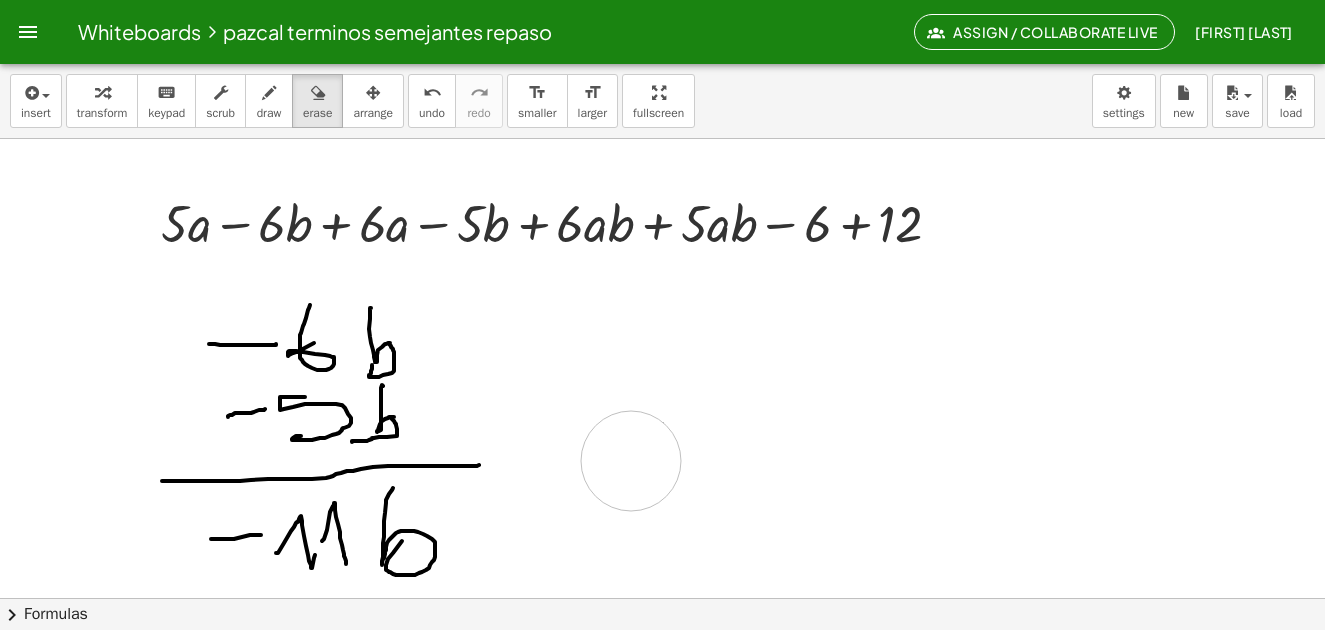 drag, startPoint x: 586, startPoint y: 317, endPoint x: 635, endPoint y: 459, distance: 150.2165 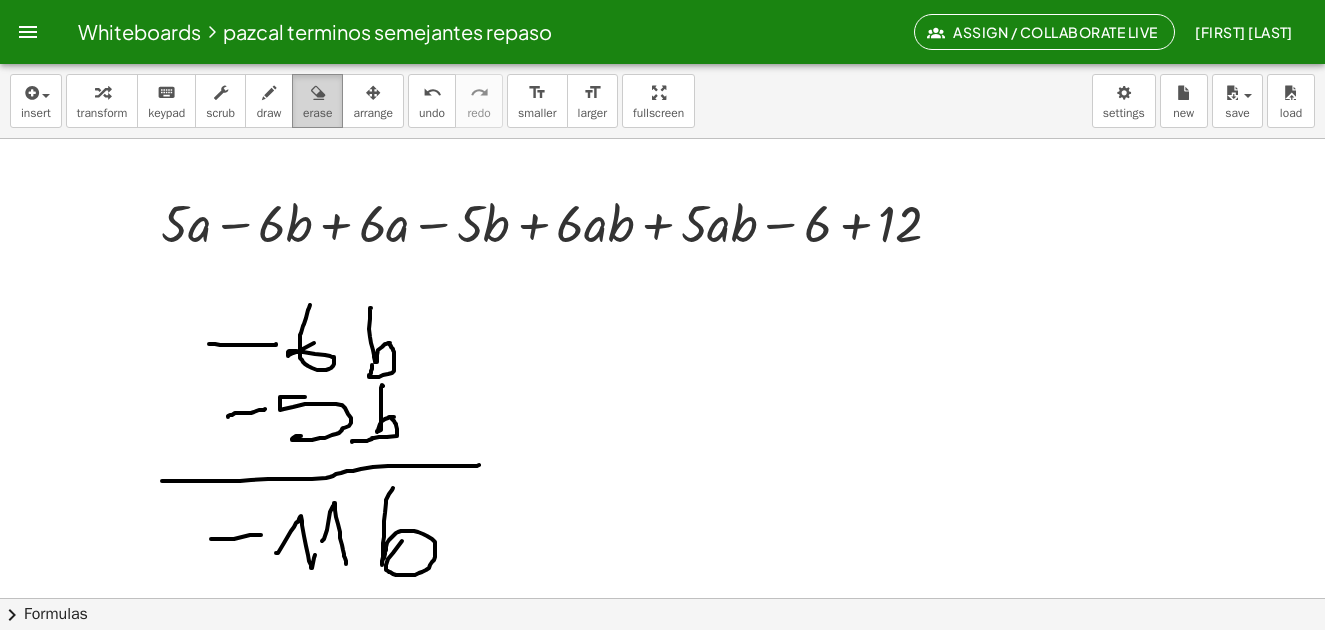 click at bounding box center [318, 93] 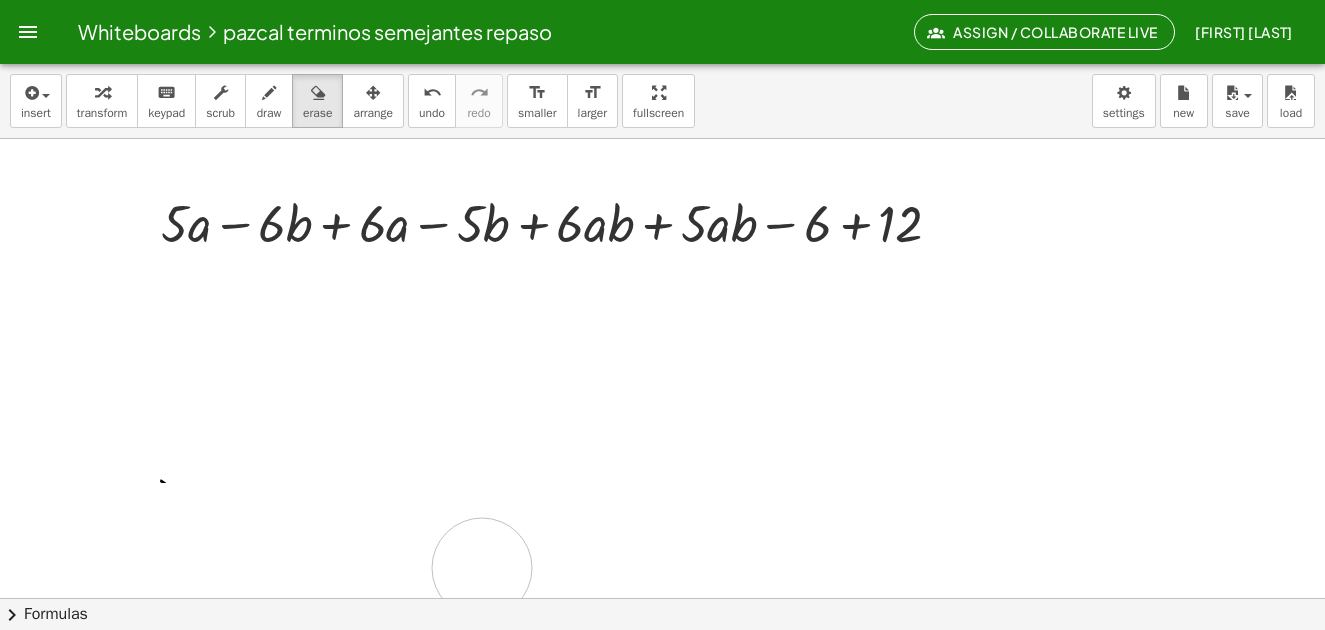 drag, startPoint x: 398, startPoint y: 345, endPoint x: 1002, endPoint y: 512, distance: 626.6618 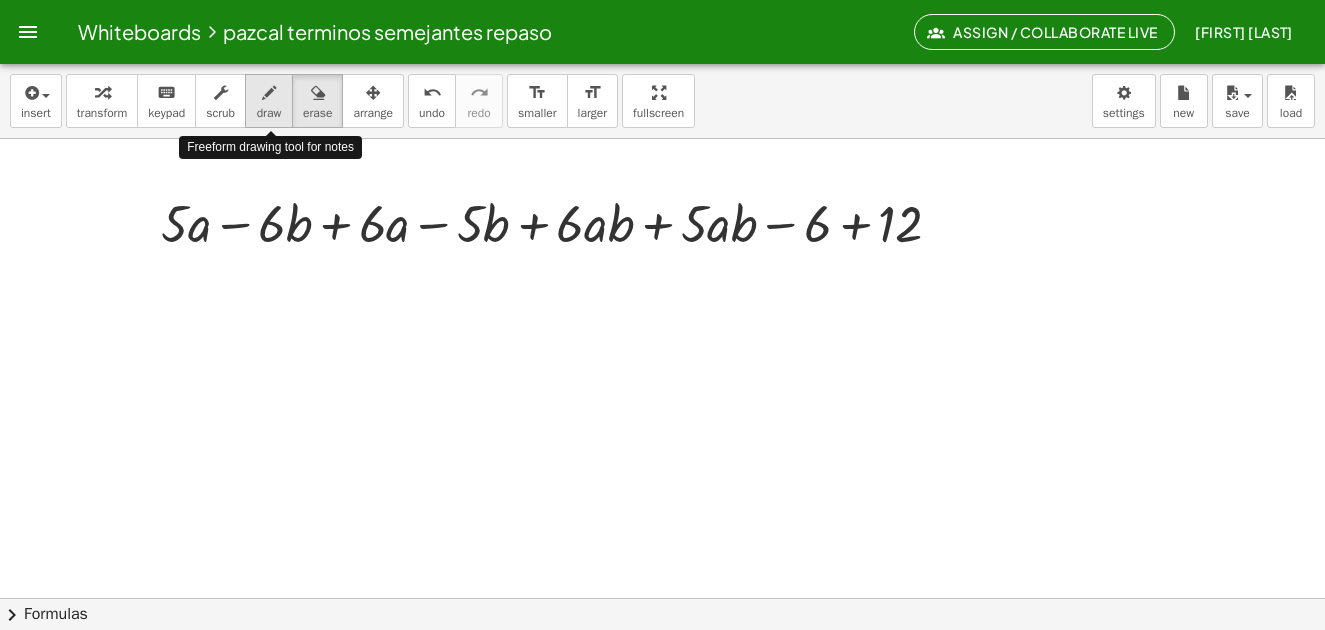 click at bounding box center [269, 92] 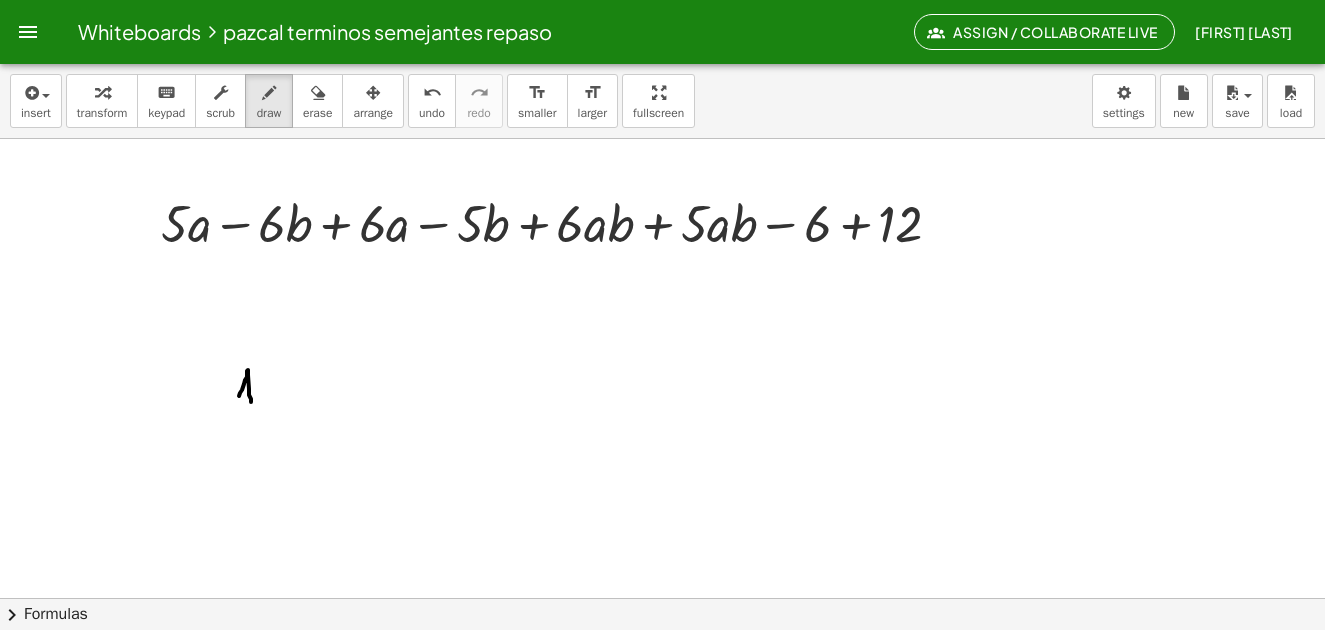 drag, startPoint x: 239, startPoint y: 396, endPoint x: 252, endPoint y: 404, distance: 15.264338 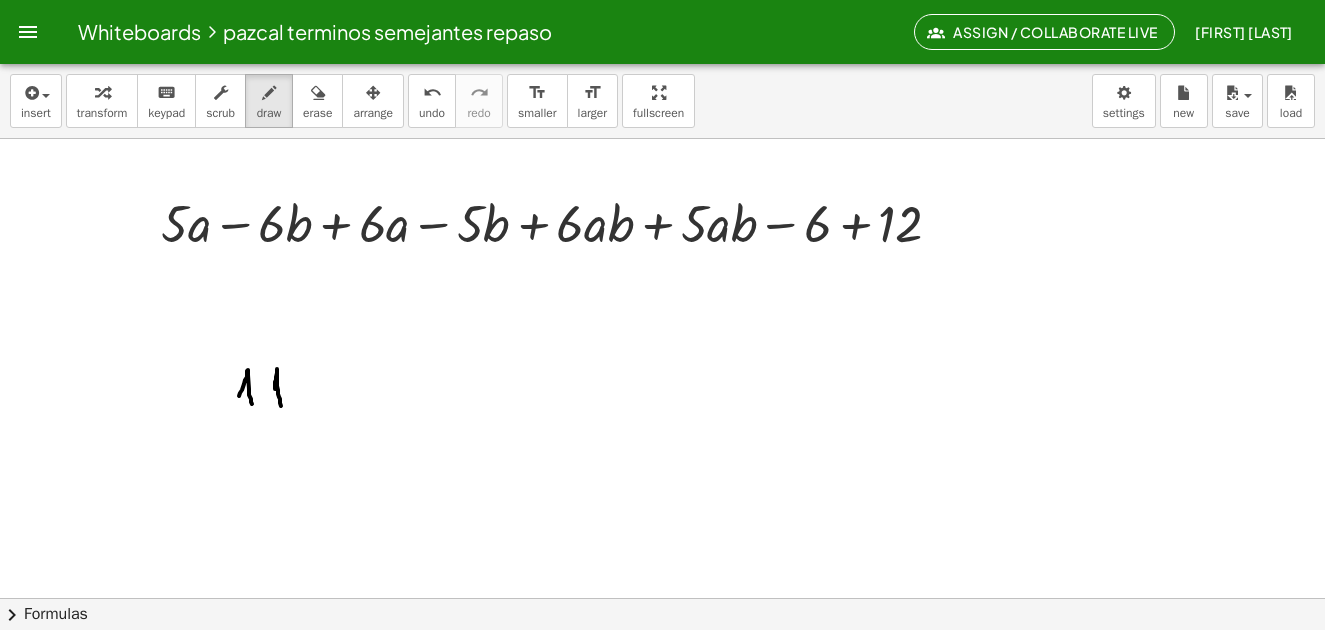 drag, startPoint x: 275, startPoint y: 389, endPoint x: 299, endPoint y: 383, distance: 24.738634 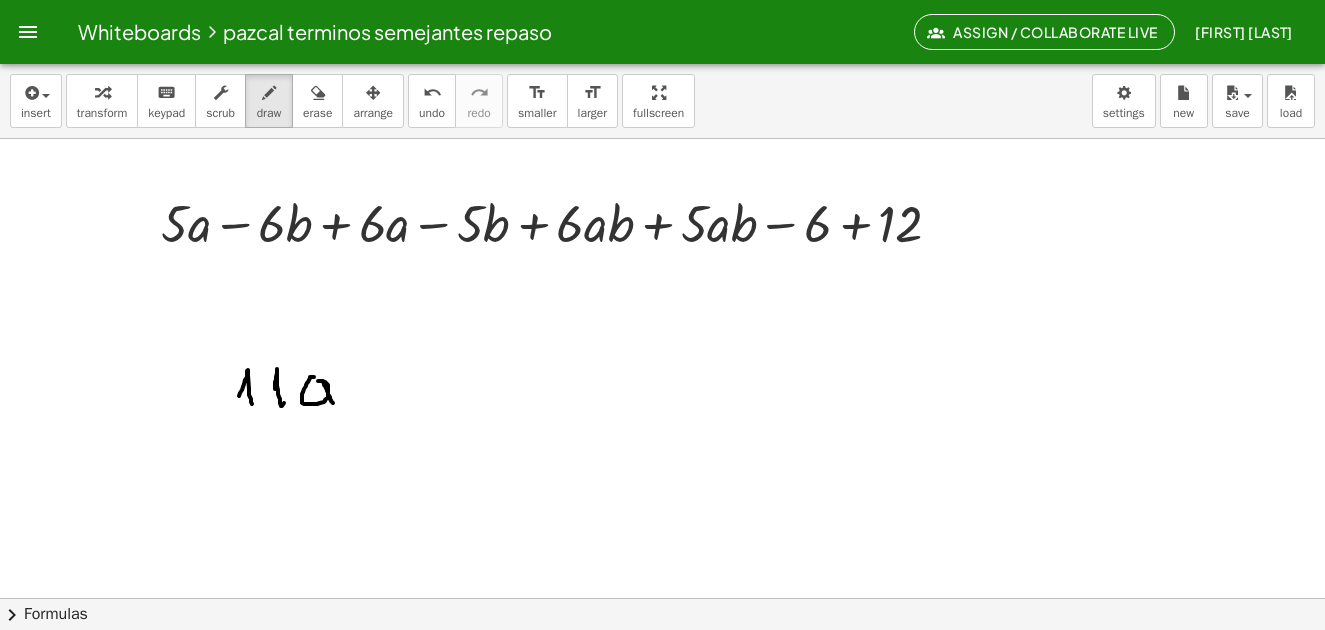 drag, startPoint x: 310, startPoint y: 378, endPoint x: 357, endPoint y: 393, distance: 49.335587 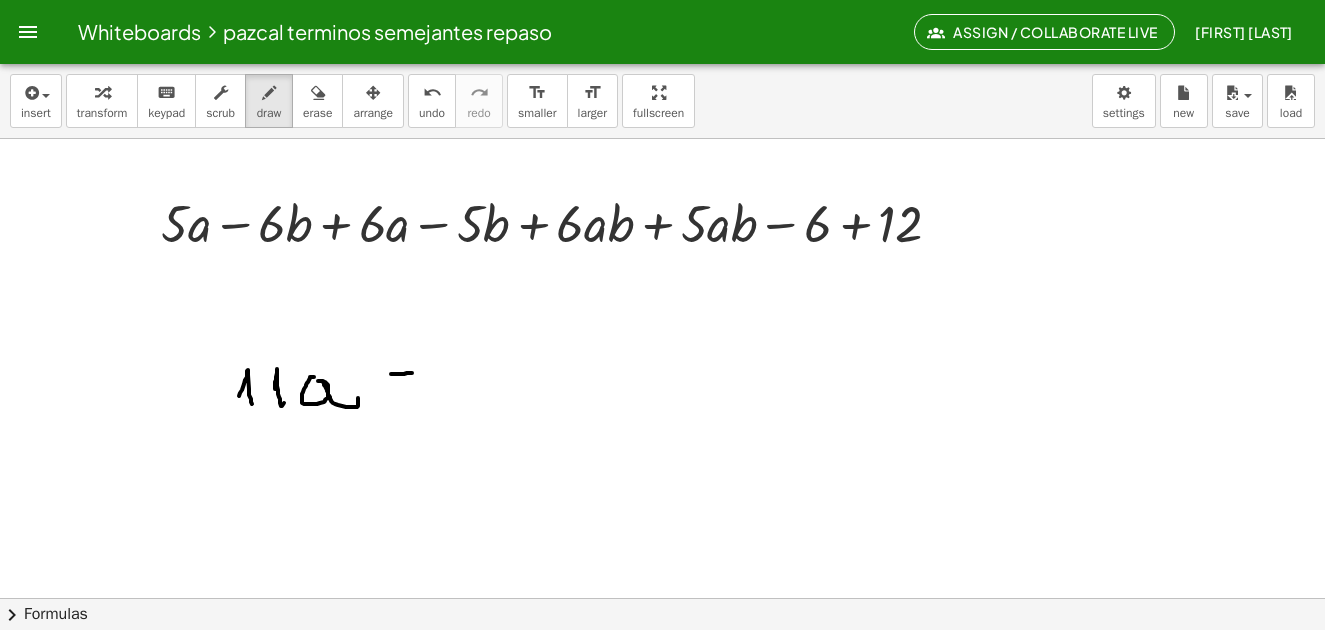 drag, startPoint x: 391, startPoint y: 374, endPoint x: 412, endPoint y: 373, distance: 21.023796 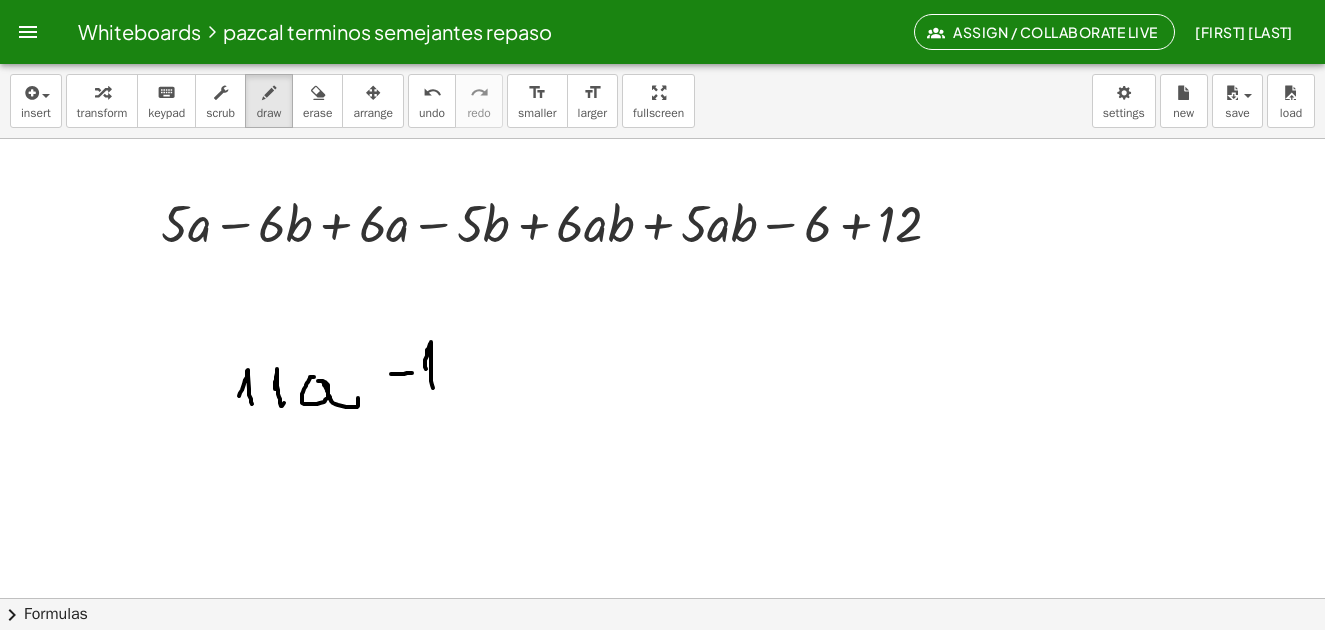 drag, startPoint x: 426, startPoint y: 369, endPoint x: 433, endPoint y: 391, distance: 23.086792 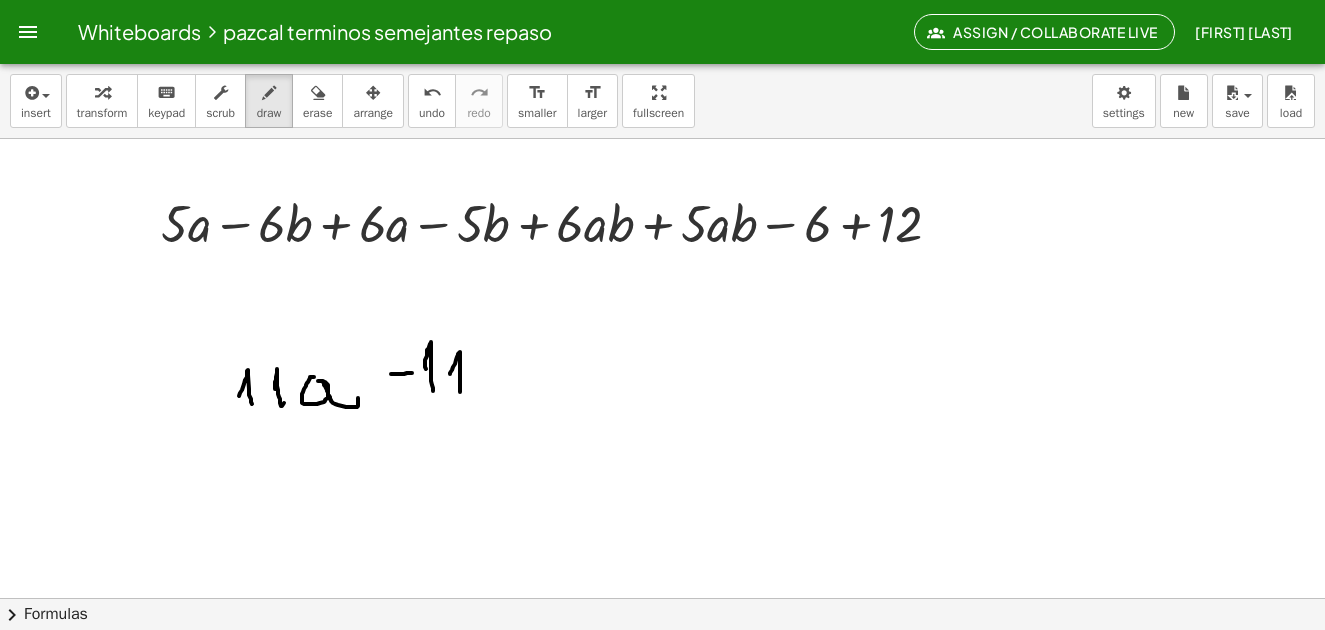 drag, startPoint x: 450, startPoint y: 374, endPoint x: 460, endPoint y: 393, distance: 21.470911 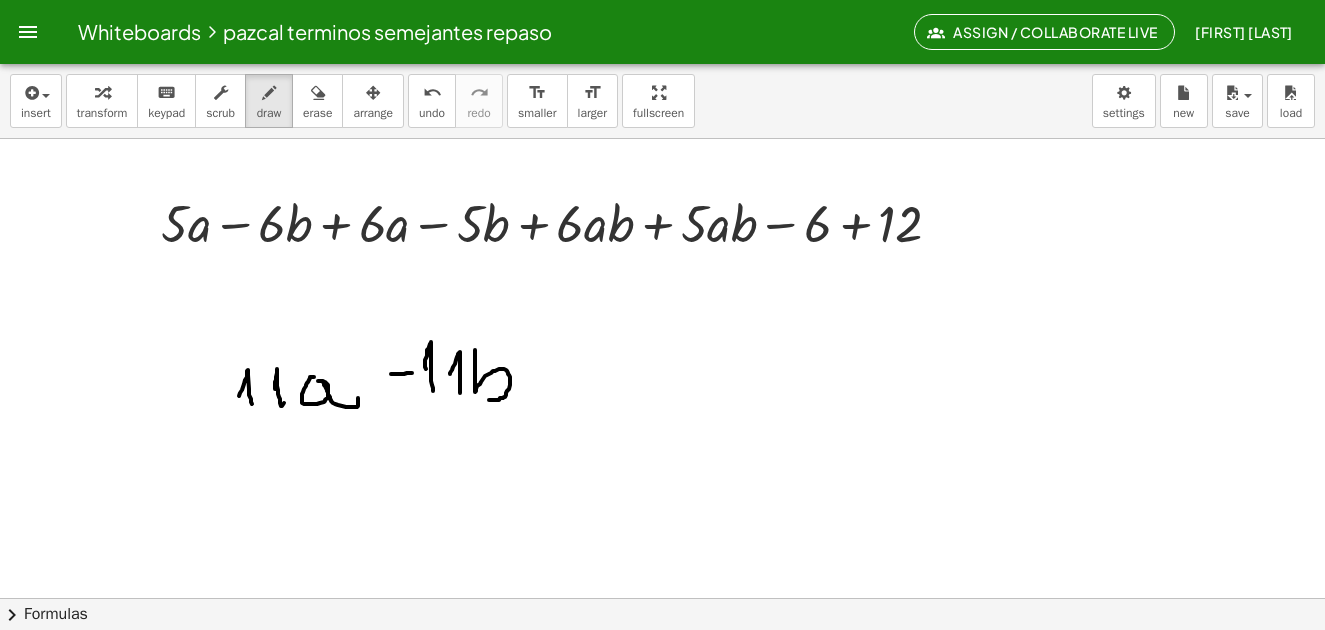 drag, startPoint x: 475, startPoint y: 350, endPoint x: 489, endPoint y: 400, distance: 51.92302 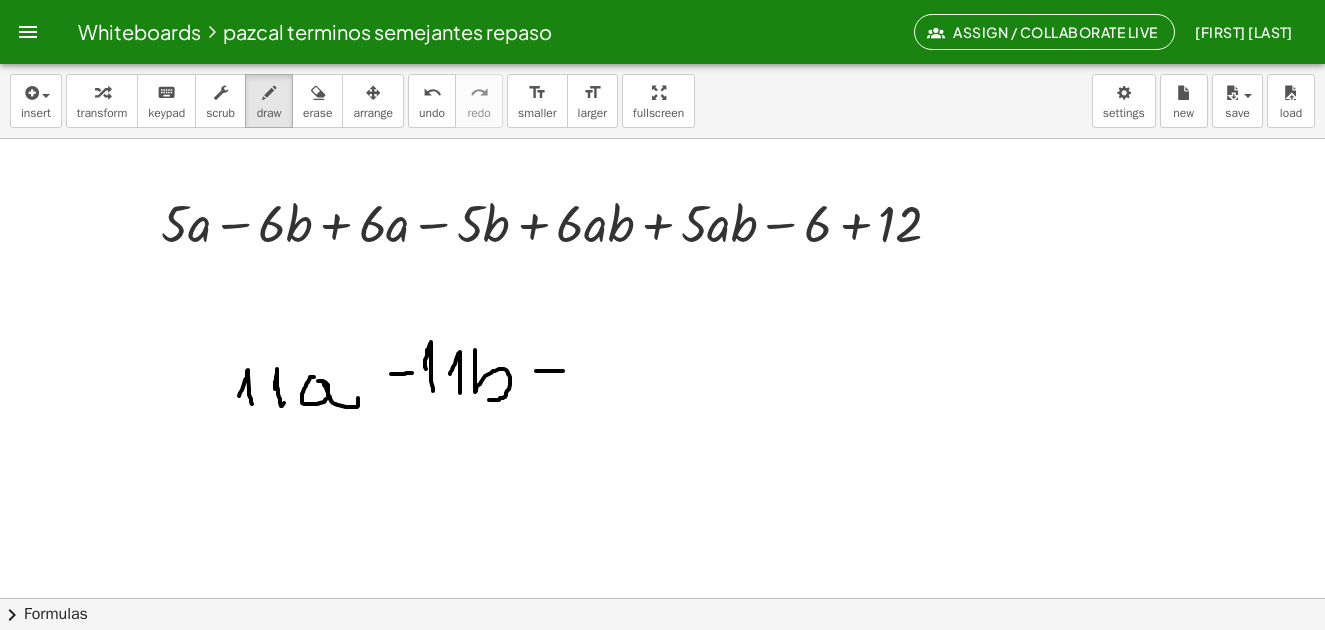 drag, startPoint x: 536, startPoint y: 371, endPoint x: 564, endPoint y: 371, distance: 28 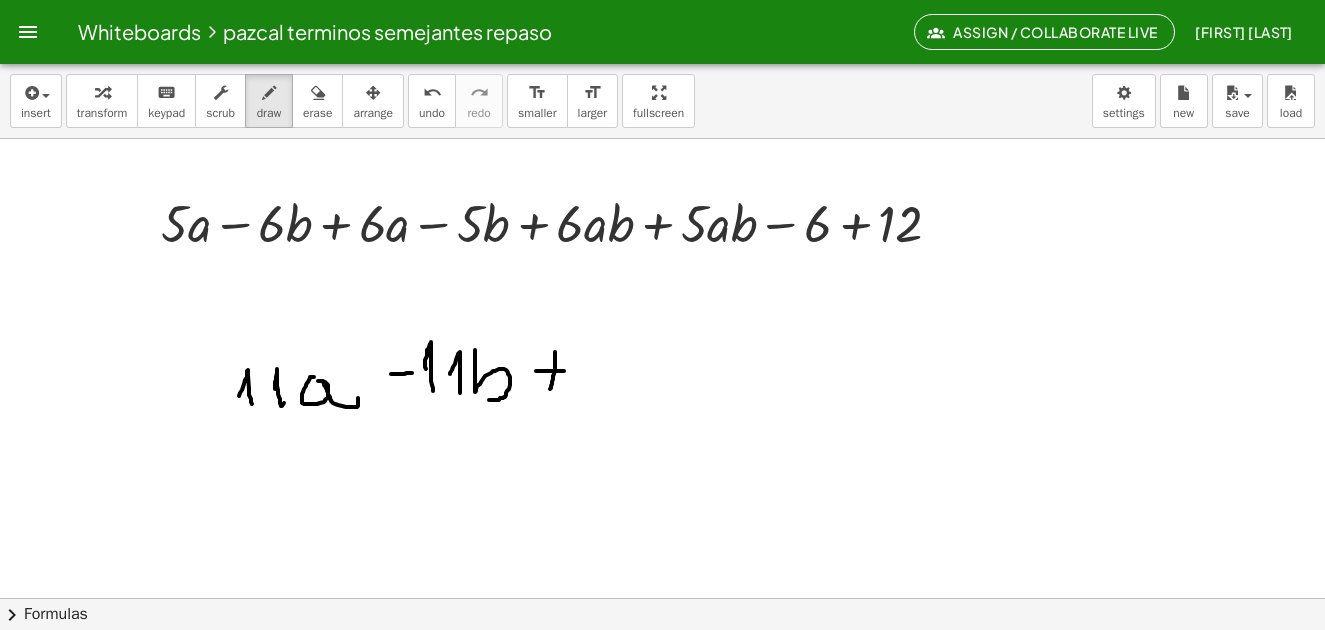 drag, startPoint x: 555, startPoint y: 352, endPoint x: 550, endPoint y: 389, distance: 37.336308 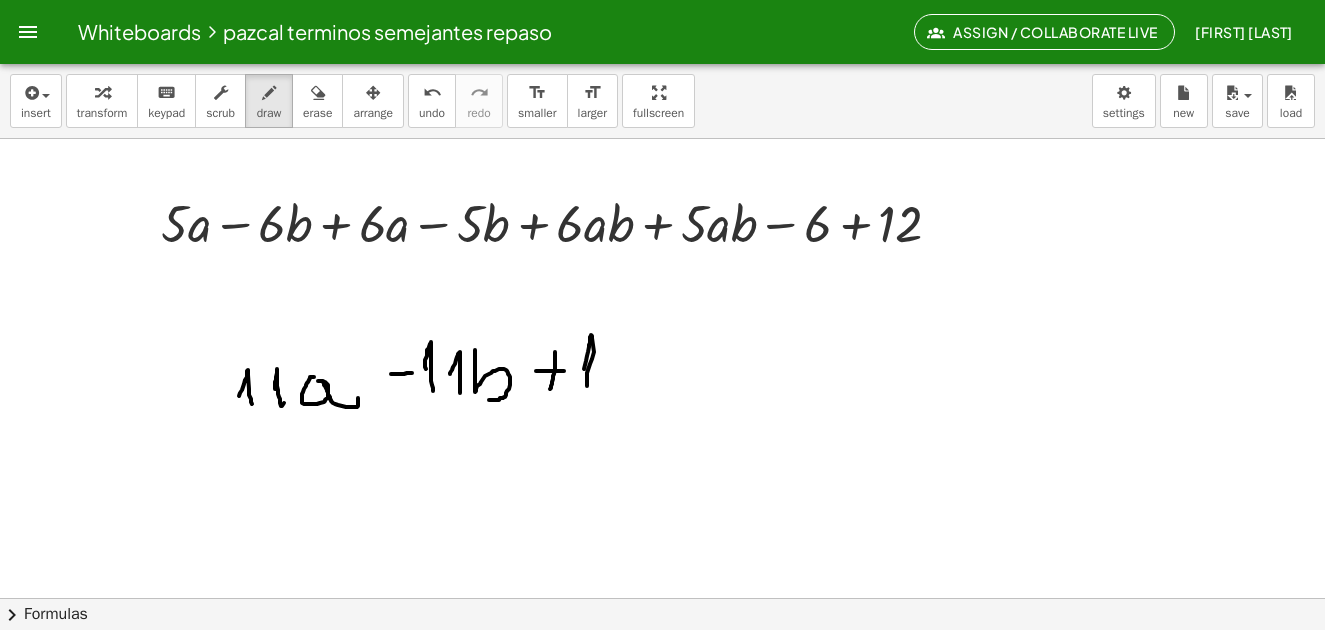 drag, startPoint x: 584, startPoint y: 369, endPoint x: 587, endPoint y: 386, distance: 17.262676 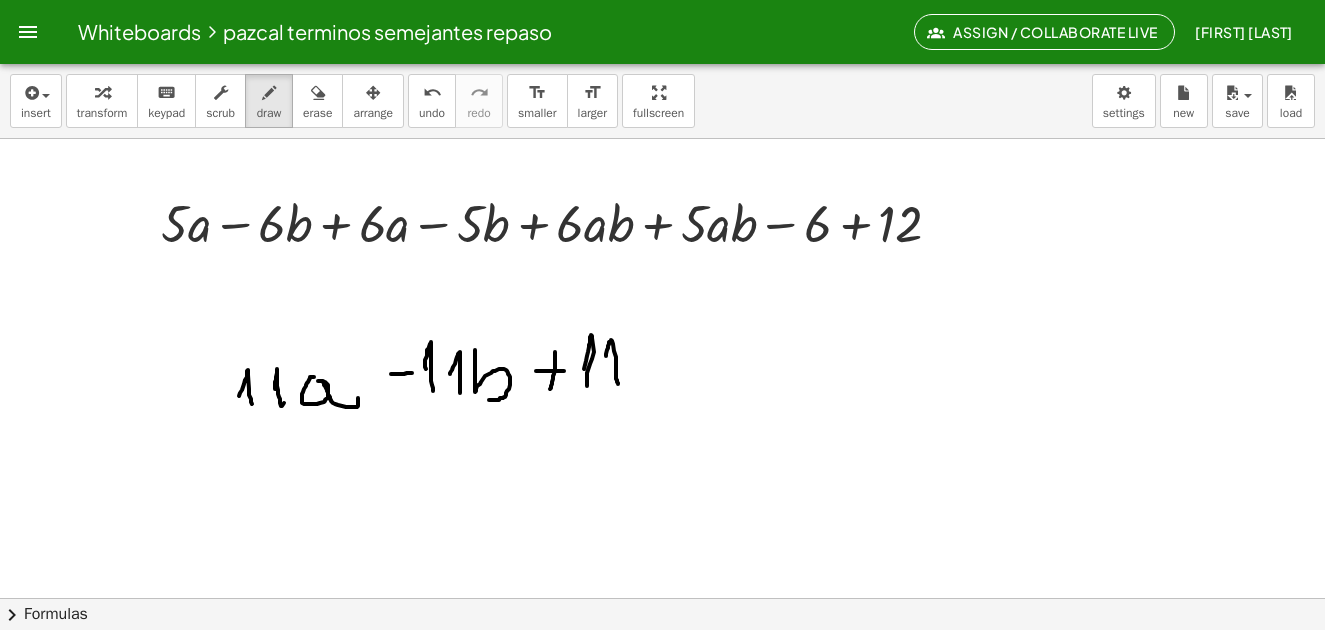 drag, startPoint x: 606, startPoint y: 356, endPoint x: 632, endPoint y: 359, distance: 26.172504 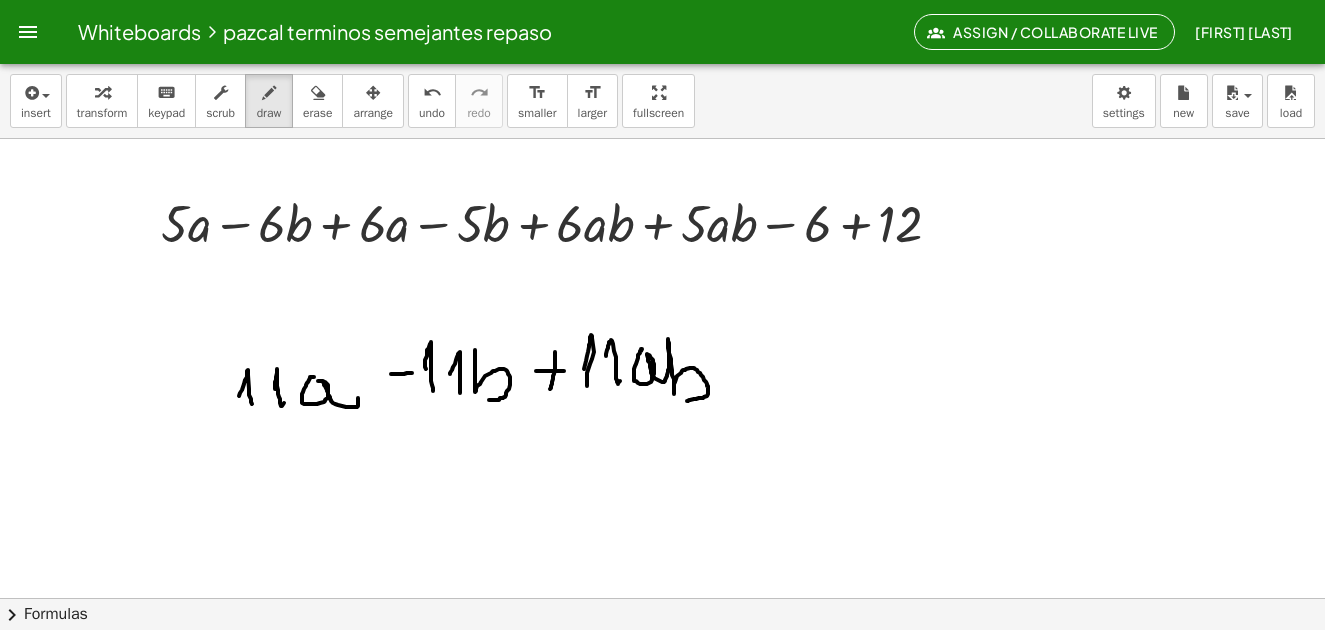 drag, startPoint x: 641, startPoint y: 349, endPoint x: 686, endPoint y: 401, distance: 68.76772 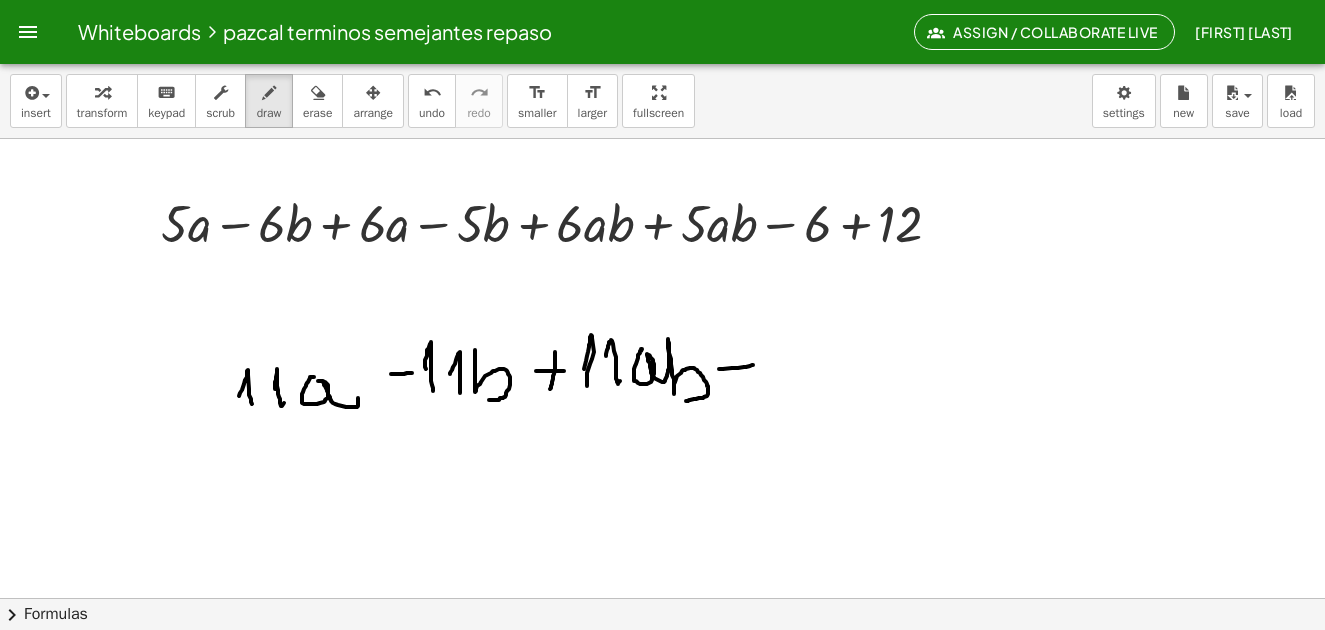 drag, startPoint x: 719, startPoint y: 369, endPoint x: 755, endPoint y: 363, distance: 36.496574 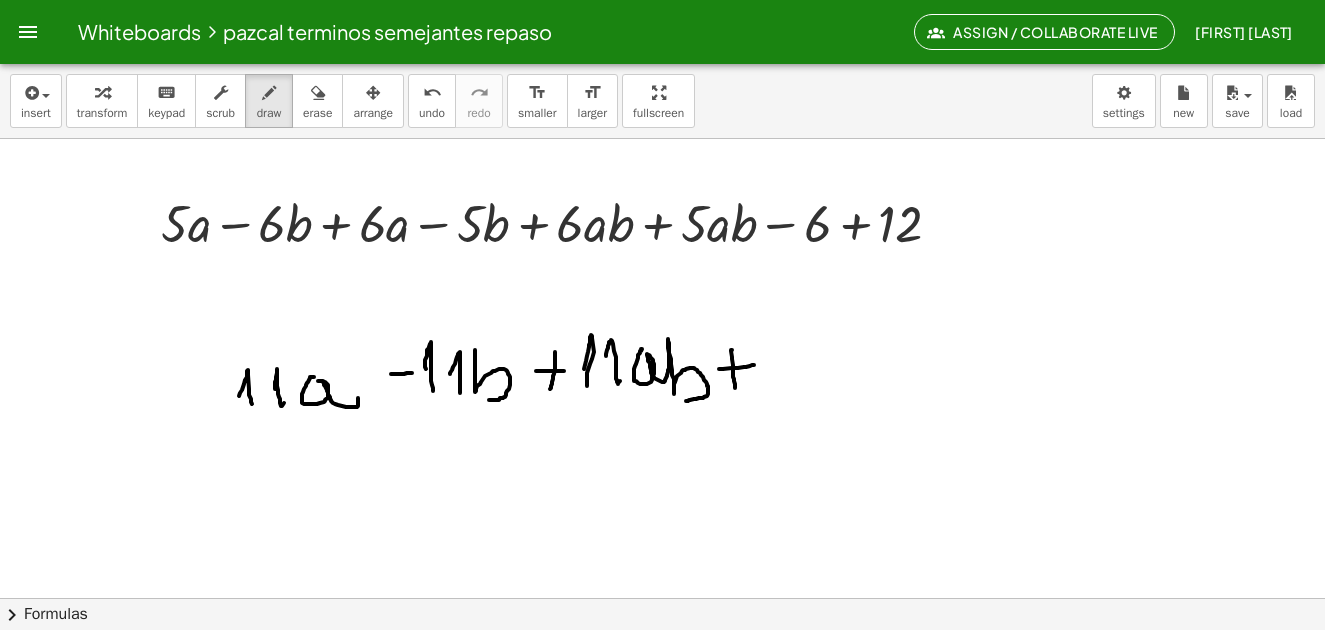 drag, startPoint x: 732, startPoint y: 350, endPoint x: 735, endPoint y: 388, distance: 38.118237 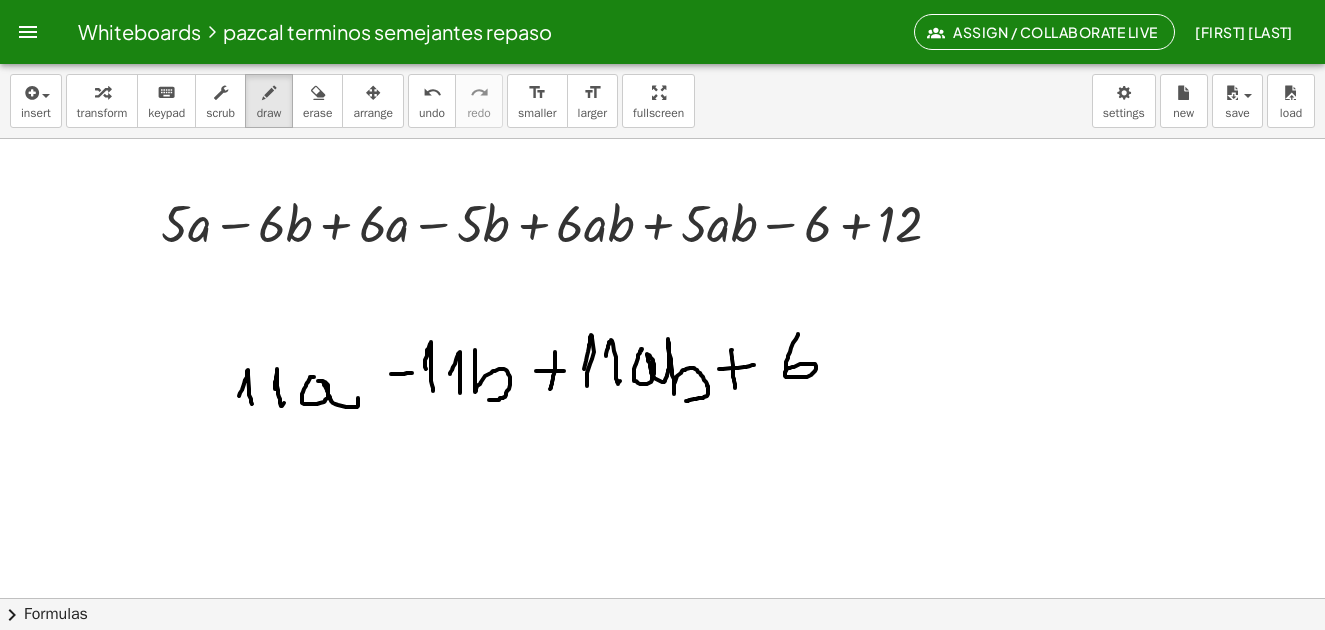 drag, startPoint x: 798, startPoint y: 334, endPoint x: 829, endPoint y: 350, distance: 34.88553 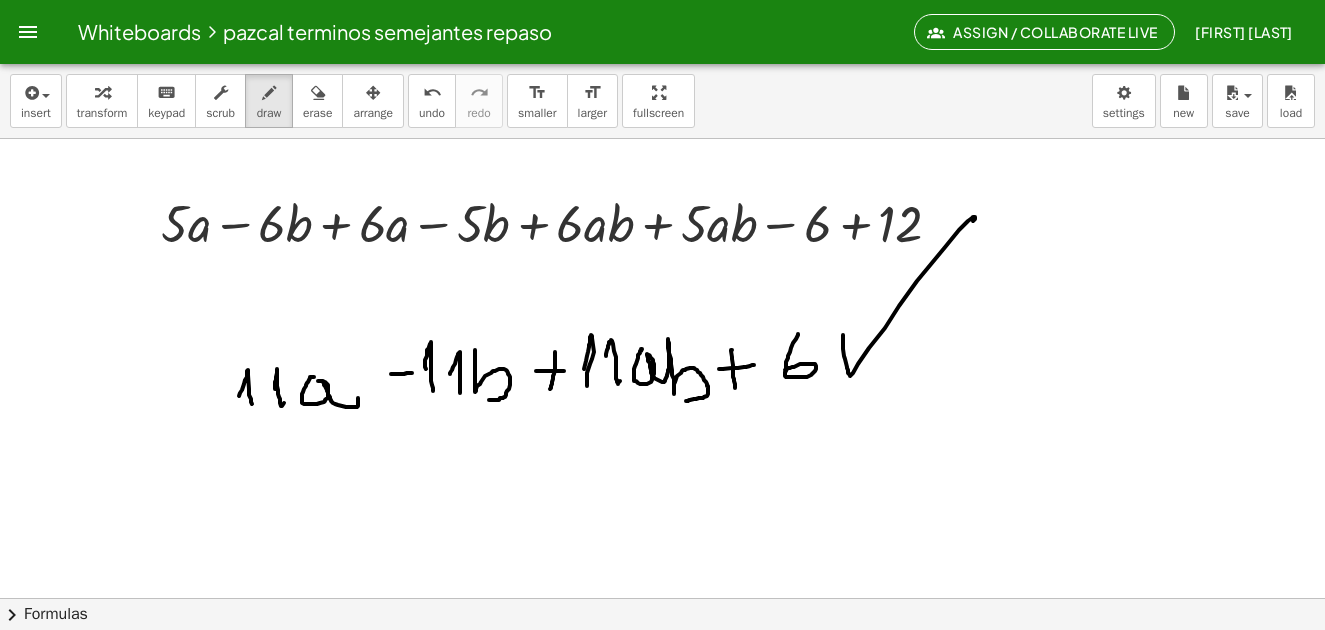drag, startPoint x: 843, startPoint y: 335, endPoint x: 944, endPoint y: 258, distance: 127.00394 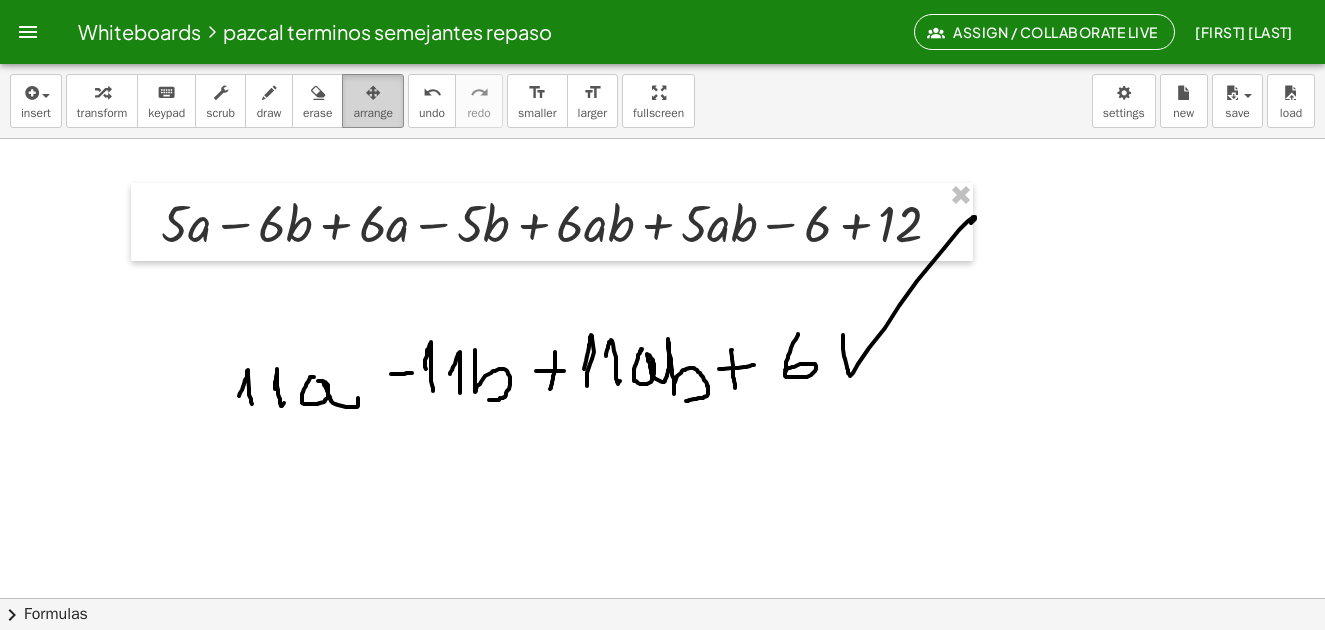 click at bounding box center [373, 93] 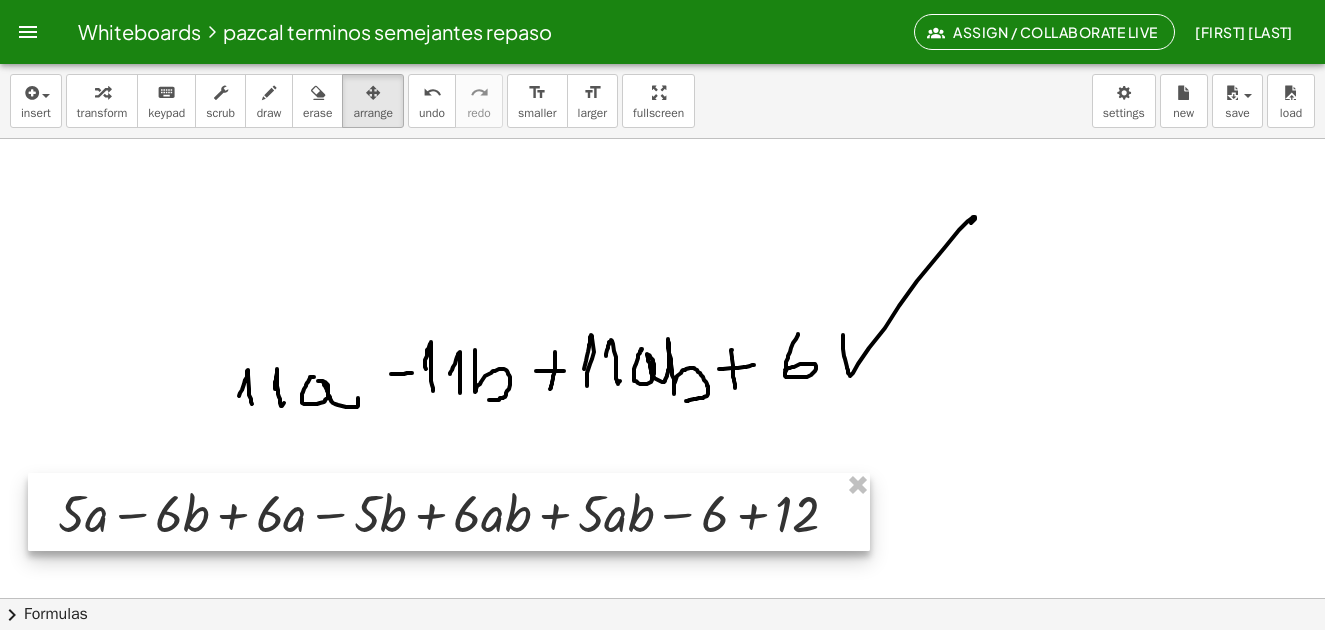 drag, startPoint x: 329, startPoint y: 224, endPoint x: 209, endPoint y: 500, distance: 300.95847 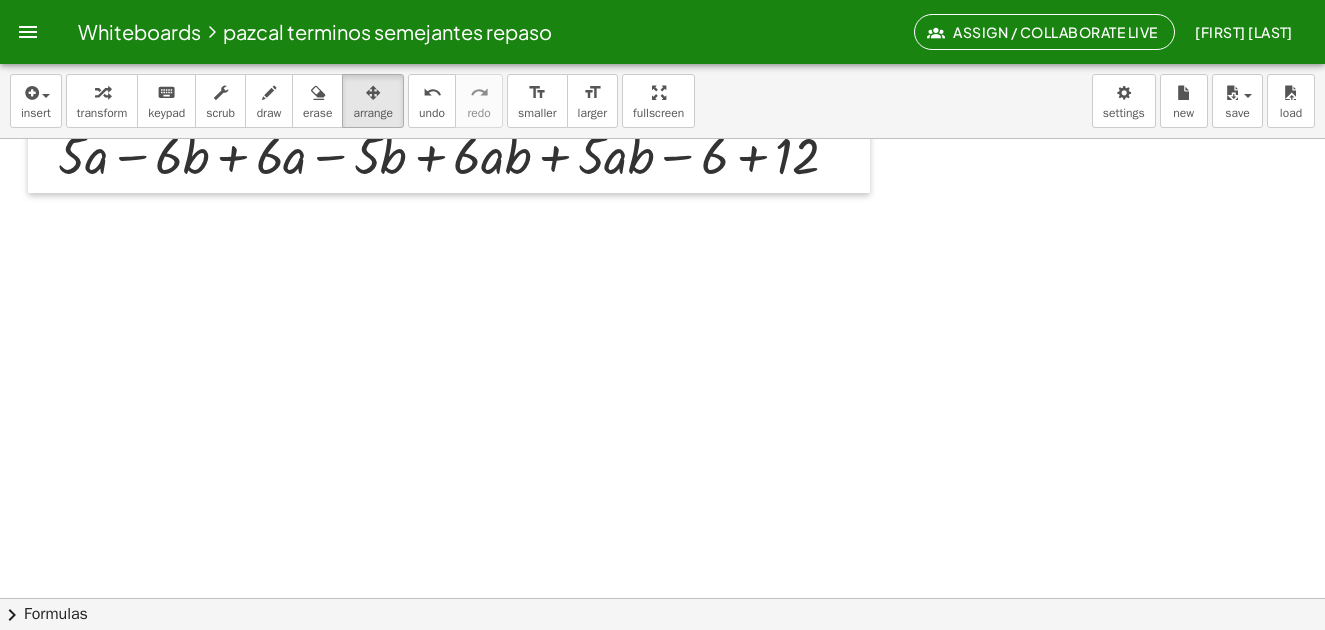 scroll, scrollTop: 3787, scrollLeft: 0, axis: vertical 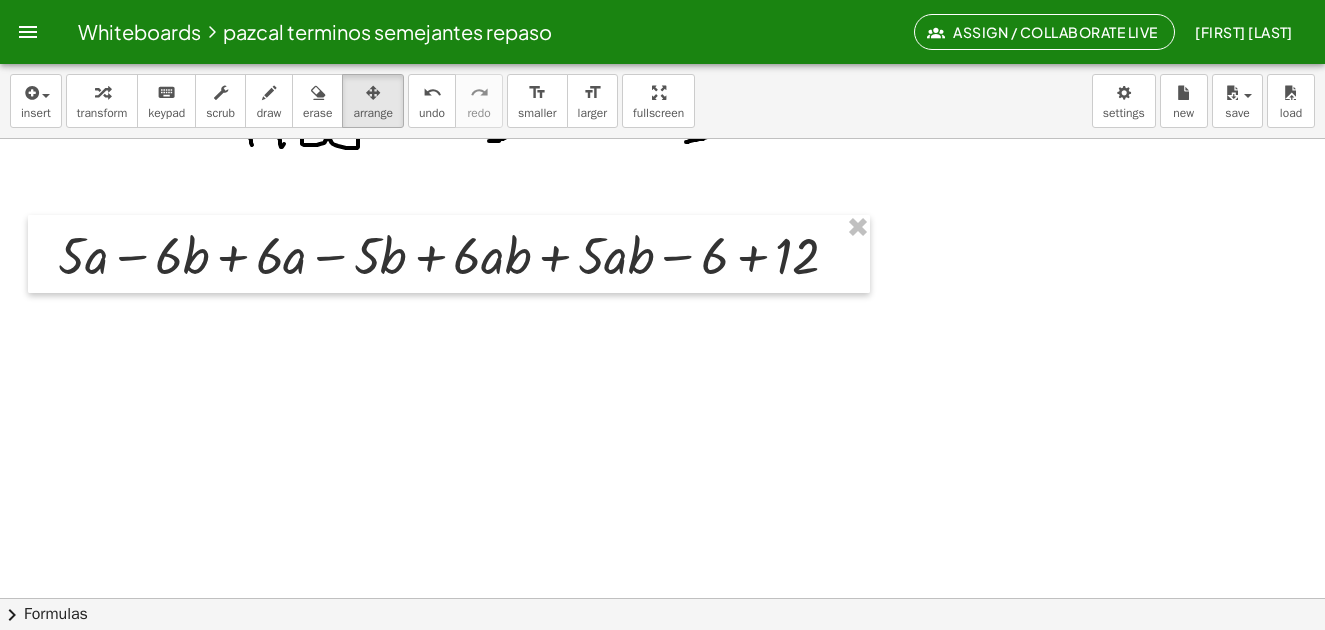click on "transform" at bounding box center [102, 113] 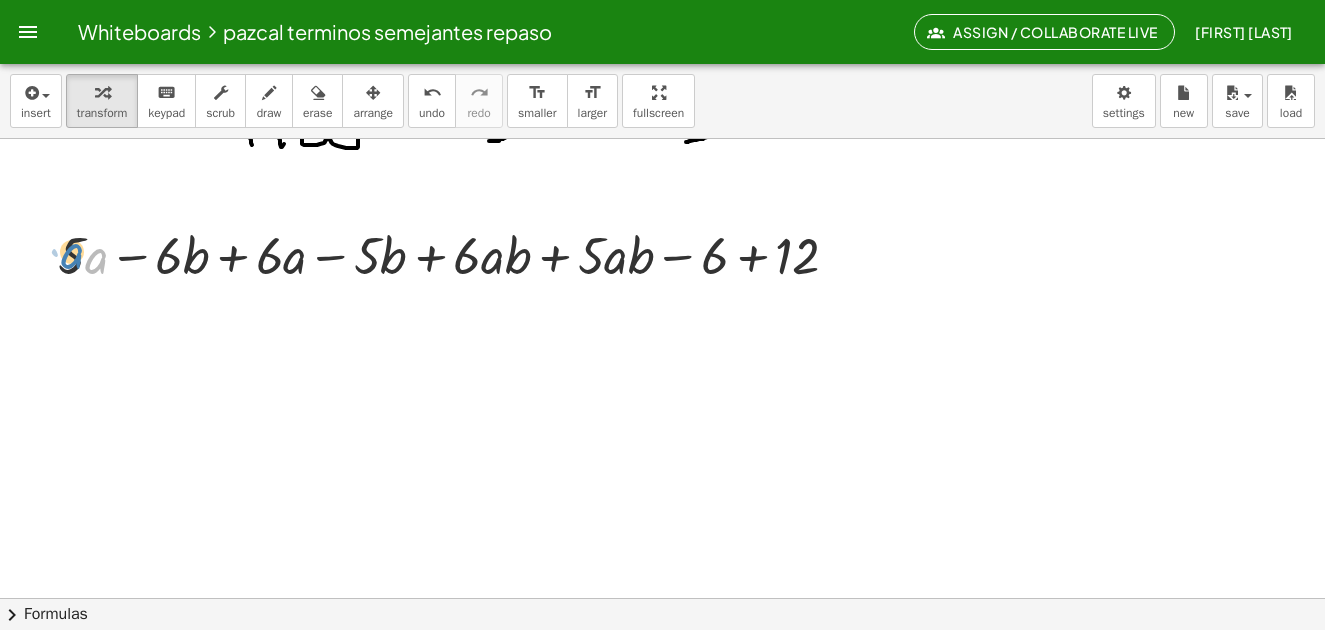 drag, startPoint x: 97, startPoint y: 265, endPoint x: 73, endPoint y: 260, distance: 24.5153 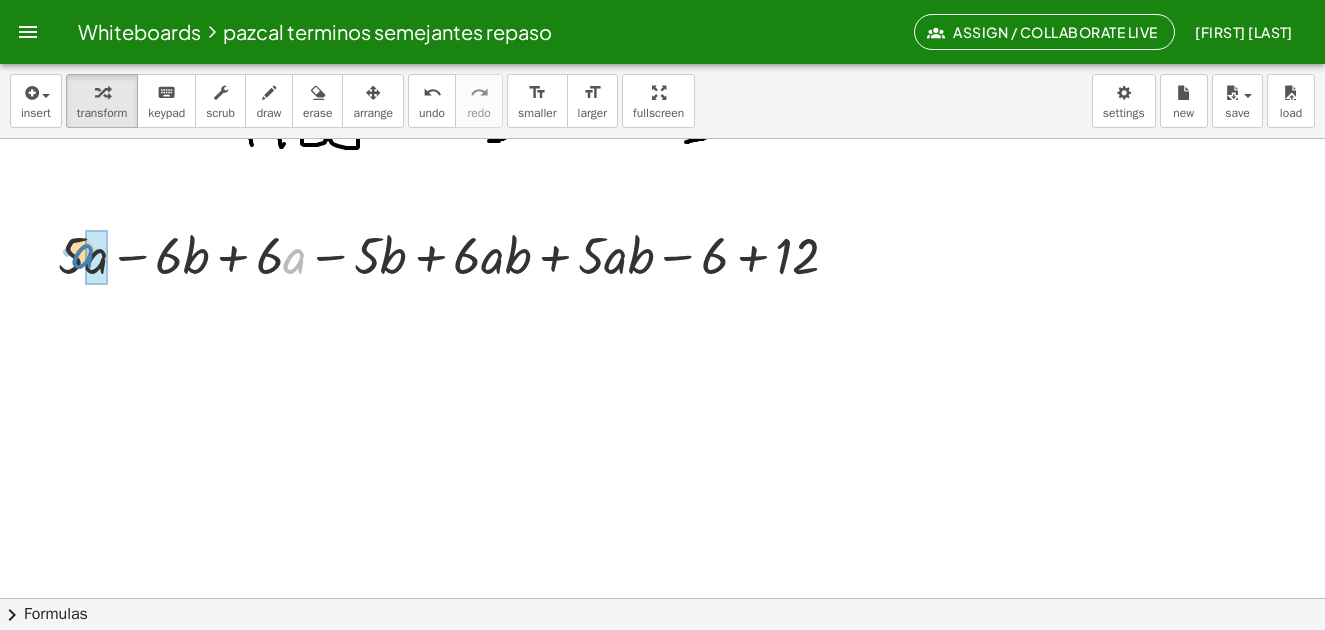 drag, startPoint x: 286, startPoint y: 255, endPoint x: 132, endPoint y: 393, distance: 206.78491 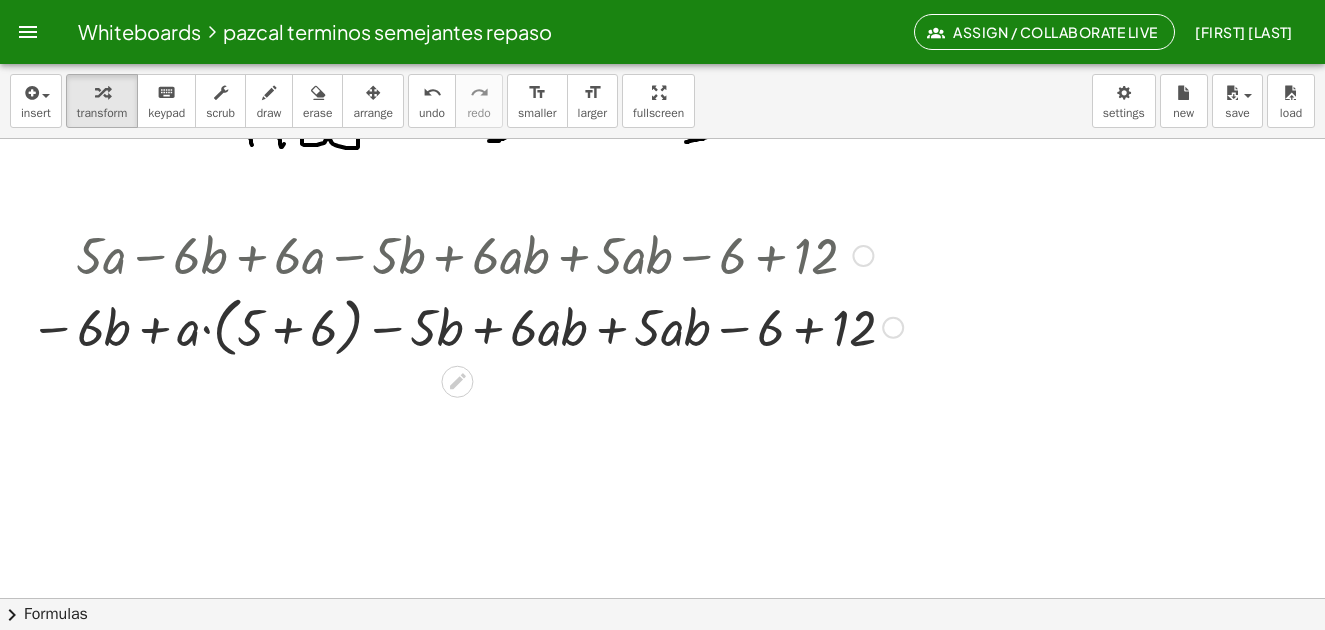 click at bounding box center [466, 326] 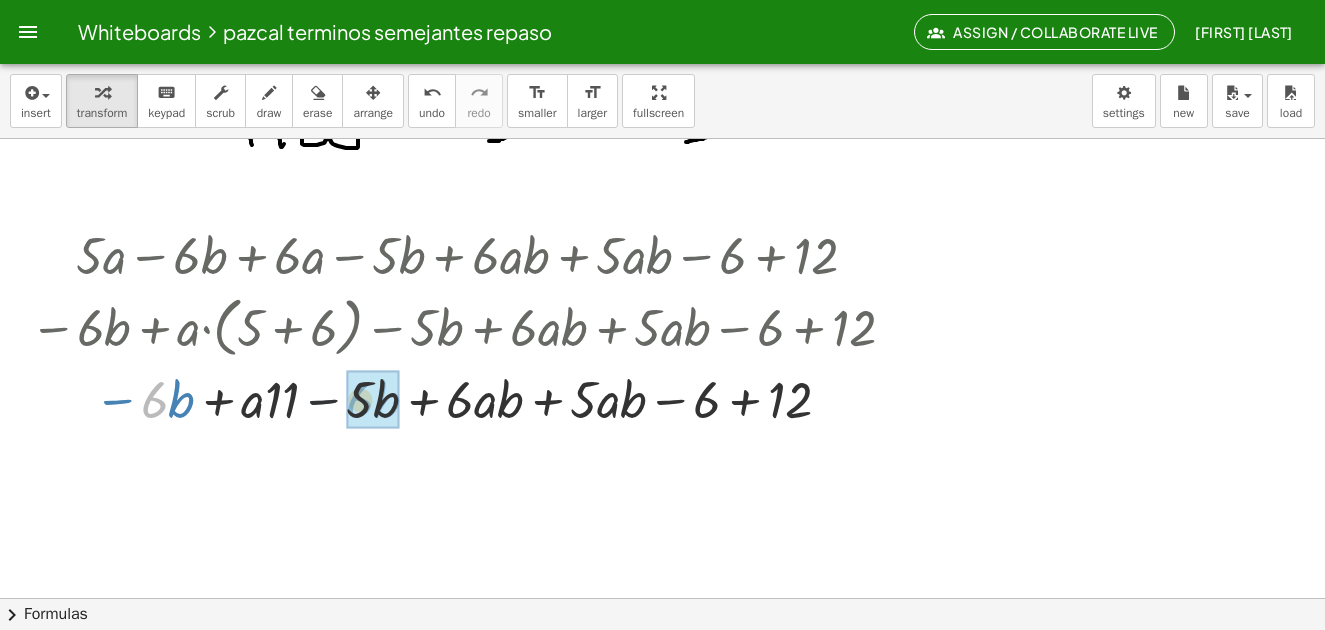 drag, startPoint x: 157, startPoint y: 406, endPoint x: 363, endPoint y: 406, distance: 206 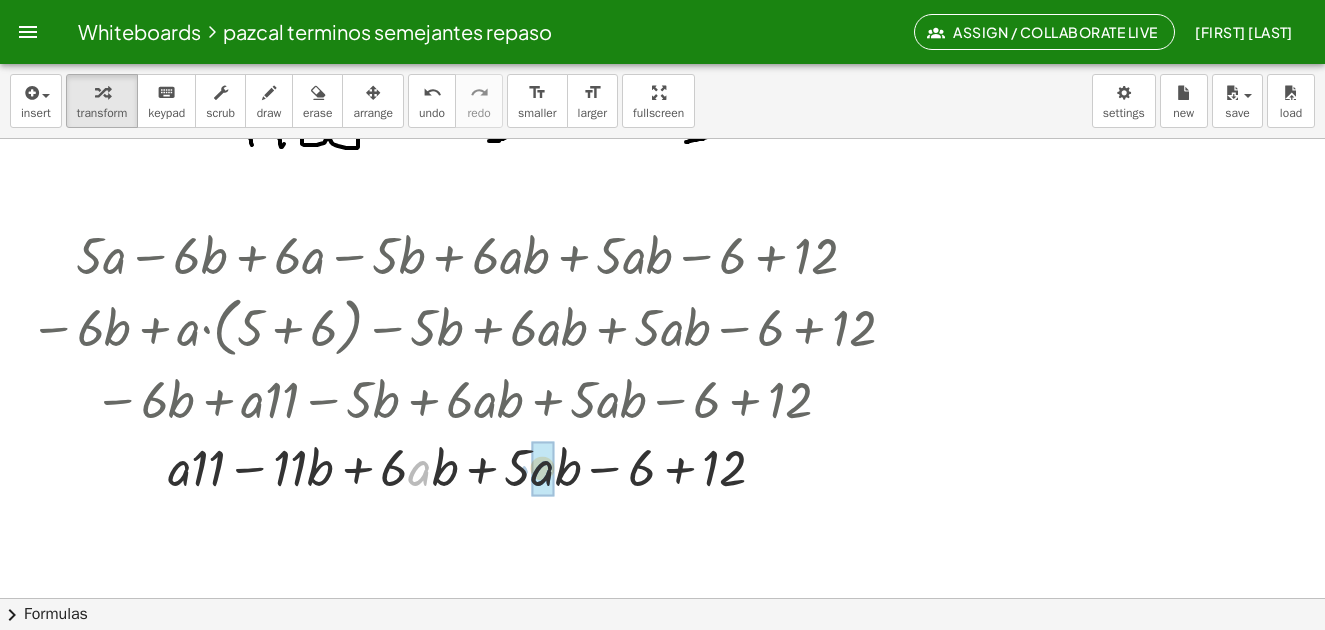 drag, startPoint x: 426, startPoint y: 477, endPoint x: 549, endPoint y: 477, distance: 123 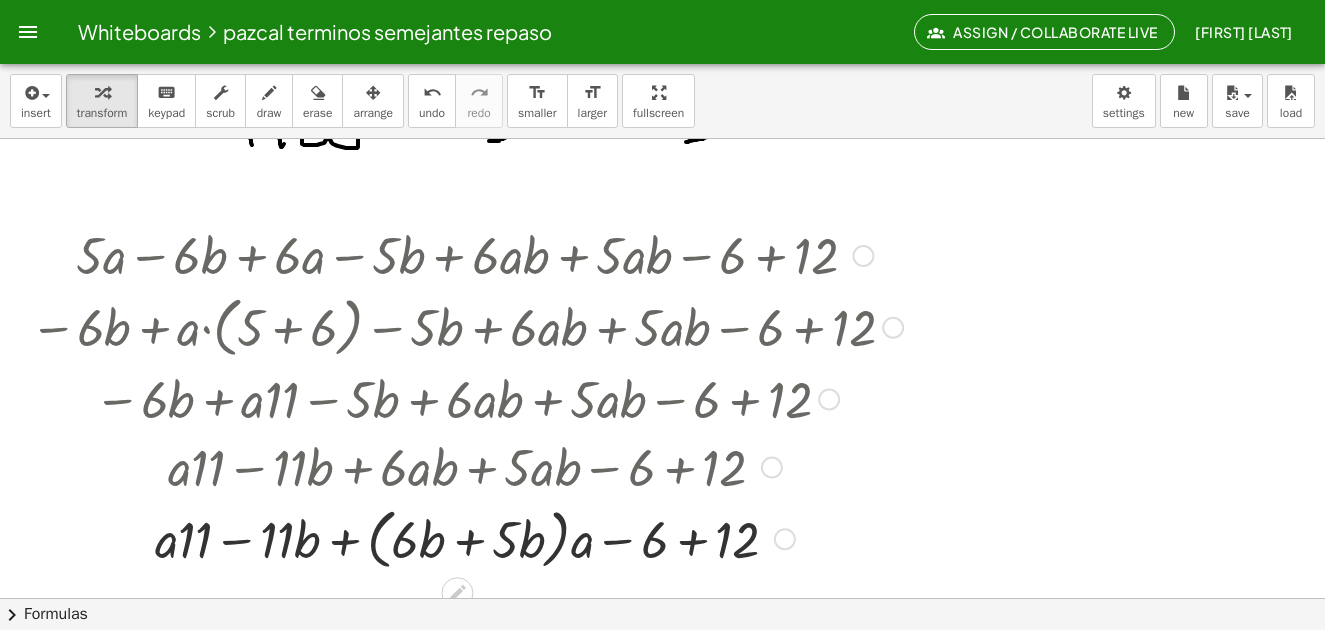 click at bounding box center (466, 538) 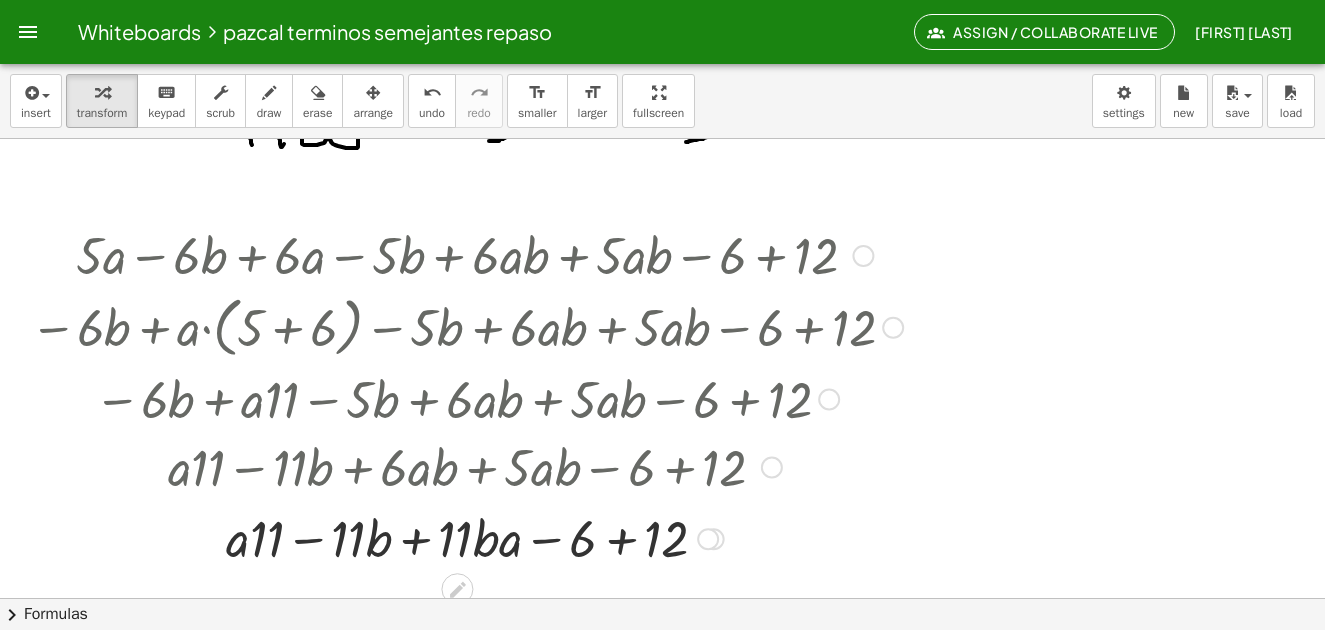 scroll, scrollTop: 3887, scrollLeft: 0, axis: vertical 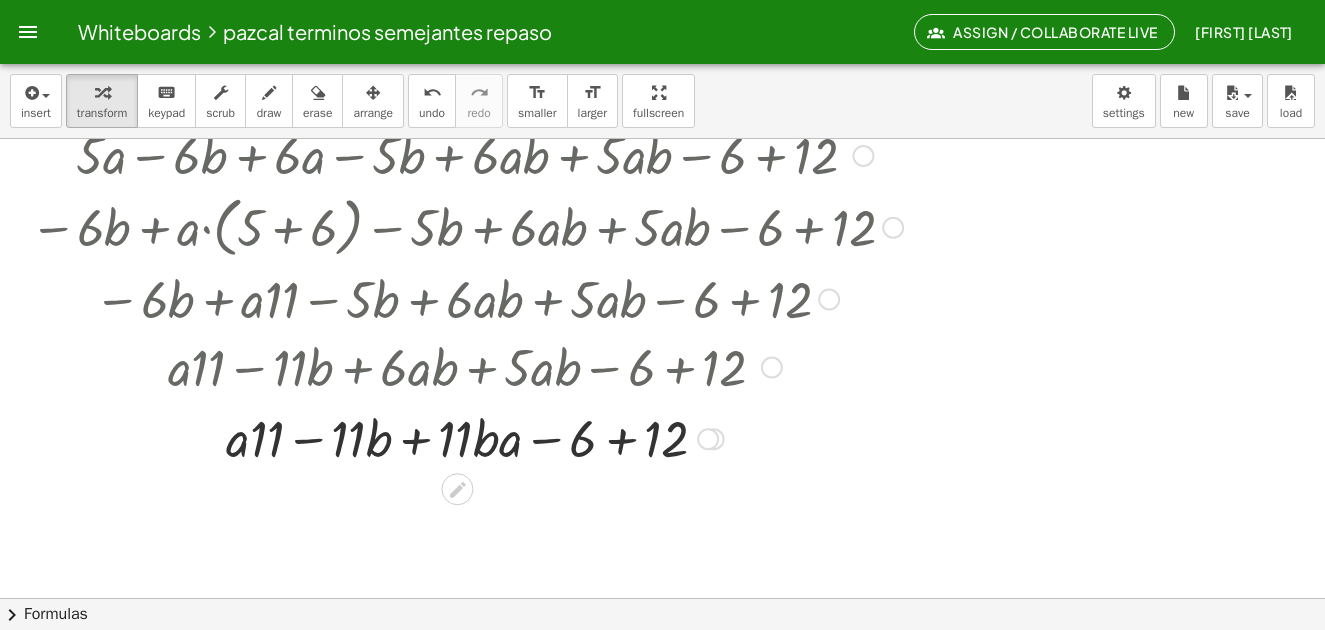click at bounding box center [466, 437] 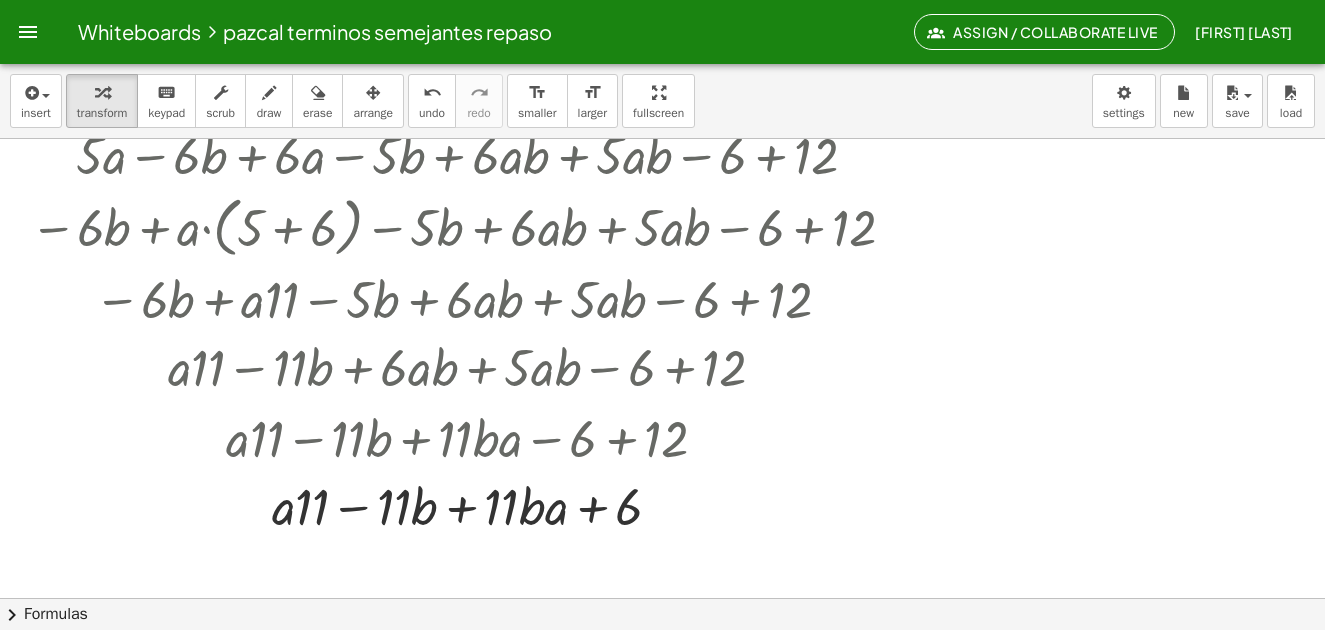 scroll, scrollTop: 4146, scrollLeft: 0, axis: vertical 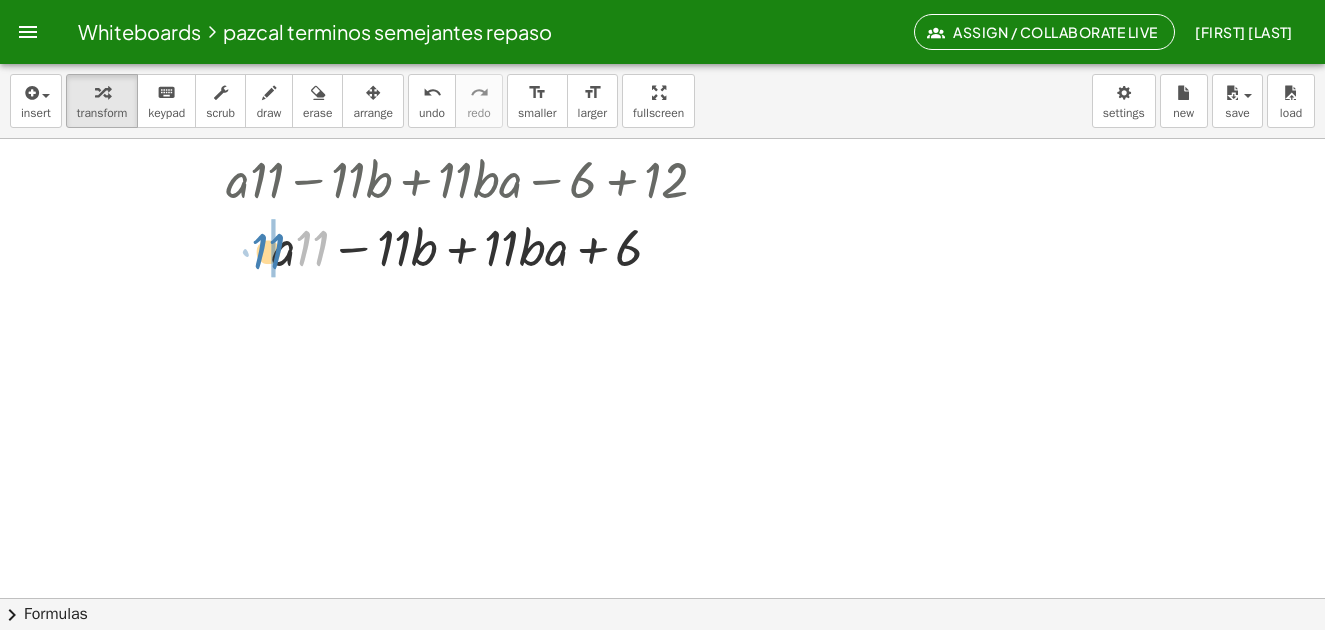 drag, startPoint x: 308, startPoint y: 252, endPoint x: 259, endPoint y: 258, distance: 49.365982 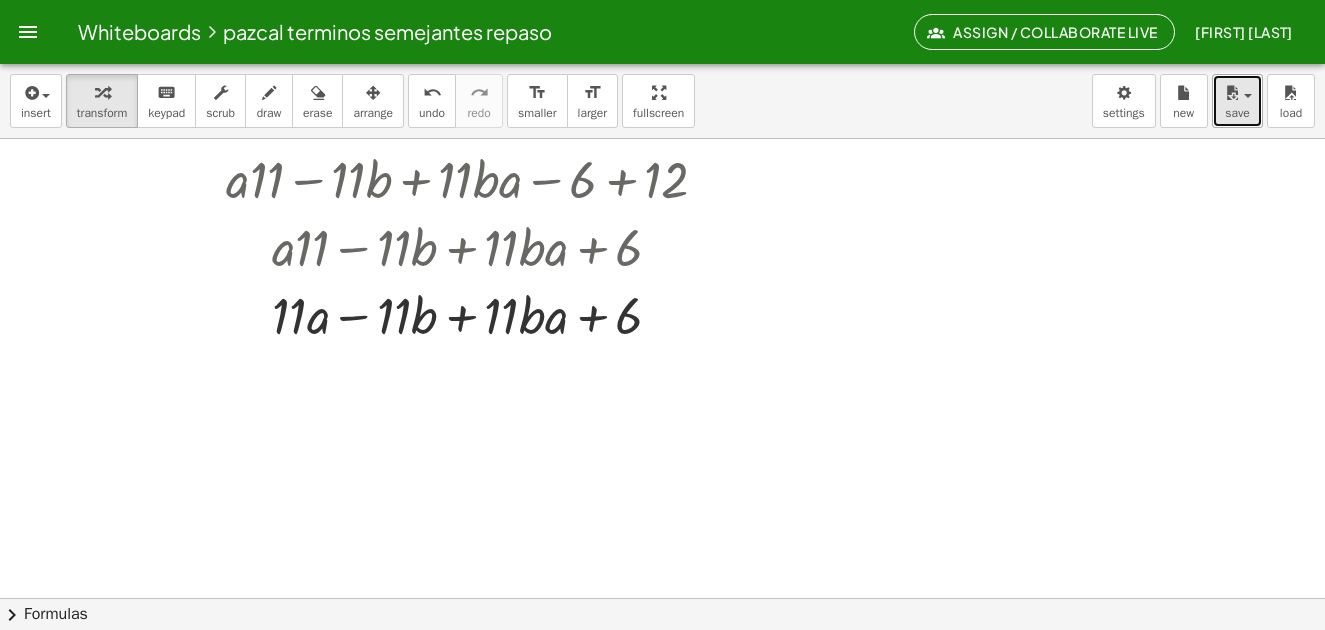 click on "save" at bounding box center (1237, 113) 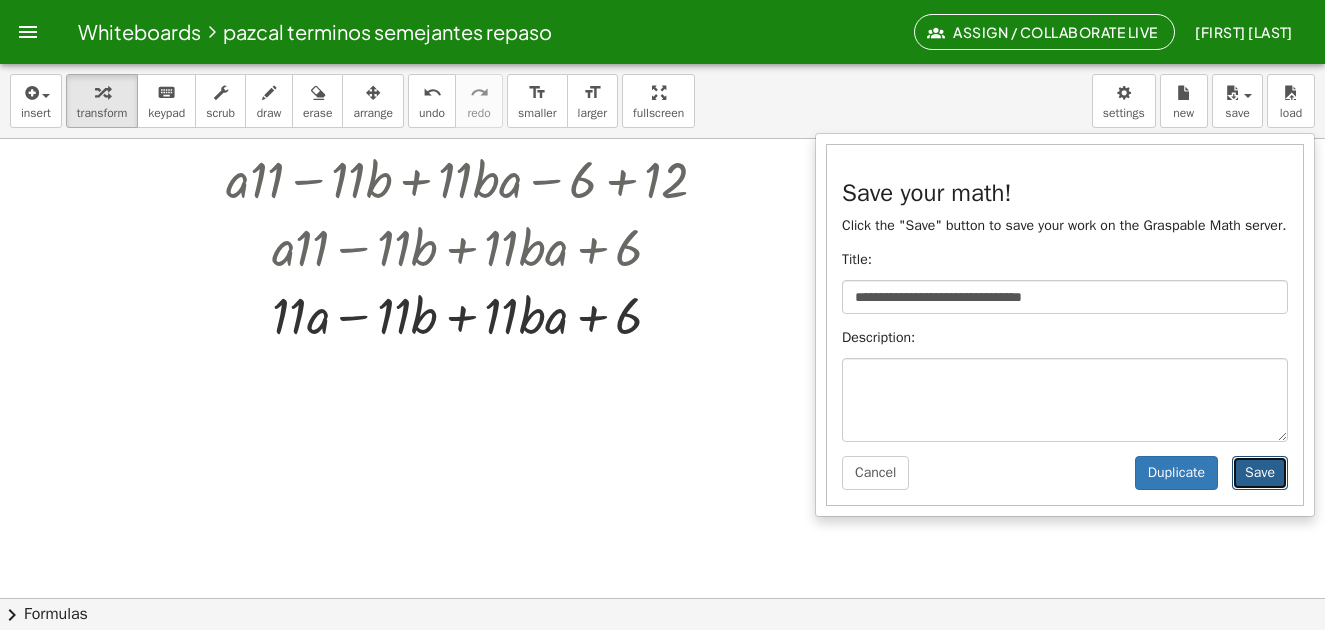 click on "Save" at bounding box center (1260, 473) 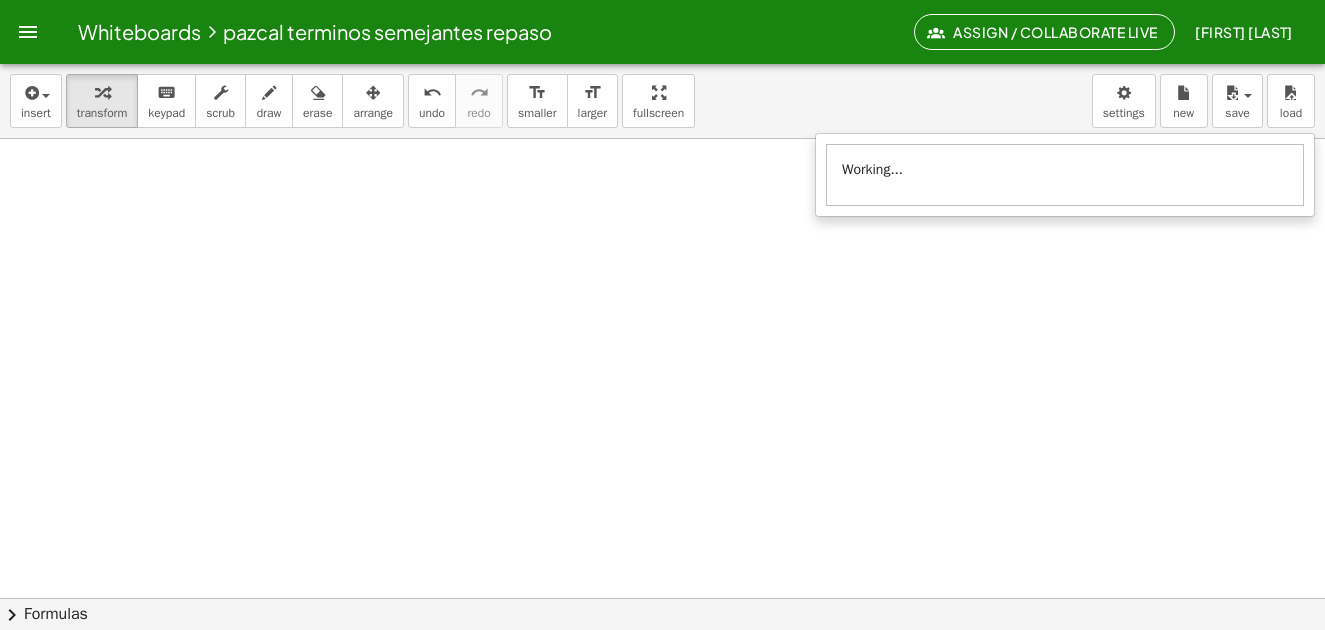 scroll, scrollTop: 4605, scrollLeft: 0, axis: vertical 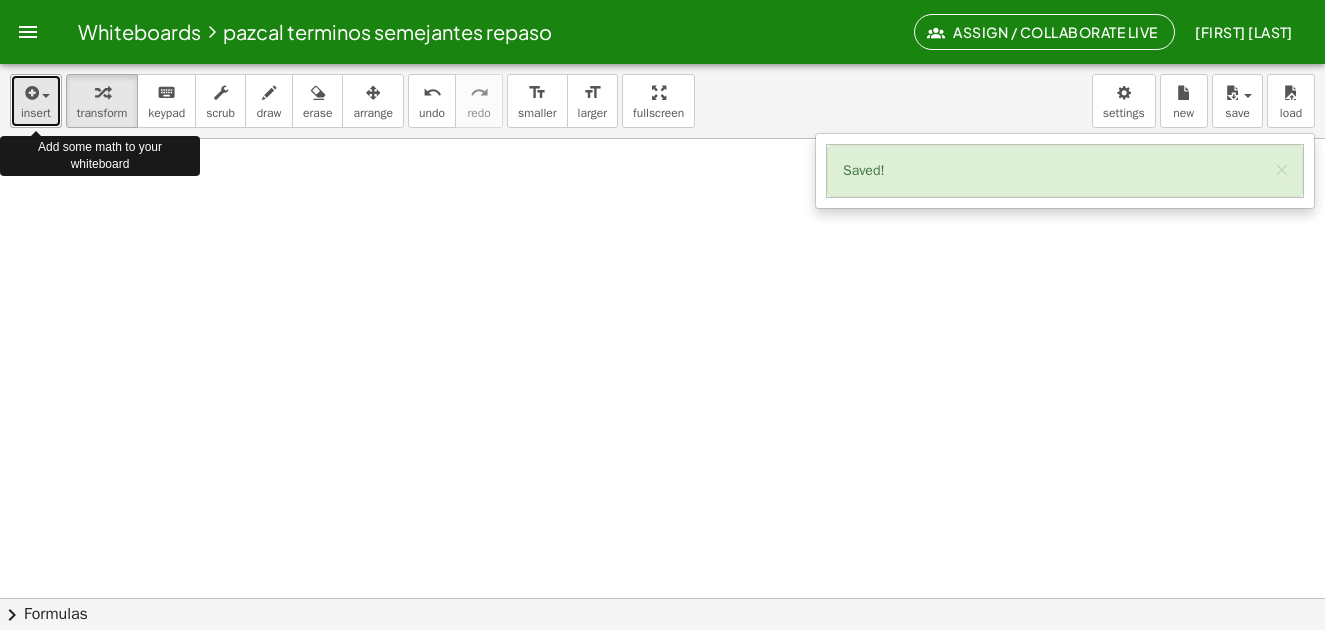click at bounding box center [30, 93] 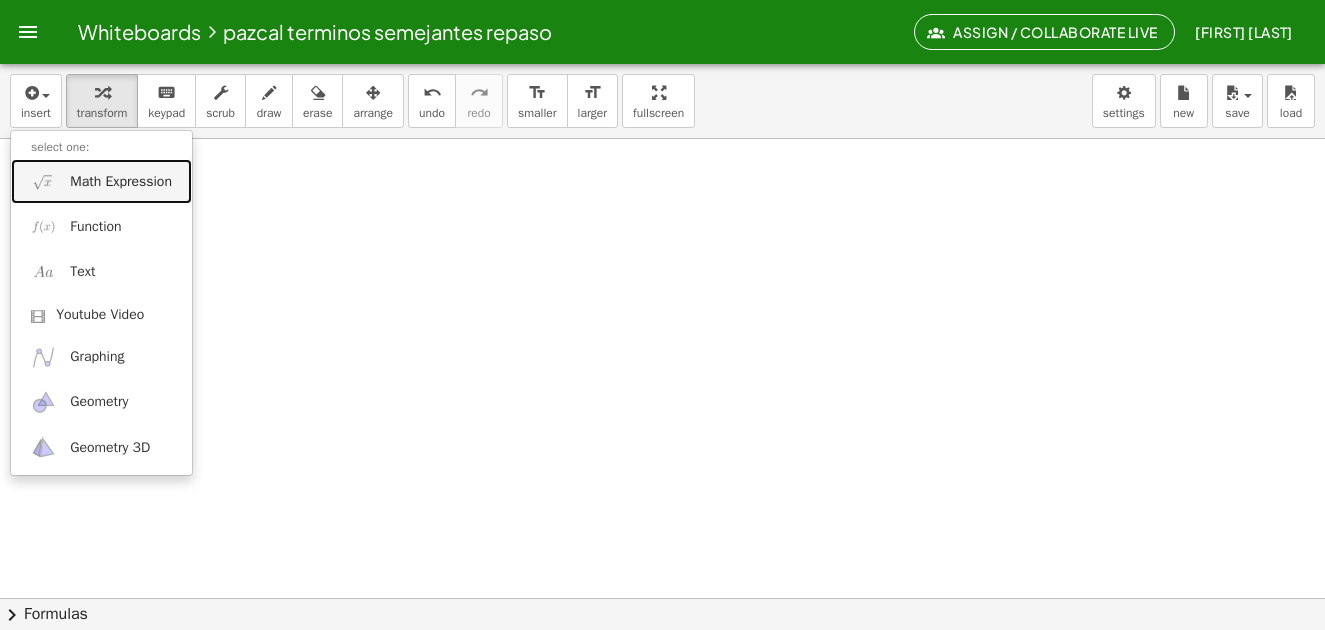 click on "Math Expression" at bounding box center (101, 181) 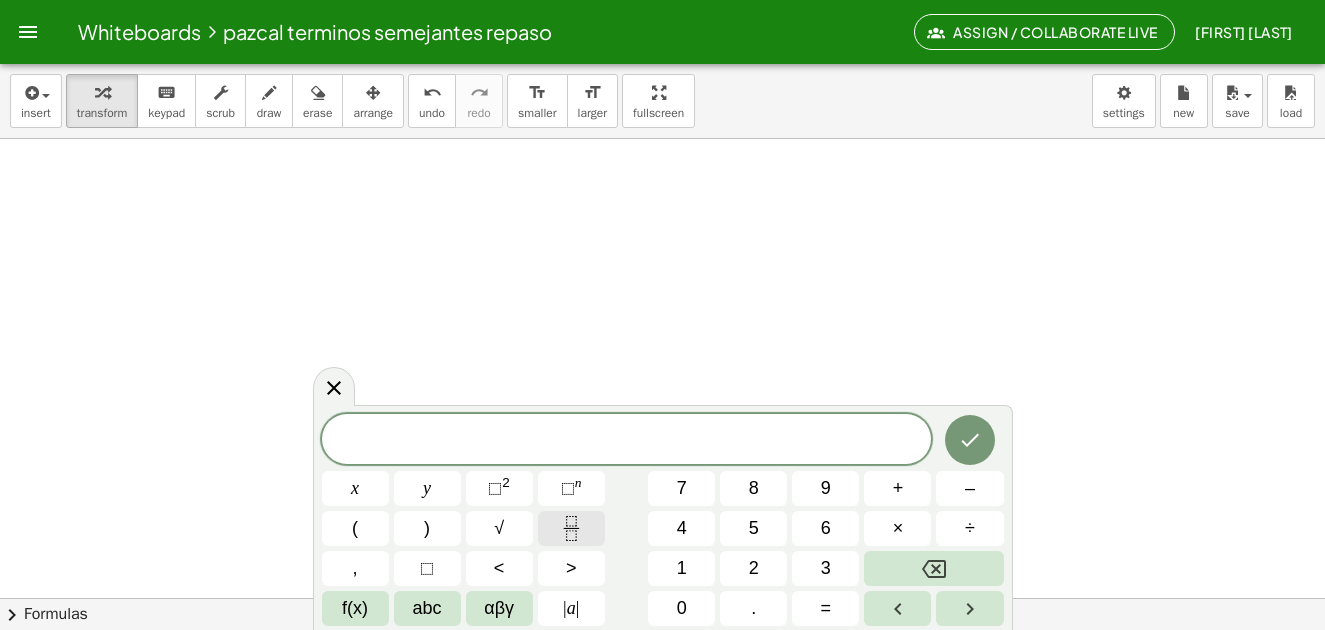 click 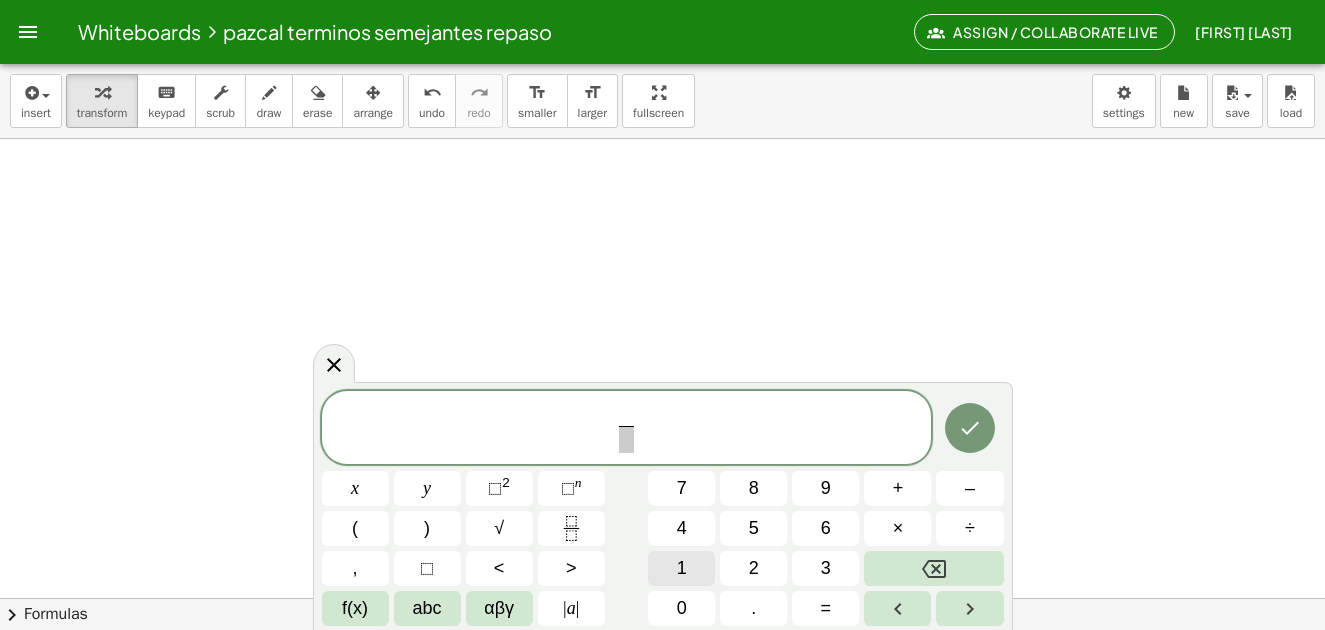 click on "1" at bounding box center [682, 568] 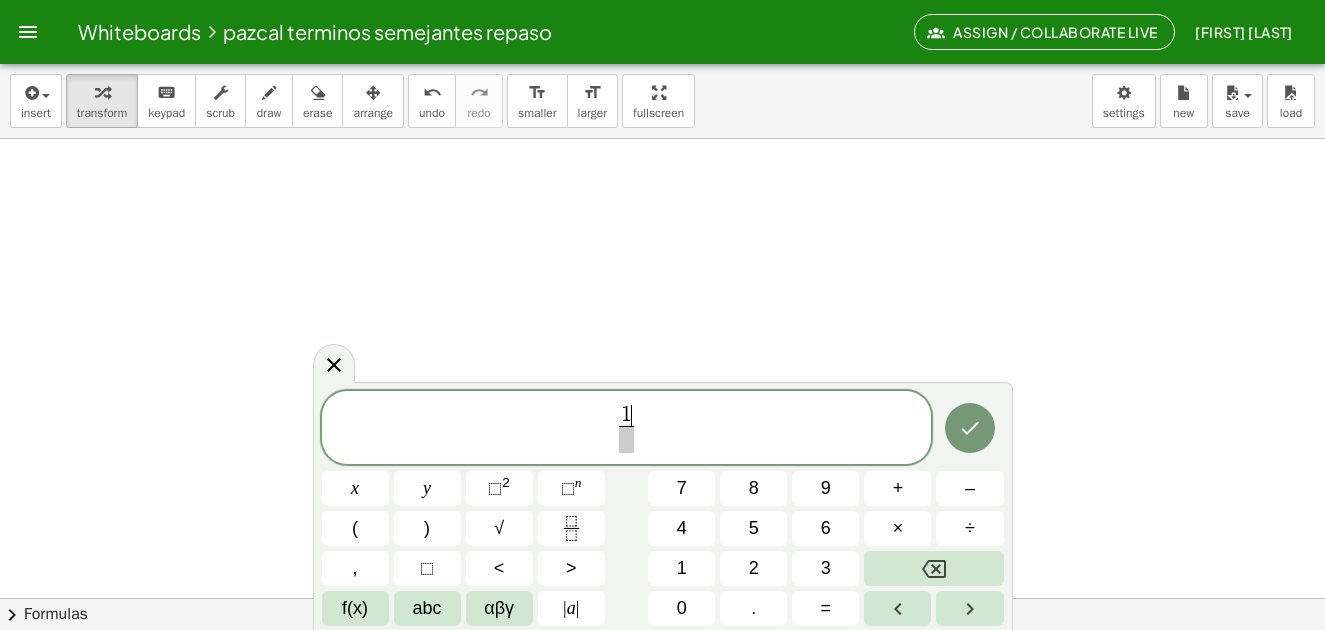 click at bounding box center (626, 439) 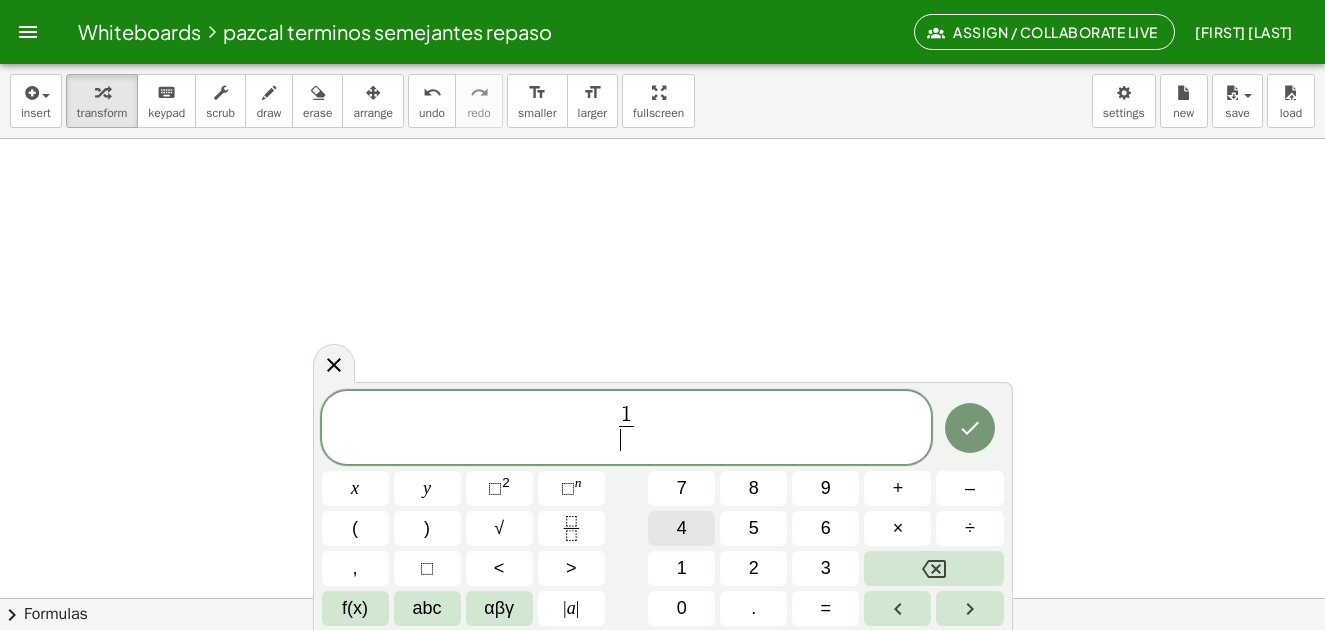 click on "4" at bounding box center (682, 528) 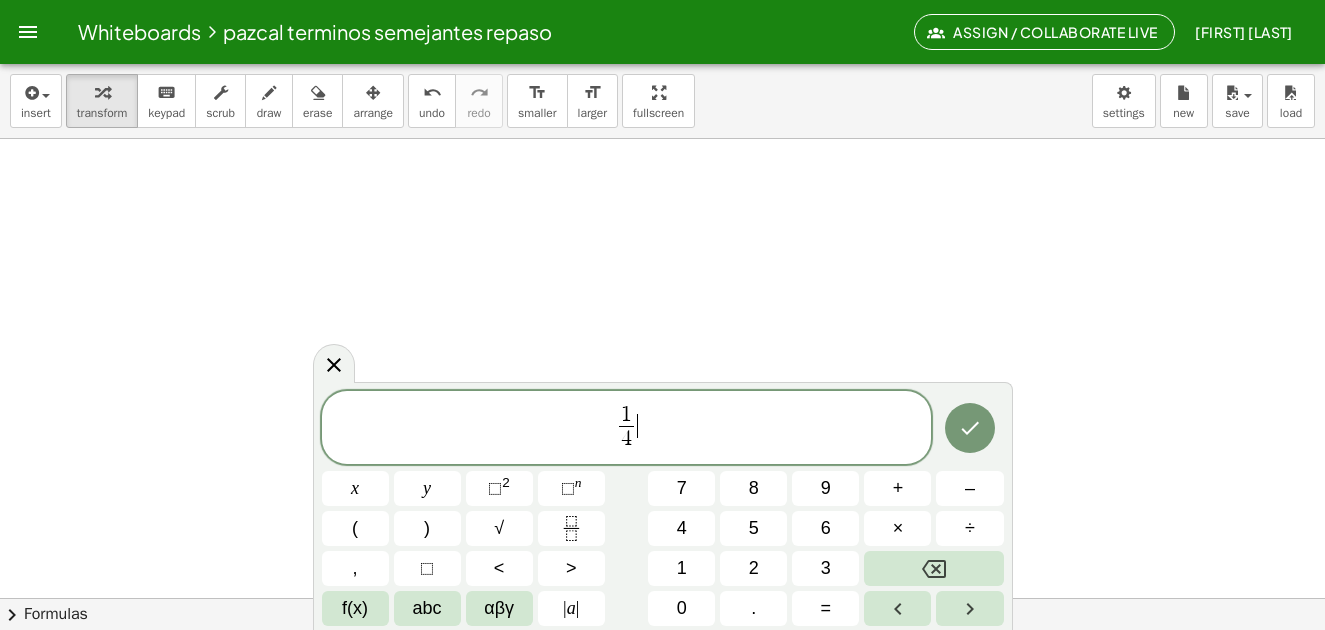 click on "1 4 ​ ​" at bounding box center (627, 429) 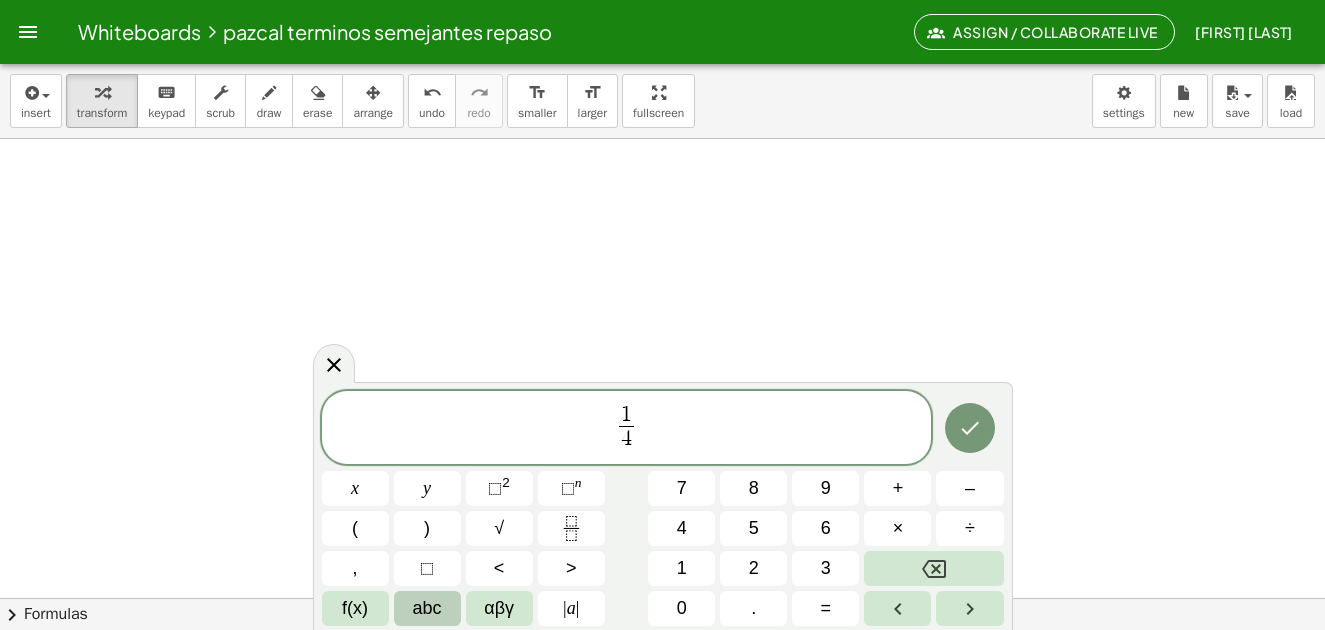 click on "abc" at bounding box center (427, 608) 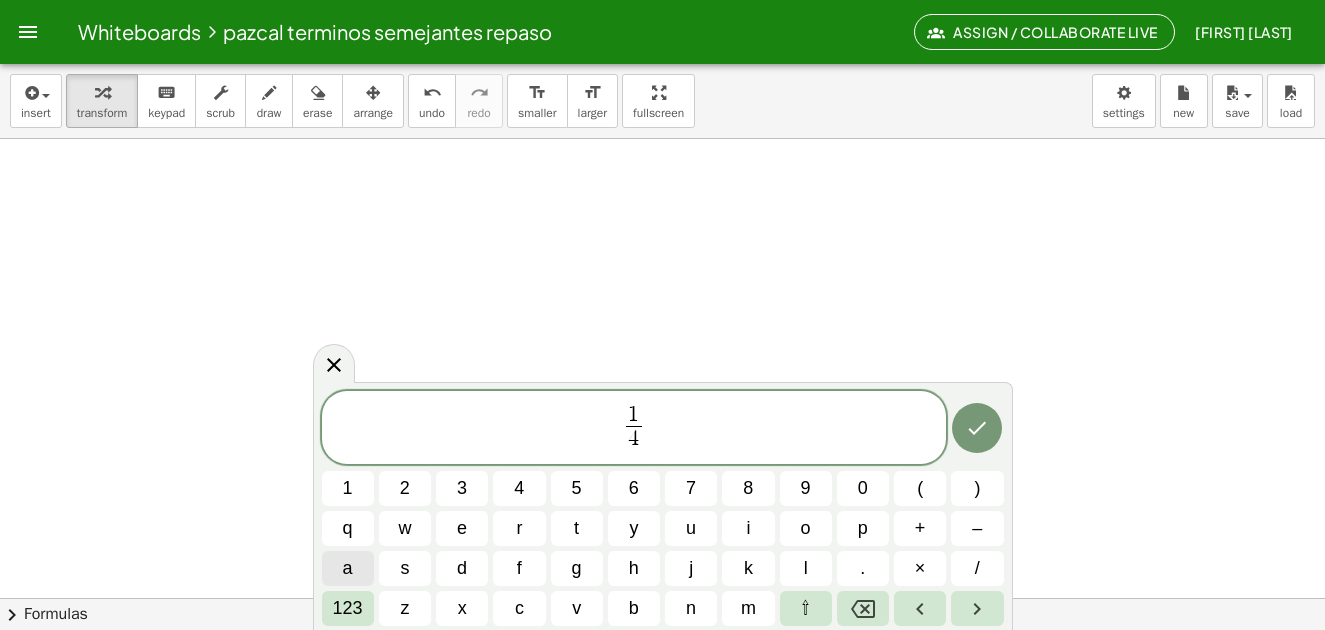 click on "a" at bounding box center (348, 568) 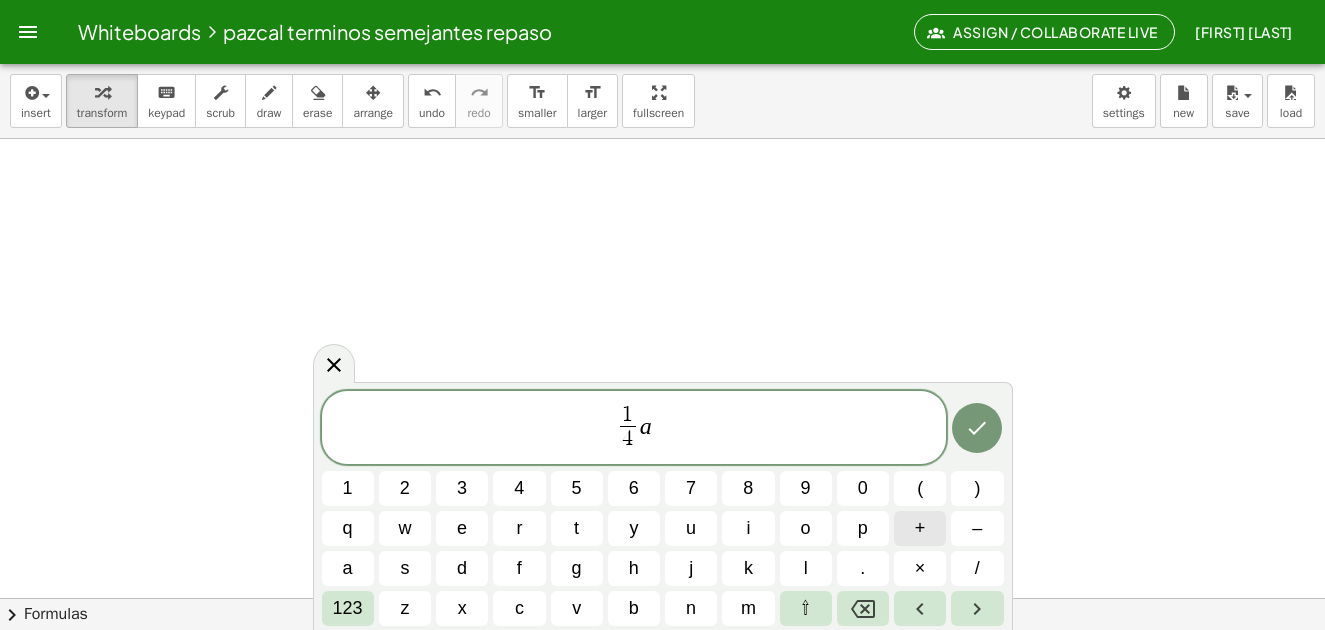 click on "+" at bounding box center [920, 528] 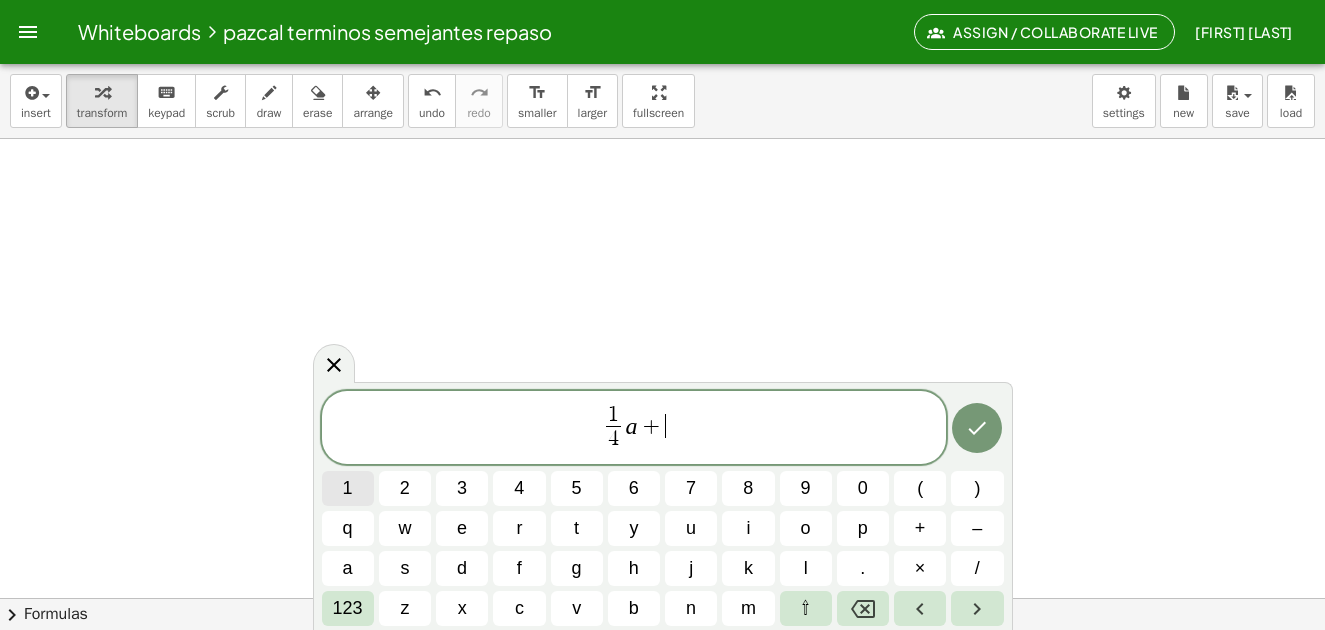 click on "1" at bounding box center [348, 488] 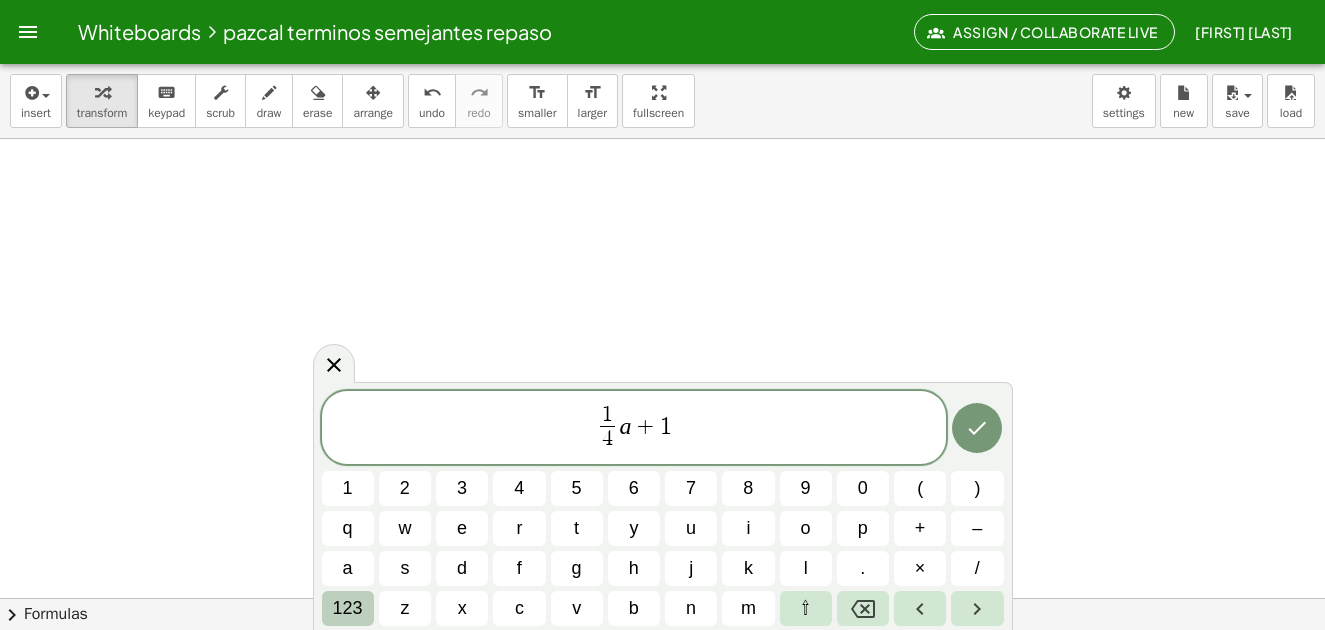 click on "123" at bounding box center [348, 608] 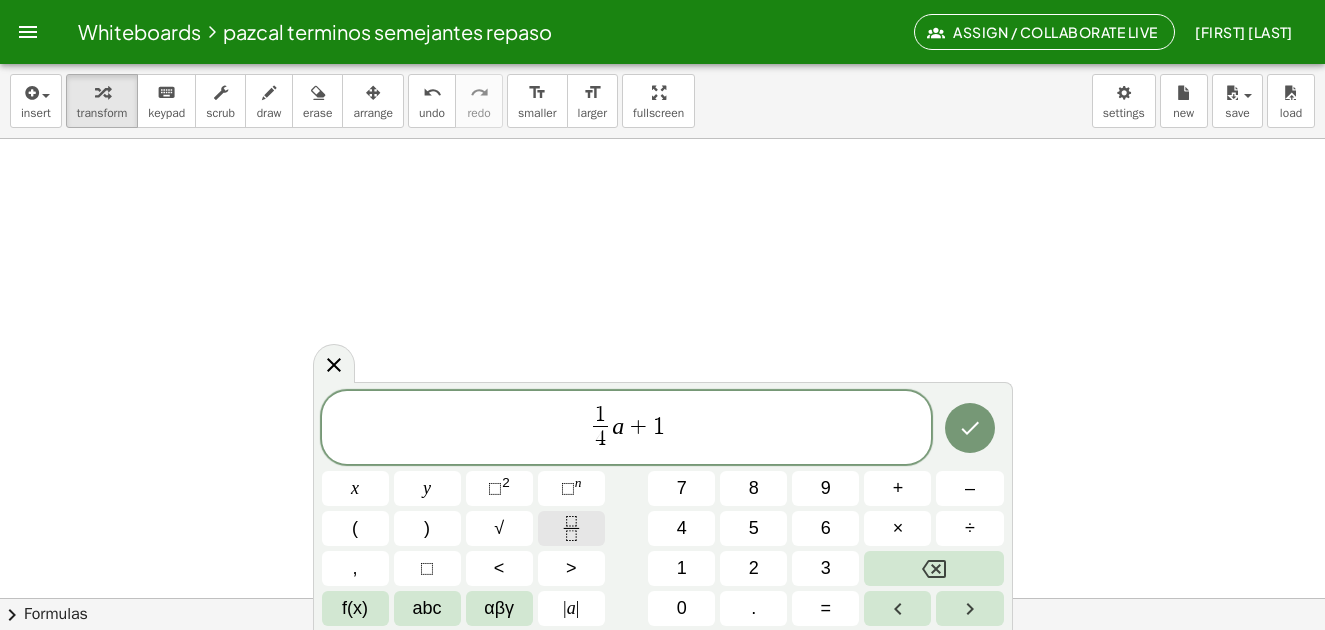 click 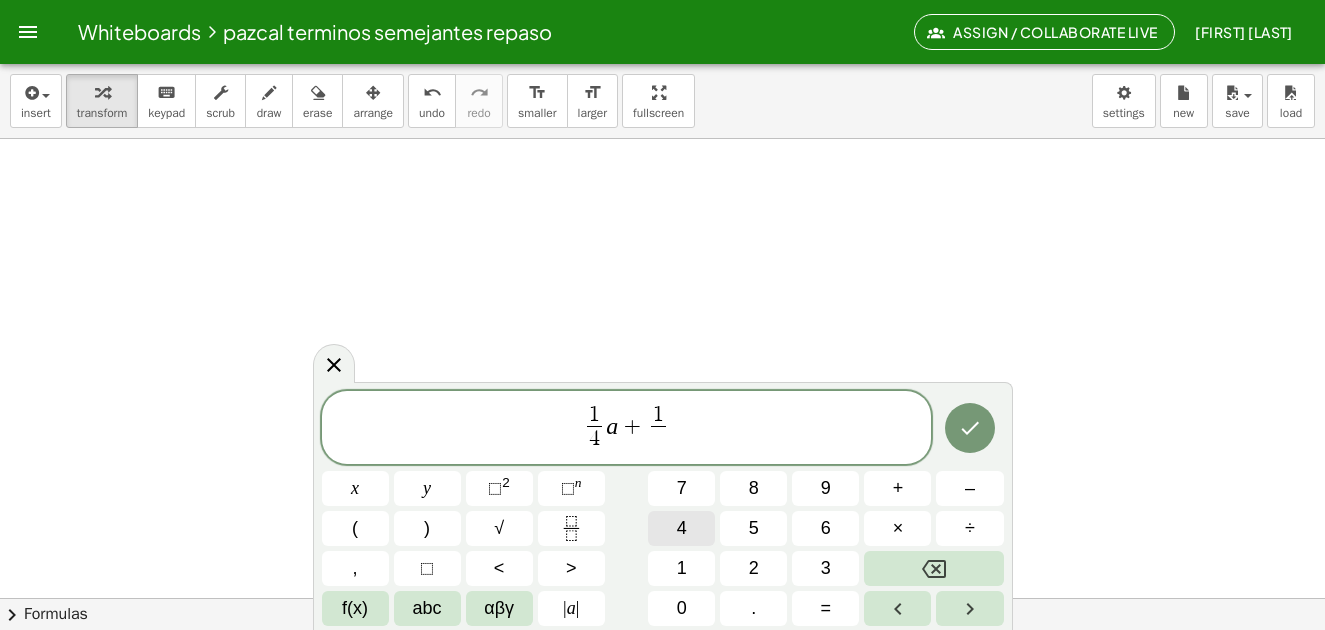 click on "4" at bounding box center (682, 528) 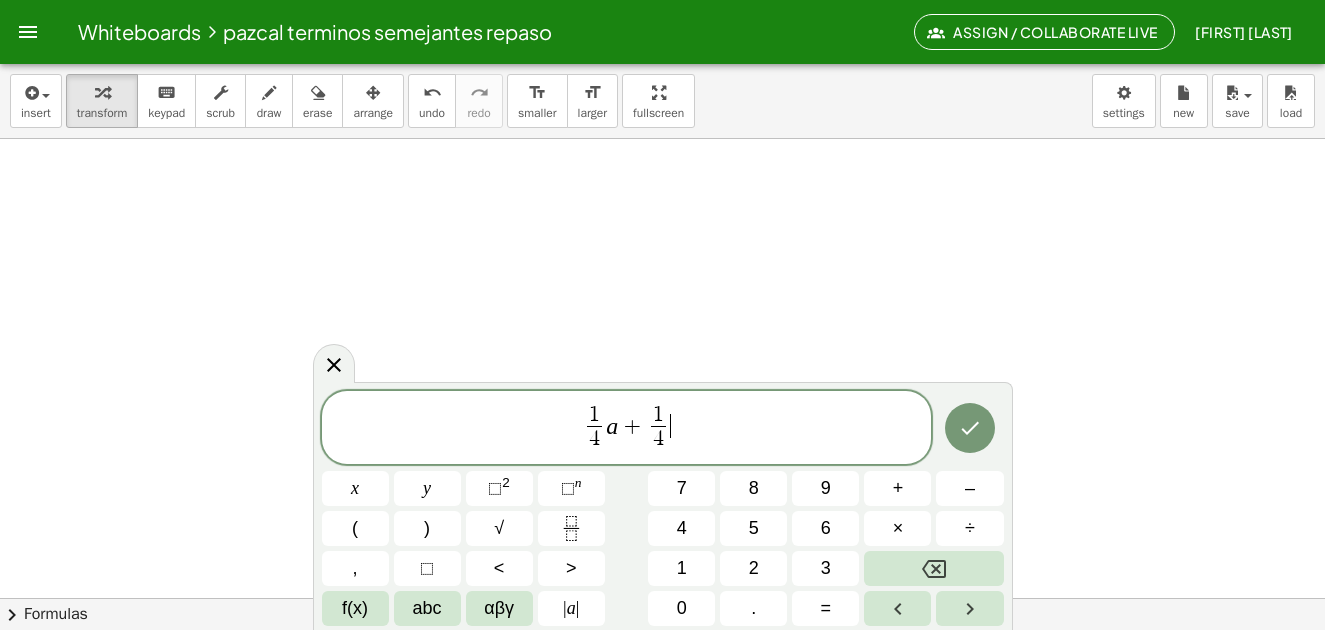 click on "1 4 ​ a + 1 4 ​ ​" at bounding box center (627, 429) 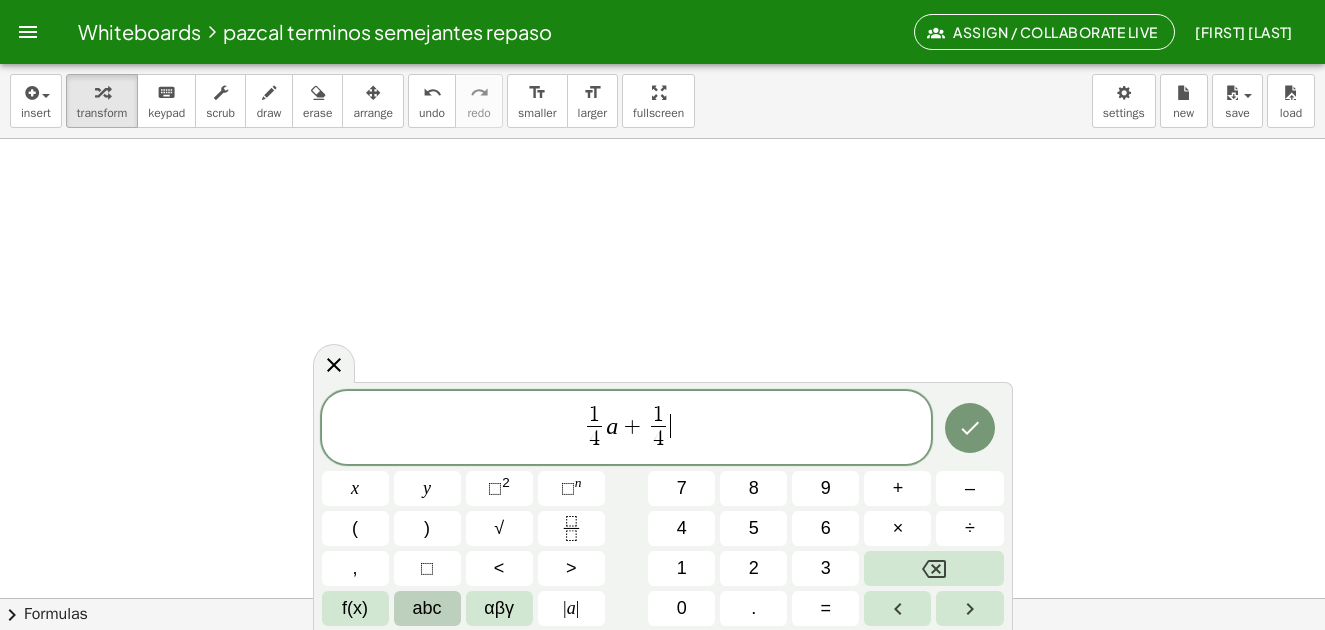 click on "abc" at bounding box center (427, 608) 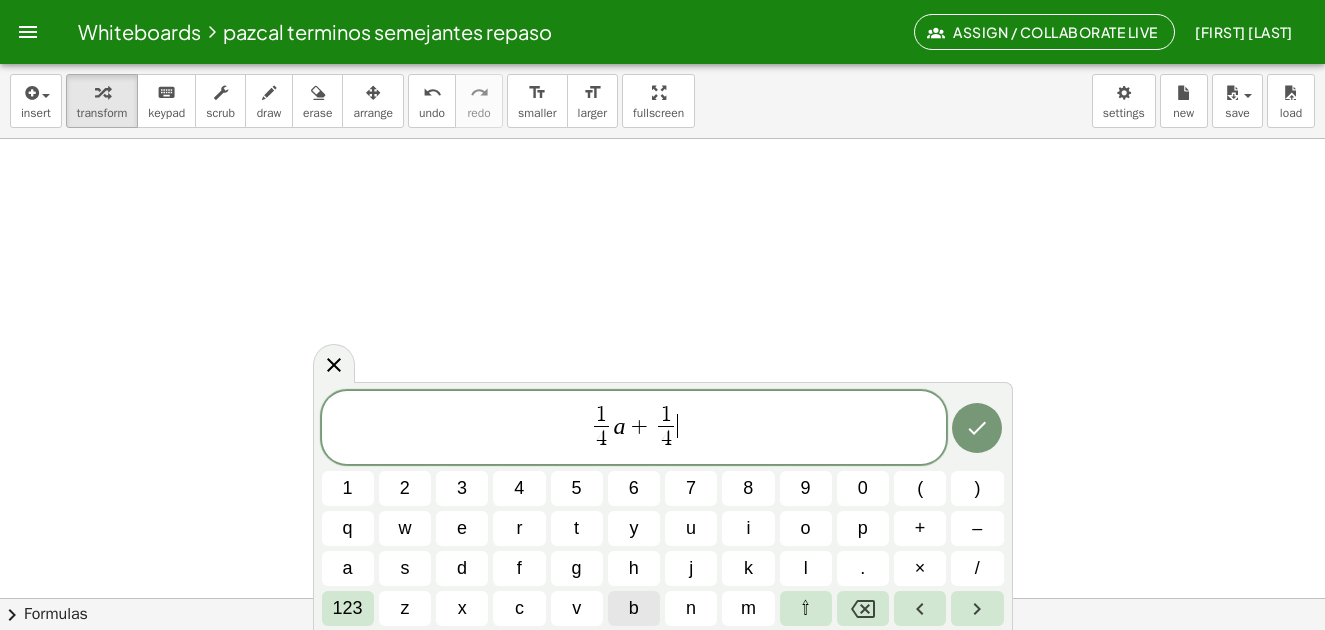 click on "b" at bounding box center [634, 608] 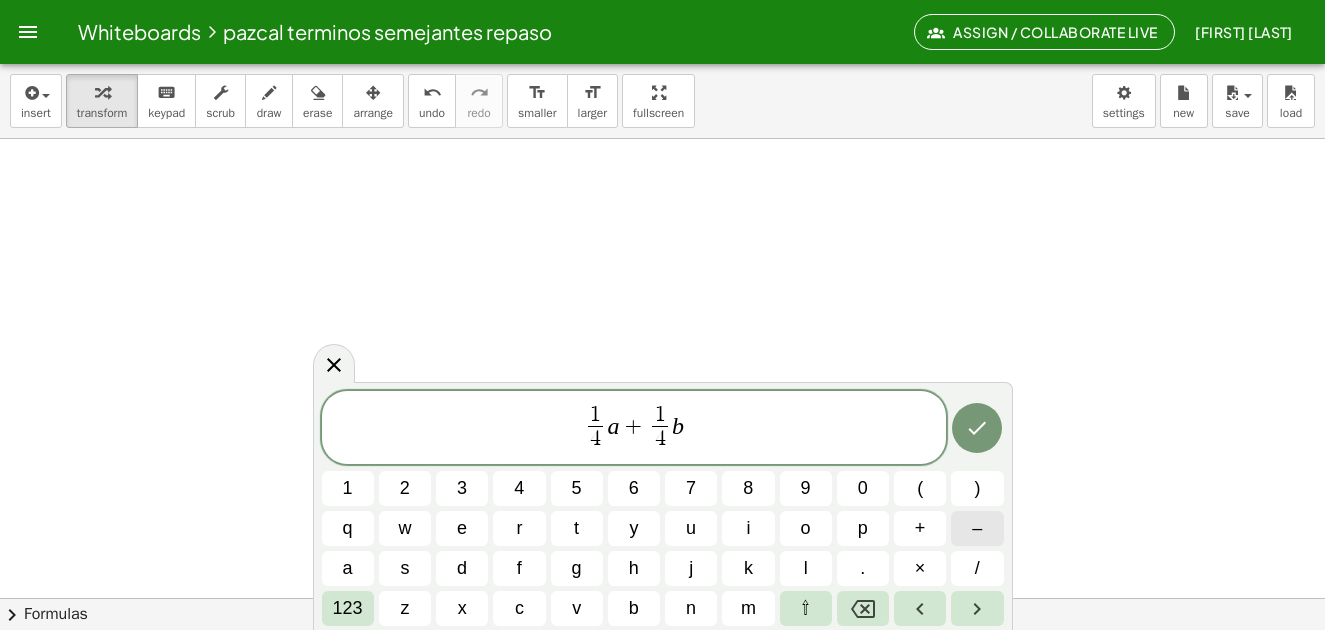 click on "–" at bounding box center [977, 528] 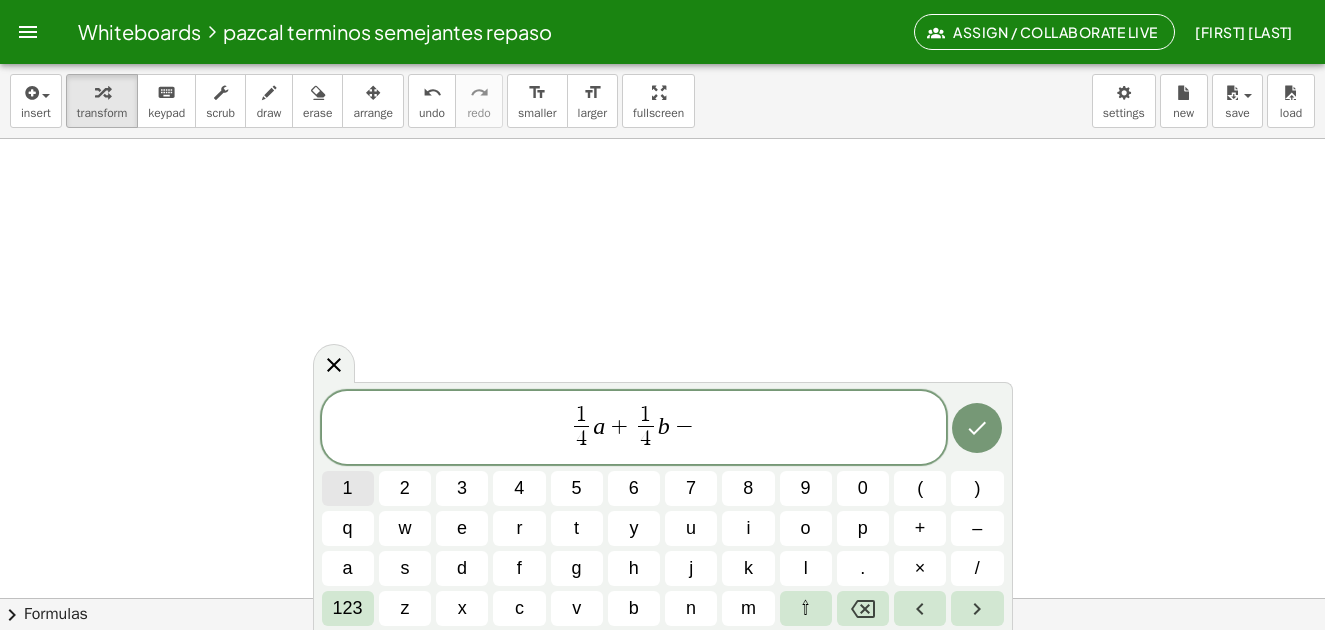click on "1" at bounding box center (348, 488) 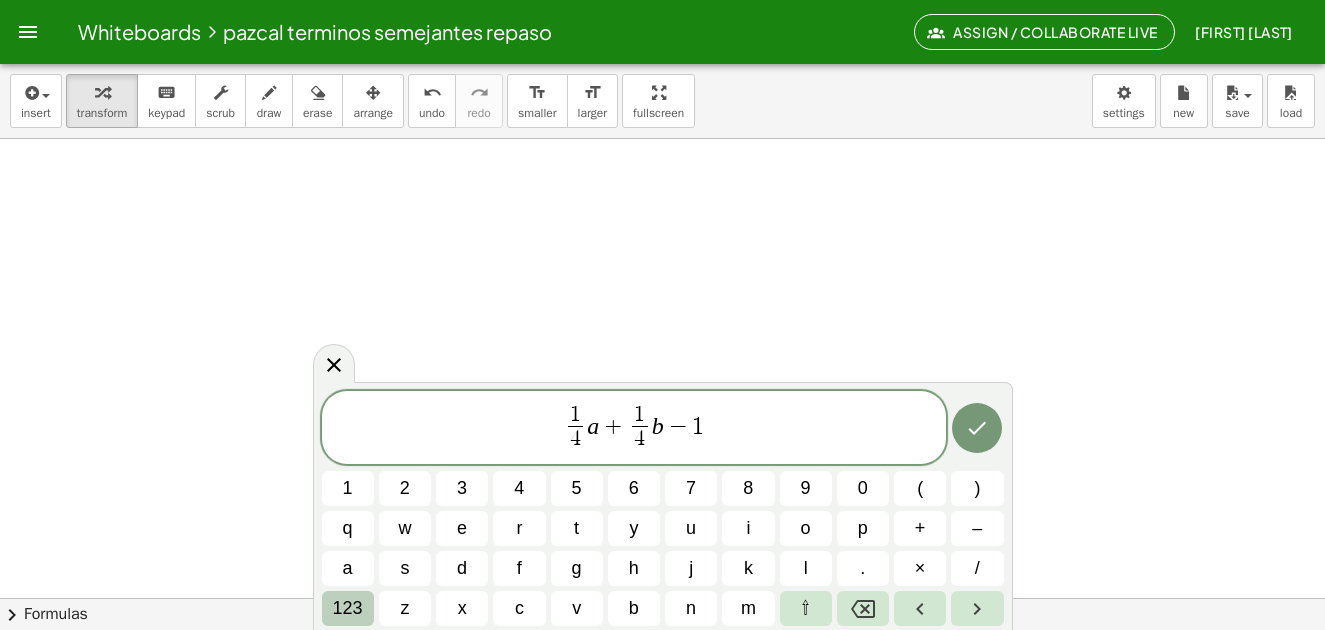 click on "123" at bounding box center (348, 608) 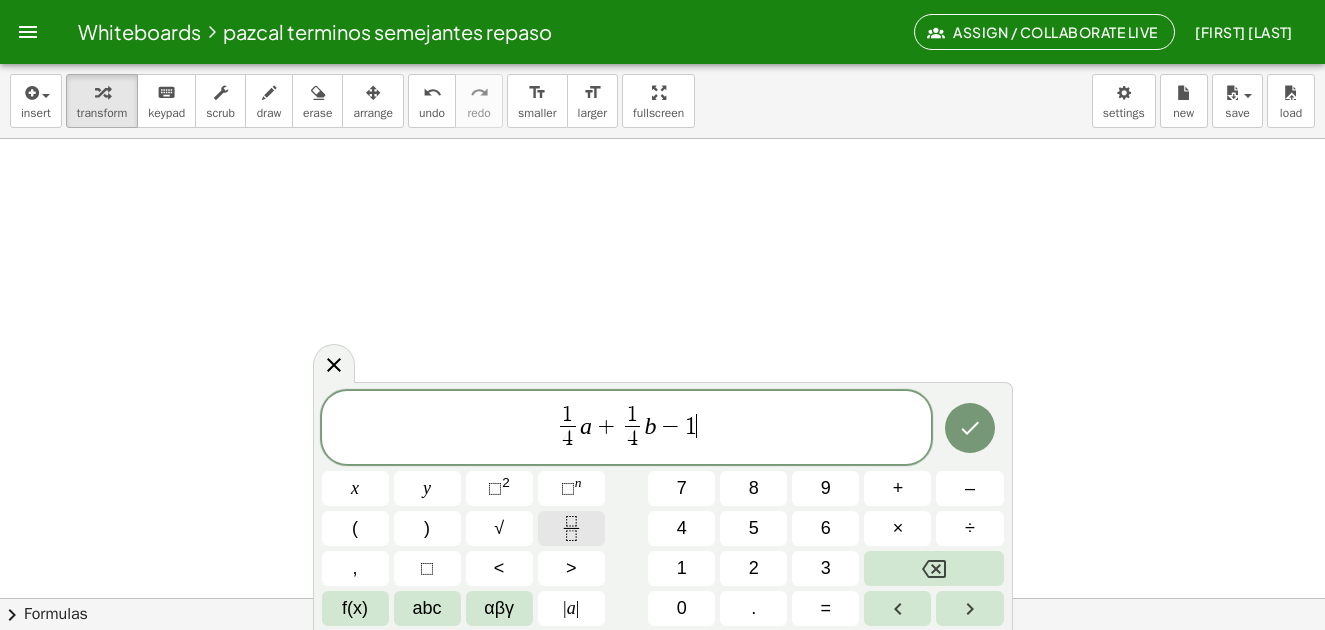 click 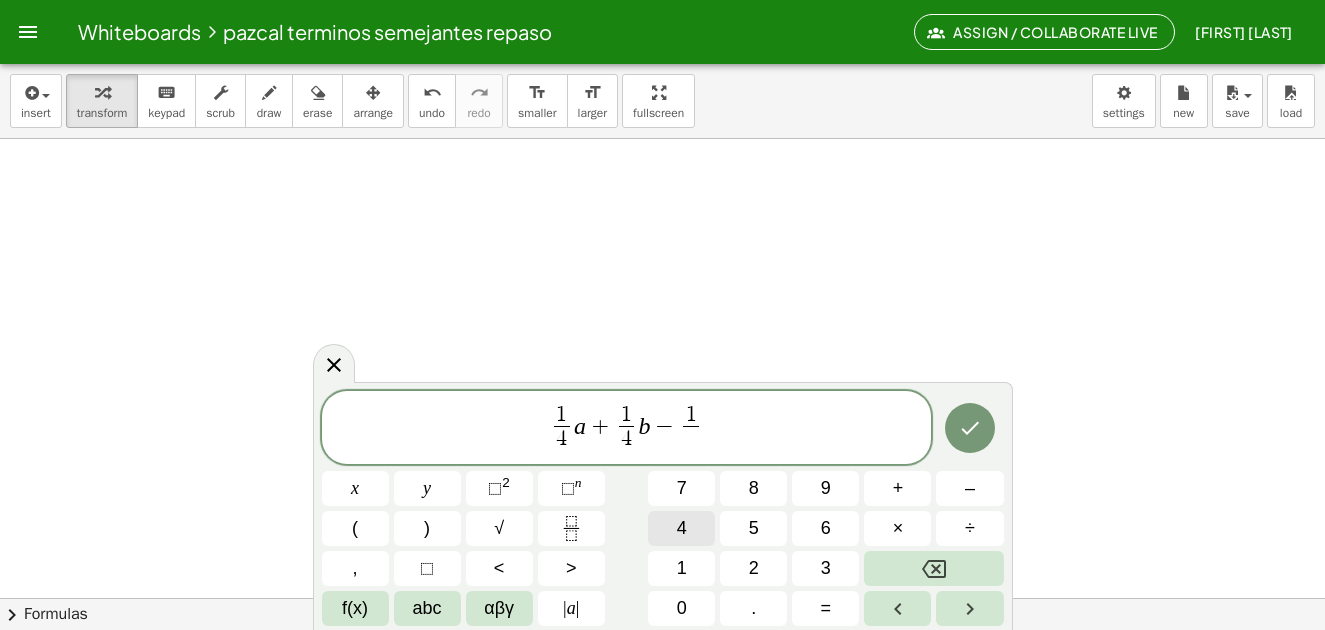click on "4" at bounding box center (682, 528) 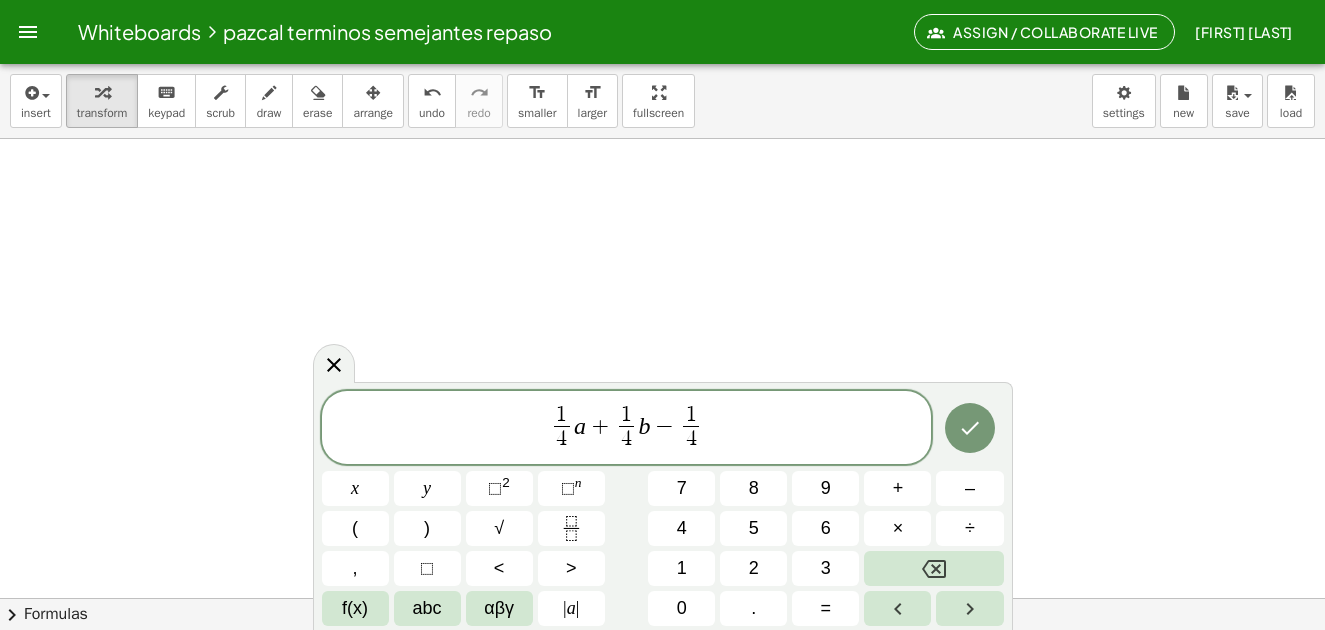 click on "1 4 ​ ​" at bounding box center [691, 429] 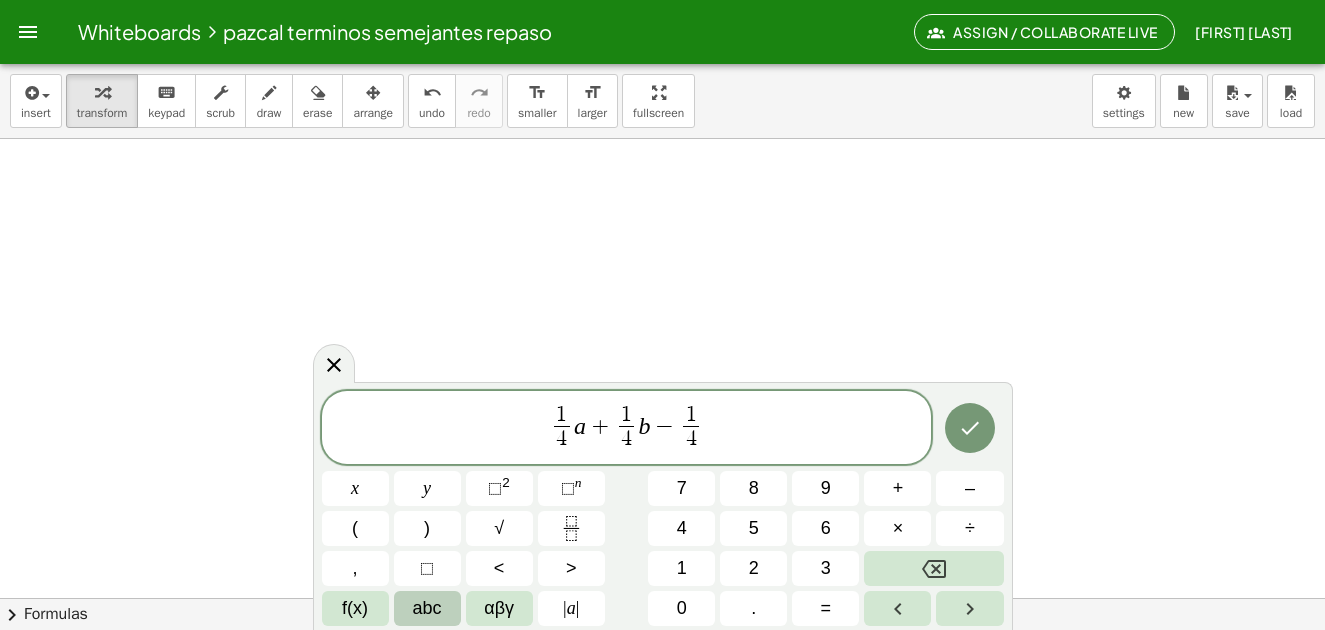 click on "abc" at bounding box center [427, 608] 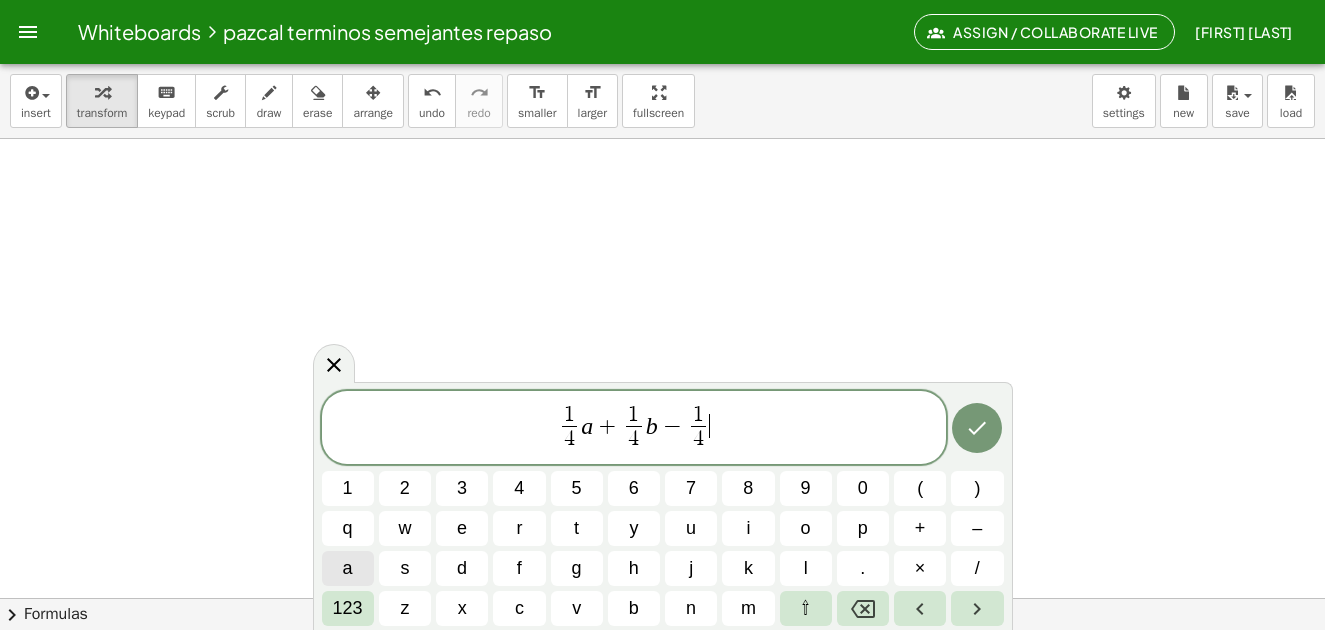 click on "a" at bounding box center [348, 568] 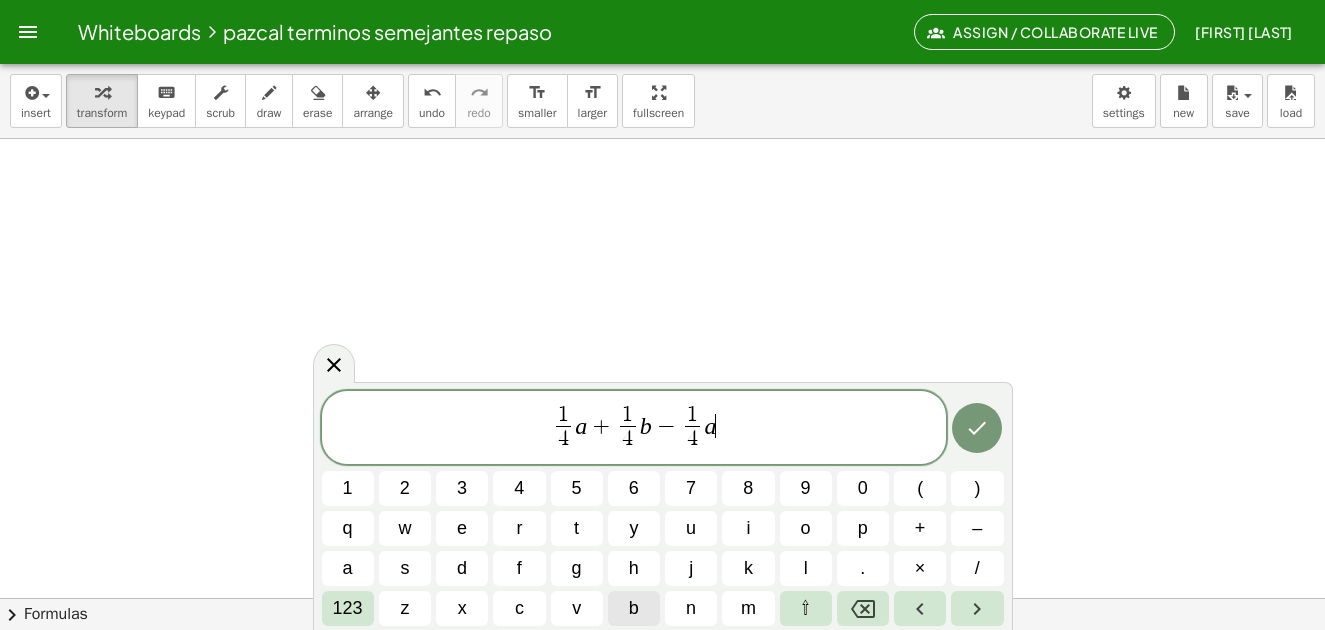 click on "b" at bounding box center [634, 608] 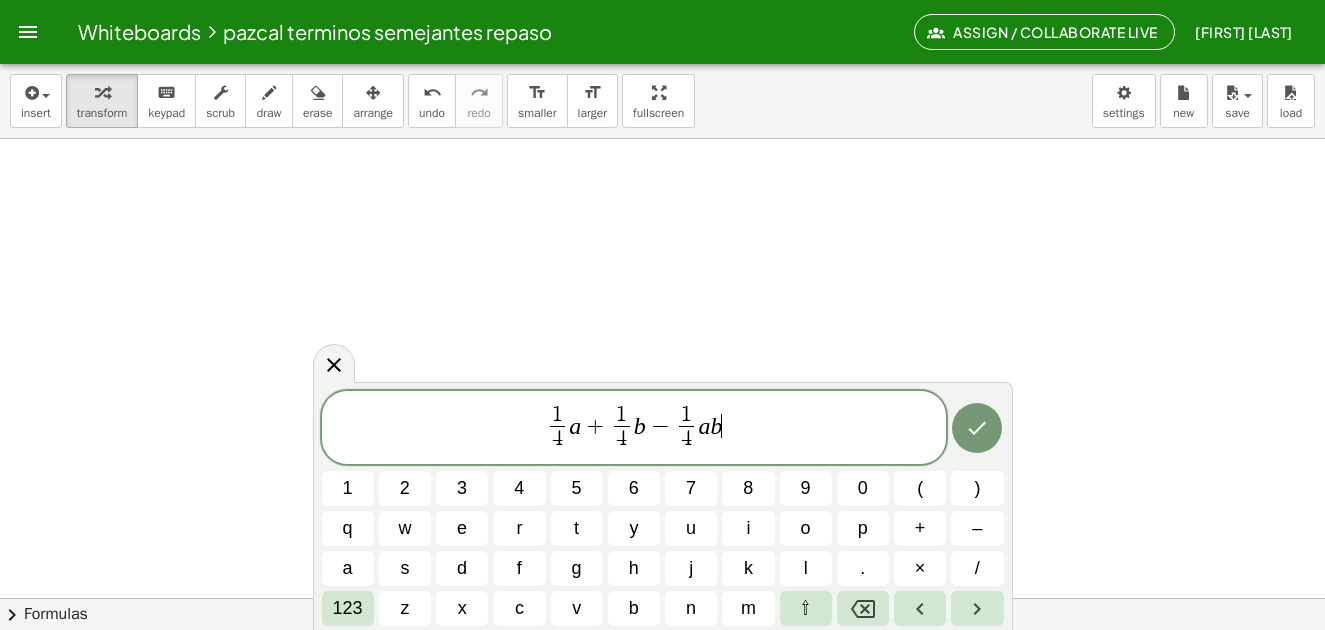click on "1 4 ​ a + 1 4 ​ b − 1 4 ​ a b ​" at bounding box center (634, 429) 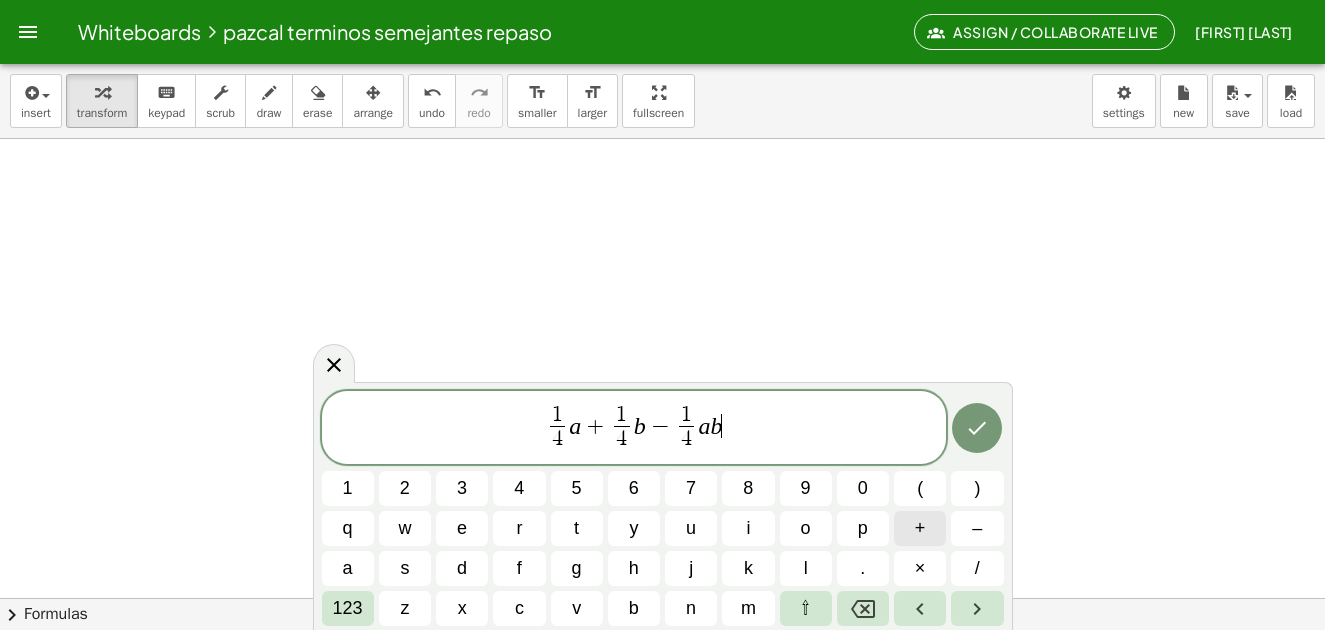 click on "+" at bounding box center (920, 528) 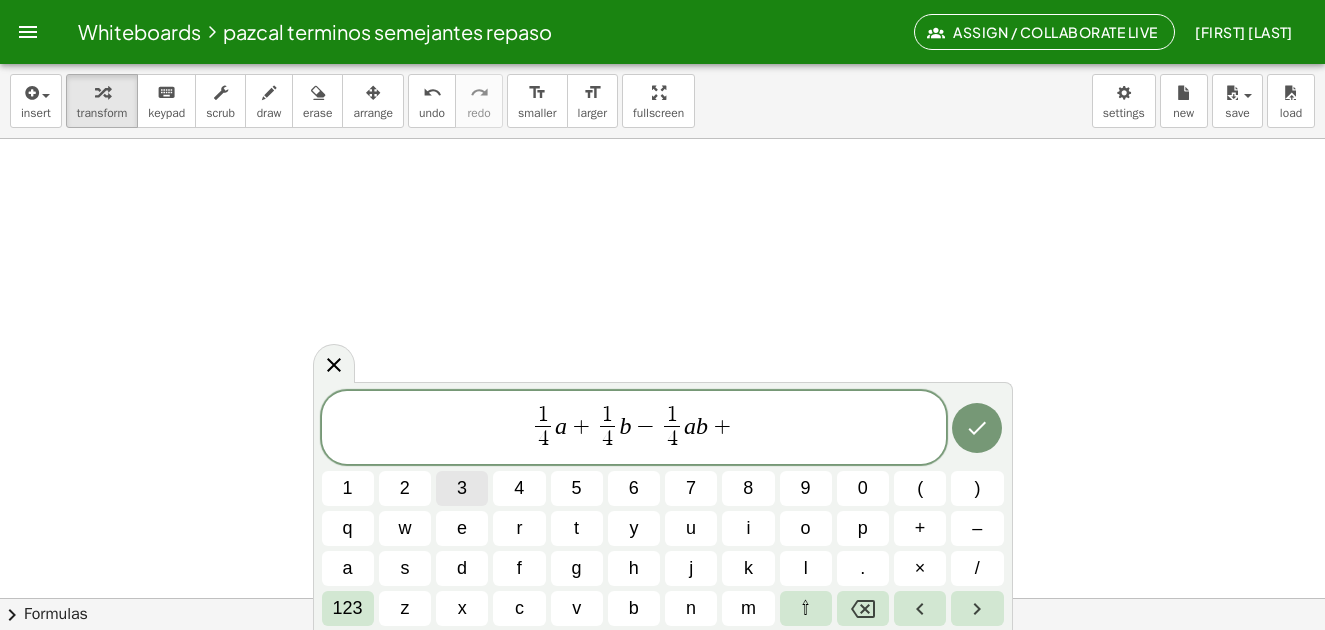 click on "3" at bounding box center (462, 488) 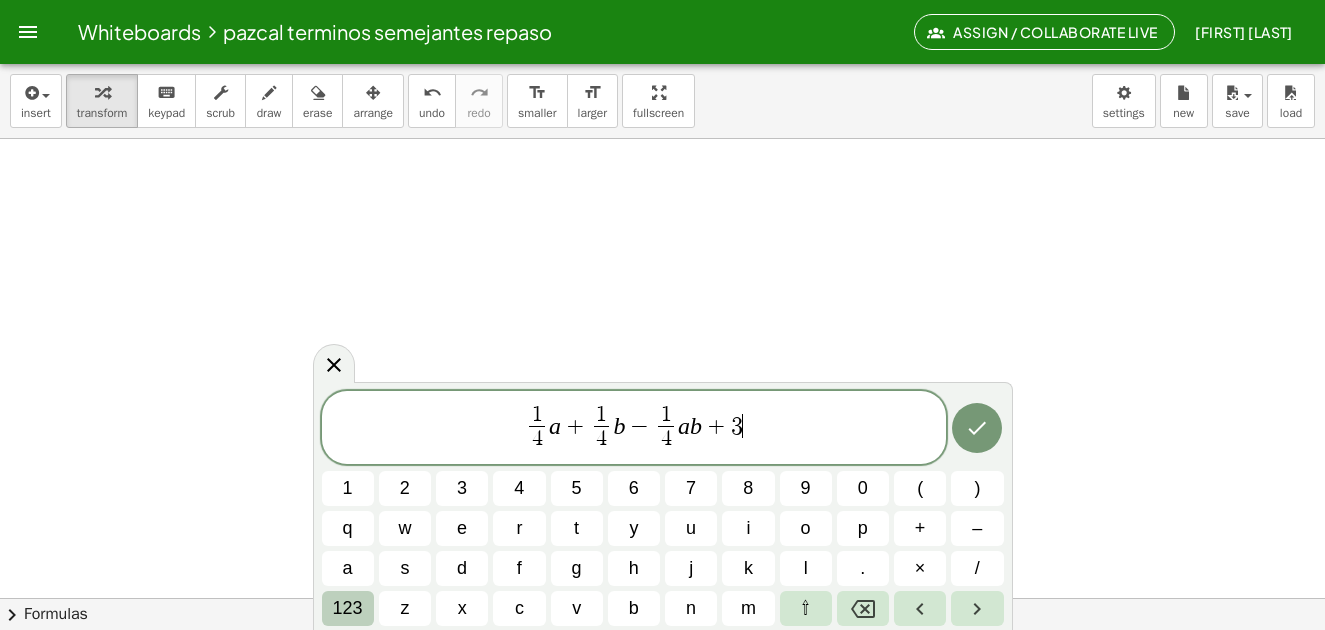 click on "123" at bounding box center [348, 608] 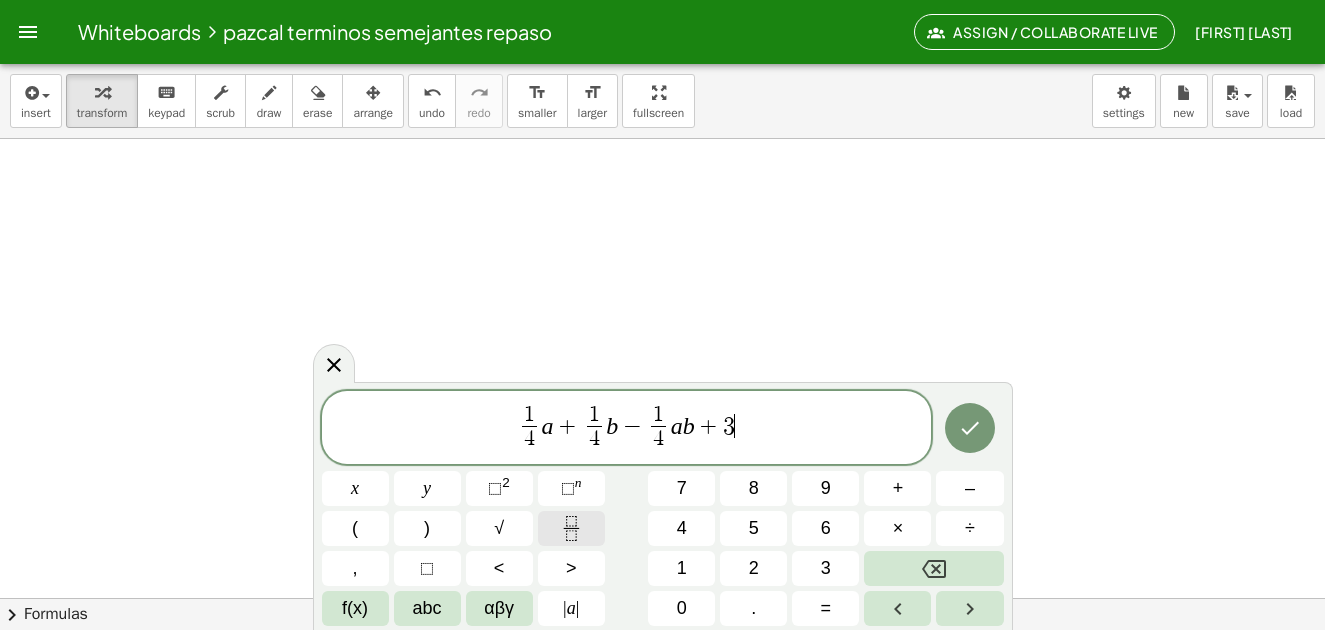 click 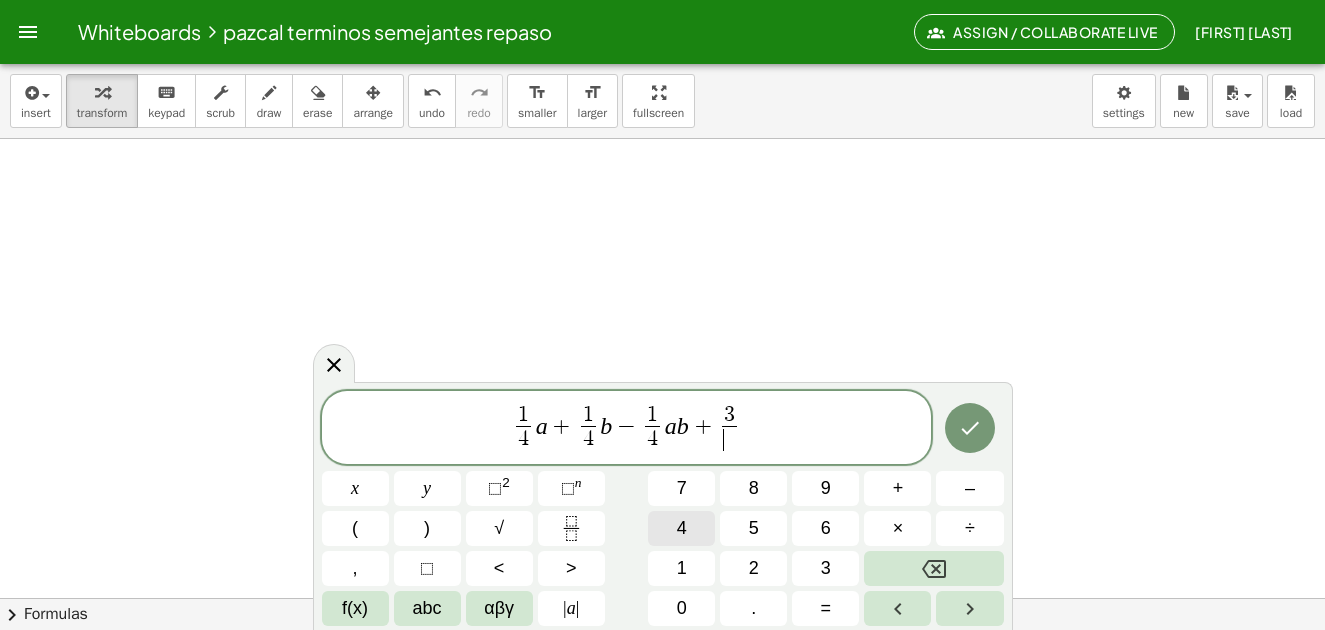 click on "4" at bounding box center [682, 528] 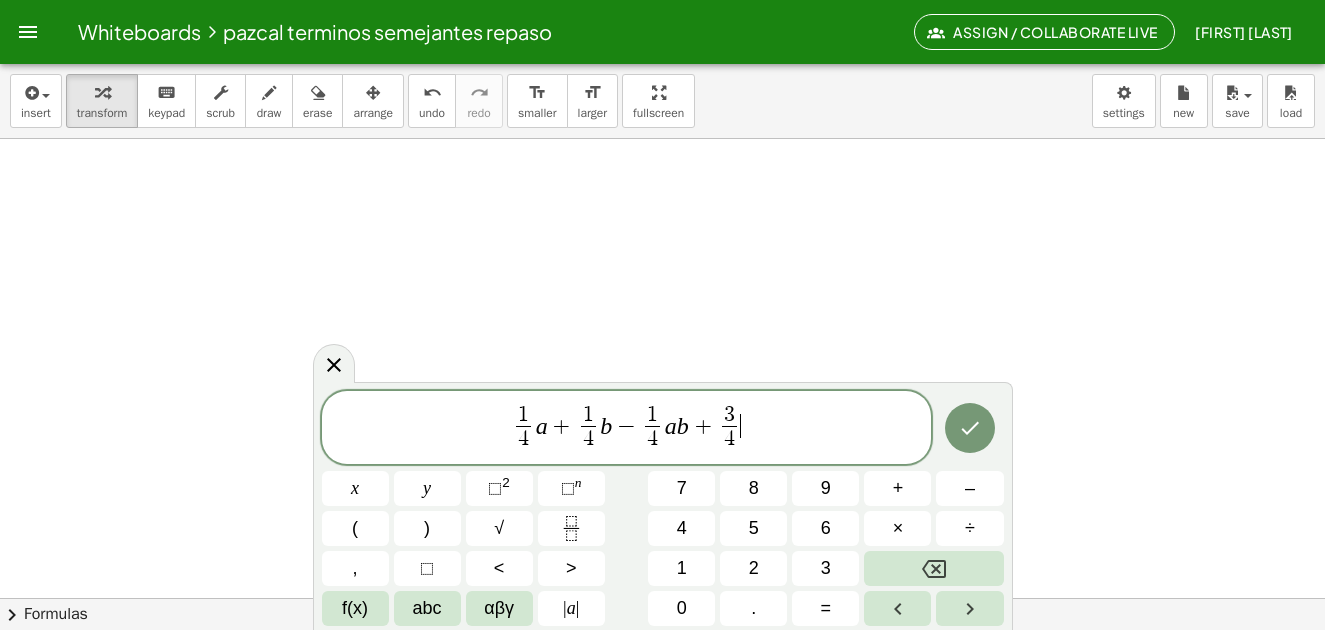 click on "1 4 ​ a + 1 4 ​ b − 1 4 ​ a b + 3 4 ​ ​" at bounding box center [627, 429] 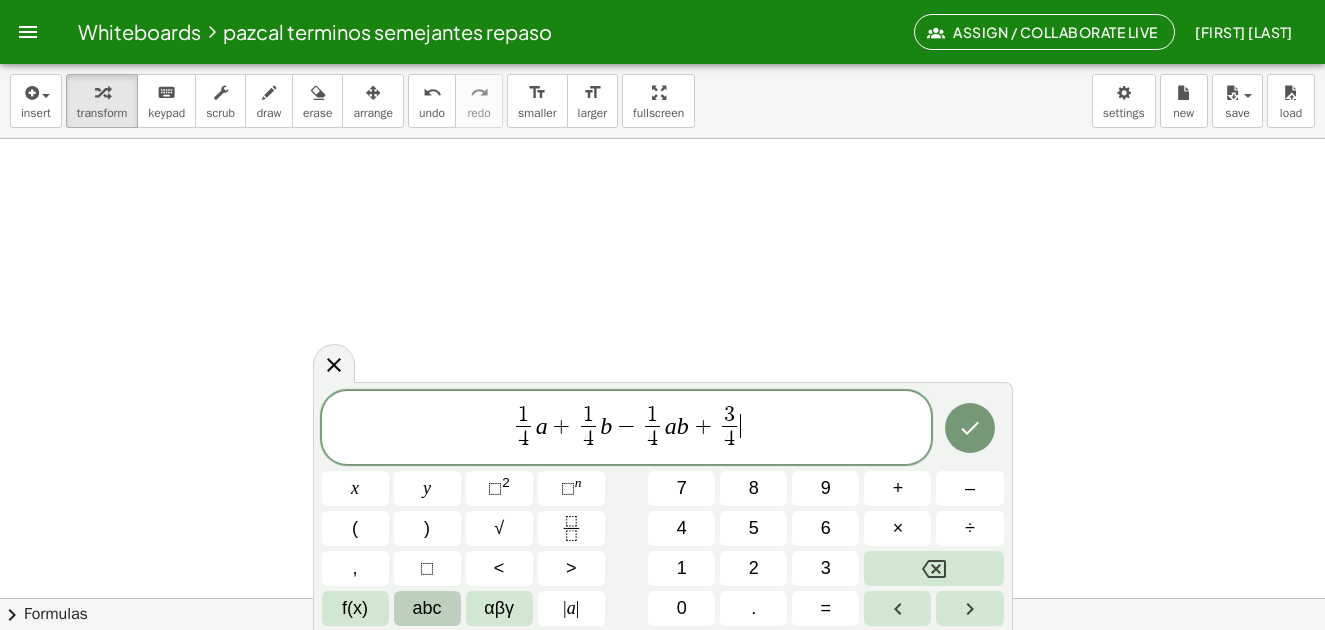 click on "abc" at bounding box center [427, 608] 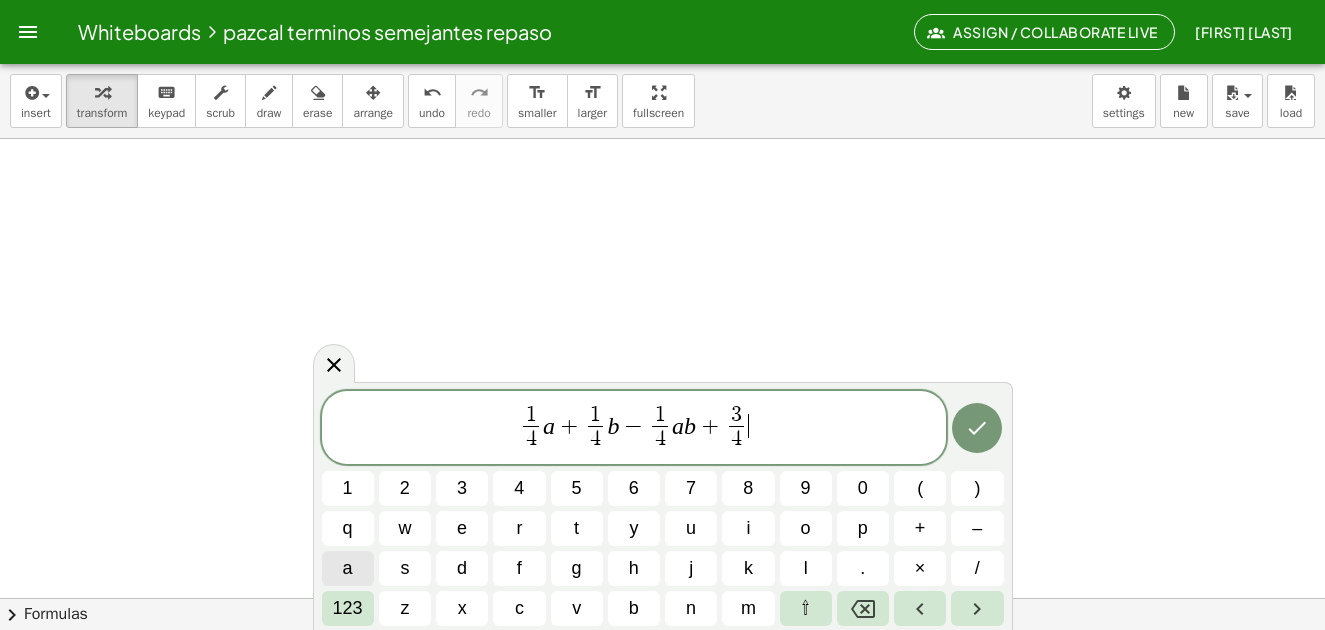 click on "a" at bounding box center (348, 568) 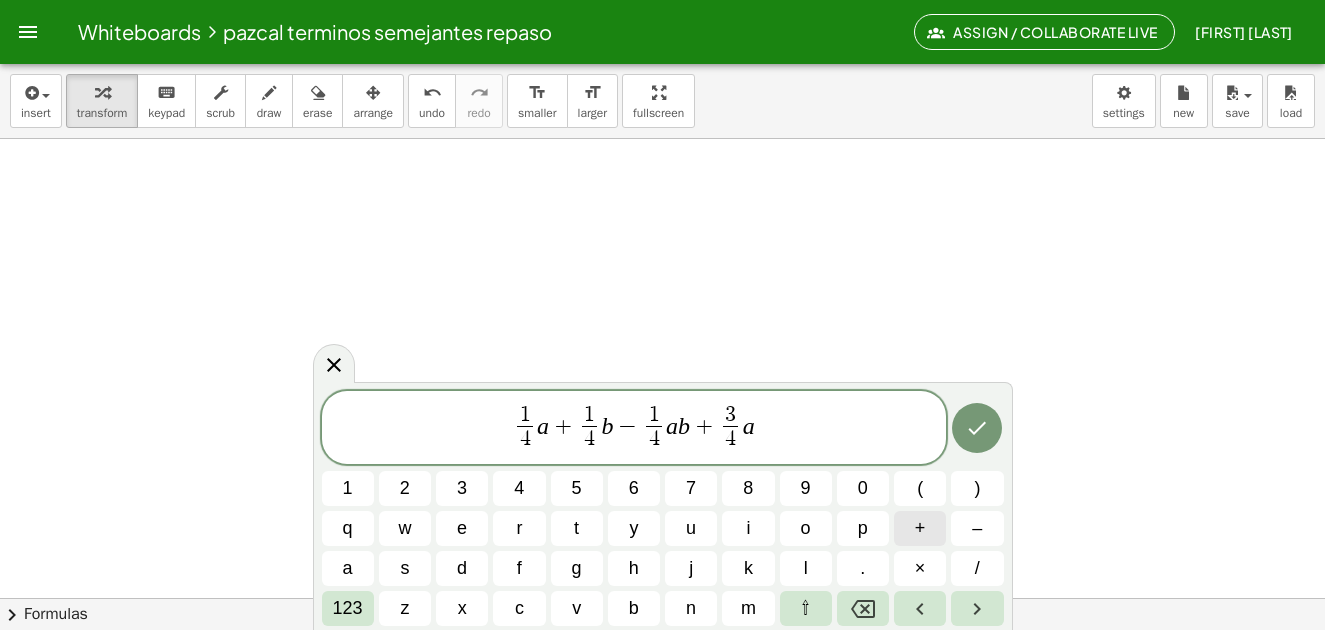 click on "+" at bounding box center (920, 528) 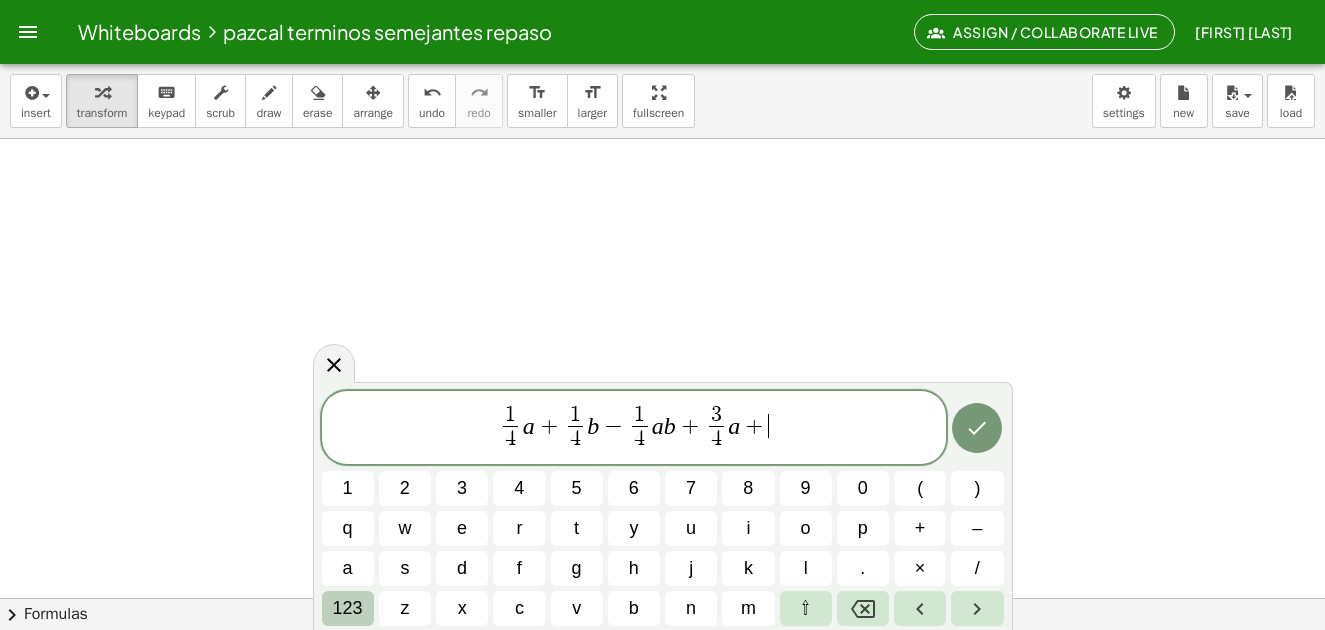 click on "123" at bounding box center (348, 608) 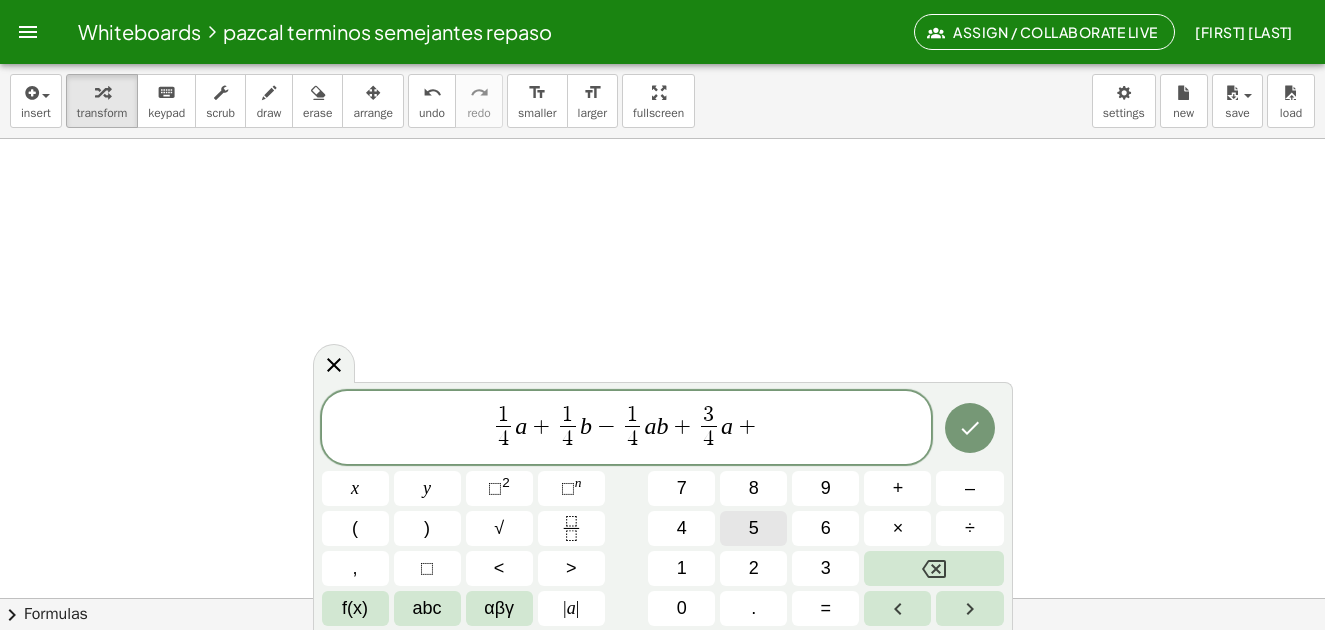 click on "5" at bounding box center (754, 528) 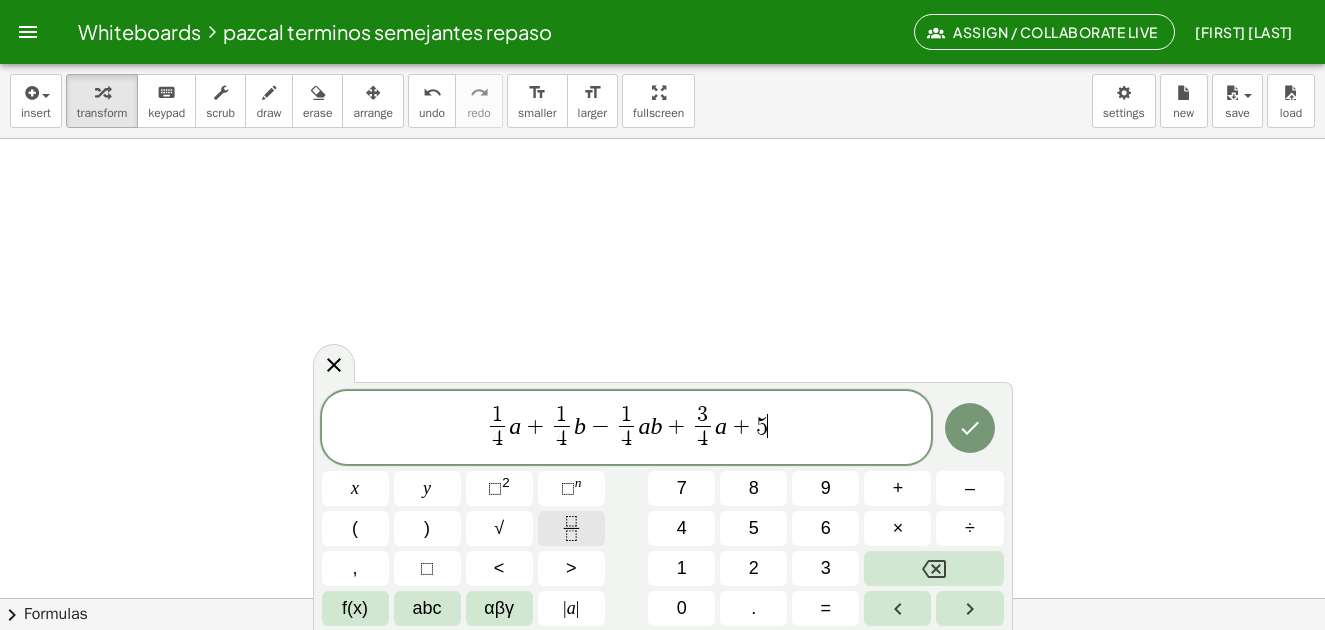 click at bounding box center (571, 528) 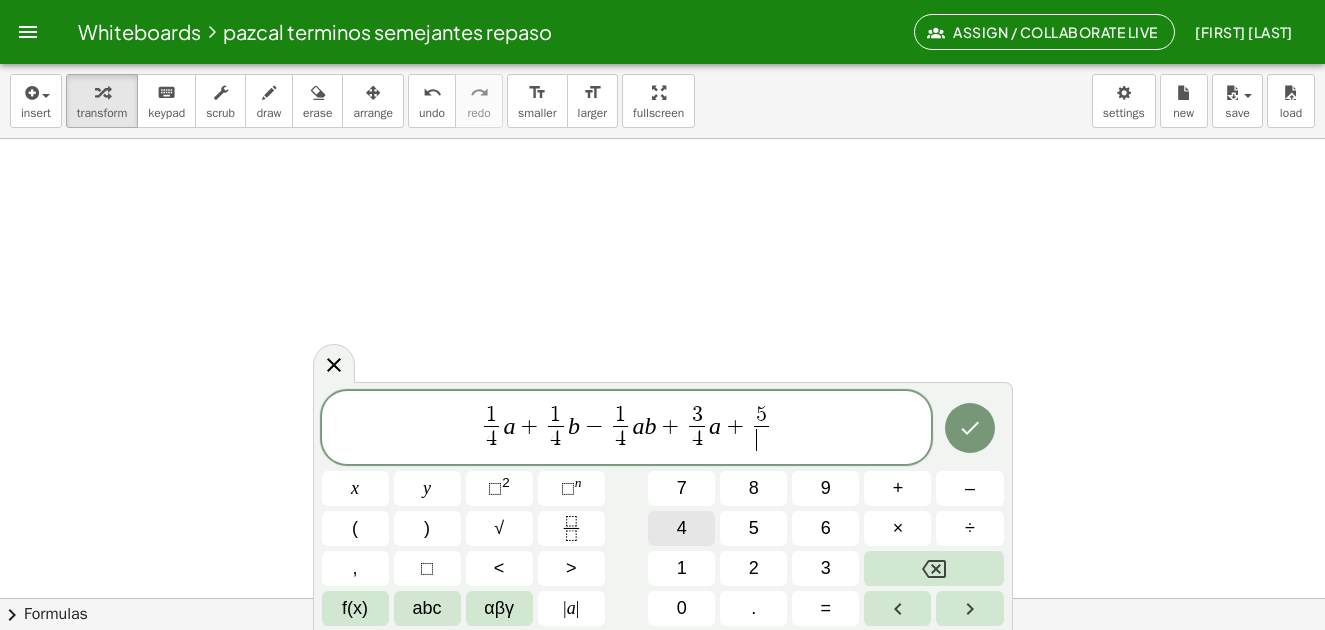 click on "4" at bounding box center [682, 528] 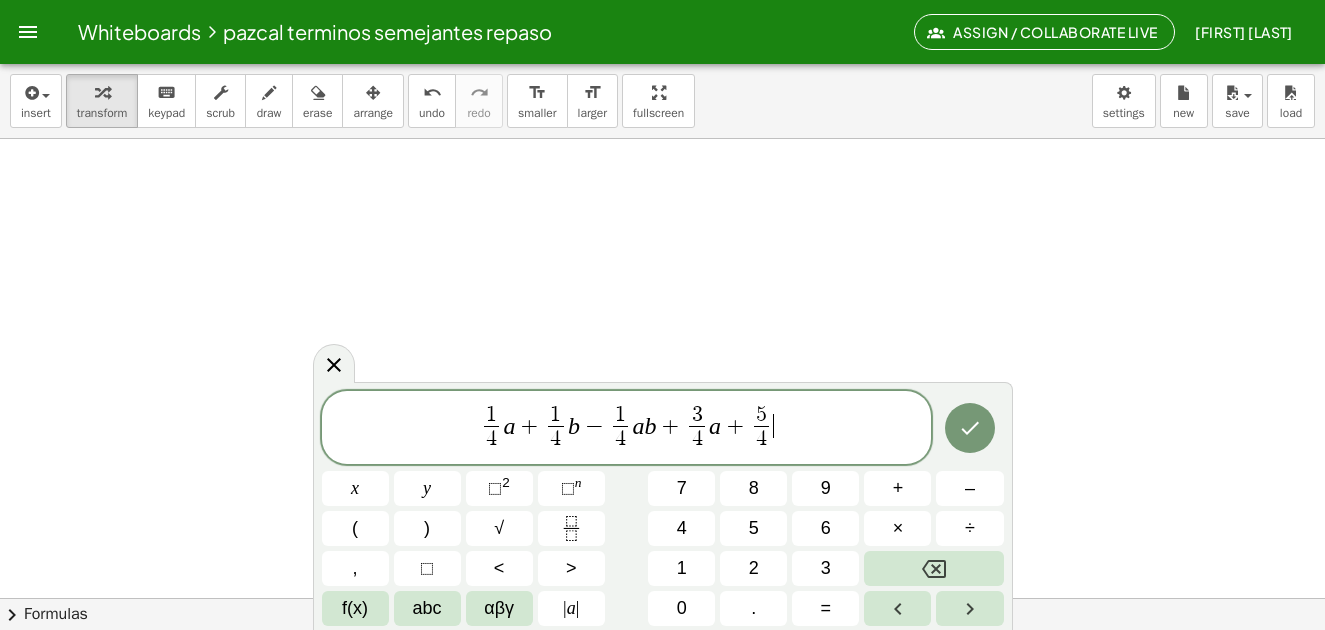 click on "1 4 ​ a + 1 4 ​ b − 1 4 ​ a b + 3 4 ​ a + 5 4 ​ ​" at bounding box center (627, 429) 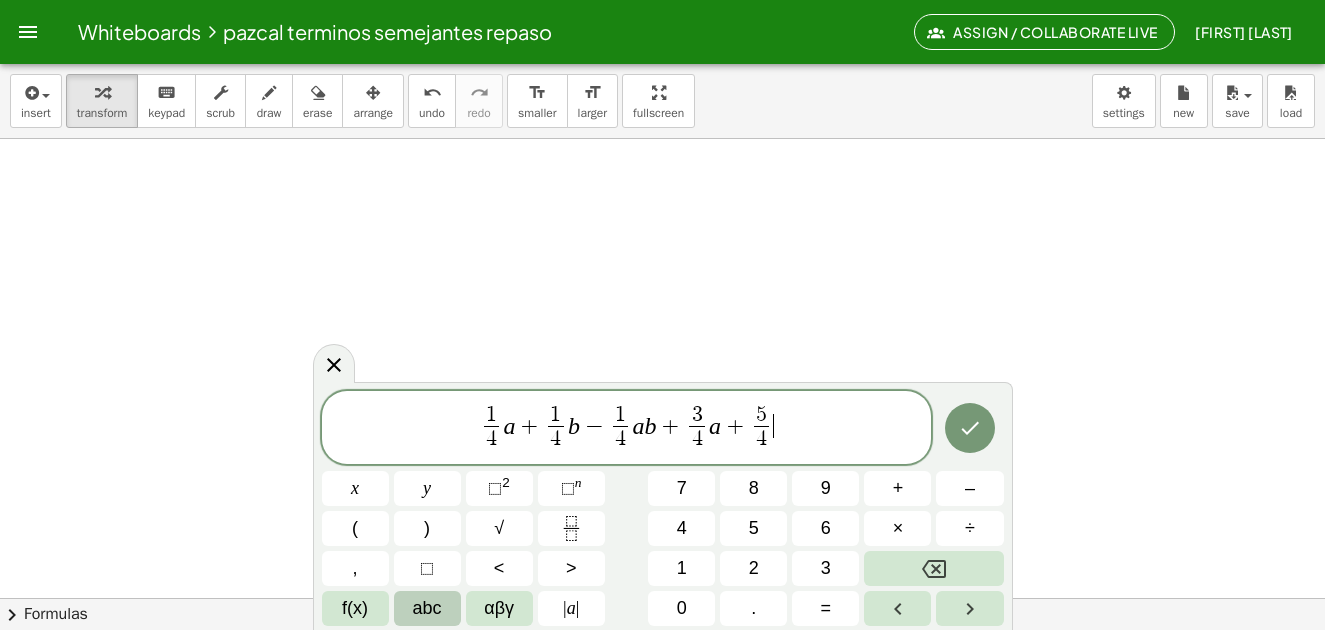 click on "abc" at bounding box center (427, 608) 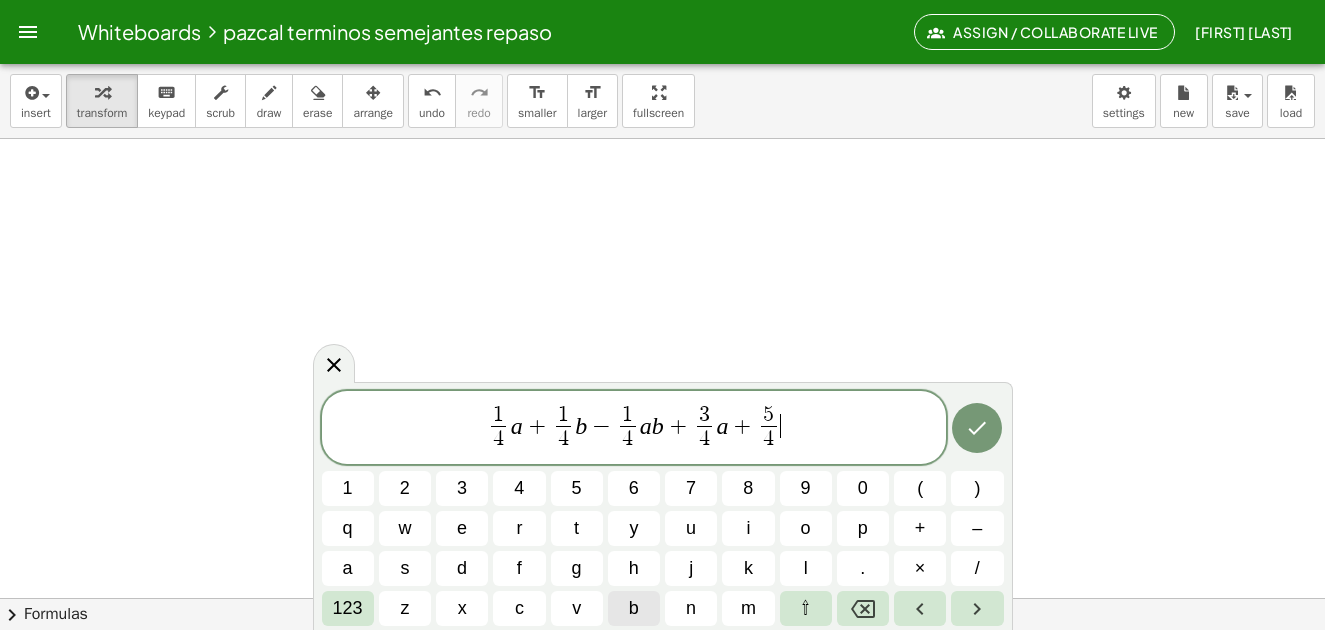 click on "b" at bounding box center (634, 608) 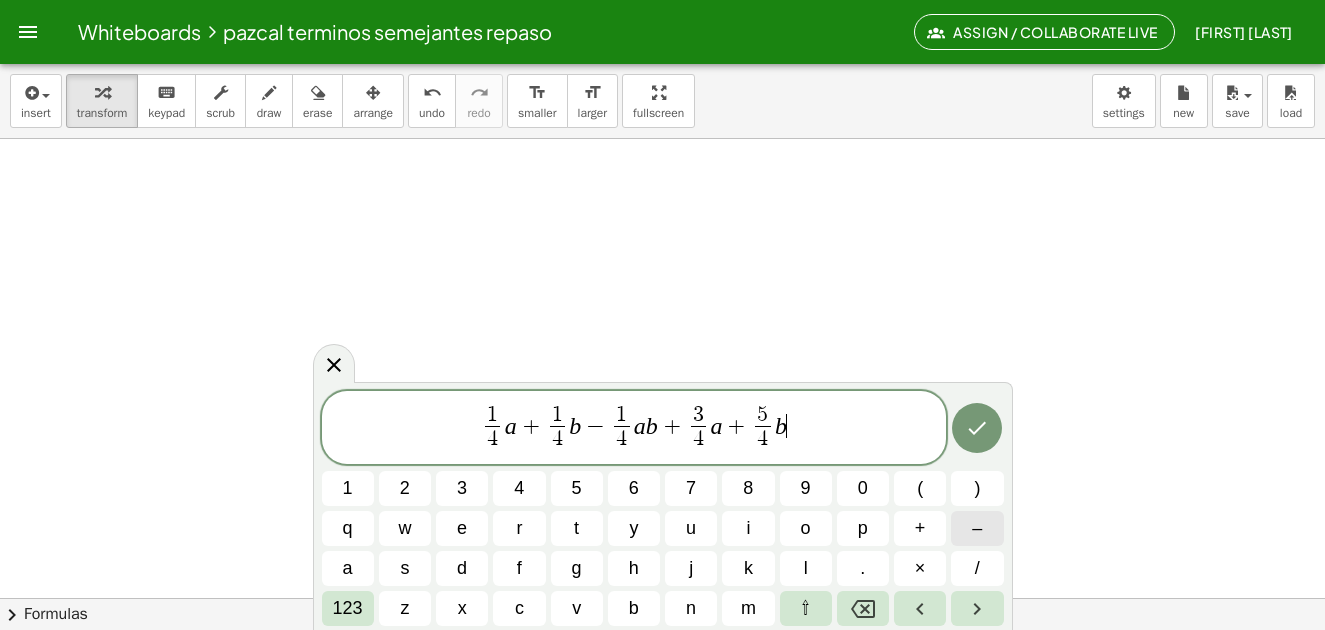 click on "–" at bounding box center [977, 528] 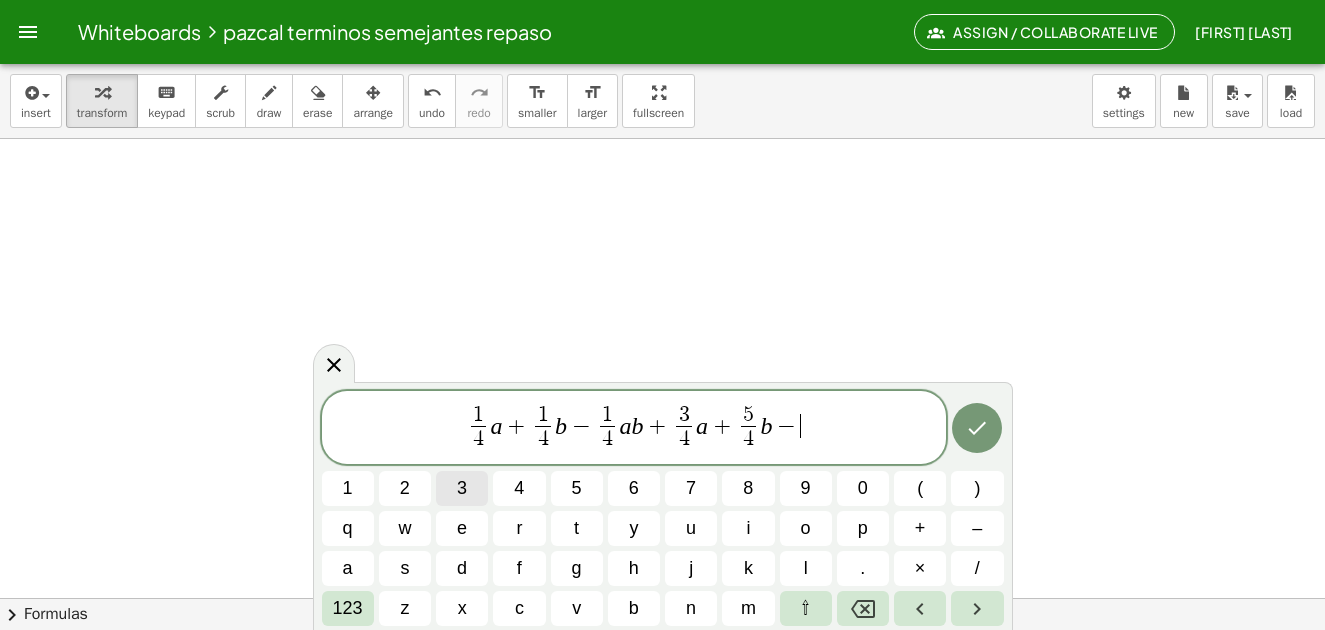 click on "3" at bounding box center (462, 488) 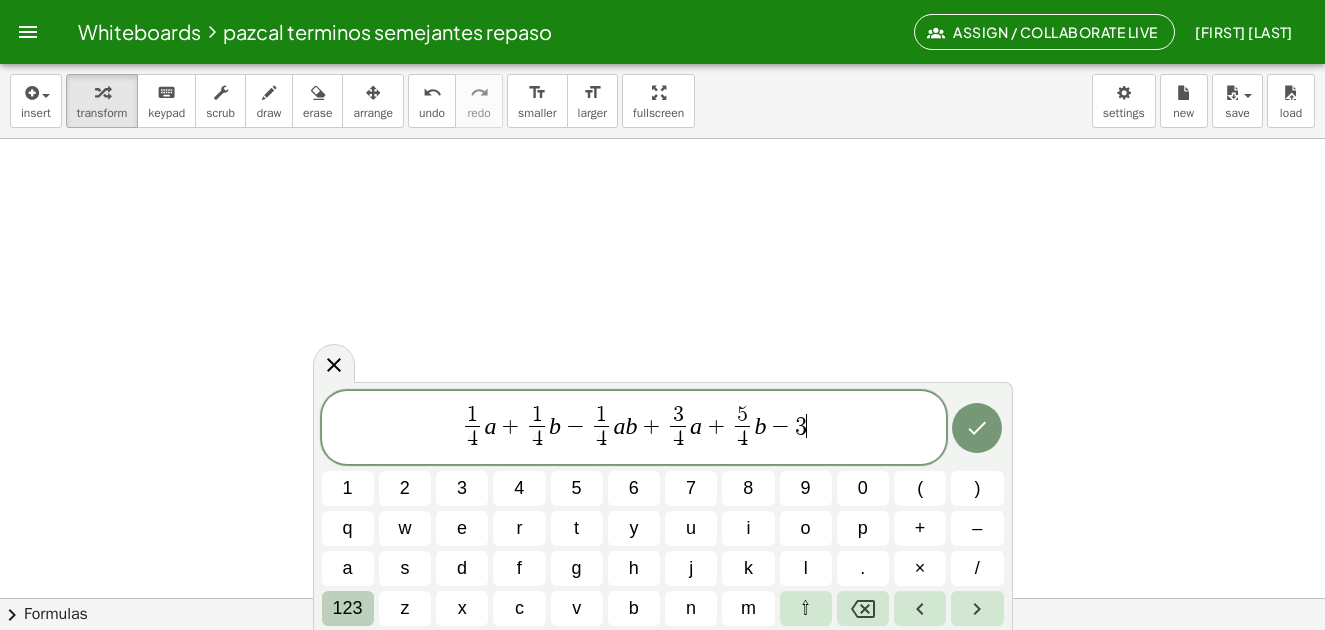 click on "123" at bounding box center (348, 608) 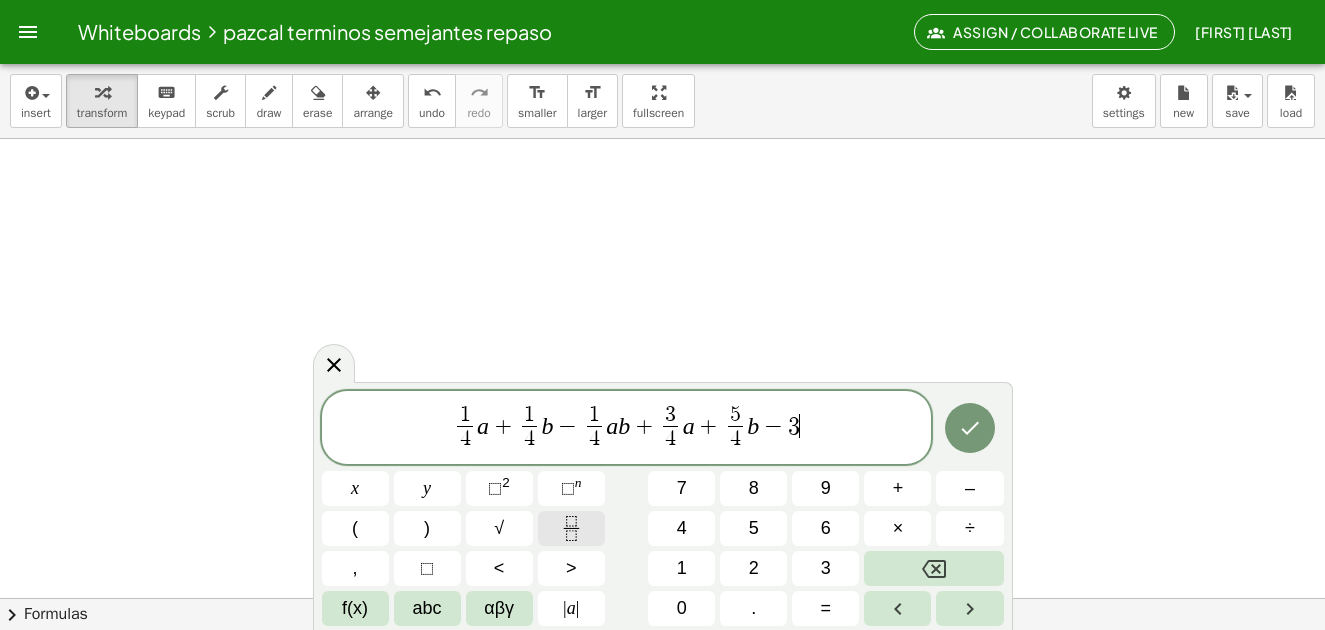 click 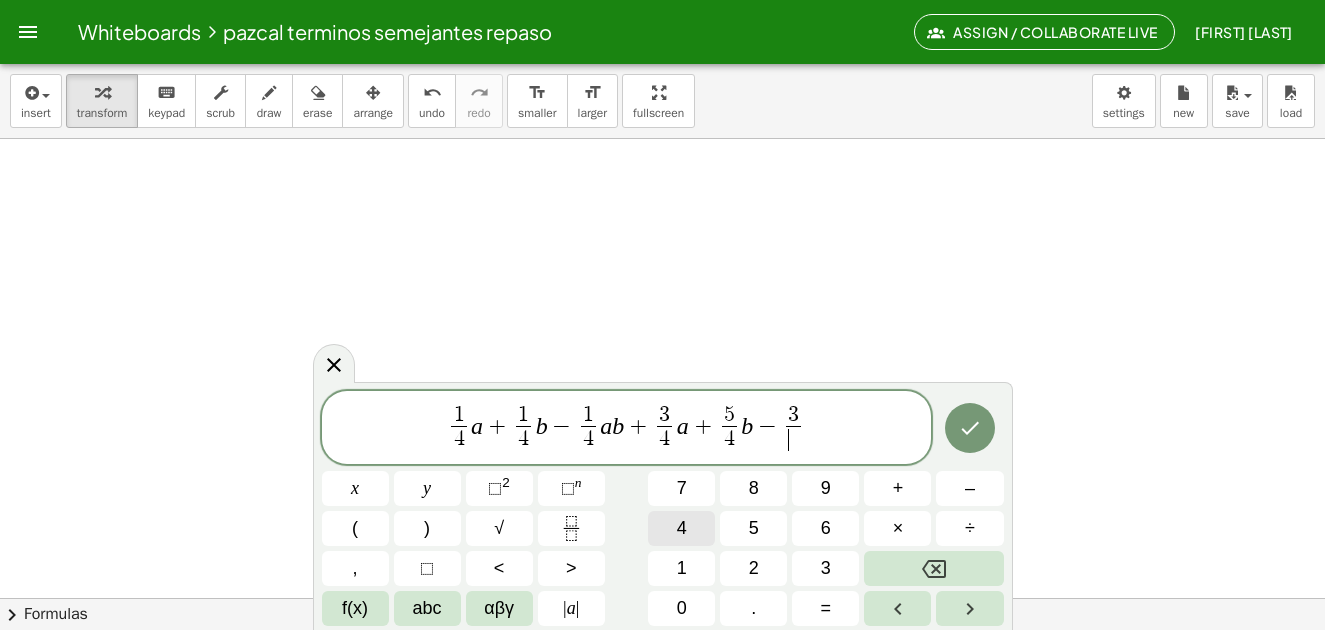 click on "4" at bounding box center [681, 528] 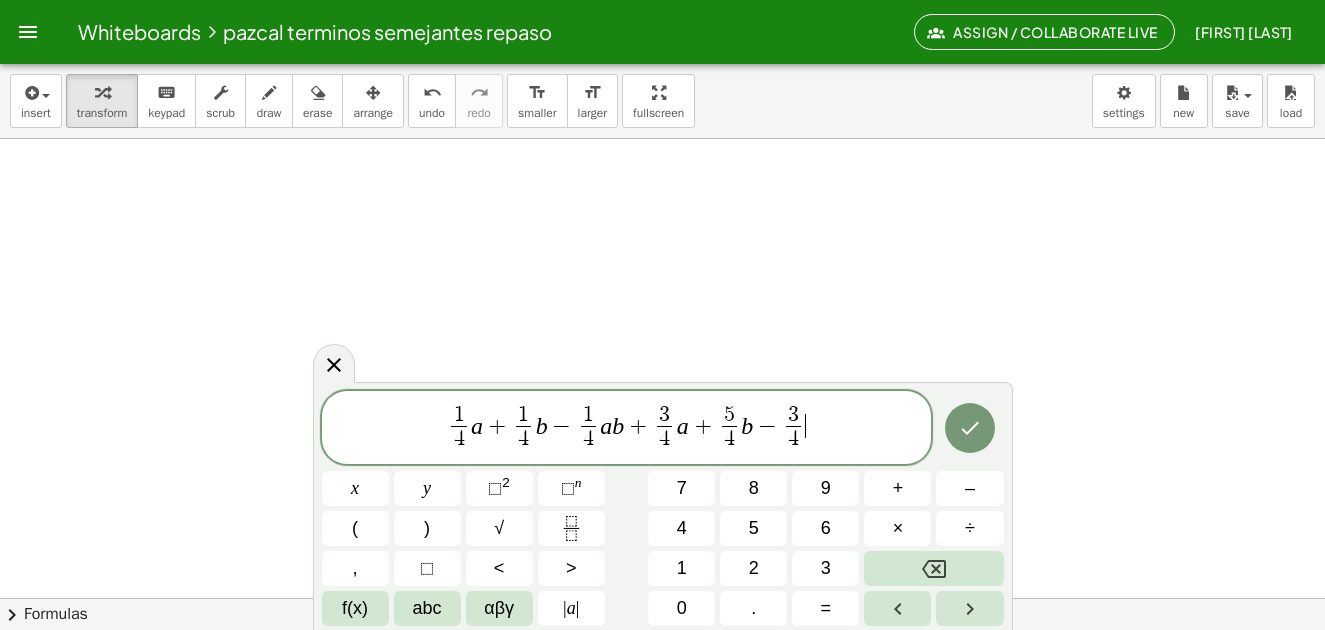 click on "1 4 ​ a + 1 4 ​ b − 1 4 ​ a b + 3 4 ​ a + 5 4 ​ b − 3 4 ​ ​" at bounding box center (627, 429) 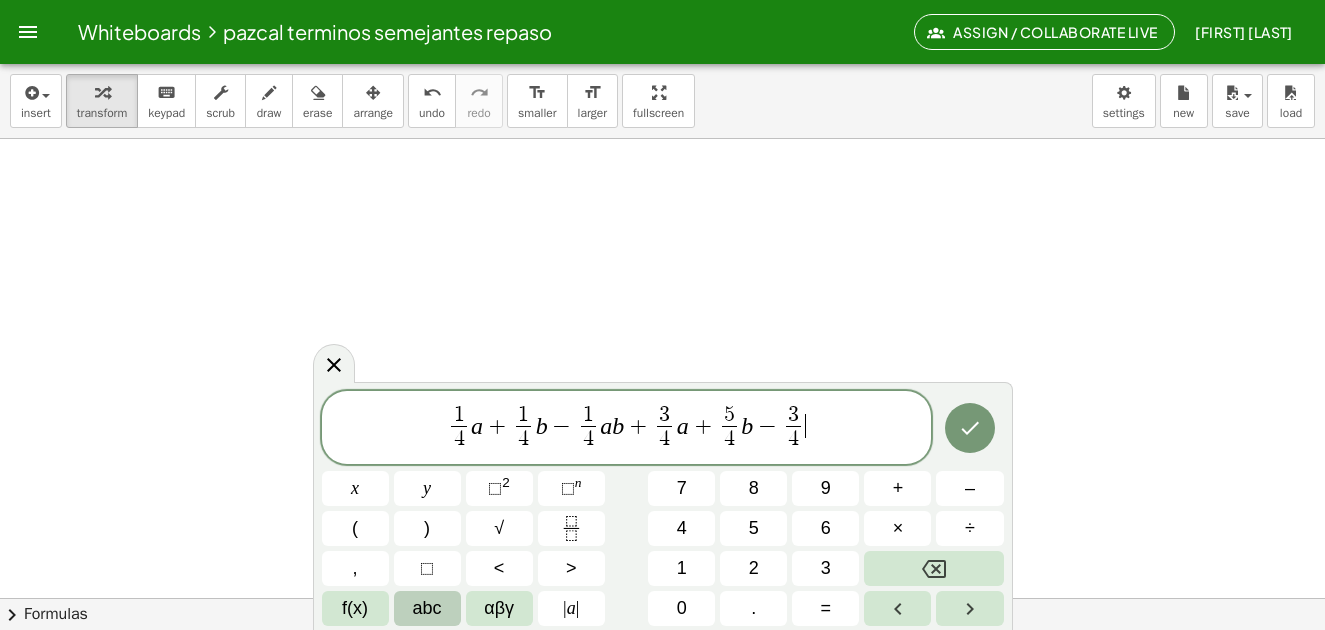 click on "abc" at bounding box center (427, 608) 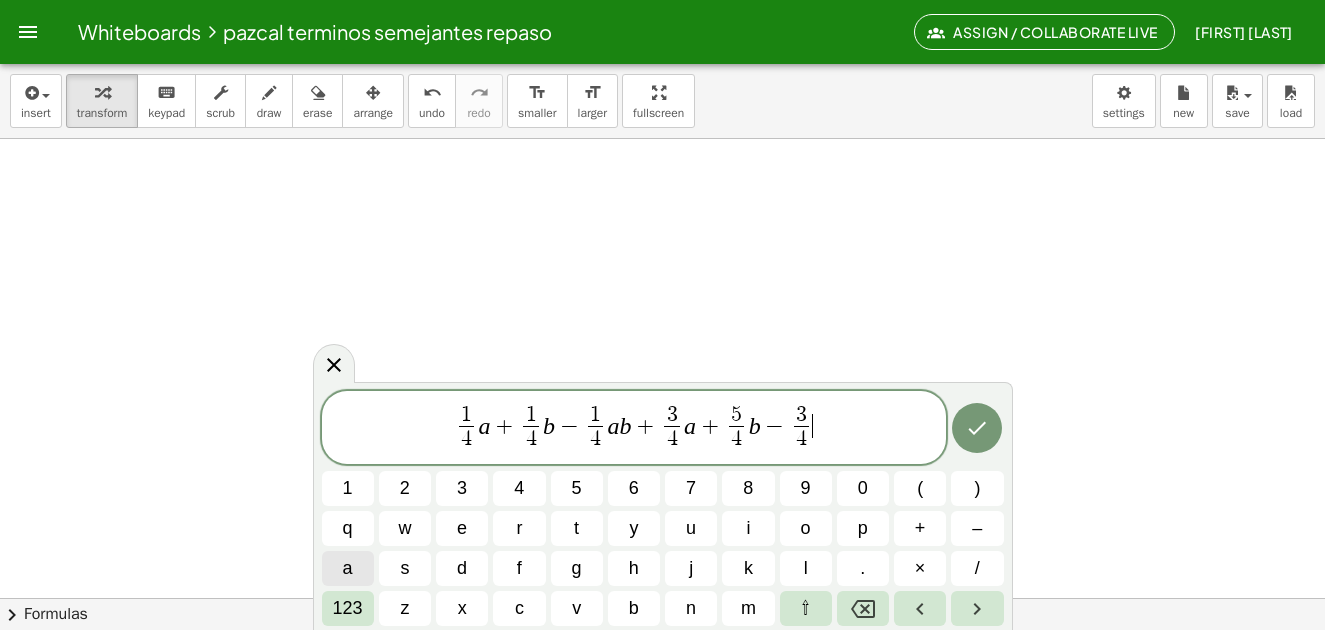 click on "a" at bounding box center (348, 568) 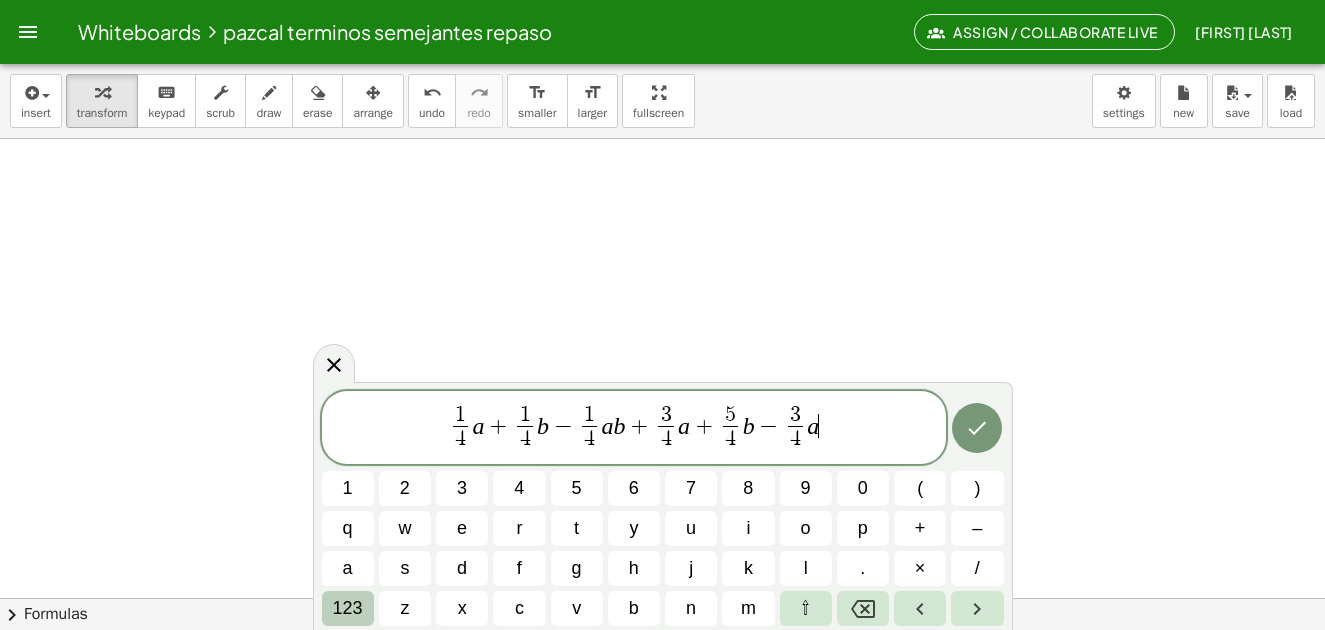 click on "123" at bounding box center (348, 608) 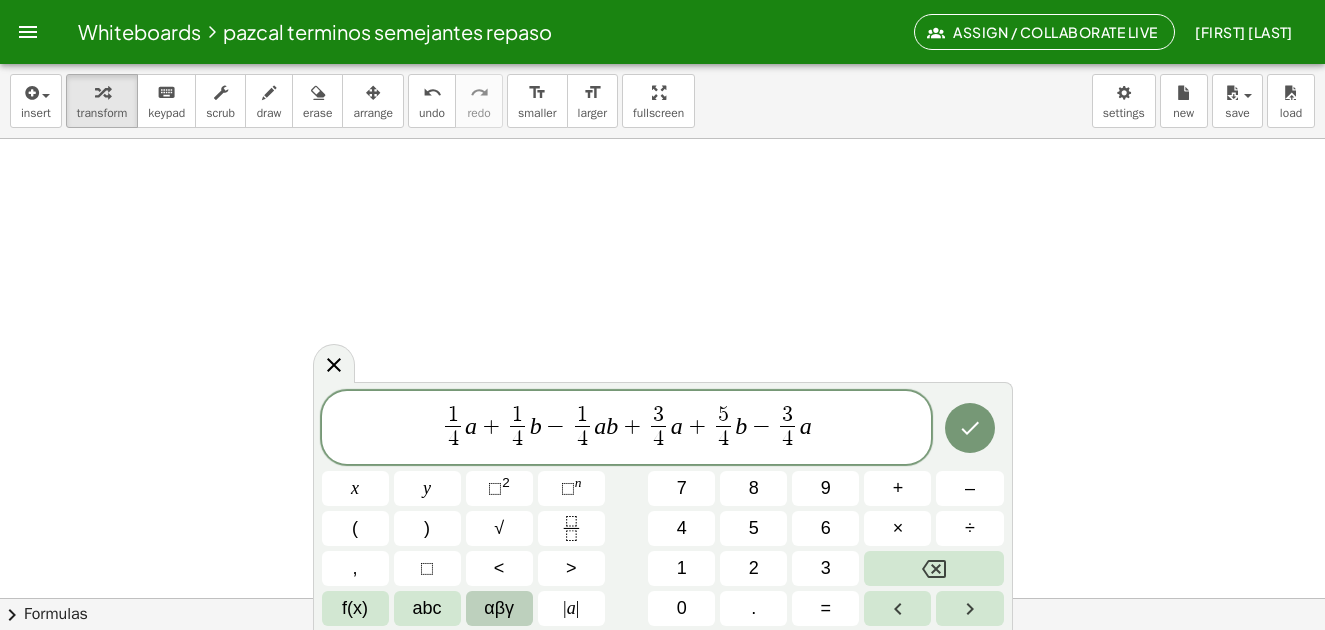click on "αβγ" at bounding box center [499, 608] 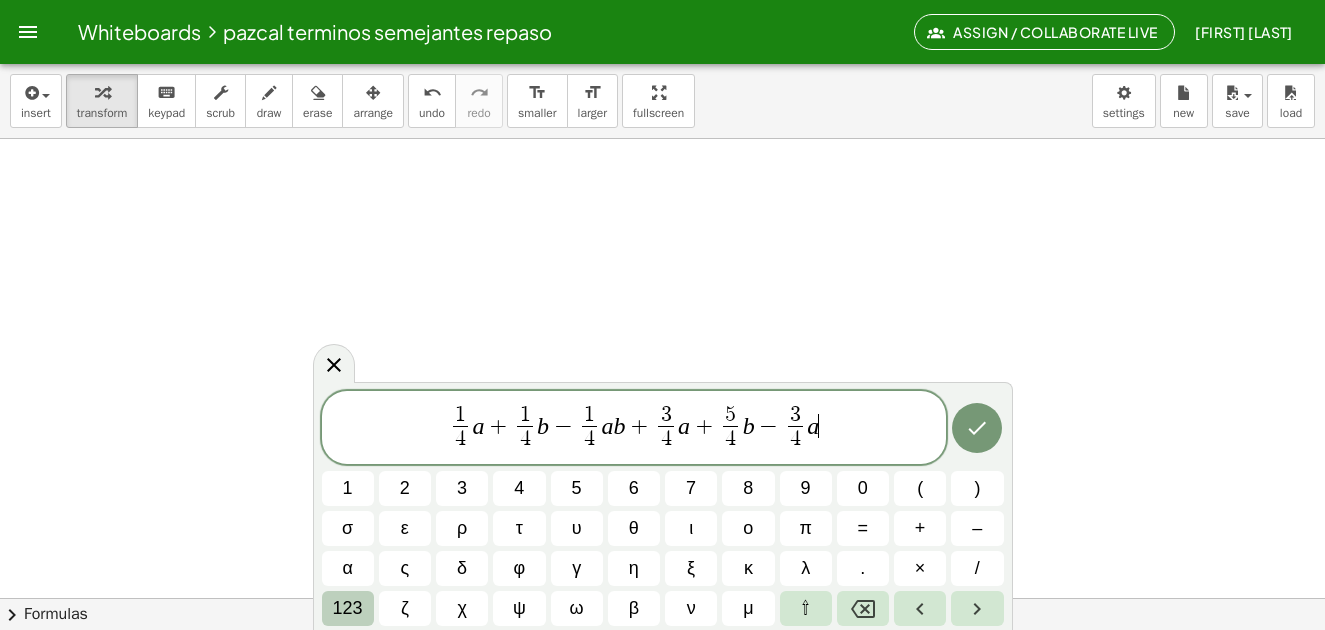click on "123" at bounding box center [348, 608] 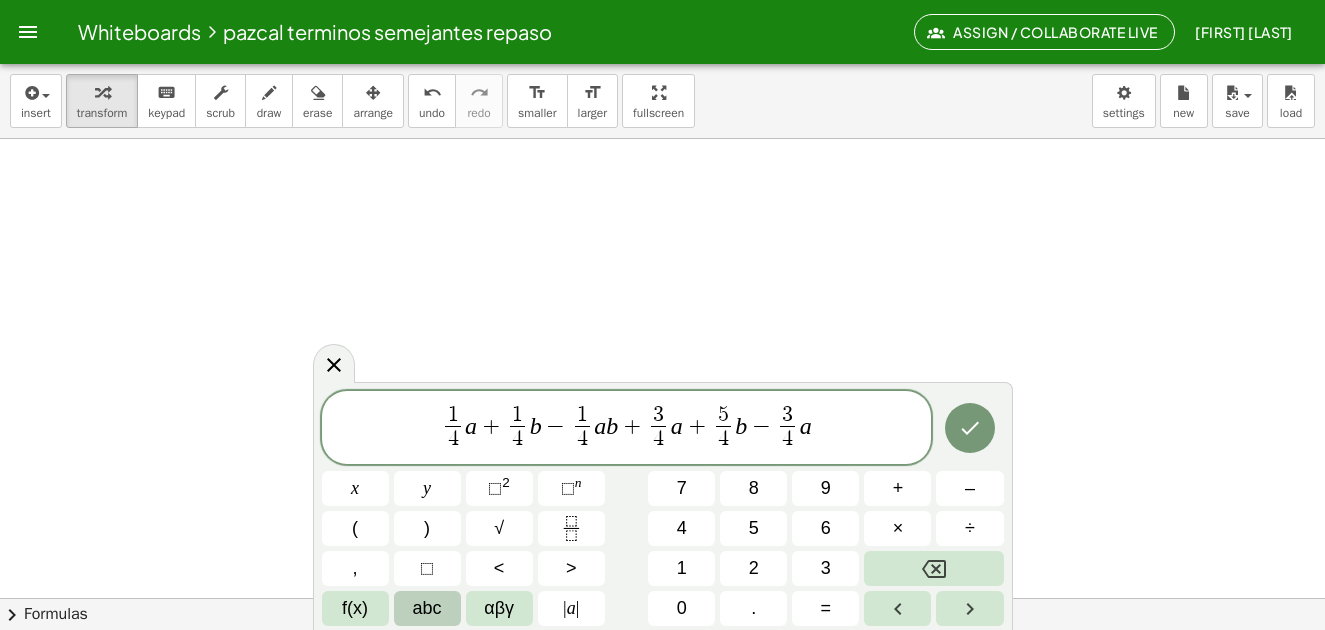 click on "abc" at bounding box center (427, 608) 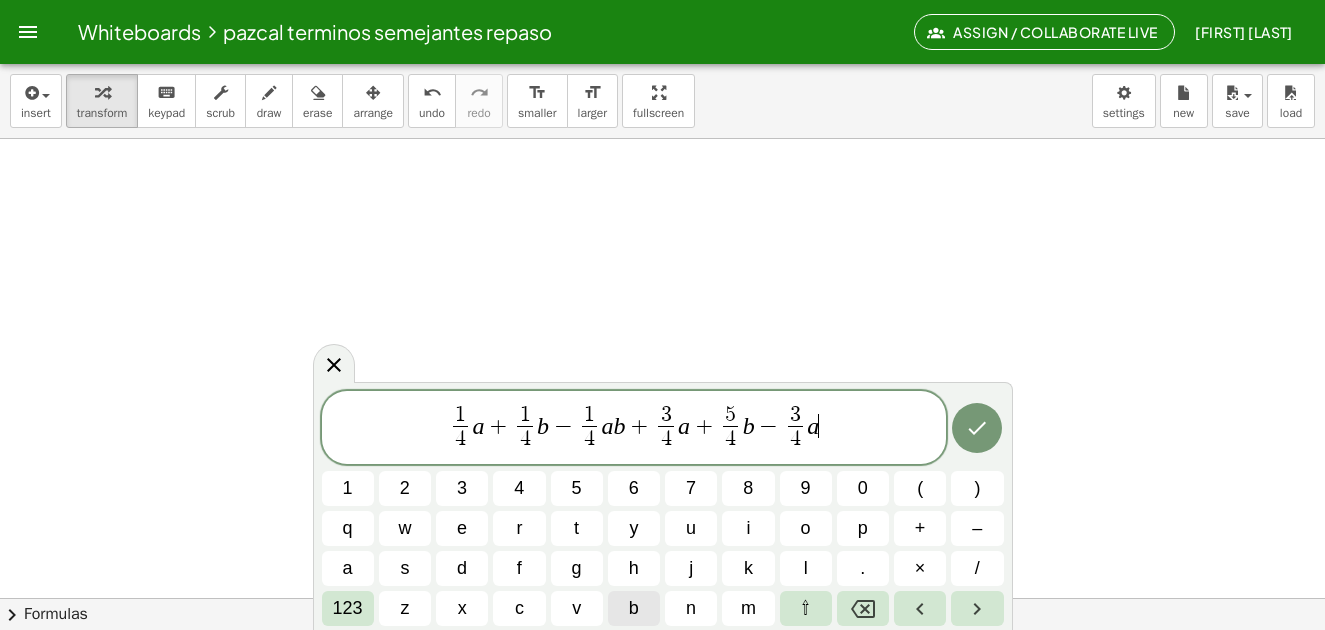 click on "b" at bounding box center (634, 608) 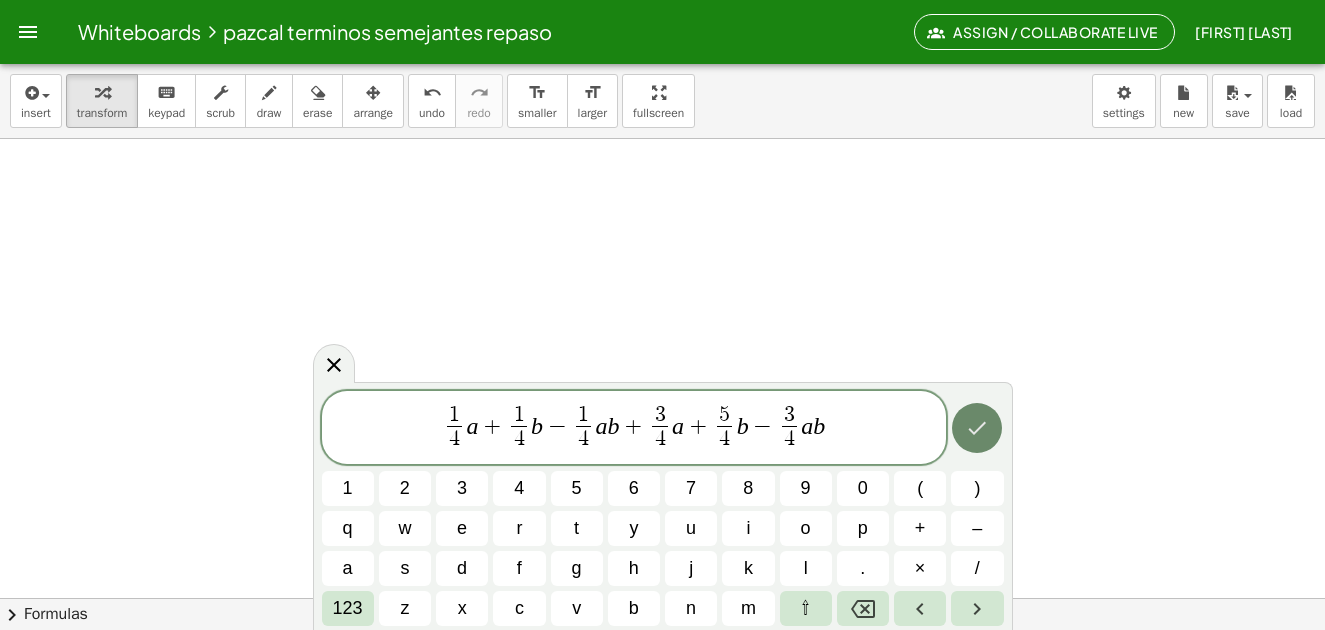 click at bounding box center [977, 428] 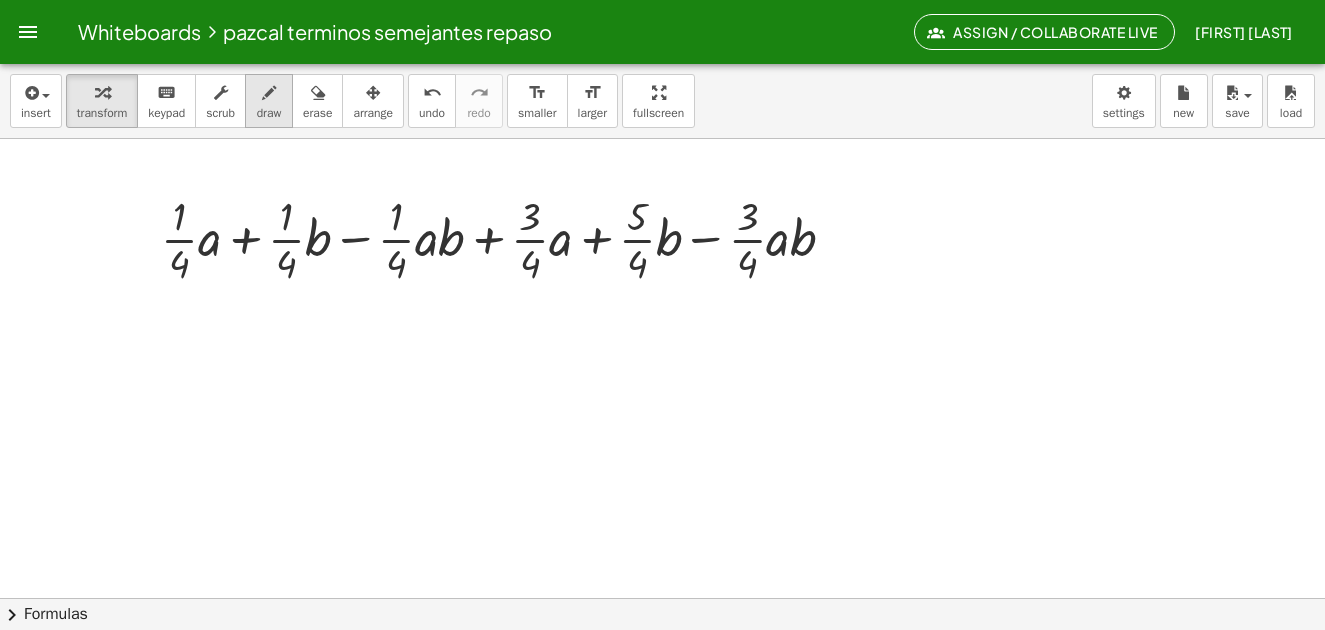 click on "draw" at bounding box center (269, 113) 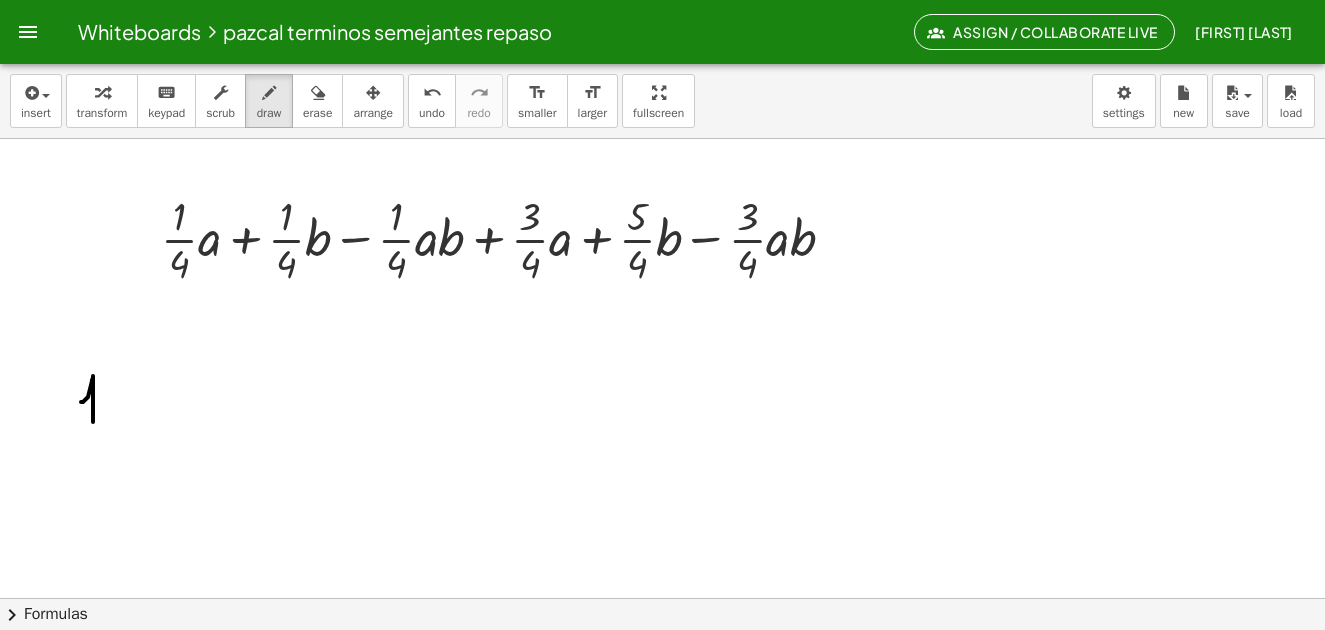 drag, startPoint x: 81, startPoint y: 402, endPoint x: 93, endPoint y: 422, distance: 23.323807 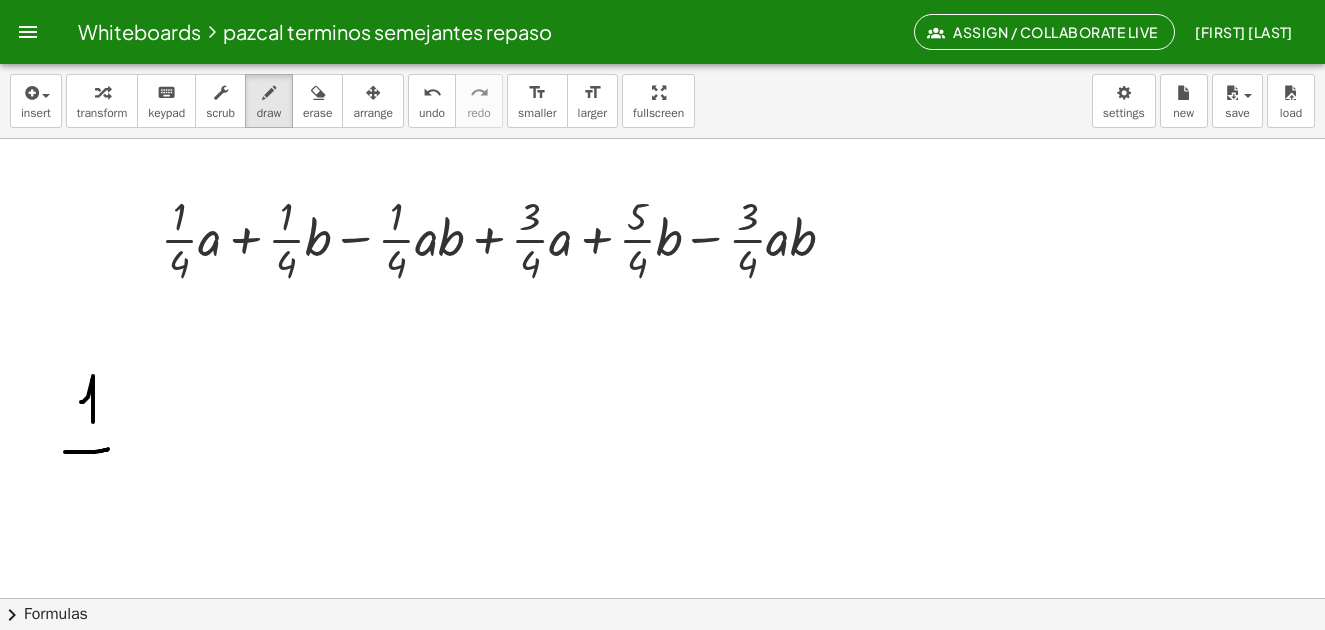 drag, startPoint x: 65, startPoint y: 452, endPoint x: 108, endPoint y: 449, distance: 43.104523 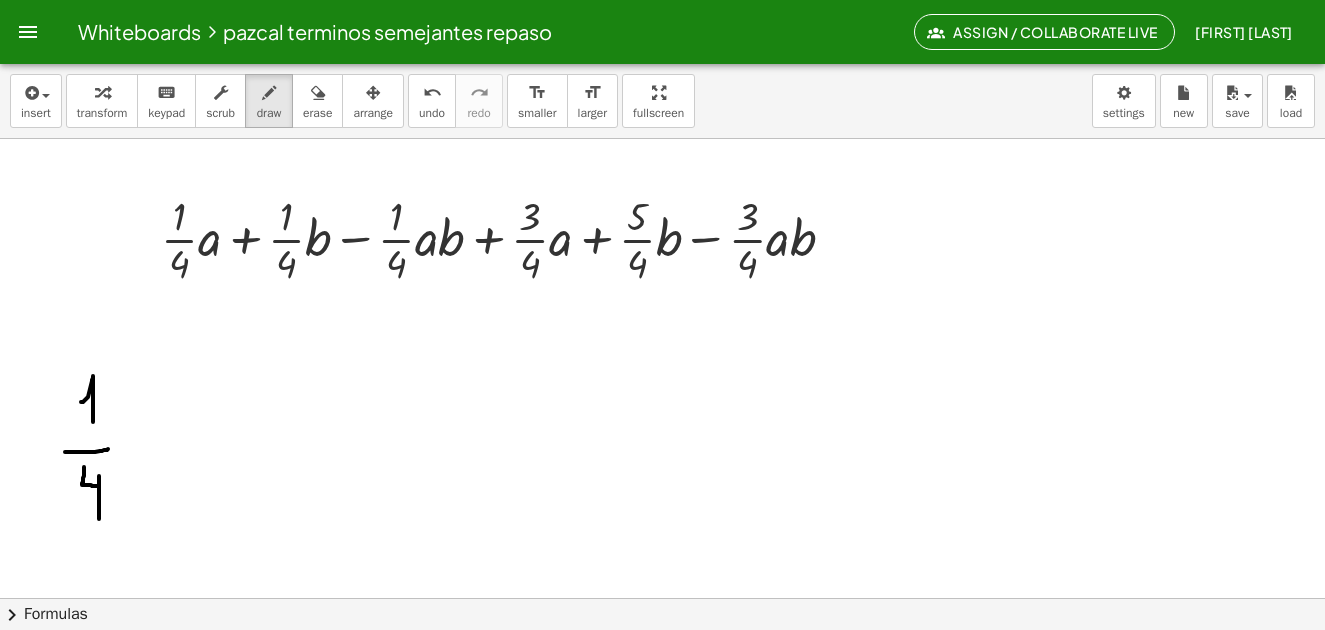 drag, startPoint x: 84, startPoint y: 467, endPoint x: 119, endPoint y: 478, distance: 36.687874 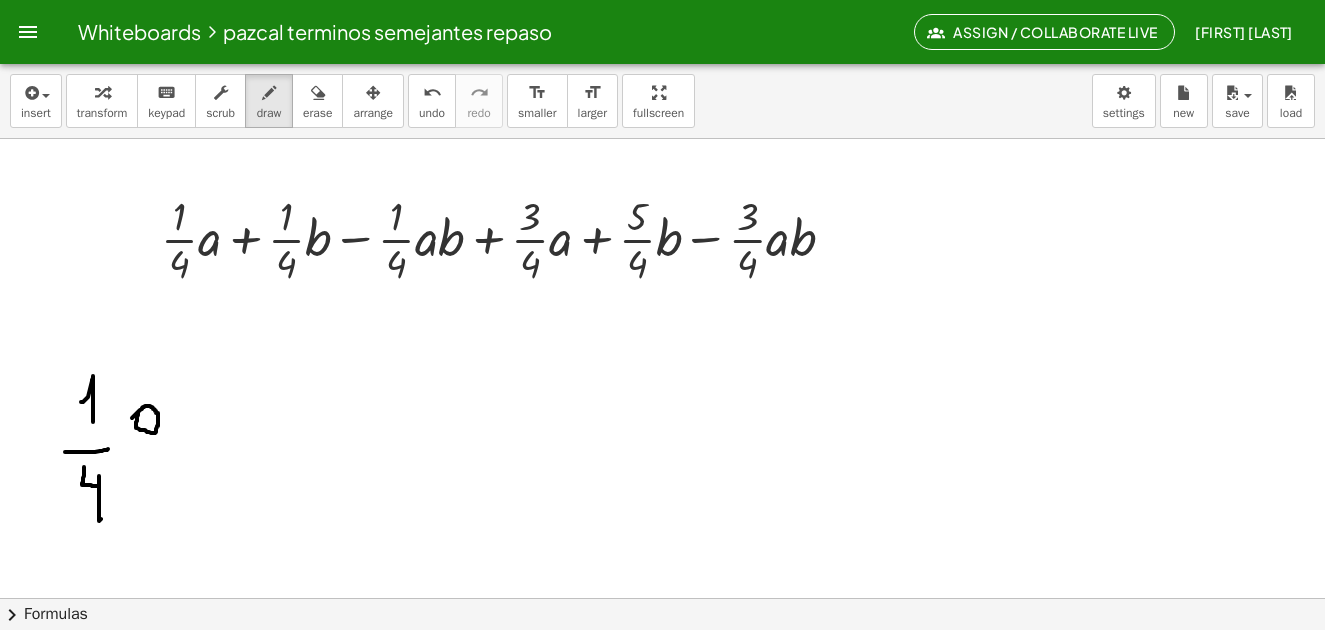 drag, startPoint x: 138, startPoint y: 413, endPoint x: 130, endPoint y: 421, distance: 11.313708 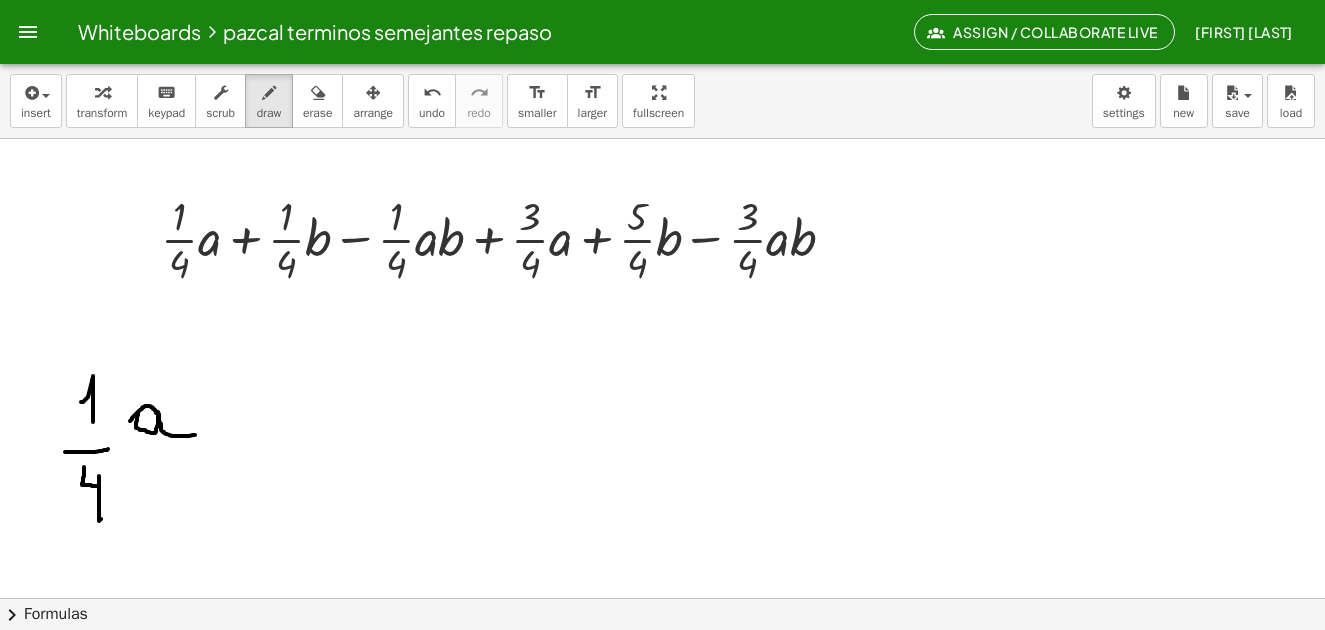 drag, startPoint x: 159, startPoint y: 416, endPoint x: 195, endPoint y: 435, distance: 40.706264 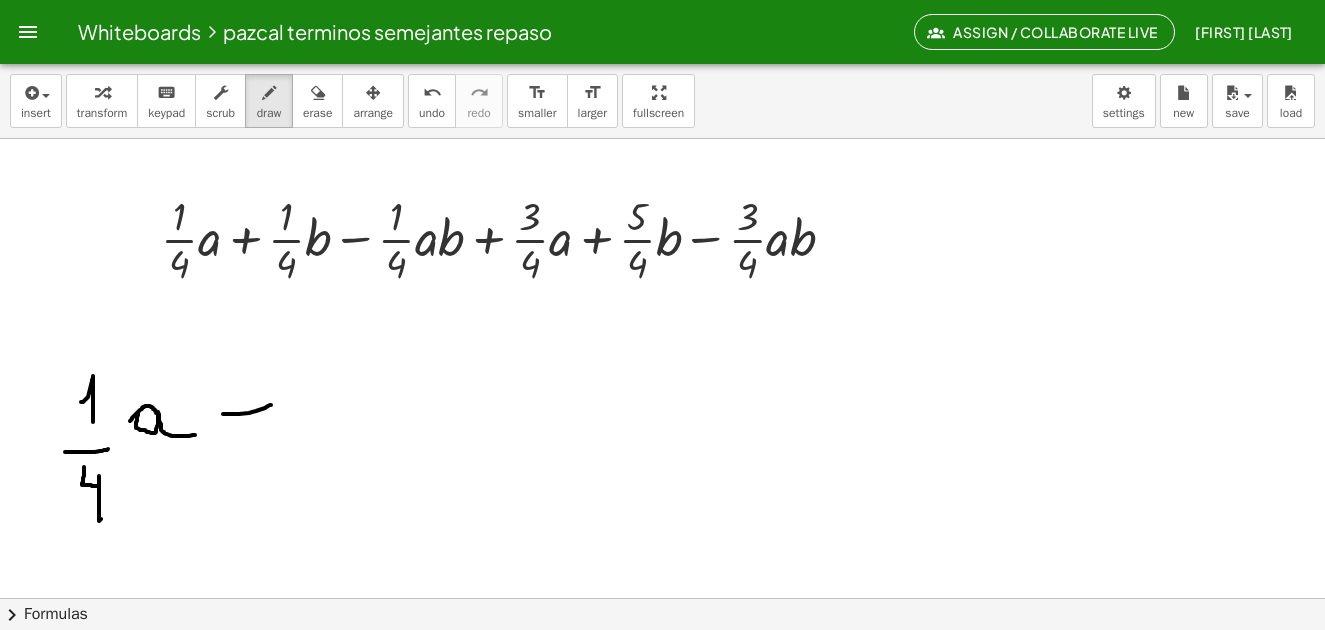 drag, startPoint x: 223, startPoint y: 414, endPoint x: 271, endPoint y: 405, distance: 48.83646 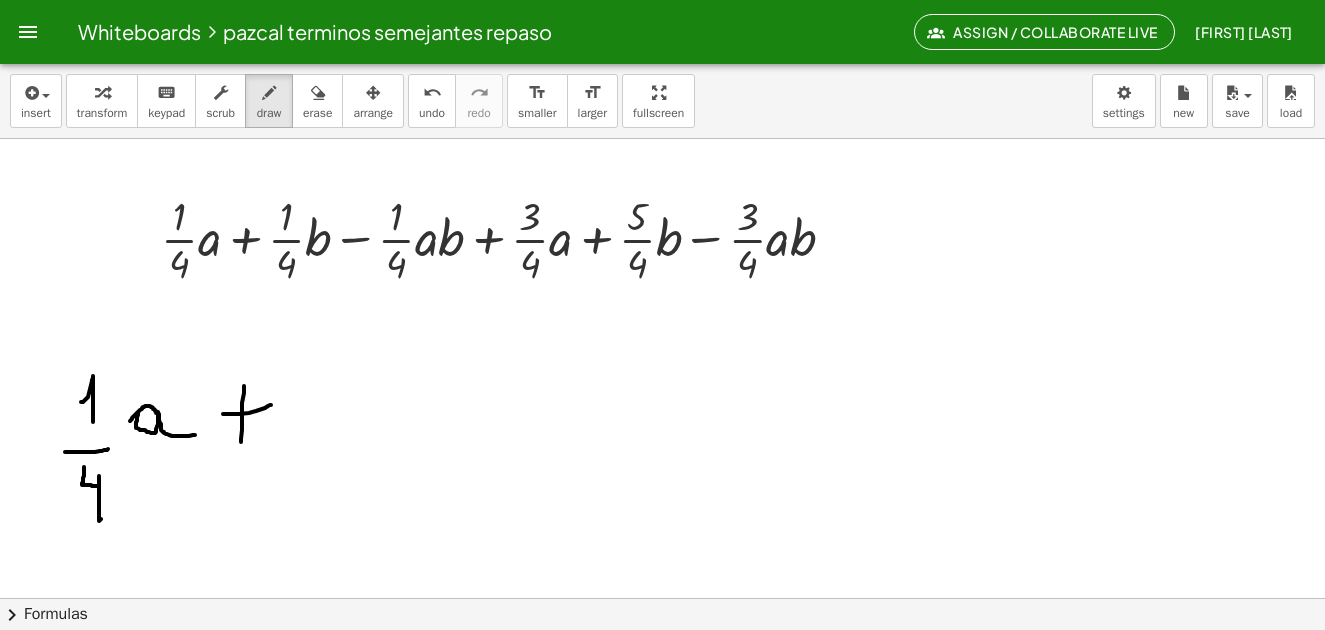 drag, startPoint x: 244, startPoint y: 386, endPoint x: 241, endPoint y: 442, distance: 56.0803 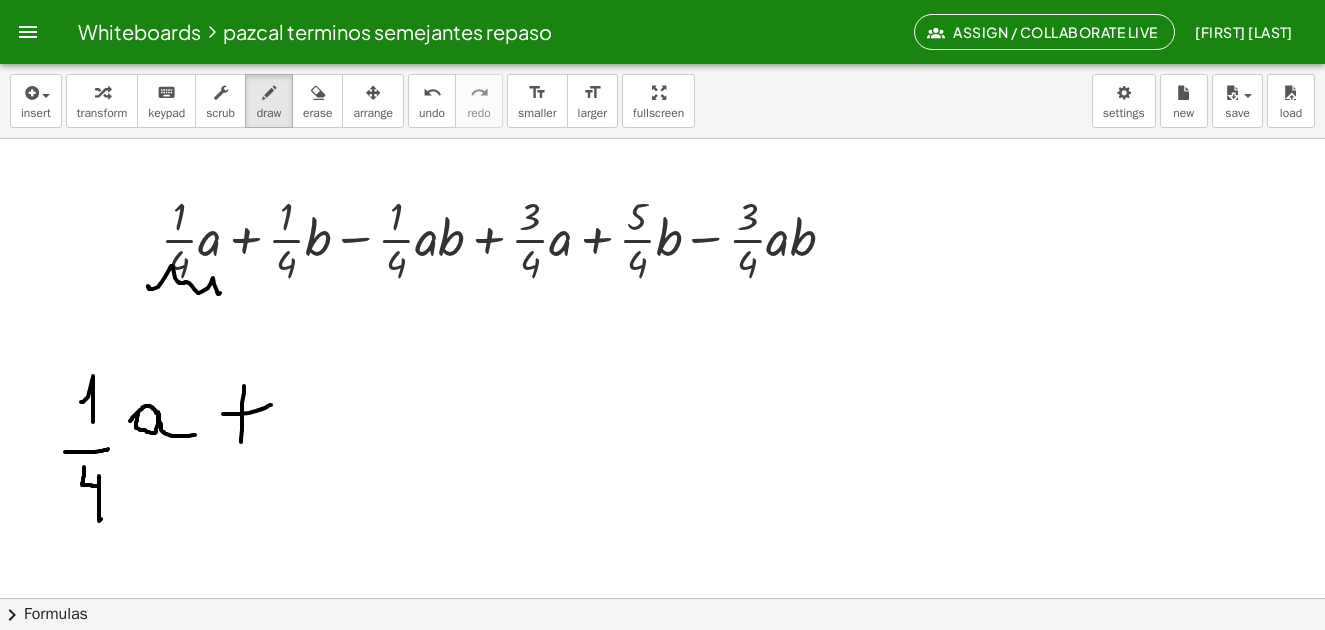 drag, startPoint x: 149, startPoint y: 288, endPoint x: 220, endPoint y: 293, distance: 71.17584 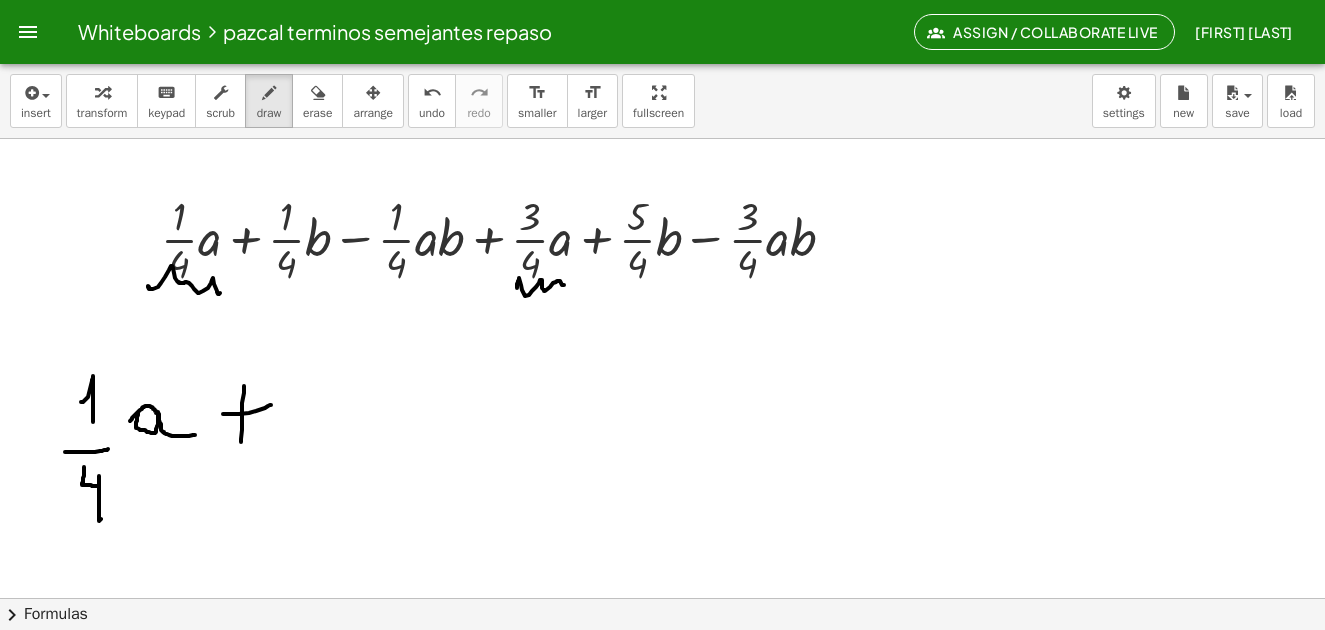 drag, startPoint x: 517, startPoint y: 288, endPoint x: 561, endPoint y: 285, distance: 44.102154 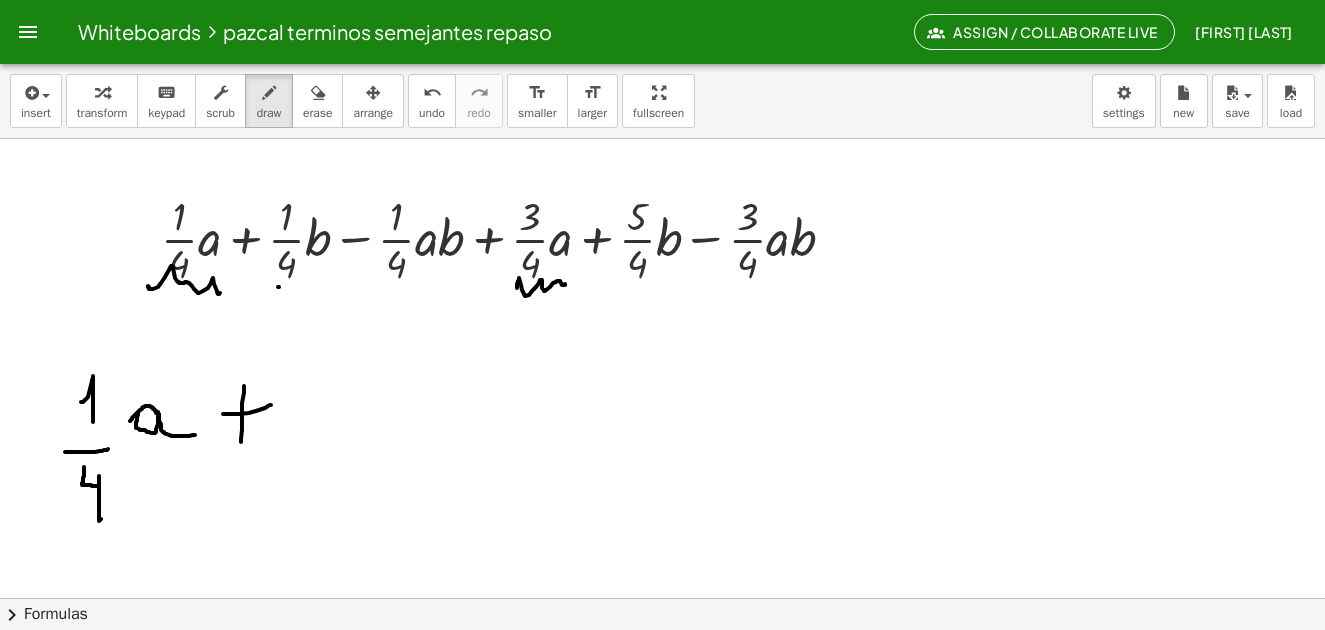 drag, startPoint x: 278, startPoint y: 287, endPoint x: 322, endPoint y: 287, distance: 44 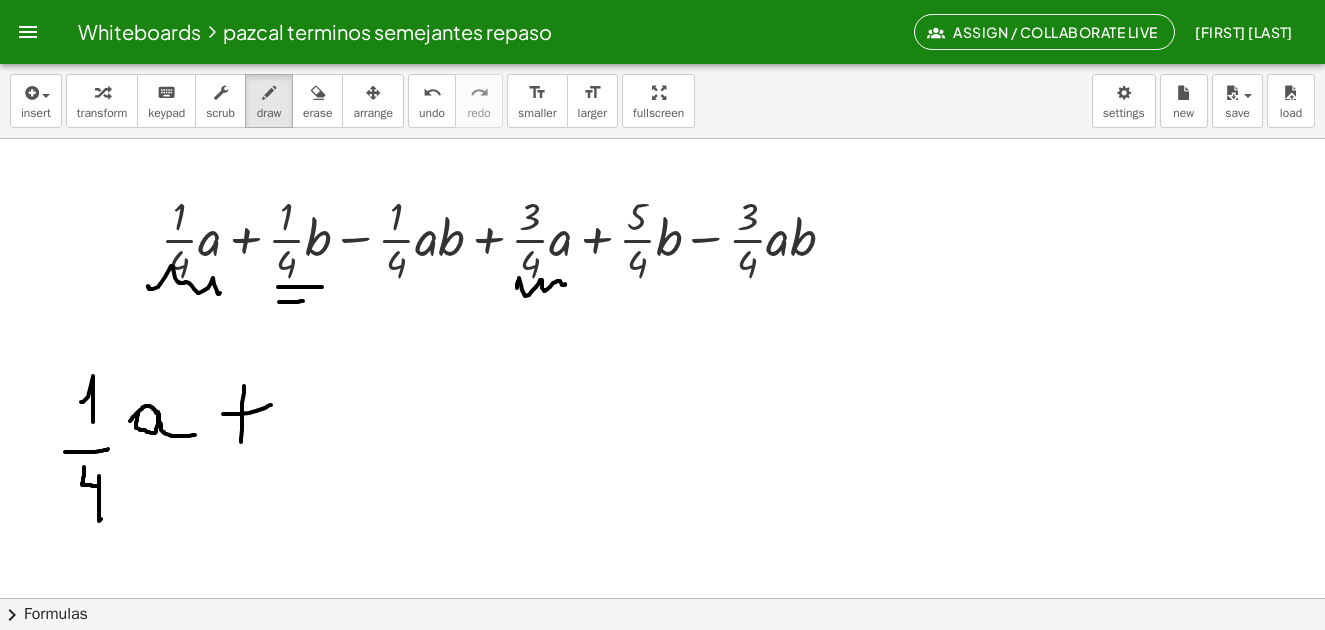drag, startPoint x: 279, startPoint y: 302, endPoint x: 306, endPoint y: 301, distance: 27.018513 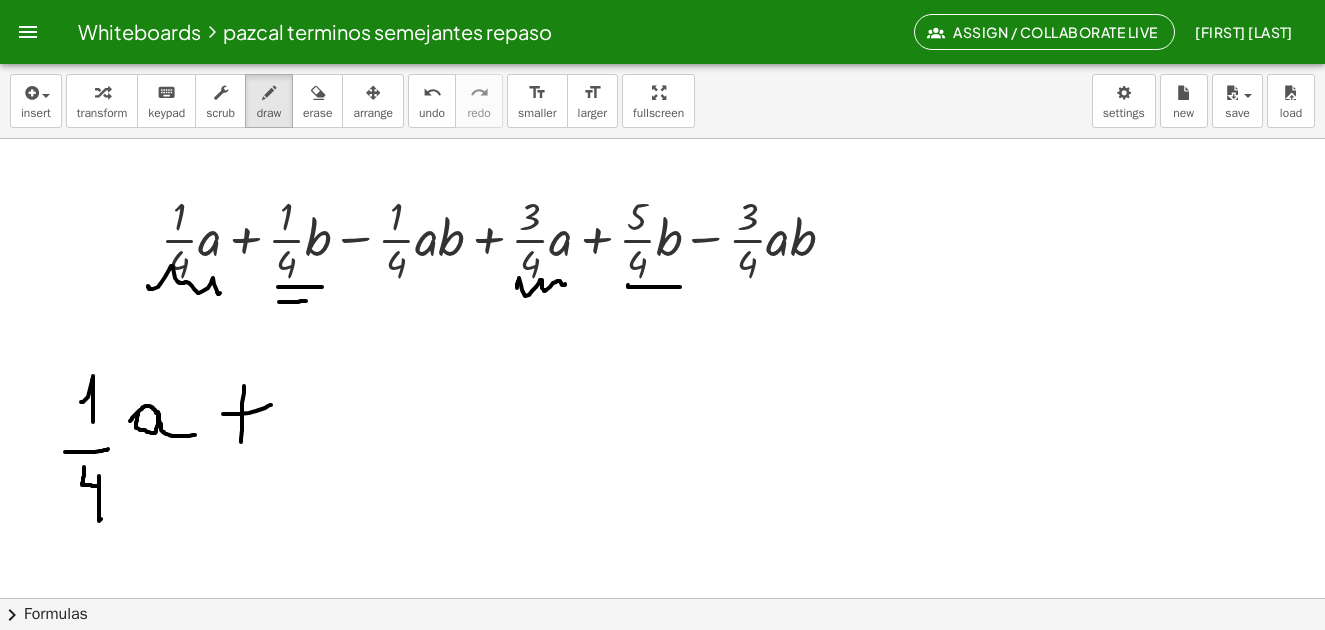 drag, startPoint x: 628, startPoint y: 285, endPoint x: 648, endPoint y: 311, distance: 32.80244 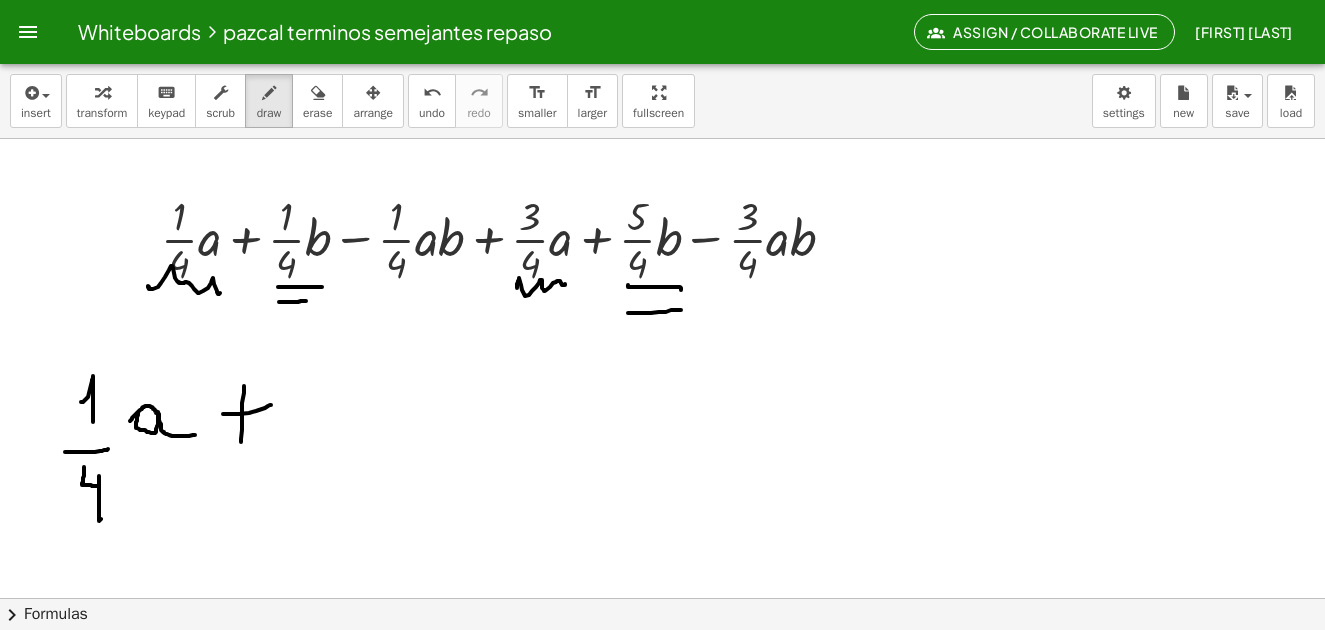 drag, startPoint x: 628, startPoint y: 313, endPoint x: 681, endPoint y: 310, distance: 53.08484 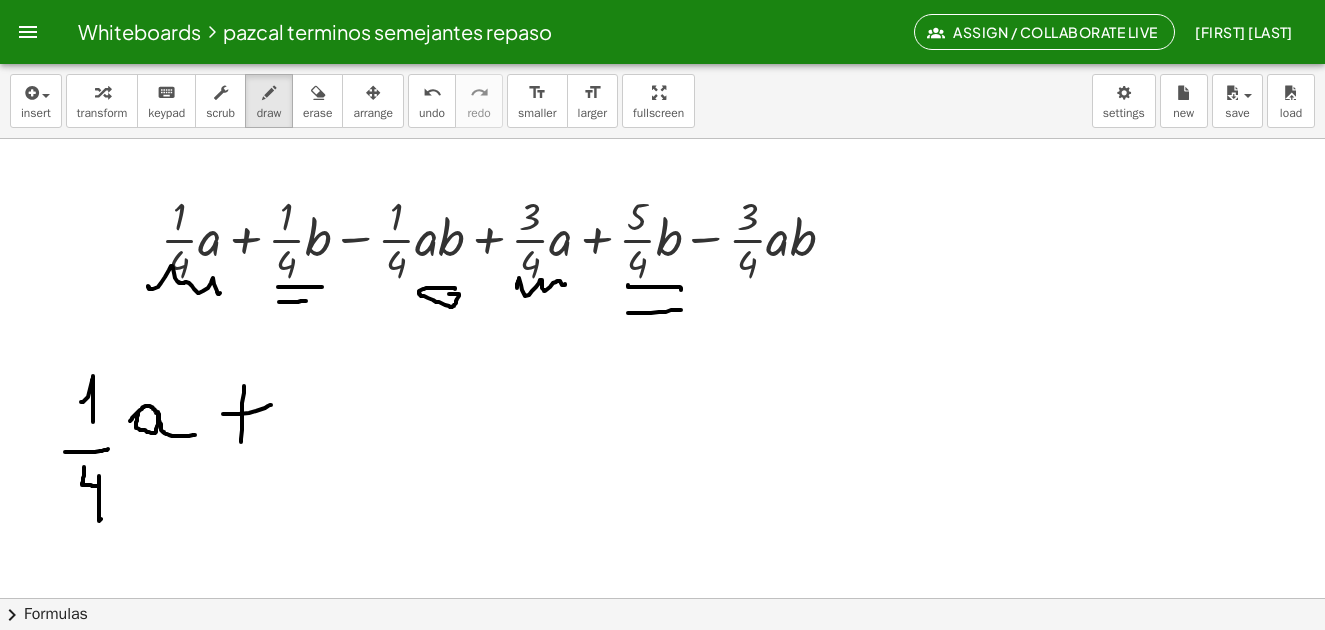 click at bounding box center [665, -1712] 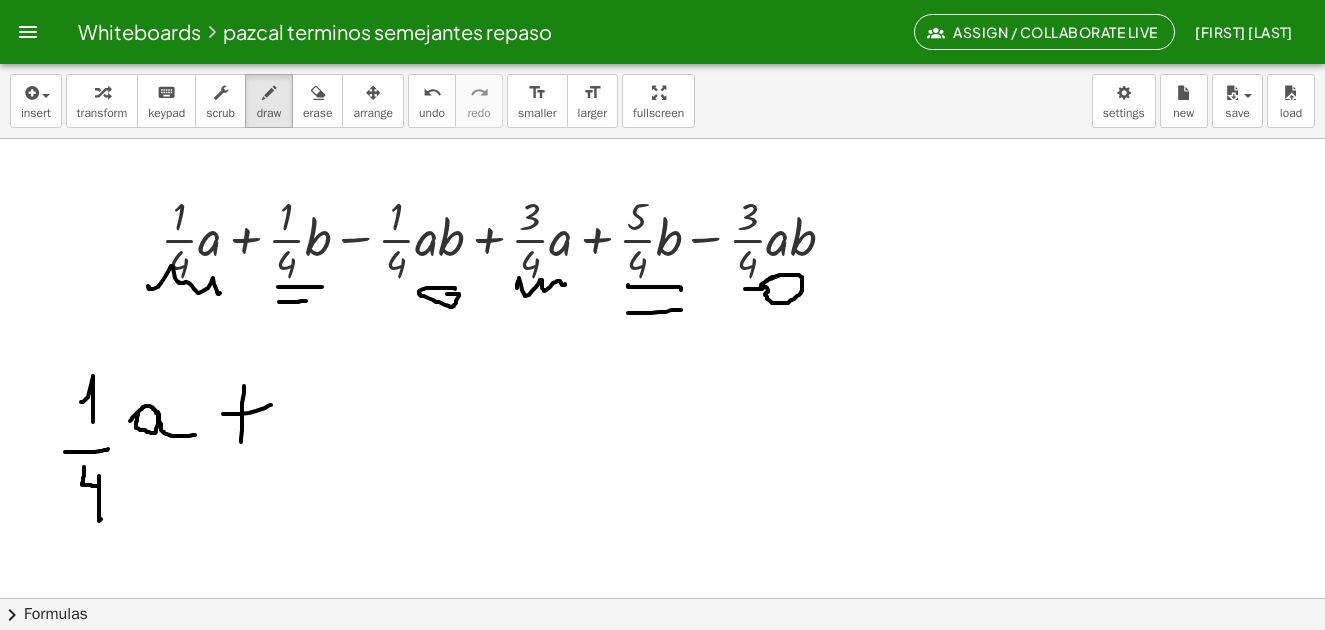drag, startPoint x: 786, startPoint y: 275, endPoint x: 765, endPoint y: 285, distance: 23.259407 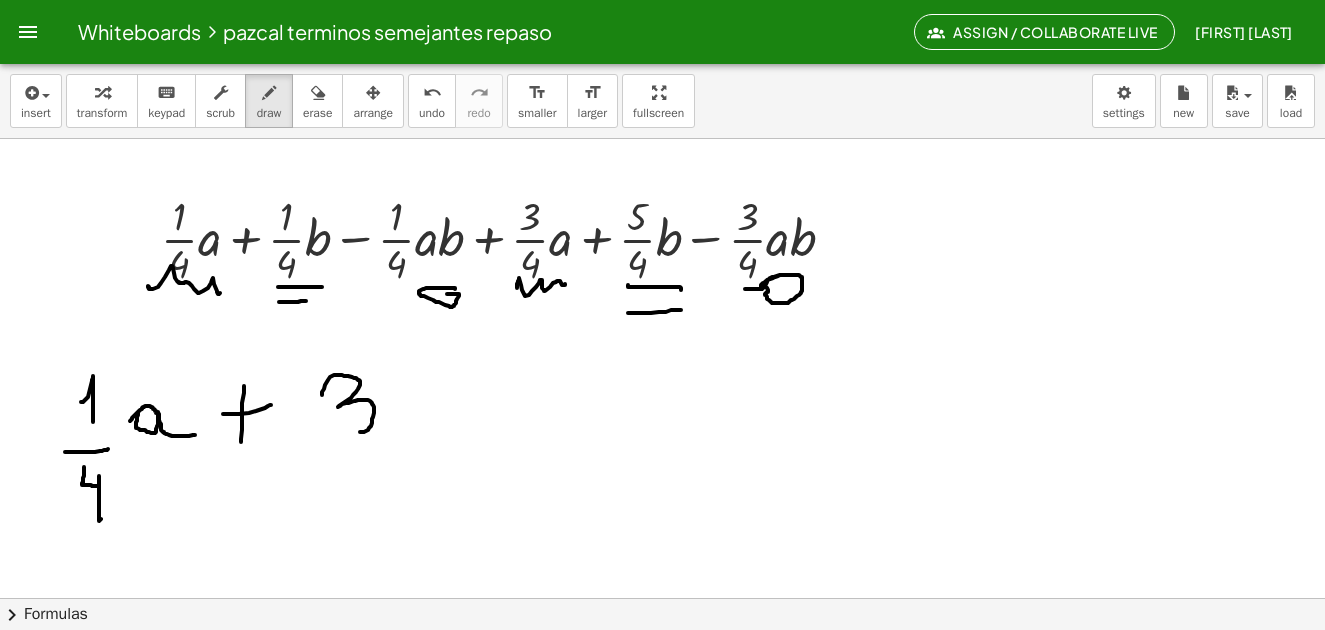 drag, startPoint x: 322, startPoint y: 395, endPoint x: 340, endPoint y: 435, distance: 43.863426 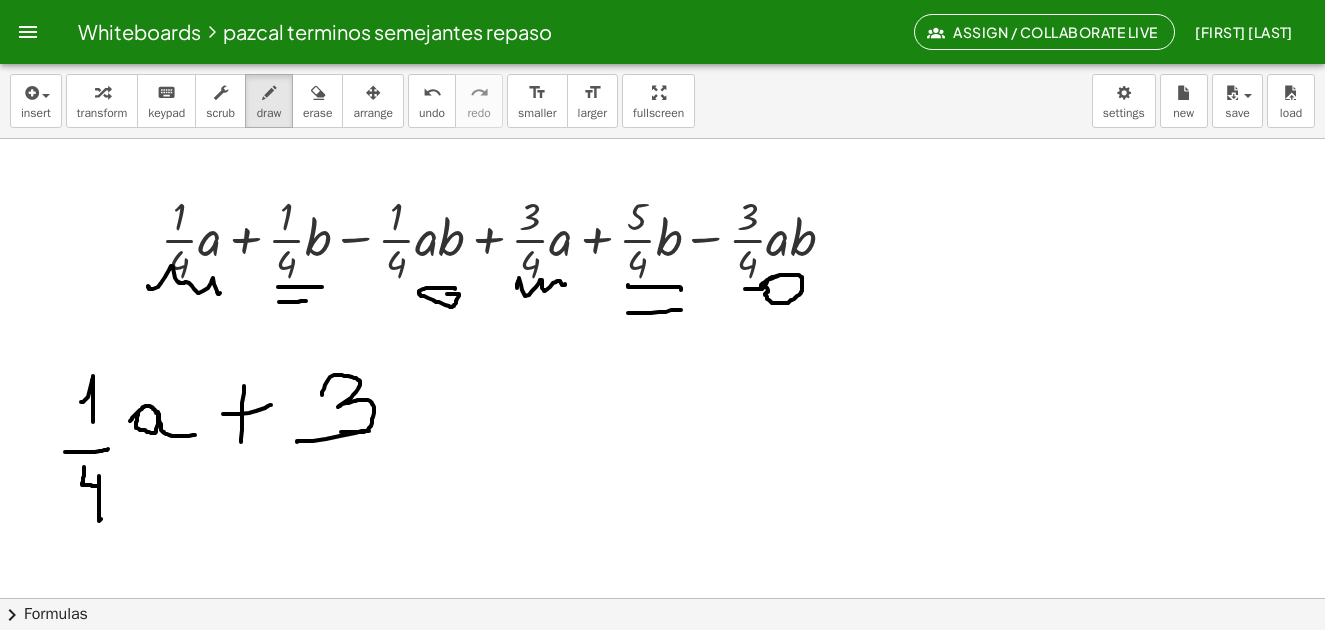 drag, startPoint x: 297, startPoint y: 442, endPoint x: 374, endPoint y: 438, distance: 77.10383 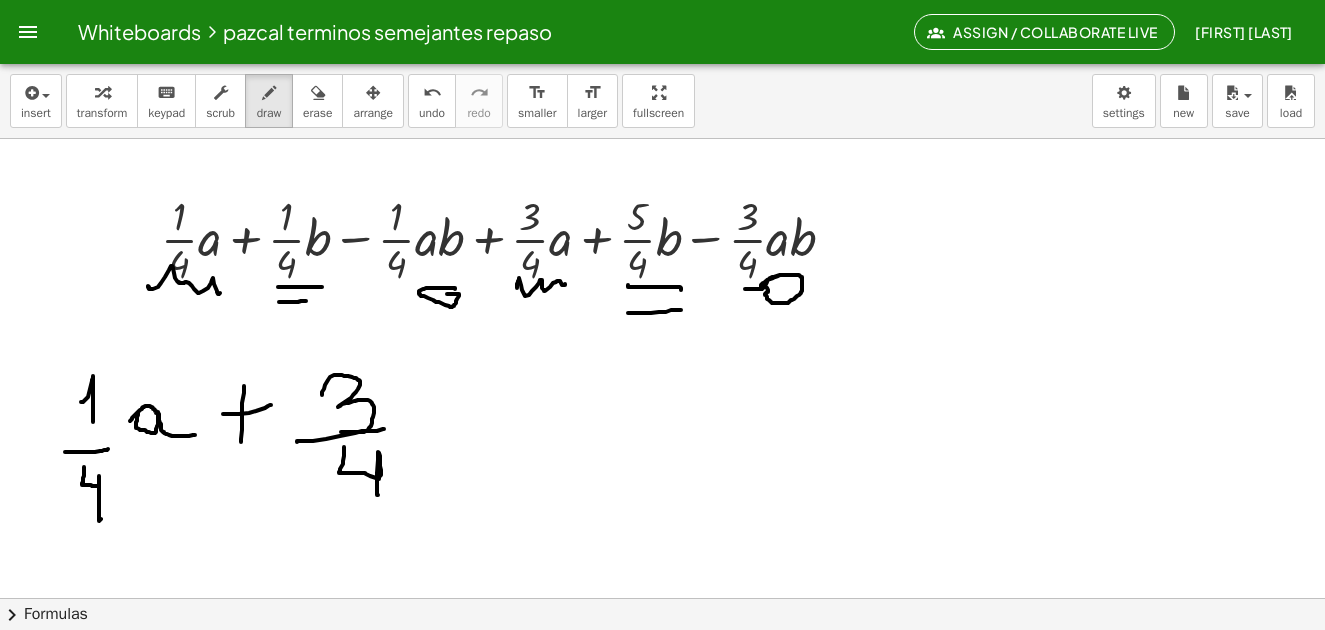 drag, startPoint x: 344, startPoint y: 447, endPoint x: 378, endPoint y: 495, distance: 58.821766 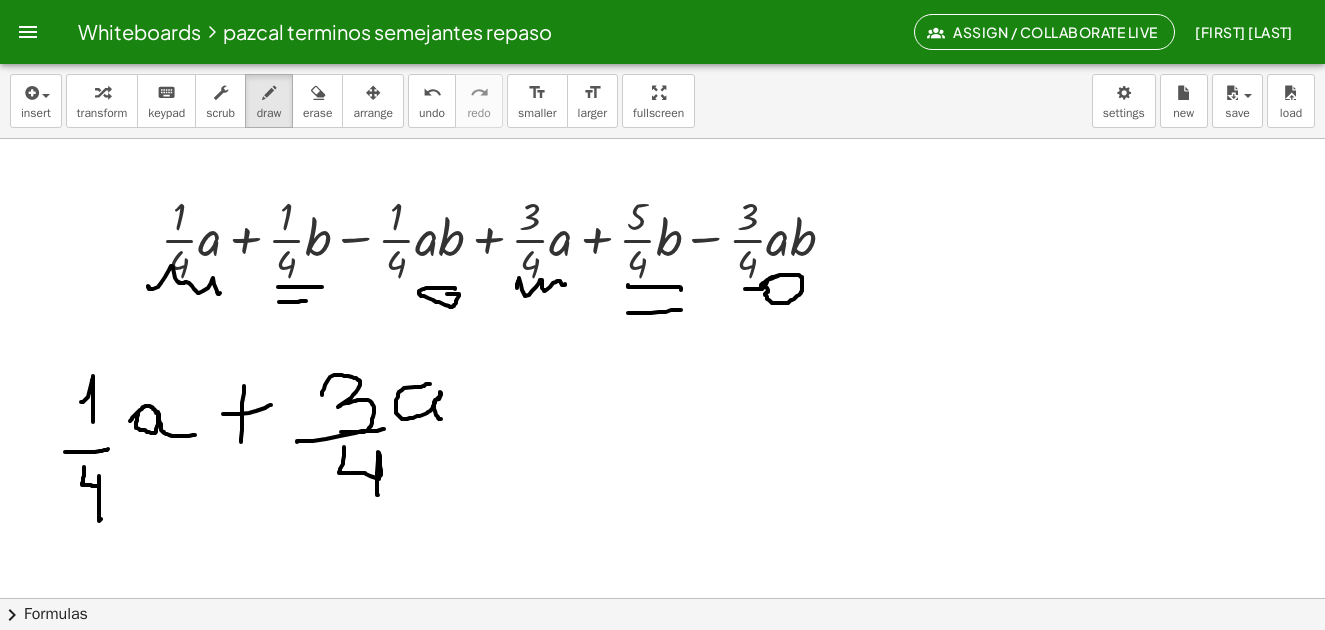 drag, startPoint x: 430, startPoint y: 384, endPoint x: 447, endPoint y: 418, distance: 38.013157 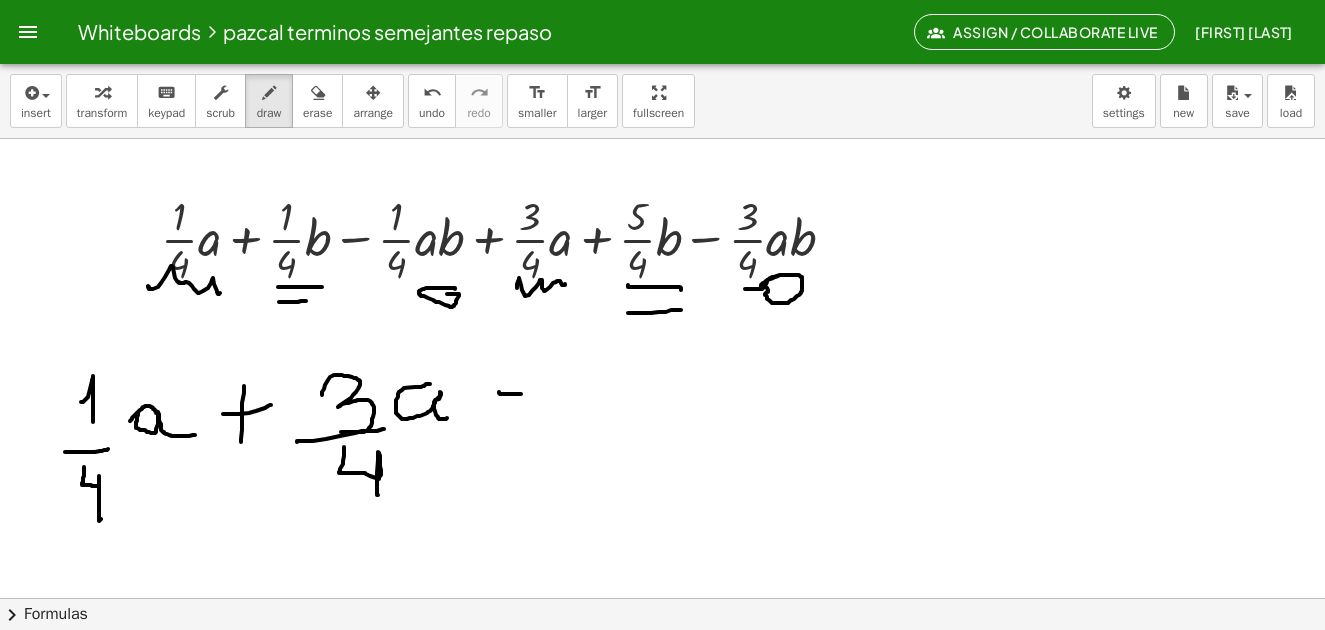 drag, startPoint x: 499, startPoint y: 392, endPoint x: 521, endPoint y: 395, distance: 22.203604 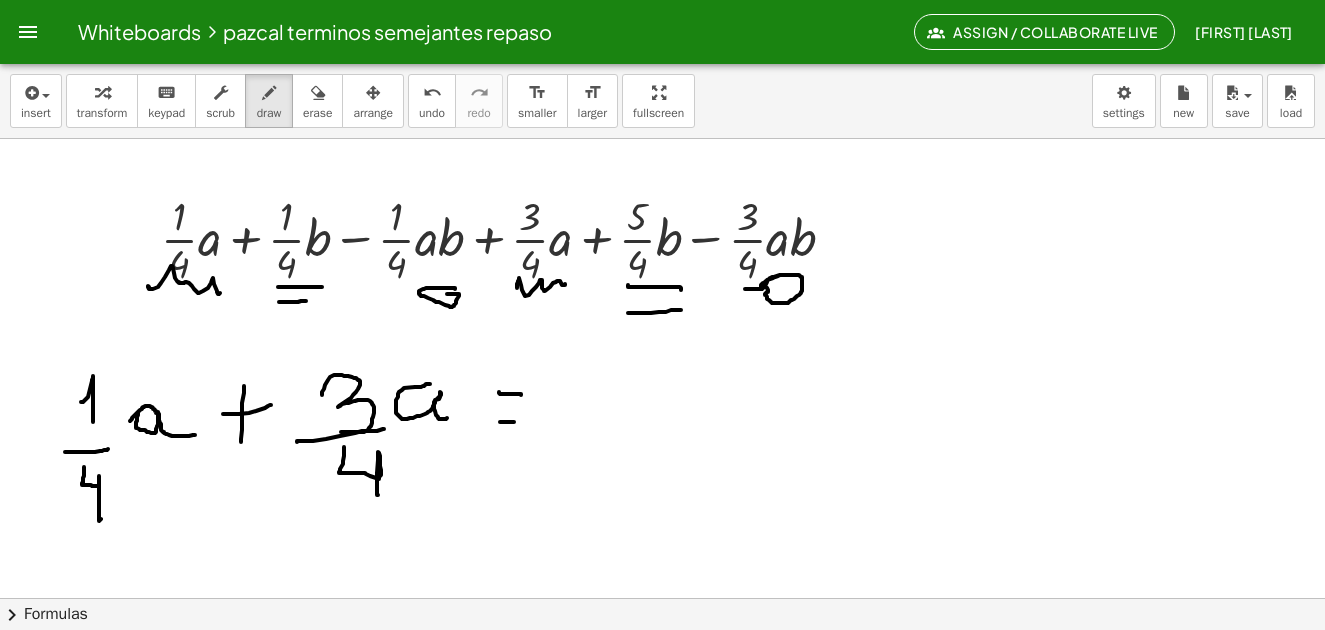 drag, startPoint x: 500, startPoint y: 422, endPoint x: 514, endPoint y: 422, distance: 14 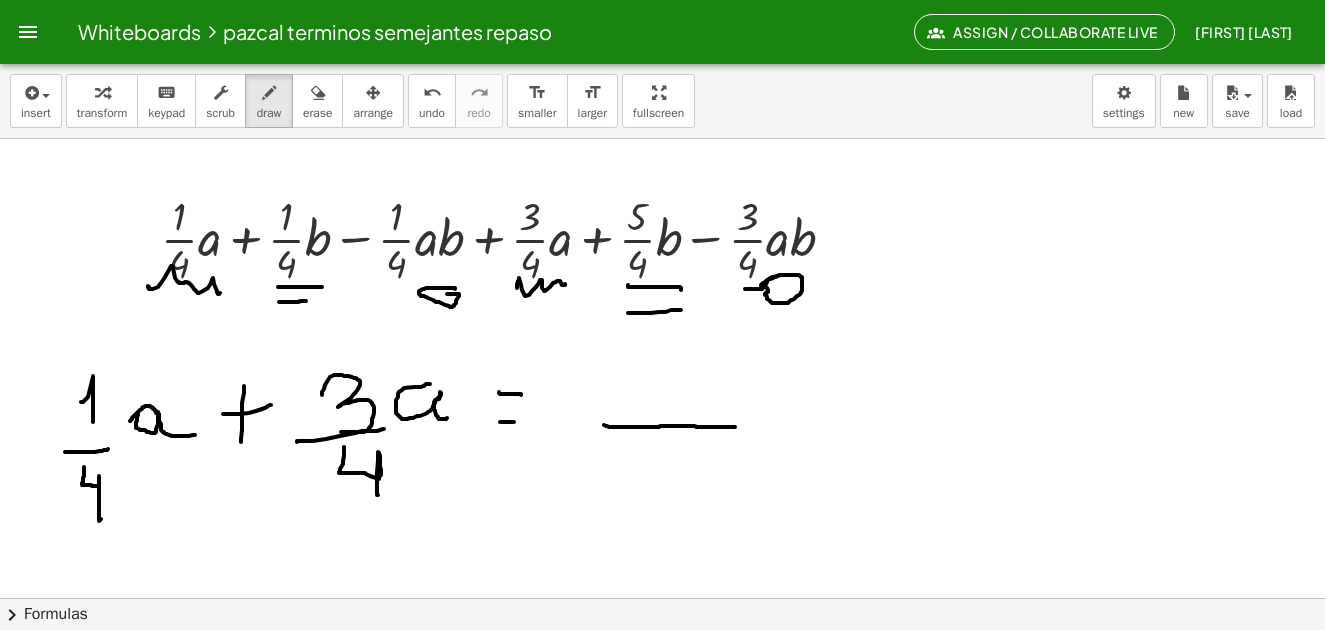 drag, startPoint x: 604, startPoint y: 425, endPoint x: 735, endPoint y: 427, distance: 131.01526 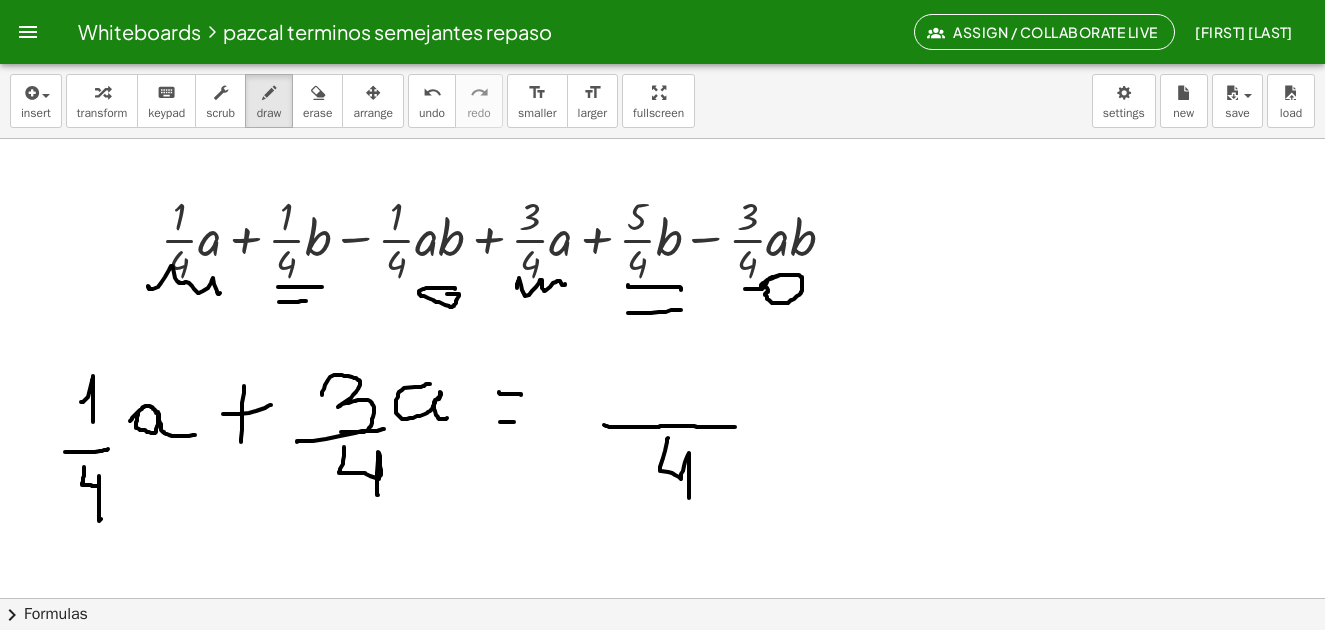 drag, startPoint x: 668, startPoint y: 438, endPoint x: 670, endPoint y: 497, distance: 59.03389 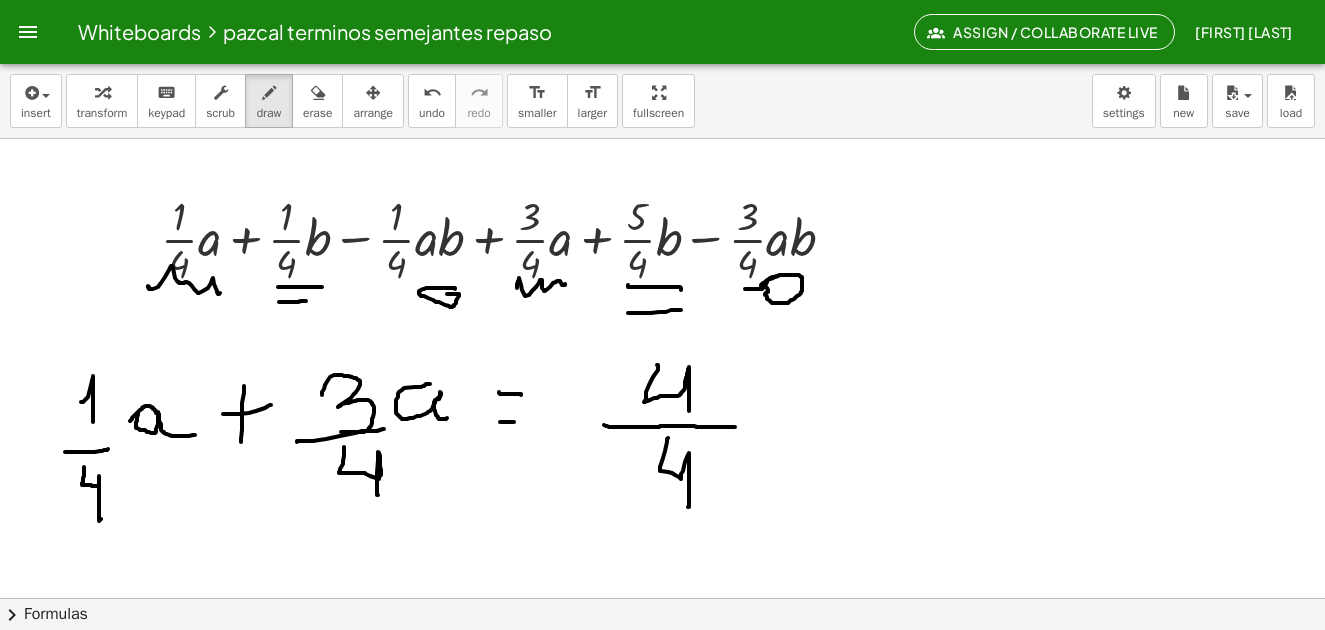 drag, startPoint x: 657, startPoint y: 365, endPoint x: 689, endPoint y: 411, distance: 56.0357 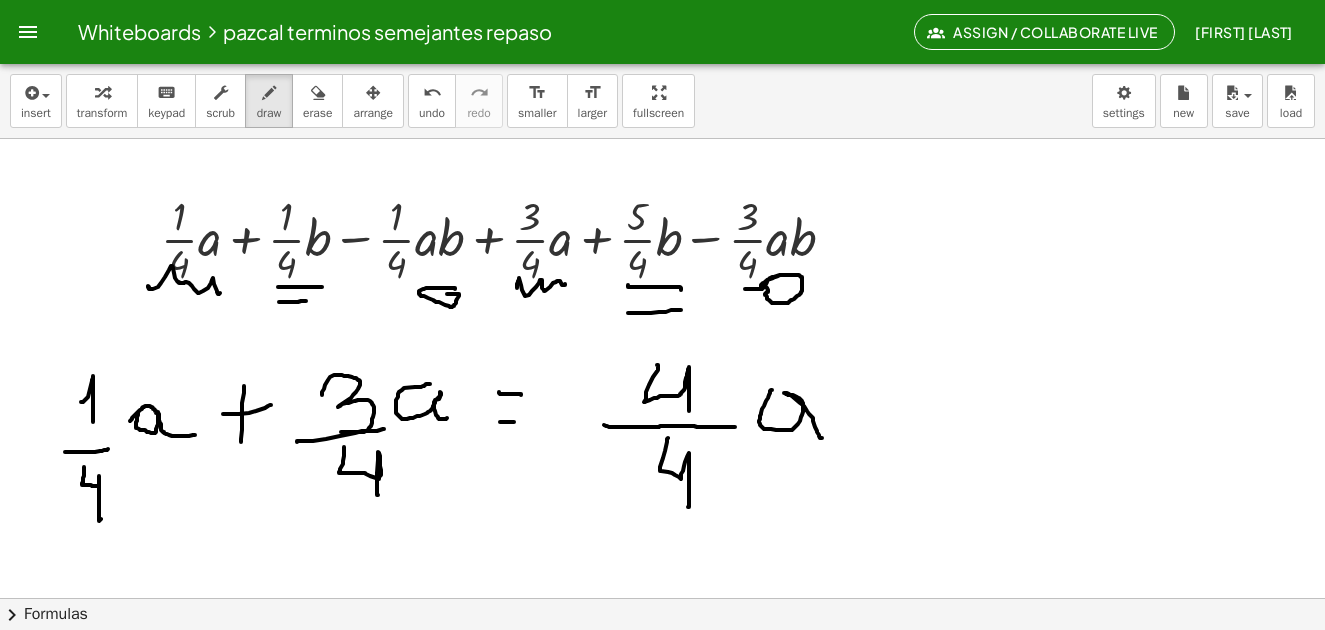 drag, startPoint x: 772, startPoint y: 390, endPoint x: 836, endPoint y: 430, distance: 75.47185 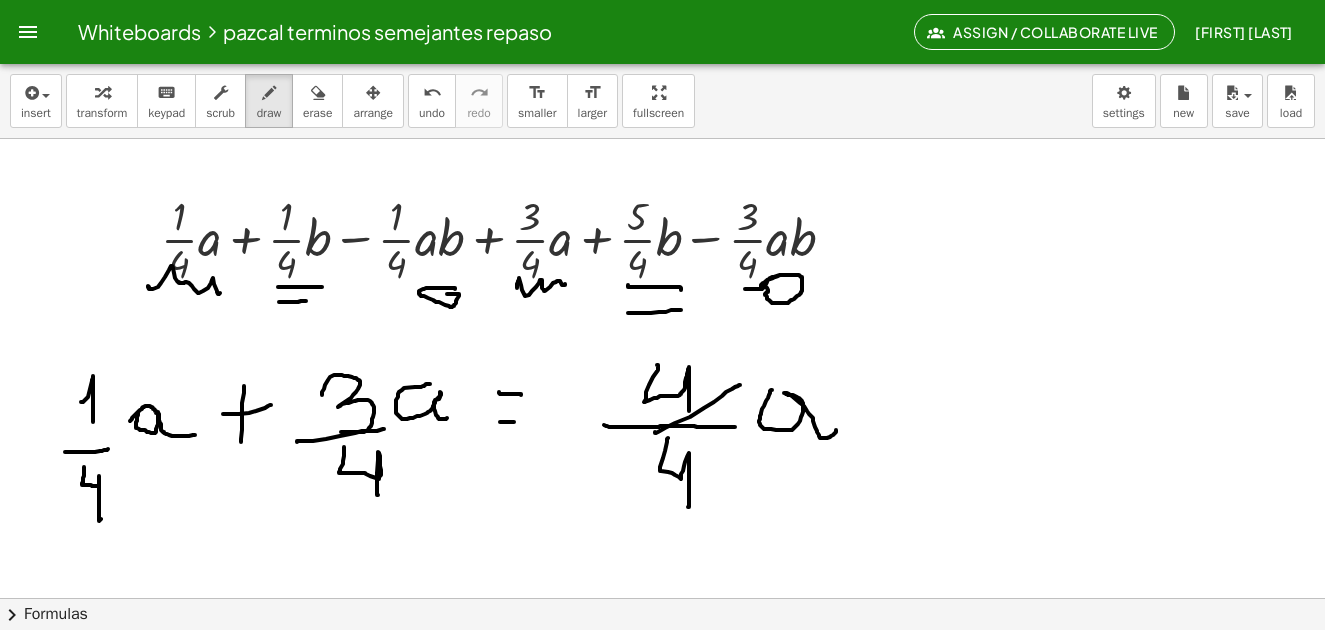 drag, startPoint x: 655, startPoint y: 432, endPoint x: 740, endPoint y: 385, distance: 97.128784 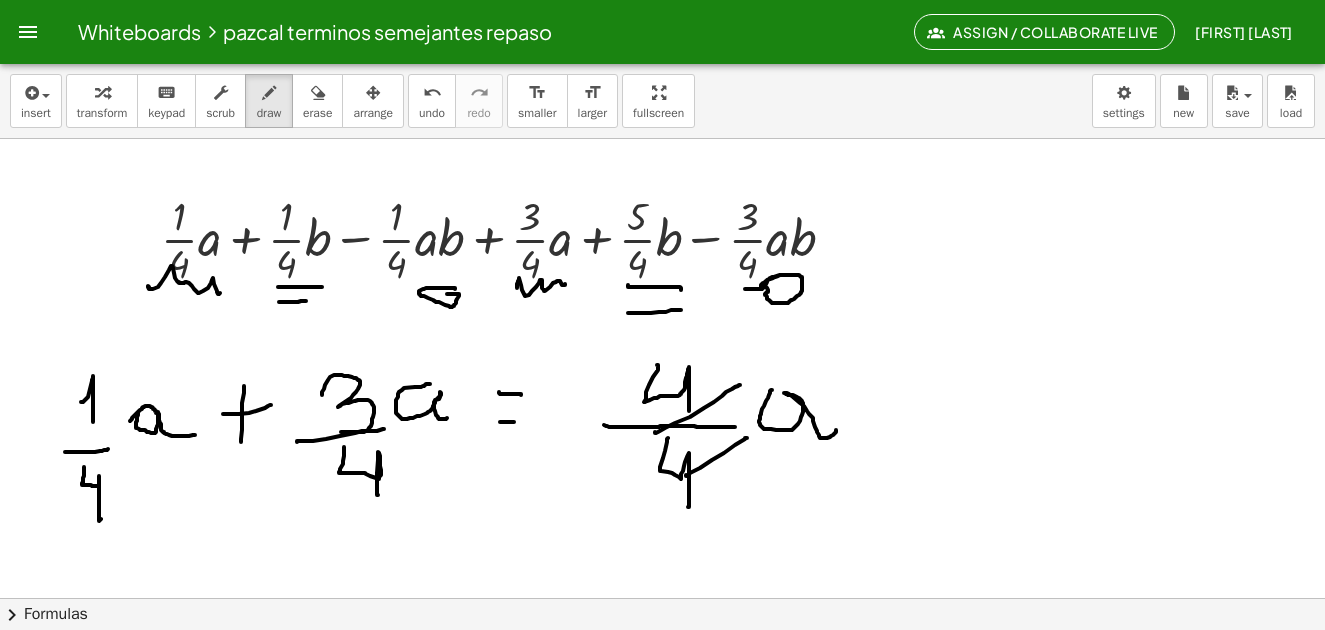 drag, startPoint x: 686, startPoint y: 475, endPoint x: 747, endPoint y: 438, distance: 71.34424 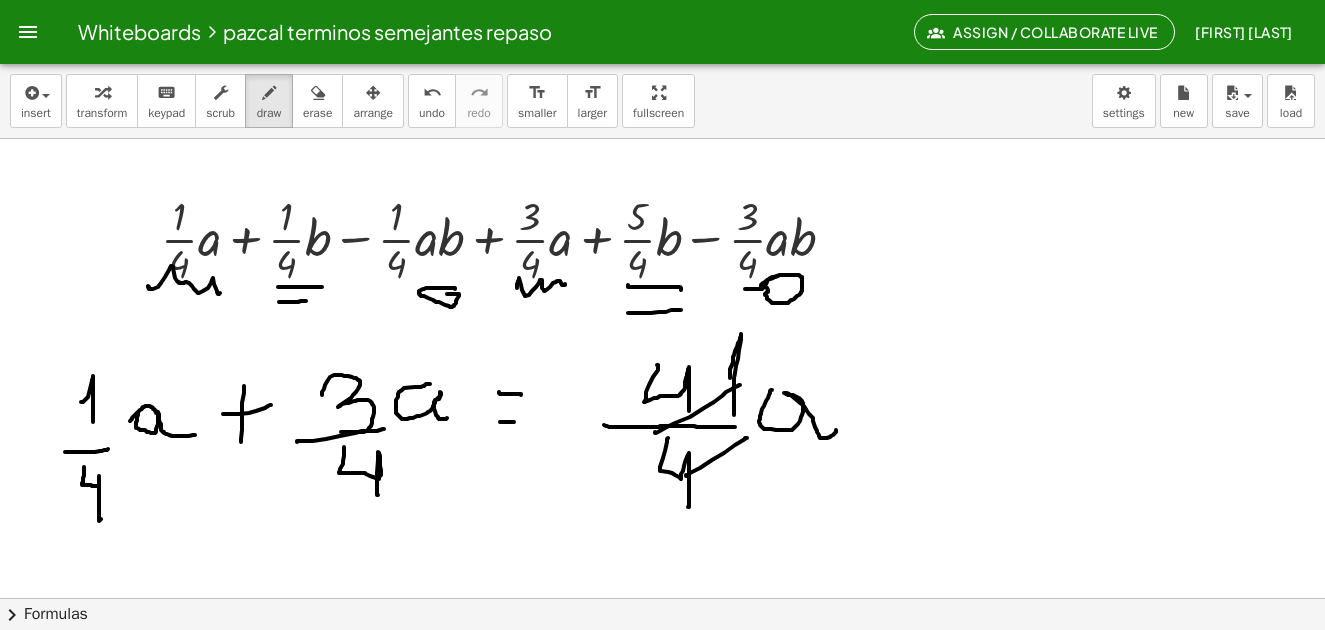 drag, startPoint x: 730, startPoint y: 376, endPoint x: 734, endPoint y: 415, distance: 39.20459 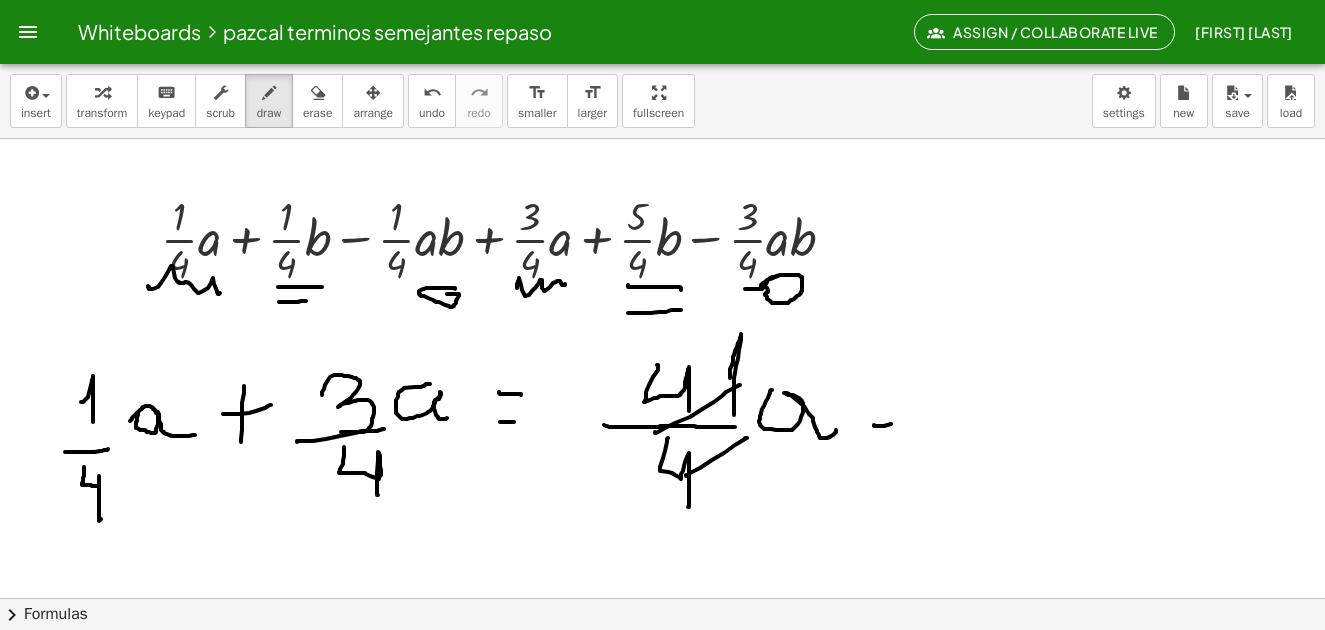 drag, startPoint x: 874, startPoint y: 425, endPoint x: 903, endPoint y: 422, distance: 29.15476 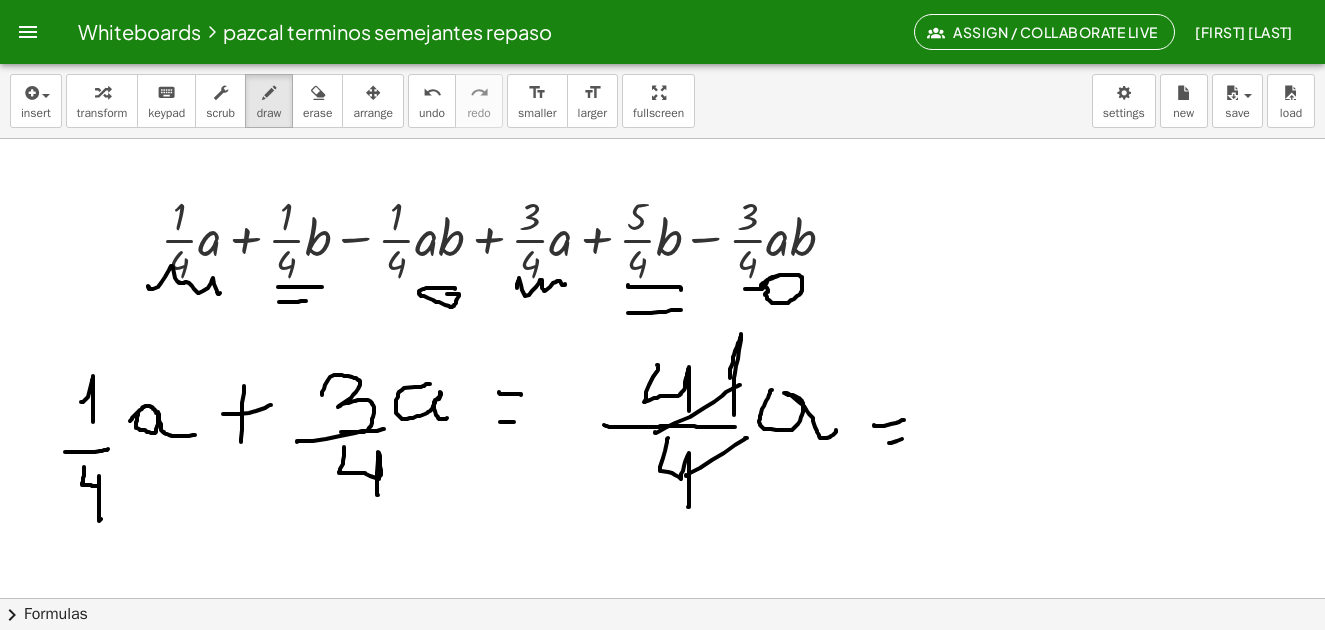 drag, startPoint x: 889, startPoint y: 443, endPoint x: 918, endPoint y: 436, distance: 29.832869 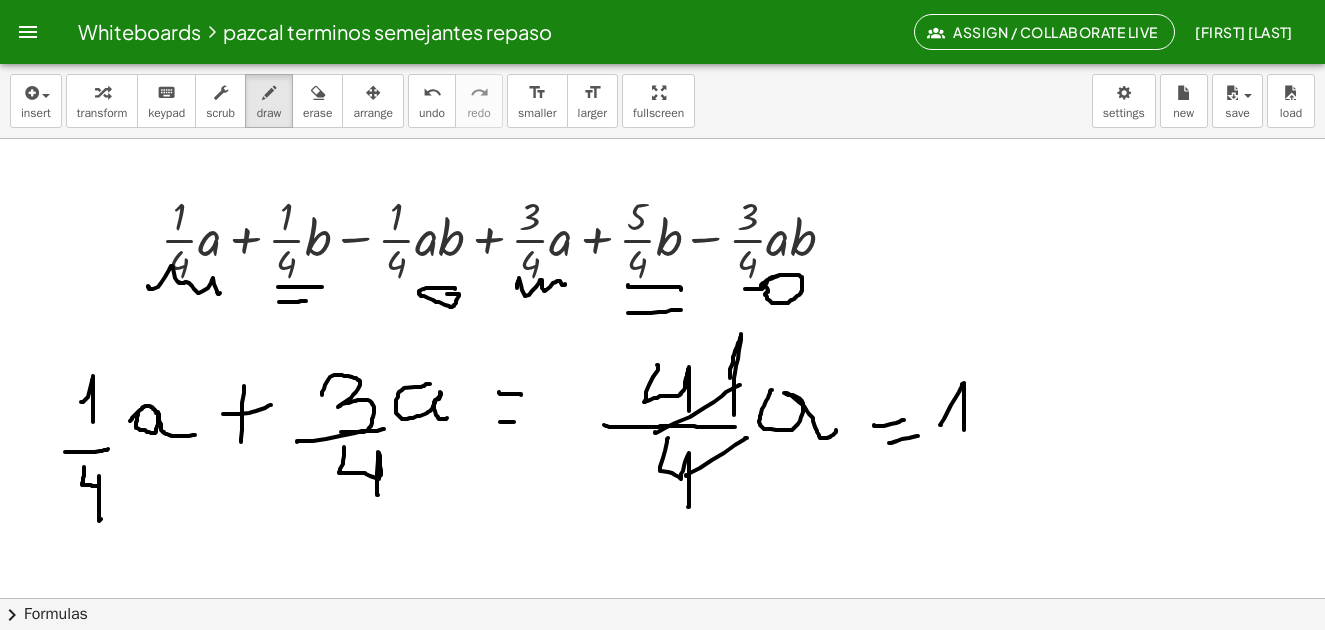 drag, startPoint x: 941, startPoint y: 425, endPoint x: 965, endPoint y: 442, distance: 29.410883 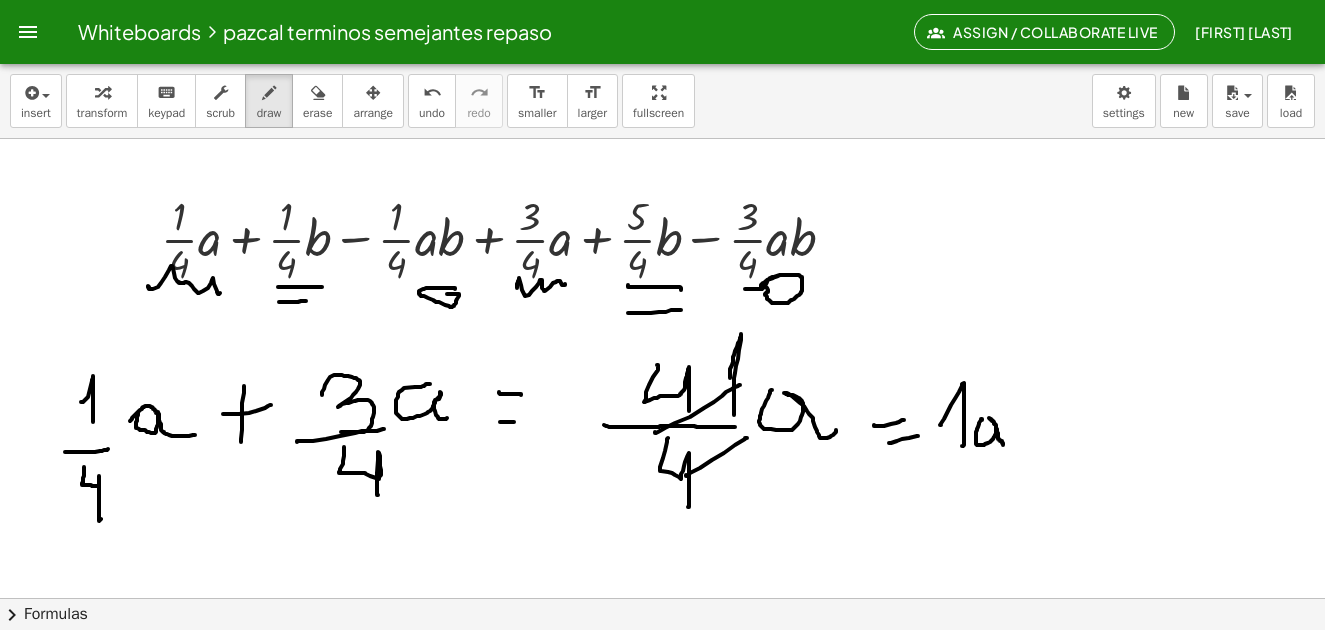 drag, startPoint x: 982, startPoint y: 420, endPoint x: 1003, endPoint y: 436, distance: 26.400757 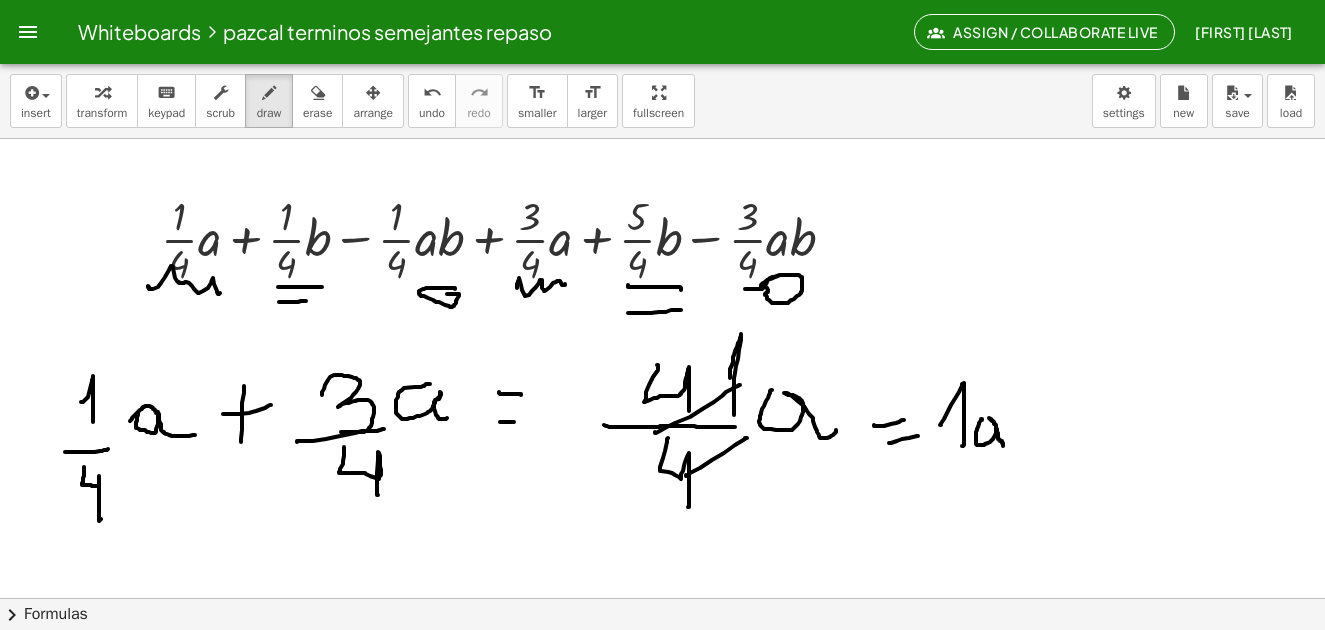 scroll, scrollTop: 4805, scrollLeft: 0, axis: vertical 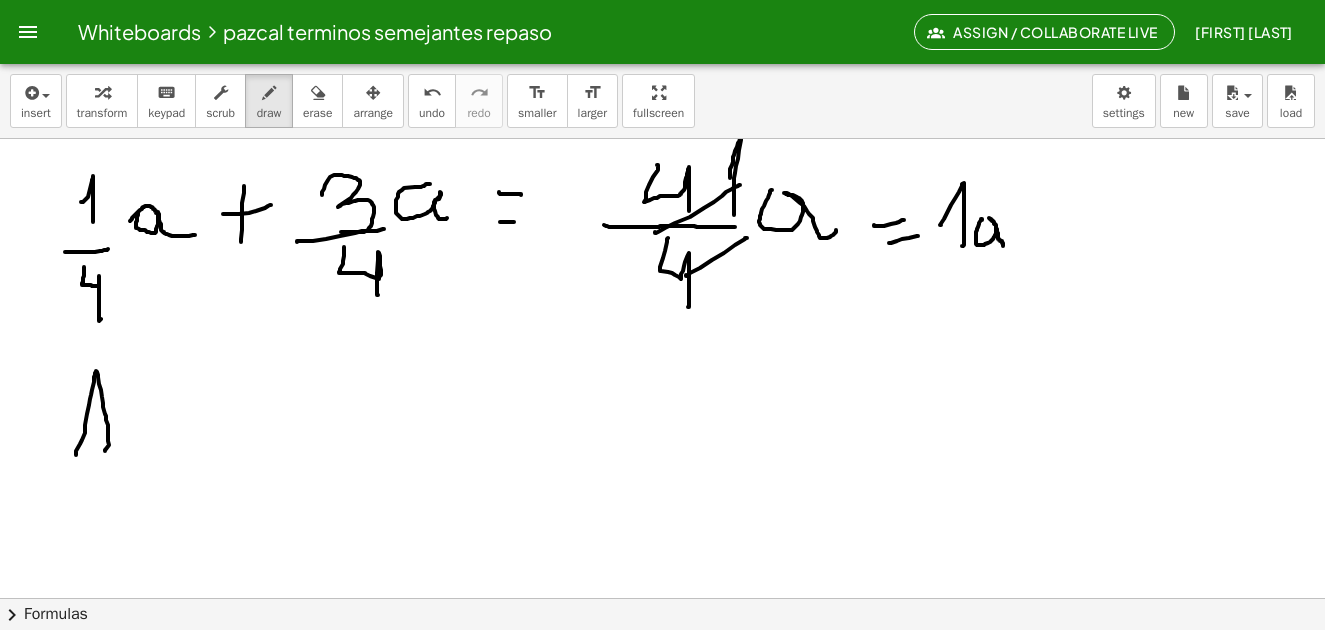 drag, startPoint x: 76, startPoint y: 455, endPoint x: 98, endPoint y: 465, distance: 24.166092 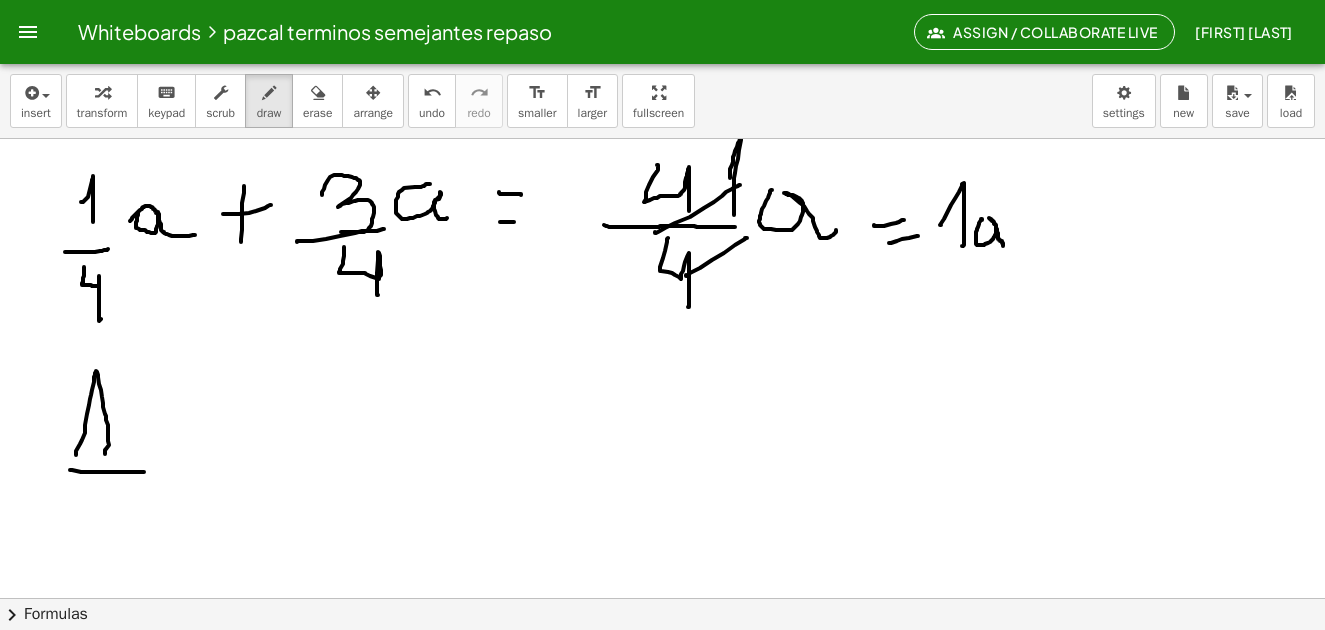 drag, startPoint x: 70, startPoint y: 470, endPoint x: 141, endPoint y: 453, distance: 73.00685 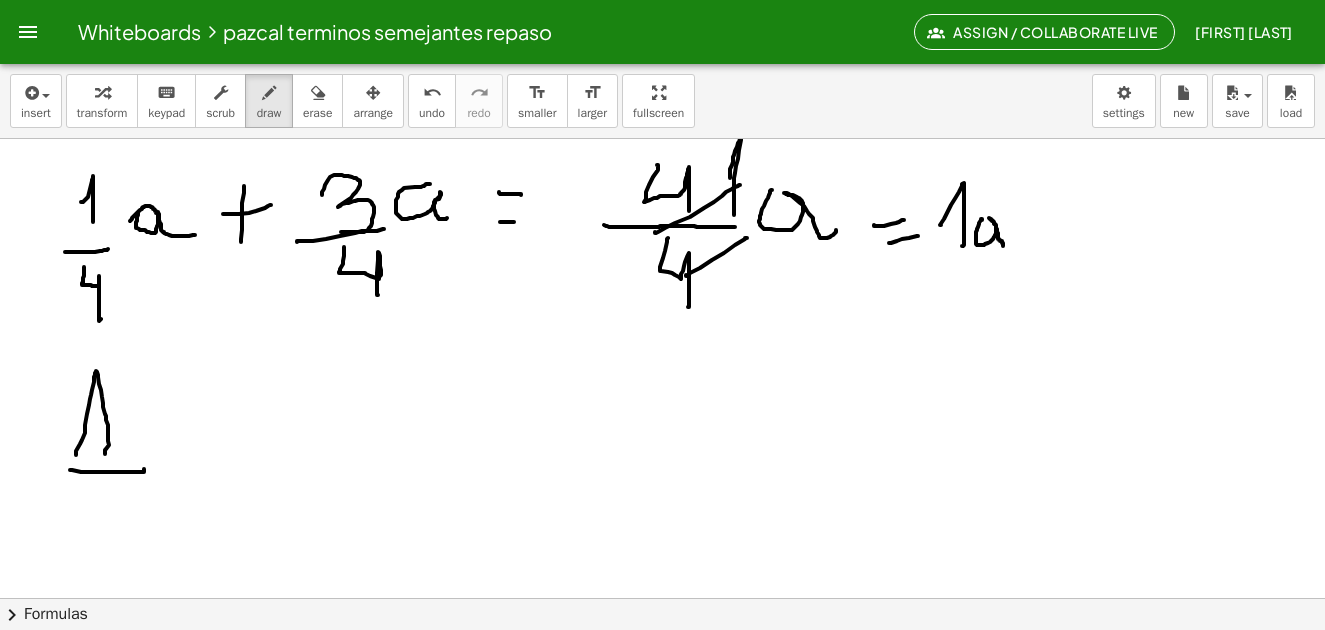 scroll, scrollTop: 4905, scrollLeft: 0, axis: vertical 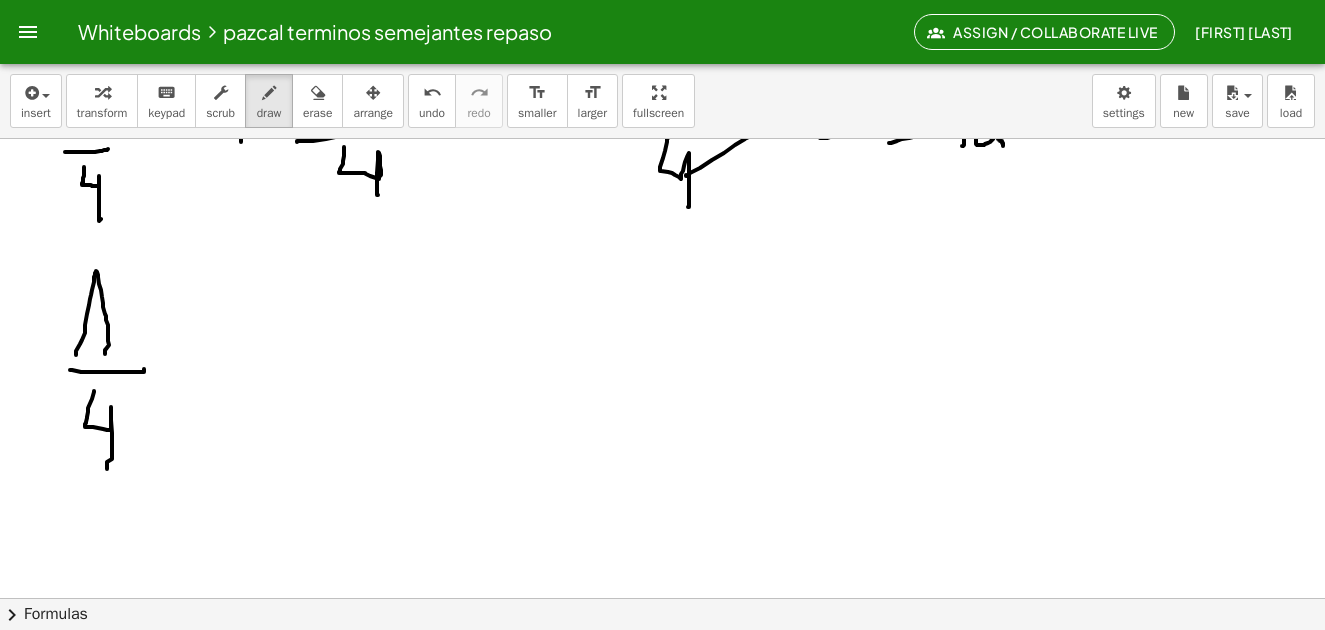 drag, startPoint x: 86, startPoint y: 423, endPoint x: 111, endPoint y: 460, distance: 44.65423 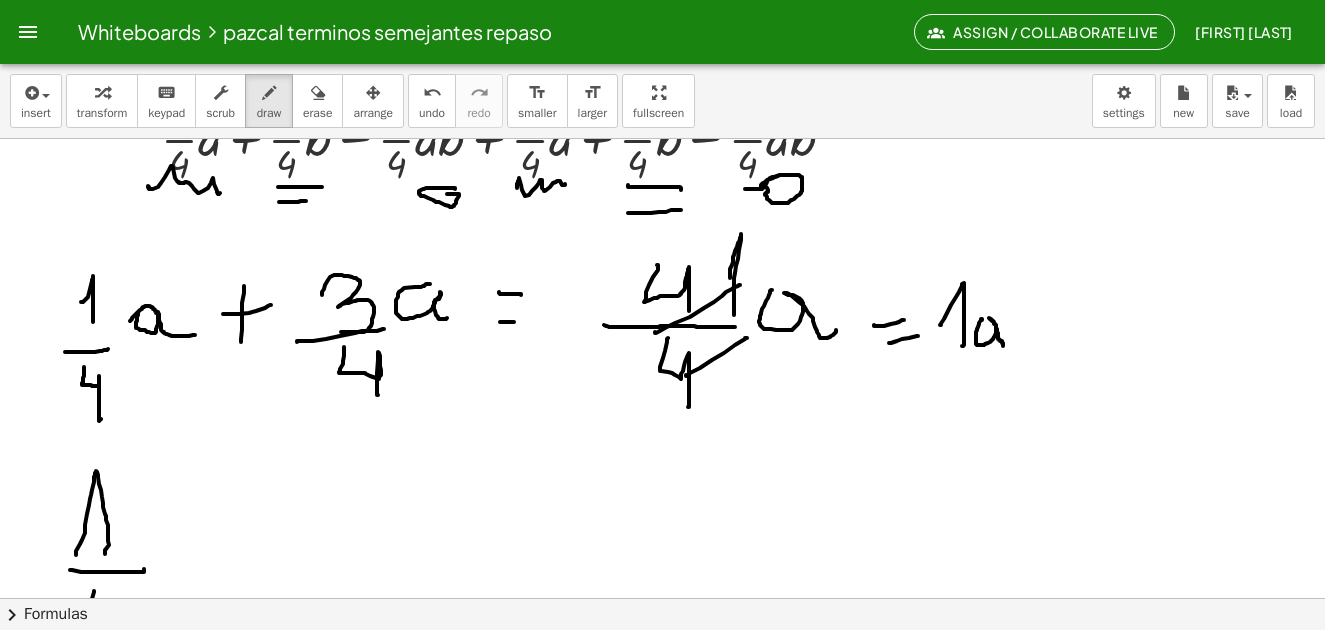 scroll, scrollTop: 4805, scrollLeft: 0, axis: vertical 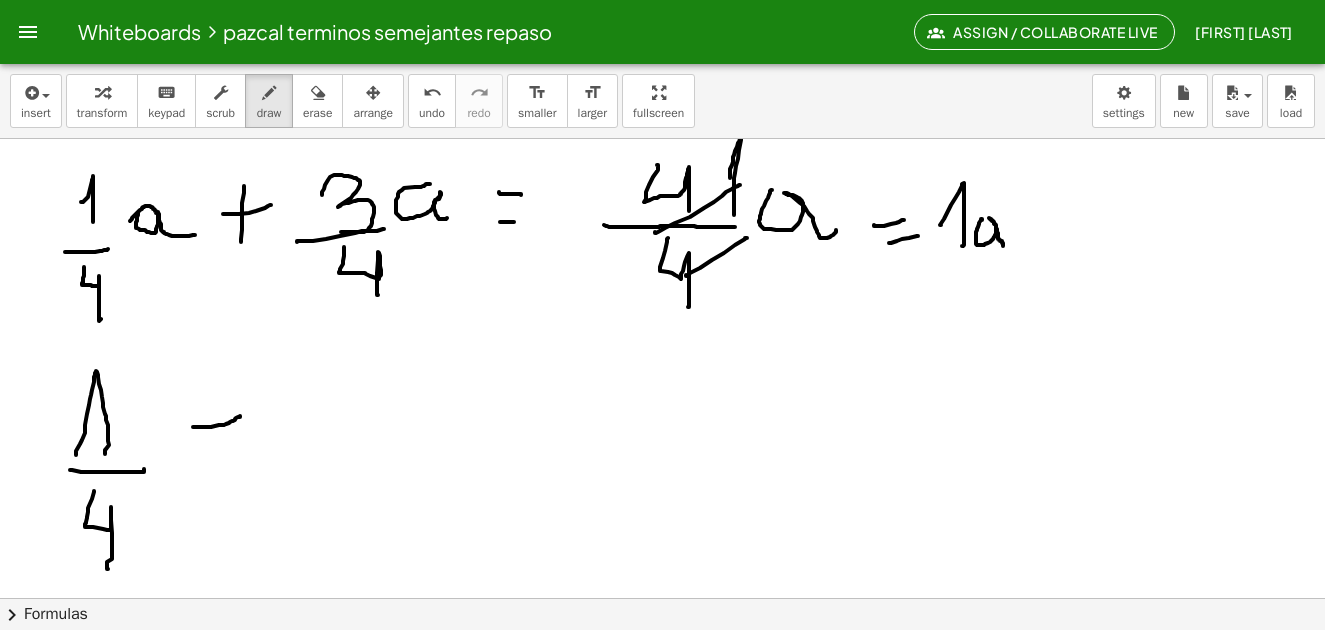 drag, startPoint x: 193, startPoint y: 427, endPoint x: 240, endPoint y: 416, distance: 48.270073 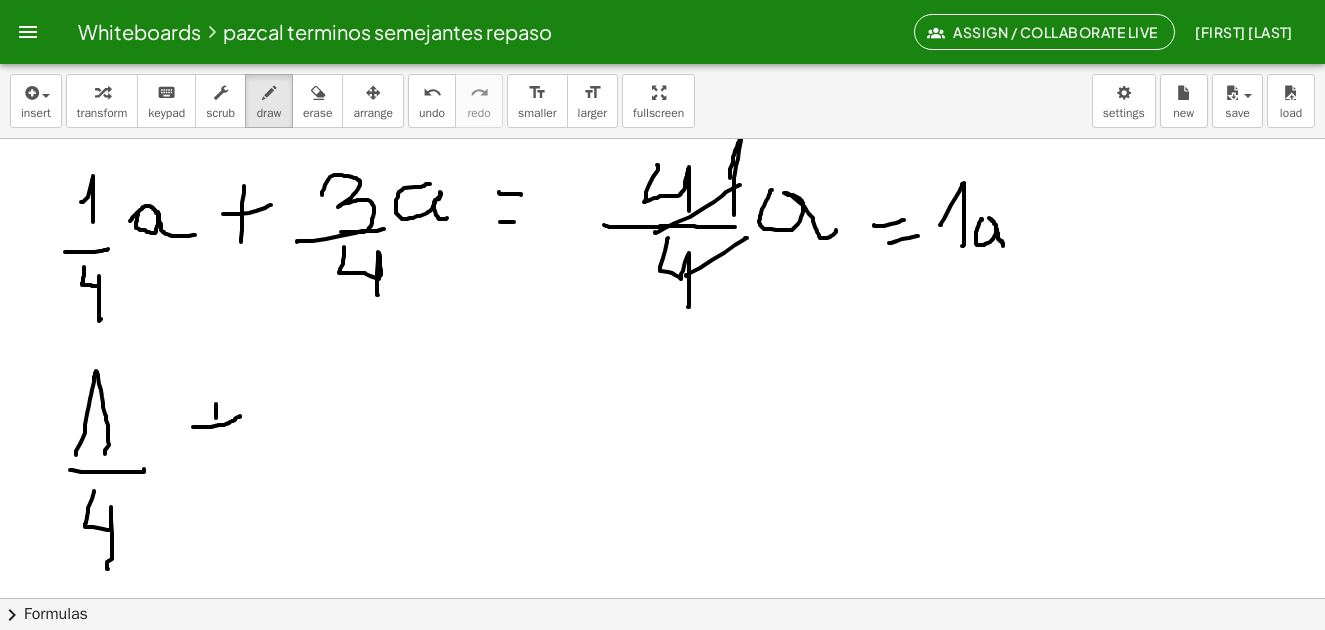 drag, startPoint x: 216, startPoint y: 404, endPoint x: 216, endPoint y: 436, distance: 32 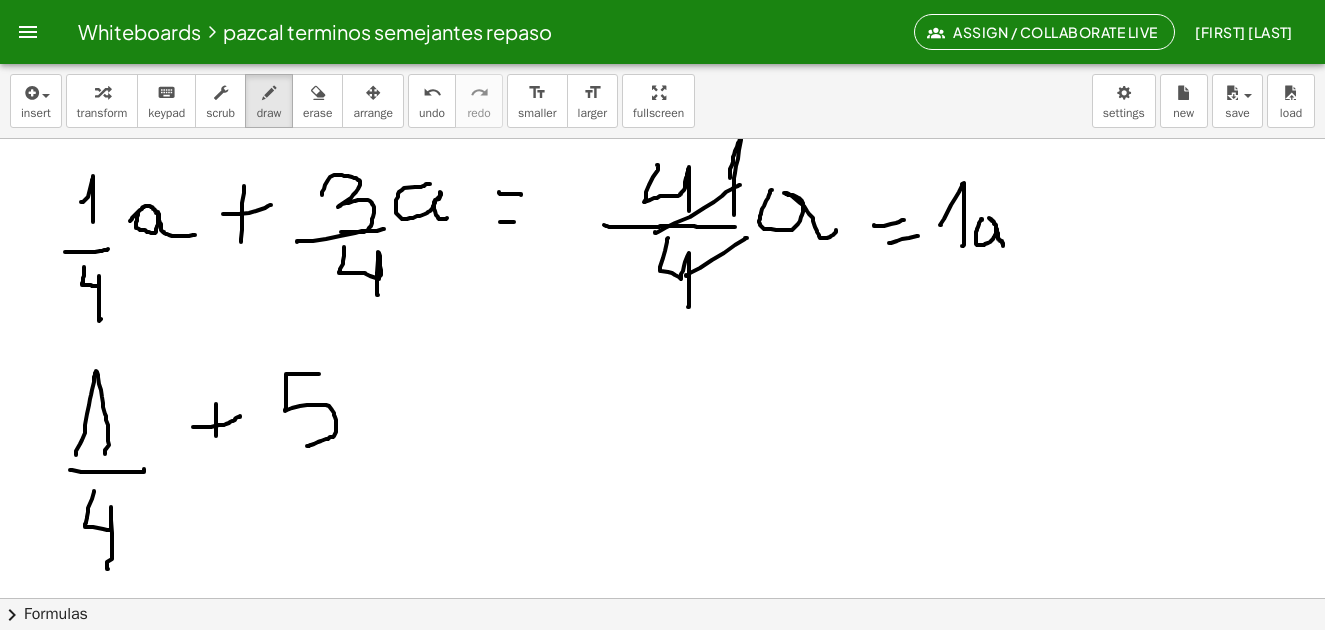 drag, startPoint x: 319, startPoint y: 374, endPoint x: 306, endPoint y: 455, distance: 82.036575 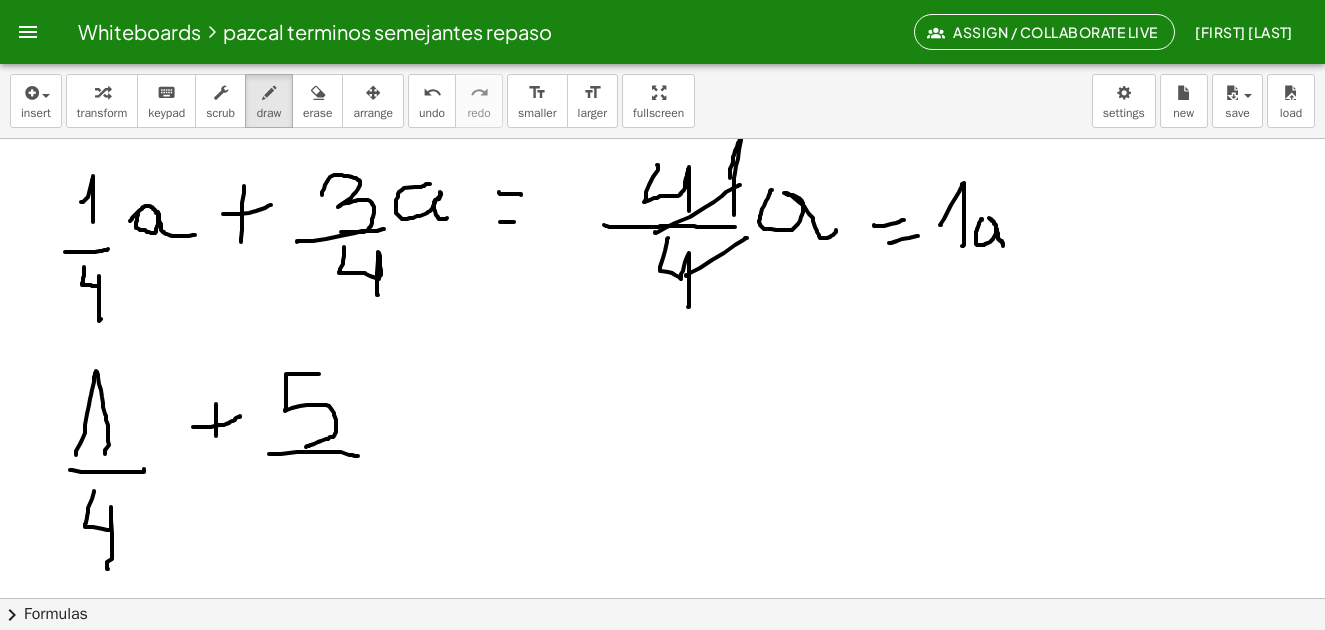 drag, startPoint x: 269, startPoint y: 454, endPoint x: 358, endPoint y: 456, distance: 89.02247 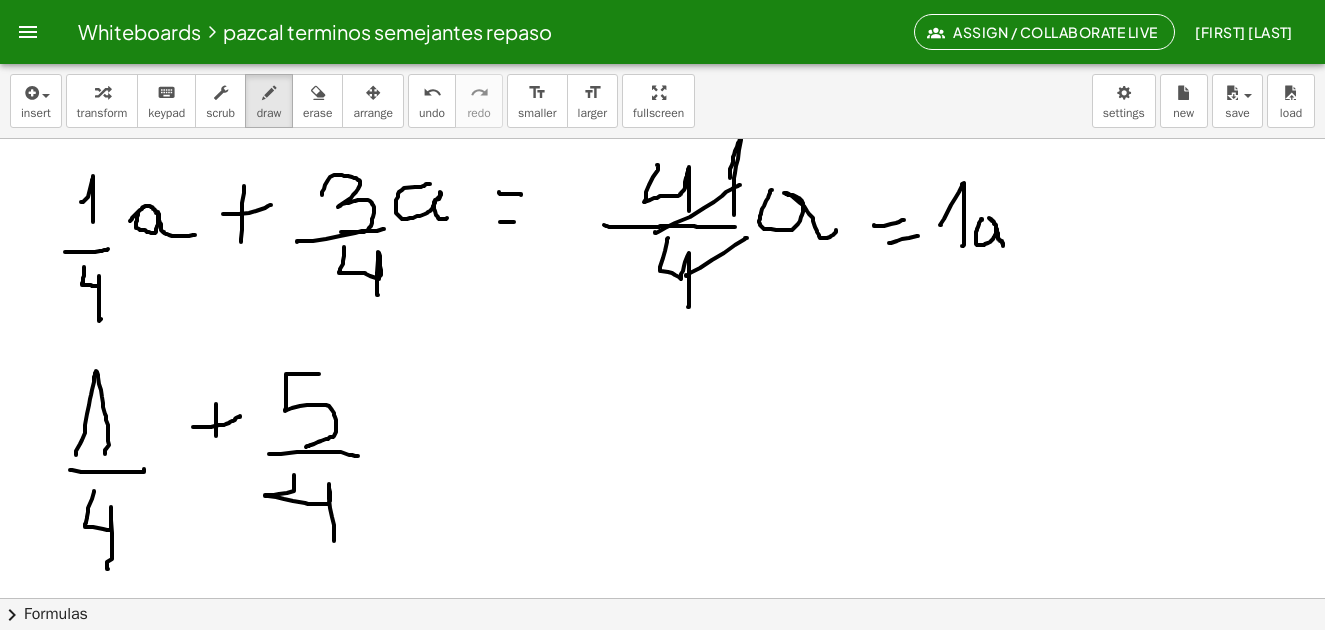 drag, startPoint x: 294, startPoint y: 477, endPoint x: 329, endPoint y: 548, distance: 79.15807 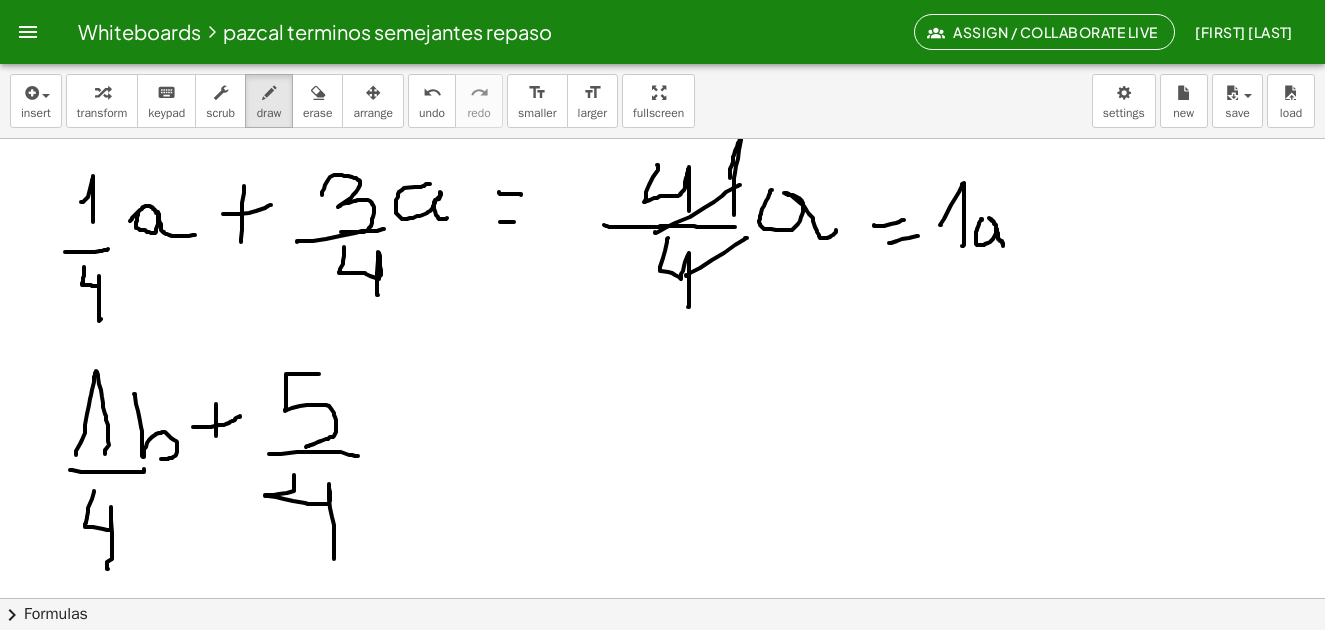 drag, startPoint x: 134, startPoint y: 394, endPoint x: 146, endPoint y: 459, distance: 66.09841 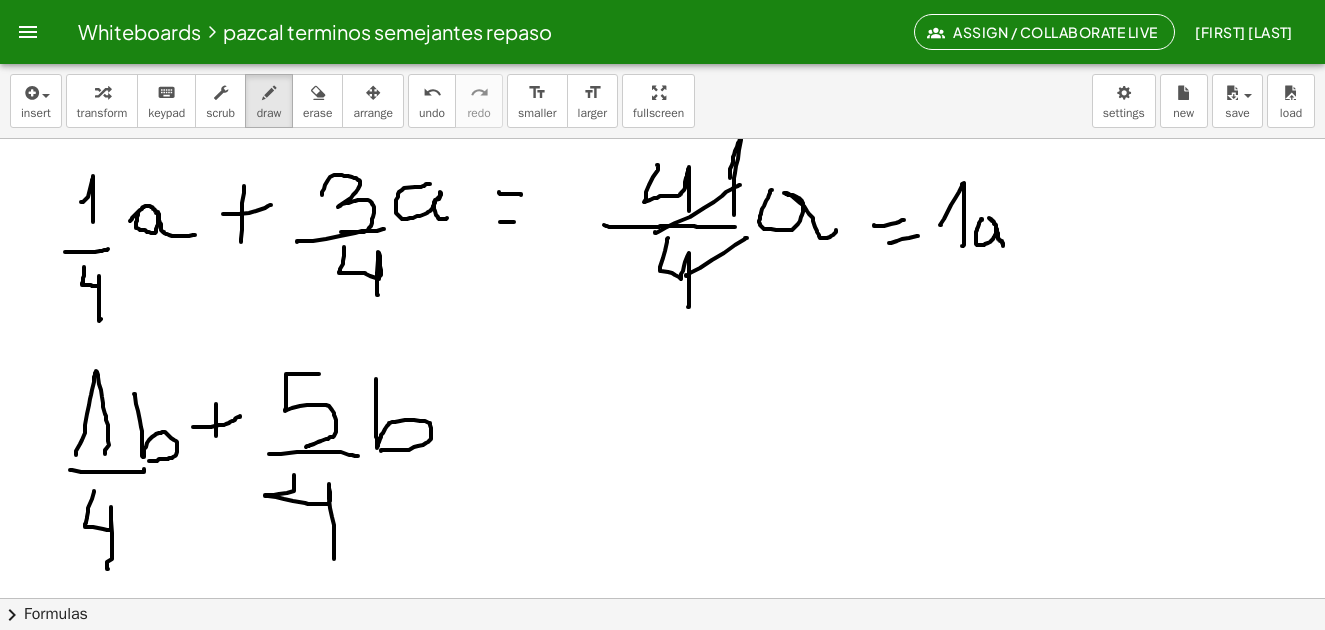 drag, startPoint x: 376, startPoint y: 379, endPoint x: 410, endPoint y: 443, distance: 72.47068 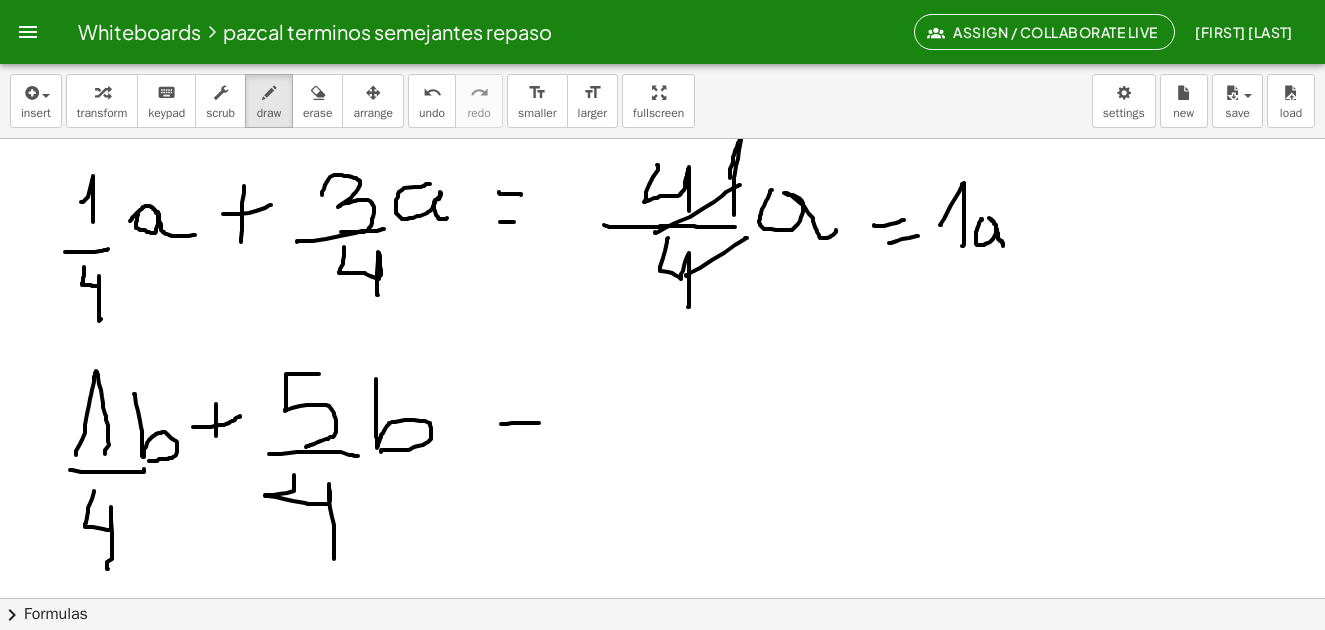 drag, startPoint x: 501, startPoint y: 424, endPoint x: 528, endPoint y: 438, distance: 30.413813 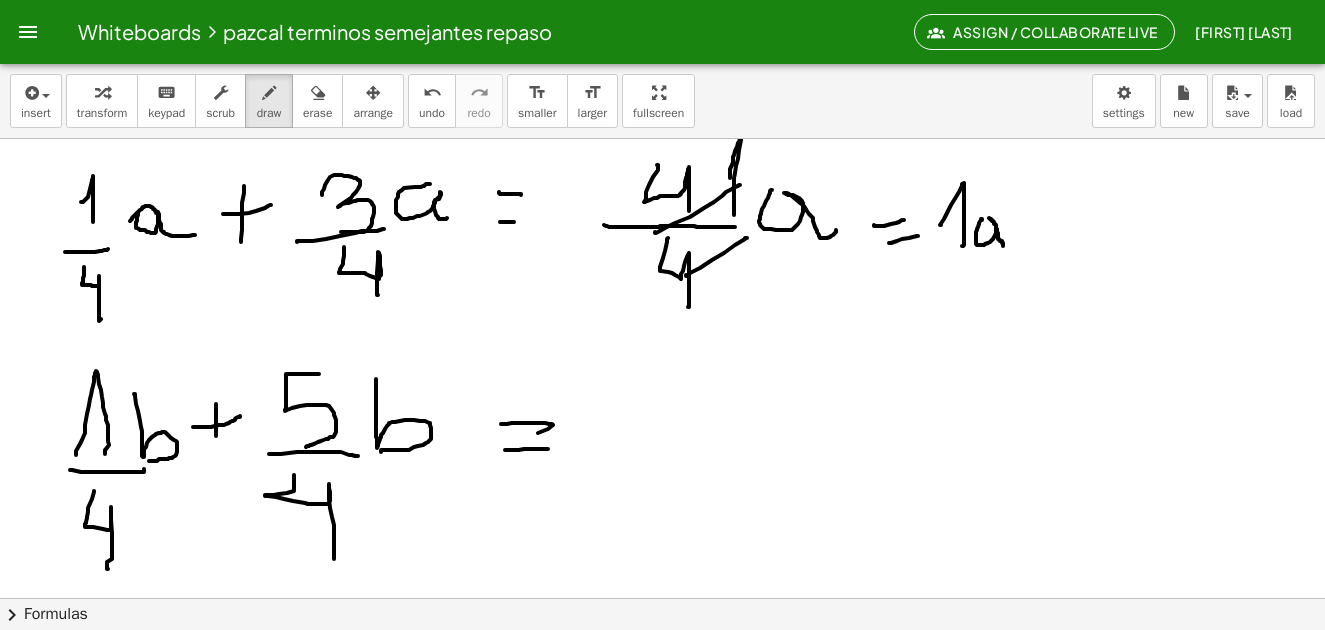 drag, startPoint x: 505, startPoint y: 450, endPoint x: 540, endPoint y: 456, distance: 35.510563 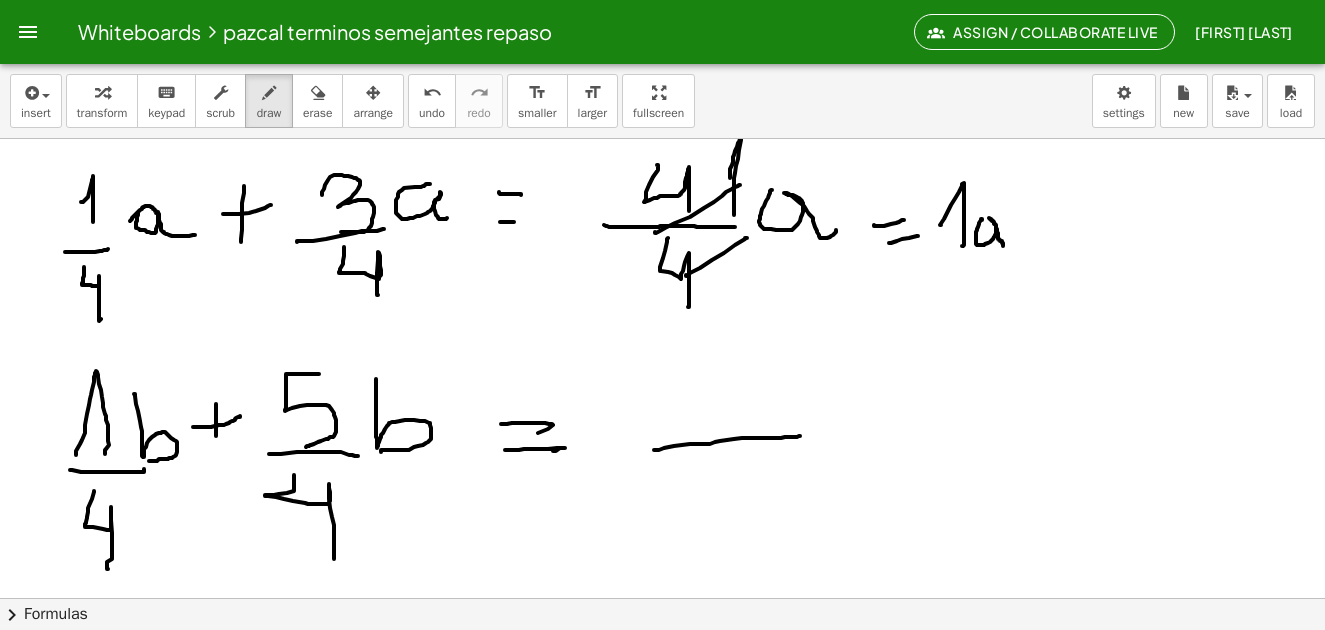 drag, startPoint x: 654, startPoint y: 450, endPoint x: 701, endPoint y: 450, distance: 47 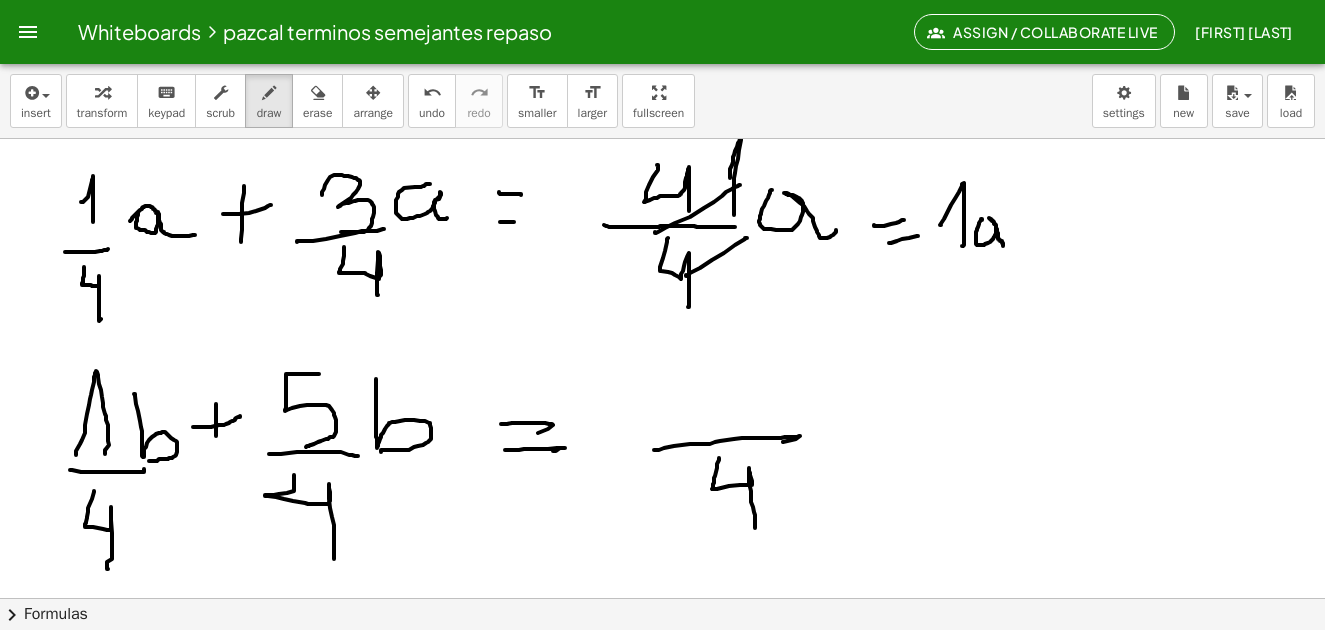 drag, startPoint x: 717, startPoint y: 464, endPoint x: 738, endPoint y: 531, distance: 70.21396 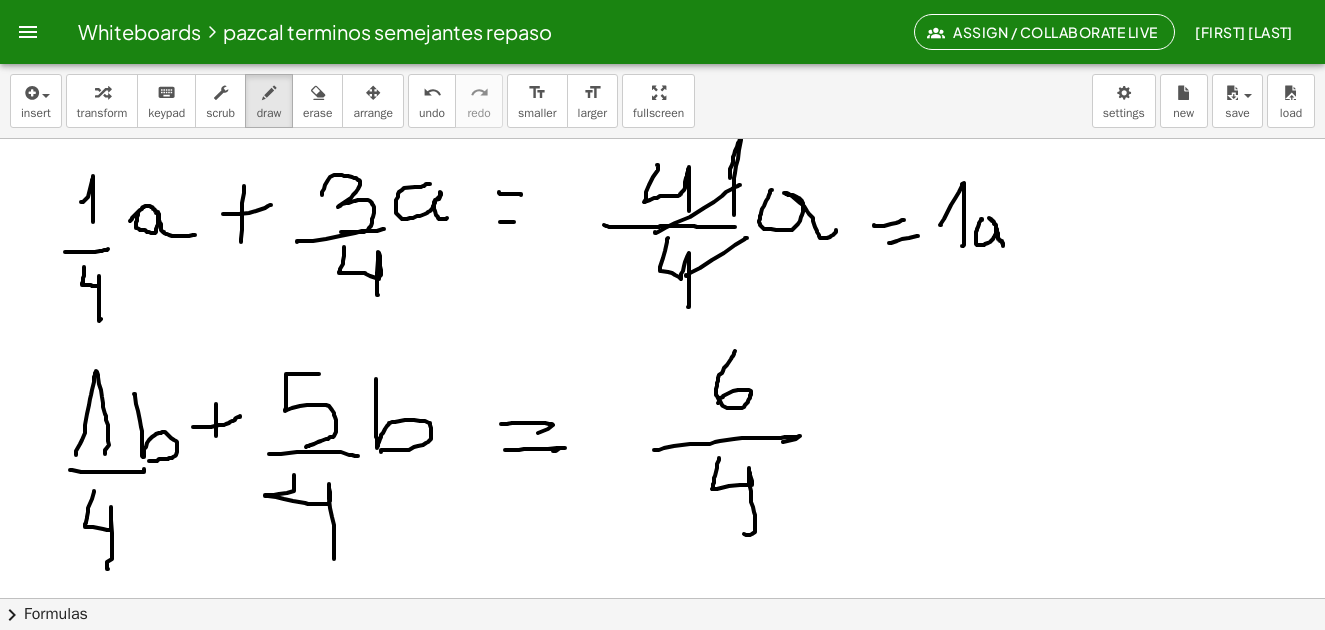drag, startPoint x: 734, startPoint y: 353, endPoint x: 809, endPoint y: 393, distance: 85 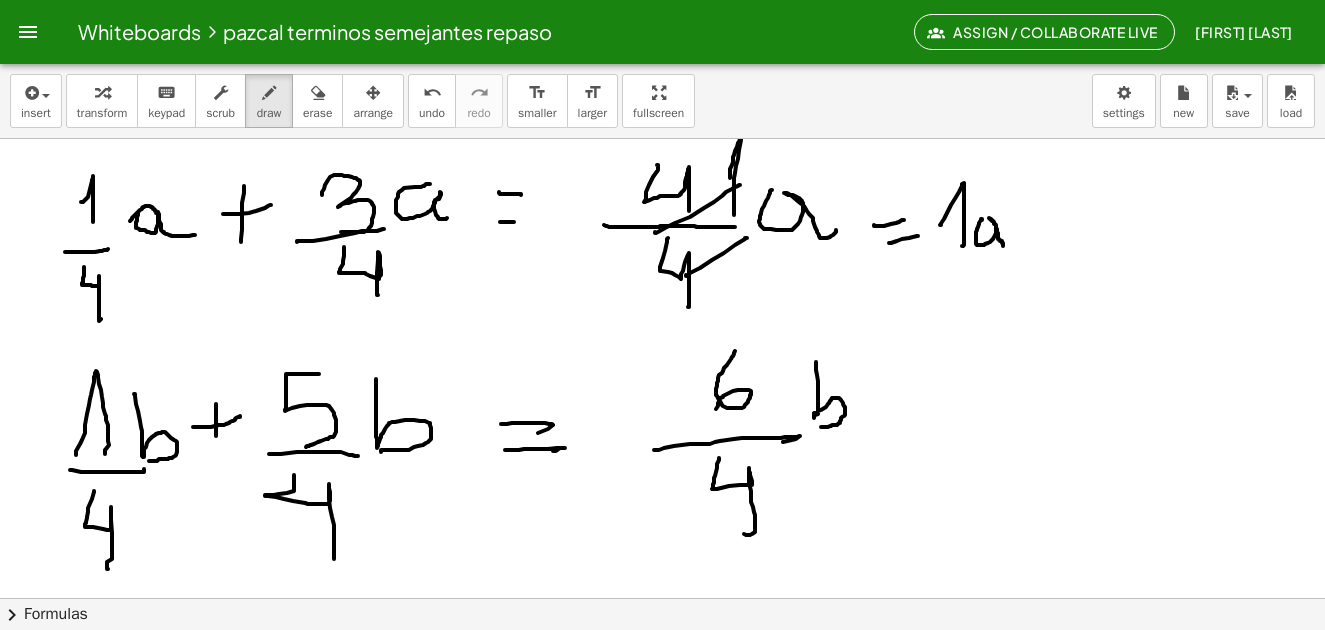 drag, startPoint x: 816, startPoint y: 362, endPoint x: 823, endPoint y: 438, distance: 76.321686 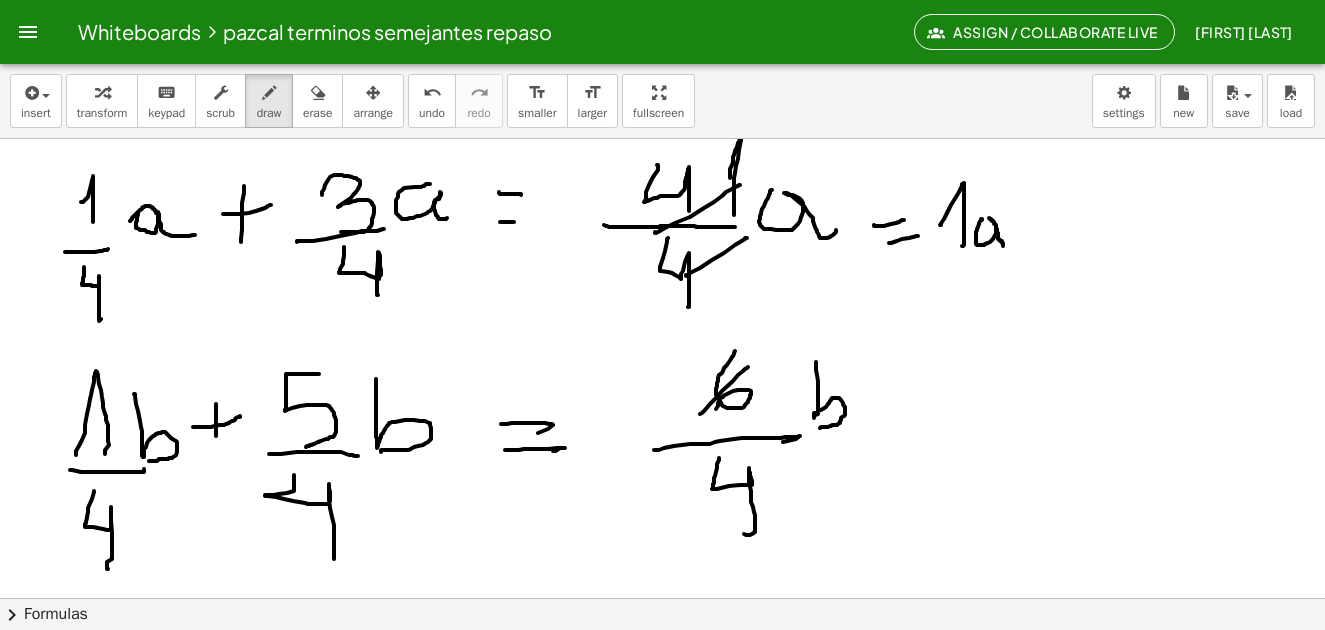 drag, startPoint x: 700, startPoint y: 414, endPoint x: 751, endPoint y: 363, distance: 72.12489 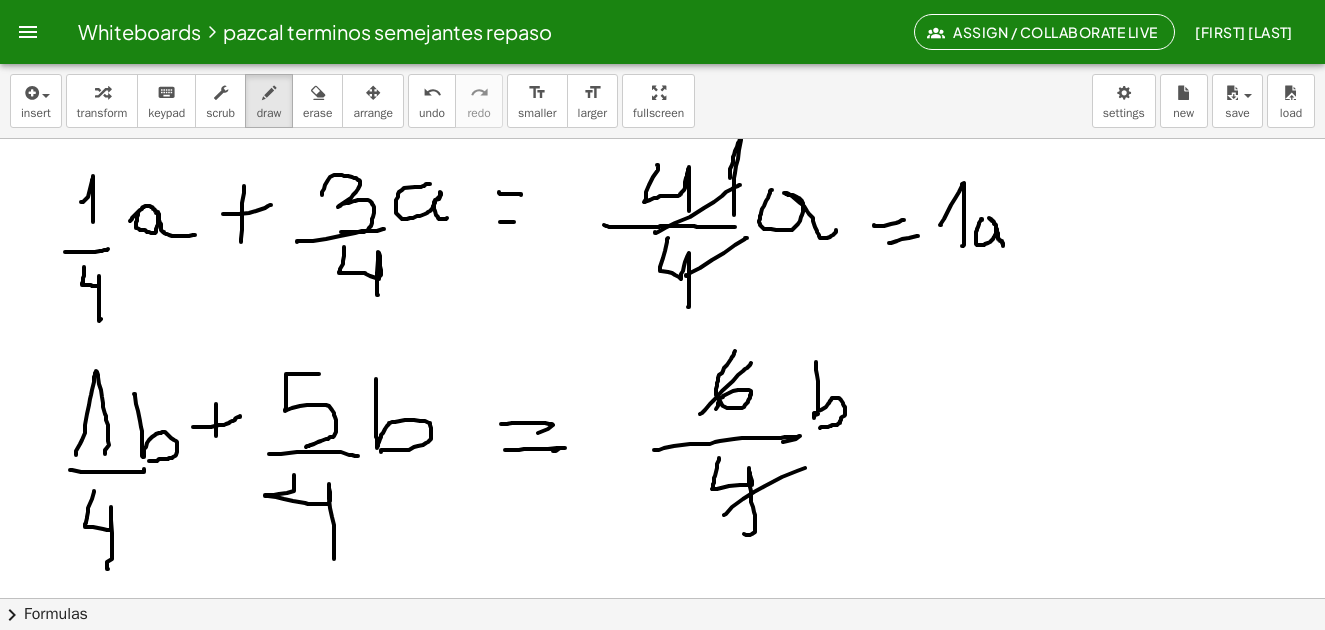 drag, startPoint x: 724, startPoint y: 515, endPoint x: 812, endPoint y: 466, distance: 100.72239 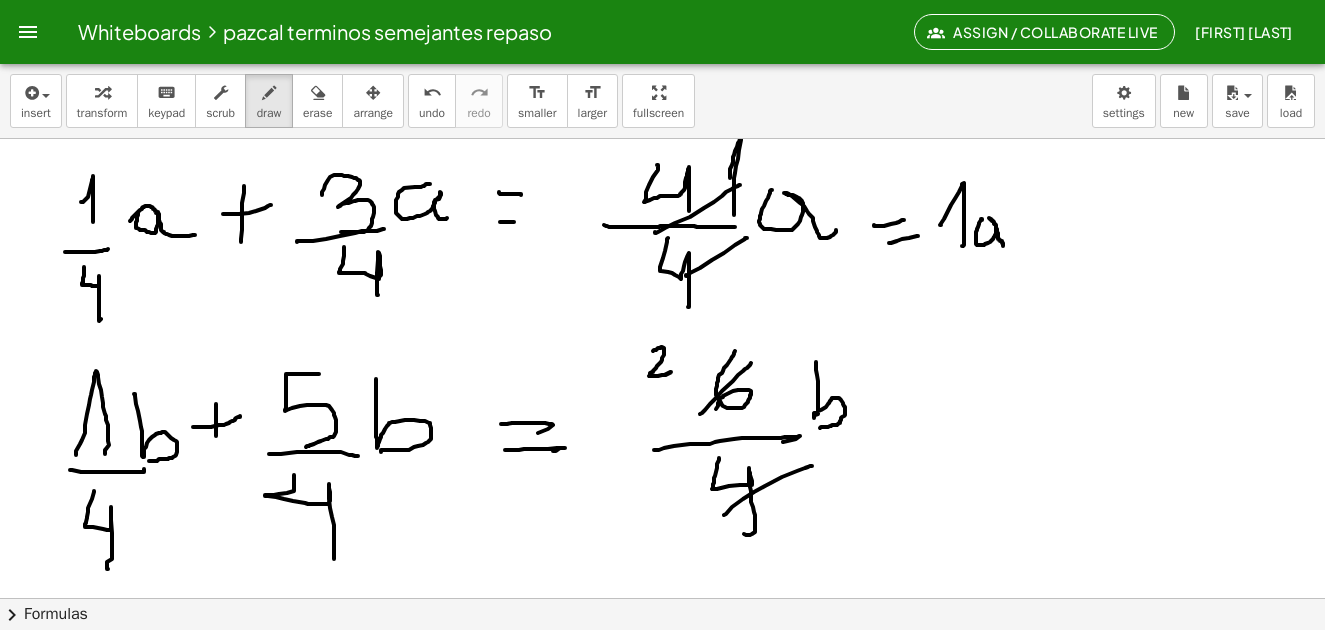 drag, startPoint x: 653, startPoint y: 351, endPoint x: 671, endPoint y: 372, distance: 27.658634 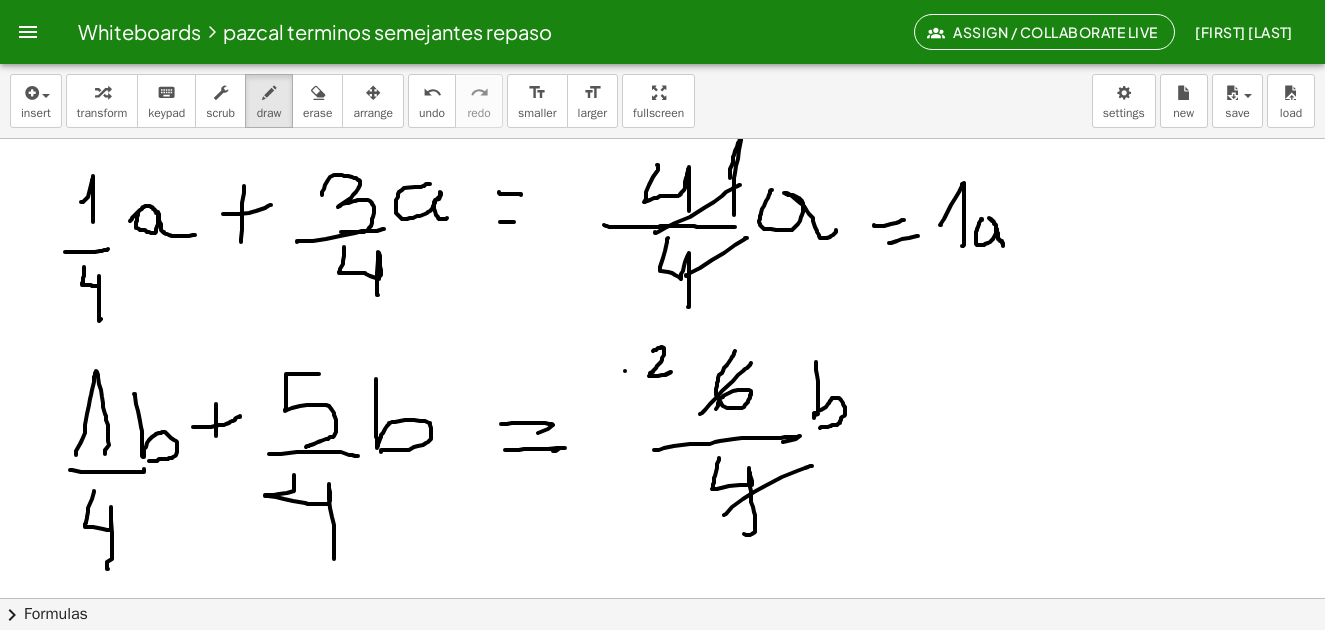 drag, startPoint x: 625, startPoint y: 371, endPoint x: 641, endPoint y: 373, distance: 16.124516 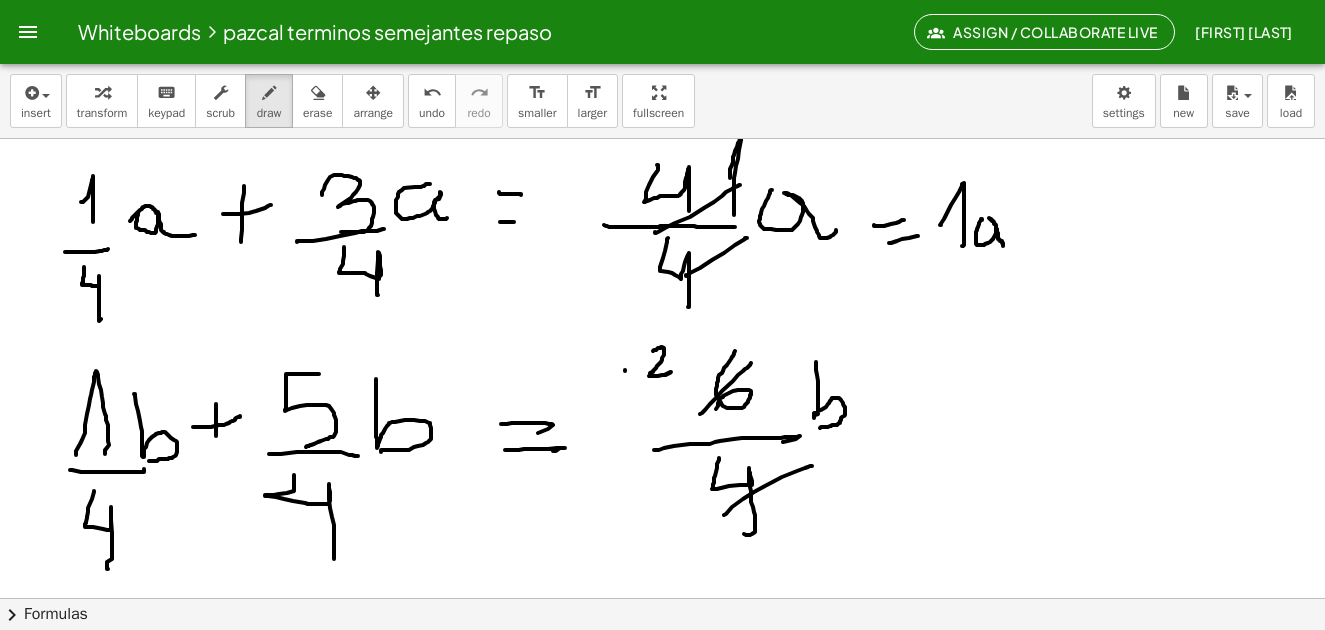click at bounding box center (665, -1912) 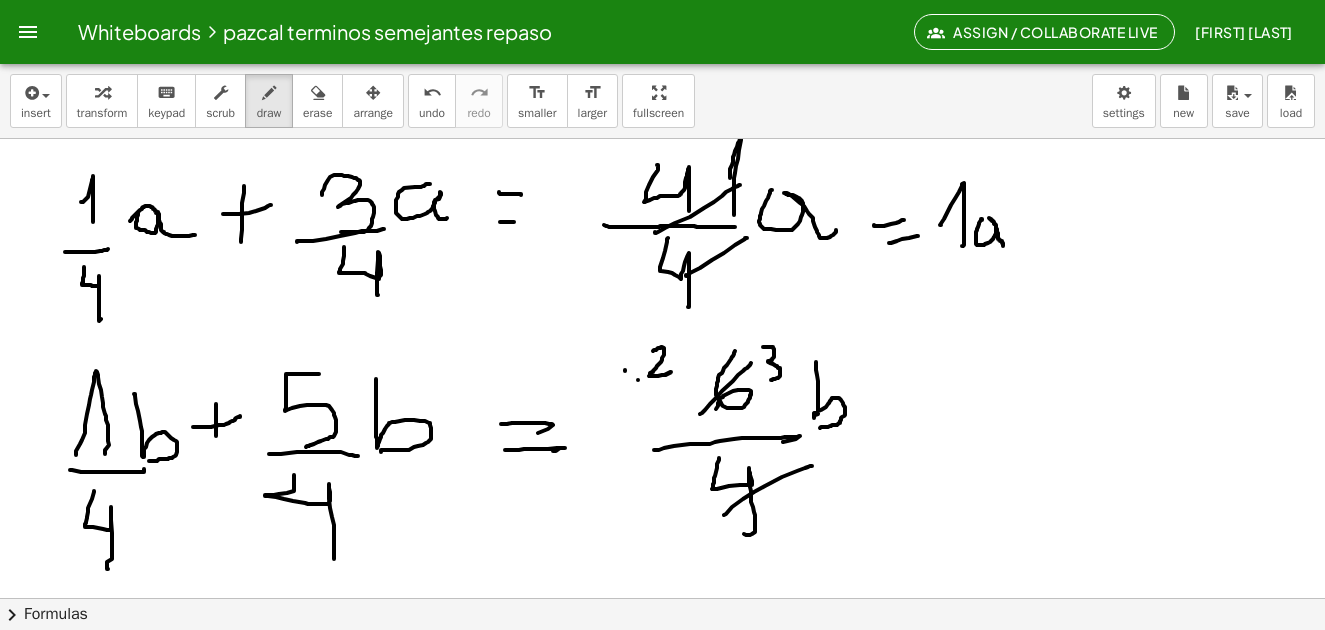 drag, startPoint x: 763, startPoint y: 347, endPoint x: 760, endPoint y: 383, distance: 36.124783 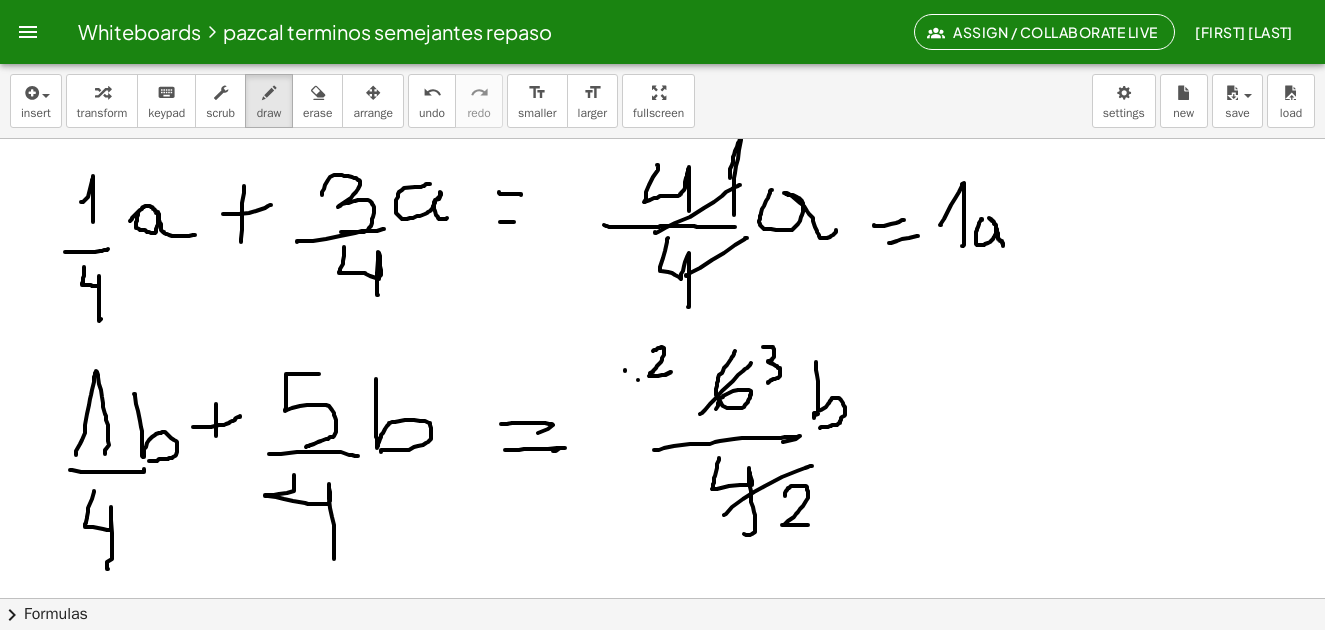 drag, startPoint x: 785, startPoint y: 496, endPoint x: 817, endPoint y: 515, distance: 37.215588 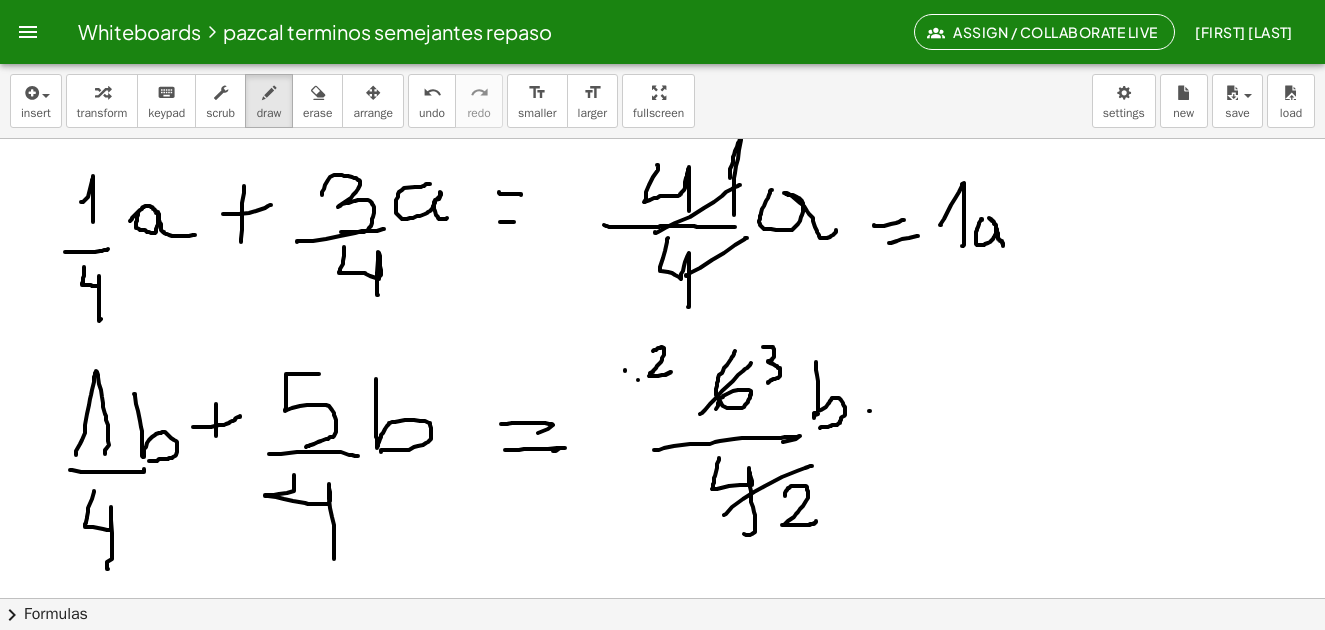 drag, startPoint x: 869, startPoint y: 411, endPoint x: 874, endPoint y: 423, distance: 13 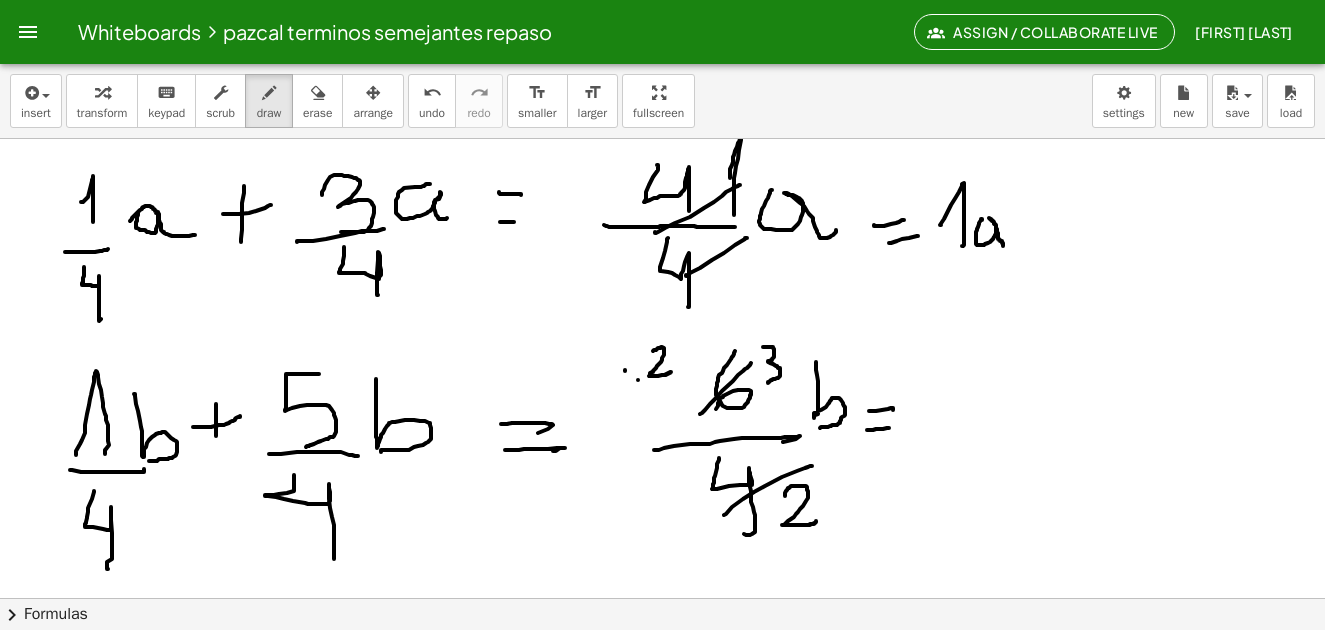 drag, startPoint x: 867, startPoint y: 430, endPoint x: 891, endPoint y: 427, distance: 24.186773 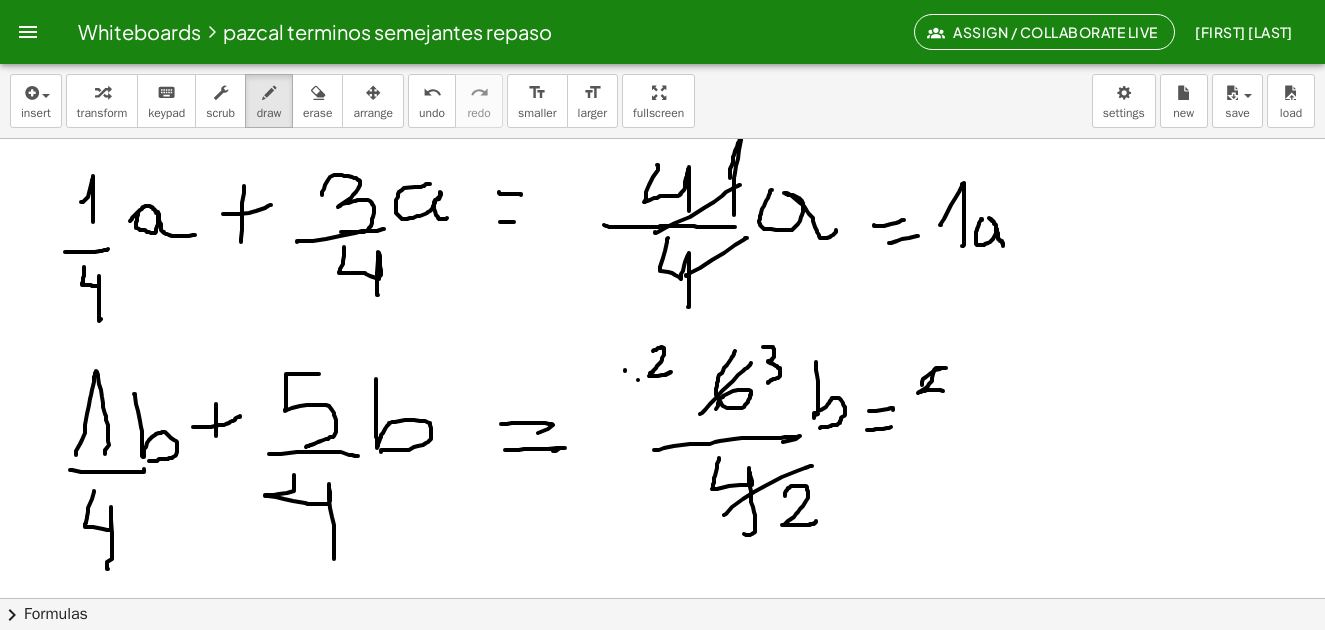 click at bounding box center (665, -1912) 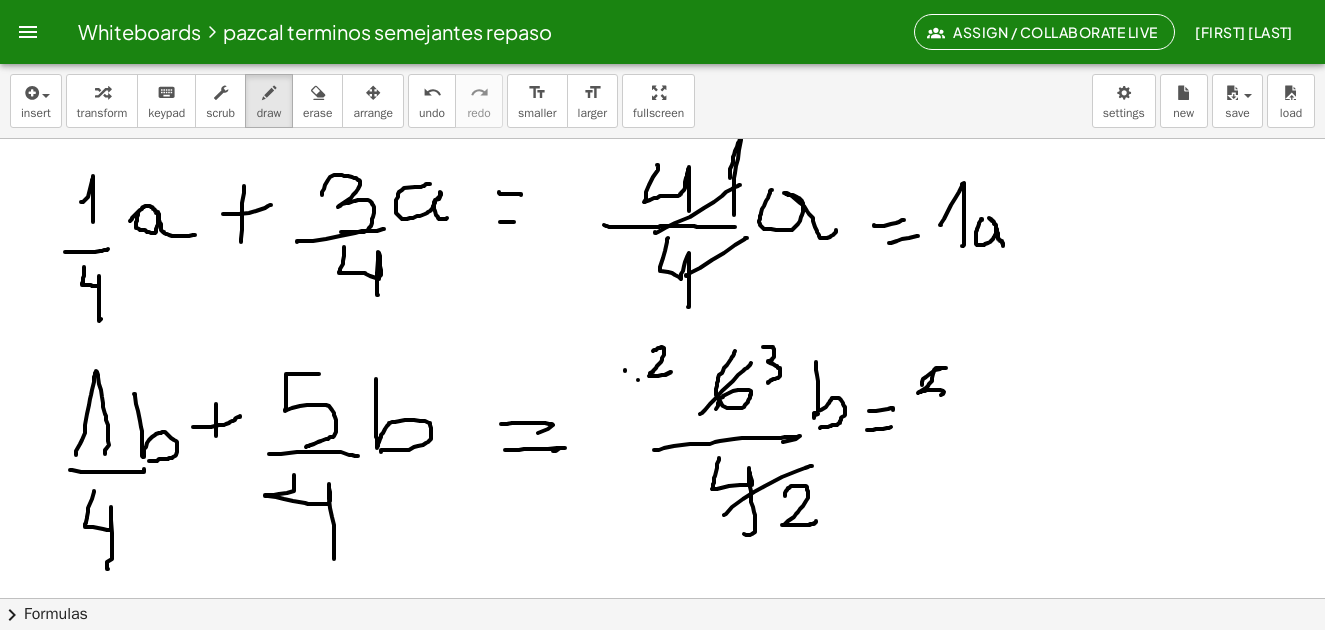 drag, startPoint x: 321, startPoint y: 105, endPoint x: 907, endPoint y: 291, distance: 614.81055 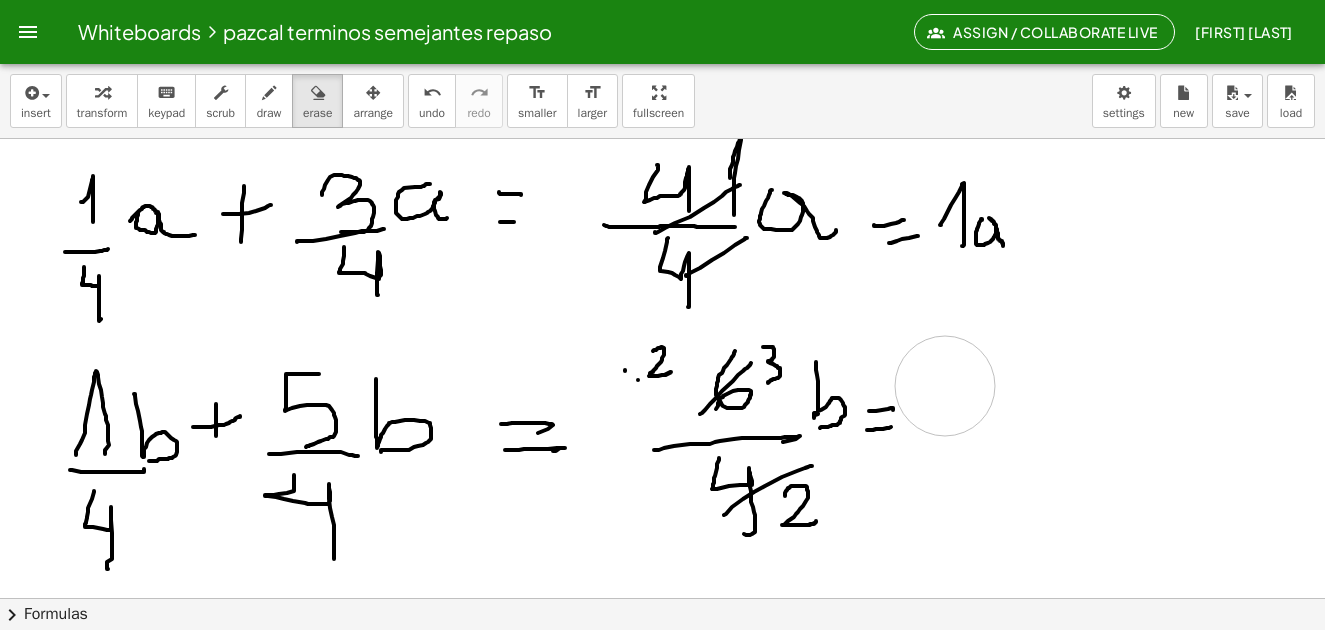 click at bounding box center [665, -1912] 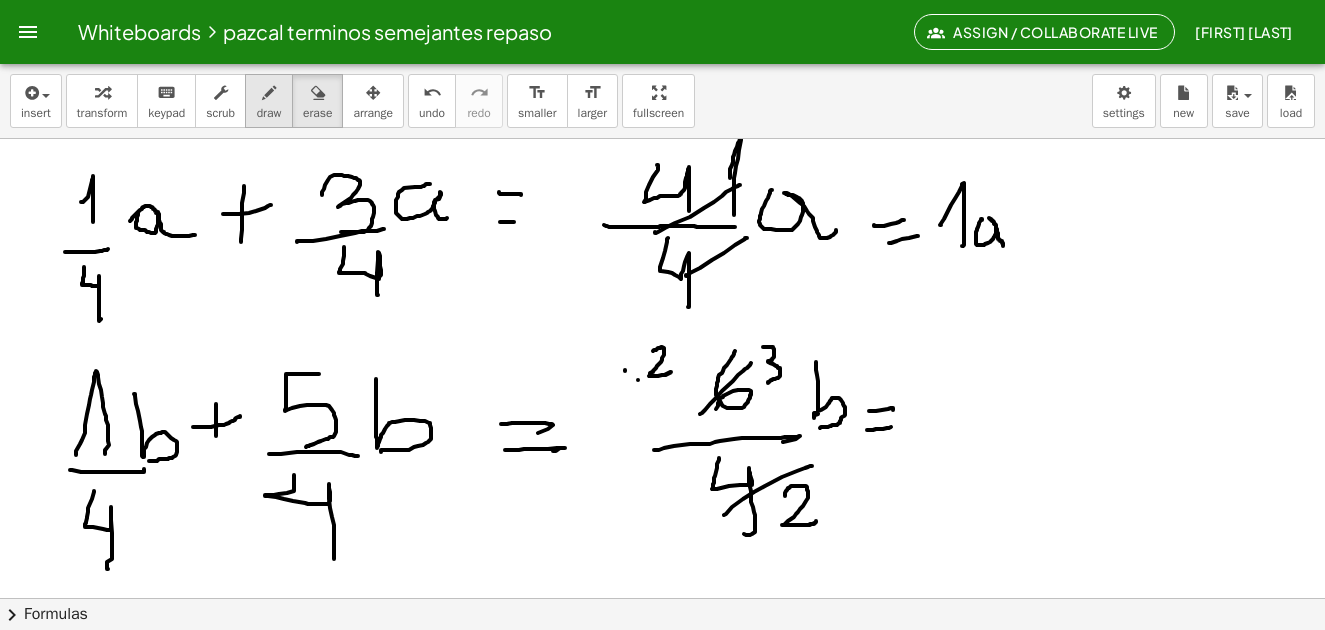 click on "draw" at bounding box center (269, 101) 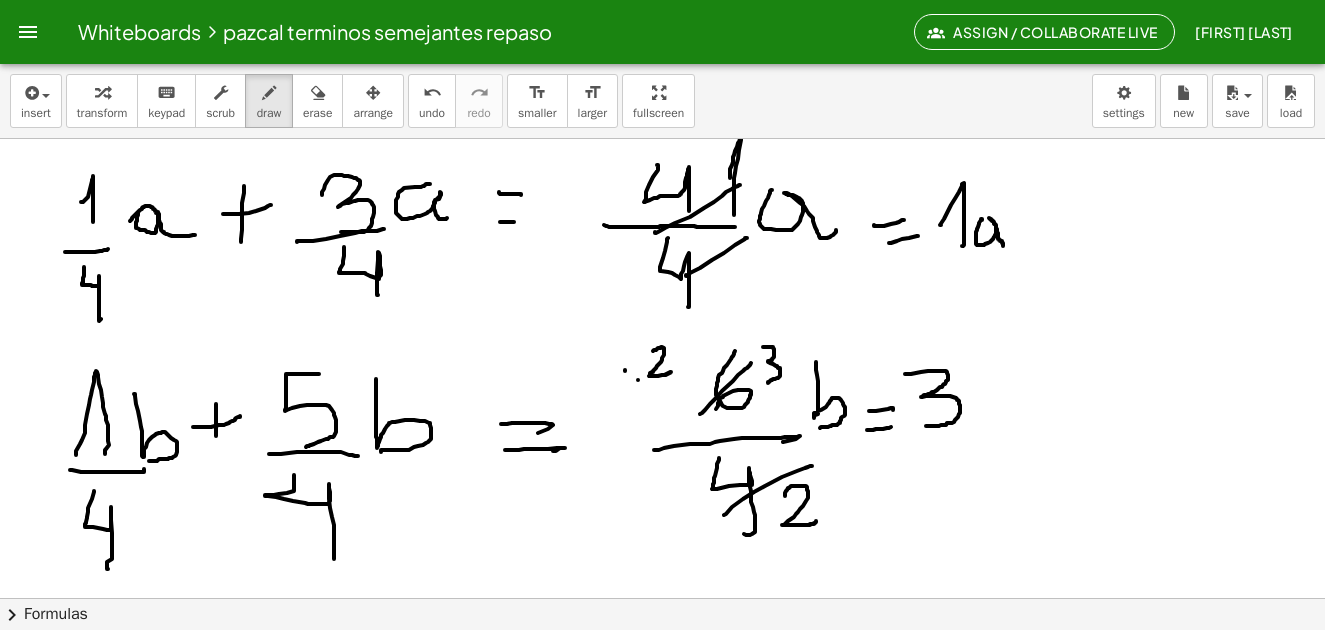 drag, startPoint x: 905, startPoint y: 374, endPoint x: 926, endPoint y: 426, distance: 56.0803 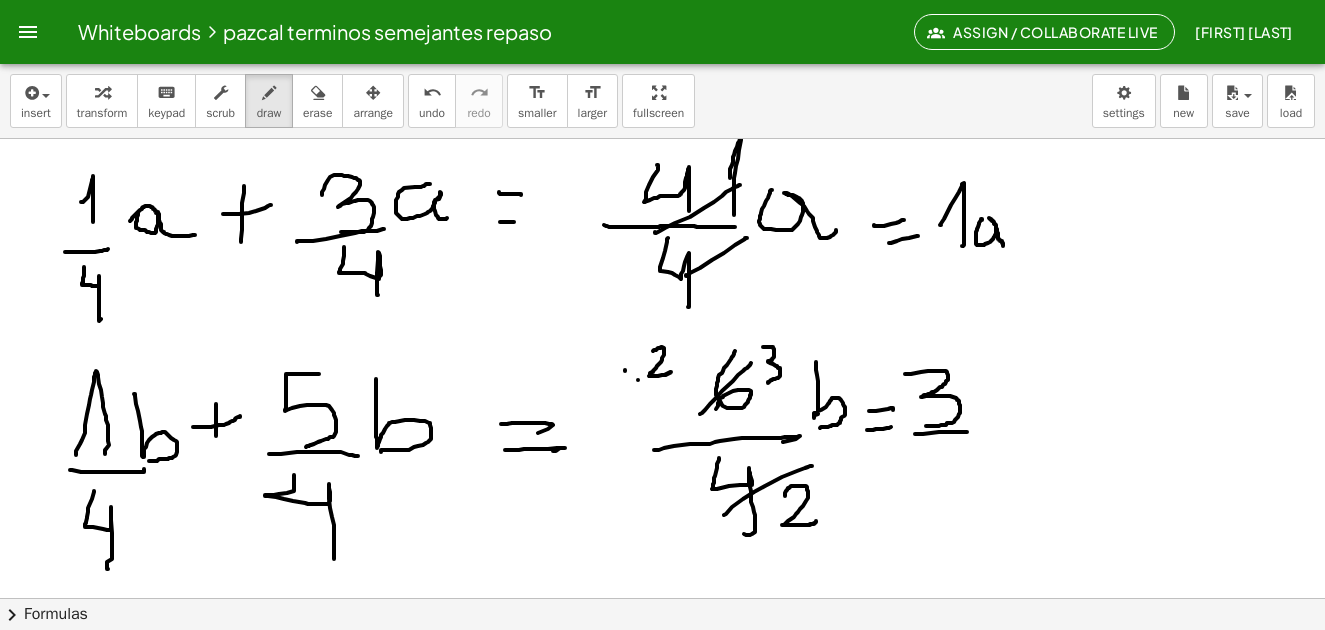 drag, startPoint x: 915, startPoint y: 434, endPoint x: 938, endPoint y: 446, distance: 25.942244 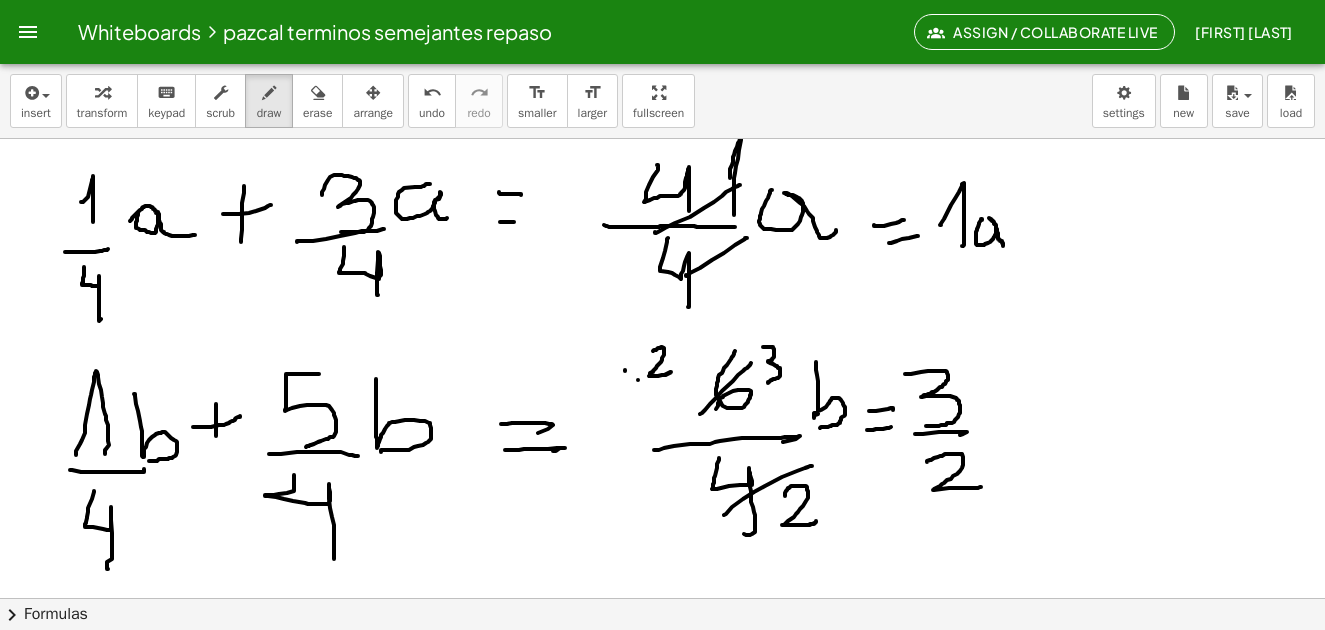 drag, startPoint x: 927, startPoint y: 462, endPoint x: 965, endPoint y: 465, distance: 38.118237 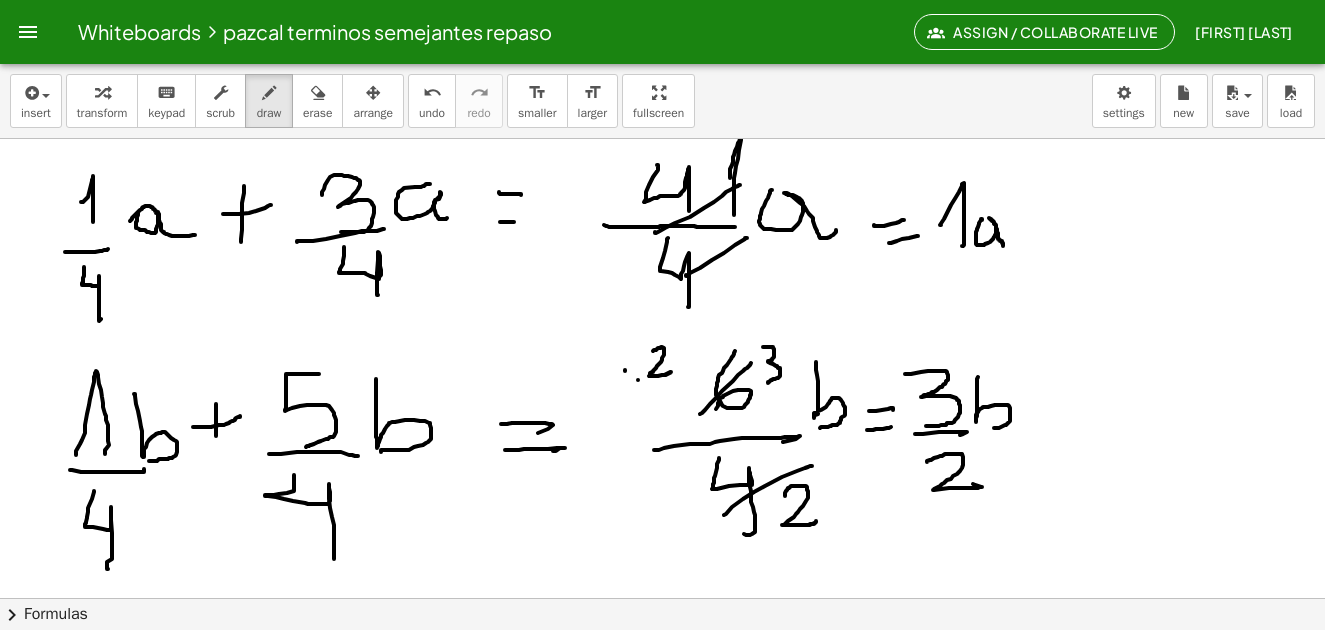 drag, startPoint x: 978, startPoint y: 377, endPoint x: 964, endPoint y: 424, distance: 49.0408 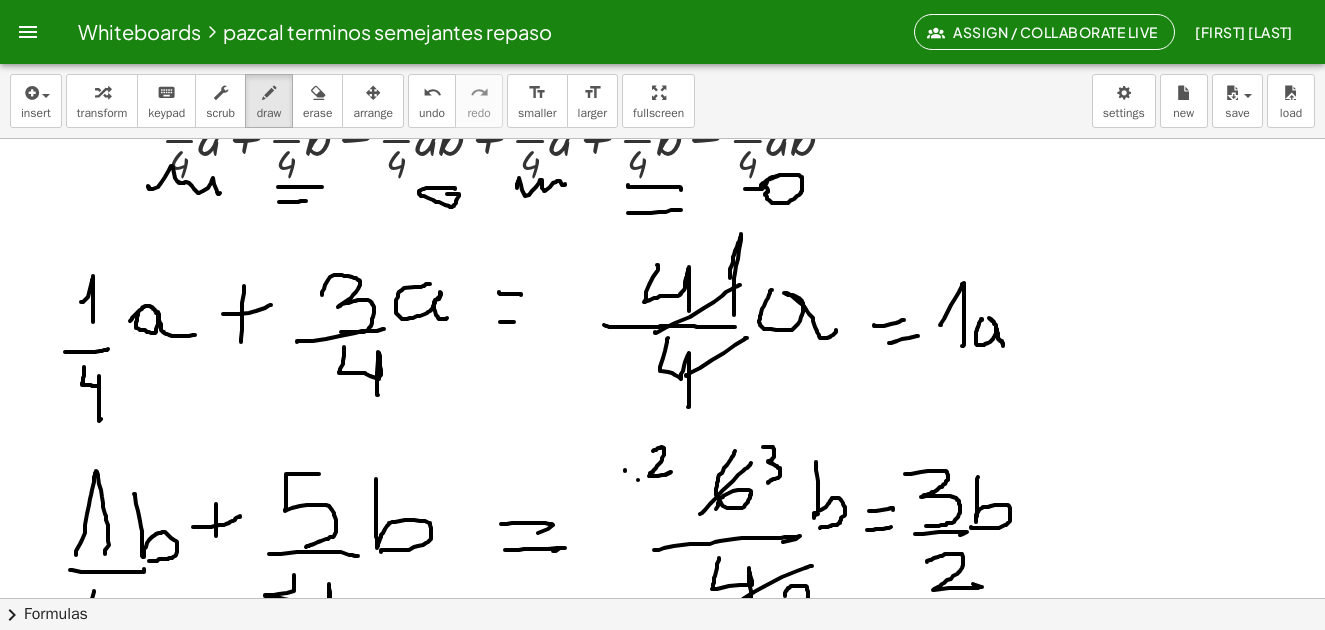 scroll, scrollTop: 5005, scrollLeft: 0, axis: vertical 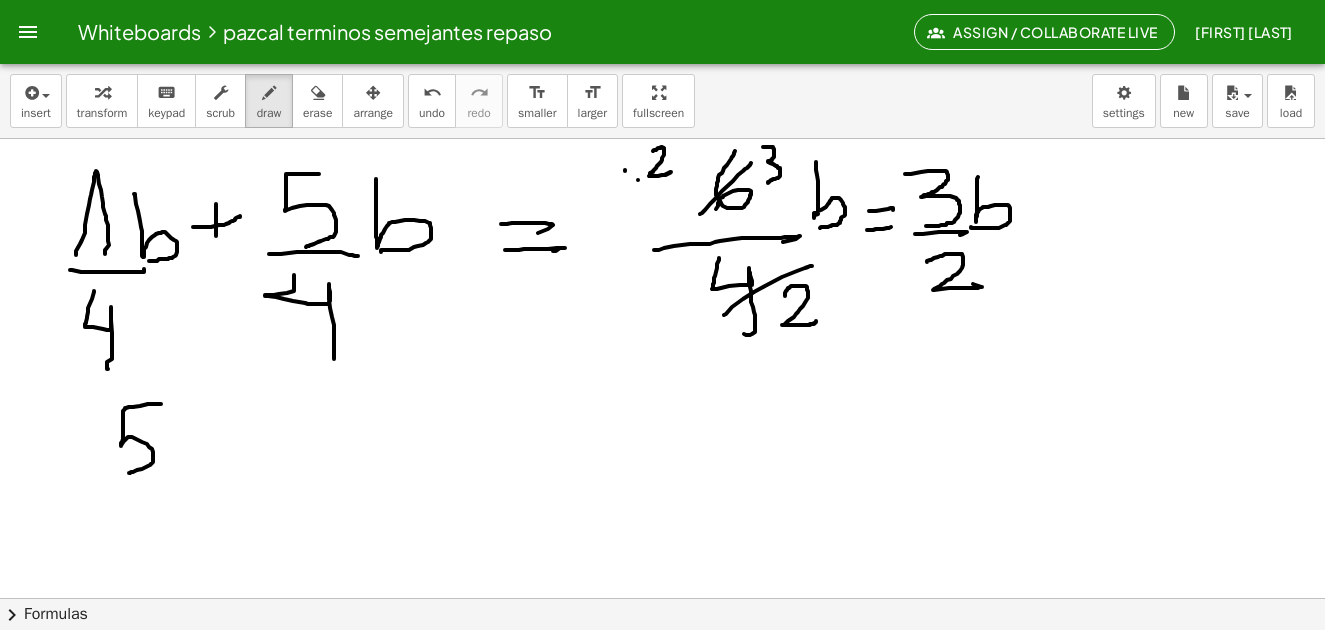 drag, startPoint x: 161, startPoint y: 404, endPoint x: 129, endPoint y: 473, distance: 76.05919 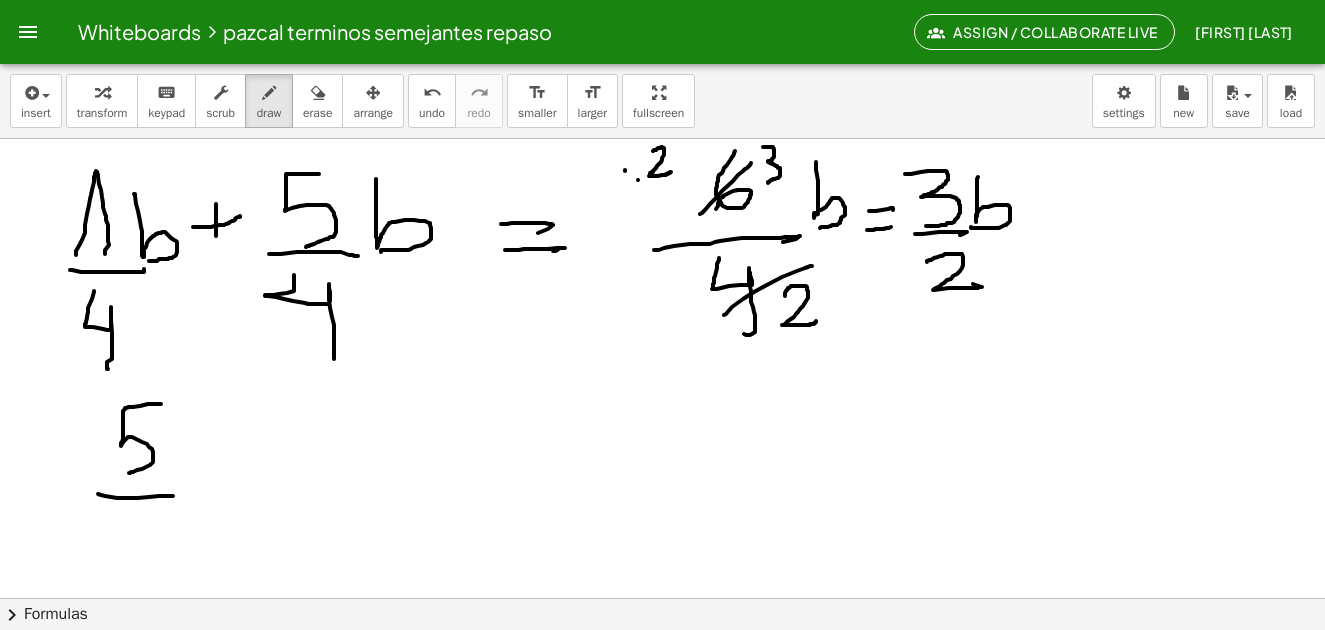 drag, startPoint x: 98, startPoint y: 494, endPoint x: 173, endPoint y: 496, distance: 75.026665 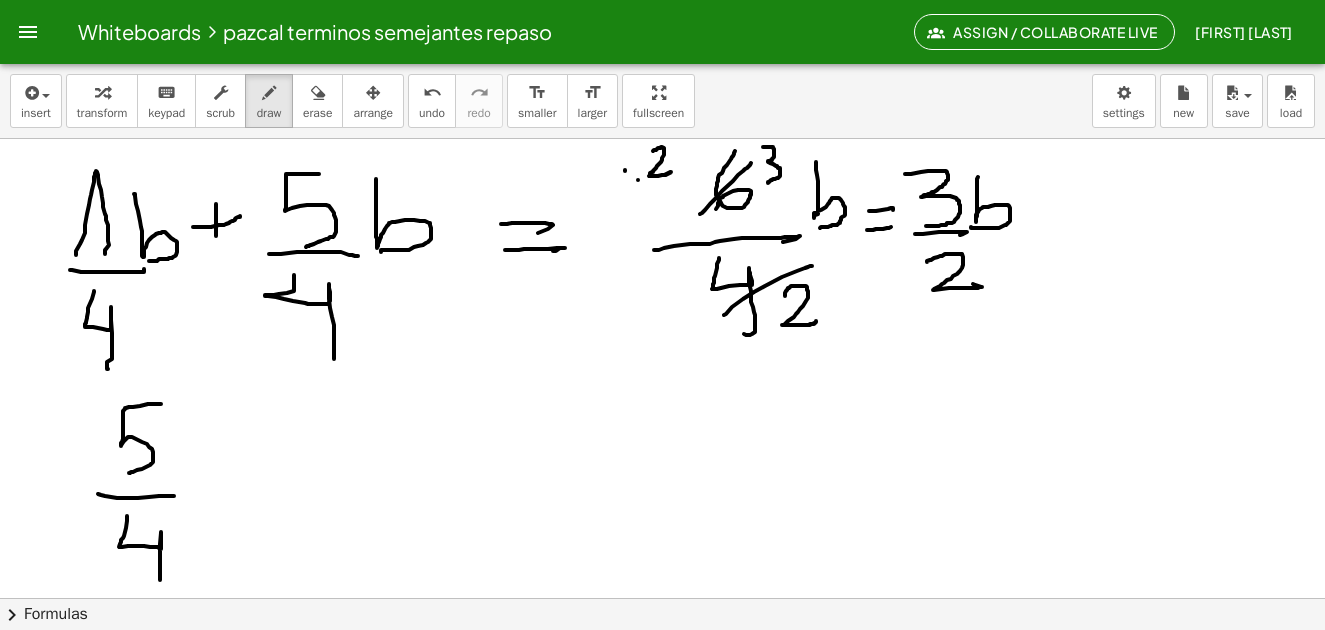 drag, startPoint x: 127, startPoint y: 516, endPoint x: 161, endPoint y: 564, distance: 58.821766 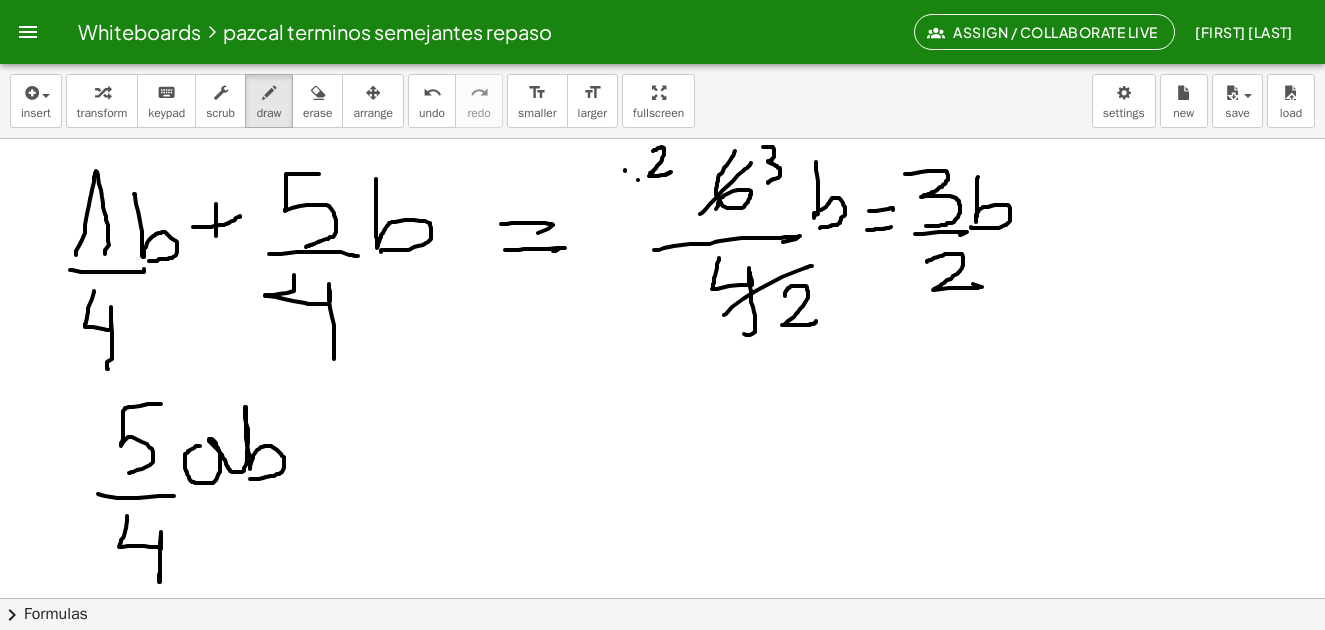 drag, startPoint x: 200, startPoint y: 446, endPoint x: 250, endPoint y: 479, distance: 59.908264 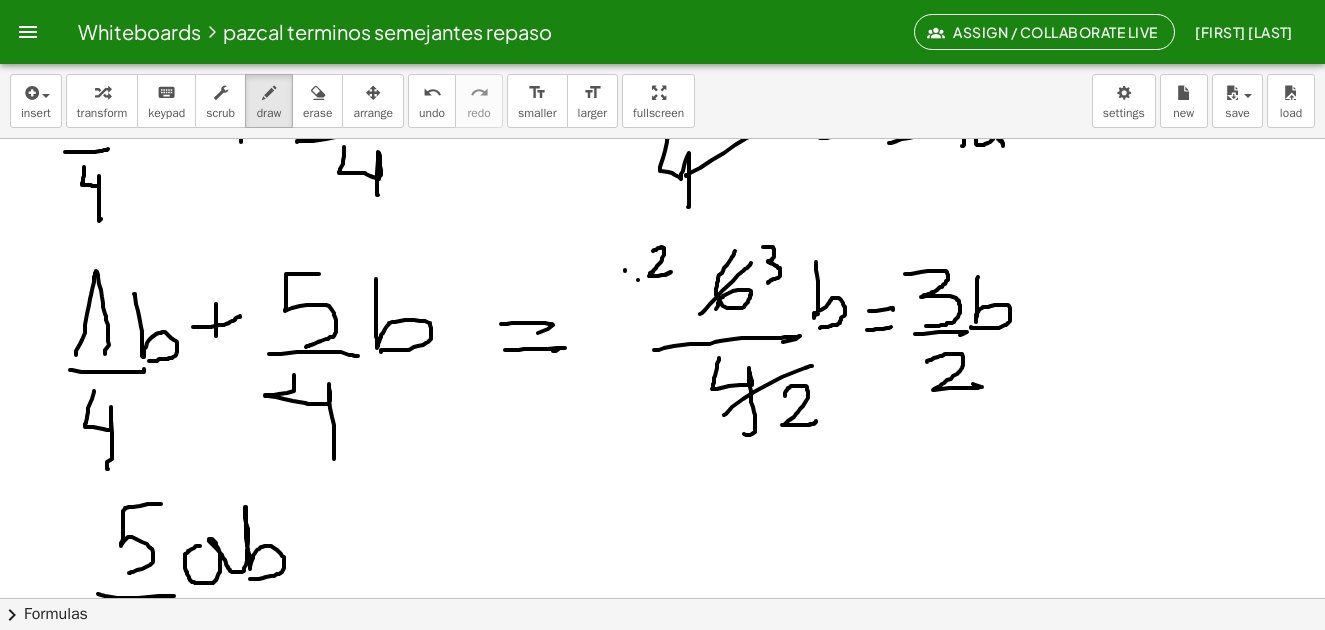 scroll, scrollTop: 5005, scrollLeft: 0, axis: vertical 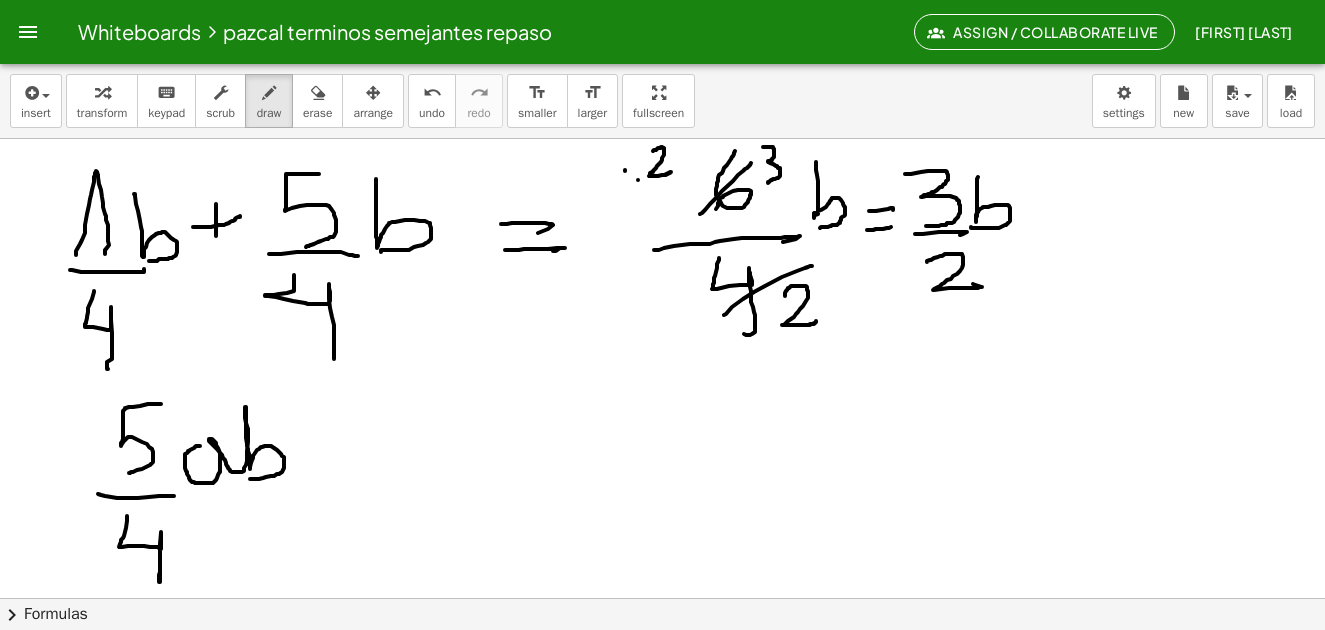 drag, startPoint x: 314, startPoint y: 100, endPoint x: 255, endPoint y: 218, distance: 131.92801 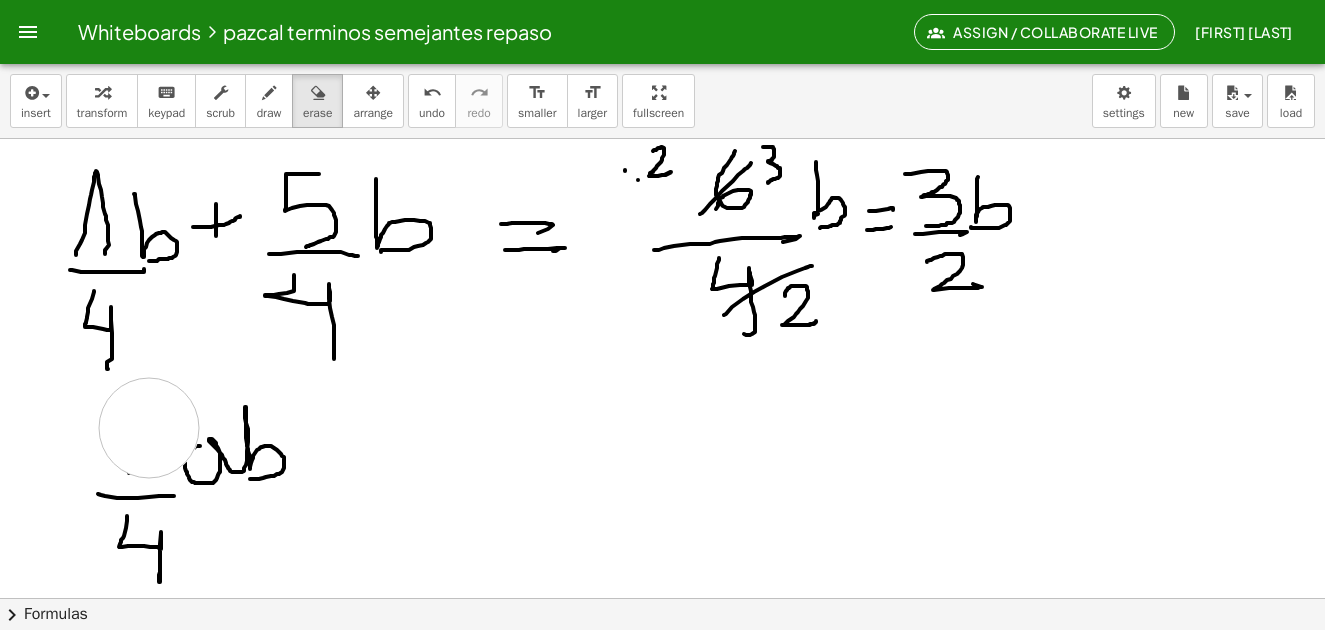 click at bounding box center (665, -2112) 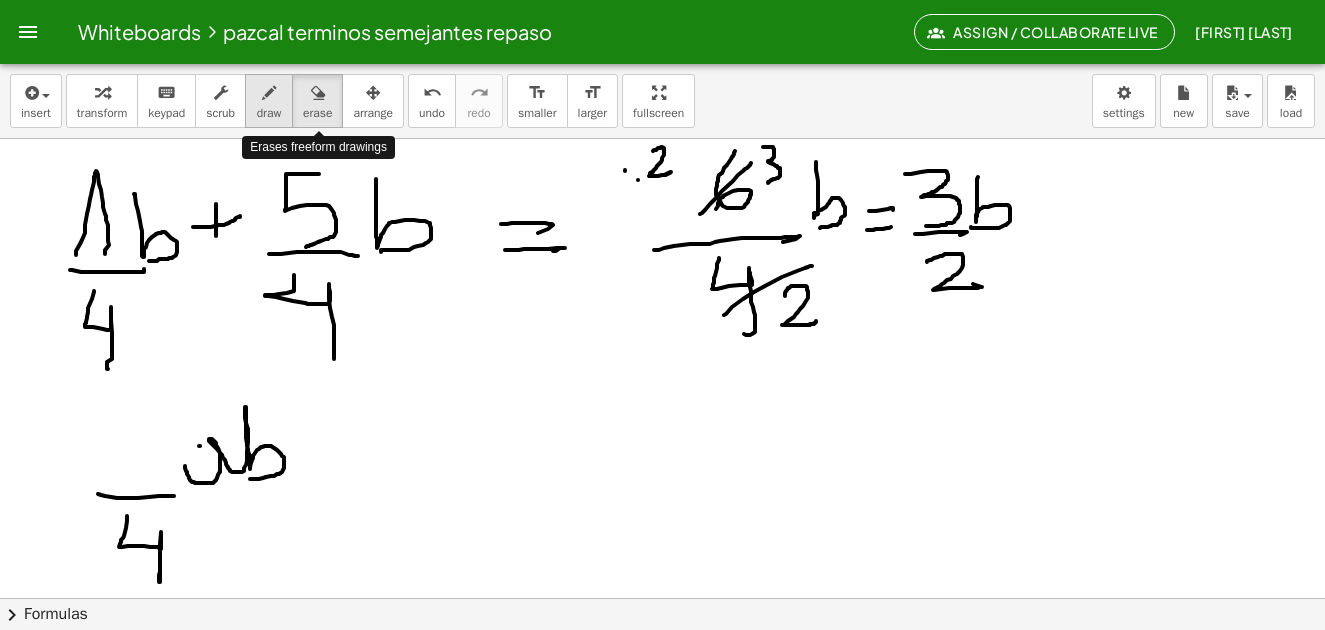 click at bounding box center [269, 92] 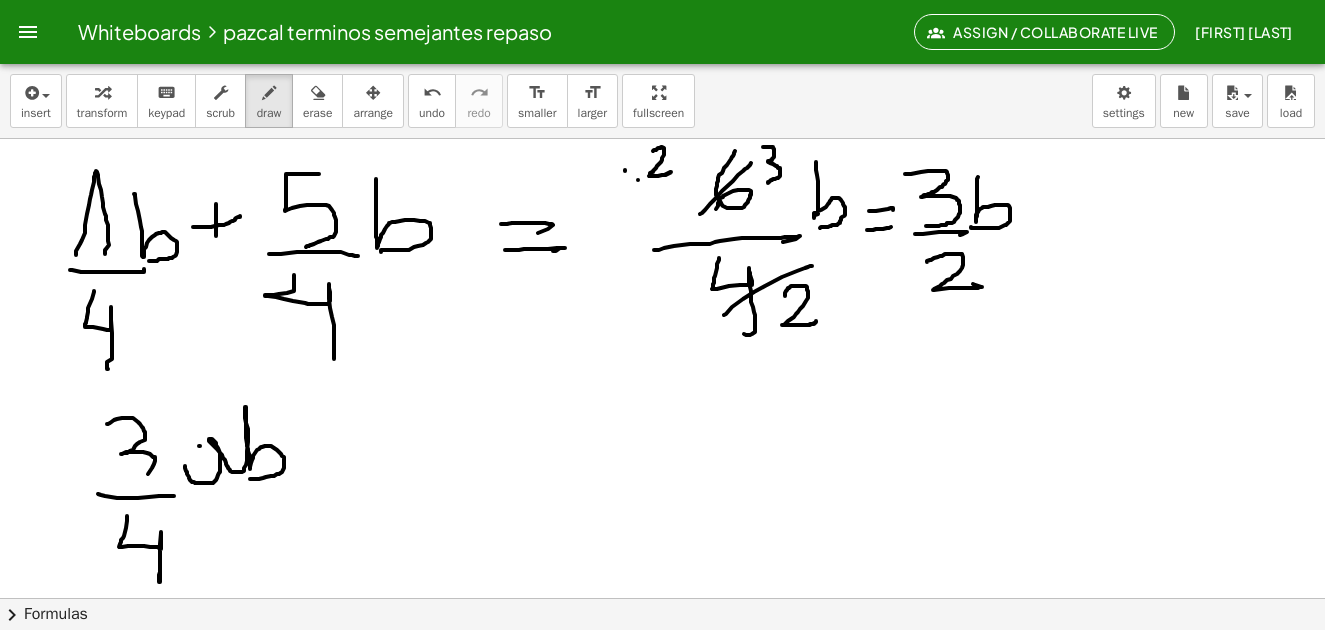 drag, startPoint x: 107, startPoint y: 424, endPoint x: 123, endPoint y: 482, distance: 60.166435 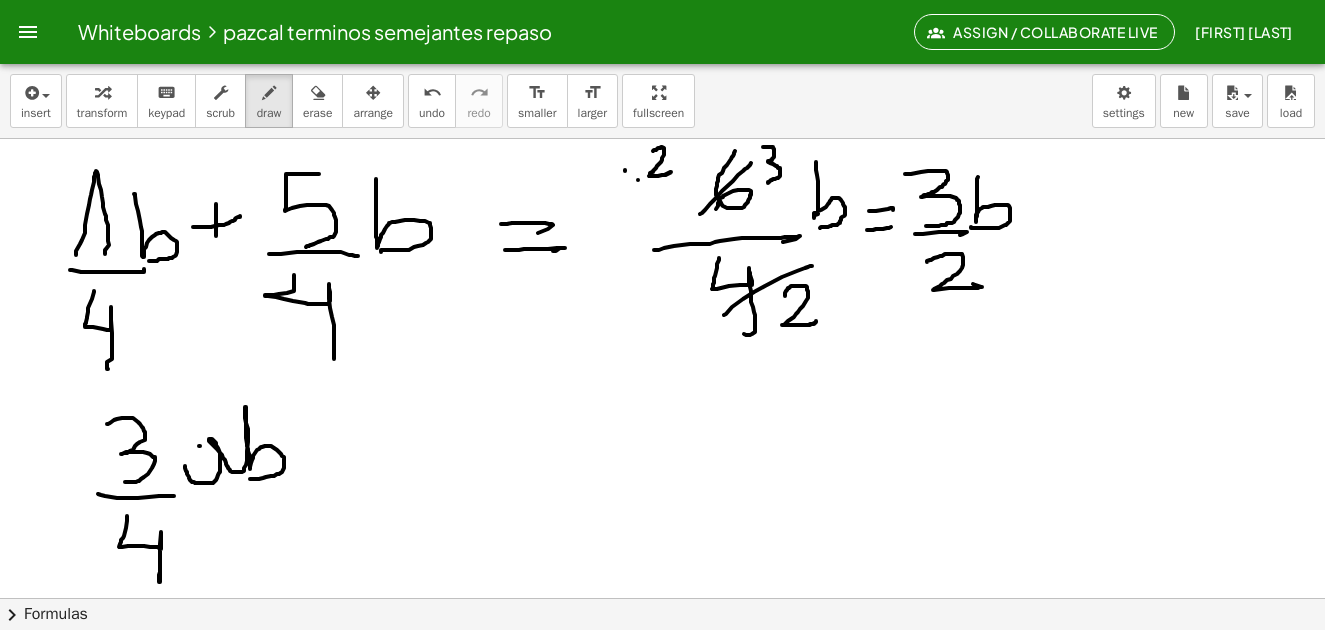scroll, scrollTop: 5164, scrollLeft: 0, axis: vertical 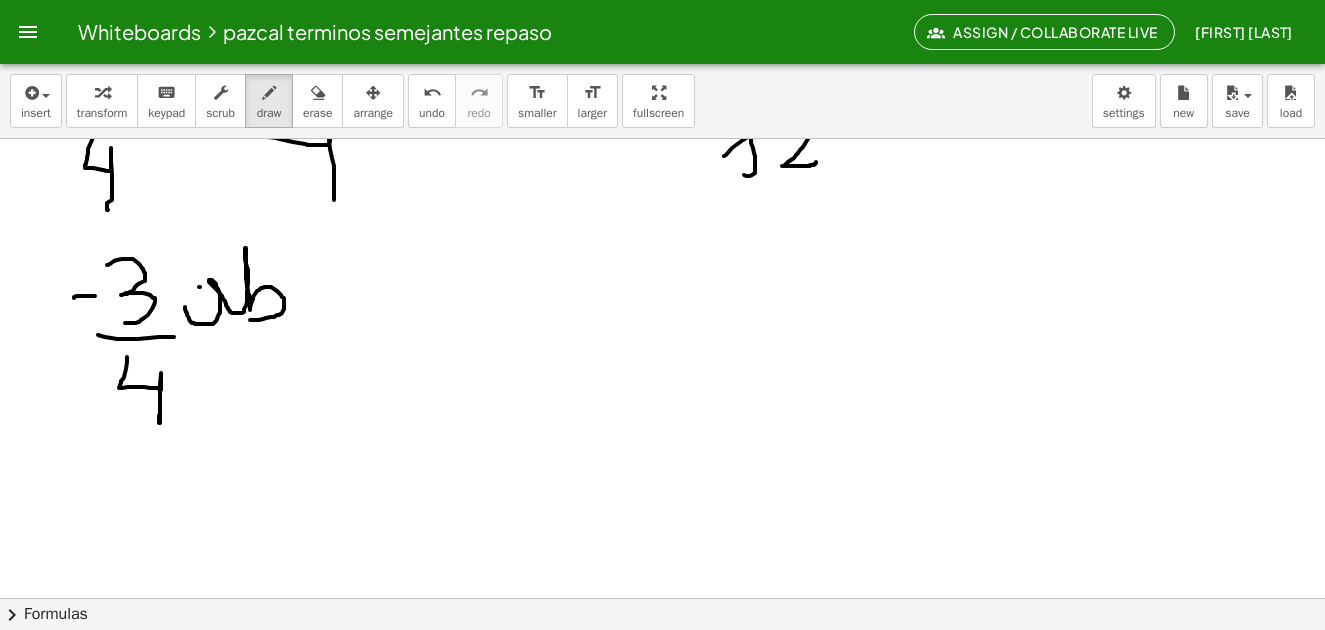 drag, startPoint x: 74, startPoint y: 298, endPoint x: 95, endPoint y: 296, distance: 21.095022 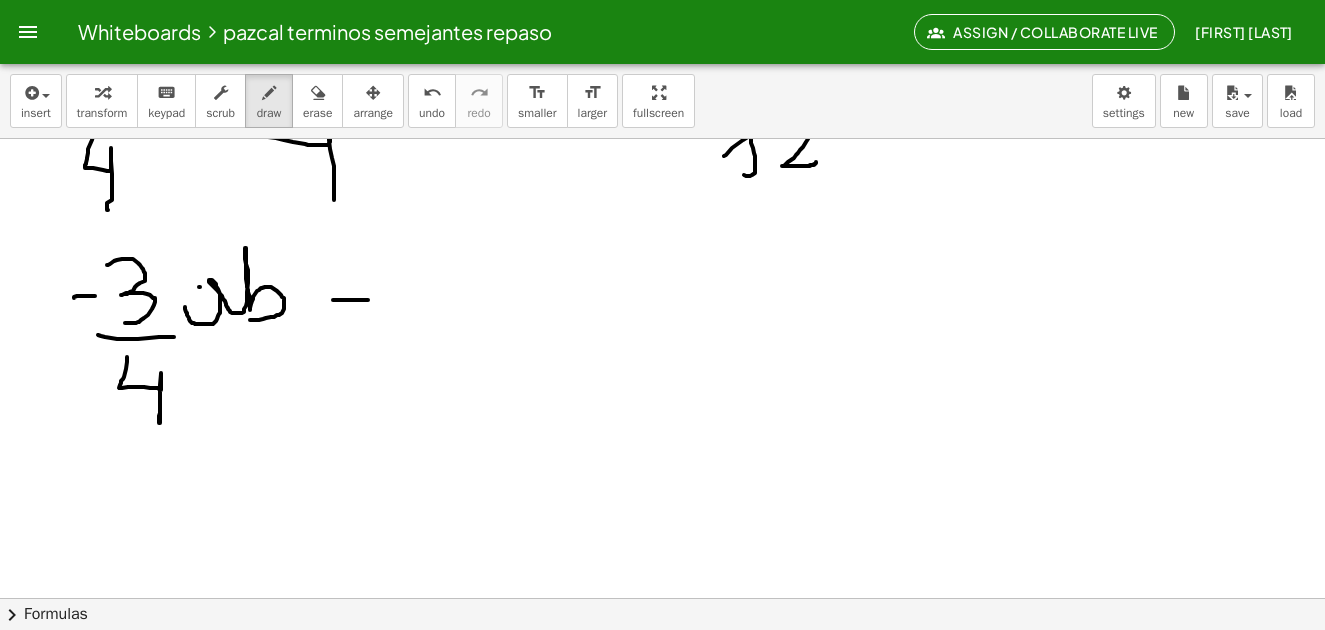 drag, startPoint x: 333, startPoint y: 300, endPoint x: 375, endPoint y: 294, distance: 42.426407 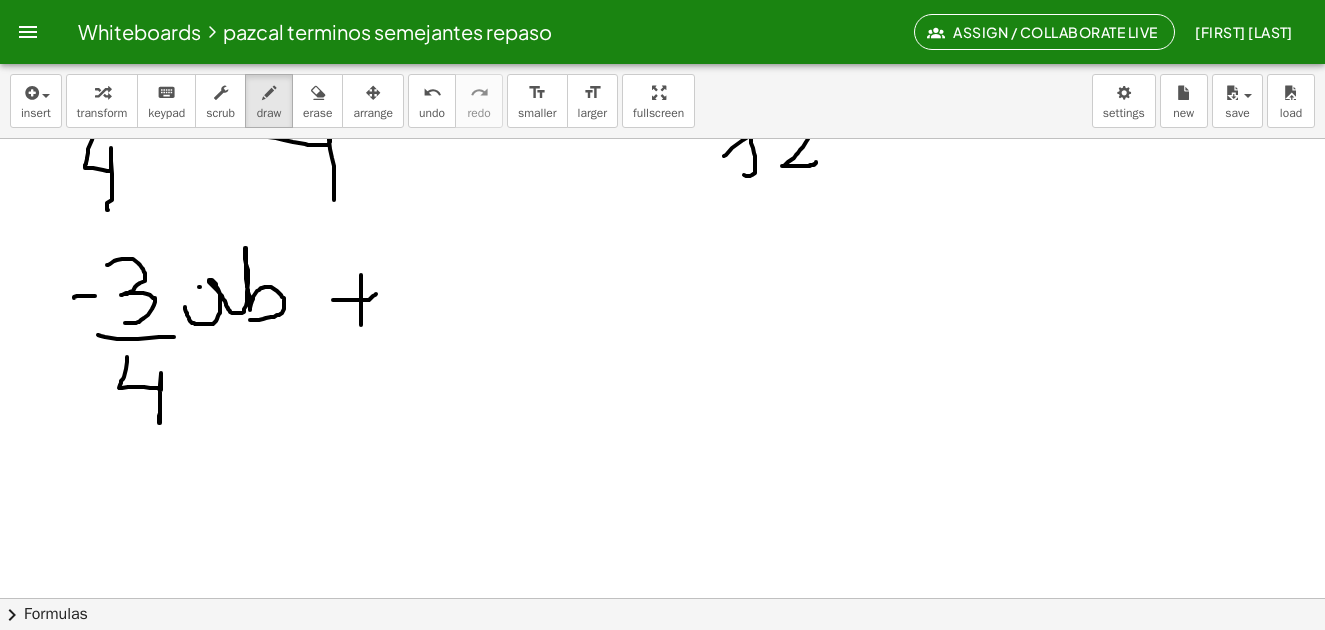 drag, startPoint x: 361, startPoint y: 275, endPoint x: 360, endPoint y: 328, distance: 53.009434 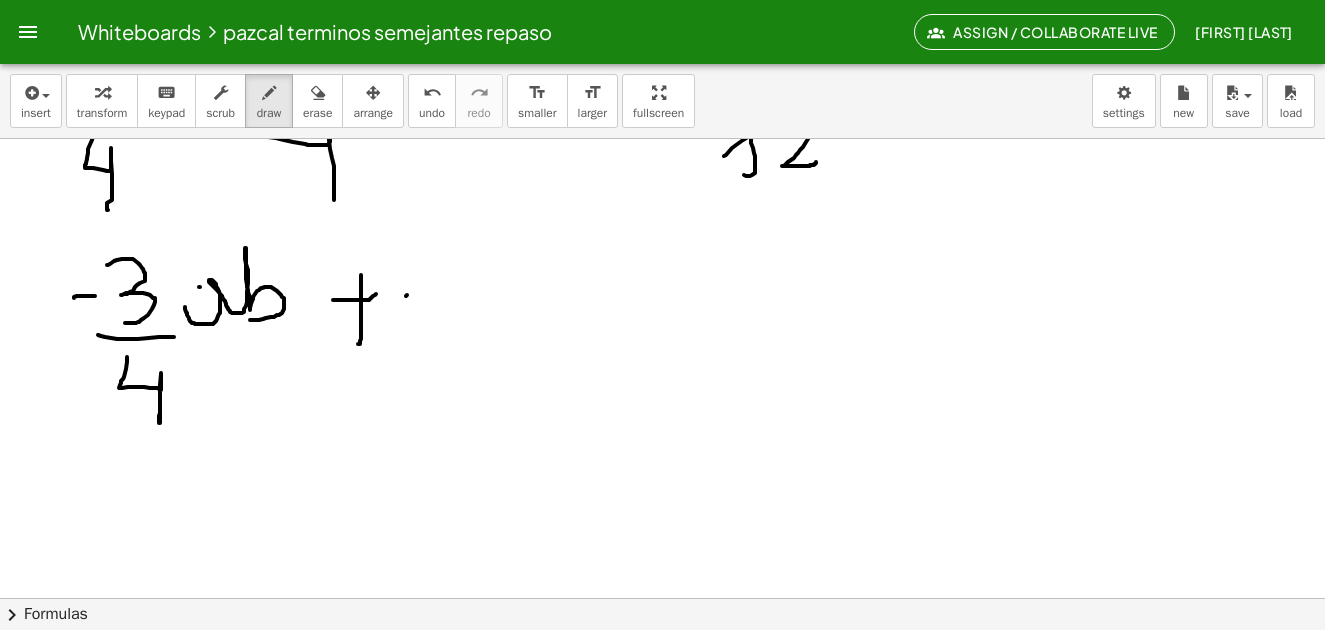 drag, startPoint x: 407, startPoint y: 295, endPoint x: 414, endPoint y: 261, distance: 34.713108 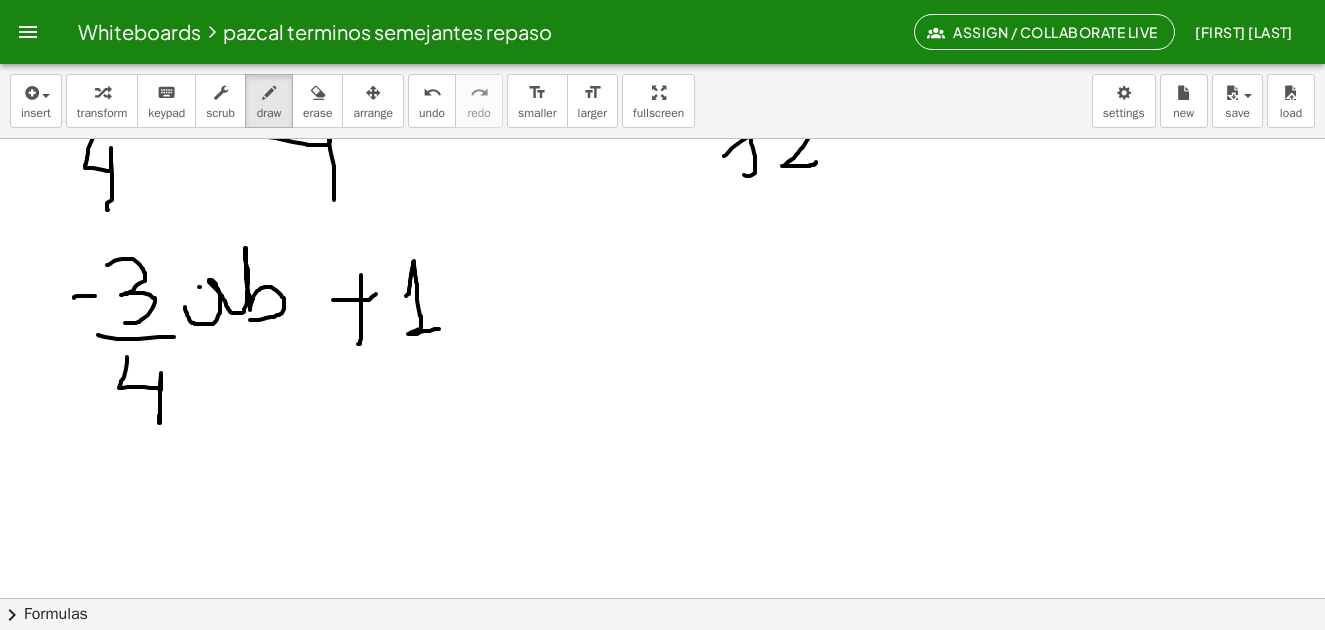 drag, startPoint x: 414, startPoint y: 261, endPoint x: 422, endPoint y: 337, distance: 76.41989 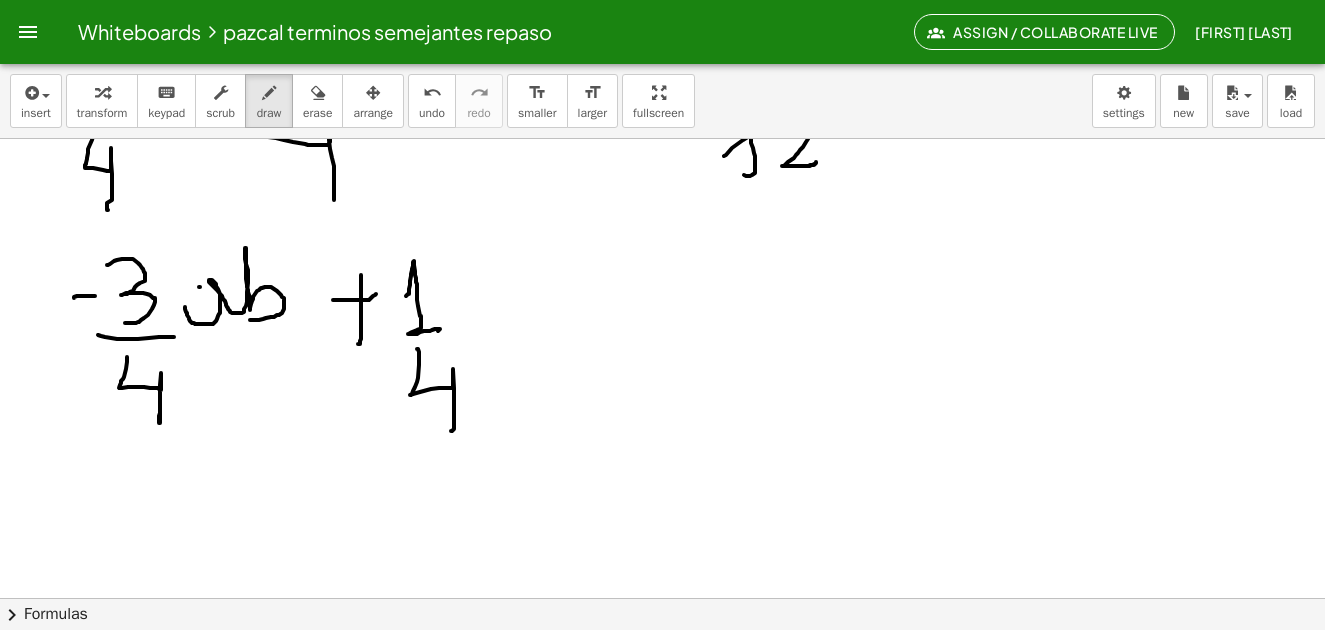 drag, startPoint x: 417, startPoint y: 349, endPoint x: 432, endPoint y: 390, distance: 43.65776 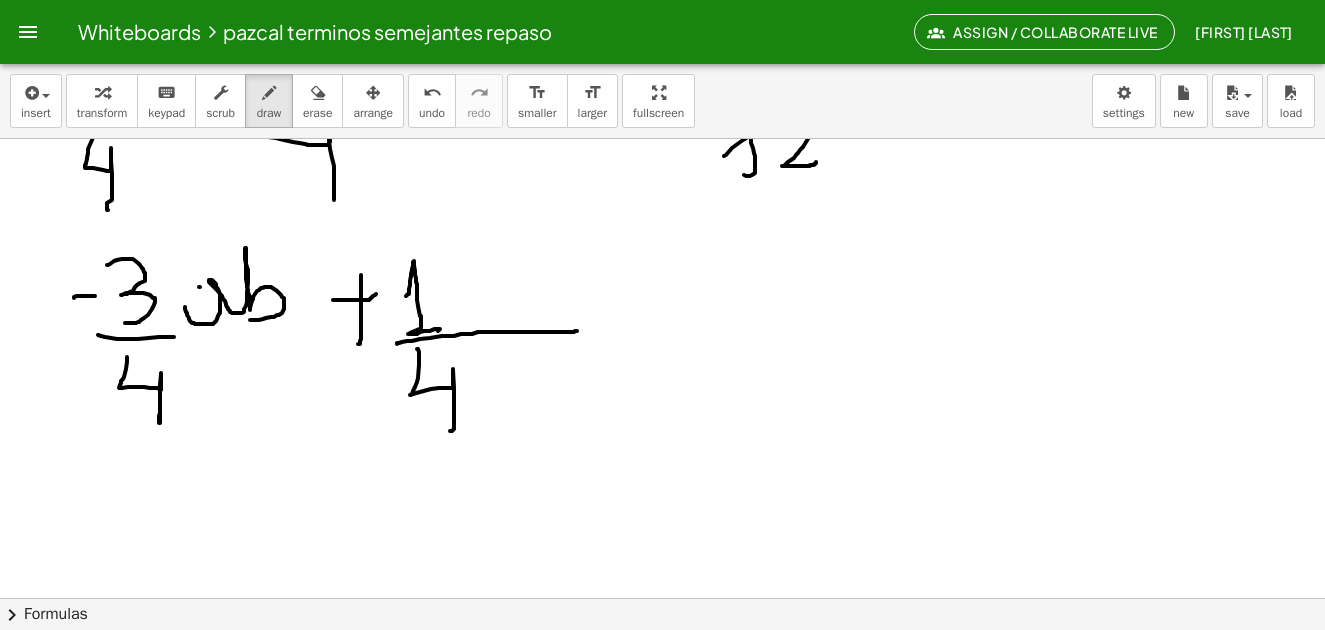 drag, startPoint x: 397, startPoint y: 344, endPoint x: 529, endPoint y: 325, distance: 133.36041 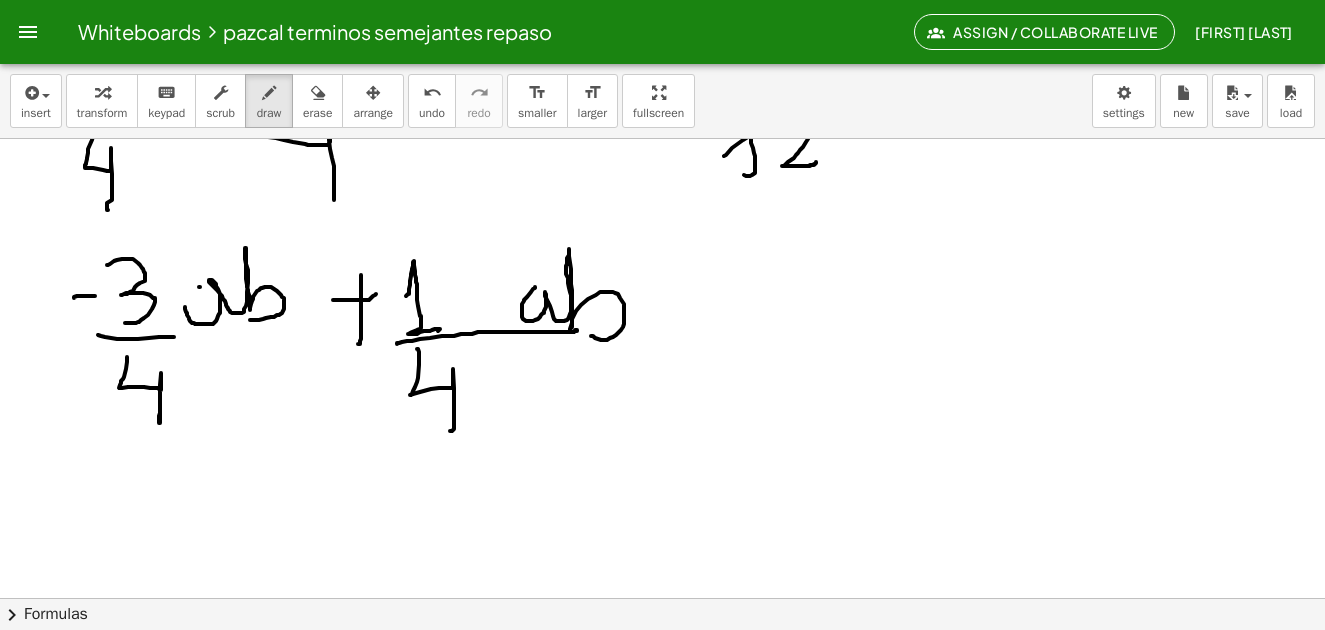 drag, startPoint x: 535, startPoint y: 287, endPoint x: 589, endPoint y: 336, distance: 72.91776 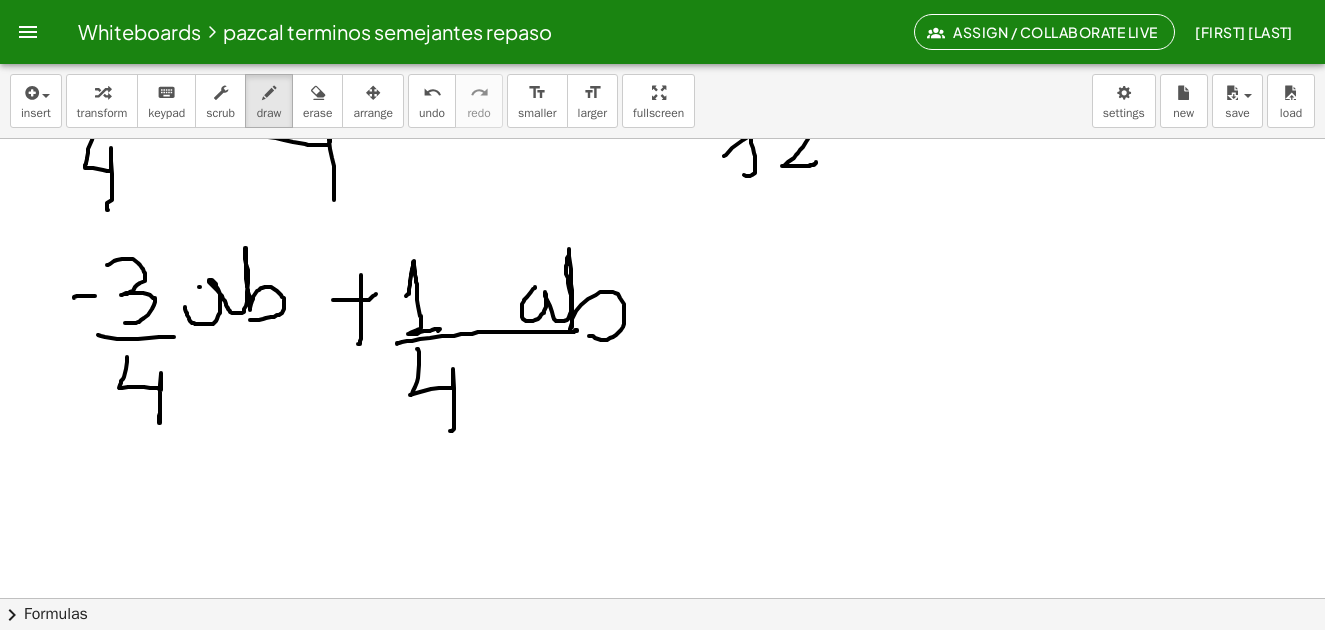 scroll, scrollTop: 5264, scrollLeft: 0, axis: vertical 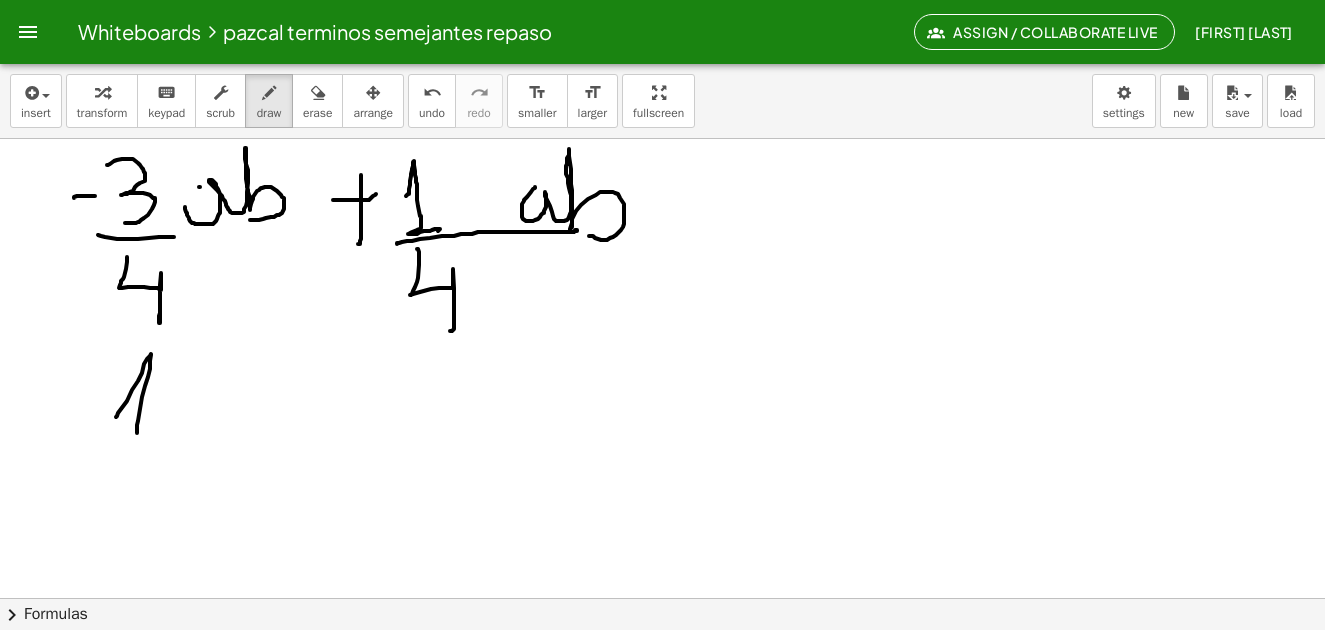 drag, startPoint x: 116, startPoint y: 417, endPoint x: 102, endPoint y: 437, distance: 24.41311 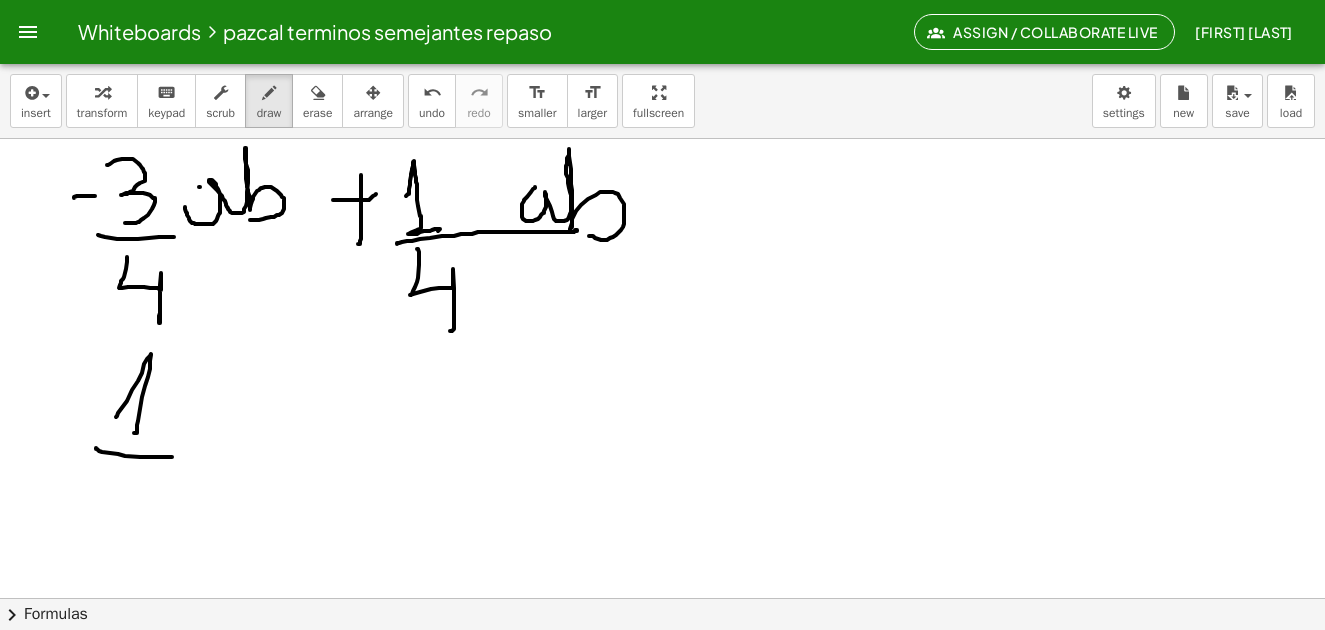 drag, startPoint x: 96, startPoint y: 448, endPoint x: 141, endPoint y: 474, distance: 51.971146 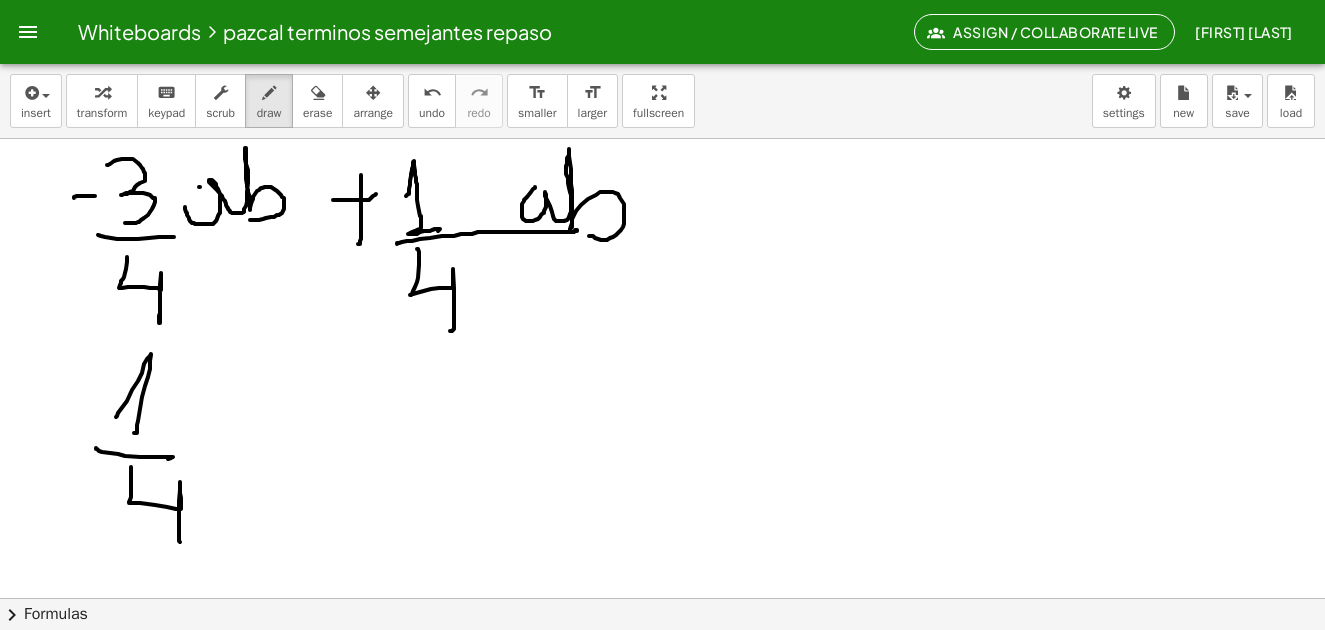 drag, startPoint x: 131, startPoint y: 467, endPoint x: 213, endPoint y: 469, distance: 82.02438 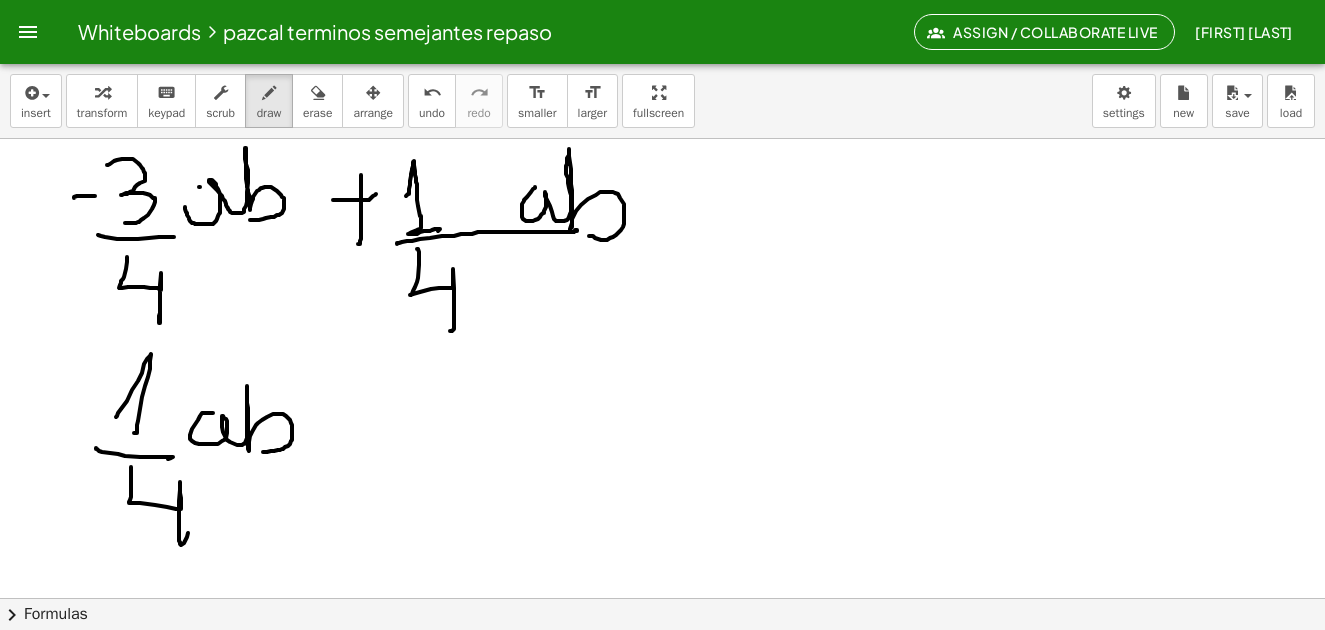 drag, startPoint x: 205, startPoint y: 413, endPoint x: 263, endPoint y: 424, distance: 59.03389 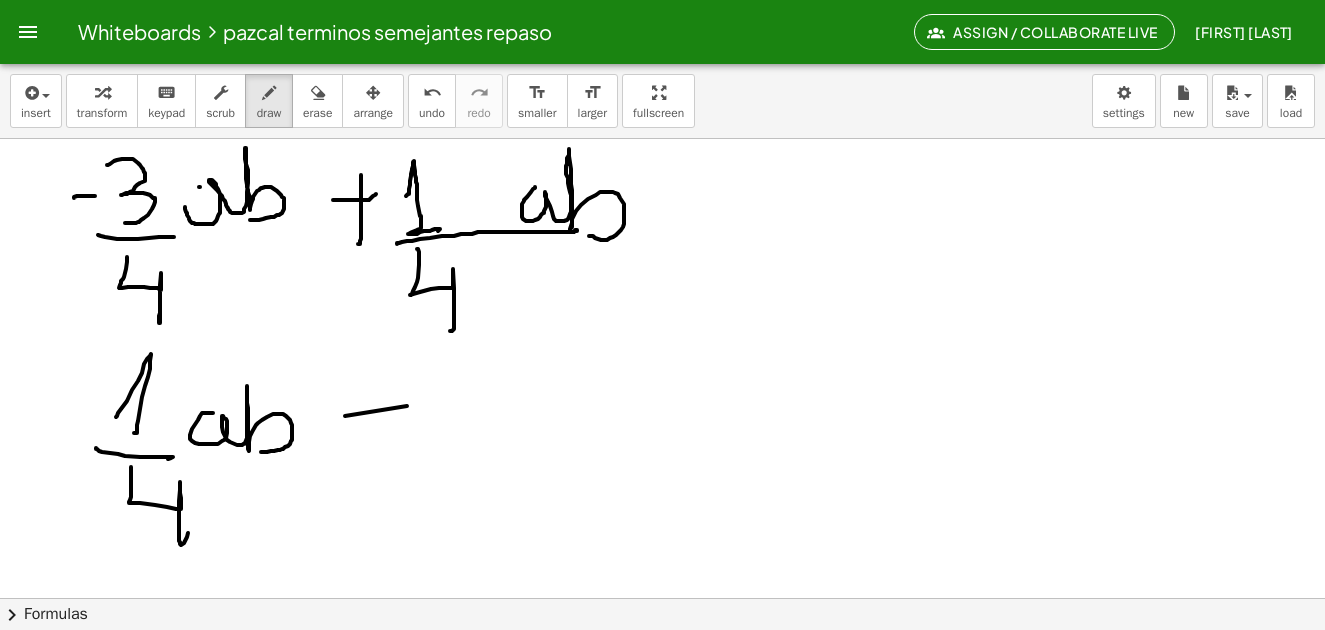 click at bounding box center (665, -2142) 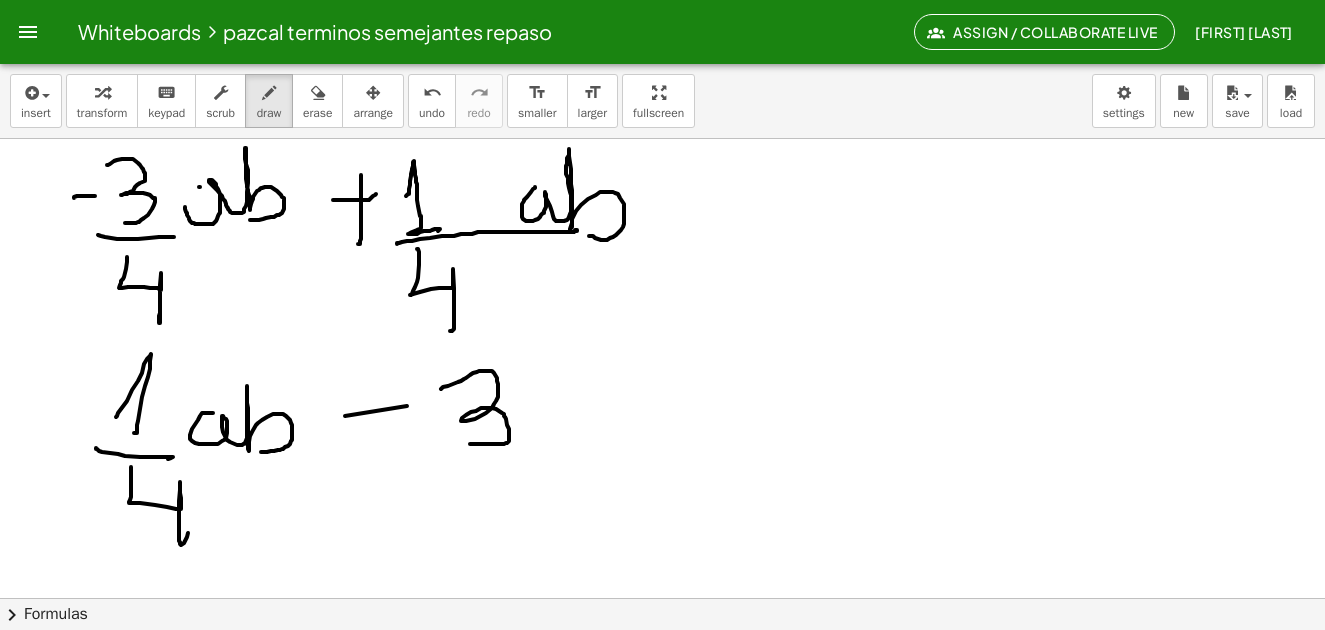 drag, startPoint x: 441, startPoint y: 389, endPoint x: 531, endPoint y: 417, distance: 94.254974 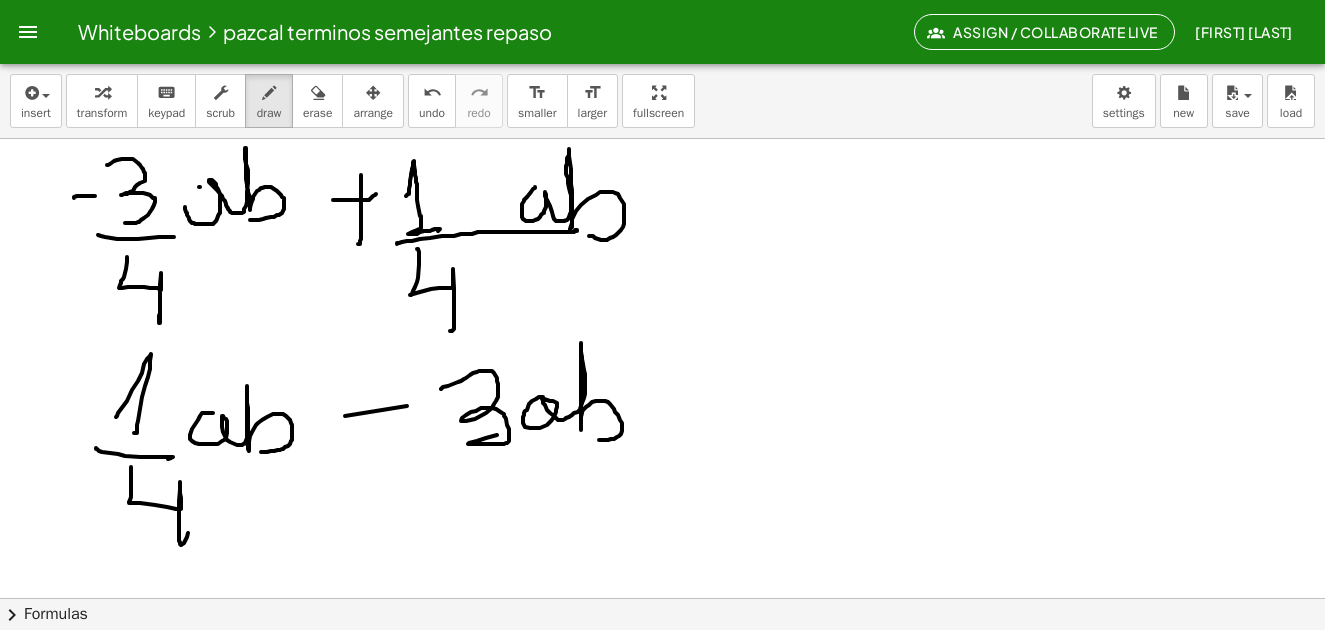 drag, startPoint x: 543, startPoint y: 397, endPoint x: 589, endPoint y: 436, distance: 60.307545 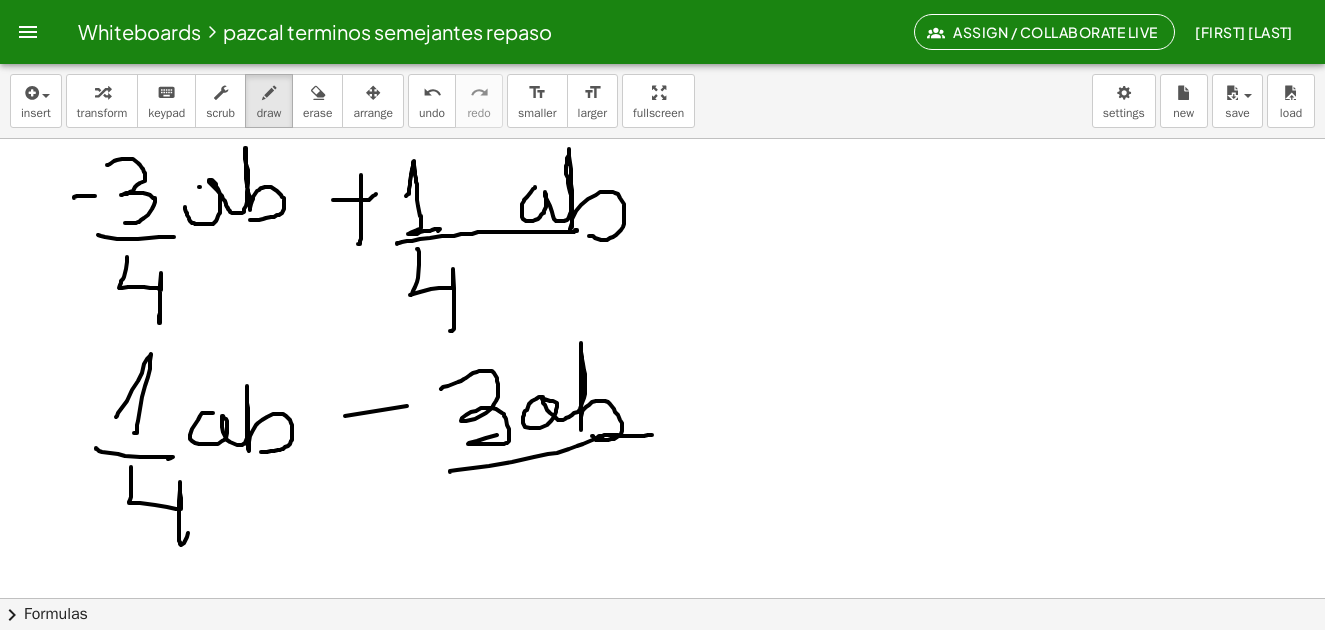 drag, startPoint x: 450, startPoint y: 472, endPoint x: 566, endPoint y: 501, distance: 119.57006 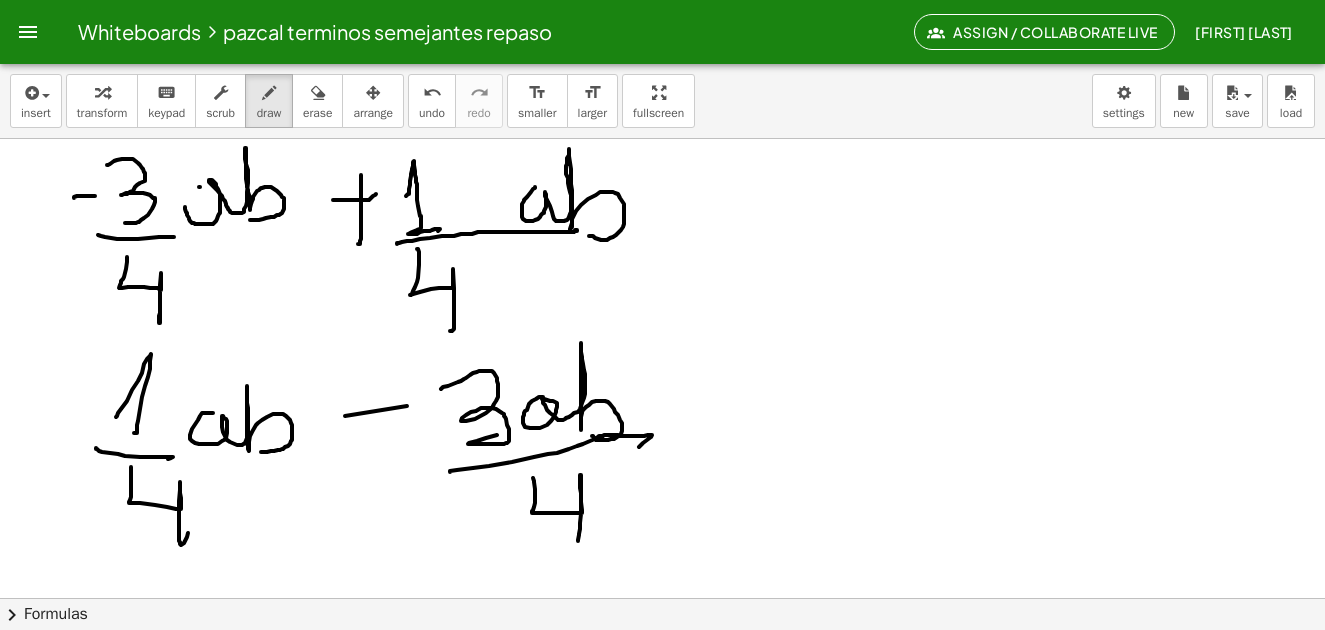 drag, startPoint x: 535, startPoint y: 495, endPoint x: 578, endPoint y: 544, distance: 65.192024 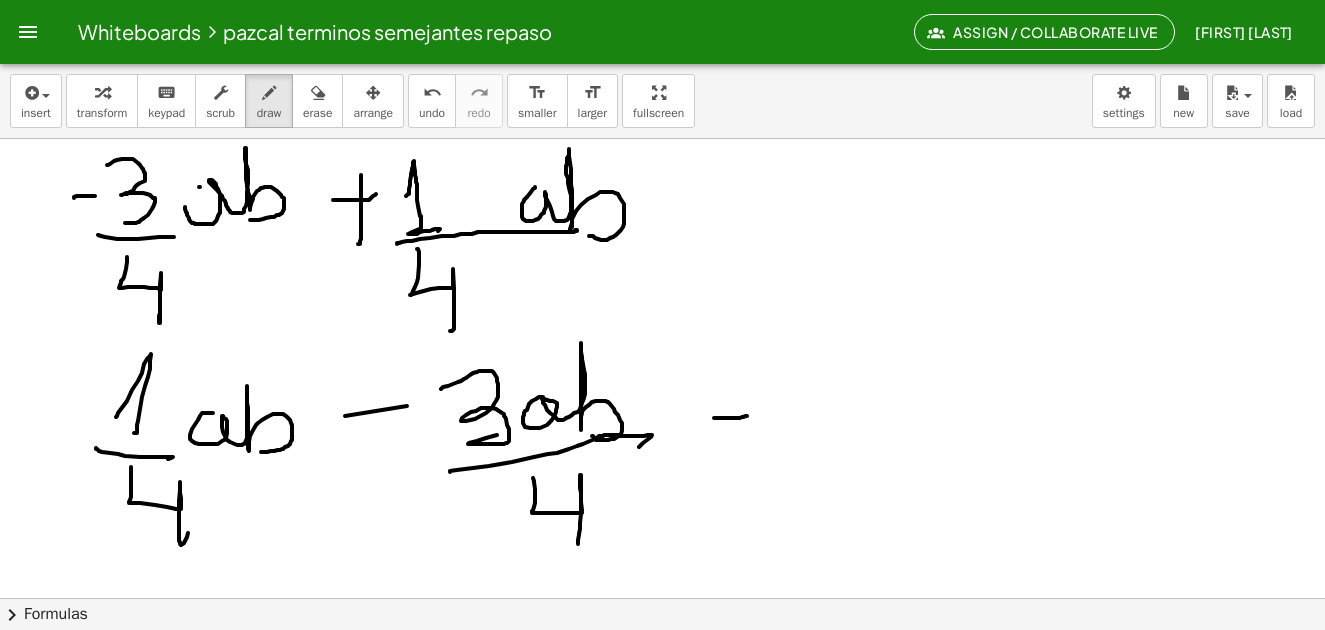 drag, startPoint x: 714, startPoint y: 418, endPoint x: 747, endPoint y: 416, distance: 33.06055 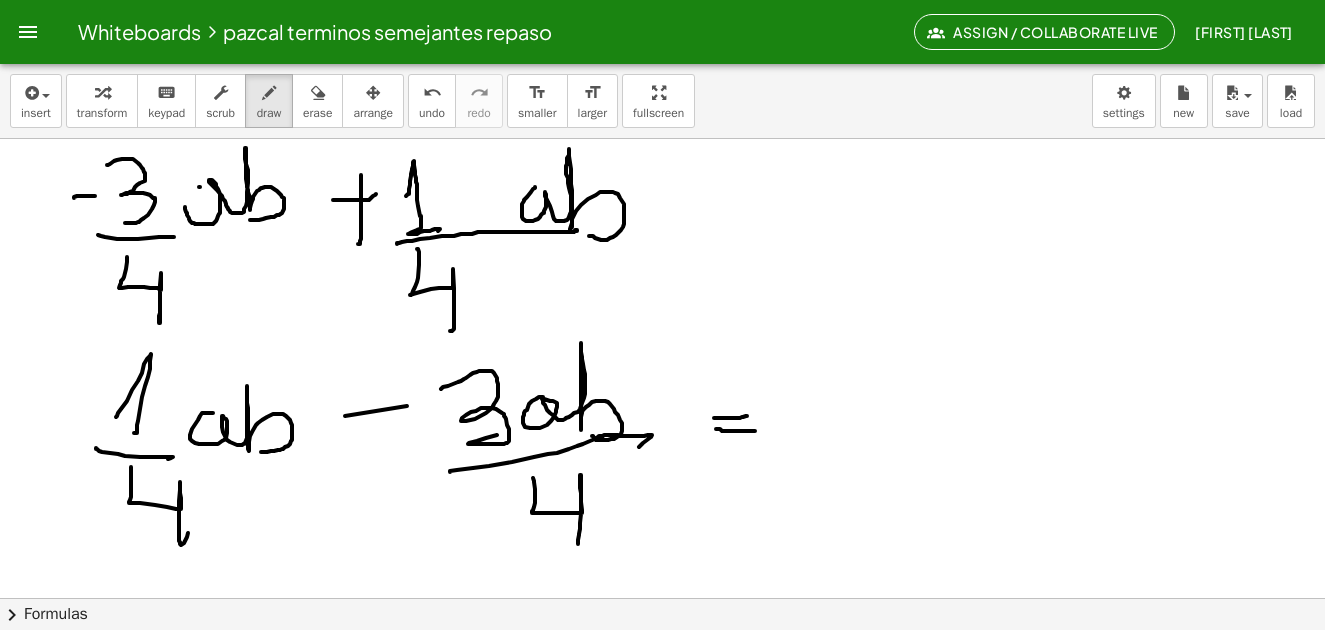 drag, startPoint x: 724, startPoint y: 431, endPoint x: 755, endPoint y: 431, distance: 31 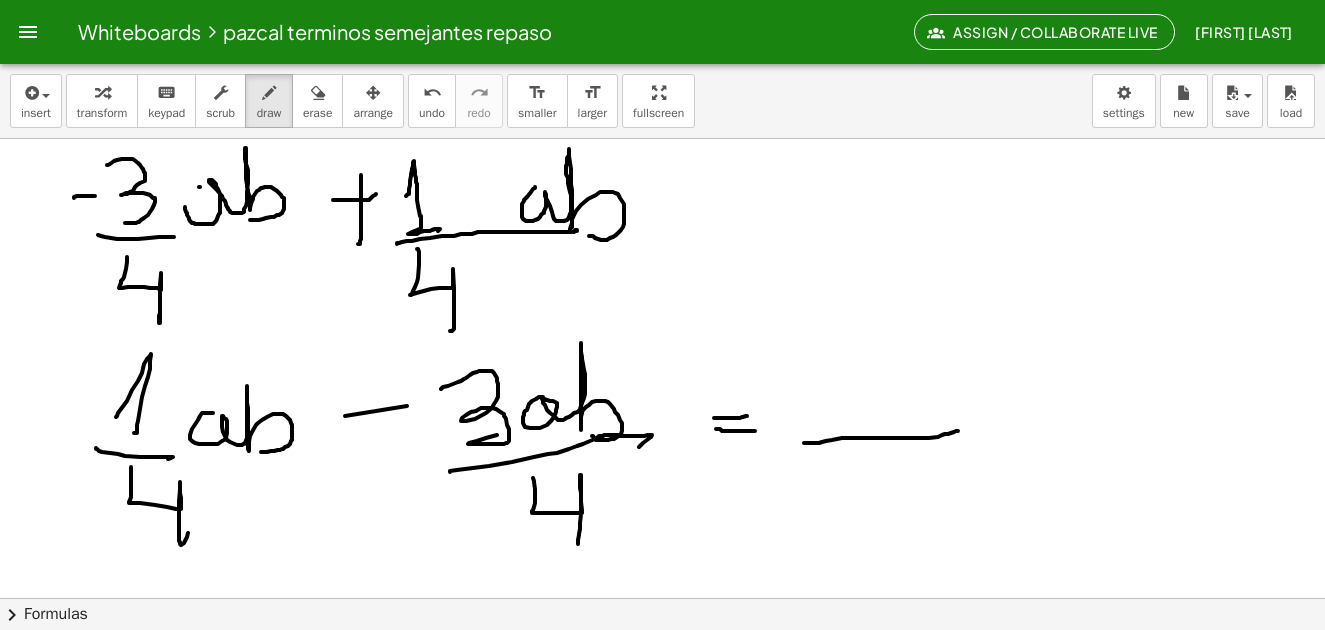 drag, startPoint x: 804, startPoint y: 443, endPoint x: 292, endPoint y: 481, distance: 513.4082 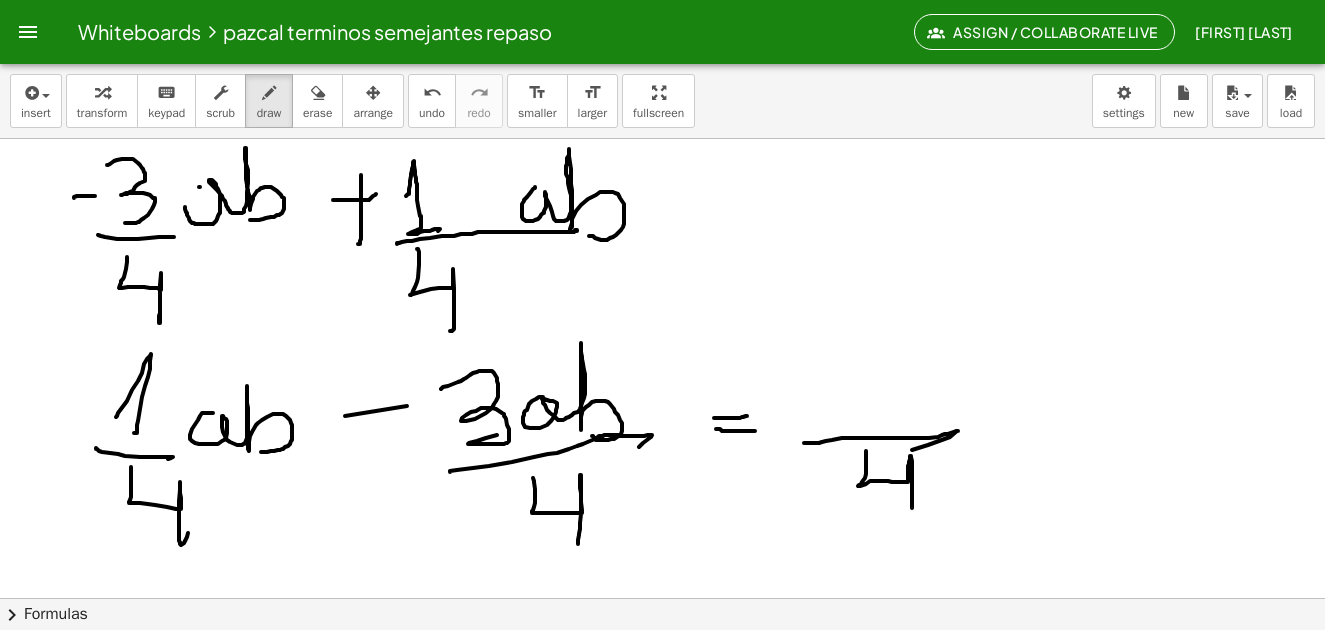 drag, startPoint x: 866, startPoint y: 451, endPoint x: 761, endPoint y: 478, distance: 108.41586 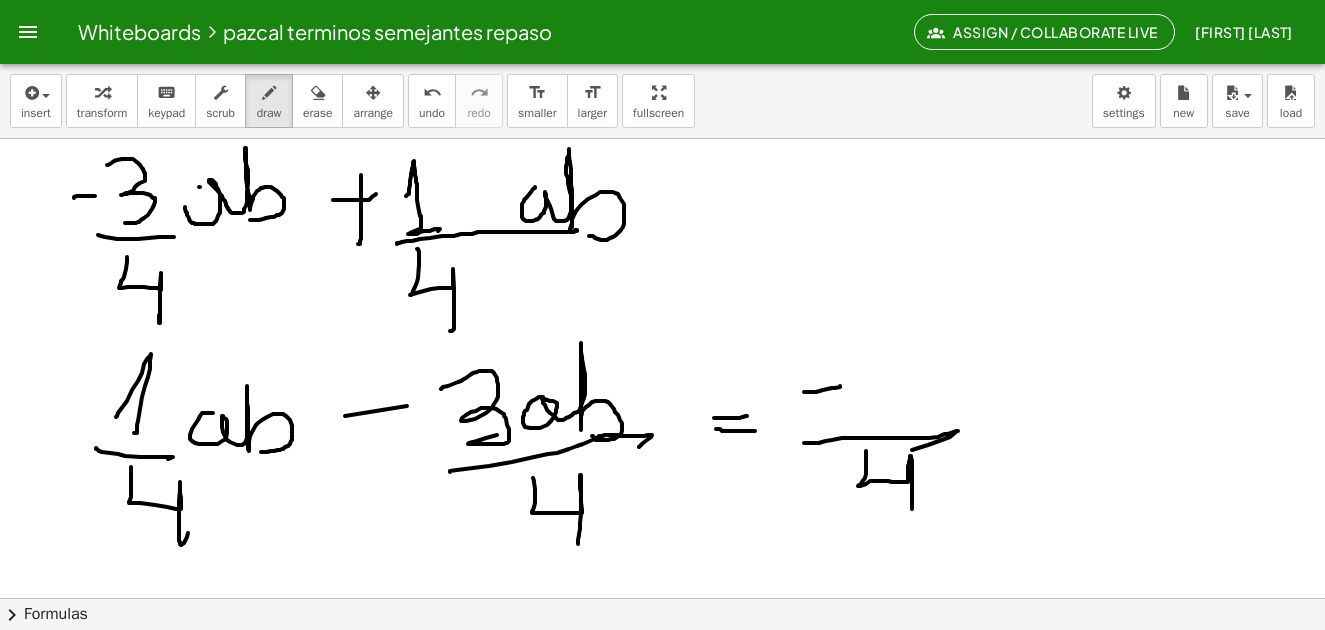 drag, startPoint x: 804, startPoint y: 392, endPoint x: 840, endPoint y: 386, distance: 36.496574 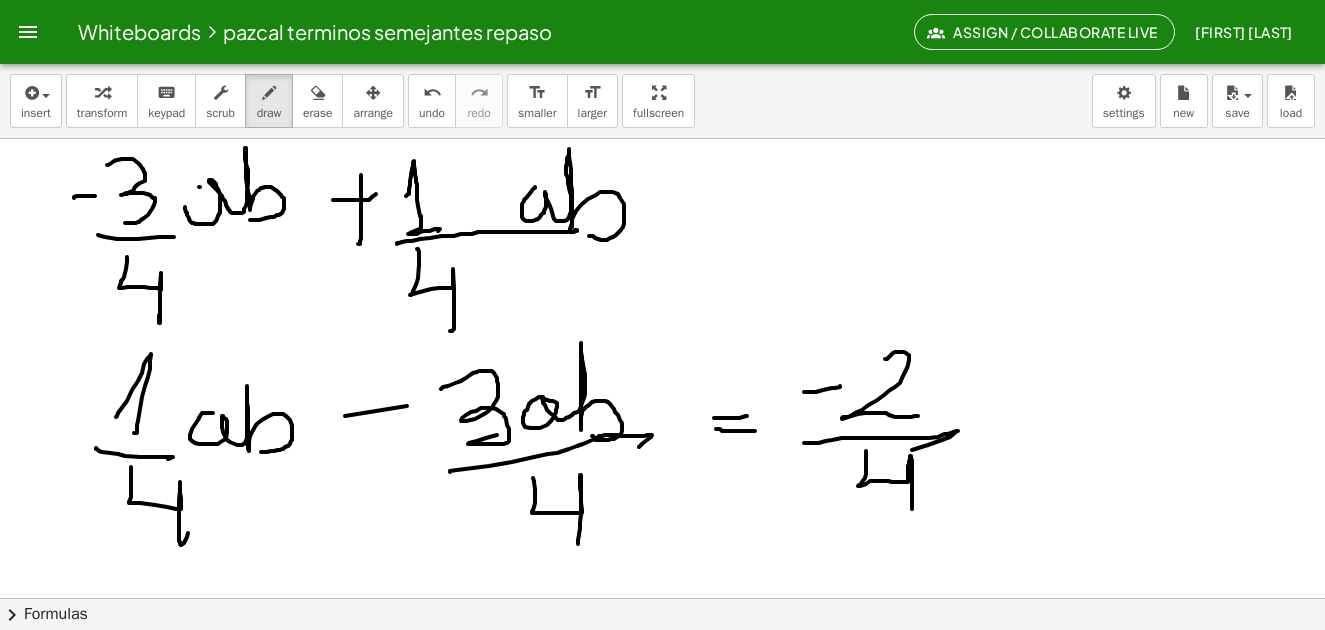 drag, startPoint x: 885, startPoint y: 359, endPoint x: 918, endPoint y: 416, distance: 65.863495 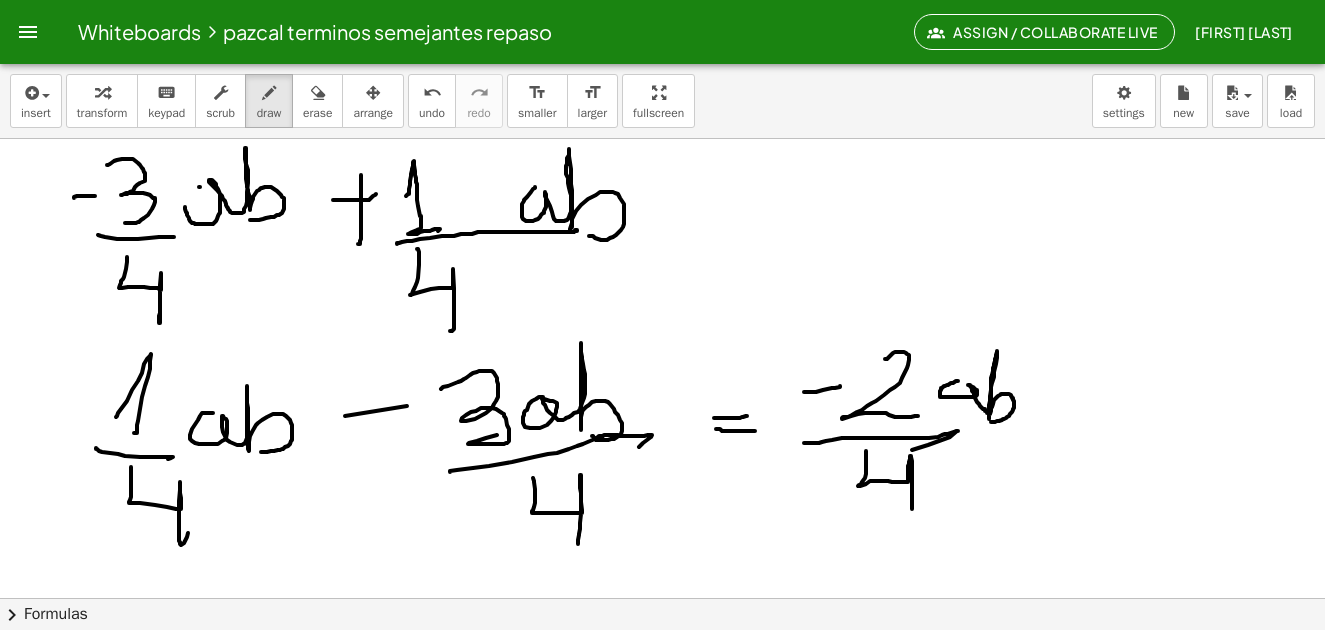 drag, startPoint x: 958, startPoint y: 381, endPoint x: 969, endPoint y: 436, distance: 56.089214 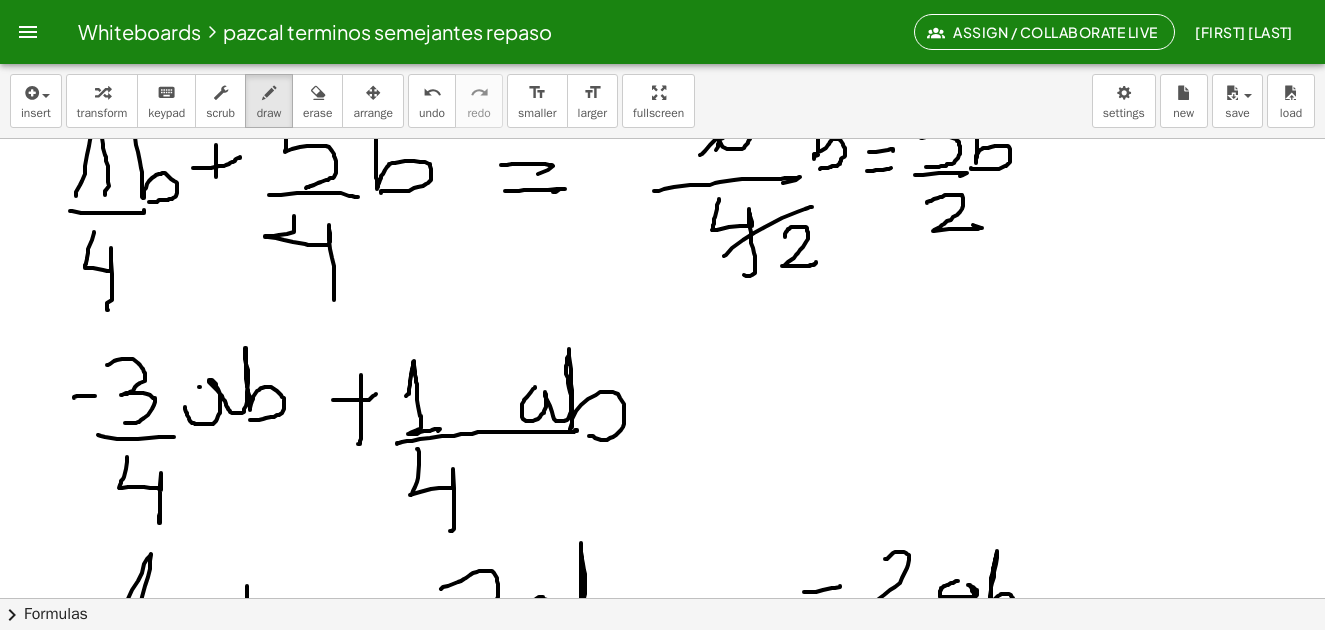 scroll, scrollTop: 5164, scrollLeft: 0, axis: vertical 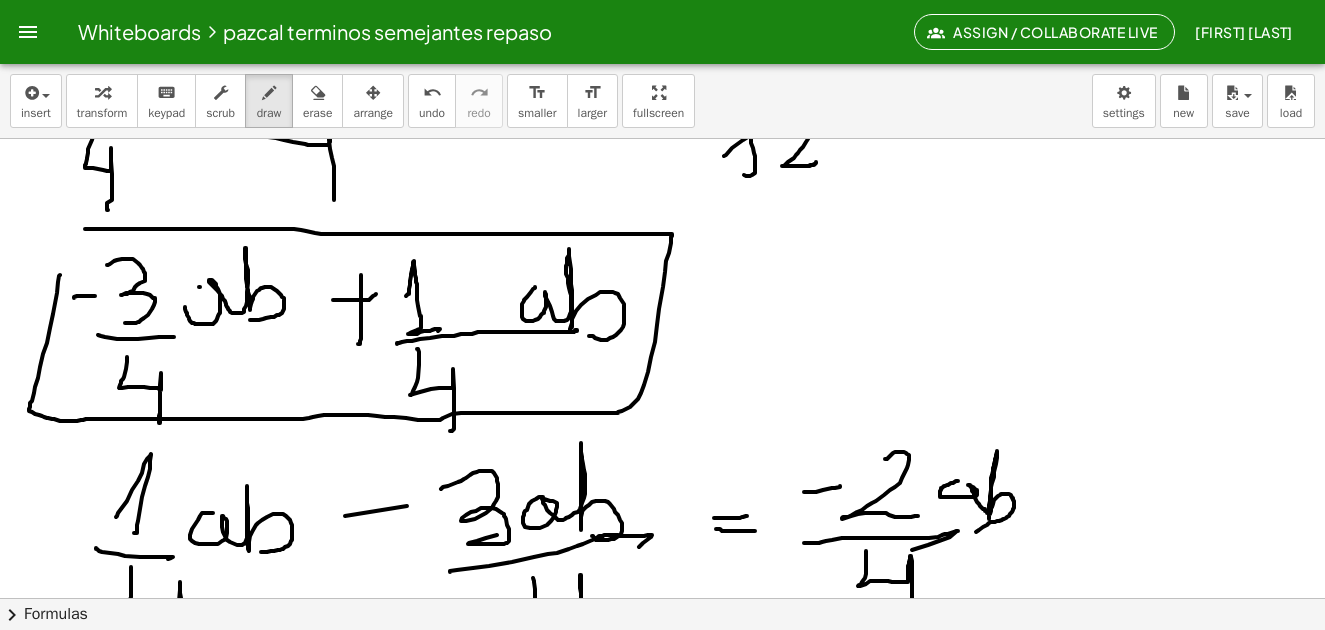 drag, startPoint x: 60, startPoint y: 275, endPoint x: 72, endPoint y: 229, distance: 47.539455 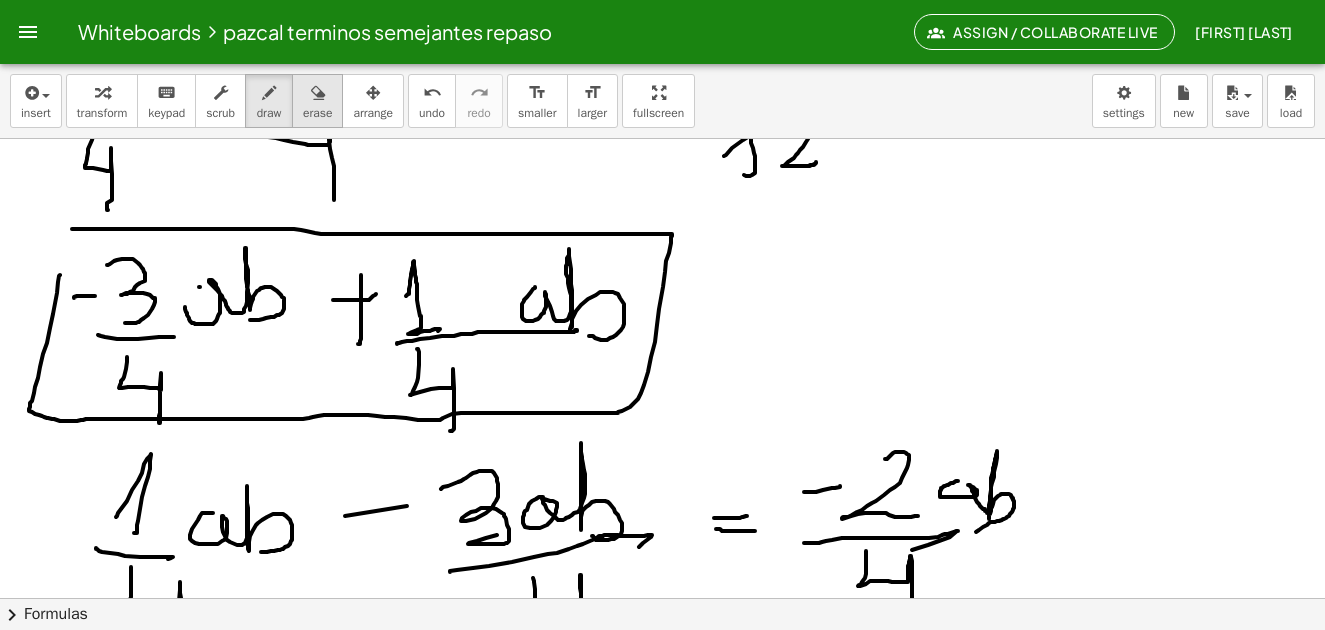 click at bounding box center (318, 93) 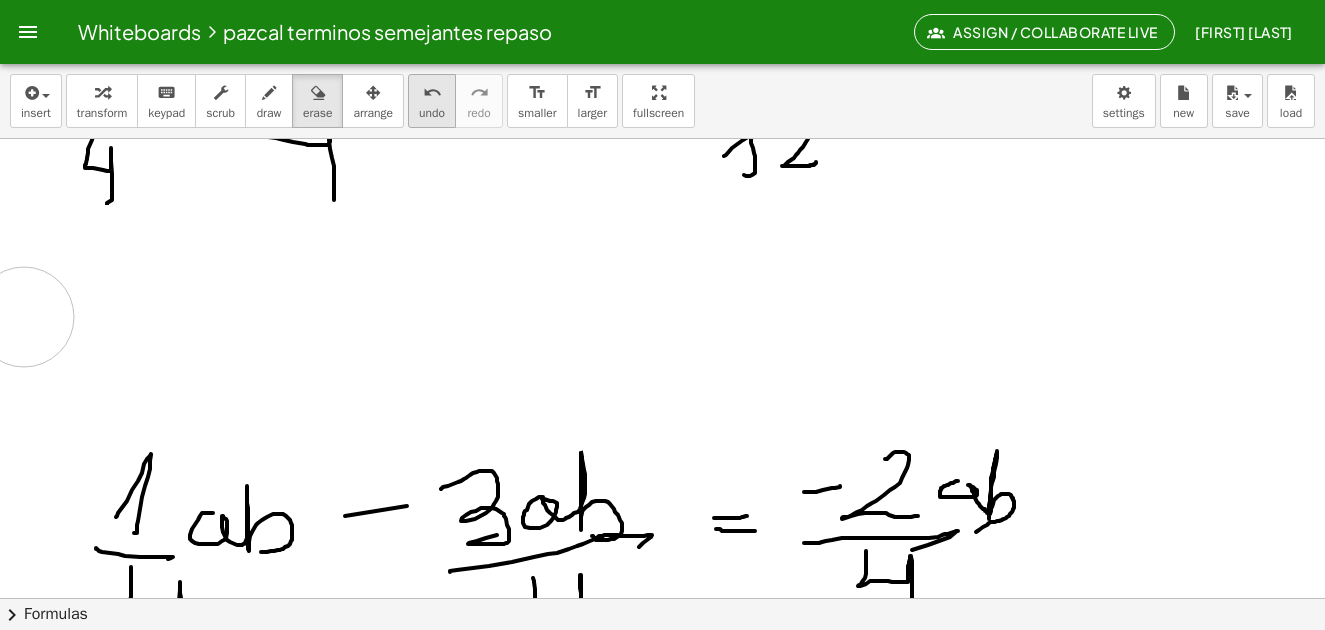 drag, startPoint x: 86, startPoint y: 255, endPoint x: 433, endPoint y: 107, distance: 377.24396 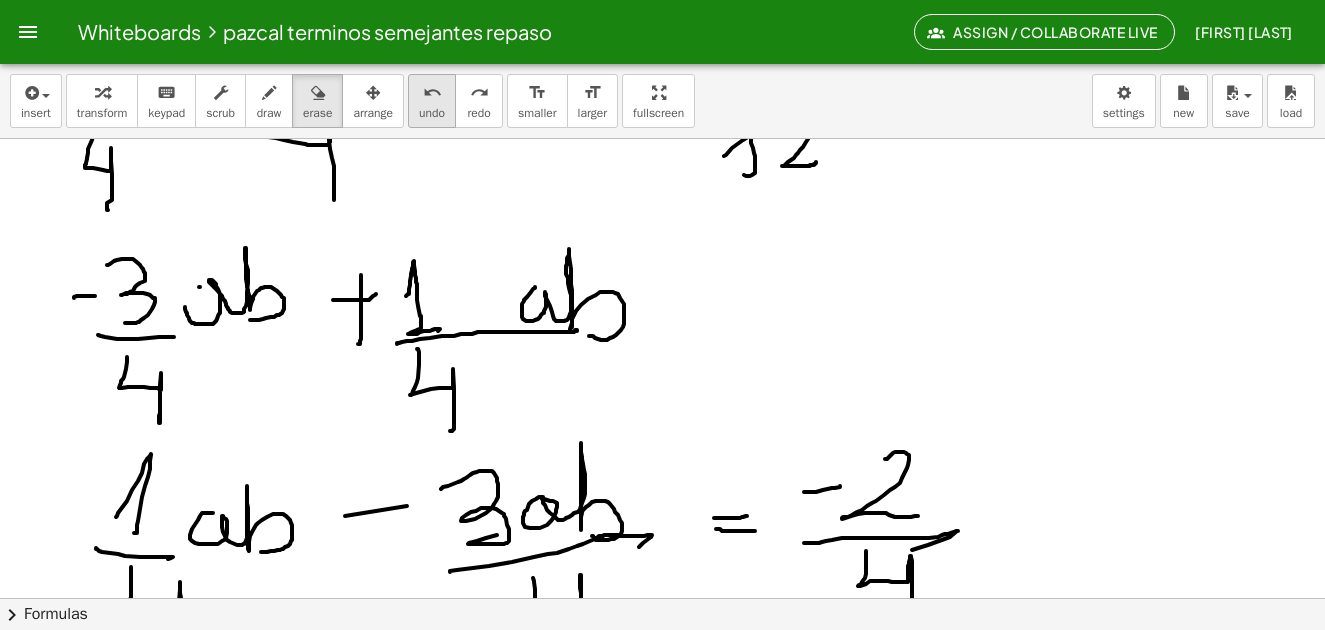 click on "undo" at bounding box center [432, 113] 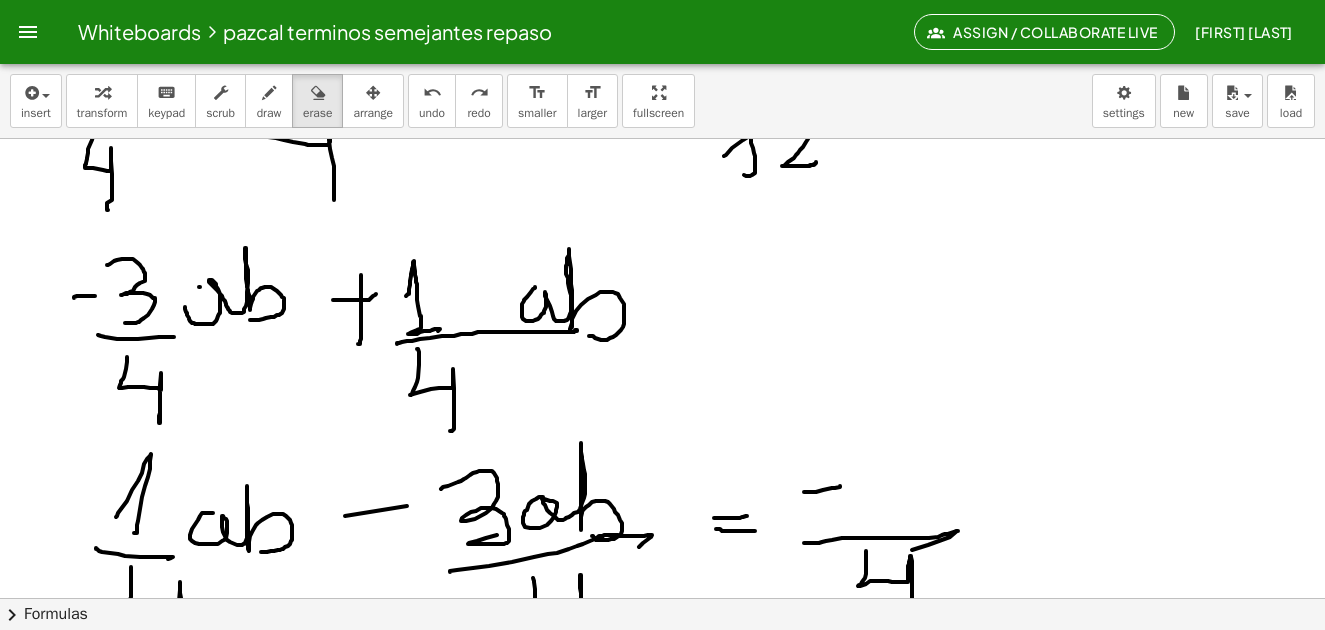 scroll, scrollTop: 5264, scrollLeft: 0, axis: vertical 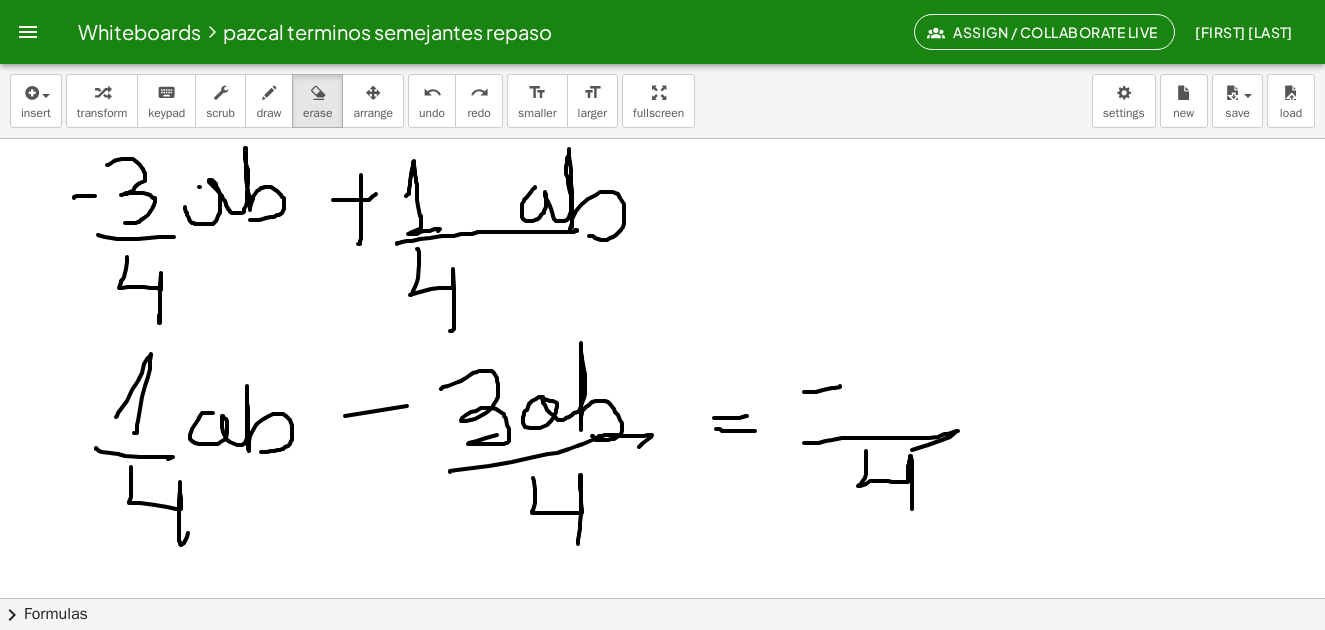 drag, startPoint x: 261, startPoint y: 108, endPoint x: 614, endPoint y: 183, distance: 360.8795 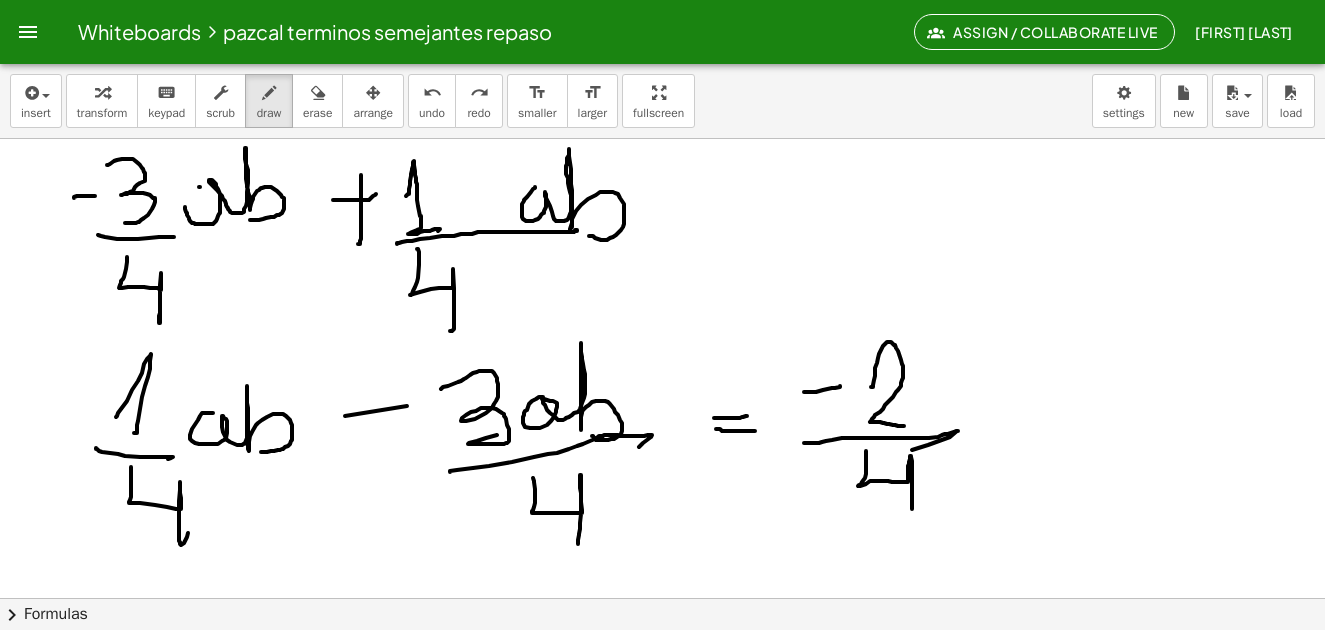 drag, startPoint x: 873, startPoint y: 387, endPoint x: 943, endPoint y: 419, distance: 76.96753 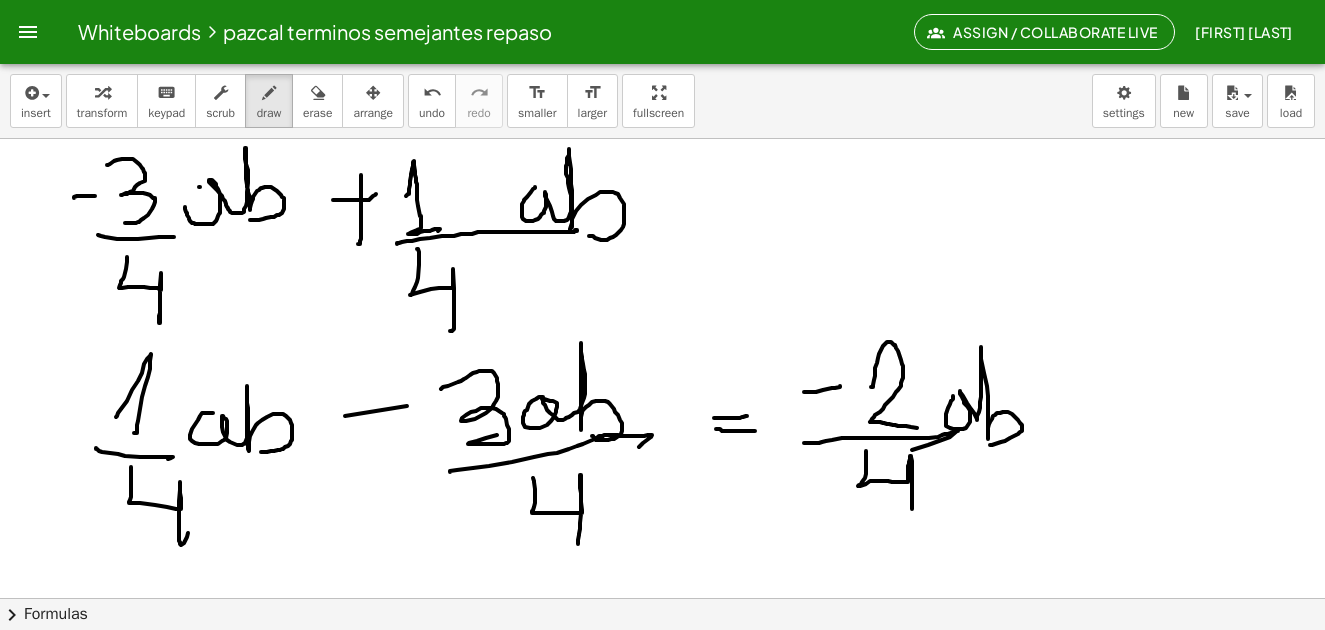 drag, startPoint x: 953, startPoint y: 396, endPoint x: 983, endPoint y: 440, distance: 53.25411 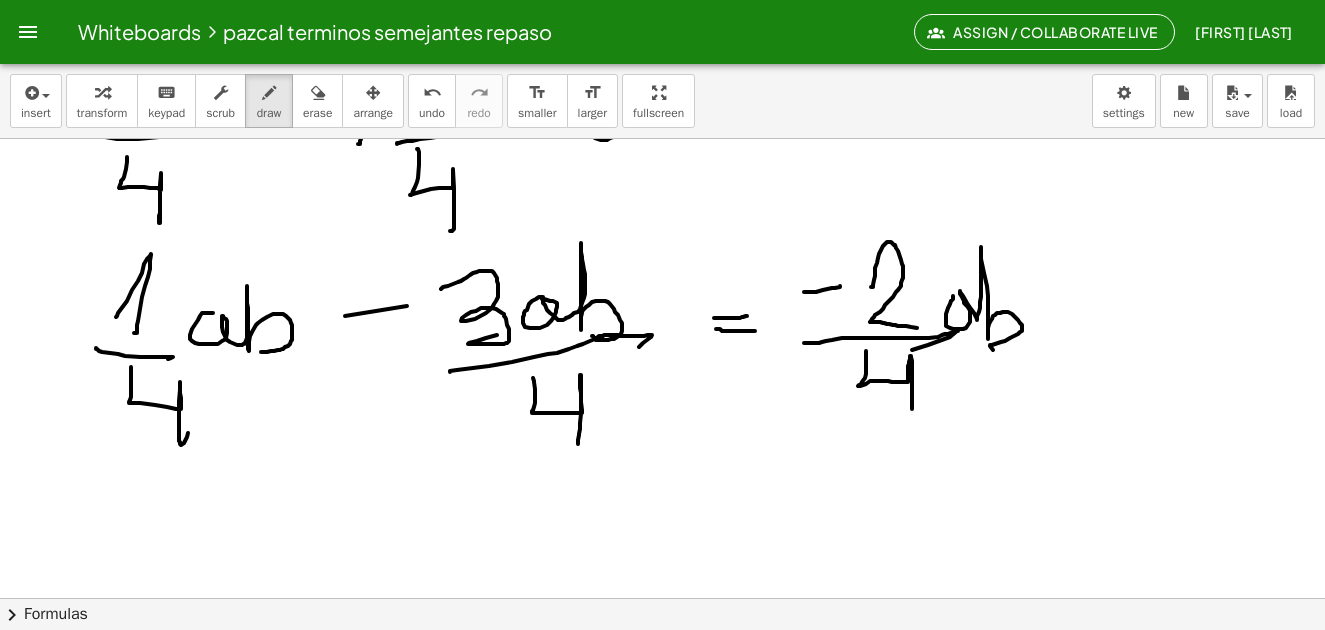 scroll, scrollTop: 5464, scrollLeft: 0, axis: vertical 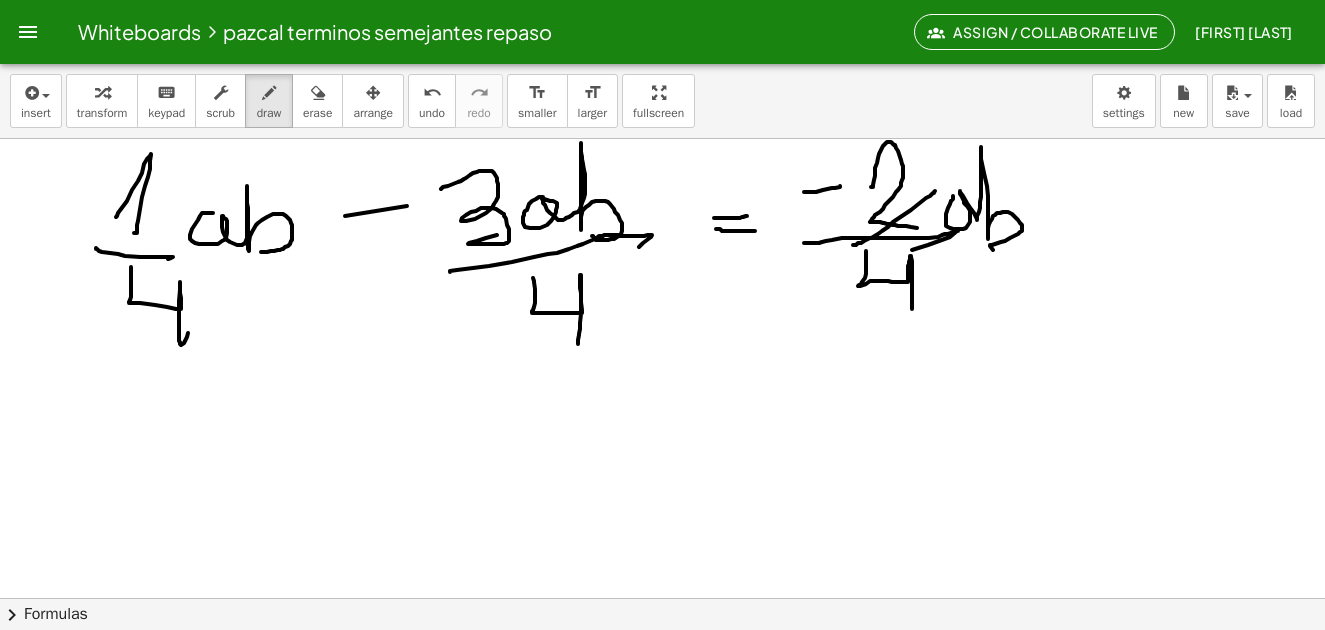 drag, startPoint x: 854, startPoint y: 245, endPoint x: 904, endPoint y: 267, distance: 54.626 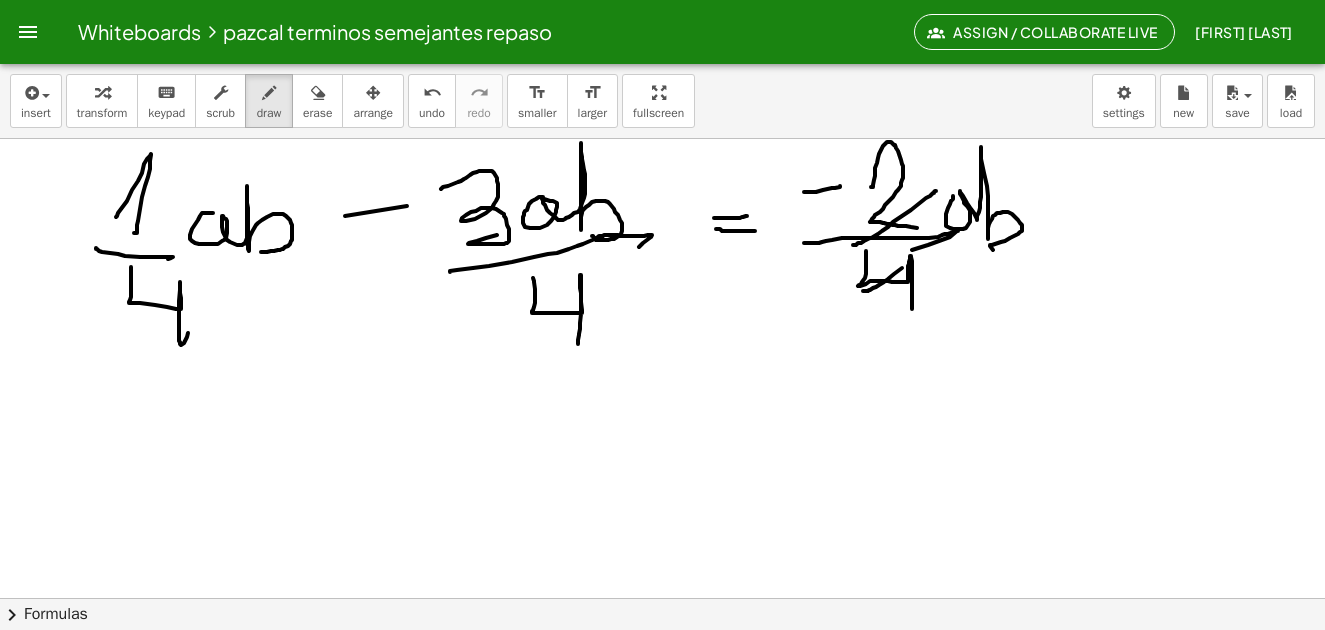 drag, startPoint x: 879, startPoint y: 285, endPoint x: 922, endPoint y: 243, distance: 60.108234 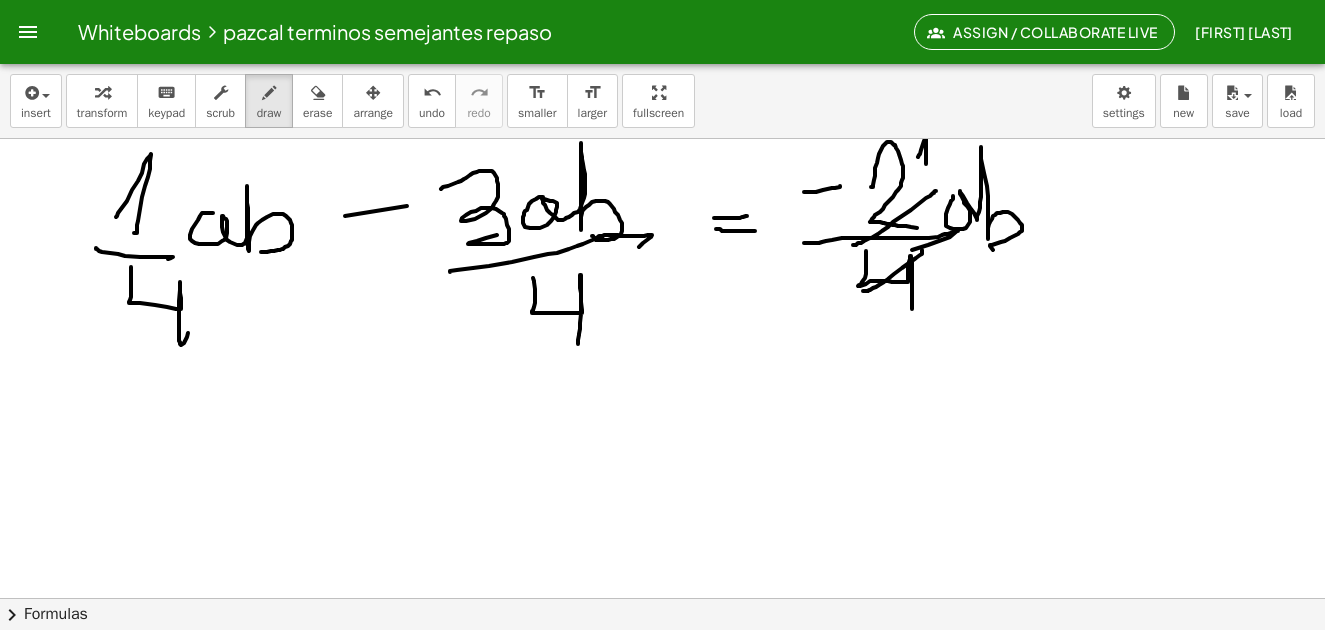 drag, startPoint x: 918, startPoint y: 157, endPoint x: 922, endPoint y: 240, distance: 83.09633 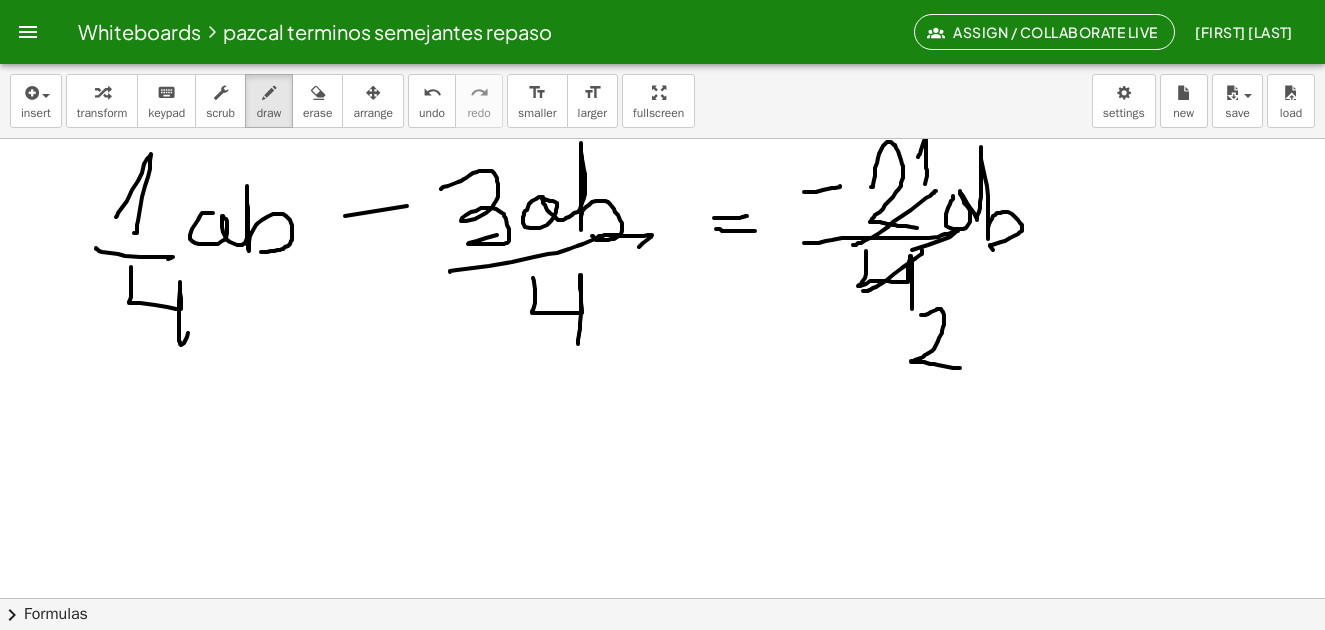 drag, startPoint x: 922, startPoint y: 315, endPoint x: 922, endPoint y: 394, distance: 79 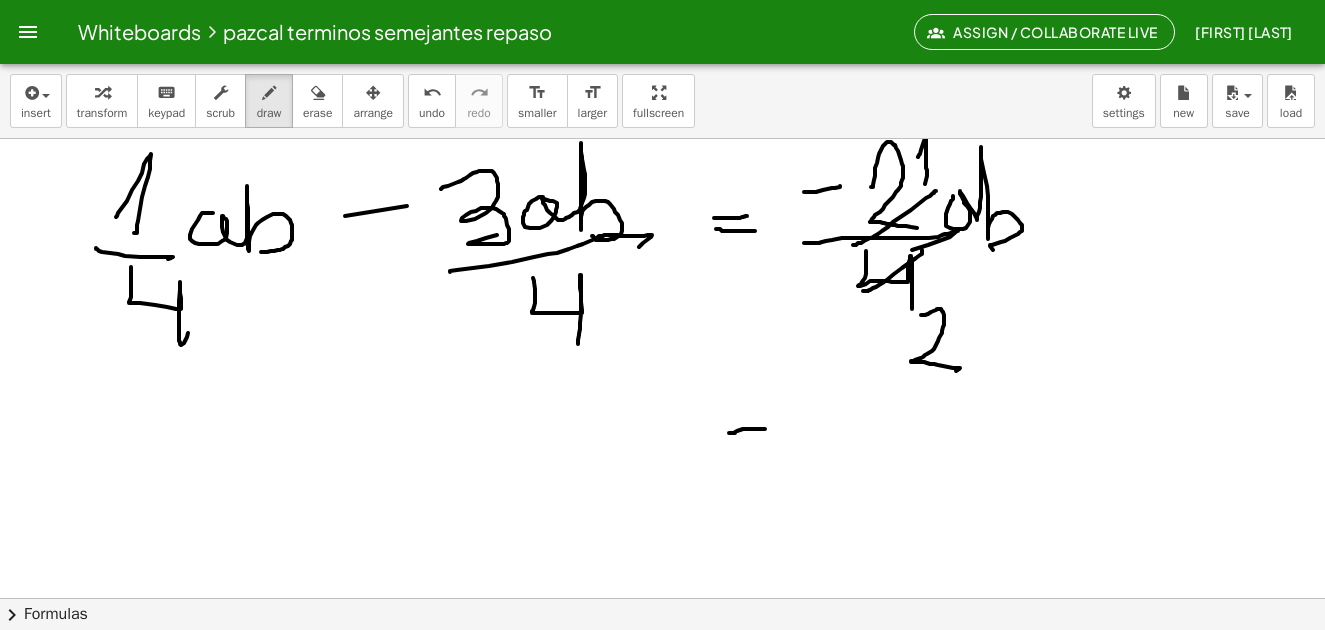 drag, startPoint x: 733, startPoint y: 433, endPoint x: 765, endPoint y: 429, distance: 32.24903 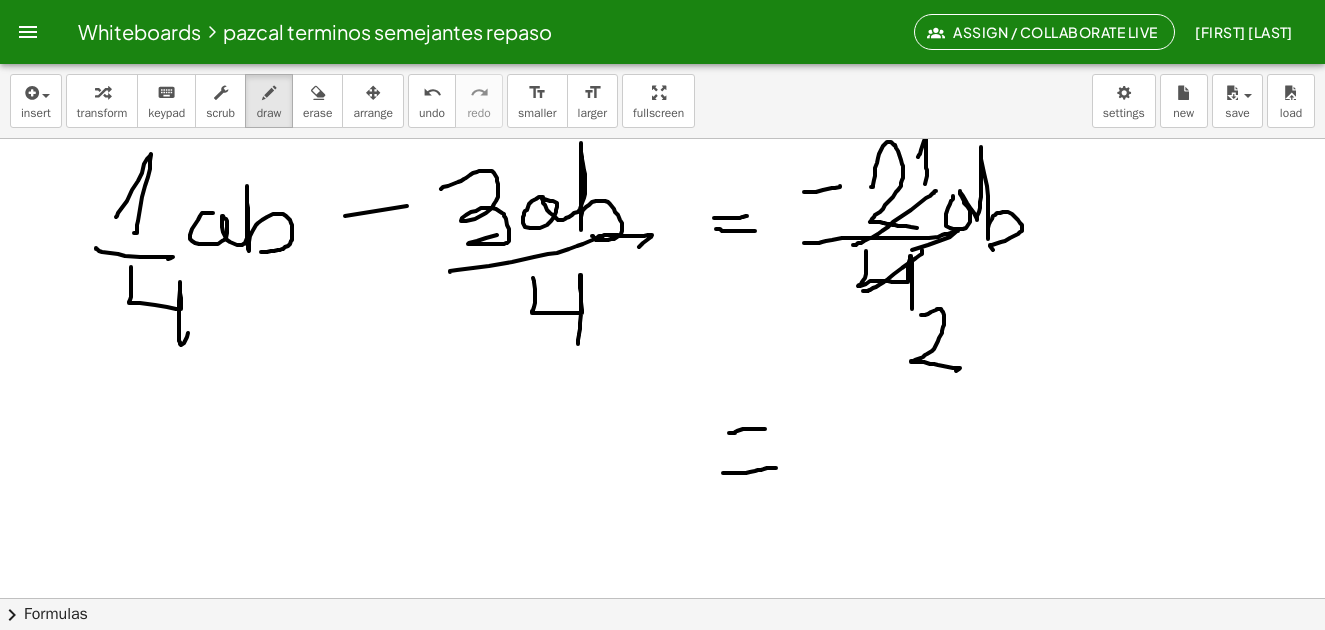 drag, startPoint x: 723, startPoint y: 473, endPoint x: 820, endPoint y: 463, distance: 97.5141 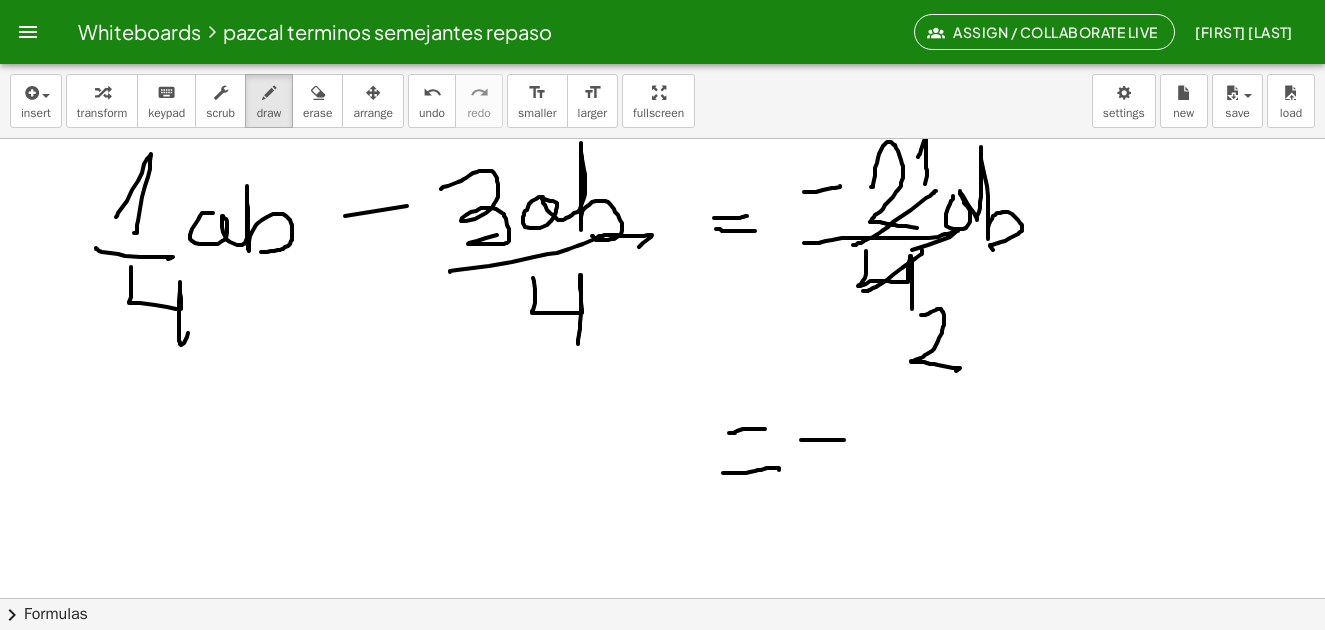 drag, startPoint x: 801, startPoint y: 440, endPoint x: 844, endPoint y: 440, distance: 43 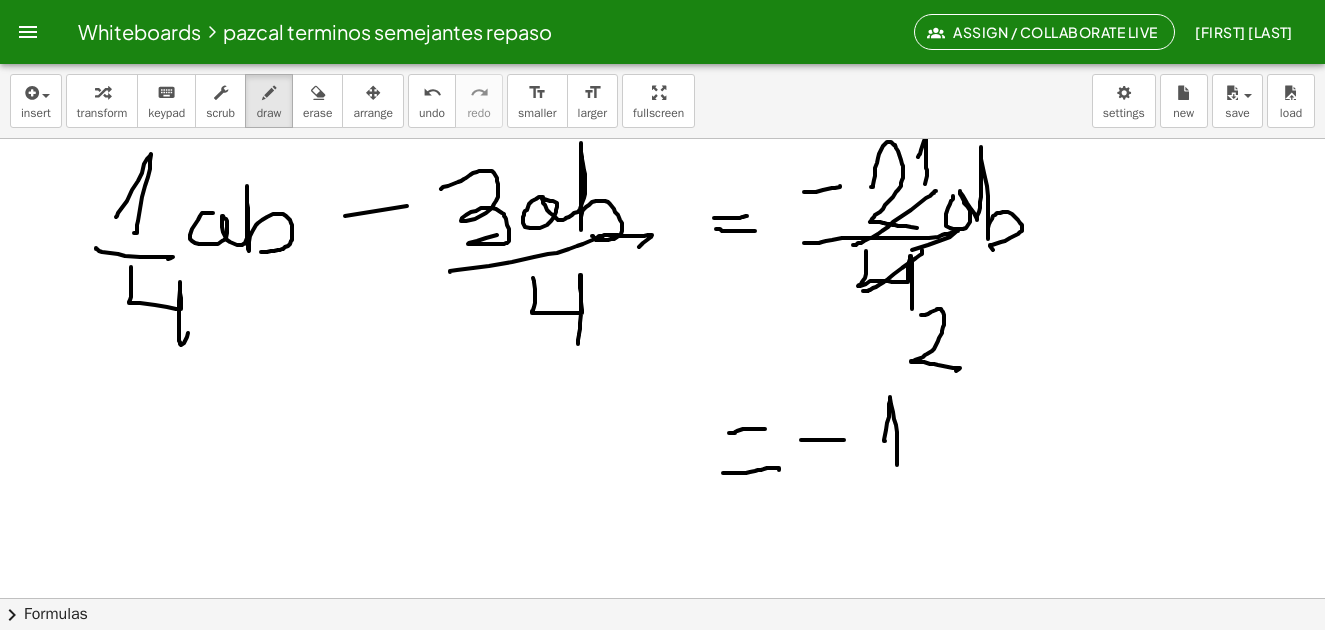 drag, startPoint x: 885, startPoint y: 441, endPoint x: 887, endPoint y: 467, distance: 26.076809 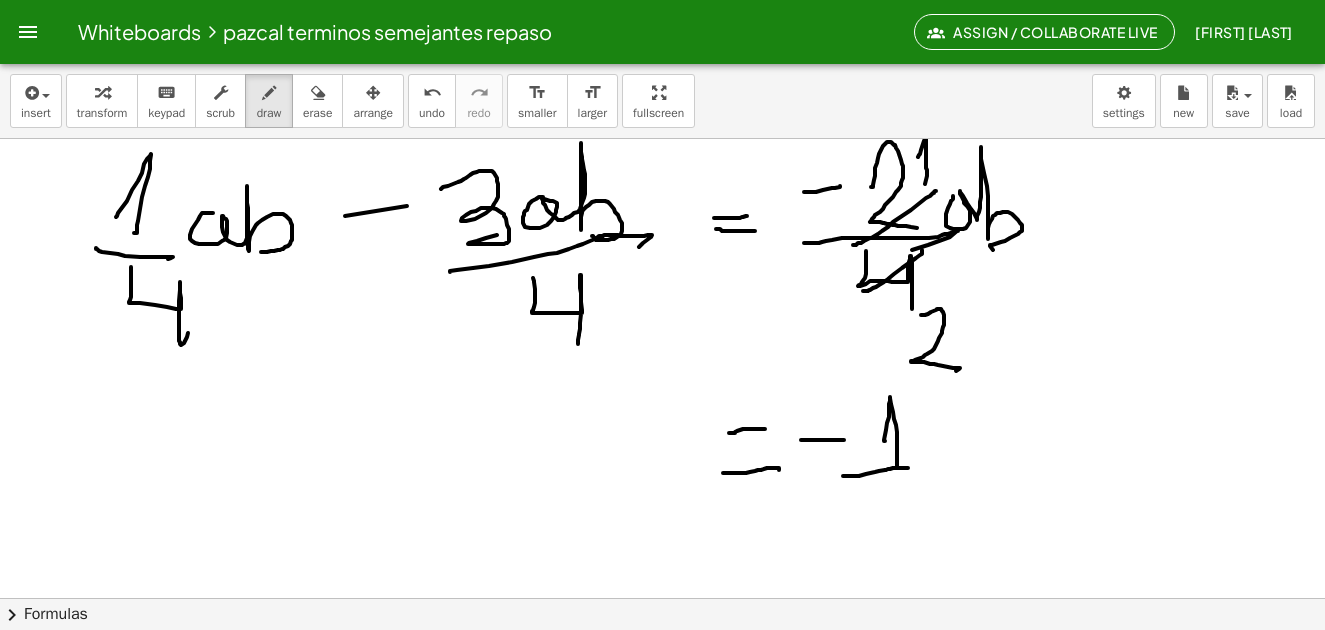 drag, startPoint x: 843, startPoint y: 476, endPoint x: 918, endPoint y: 483, distance: 75.32596 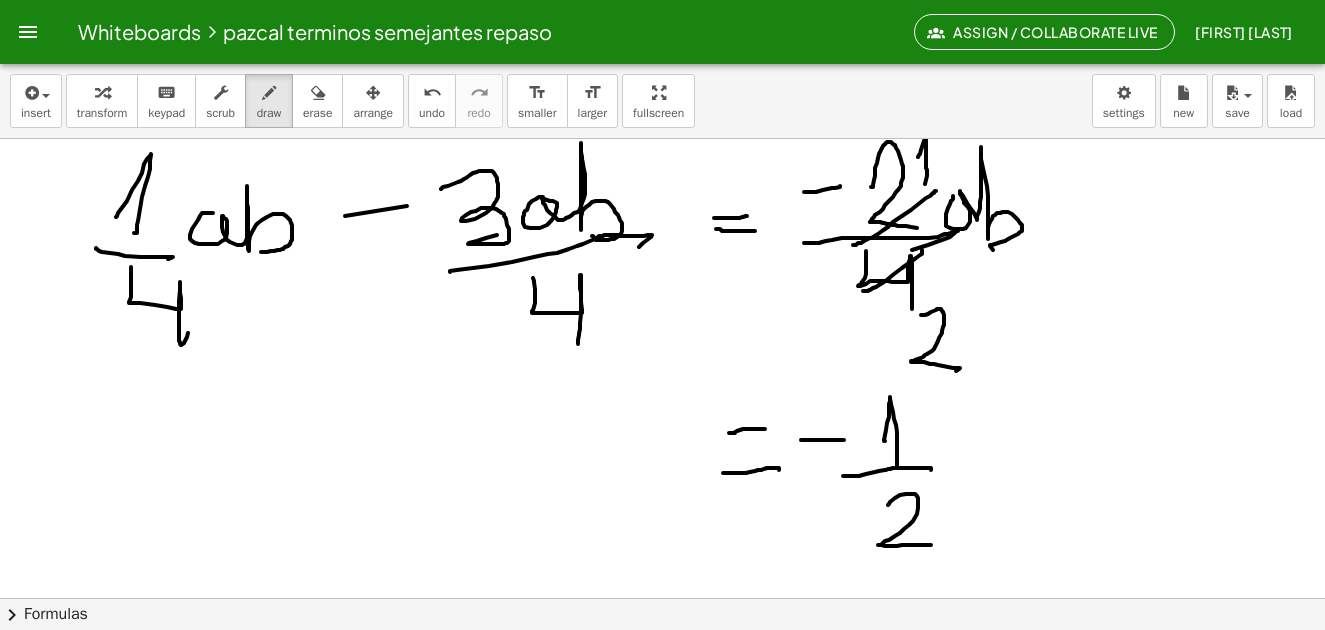 drag, startPoint x: 888, startPoint y: 505, endPoint x: 927, endPoint y: 514, distance: 40.024994 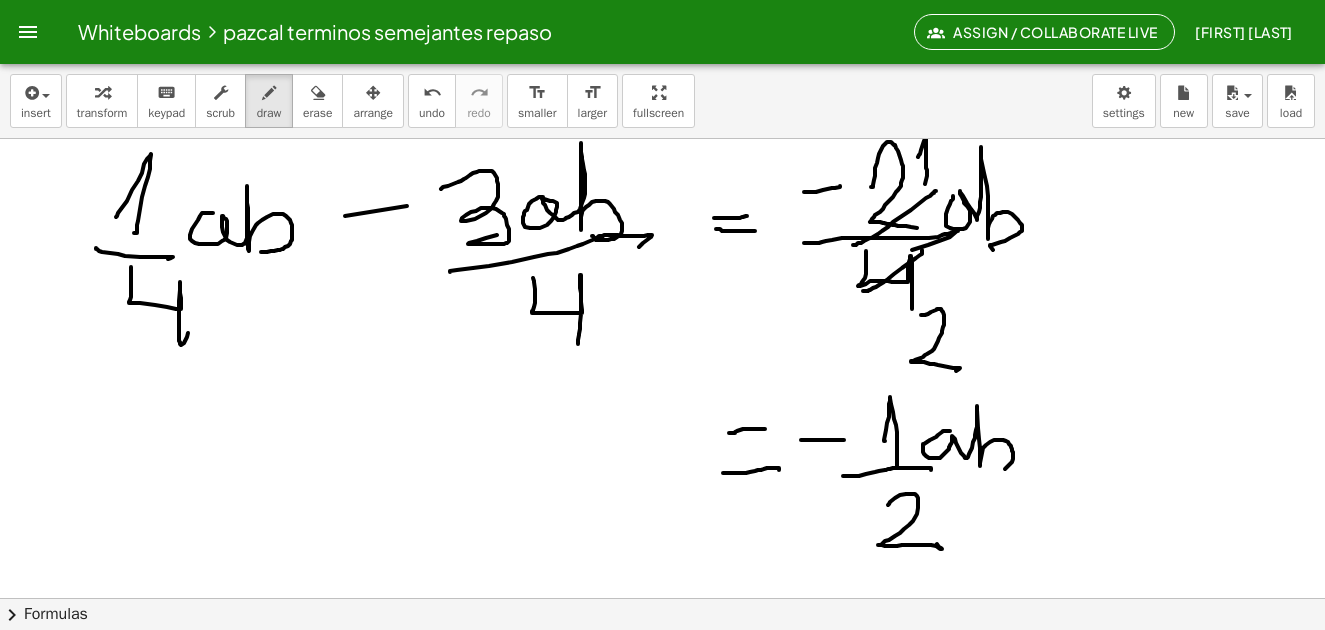 drag, startPoint x: 938, startPoint y: 435, endPoint x: 935, endPoint y: 482, distance: 47.095646 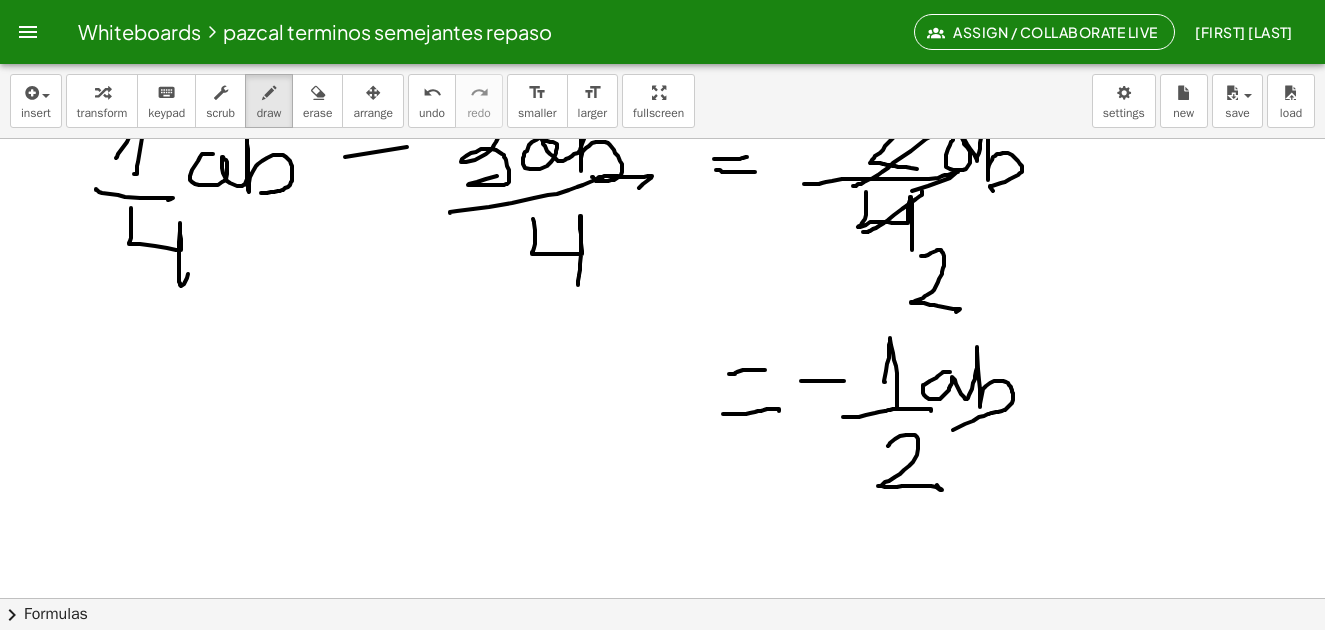 scroll, scrollTop: 5623, scrollLeft: 0, axis: vertical 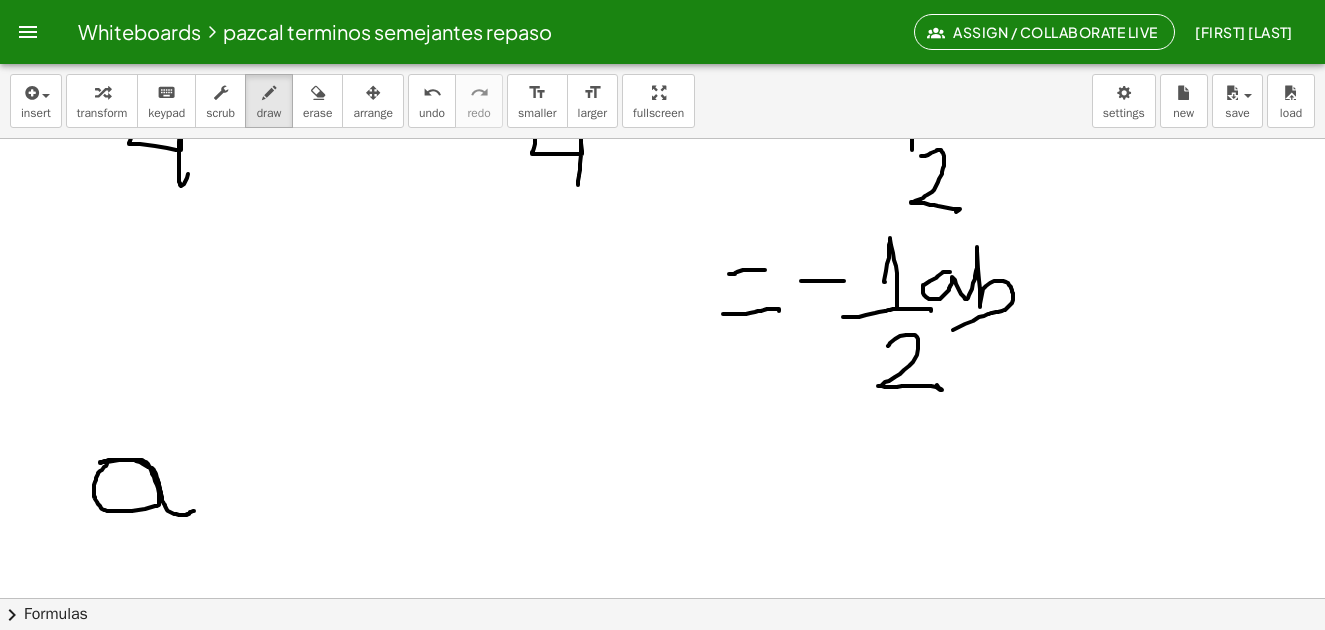 drag, startPoint x: 107, startPoint y: 464, endPoint x: 248, endPoint y: 530, distance: 155.68237 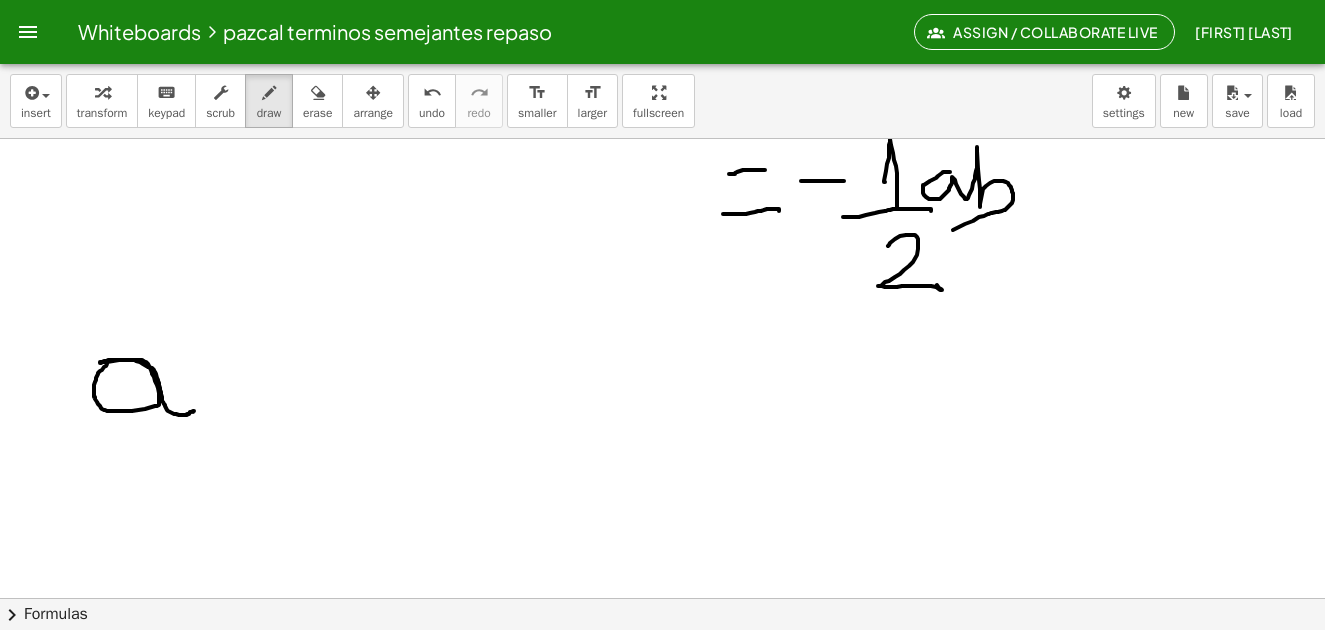scroll, scrollTop: 5823, scrollLeft: 0, axis: vertical 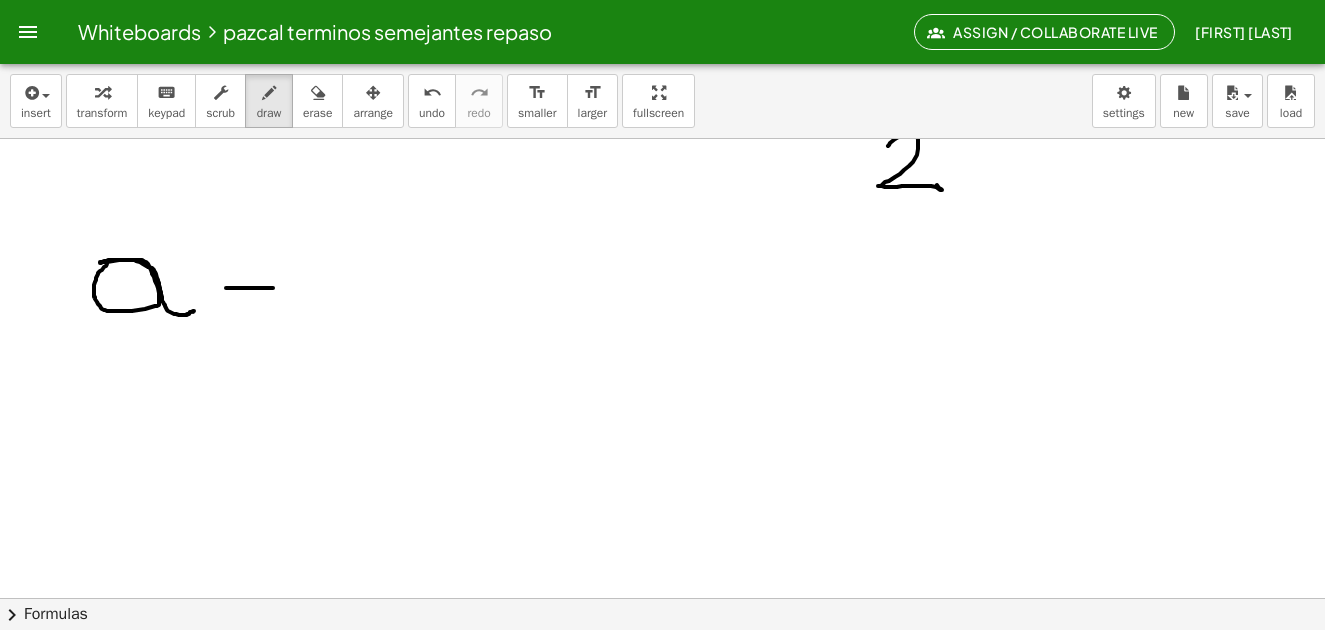 drag, startPoint x: 226, startPoint y: 288, endPoint x: 264, endPoint y: 268, distance: 42.941822 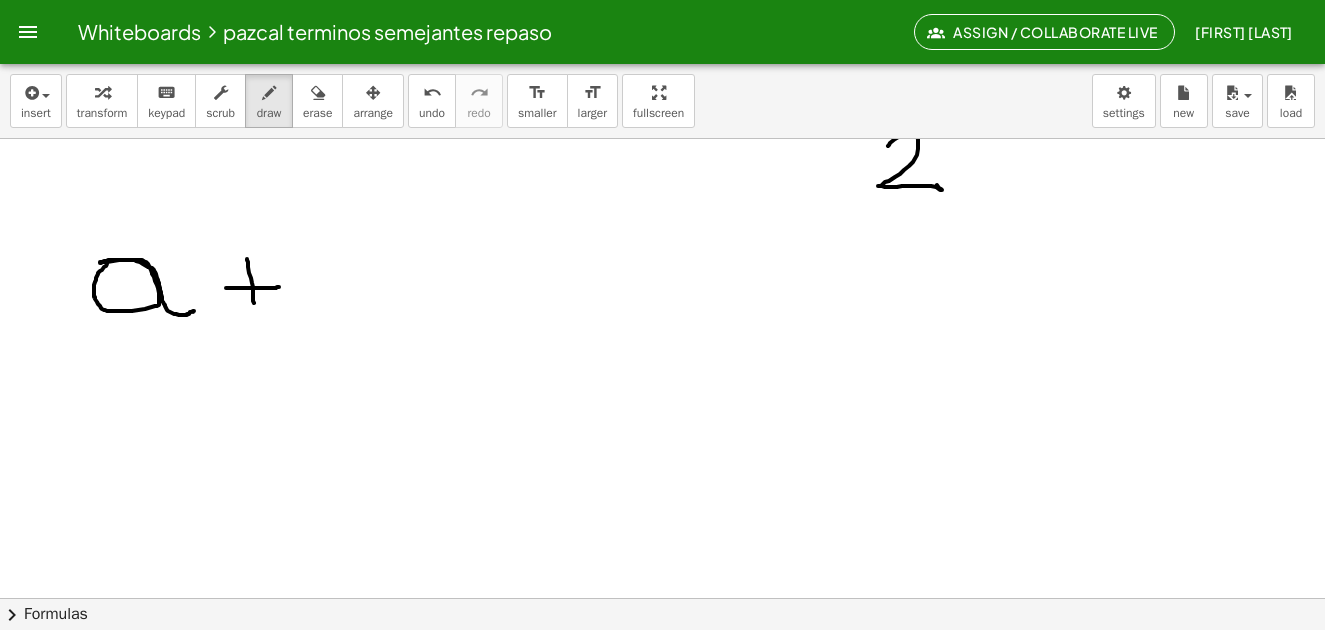 drag, startPoint x: 253, startPoint y: 293, endPoint x: 274, endPoint y: 302, distance: 22.847319 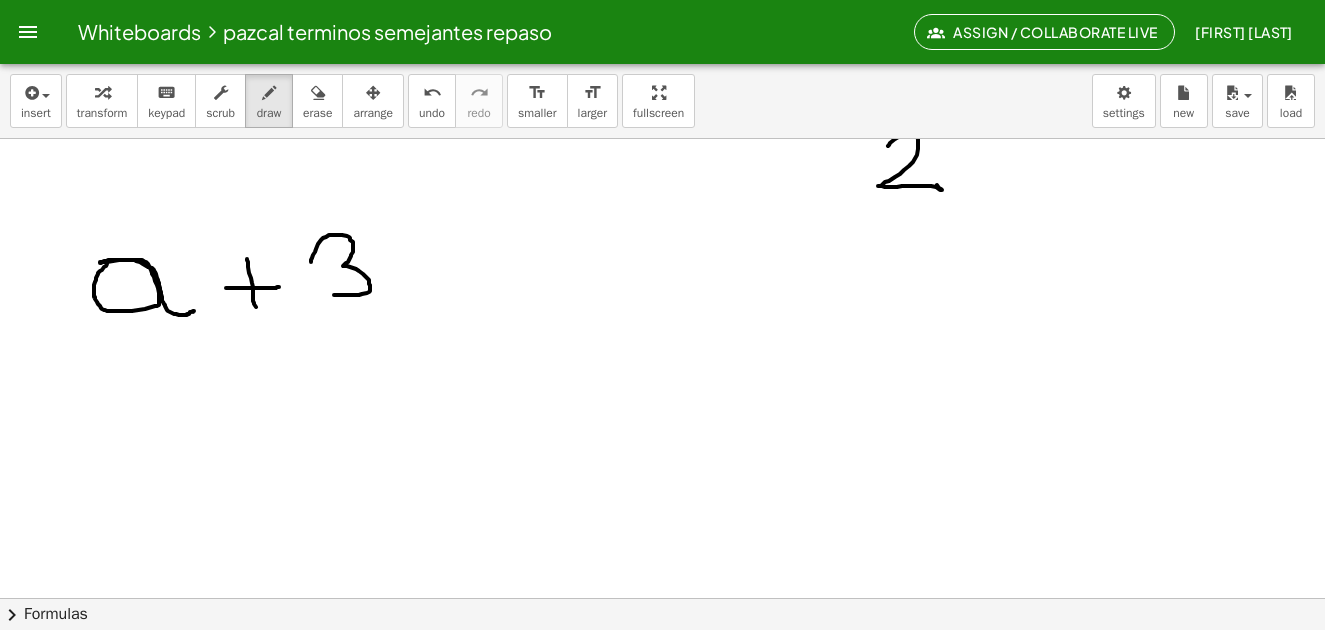 drag, startPoint x: 321, startPoint y: 240, endPoint x: 334, endPoint y: 316, distance: 77.10383 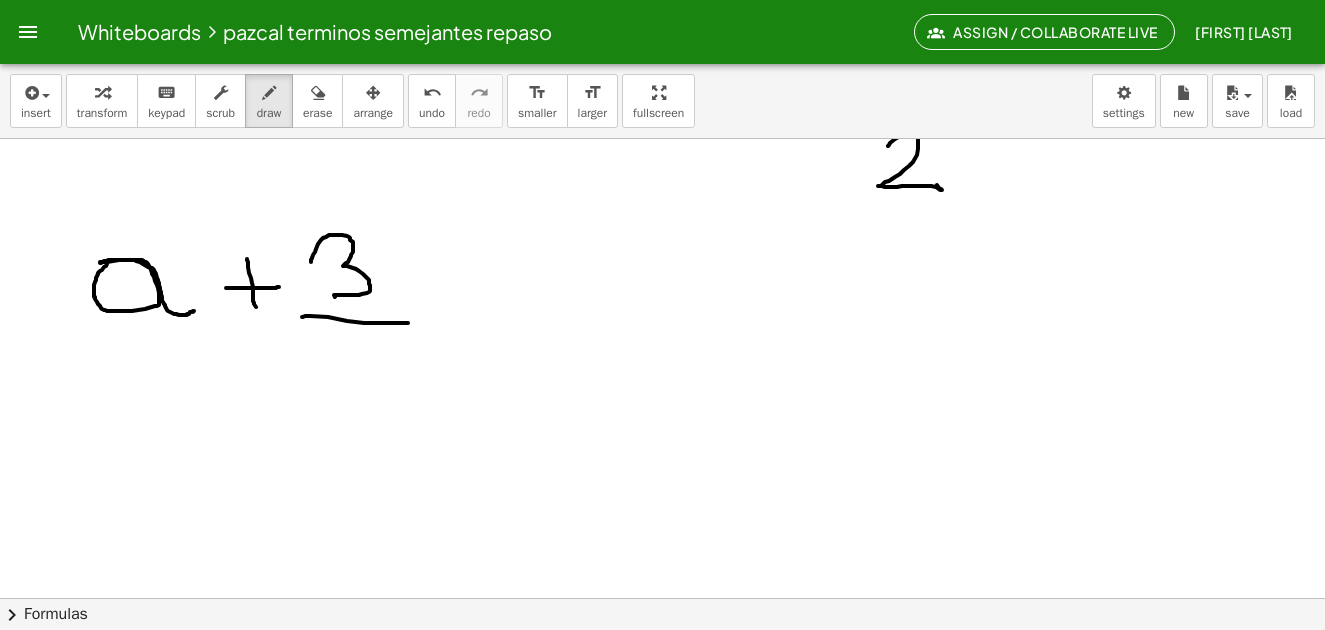 drag, startPoint x: 302, startPoint y: 317, endPoint x: 408, endPoint y: 323, distance: 106.16968 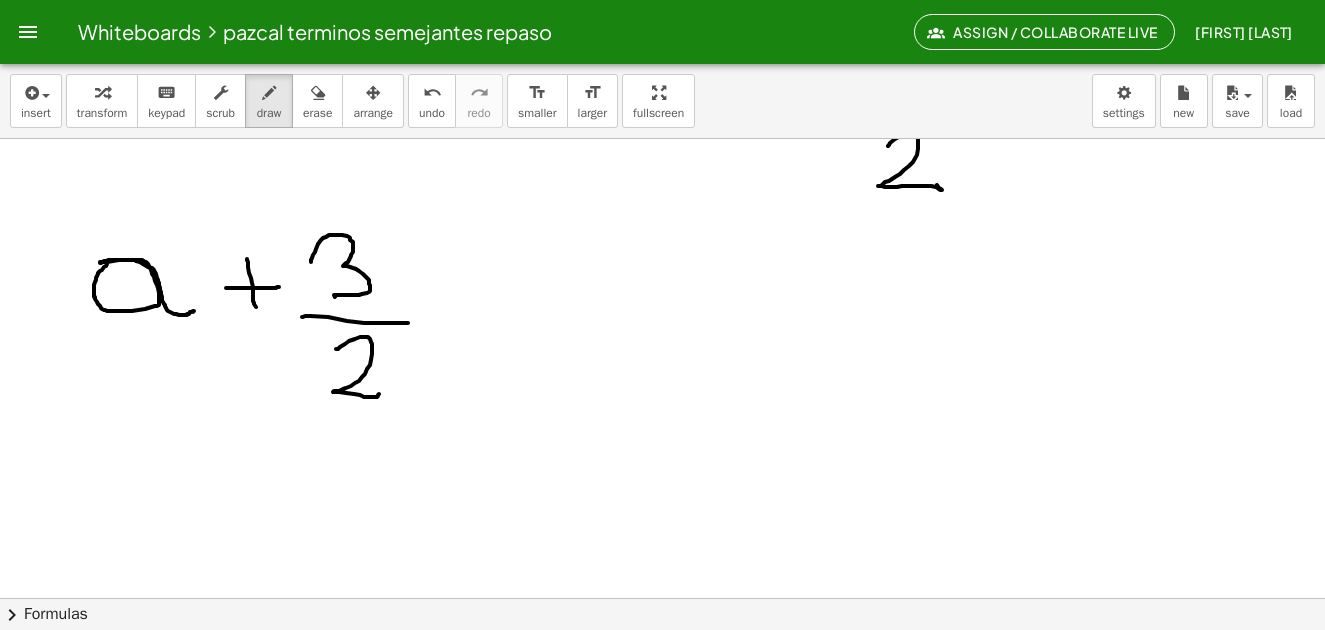 drag, startPoint x: 338, startPoint y: 349, endPoint x: 409, endPoint y: 375, distance: 75.61085 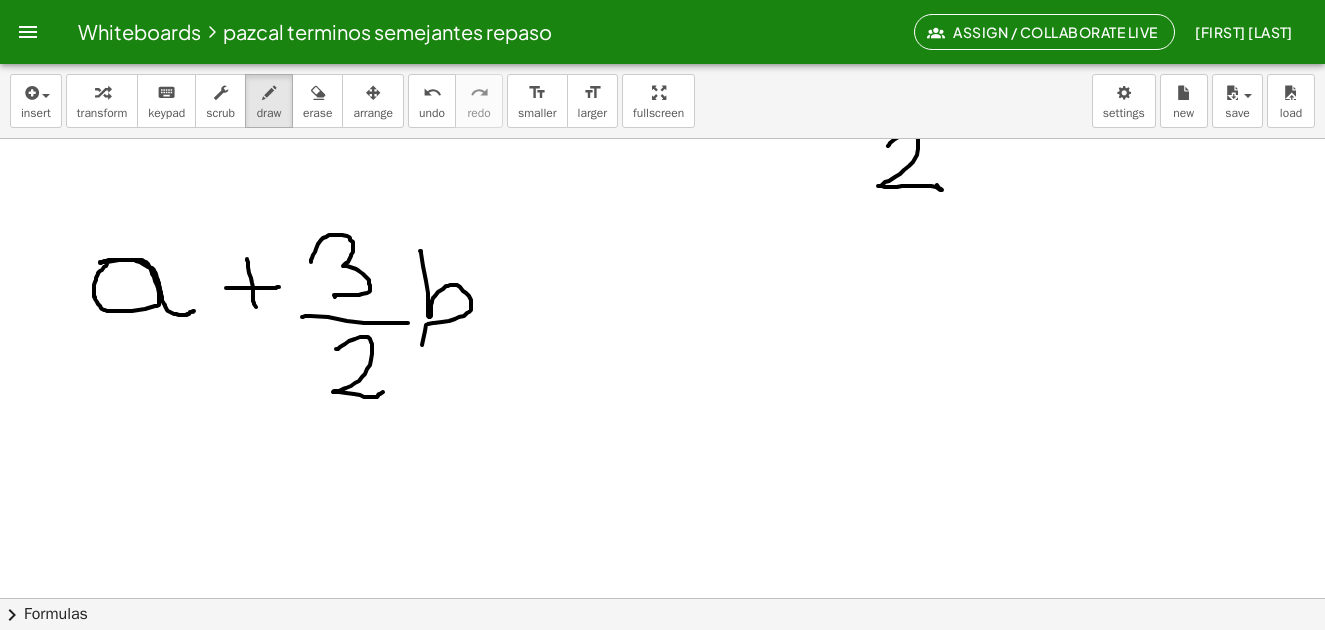 drag, startPoint x: 420, startPoint y: 251, endPoint x: 437, endPoint y: 388, distance: 138.05072 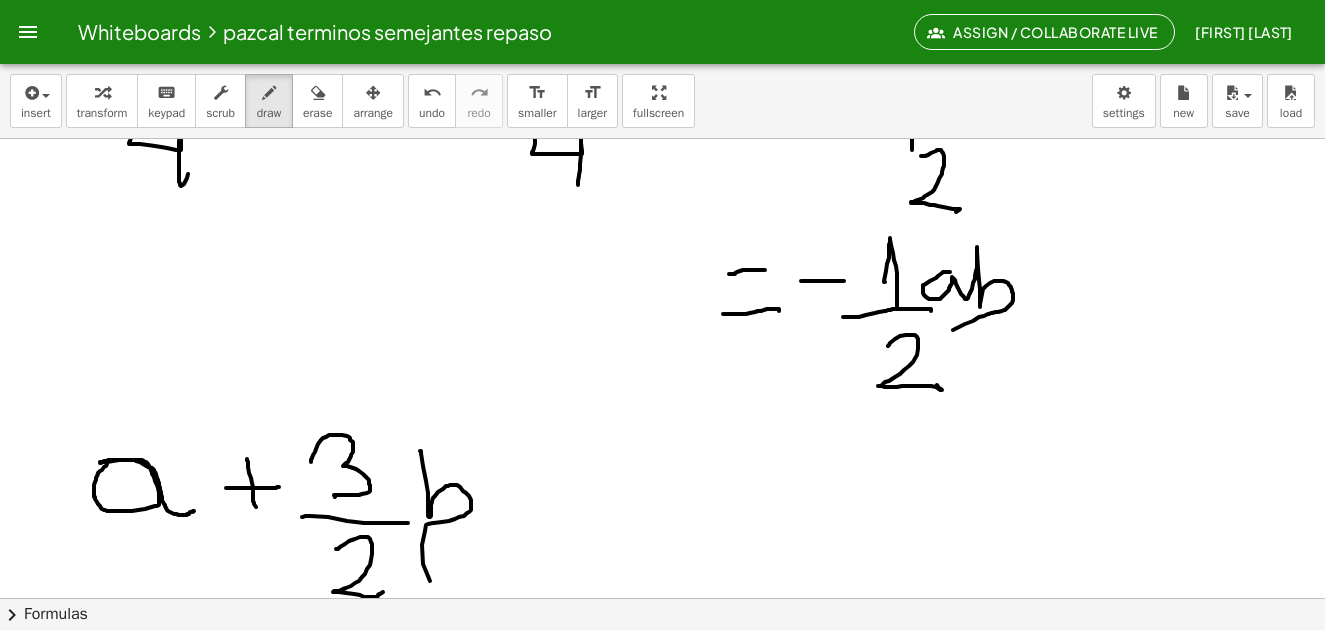 scroll, scrollTop: 5823, scrollLeft: 0, axis: vertical 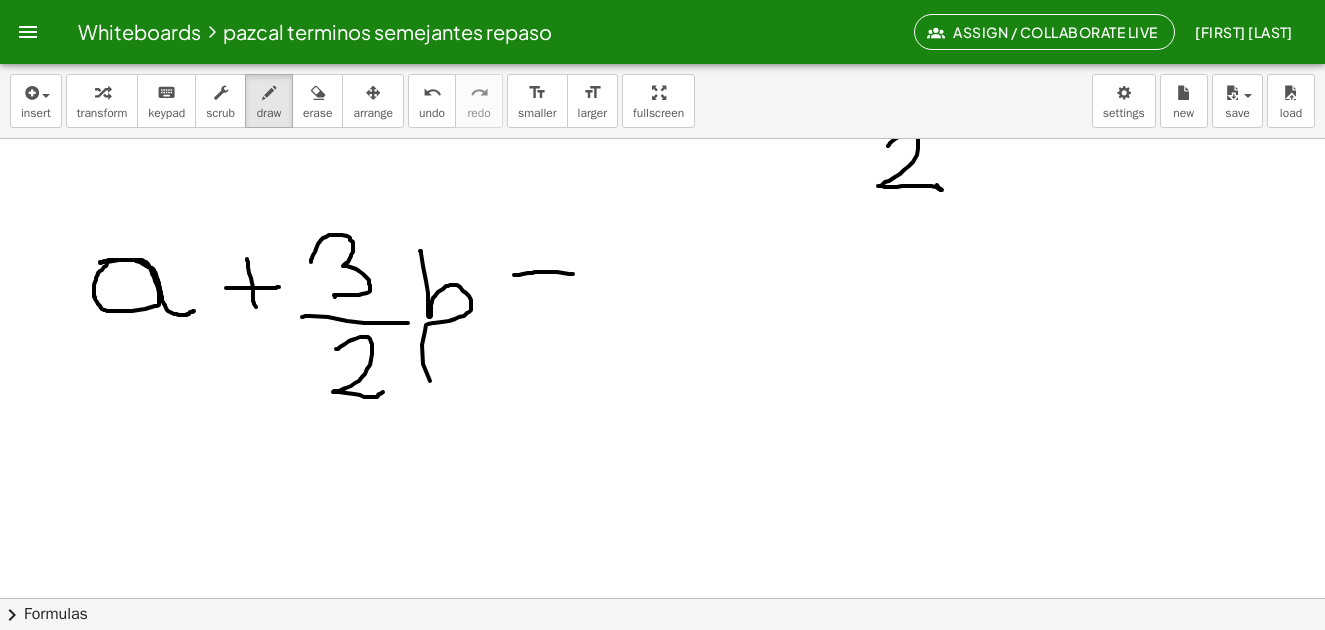 drag, startPoint x: 514, startPoint y: 275, endPoint x: 574, endPoint y: 274, distance: 60.00833 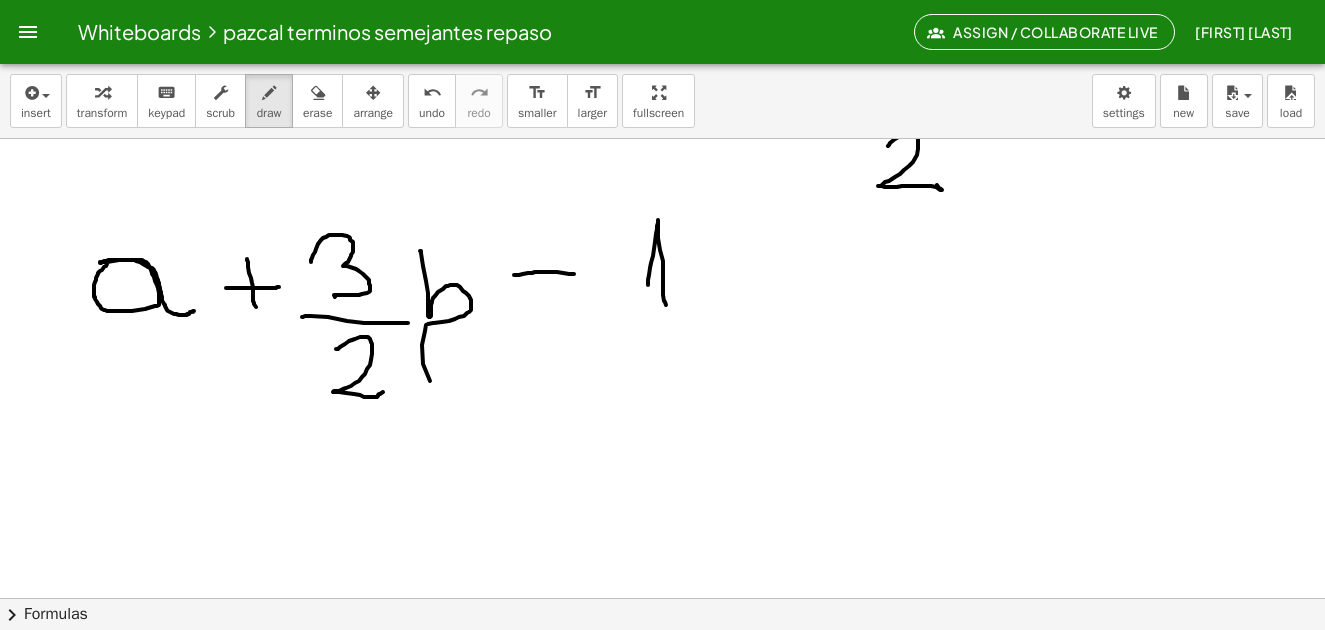 drag, startPoint x: 648, startPoint y: 285, endPoint x: 653, endPoint y: 310, distance: 25.495098 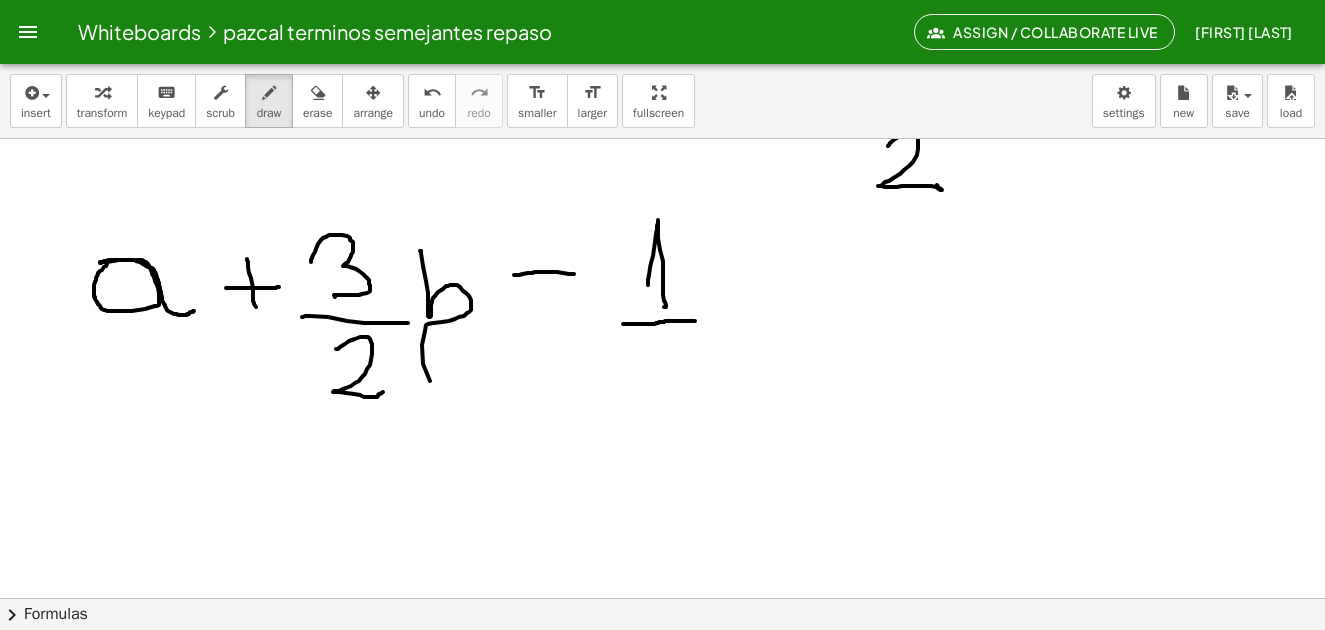 drag, startPoint x: 623, startPoint y: 324, endPoint x: 697, endPoint y: 321, distance: 74.06078 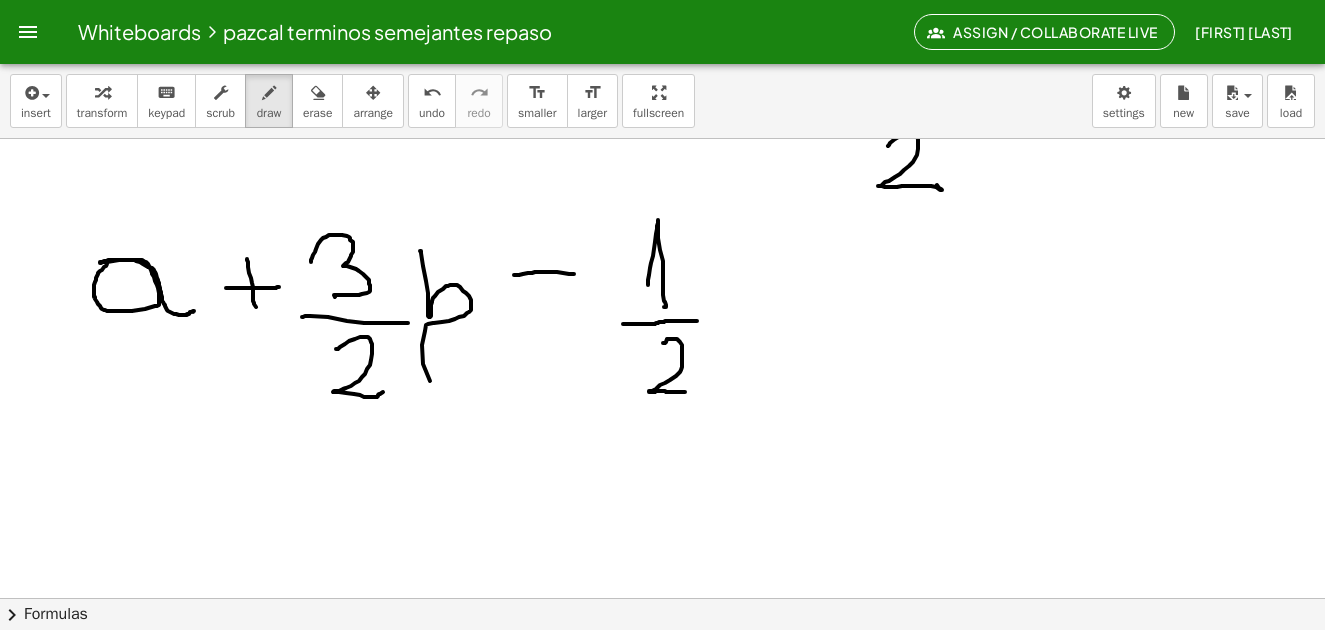 drag, startPoint x: 663, startPoint y: 343, endPoint x: 685, endPoint y: 392, distance: 53.712196 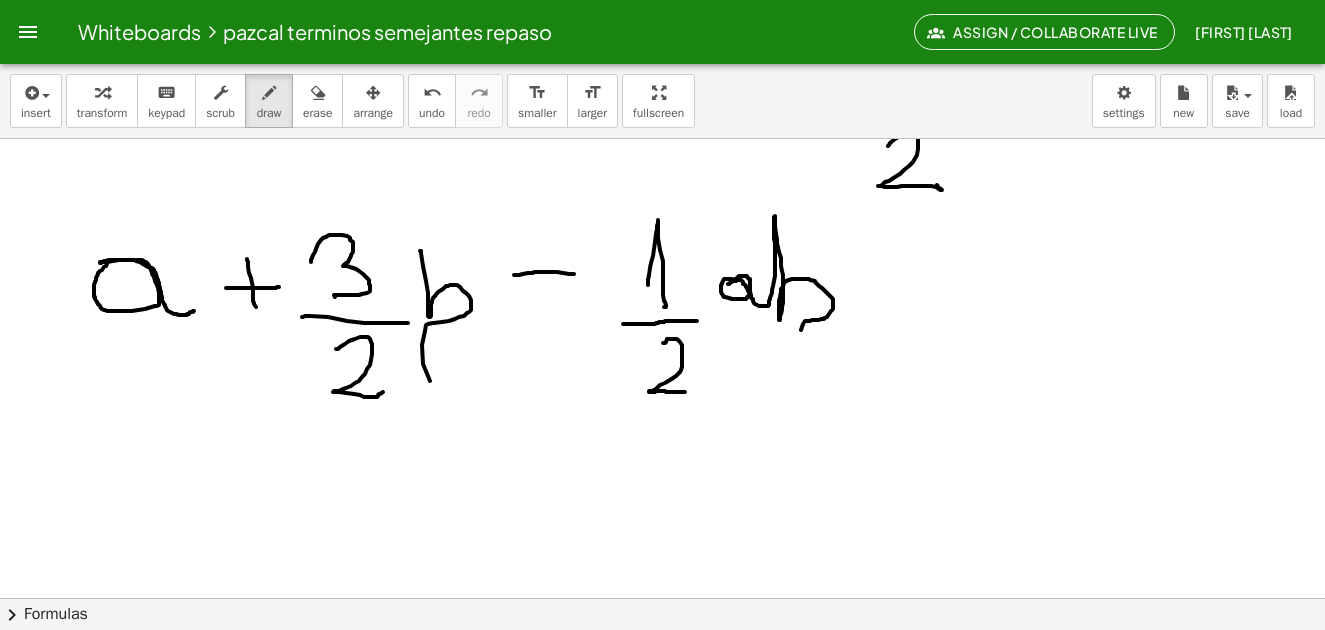 drag, startPoint x: 732, startPoint y: 279, endPoint x: 780, endPoint y: 346, distance: 82.419655 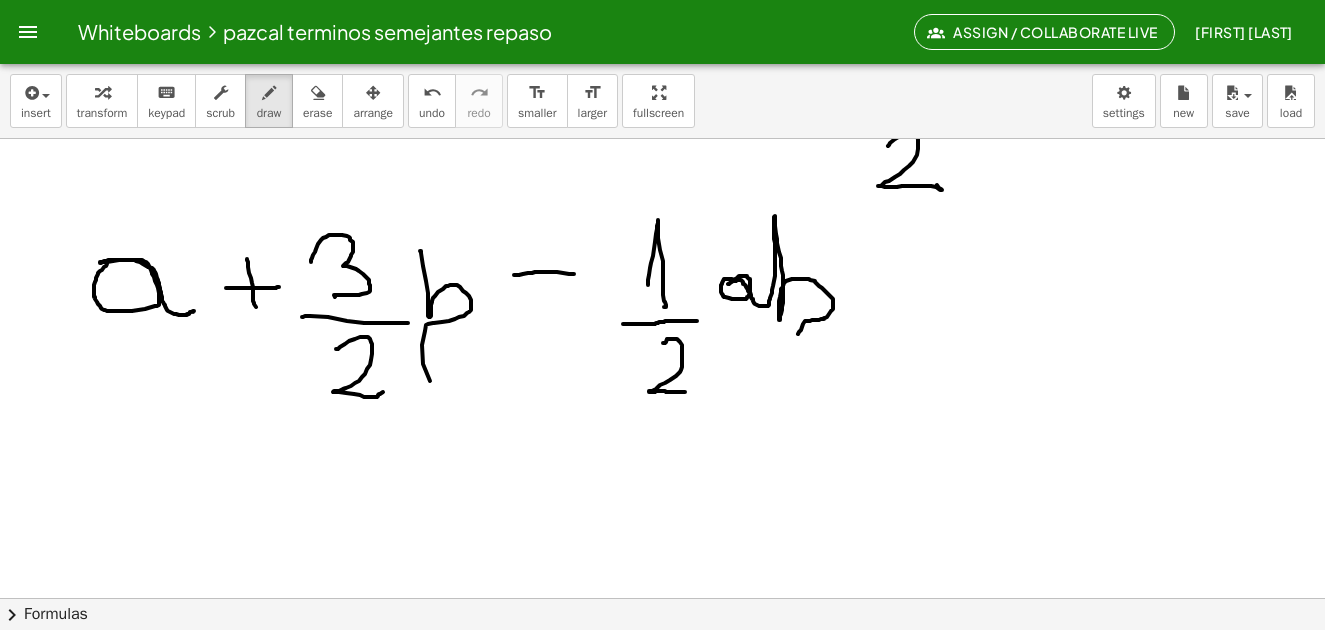drag, startPoint x: 319, startPoint y: 107, endPoint x: 346, endPoint y: 198, distance: 94.92102 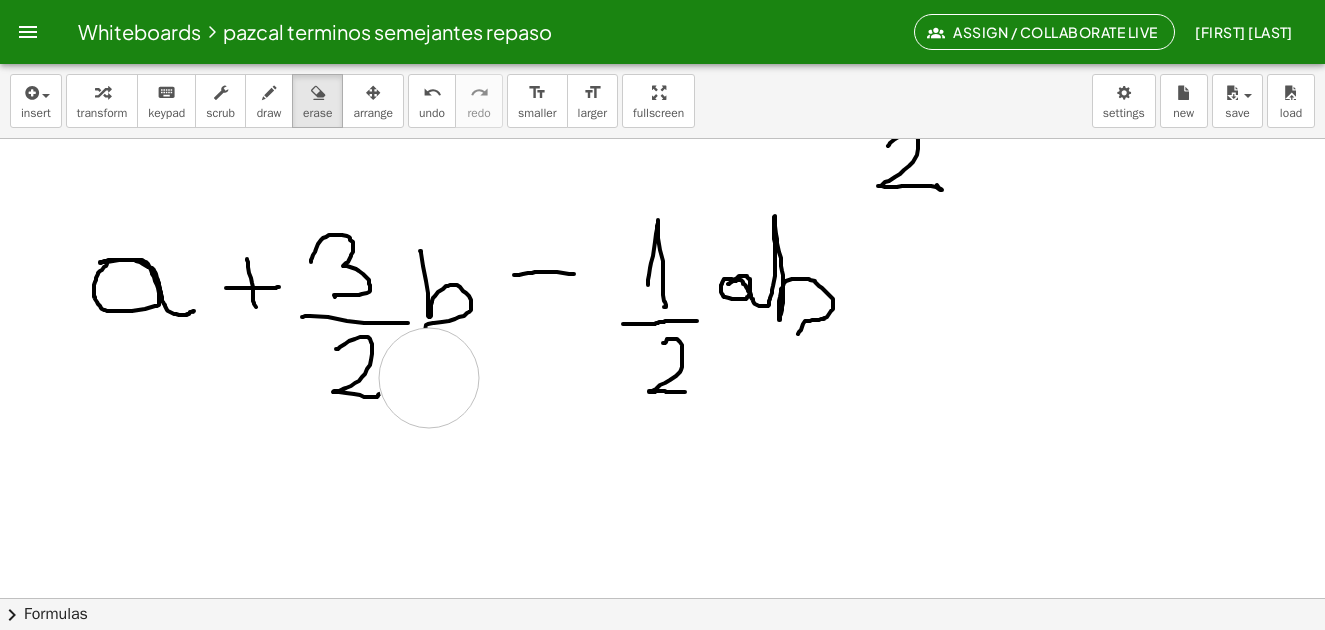 click at bounding box center [665, -2471] 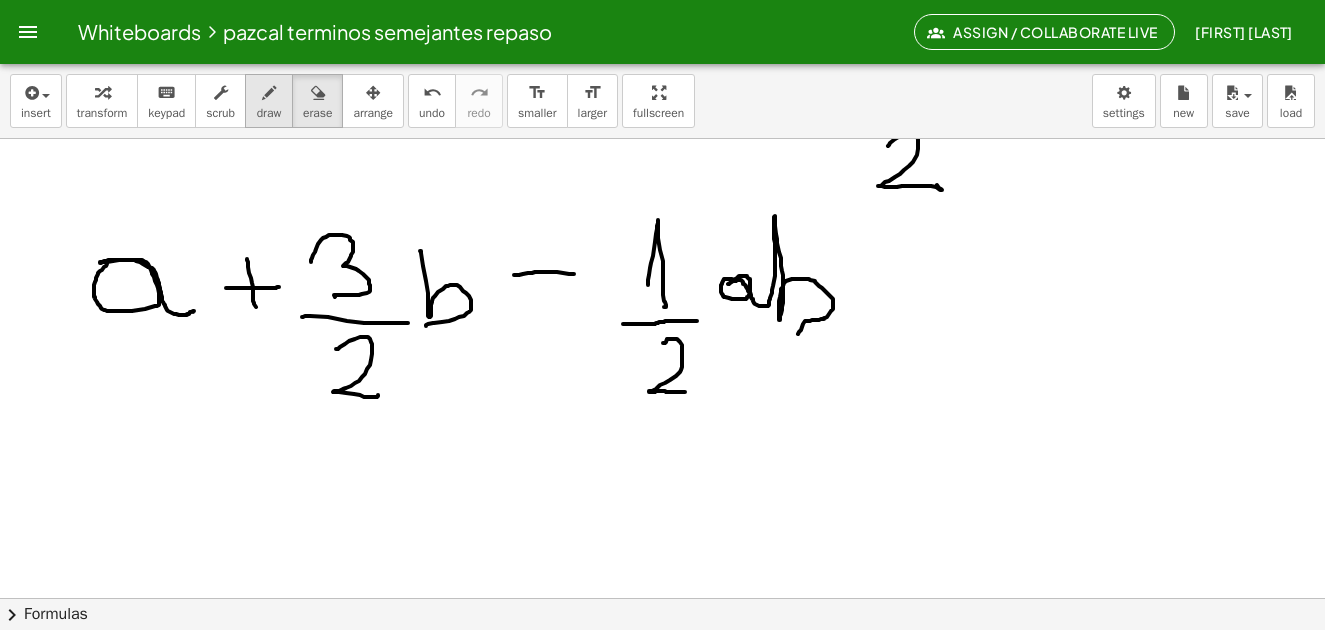 click at bounding box center (269, 93) 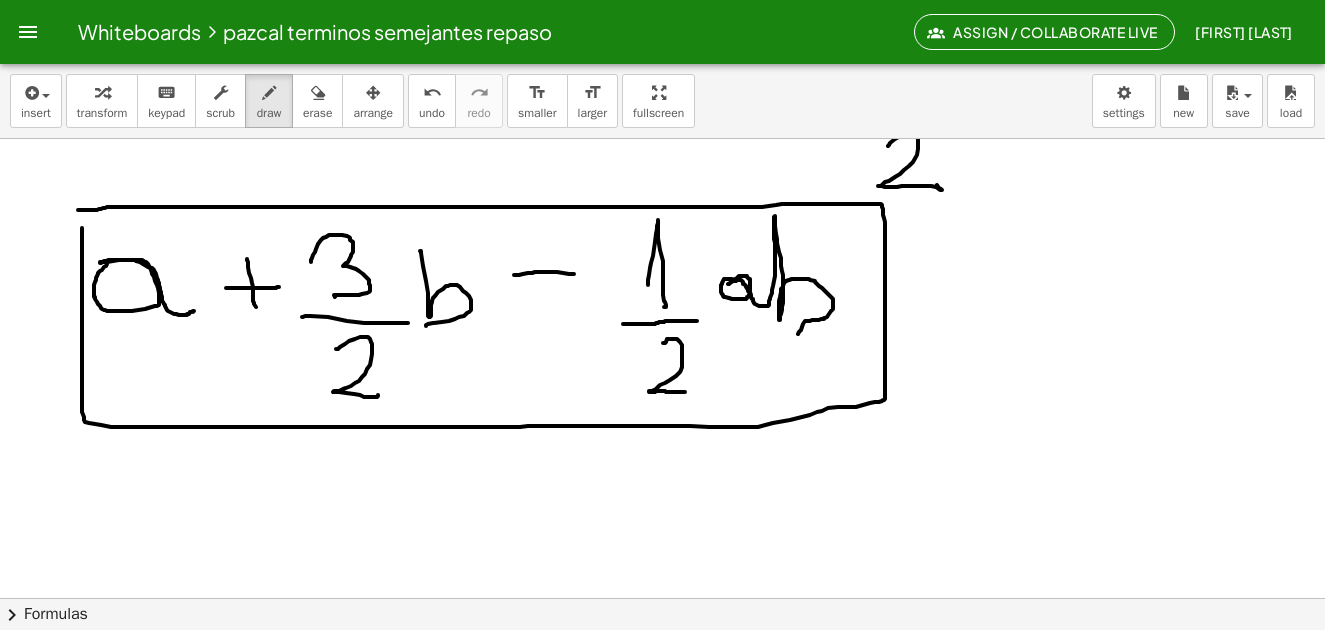 drag, startPoint x: 82, startPoint y: 228, endPoint x: 78, endPoint y: 210, distance: 18.439089 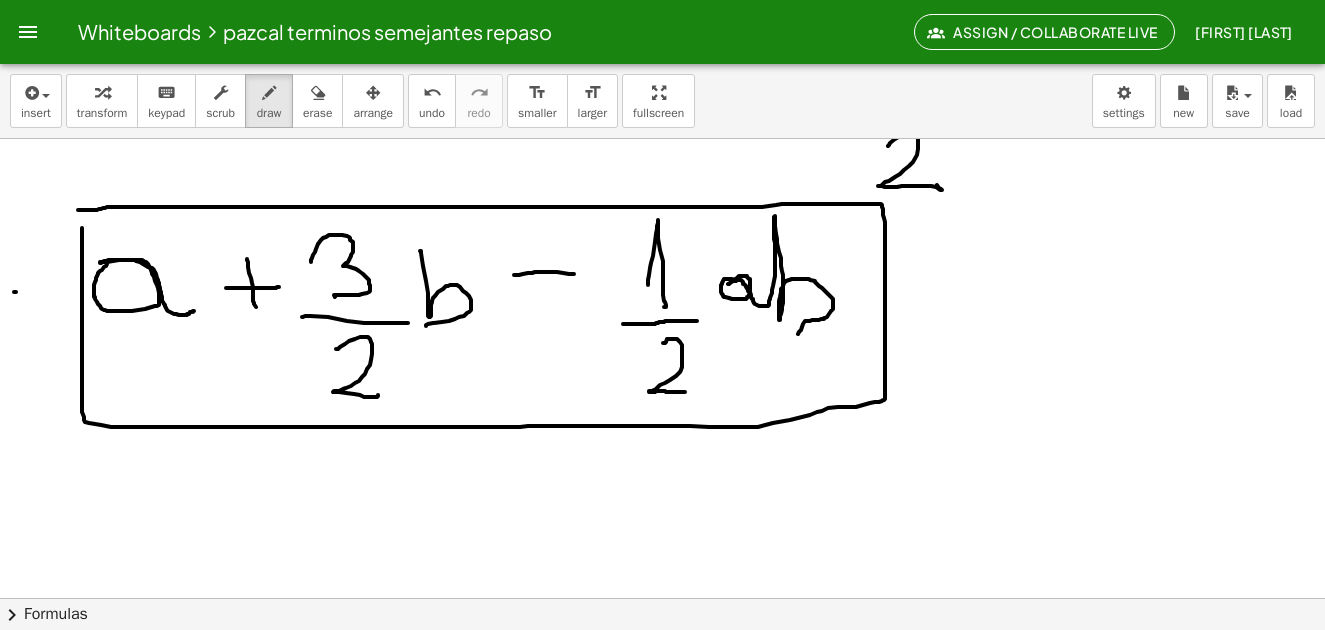 drag, startPoint x: 14, startPoint y: 292, endPoint x: 46, endPoint y: 298, distance: 32.55764 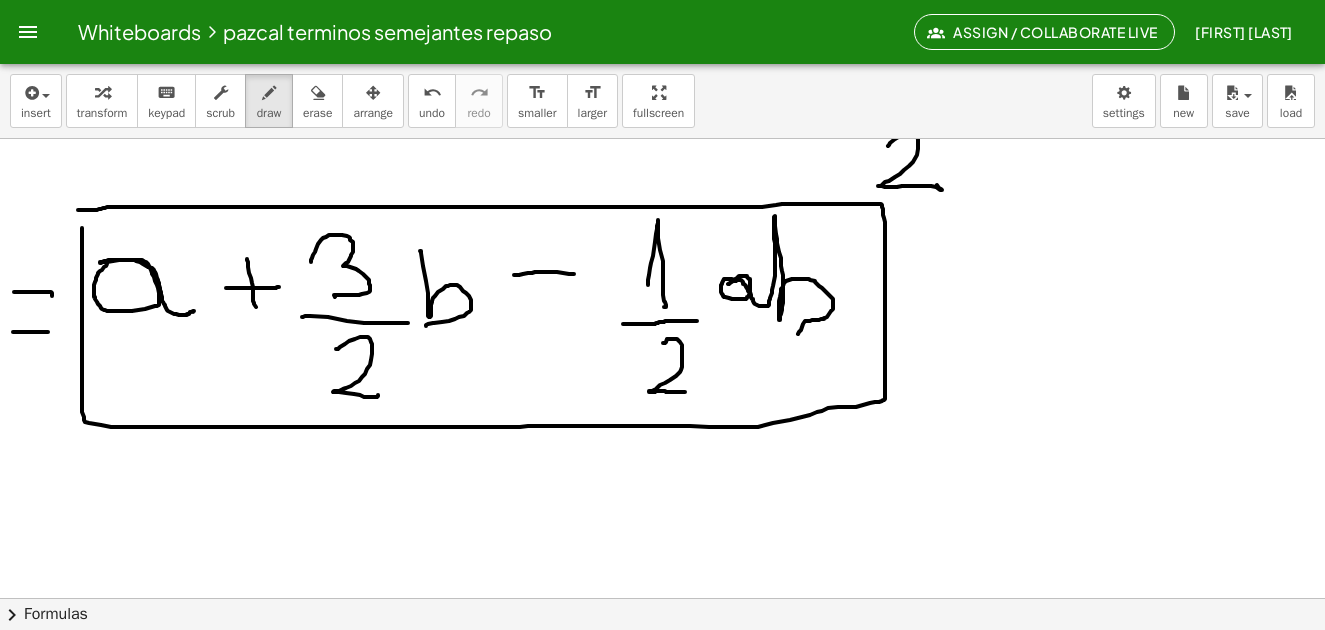drag, startPoint x: 13, startPoint y: 332, endPoint x: 48, endPoint y: 332, distance: 35 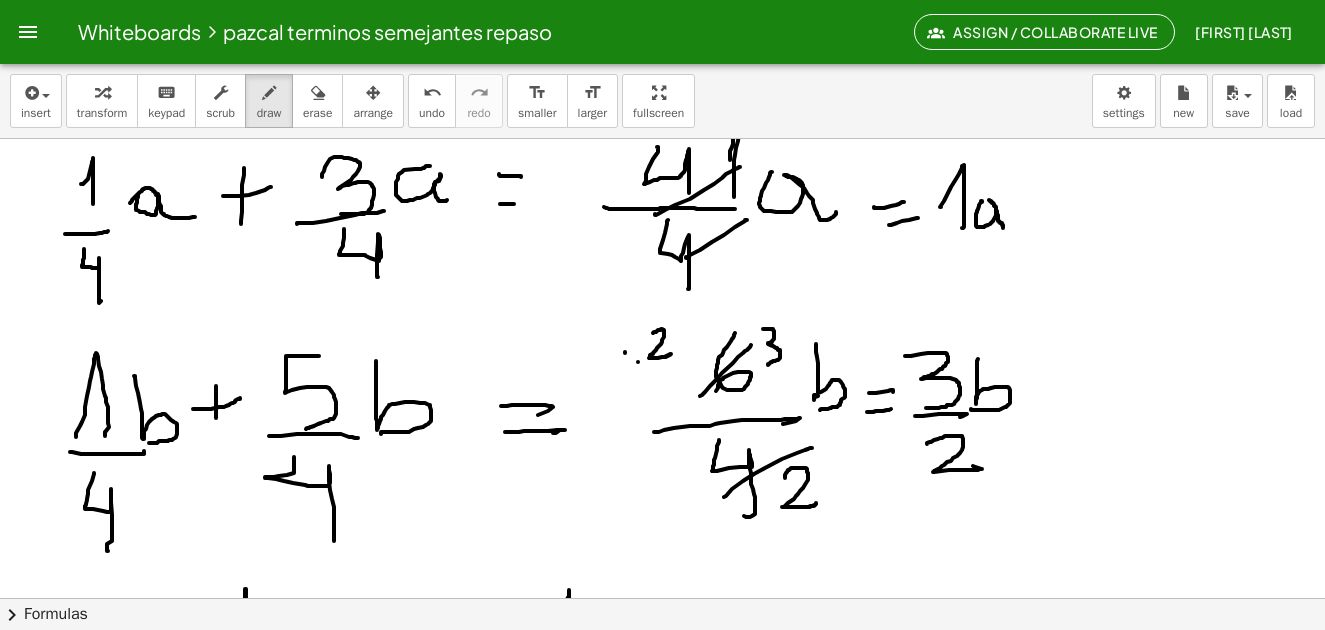 scroll, scrollTop: 4623, scrollLeft: 0, axis: vertical 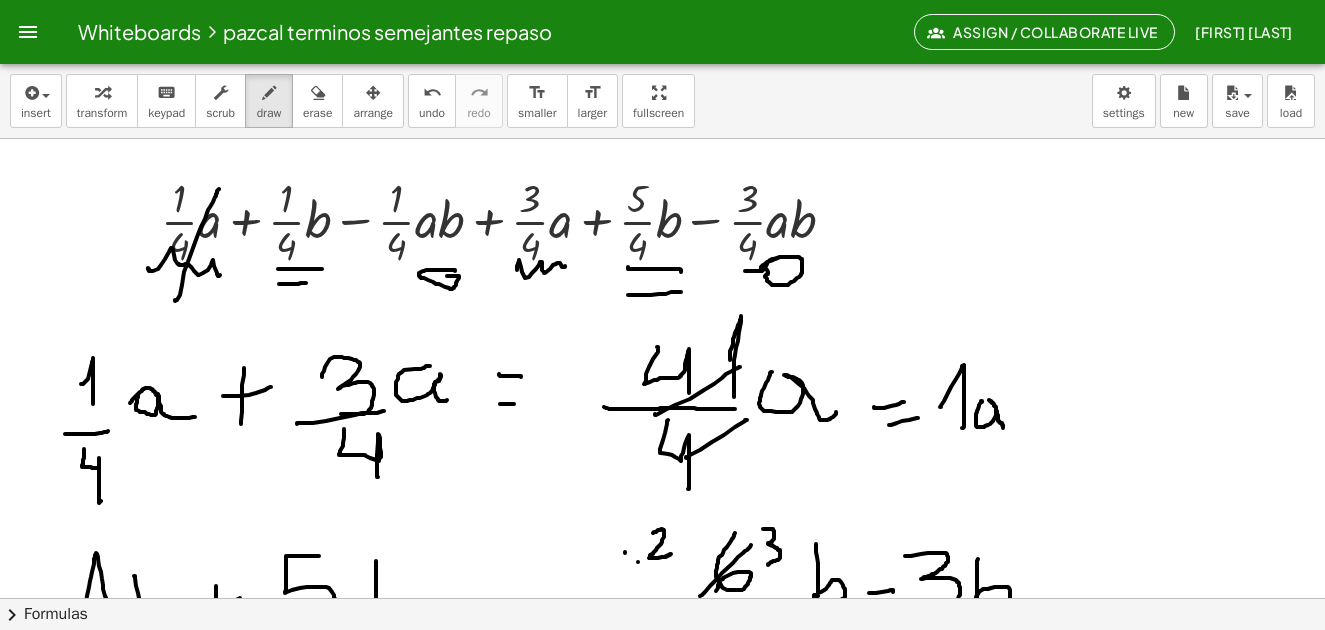 drag, startPoint x: 175, startPoint y: 300, endPoint x: 219, endPoint y: 189, distance: 119.40268 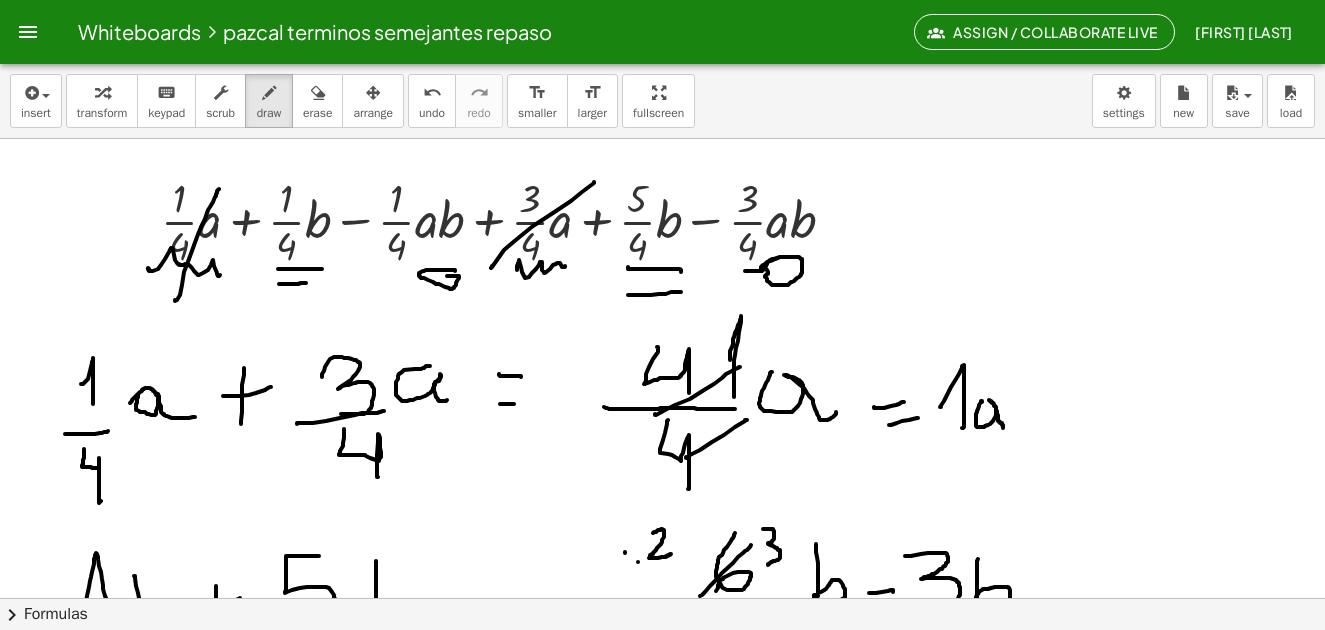 drag, startPoint x: 491, startPoint y: 268, endPoint x: 594, endPoint y: 182, distance: 134.18271 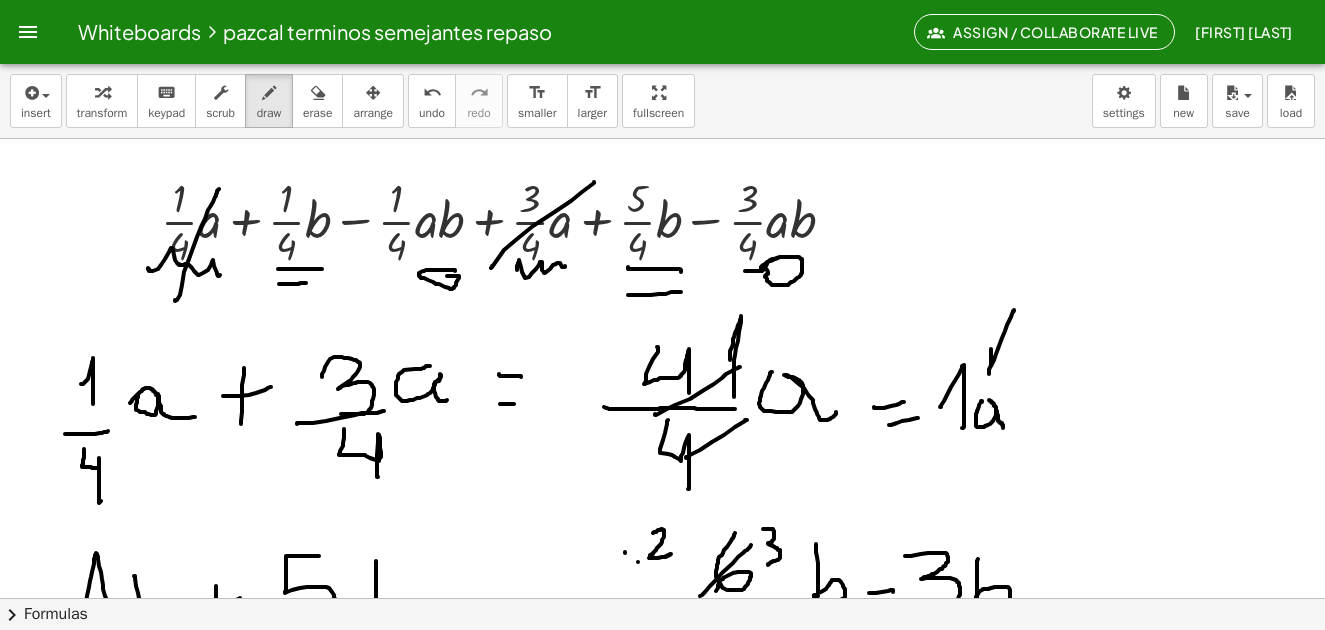 drag, startPoint x: 991, startPoint y: 349, endPoint x: 1014, endPoint y: 310, distance: 45.276924 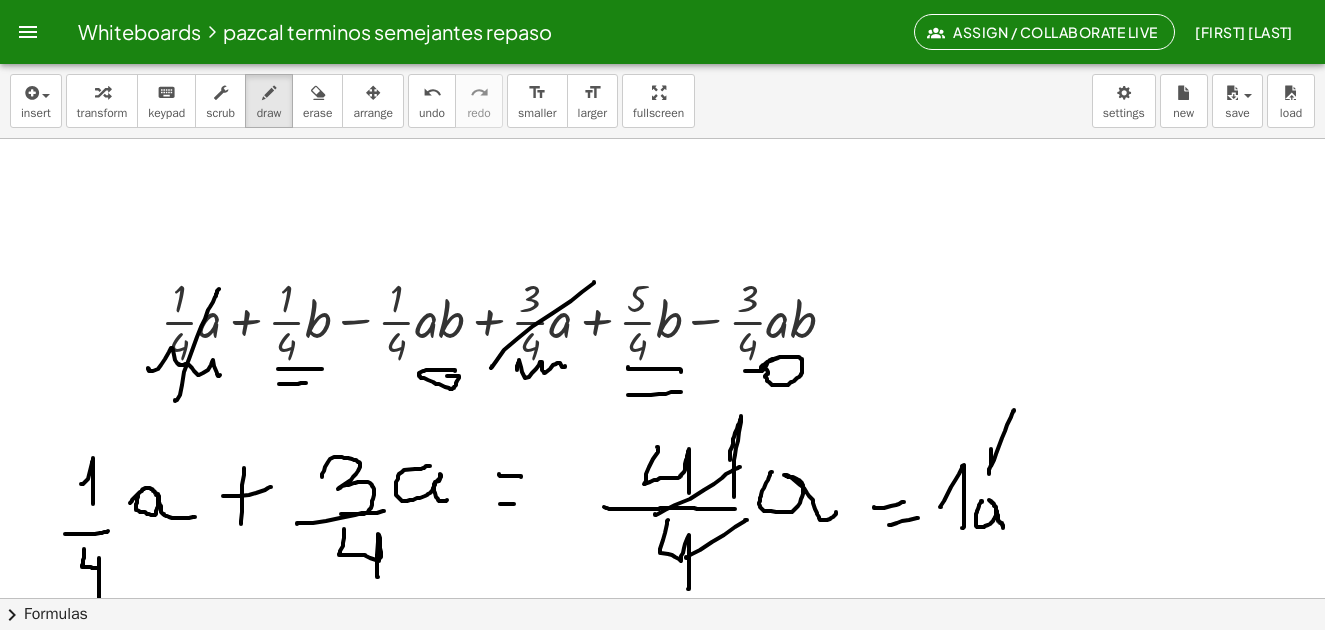 scroll, scrollTop: 4423, scrollLeft: 0, axis: vertical 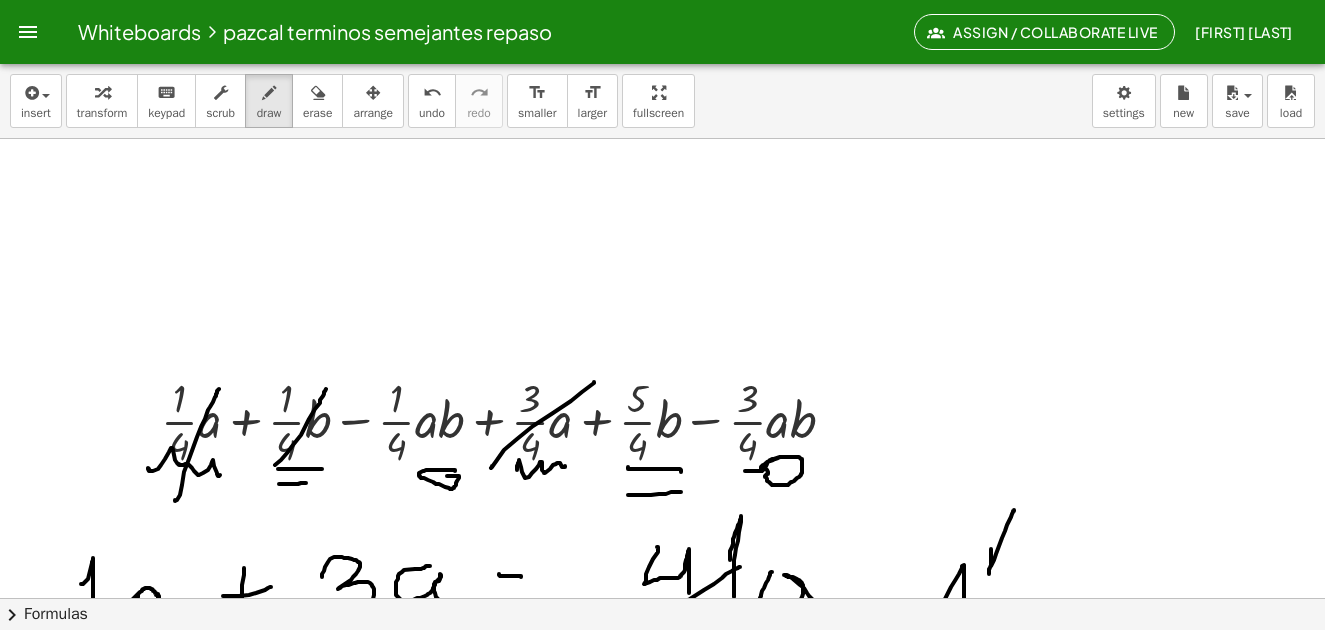 drag, startPoint x: 275, startPoint y: 465, endPoint x: 326, endPoint y: 389, distance: 91.525955 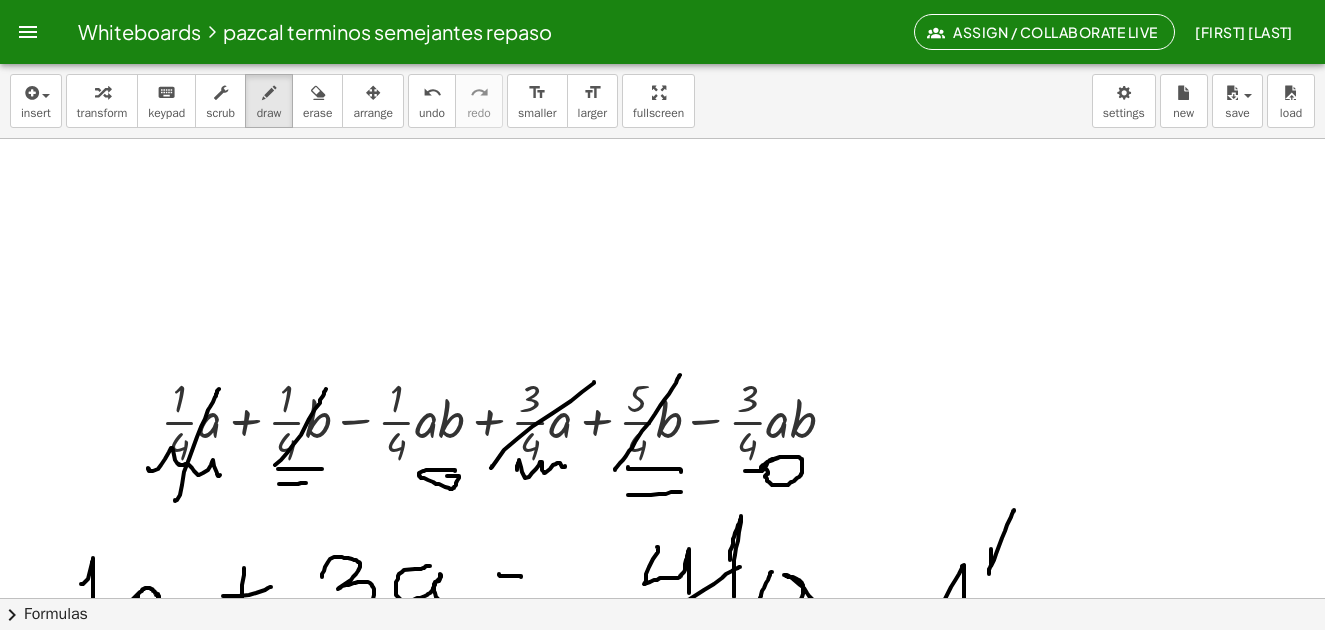 drag, startPoint x: 615, startPoint y: 470, endPoint x: 680, endPoint y: 375, distance: 115.10864 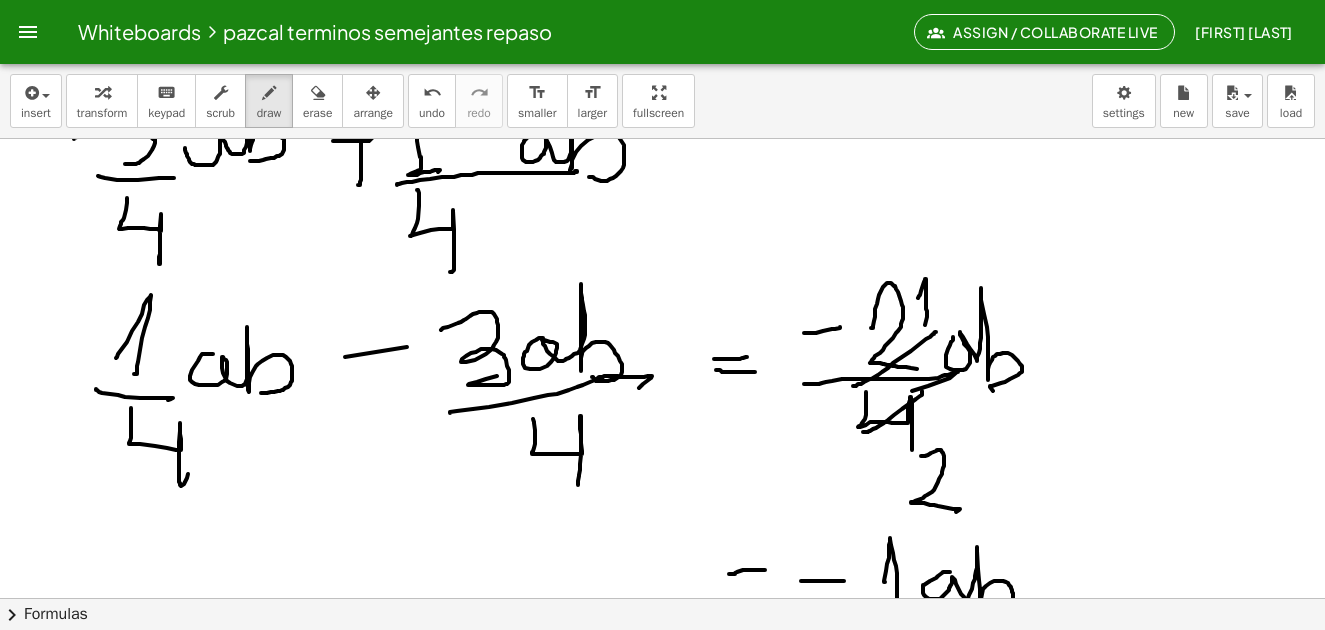 scroll, scrollTop: 5423, scrollLeft: 0, axis: vertical 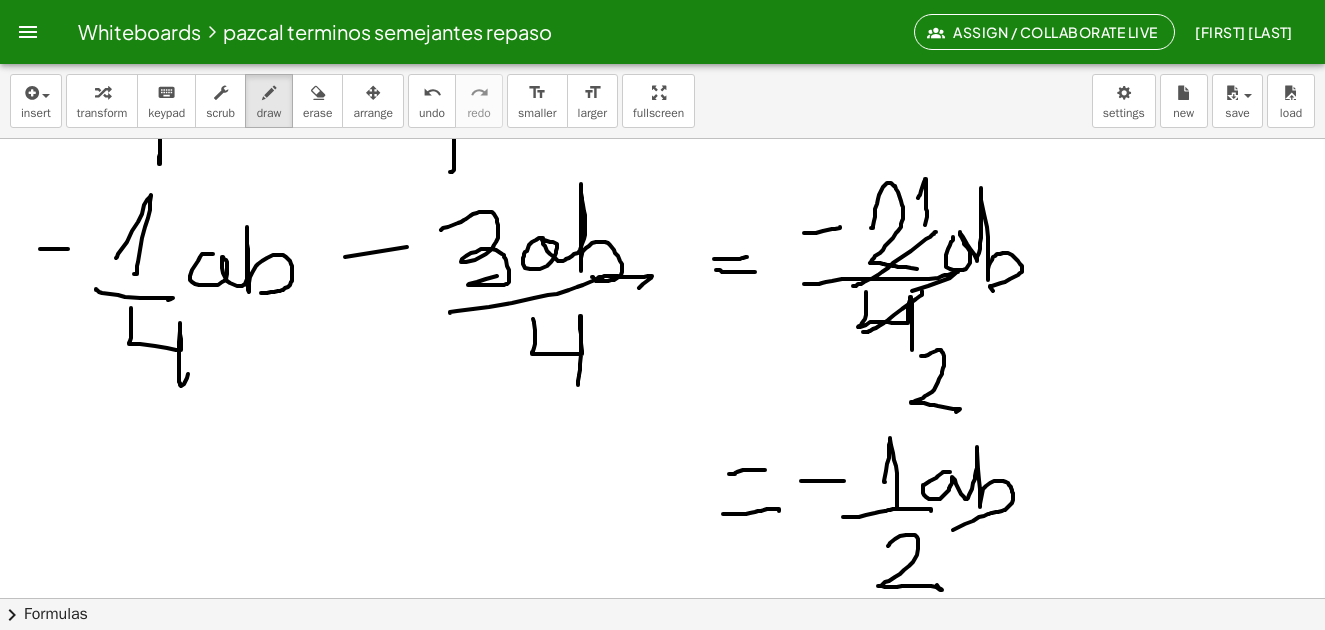 drag, startPoint x: 40, startPoint y: 249, endPoint x: 68, endPoint y: 249, distance: 28 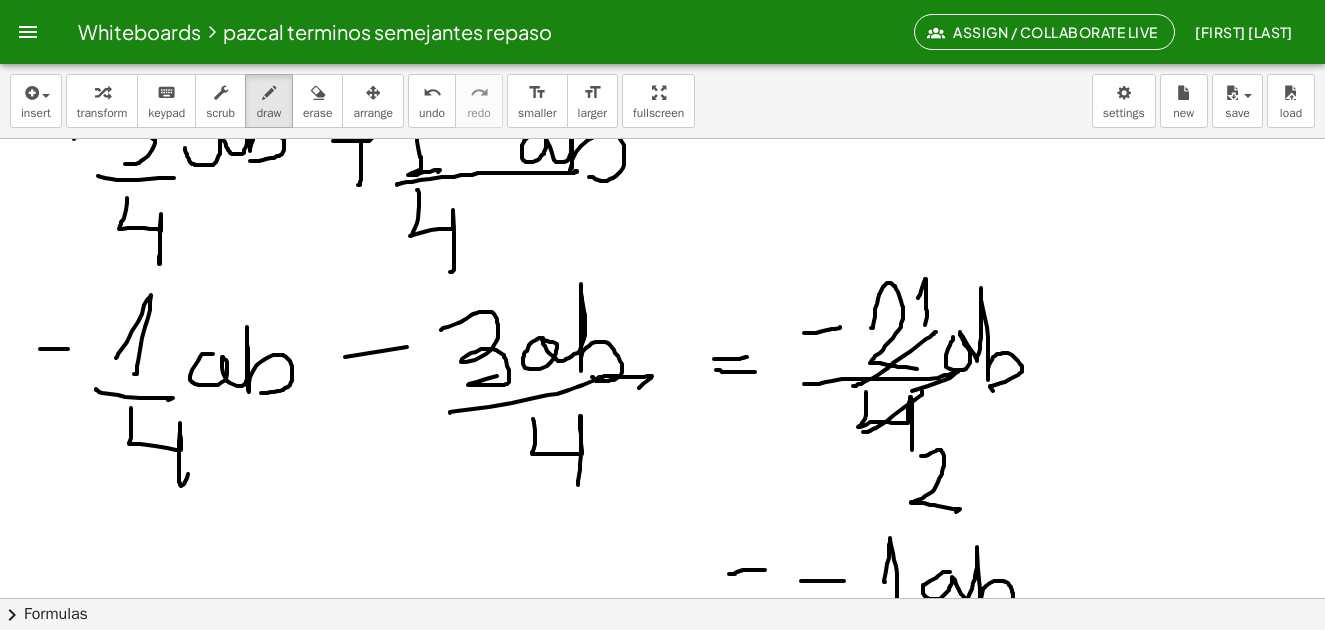 scroll, scrollTop: 5423, scrollLeft: 0, axis: vertical 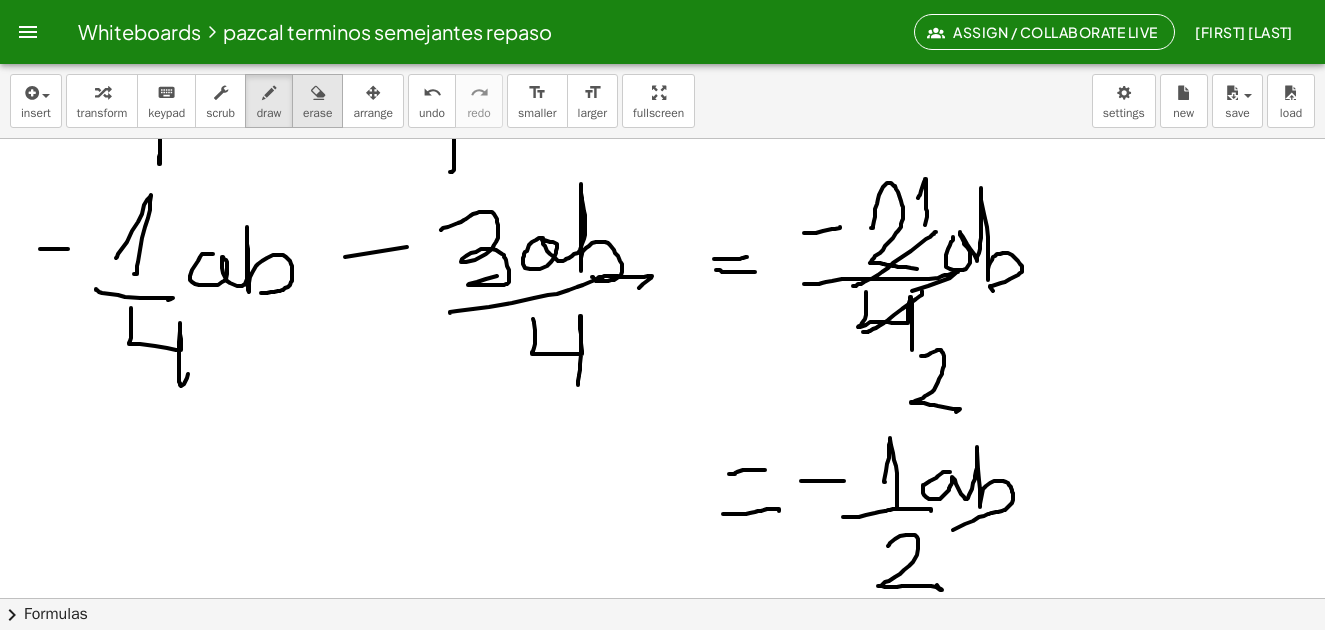 click at bounding box center [318, 93] 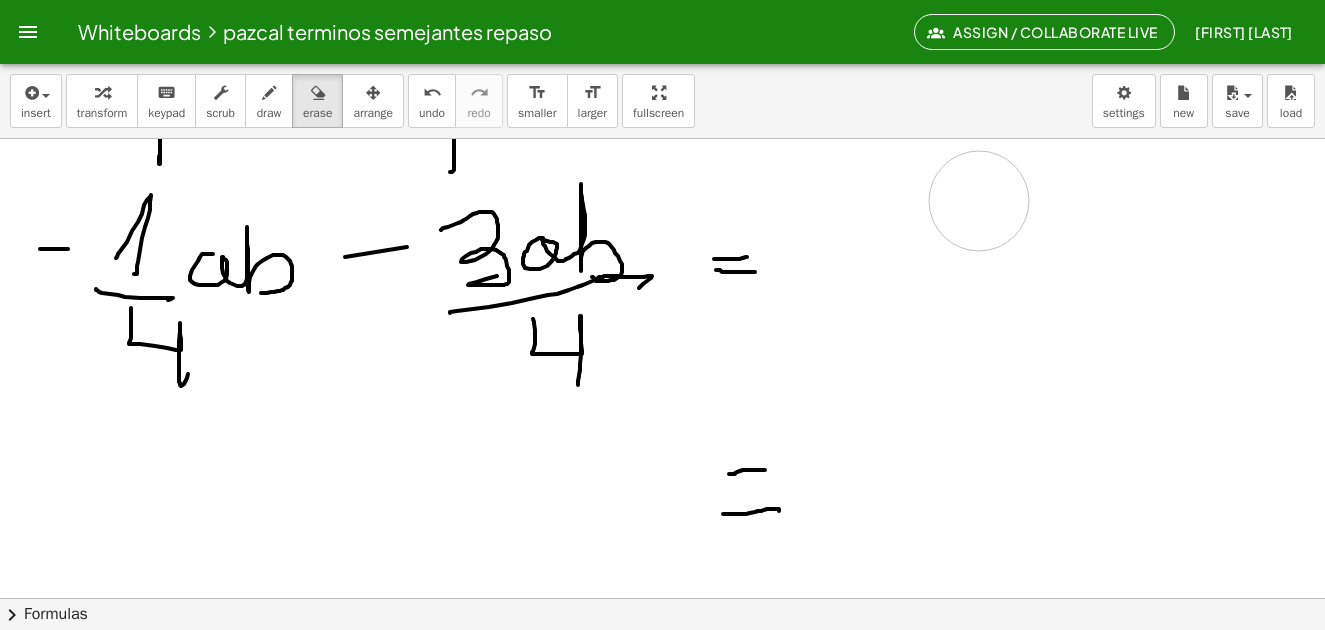 drag, startPoint x: 870, startPoint y: 209, endPoint x: 575, endPoint y: 373, distance: 337.52185 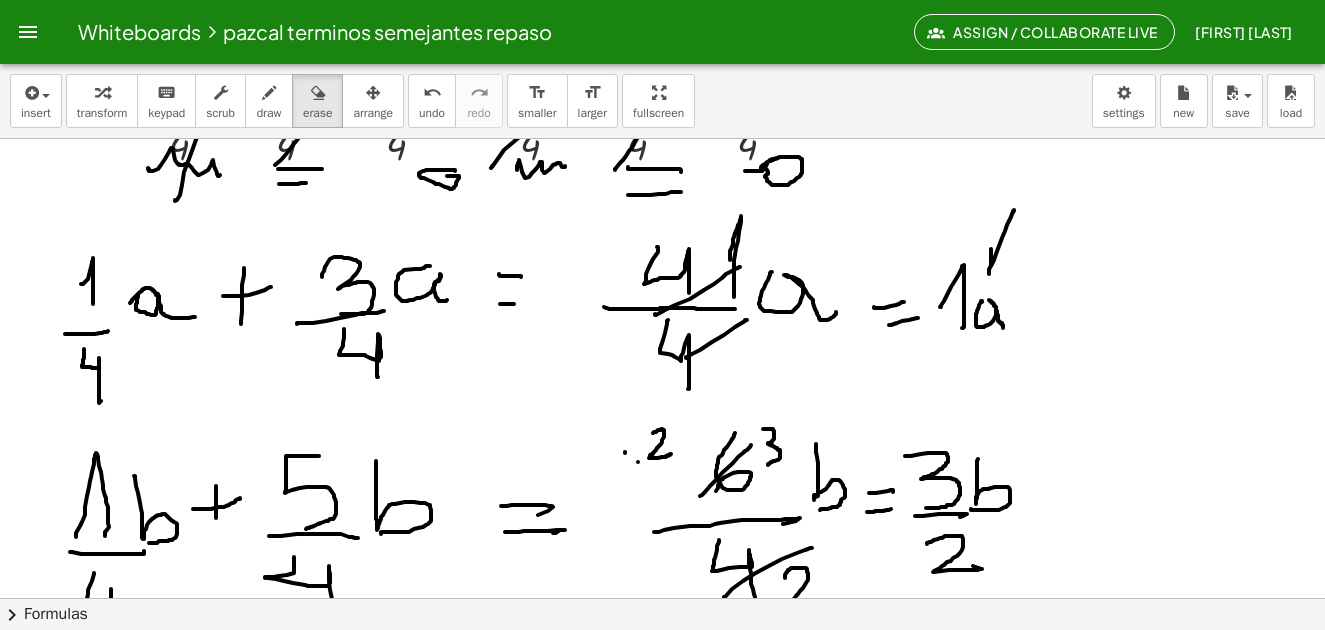 scroll, scrollTop: 4523, scrollLeft: 0, axis: vertical 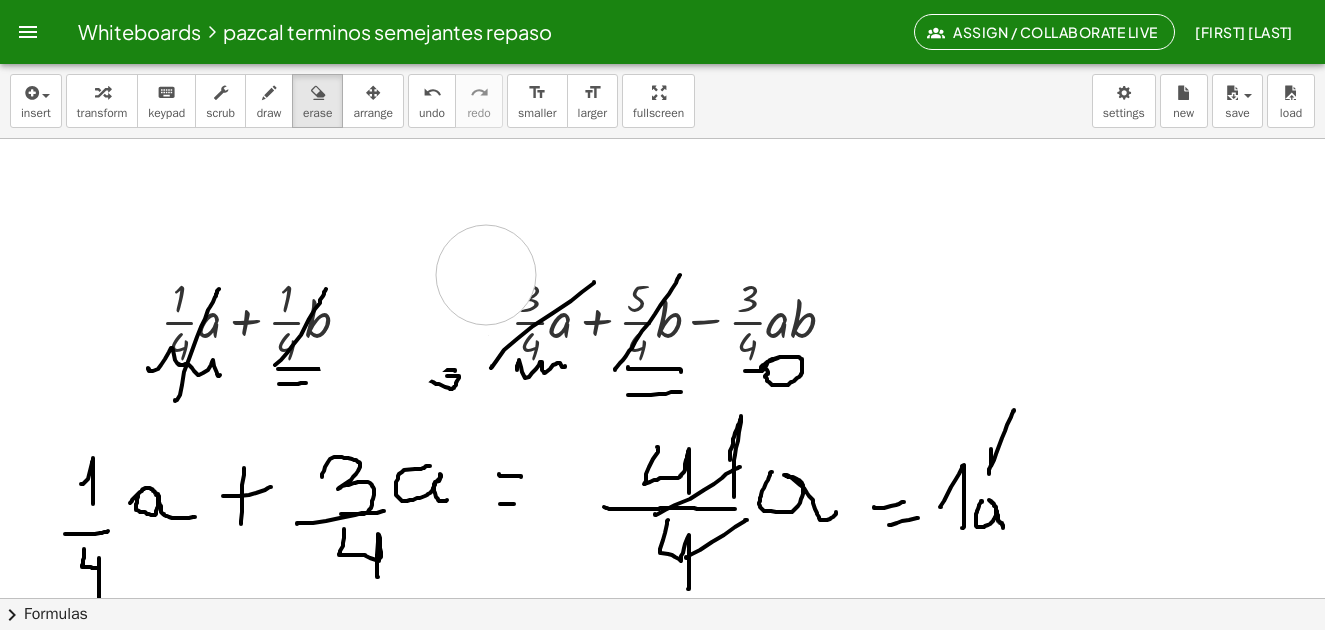 drag, startPoint x: 369, startPoint y: 358, endPoint x: 486, endPoint y: 275, distance: 143.45033 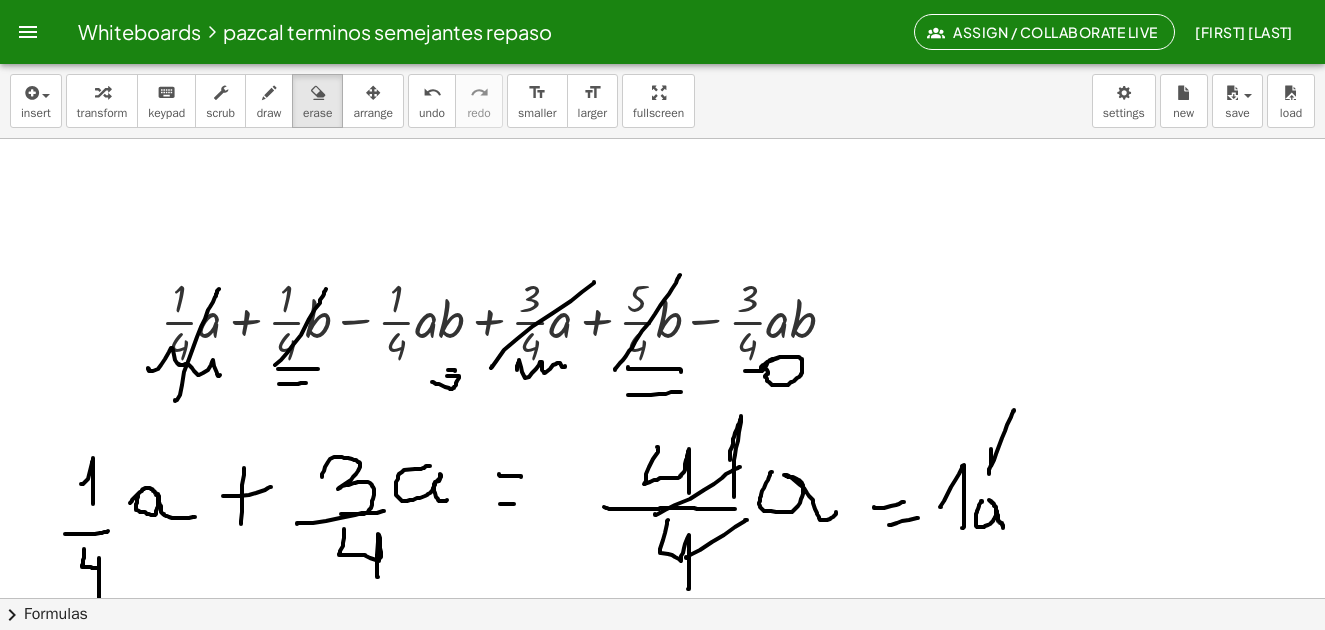 drag, startPoint x: 262, startPoint y: 97, endPoint x: 520, endPoint y: 269, distance: 310.07742 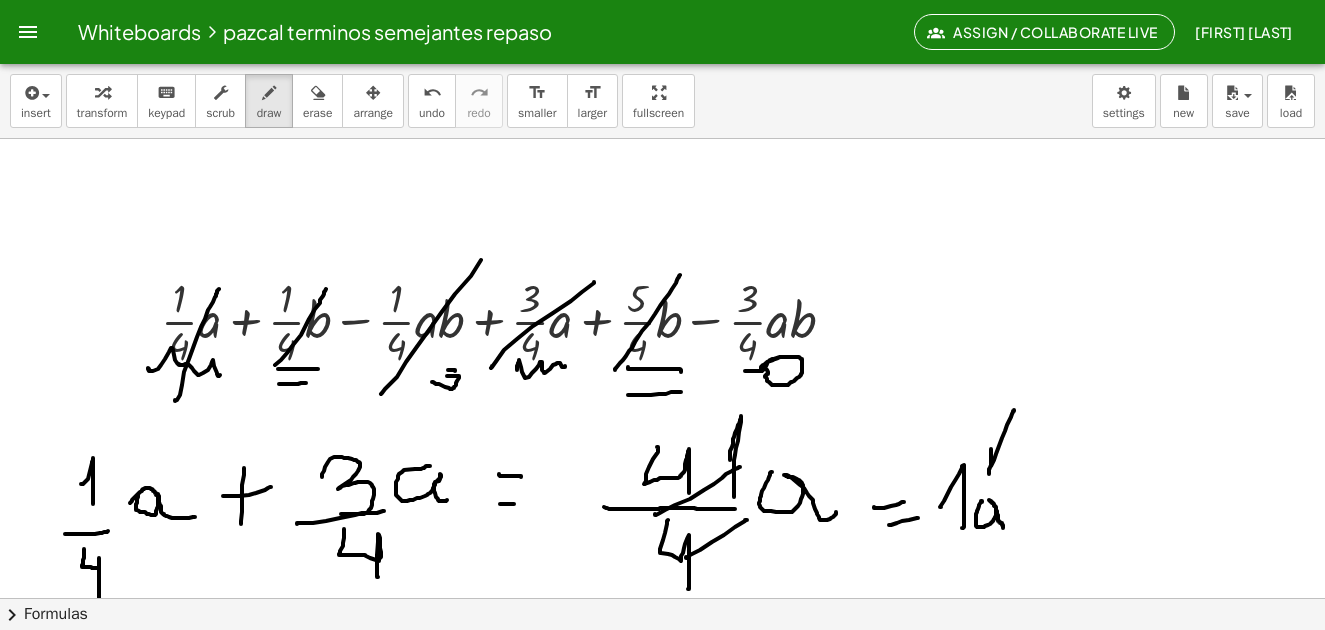 drag, startPoint x: 381, startPoint y: 394, endPoint x: 498, endPoint y: 232, distance: 199.83243 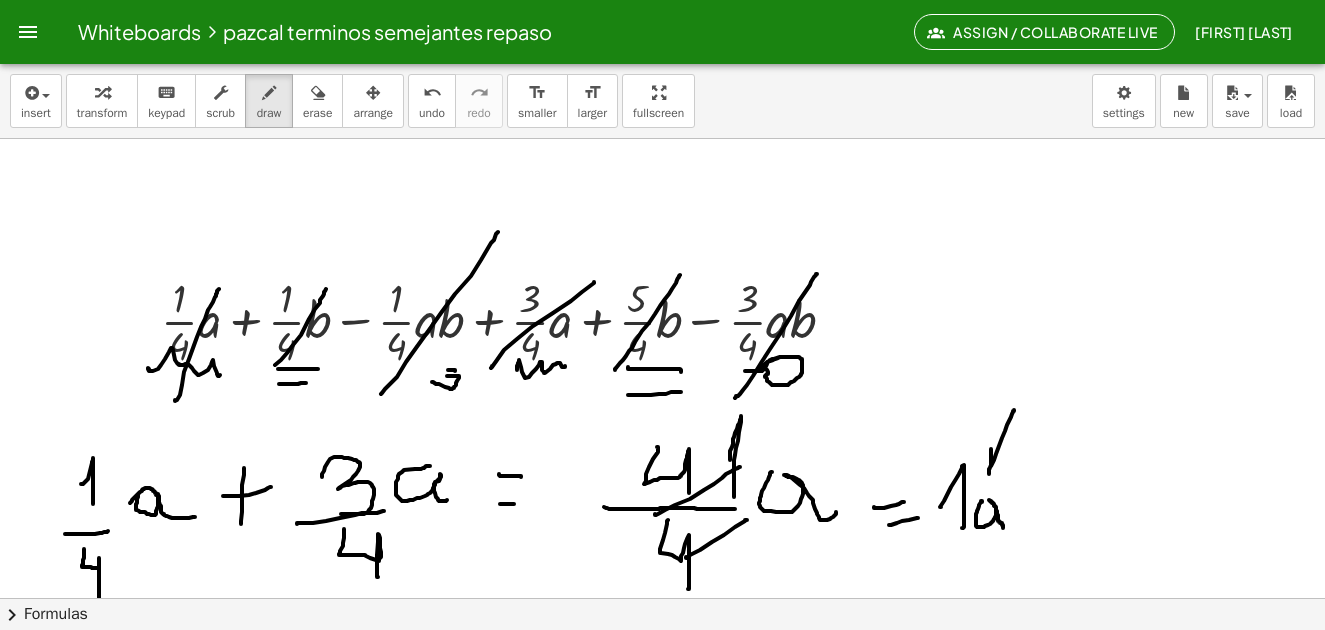 drag, startPoint x: 736, startPoint y: 397, endPoint x: 817, endPoint y: 274, distance: 147.27525 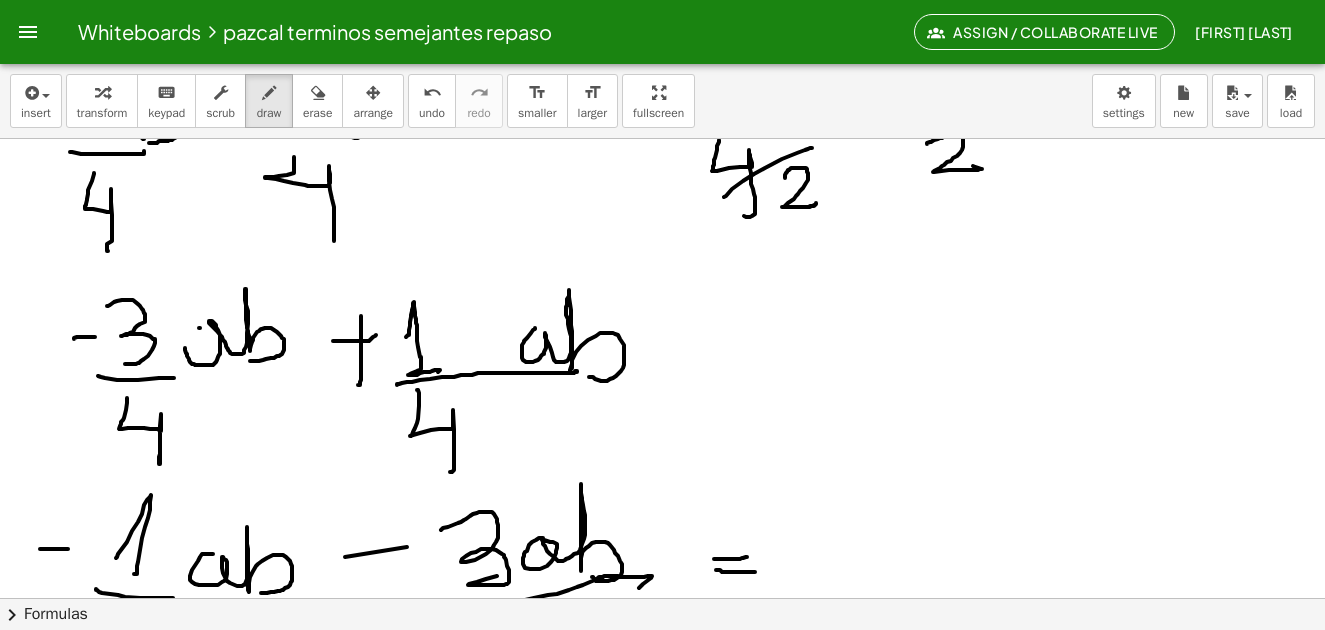scroll, scrollTop: 5223, scrollLeft: 0, axis: vertical 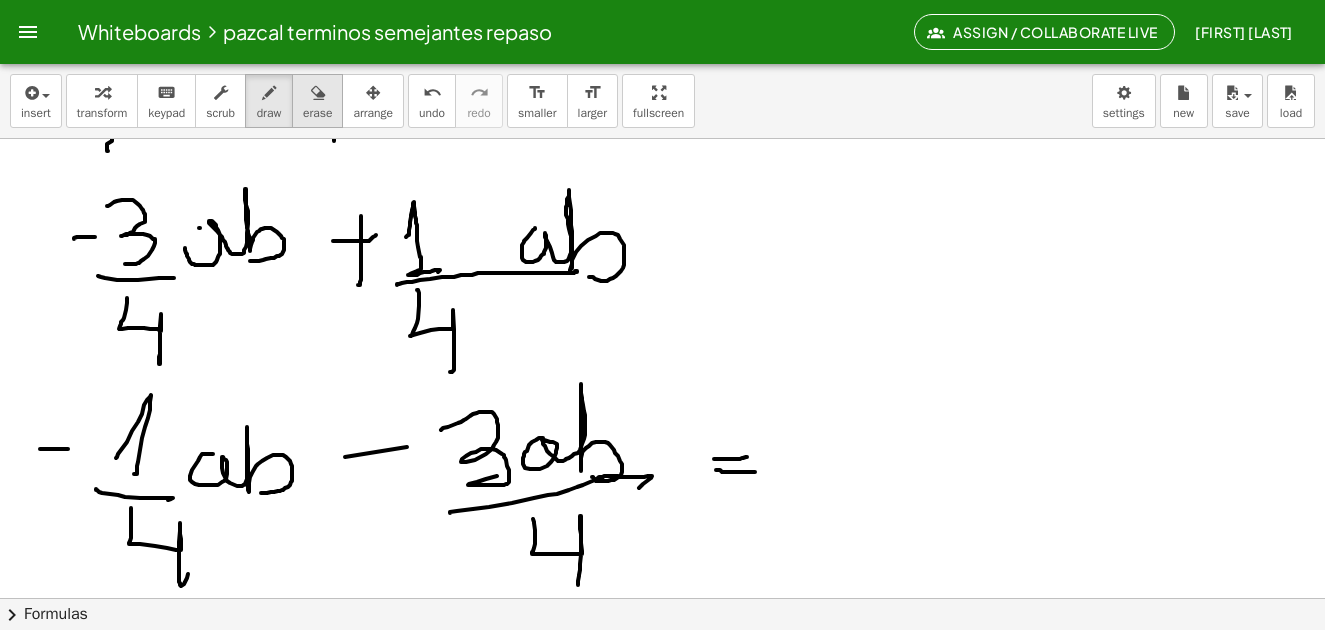 click at bounding box center [317, 92] 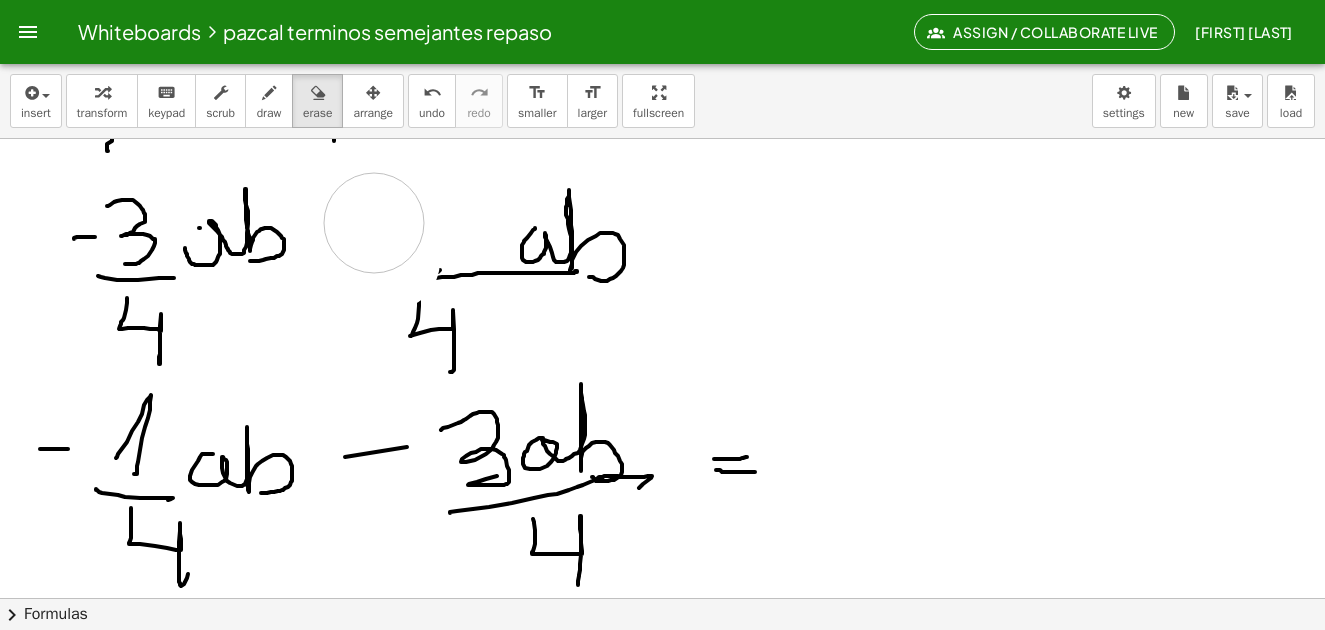 drag, startPoint x: 385, startPoint y: 261, endPoint x: 369, endPoint y: 235, distance: 30.528675 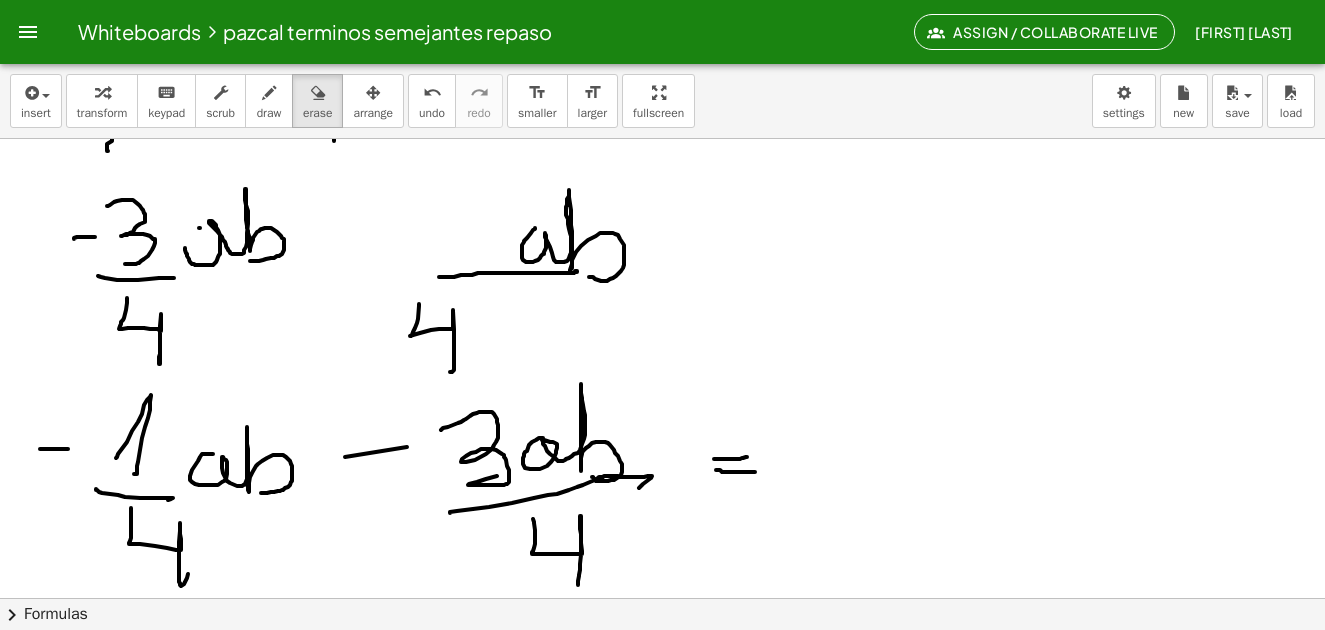 click at bounding box center [269, 93] 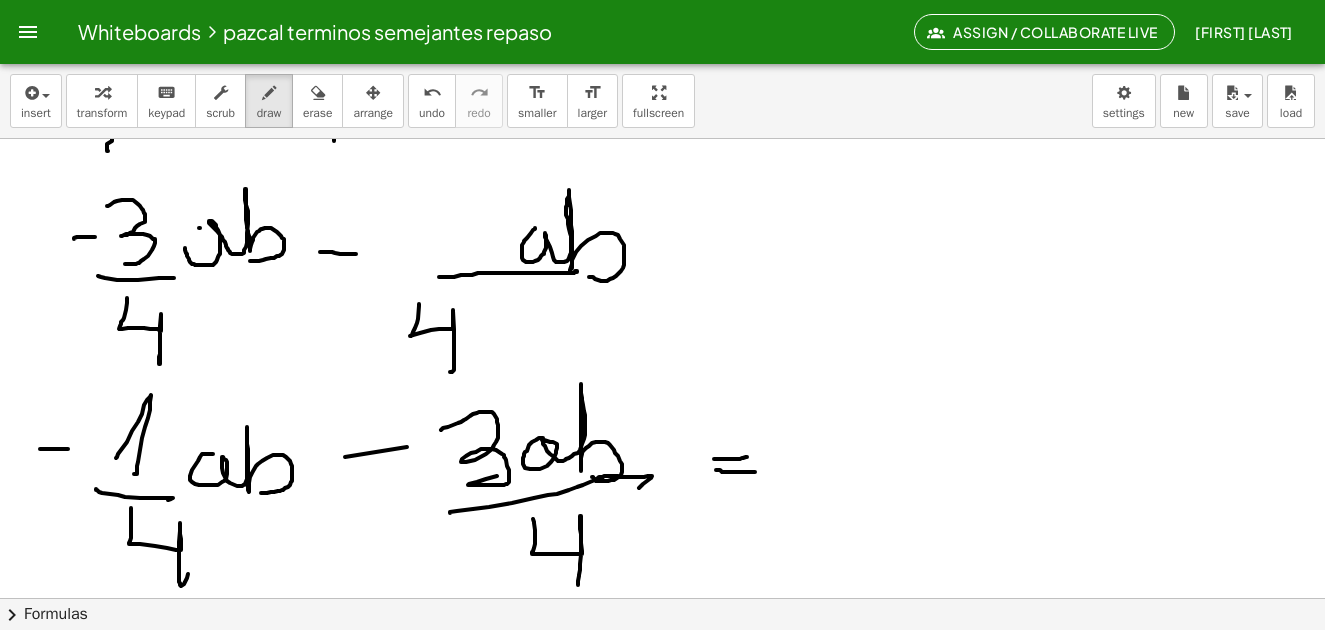 drag, startPoint x: 320, startPoint y: 252, endPoint x: 356, endPoint y: 254, distance: 36.05551 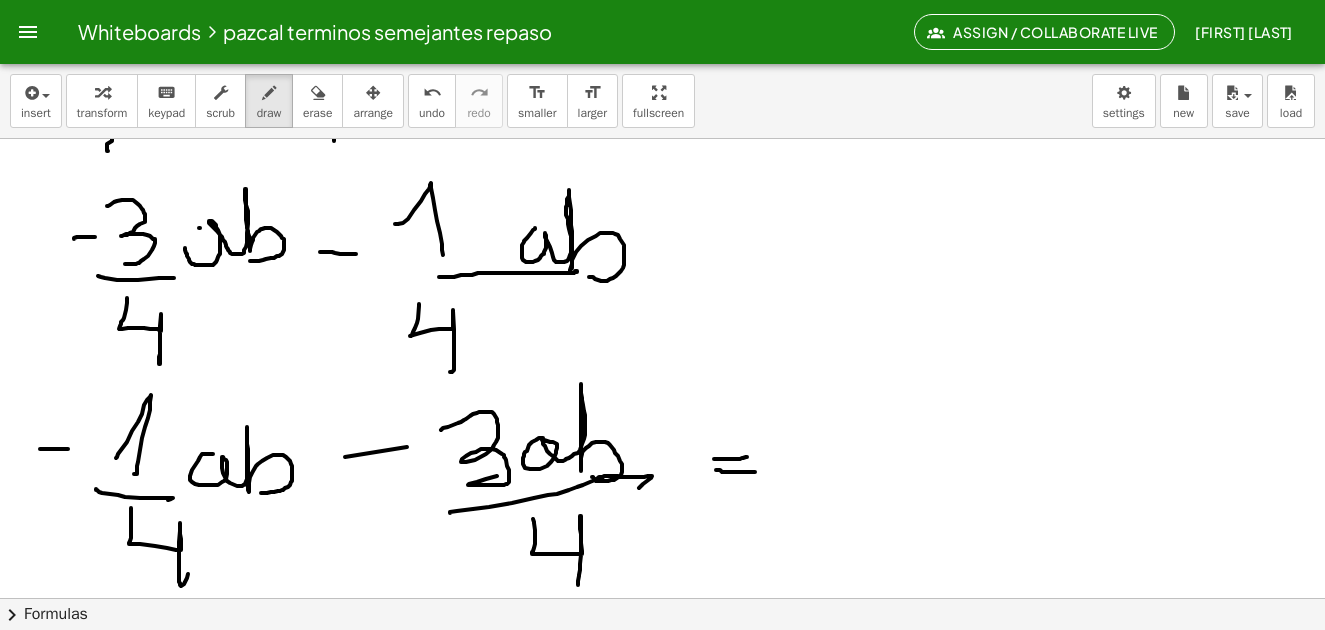 drag, startPoint x: 395, startPoint y: 224, endPoint x: 414, endPoint y: 272, distance: 51.62364 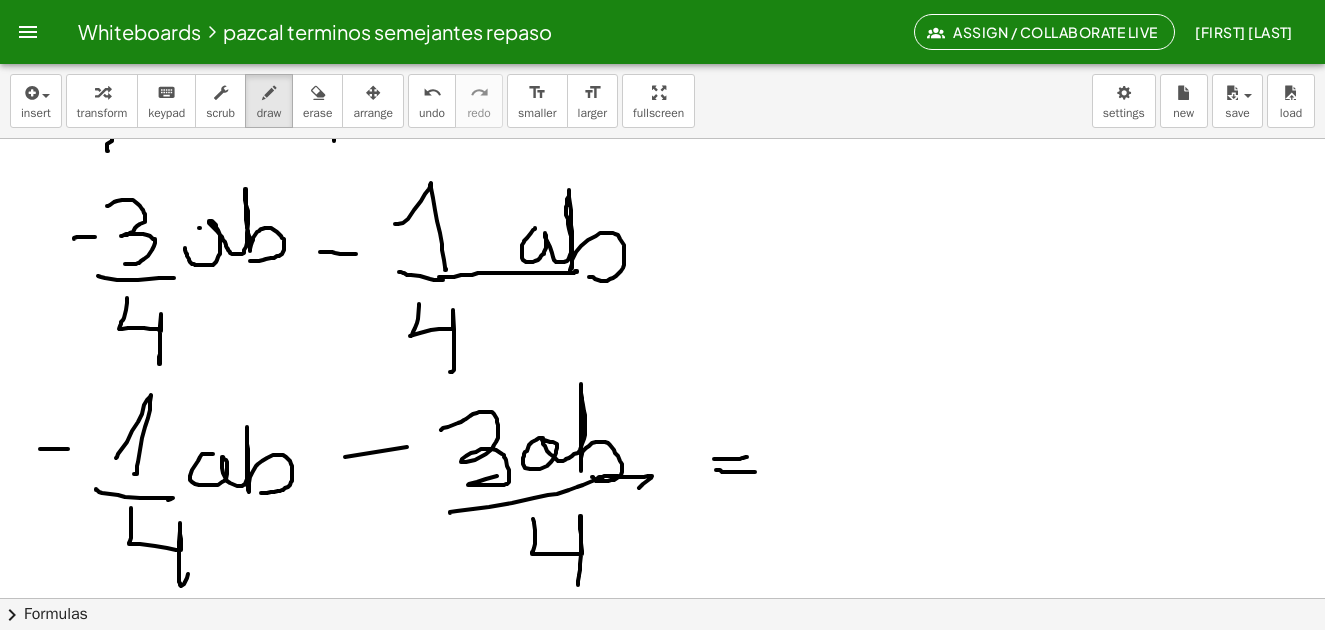 drag, startPoint x: 399, startPoint y: 272, endPoint x: 455, endPoint y: 278, distance: 56.32051 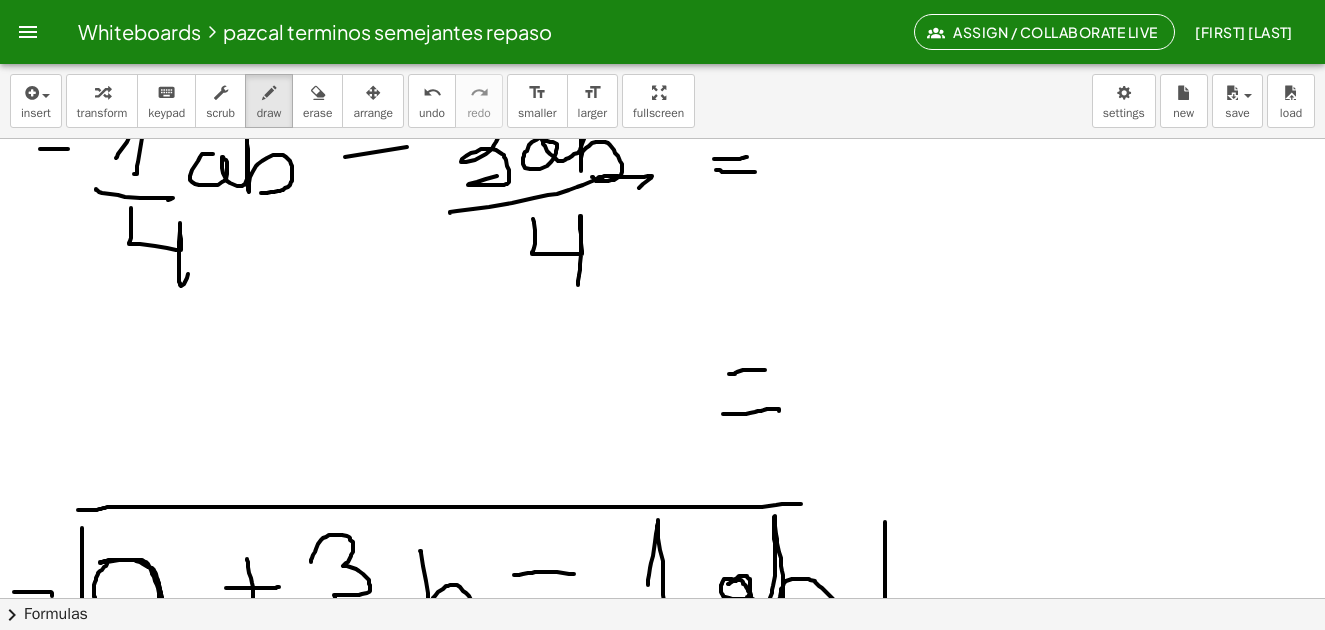 scroll, scrollTop: 5423, scrollLeft: 0, axis: vertical 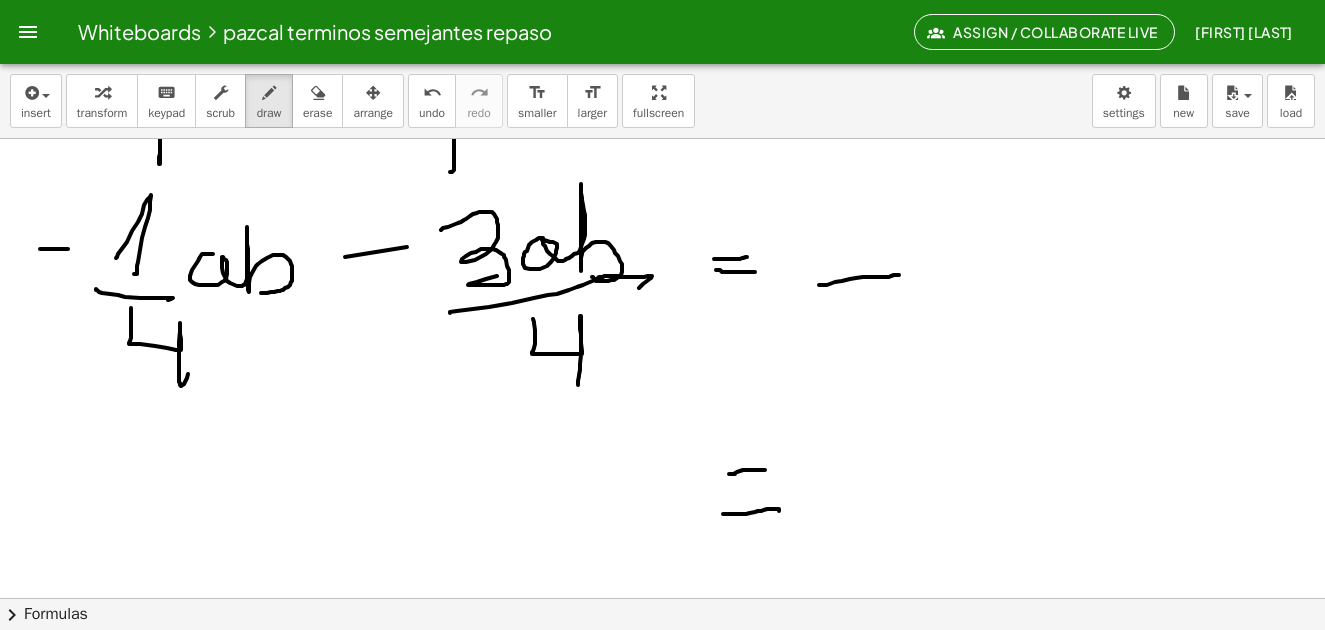 drag, startPoint x: 819, startPoint y: 285, endPoint x: 886, endPoint y: 284, distance: 67.00746 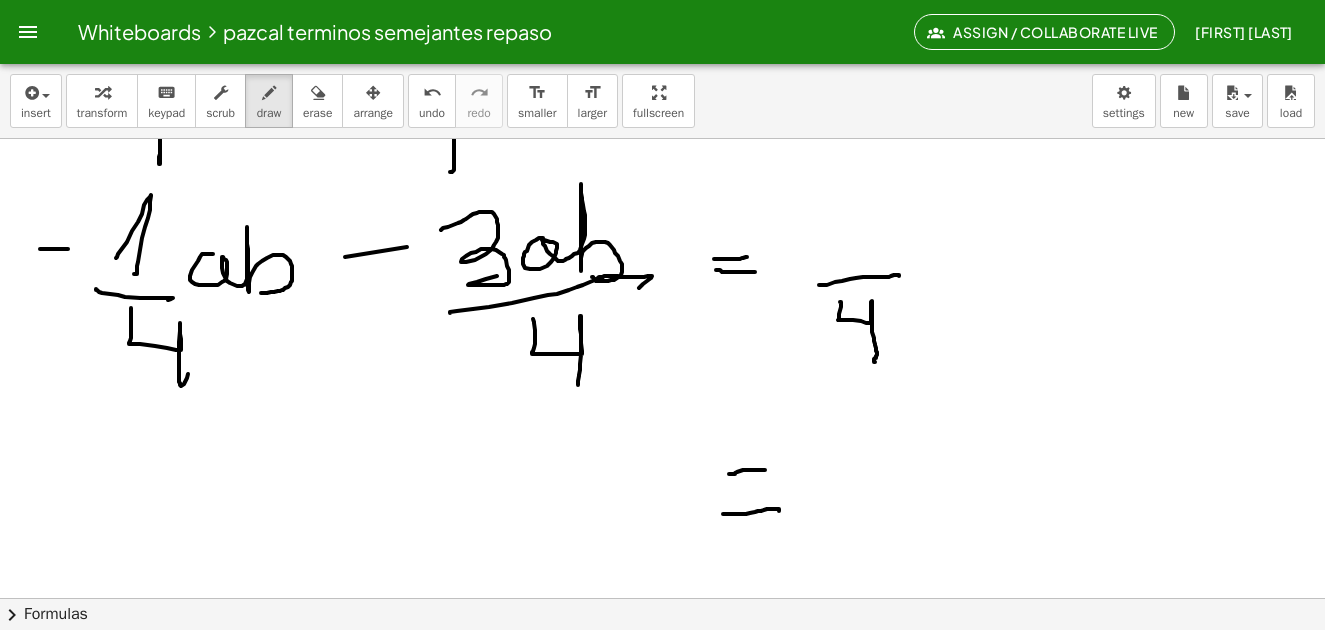 drag, startPoint x: 840, startPoint y: 302, endPoint x: 875, endPoint y: 362, distance: 69.46222 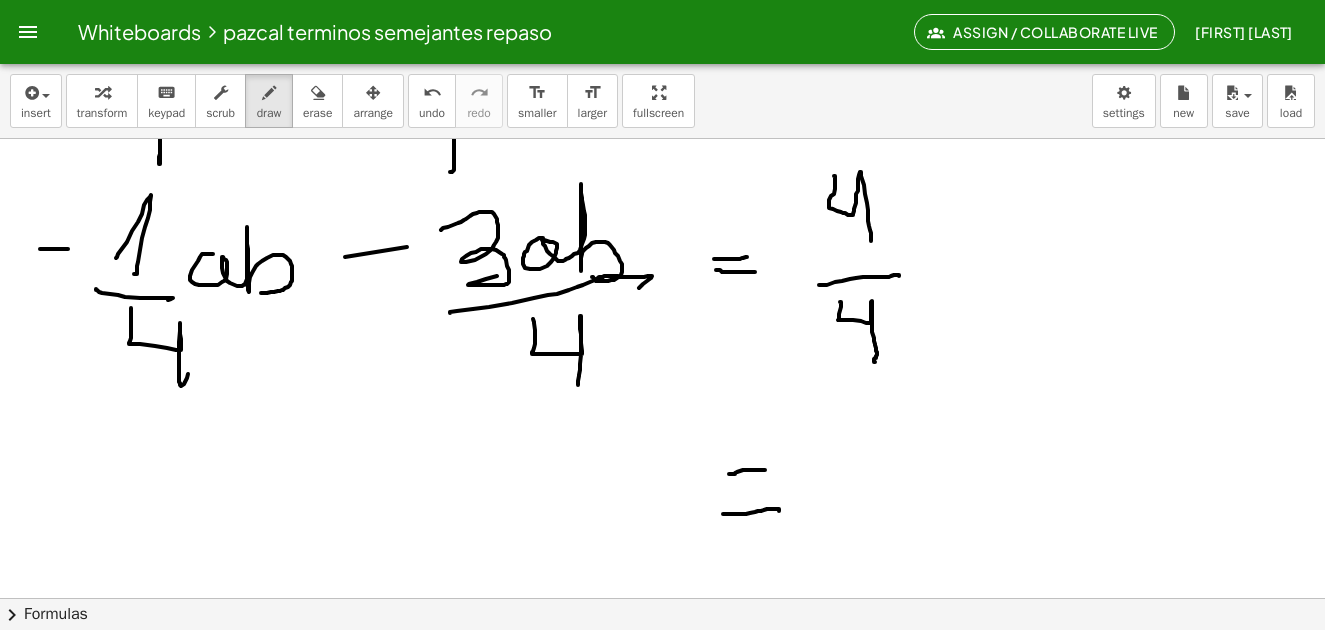 drag, startPoint x: 834, startPoint y: 176, endPoint x: 817, endPoint y: 243, distance: 69.12308 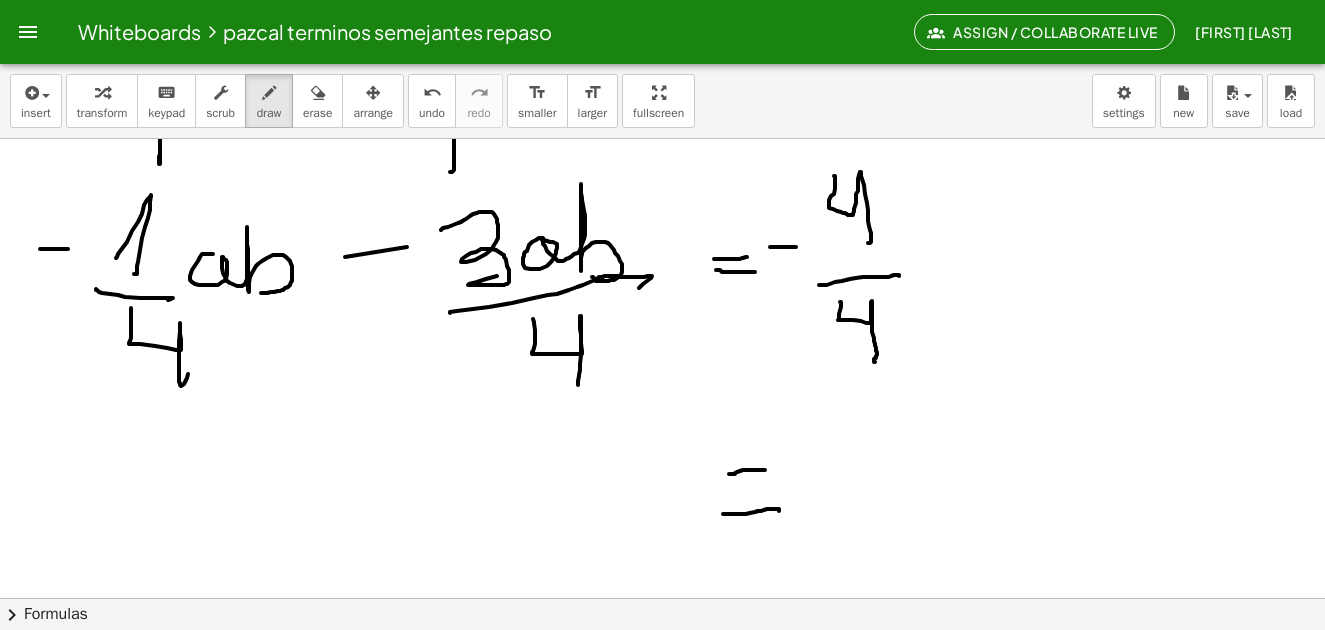 drag, startPoint x: 770, startPoint y: 247, endPoint x: 796, endPoint y: 247, distance: 26 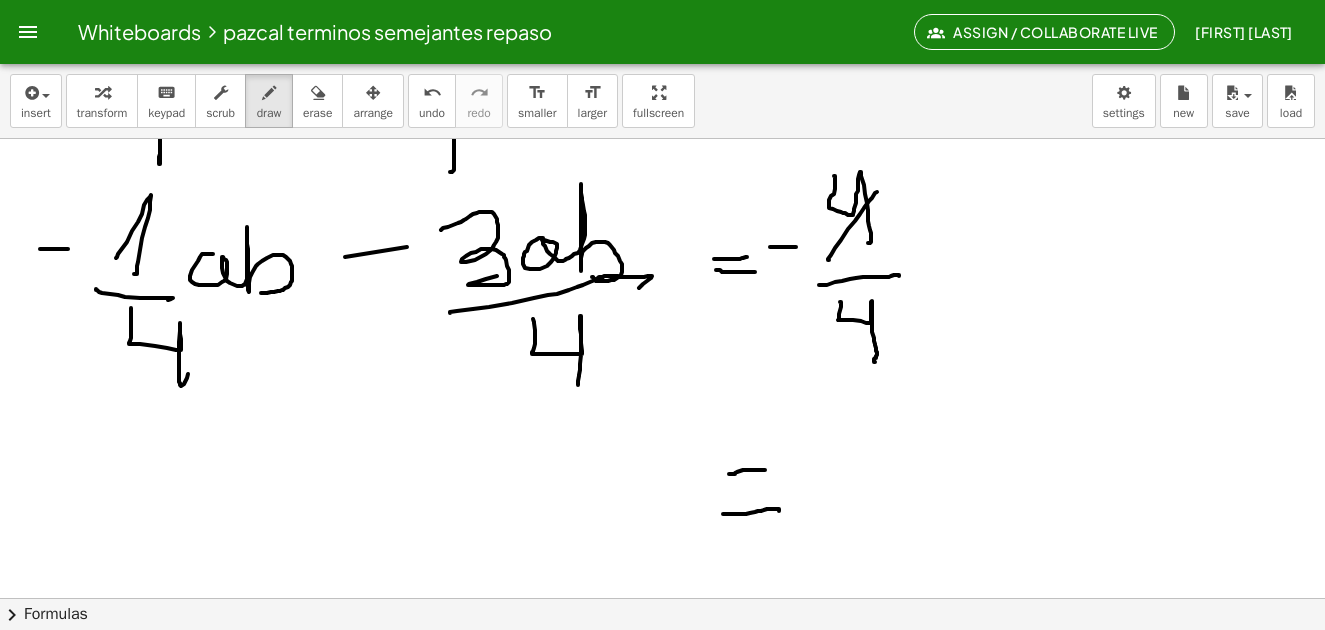 drag, startPoint x: 828, startPoint y: 260, endPoint x: 877, endPoint y: 192, distance: 83.81527 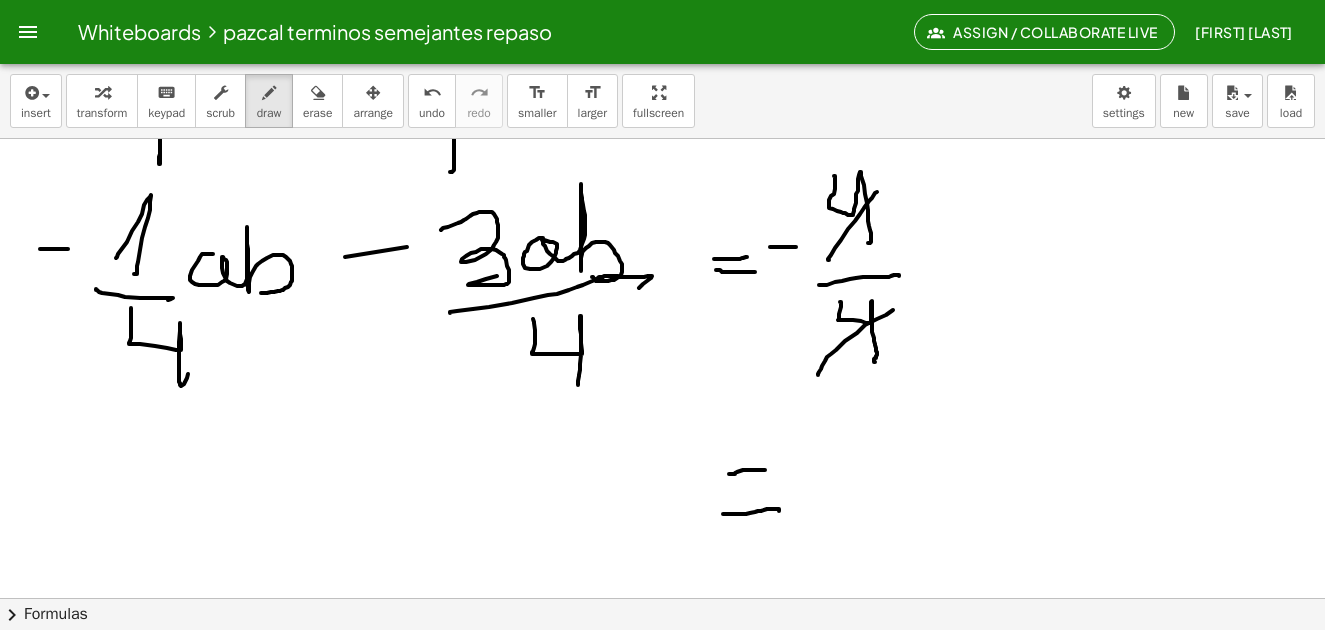 drag, startPoint x: 818, startPoint y: 374, endPoint x: 924, endPoint y: 289, distance: 135.87126 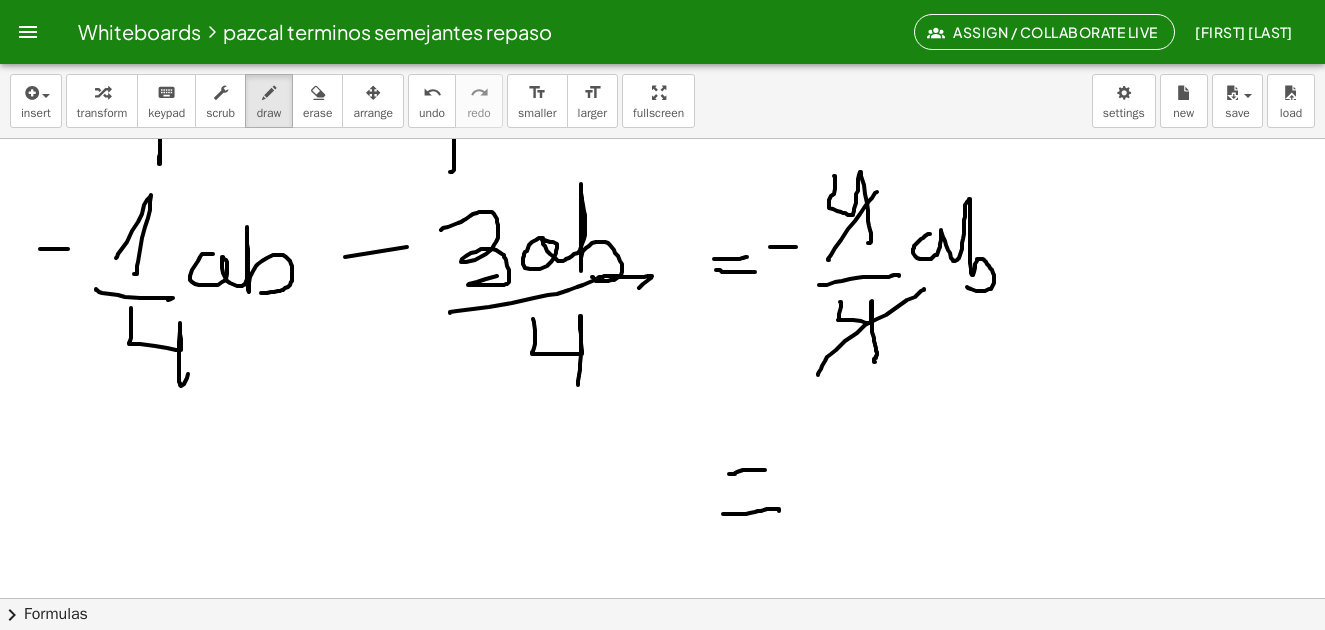 drag, startPoint x: 930, startPoint y: 234, endPoint x: 977, endPoint y: 320, distance: 98.005104 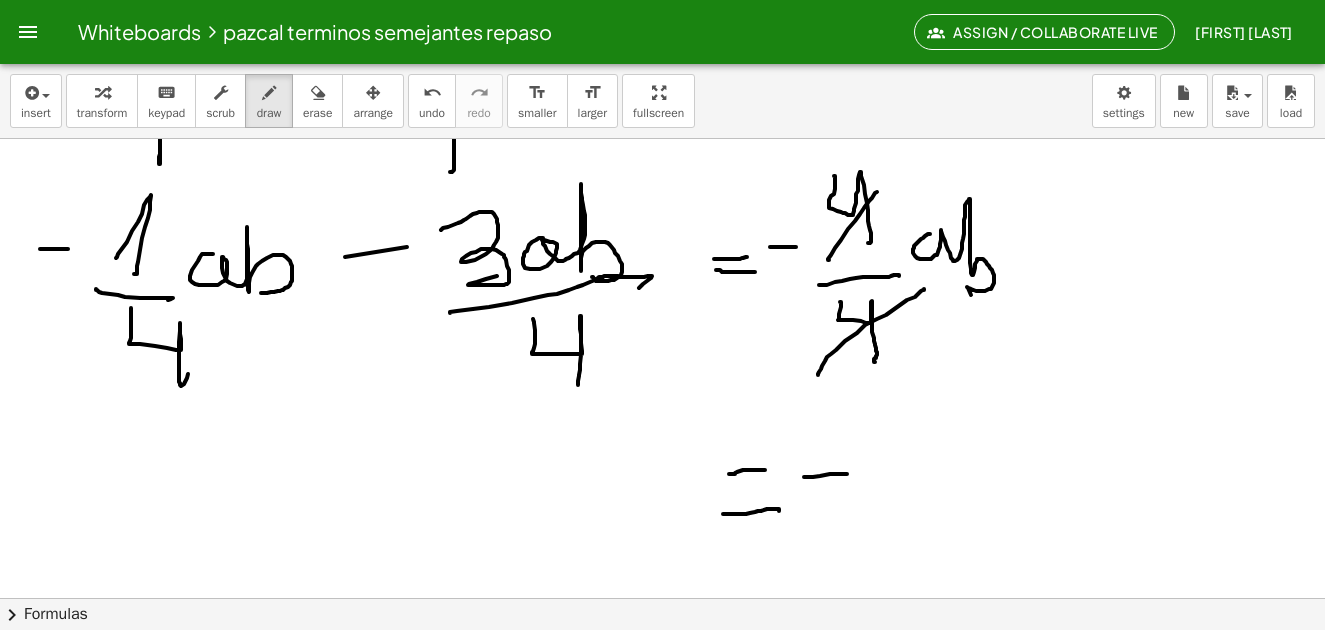 drag, startPoint x: 804, startPoint y: 477, endPoint x: 847, endPoint y: 474, distance: 43.104523 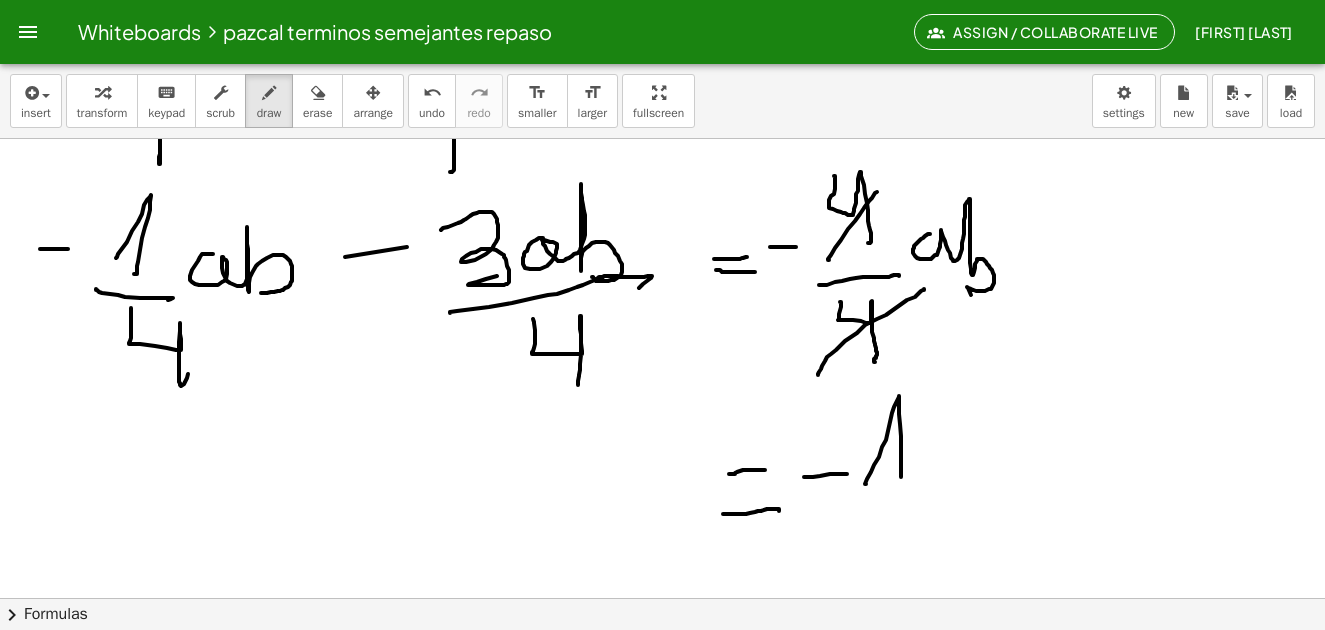 drag, startPoint x: 866, startPoint y: 484, endPoint x: 898, endPoint y: 495, distance: 33.83785 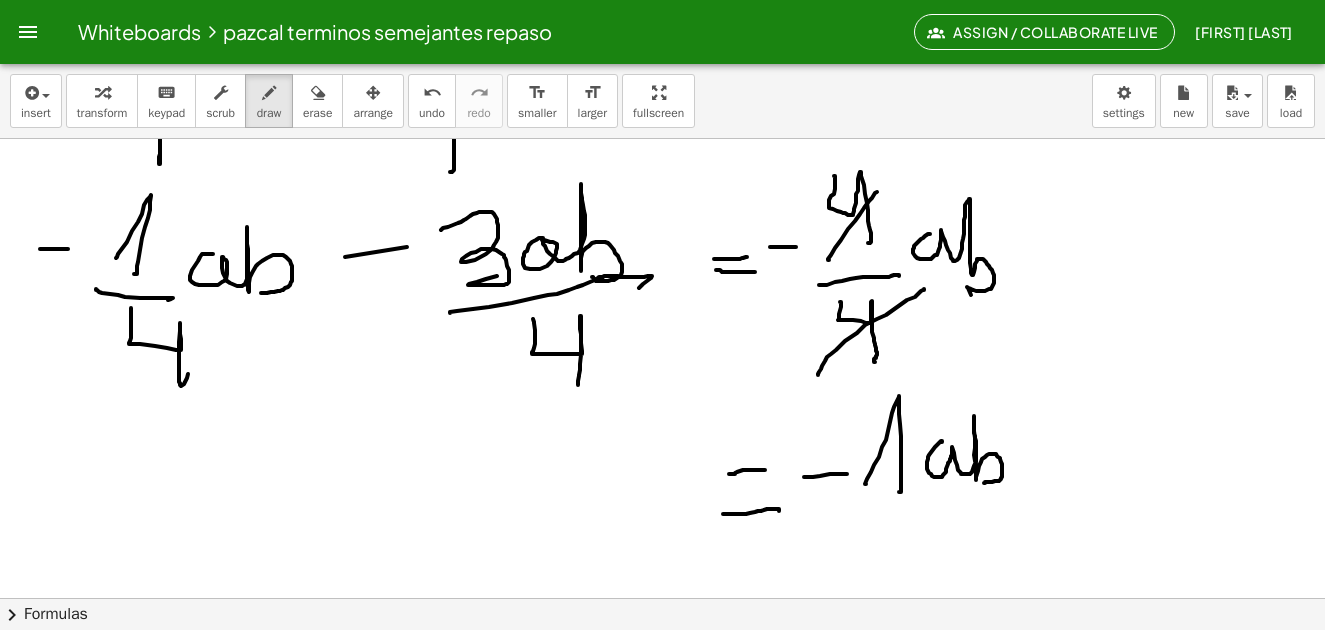 drag, startPoint x: 942, startPoint y: 442, endPoint x: 976, endPoint y: 480, distance: 50.990196 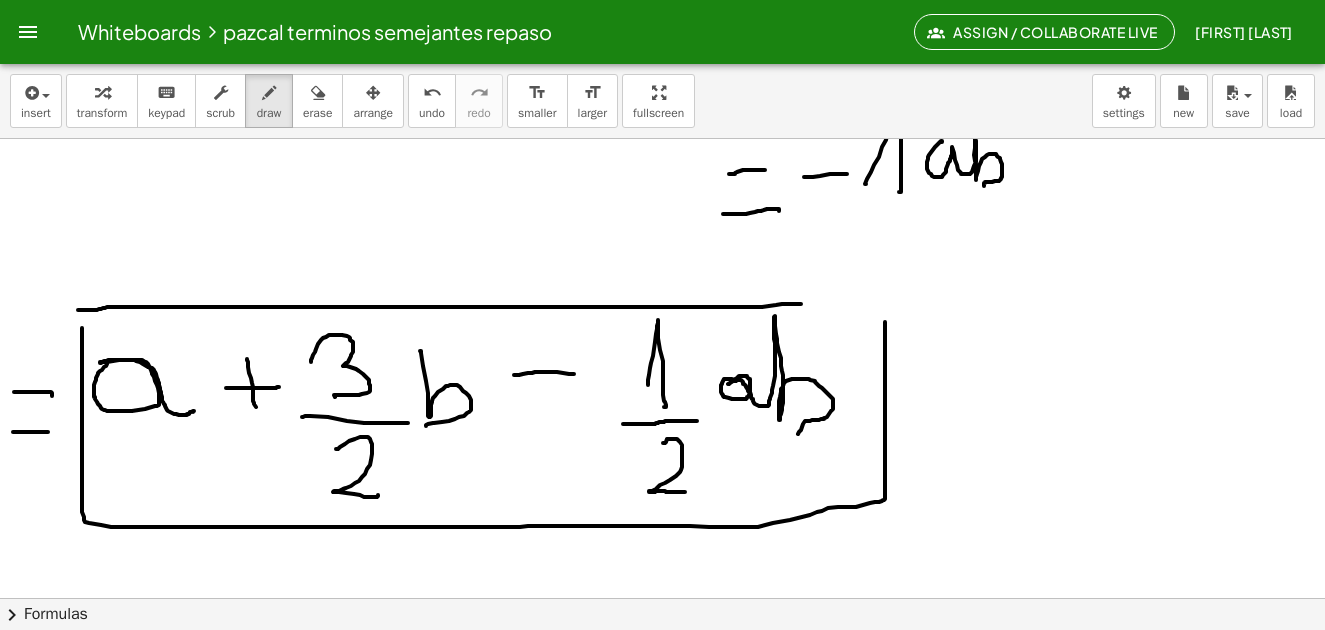 scroll, scrollTop: 5523, scrollLeft: 0, axis: vertical 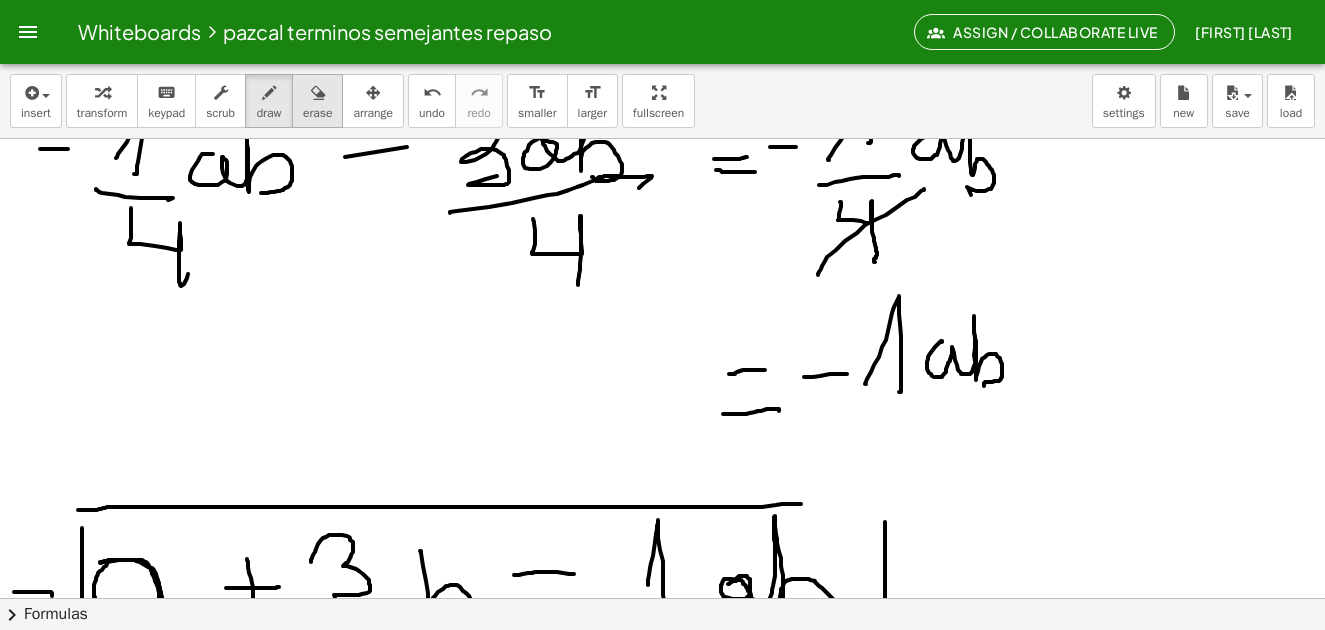 click on "erase" at bounding box center [317, 101] 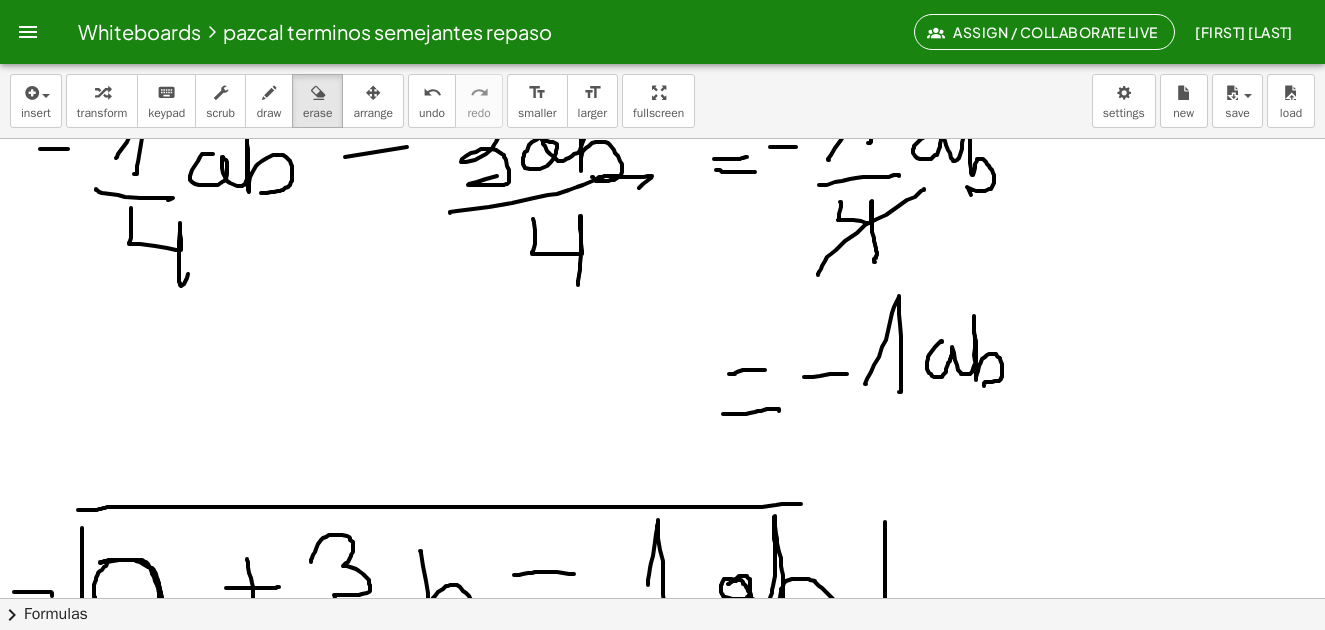 scroll, scrollTop: 5823, scrollLeft: 0, axis: vertical 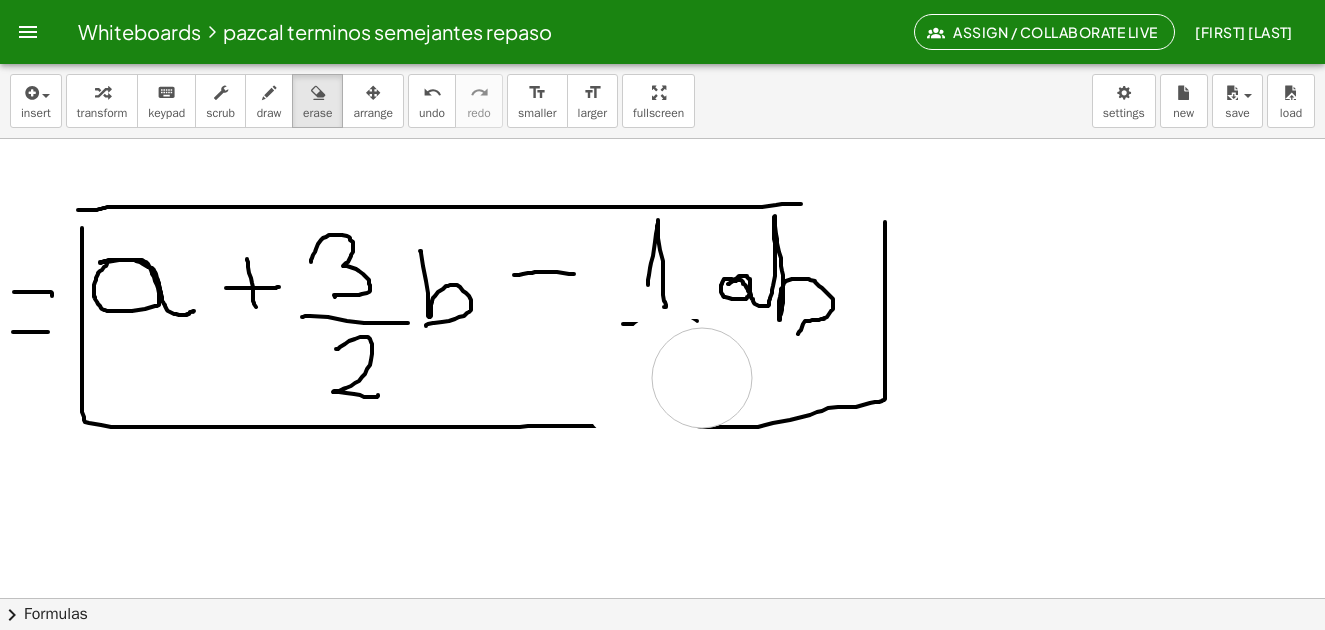 drag, startPoint x: 667, startPoint y: 363, endPoint x: 702, endPoint y: 378, distance: 38.078865 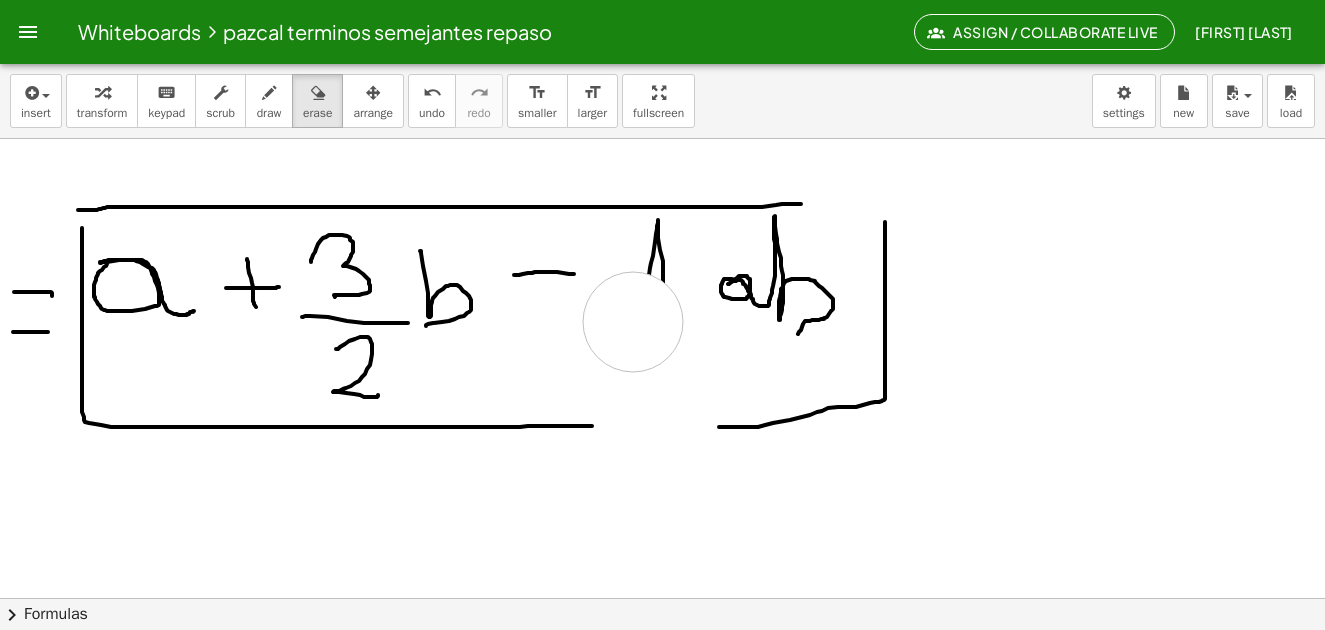 drag, startPoint x: 632, startPoint y: 322, endPoint x: 707, endPoint y: 338, distance: 76.687675 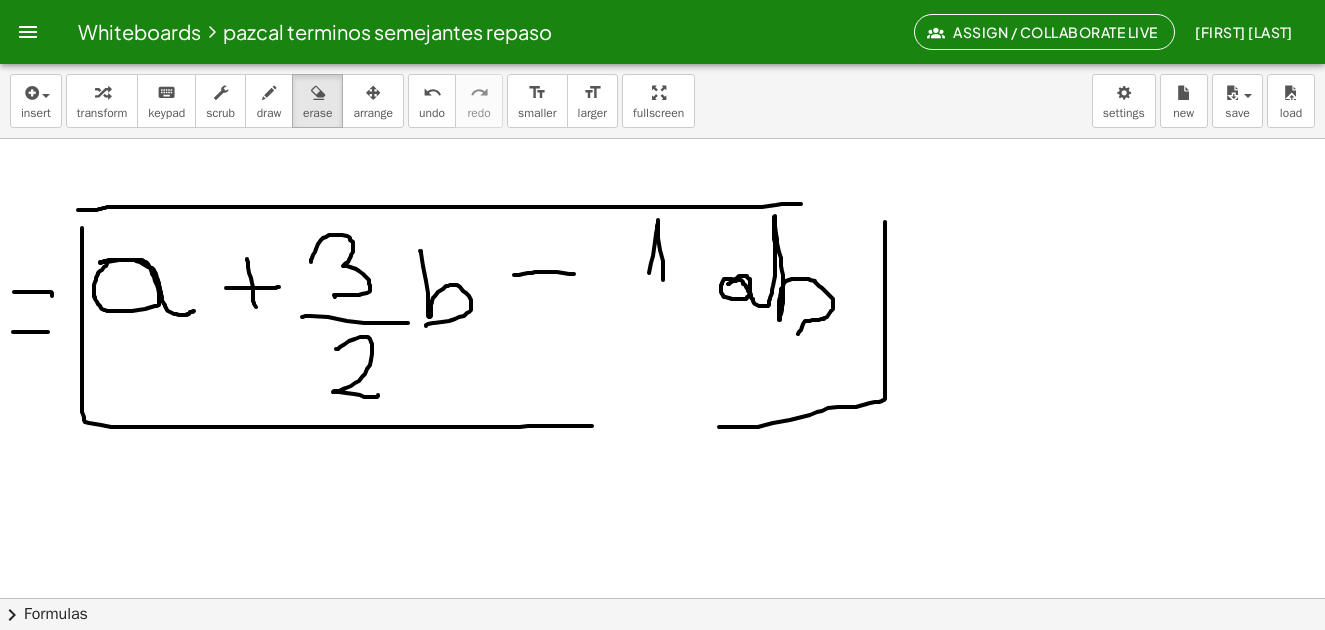 scroll, scrollTop: 5723, scrollLeft: 0, axis: vertical 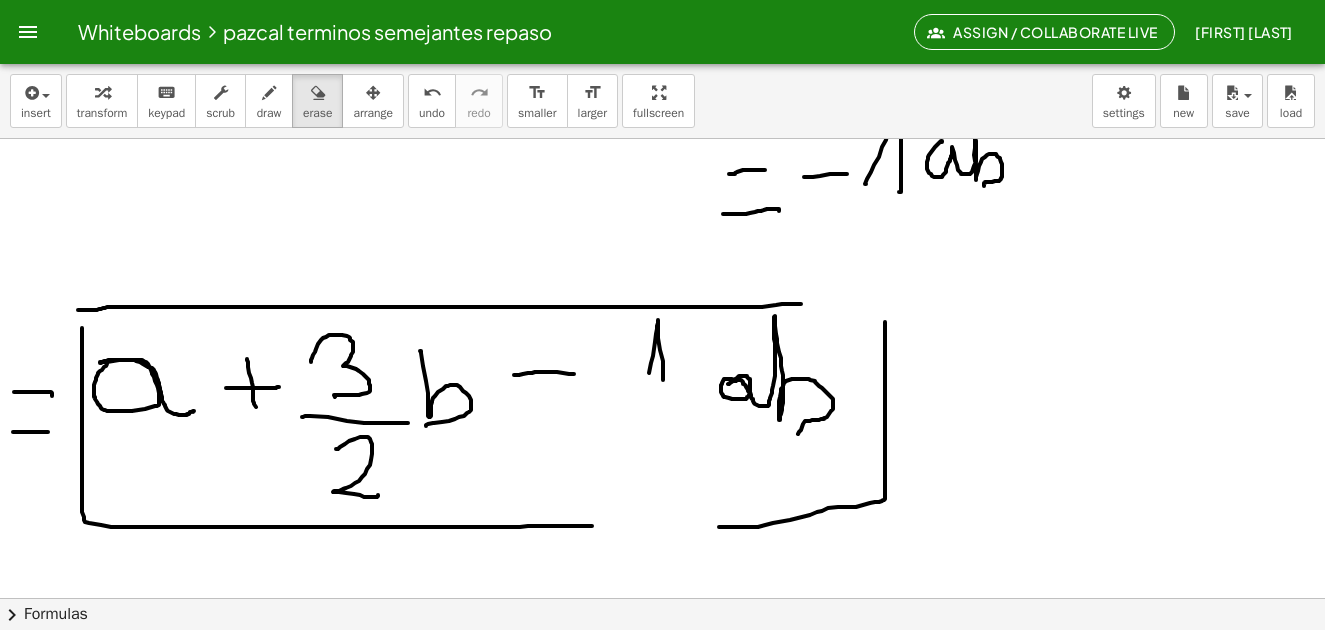 drag, startPoint x: 273, startPoint y: 97, endPoint x: 572, endPoint y: 259, distance: 340.06616 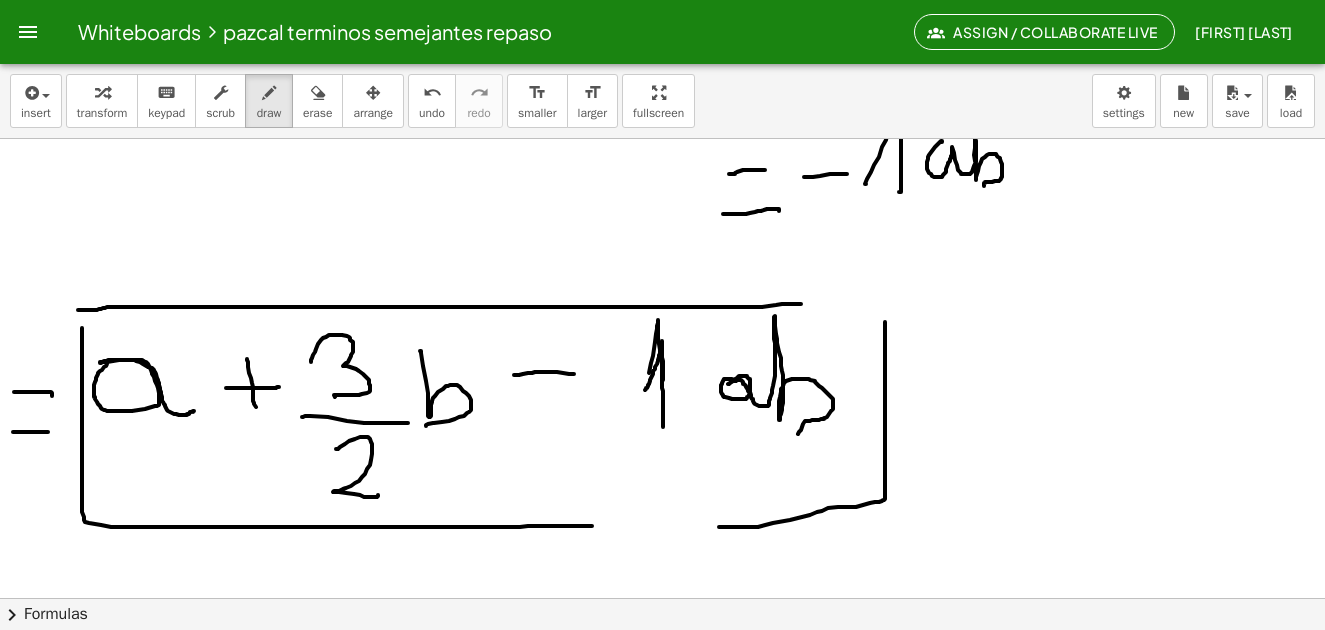 drag, startPoint x: 645, startPoint y: 390, endPoint x: 663, endPoint y: 427, distance: 41.14608 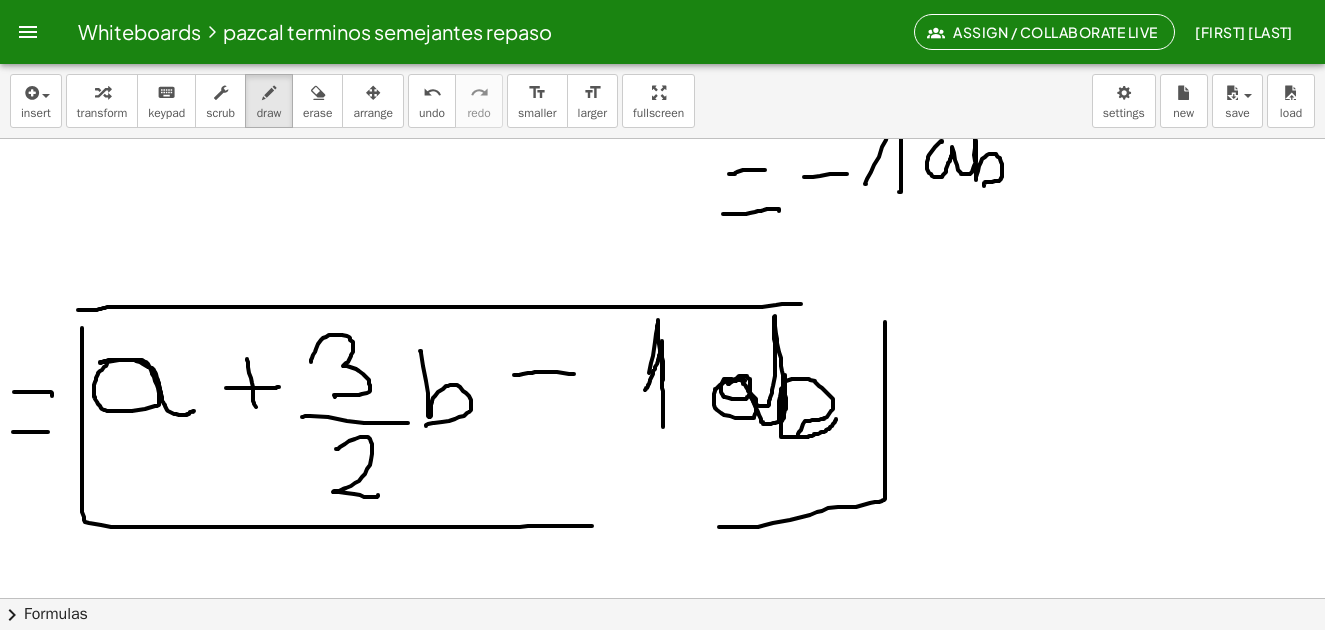 drag, startPoint x: 745, startPoint y: 381, endPoint x: 820, endPoint y: 412, distance: 81.154175 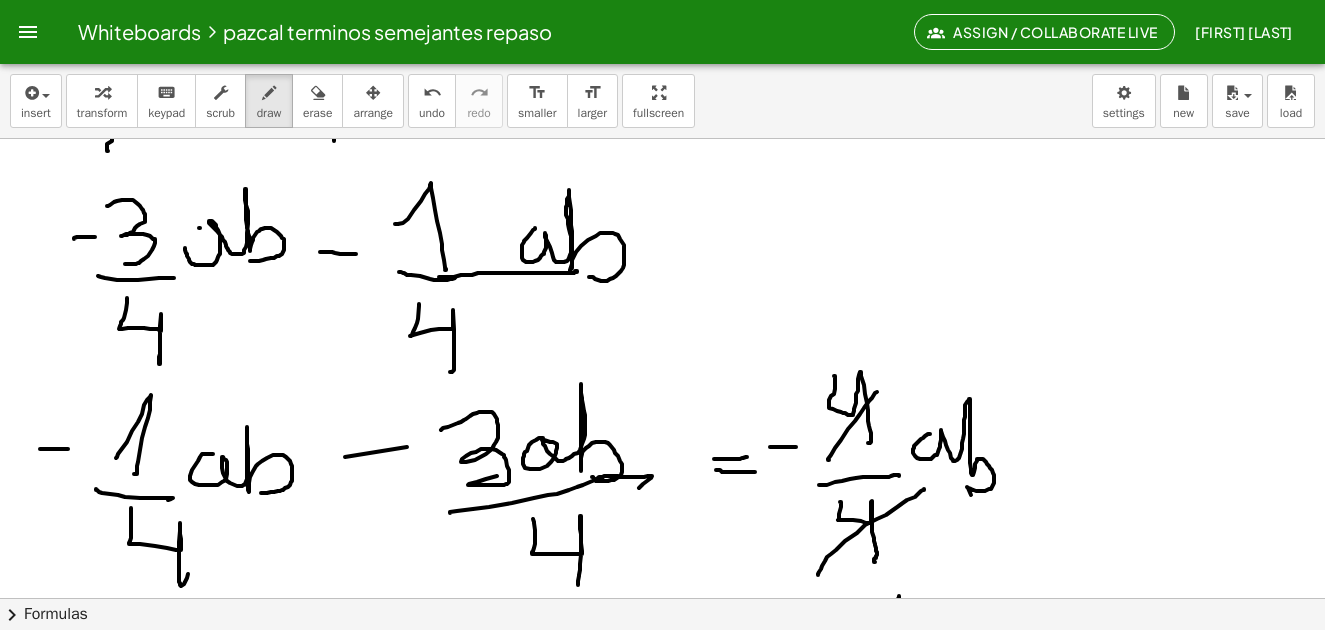 scroll, scrollTop: 4823, scrollLeft: 0, axis: vertical 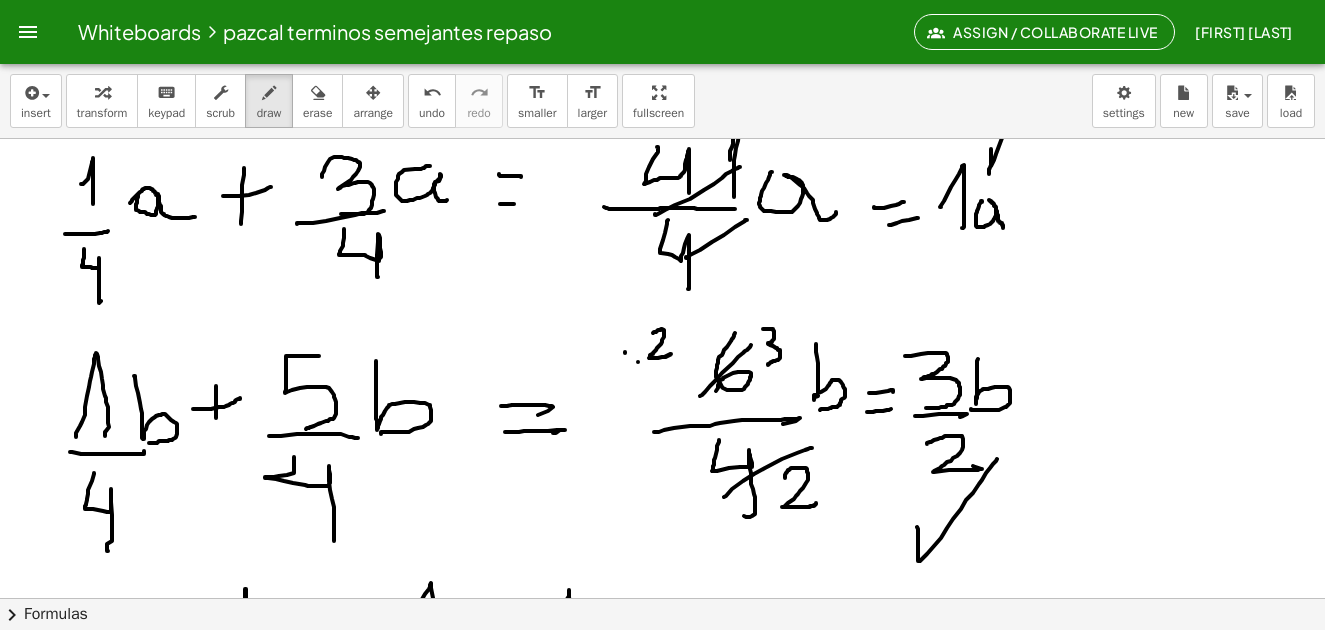 drag, startPoint x: 917, startPoint y: 527, endPoint x: 997, endPoint y: 470, distance: 98.229324 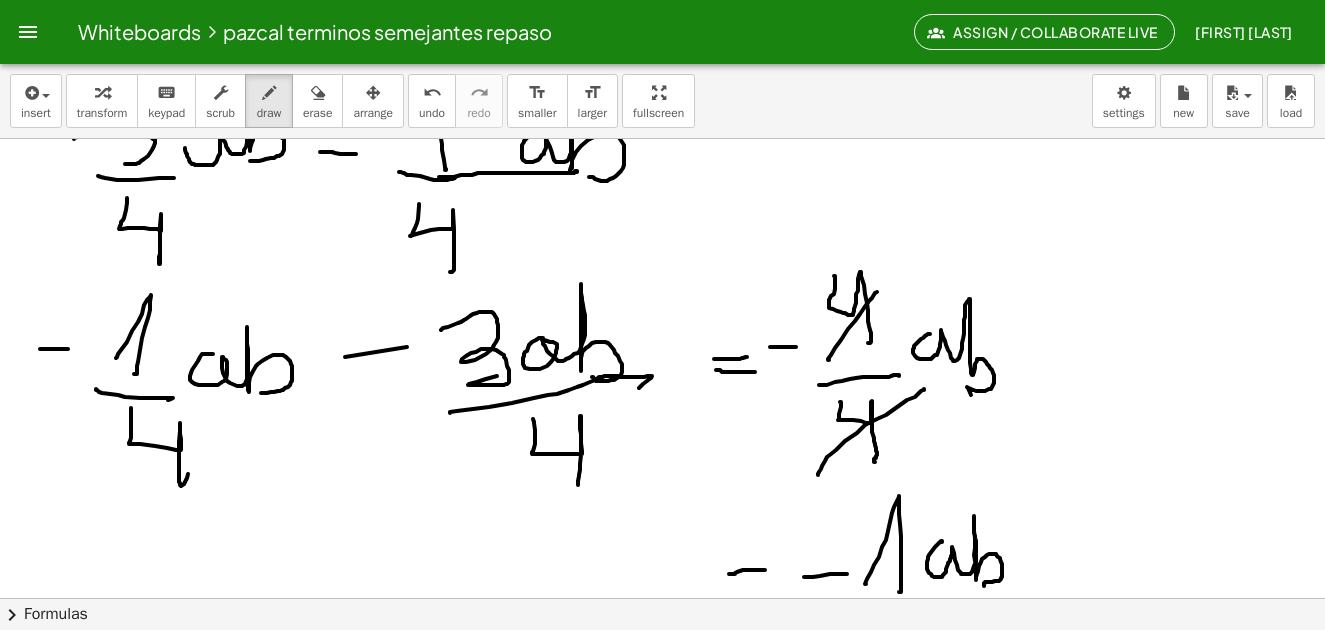 scroll, scrollTop: 5523, scrollLeft: 0, axis: vertical 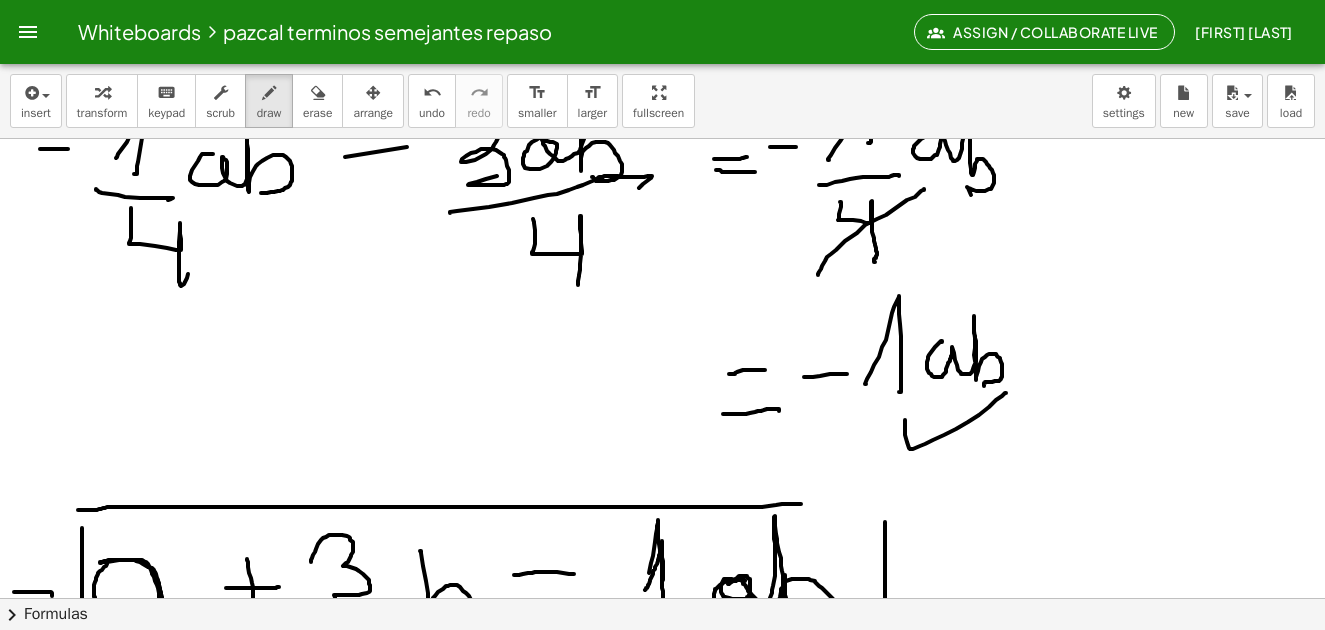 drag, startPoint x: 905, startPoint y: 420, endPoint x: 992, endPoint y: 397, distance: 89.98889 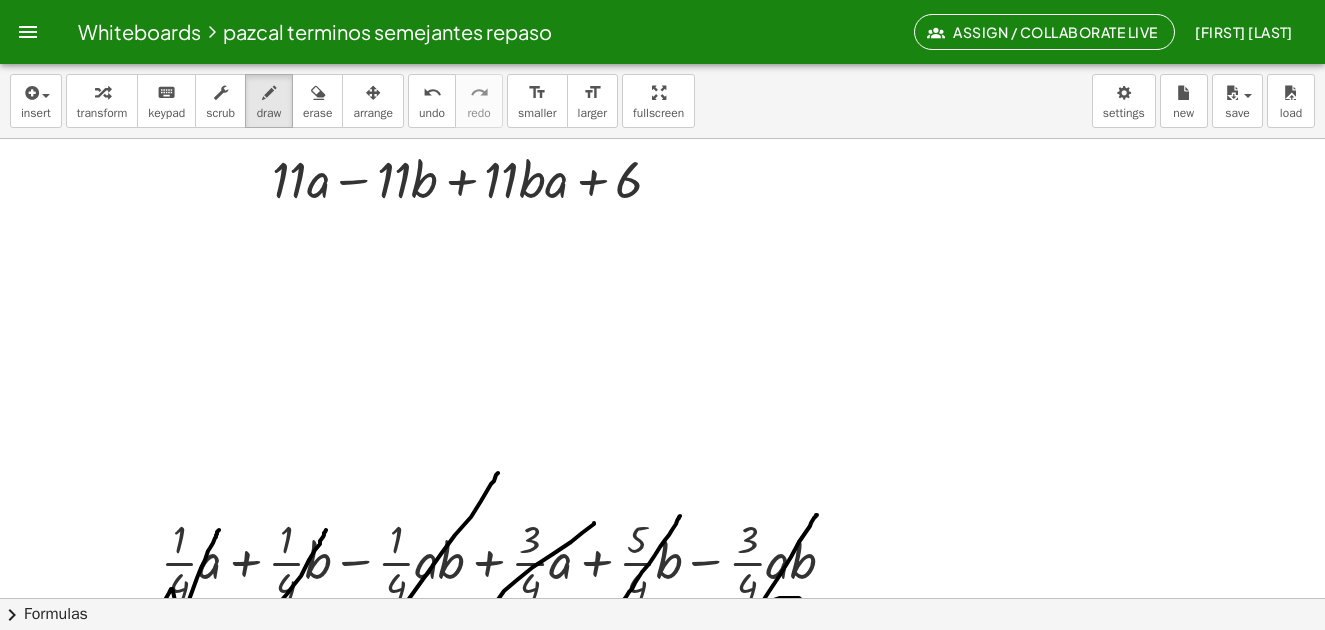 scroll, scrollTop: 4382, scrollLeft: 0, axis: vertical 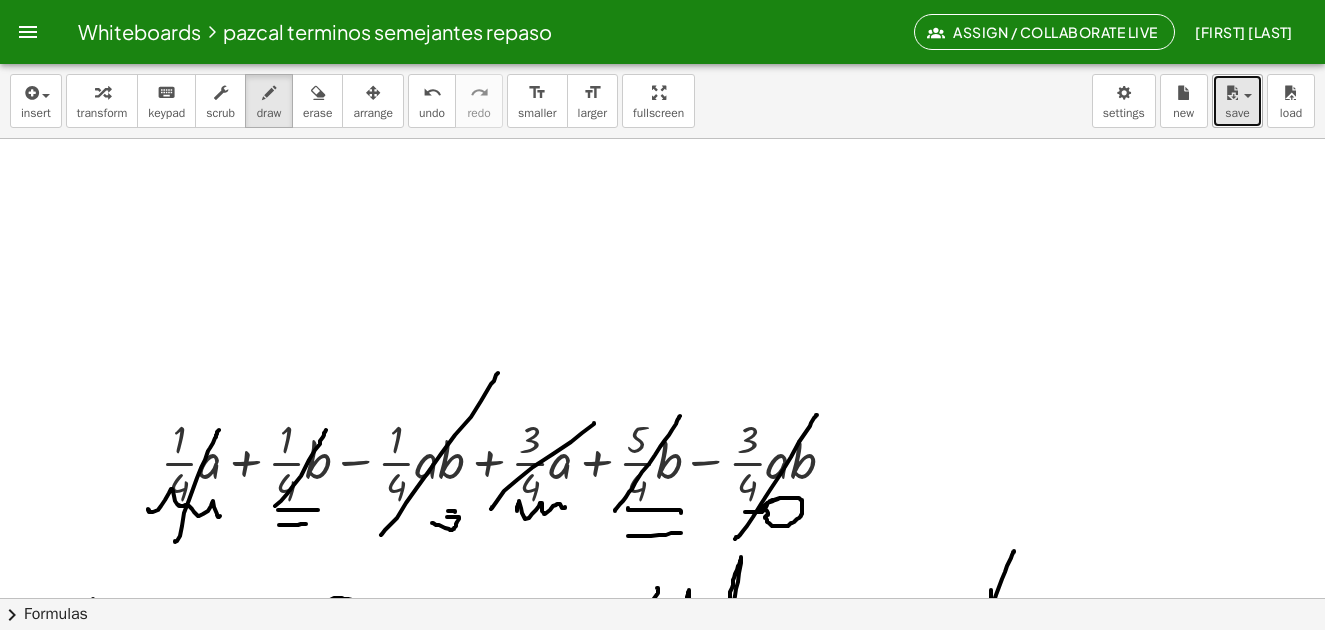 click on "save" at bounding box center (1237, 113) 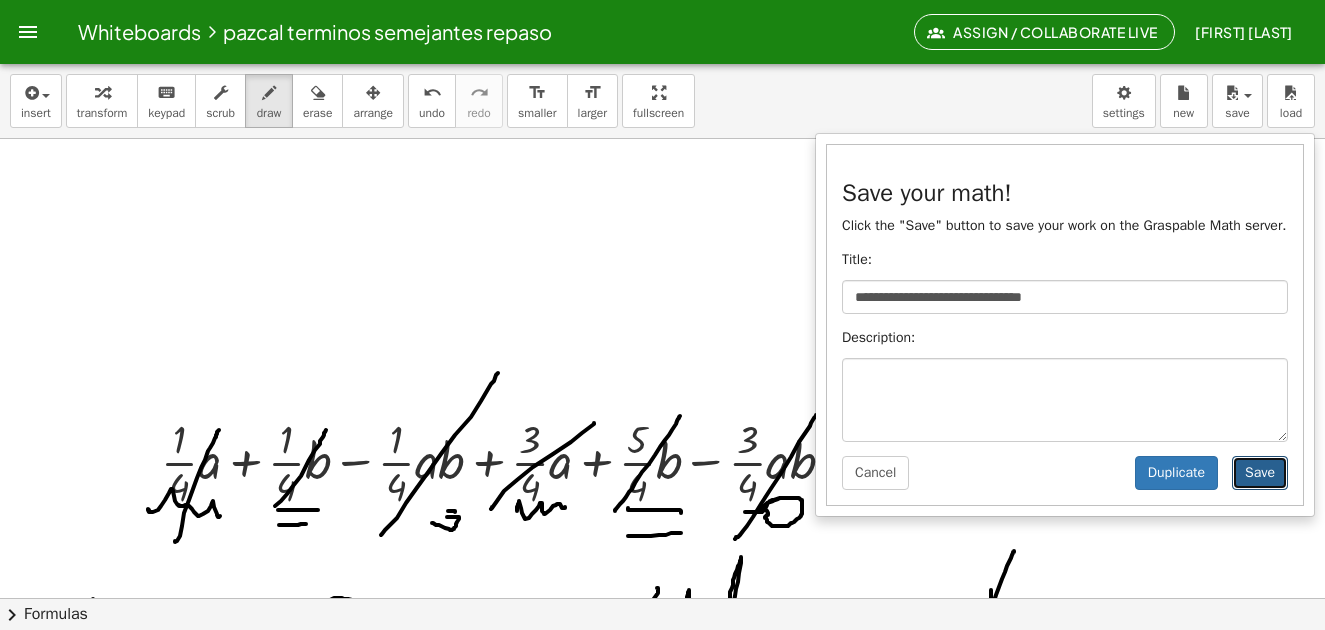 click on "Save" at bounding box center (1260, 473) 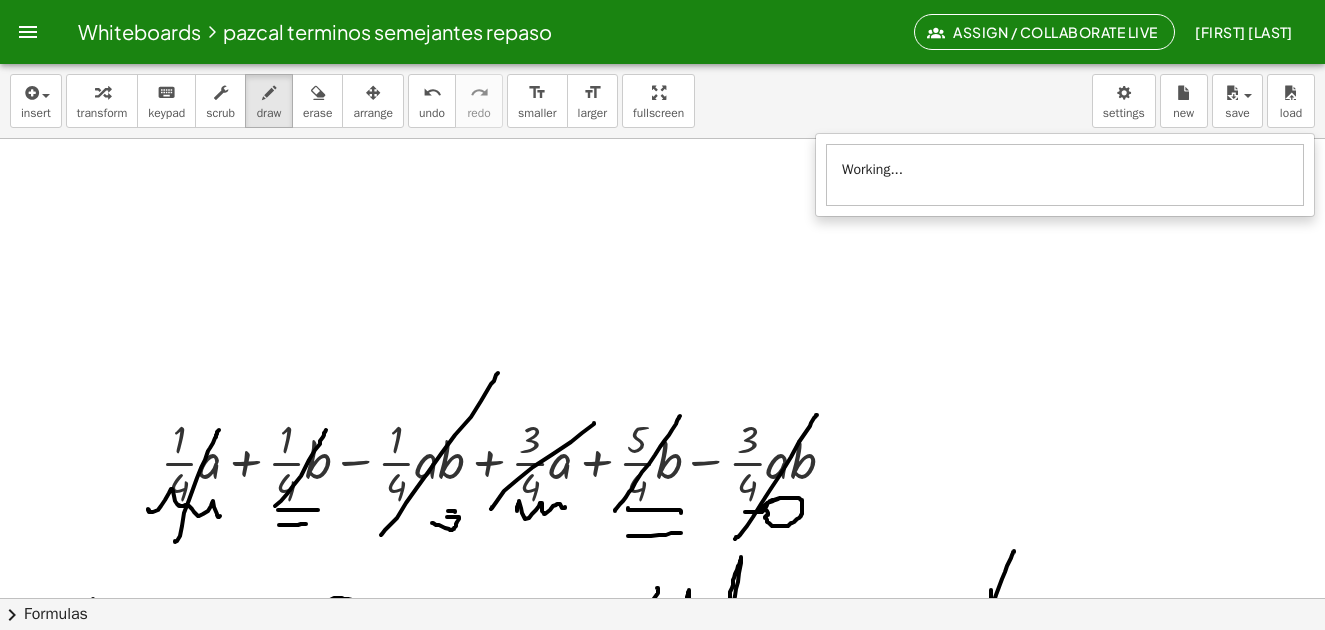 scroll, scrollTop: 4482, scrollLeft: 0, axis: vertical 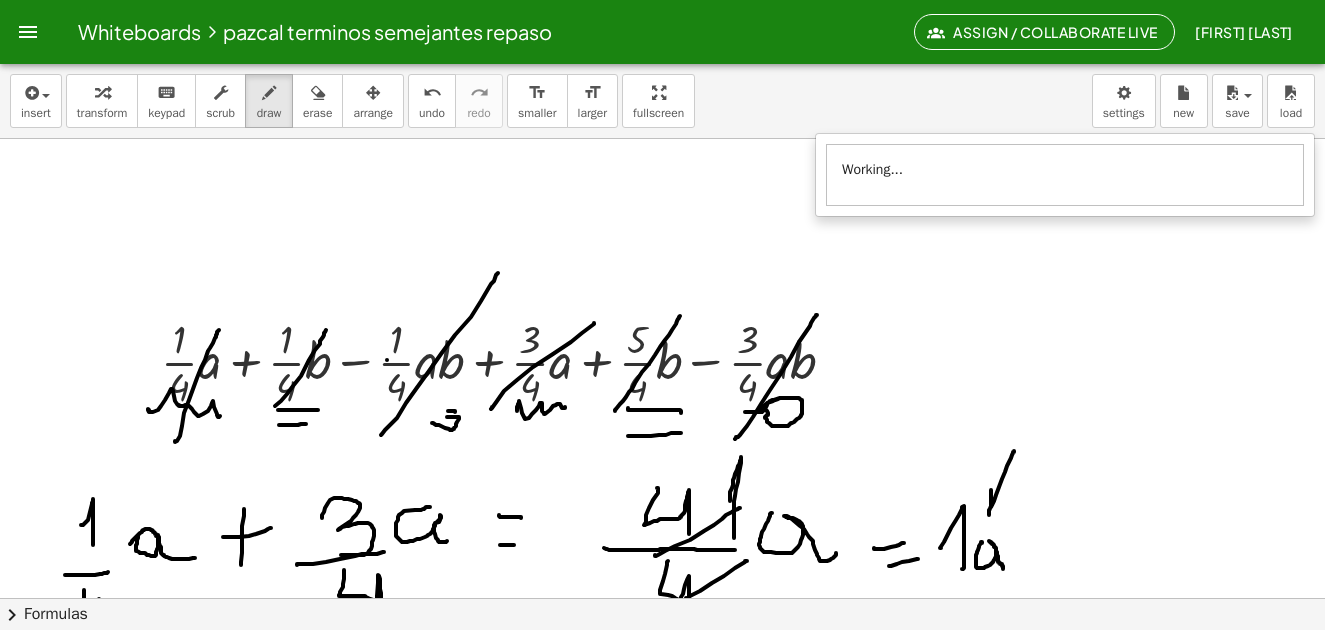 click at bounding box center [665, -901] 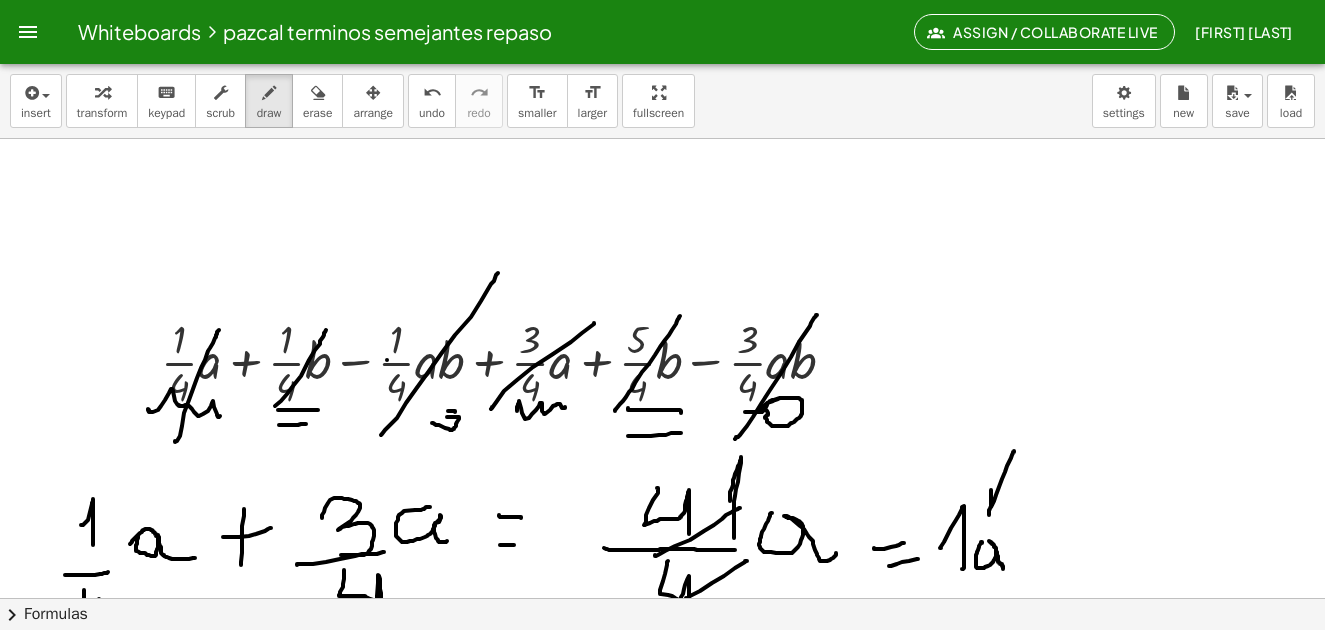 drag, startPoint x: 98, startPoint y: 93, endPoint x: 340, endPoint y: 250, distance: 288.46664 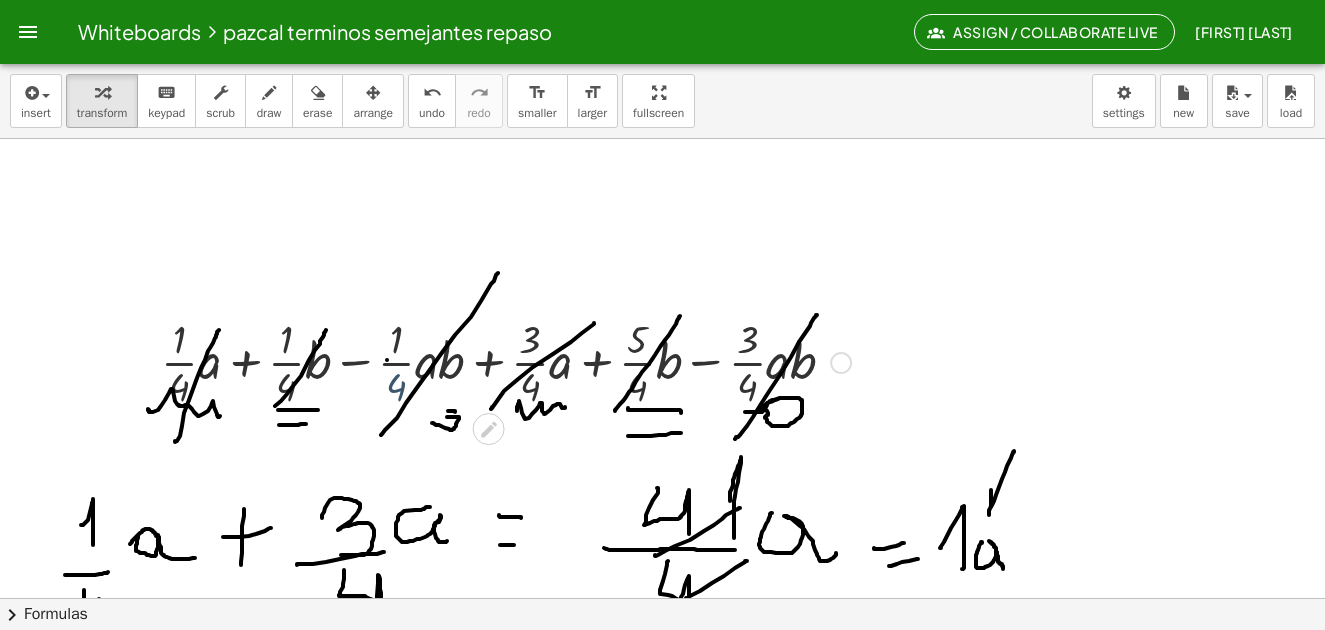 click at bounding box center [506, 361] 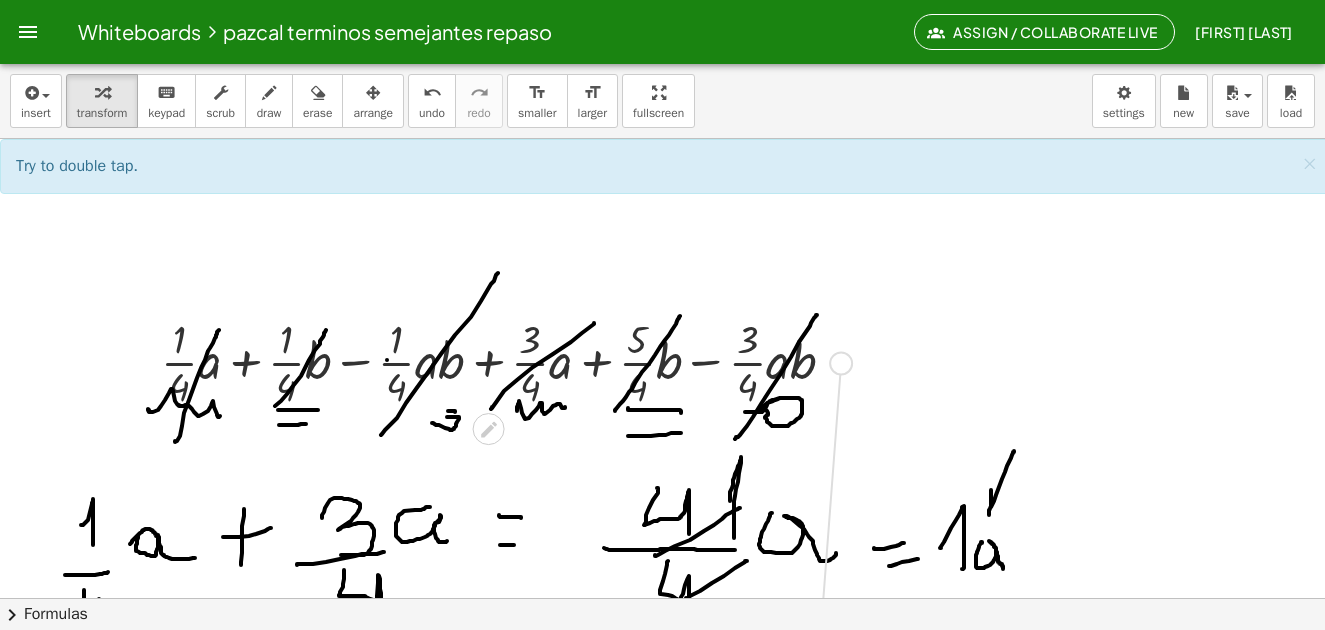 drag, startPoint x: 834, startPoint y: 363, endPoint x: 812, endPoint y: 659, distance: 296.81644 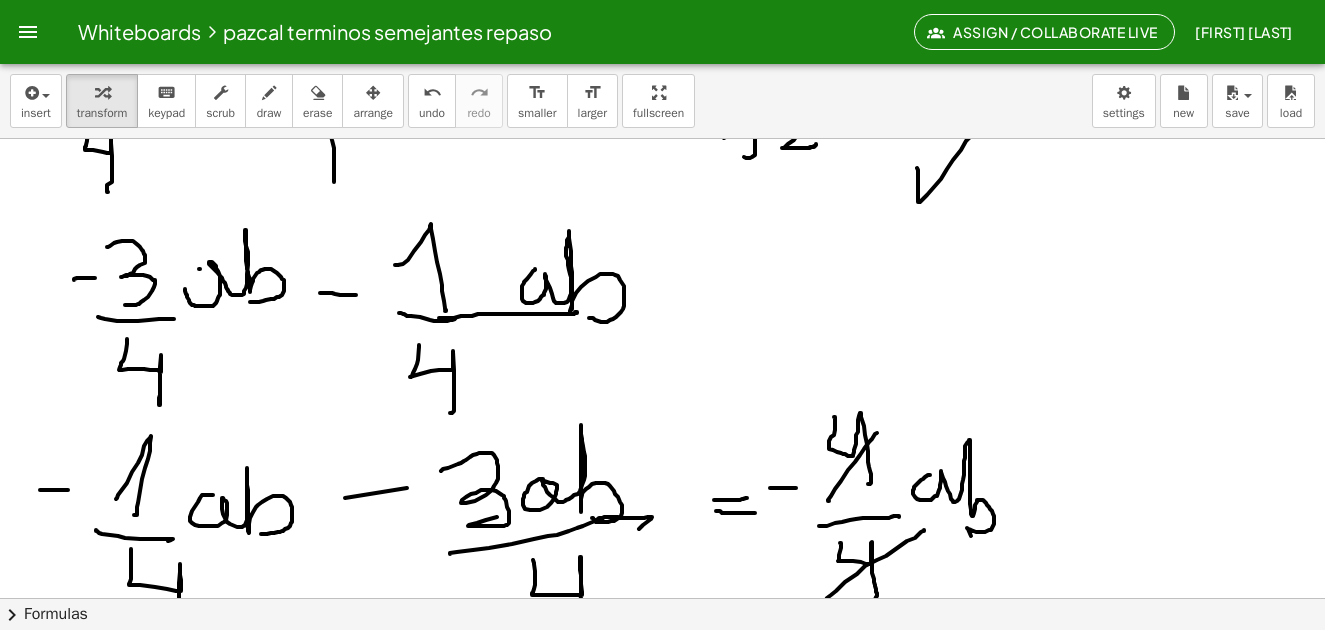 scroll, scrollTop: 4782, scrollLeft: 0, axis: vertical 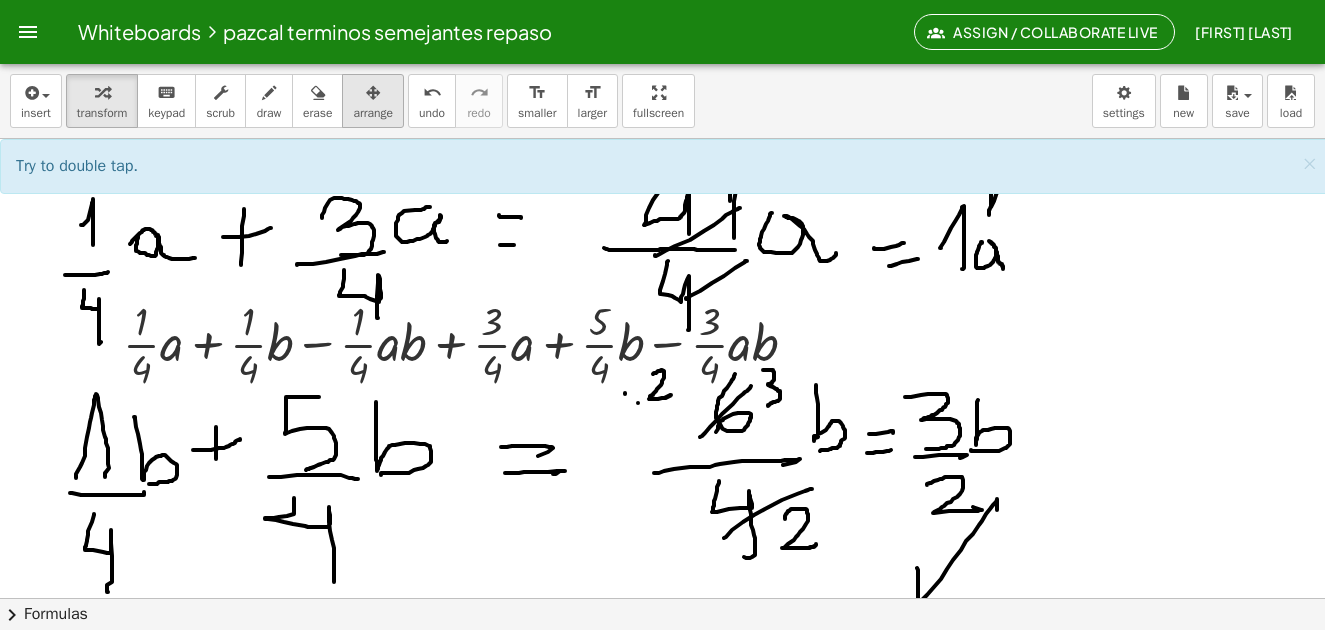 click at bounding box center [373, 93] 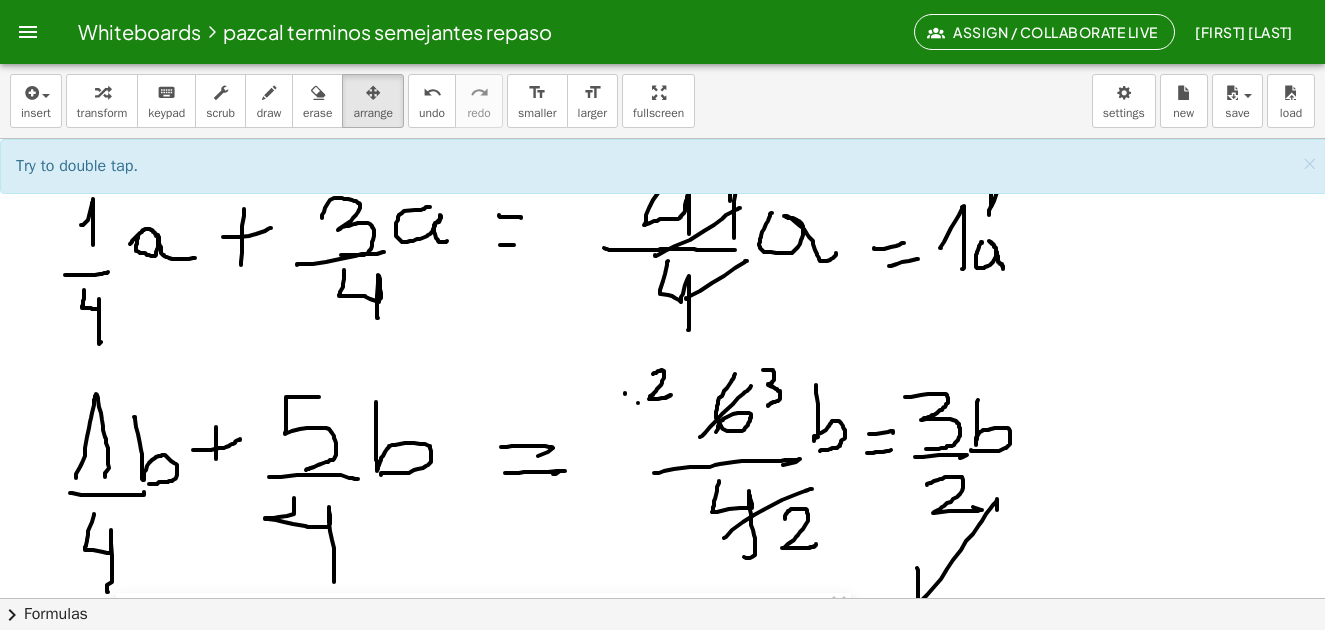 drag, startPoint x: 482, startPoint y: 354, endPoint x: 505, endPoint y: 659, distance: 305.866 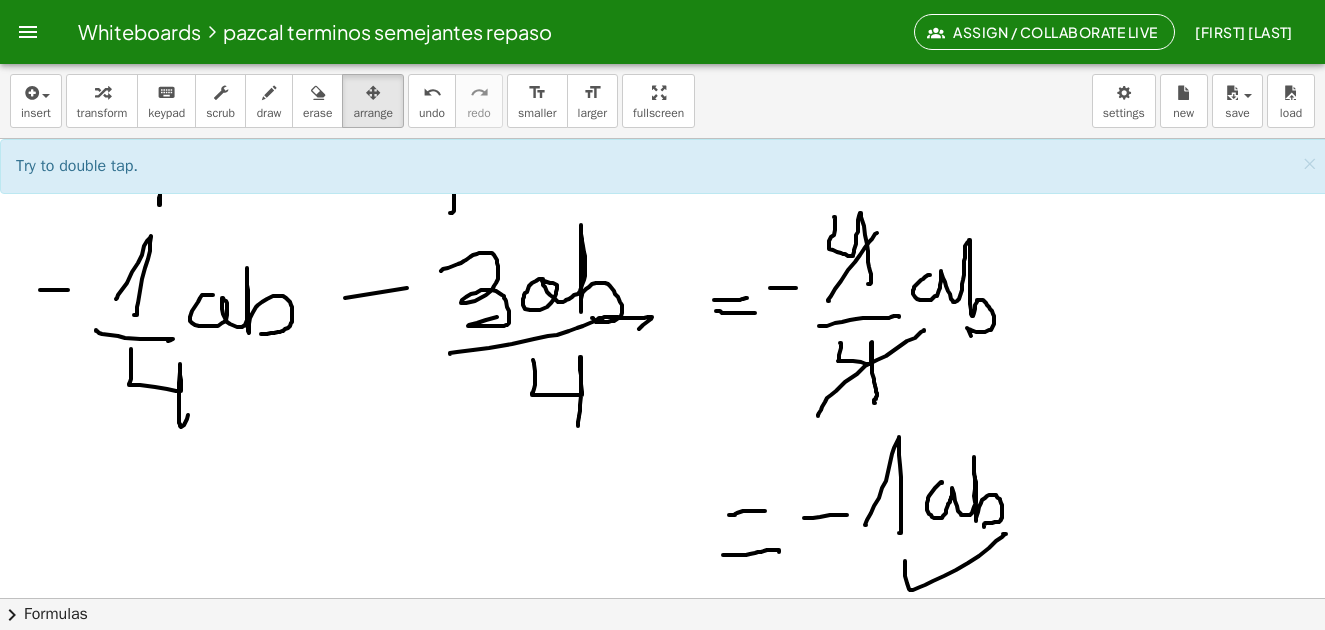 scroll, scrollTop: 5182, scrollLeft: 0, axis: vertical 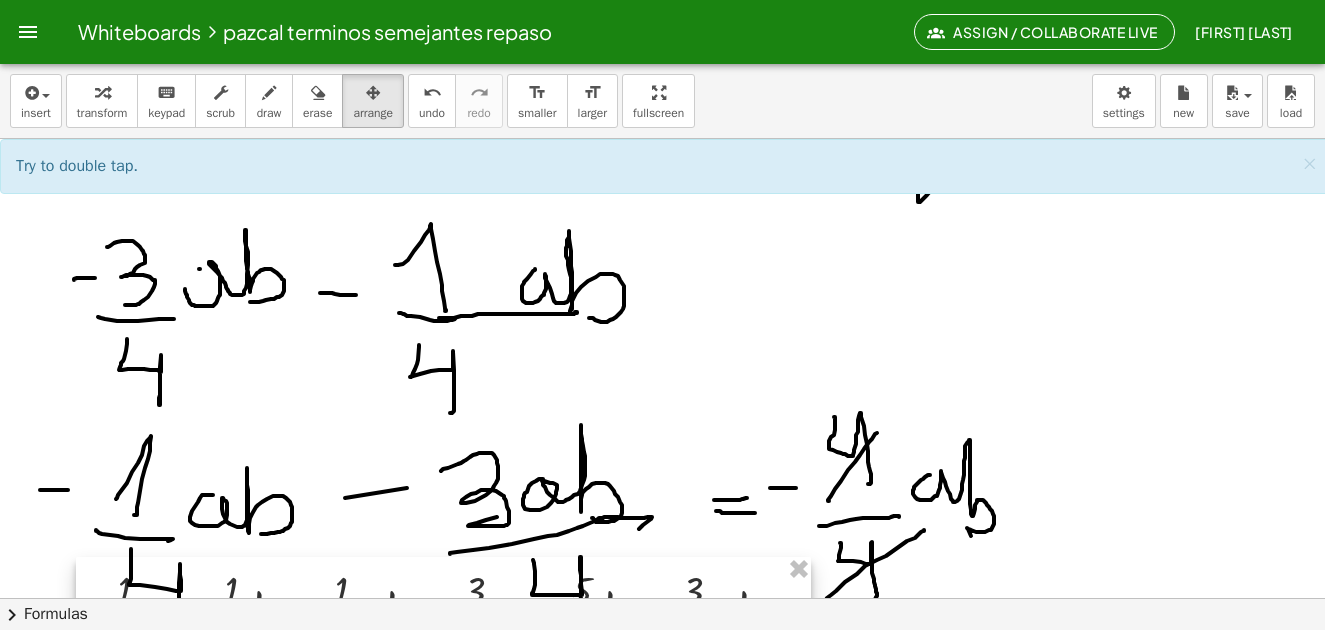 drag, startPoint x: 495, startPoint y: 286, endPoint x: 519, endPoint y: 607, distance: 321.89594 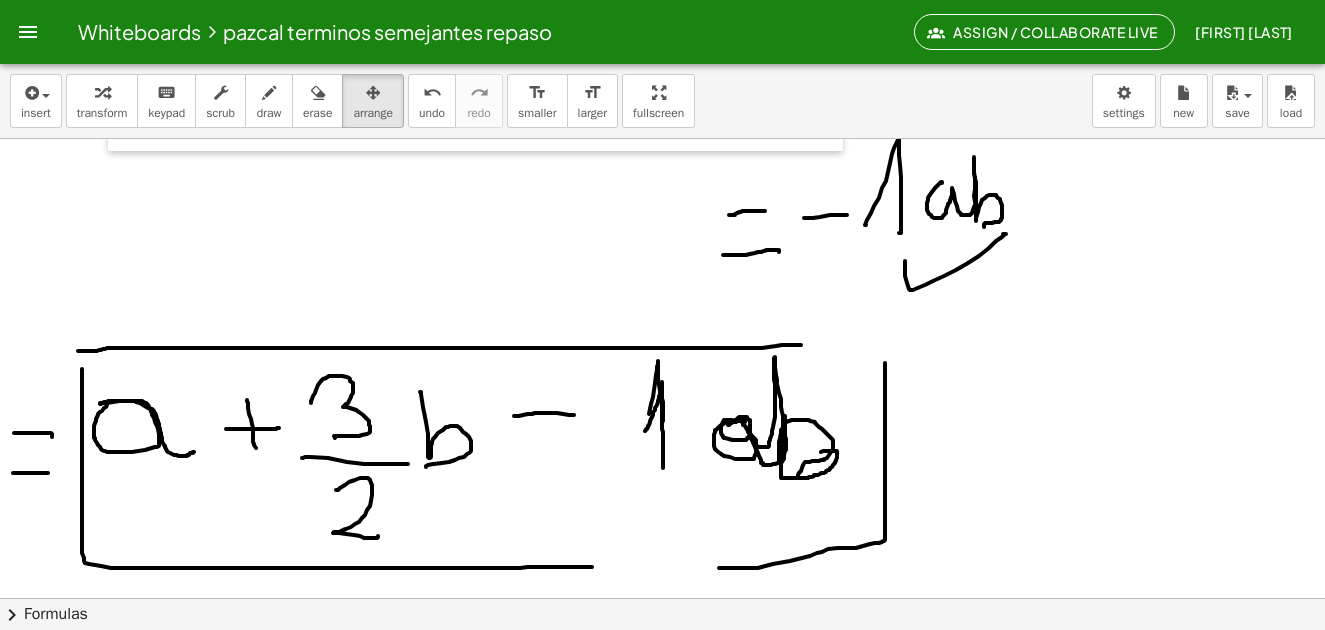 scroll, scrollTop: 5482, scrollLeft: 0, axis: vertical 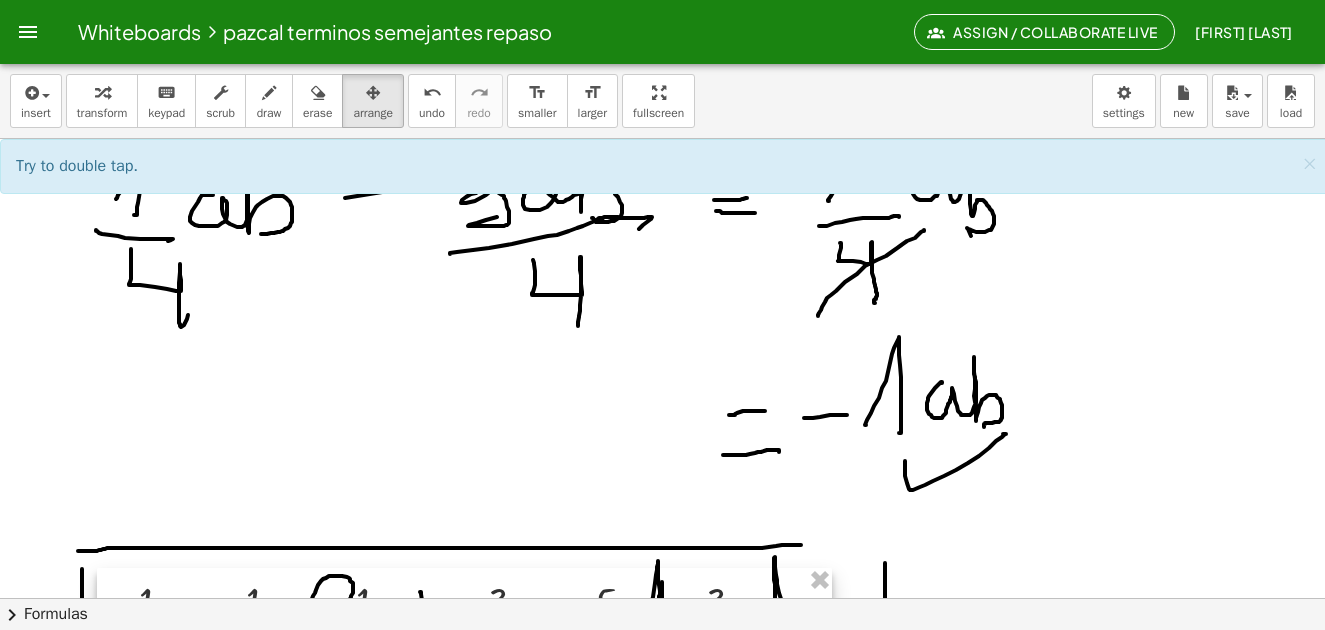 drag, startPoint x: 501, startPoint y: 332, endPoint x: 490, endPoint y: 659, distance: 327.18497 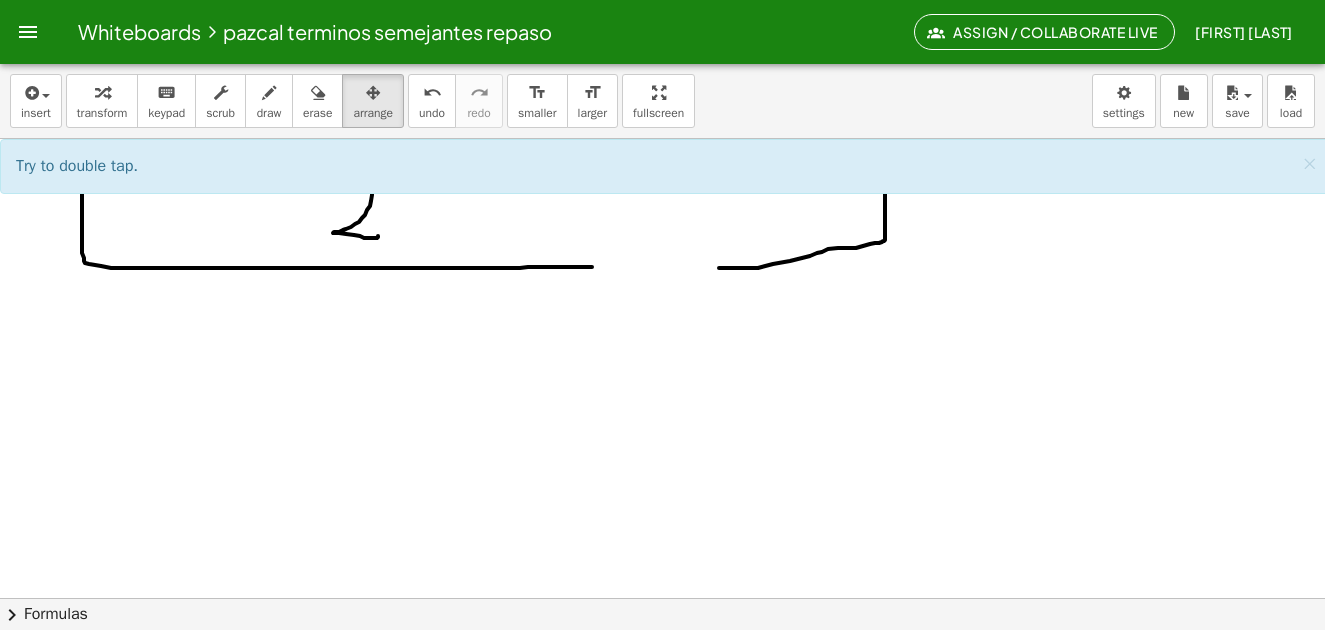 scroll, scrollTop: 5782, scrollLeft: 0, axis: vertical 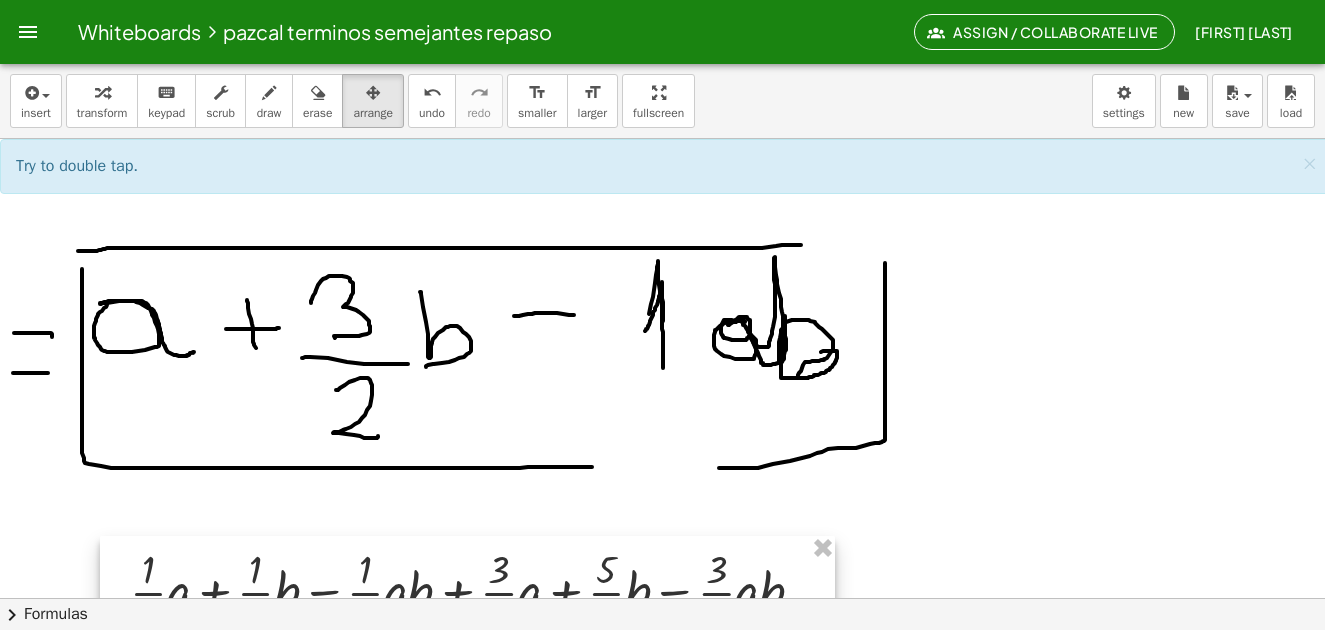 drag, startPoint x: 466, startPoint y: 338, endPoint x: 469, endPoint y: 606, distance: 268.01678 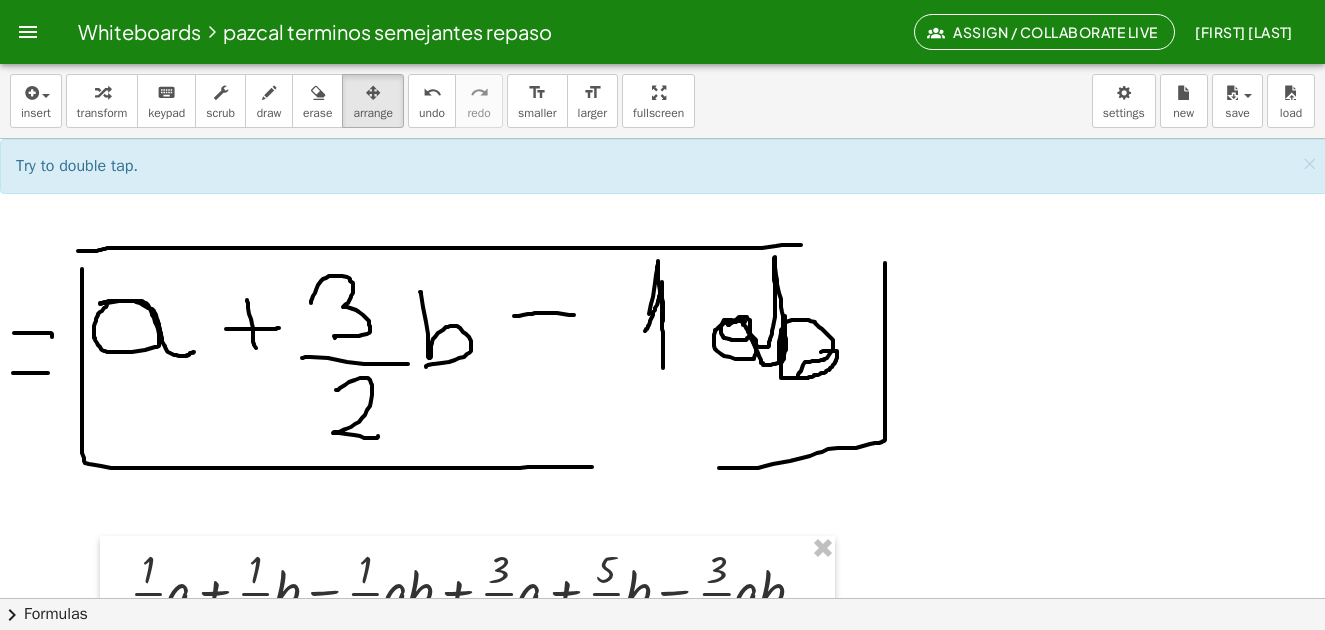 scroll, scrollTop: 6182, scrollLeft: 0, axis: vertical 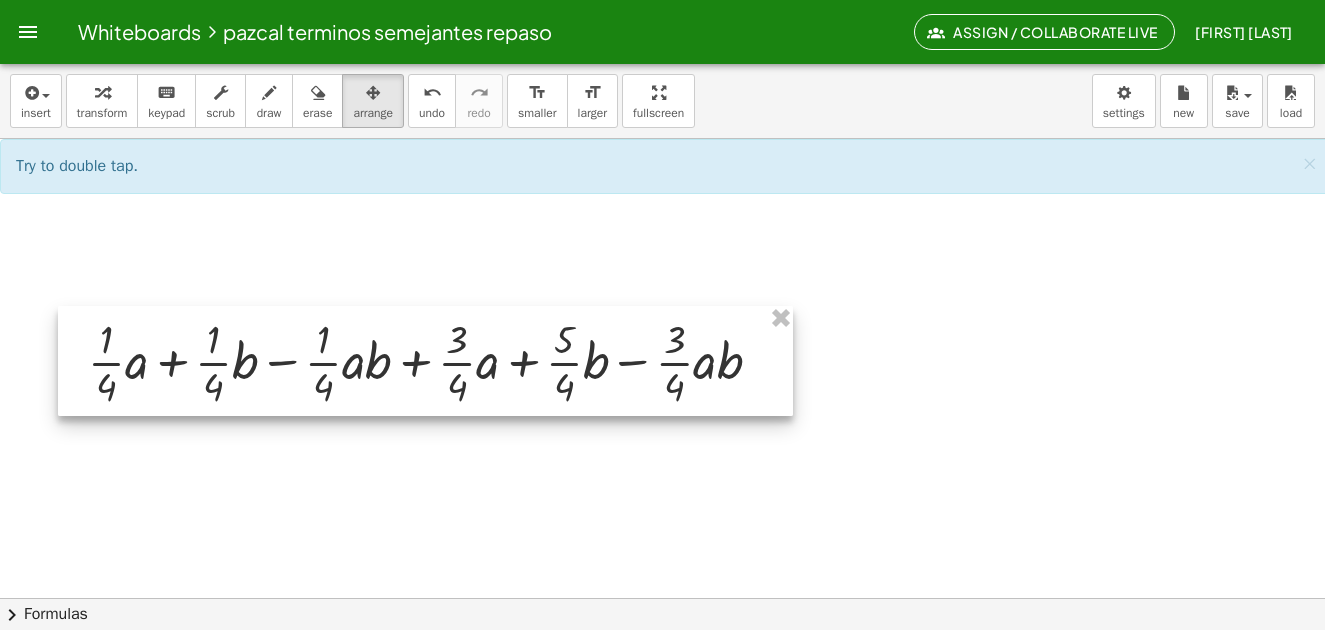 drag, startPoint x: 511, startPoint y: 235, endPoint x: 469, endPoint y: 405, distance: 175.11139 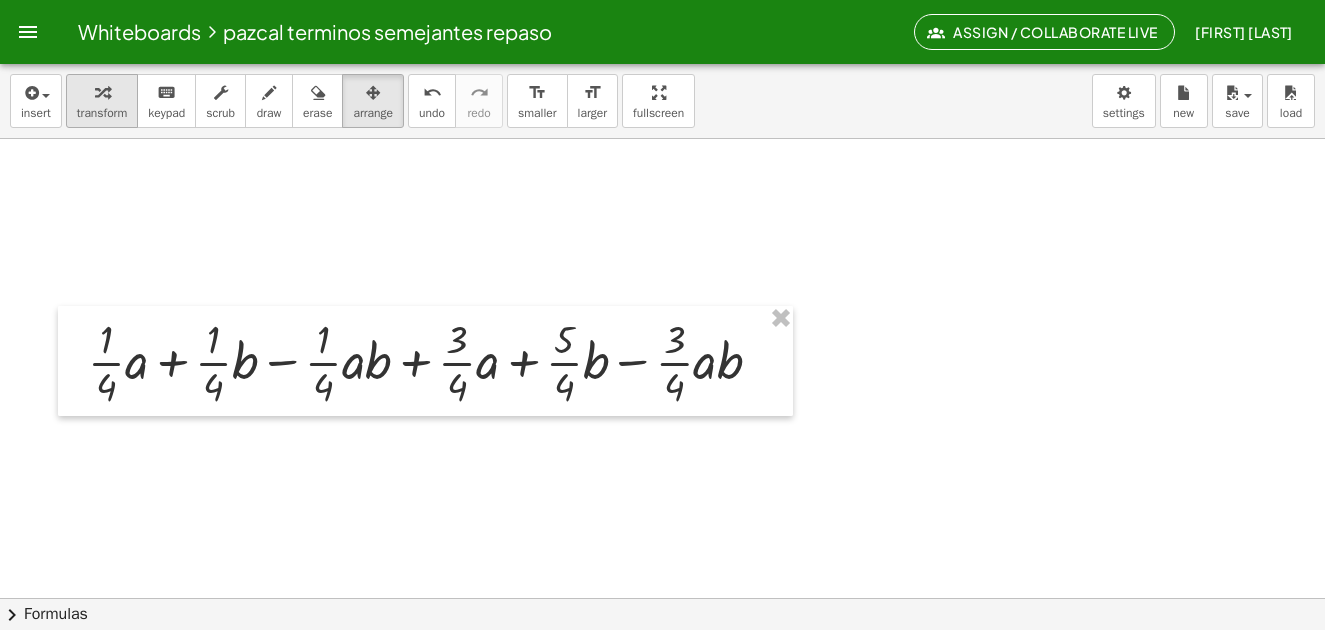 click at bounding box center [102, 92] 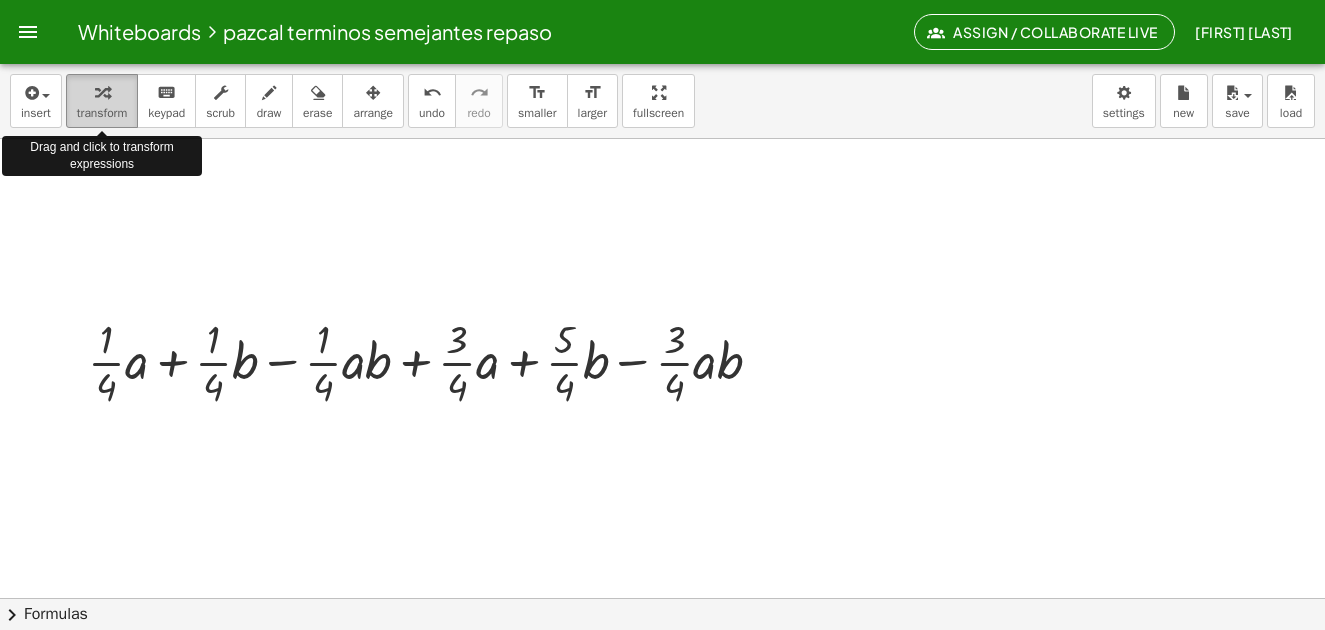click on "transform" at bounding box center [102, 113] 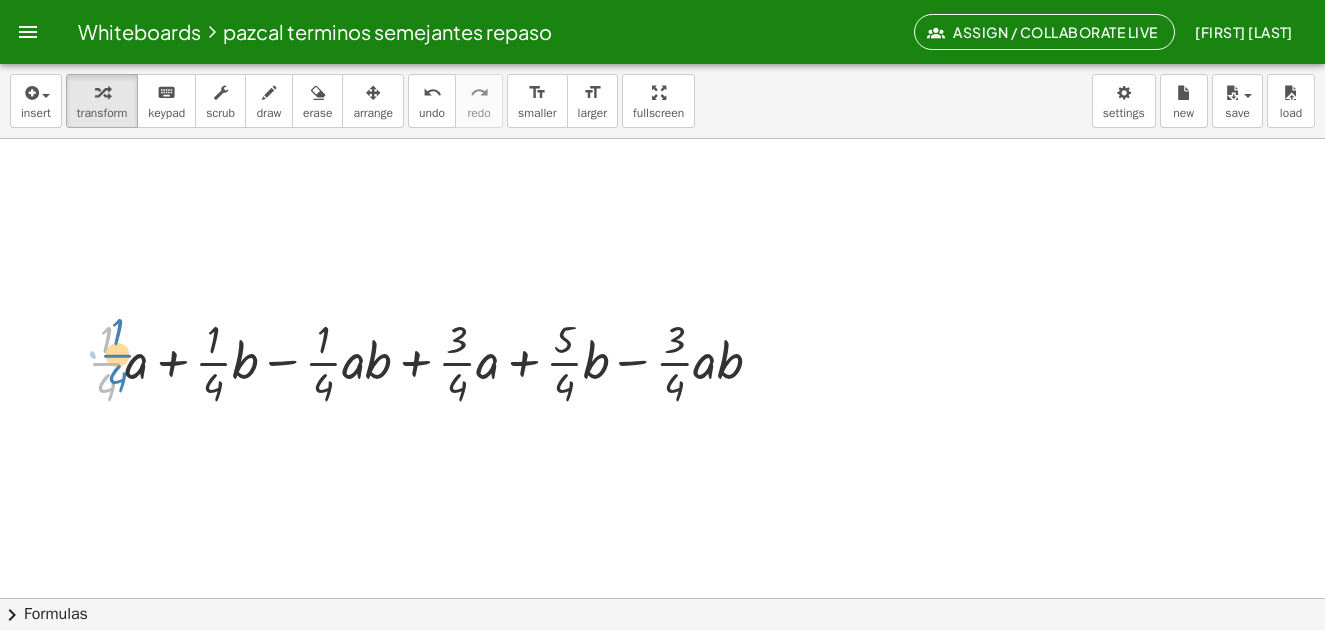 drag, startPoint x: 112, startPoint y: 367, endPoint x: 119, endPoint y: 358, distance: 11.401754 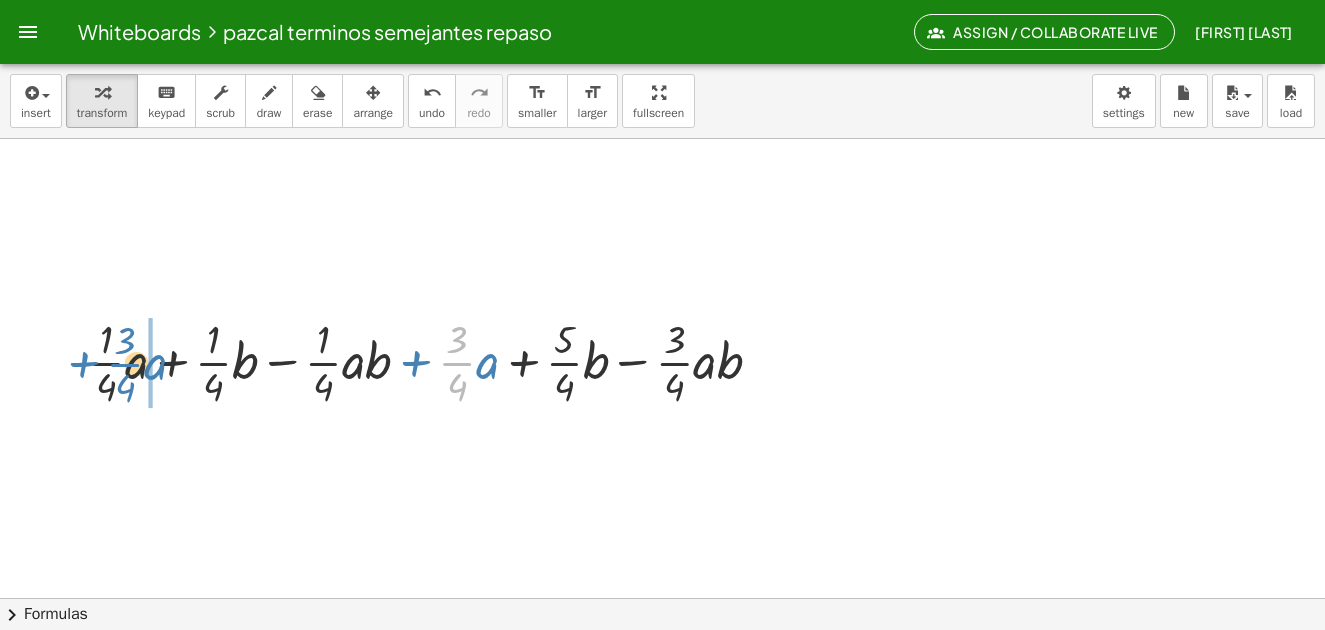 drag, startPoint x: 472, startPoint y: 369, endPoint x: 131, endPoint y: 370, distance: 341.00146 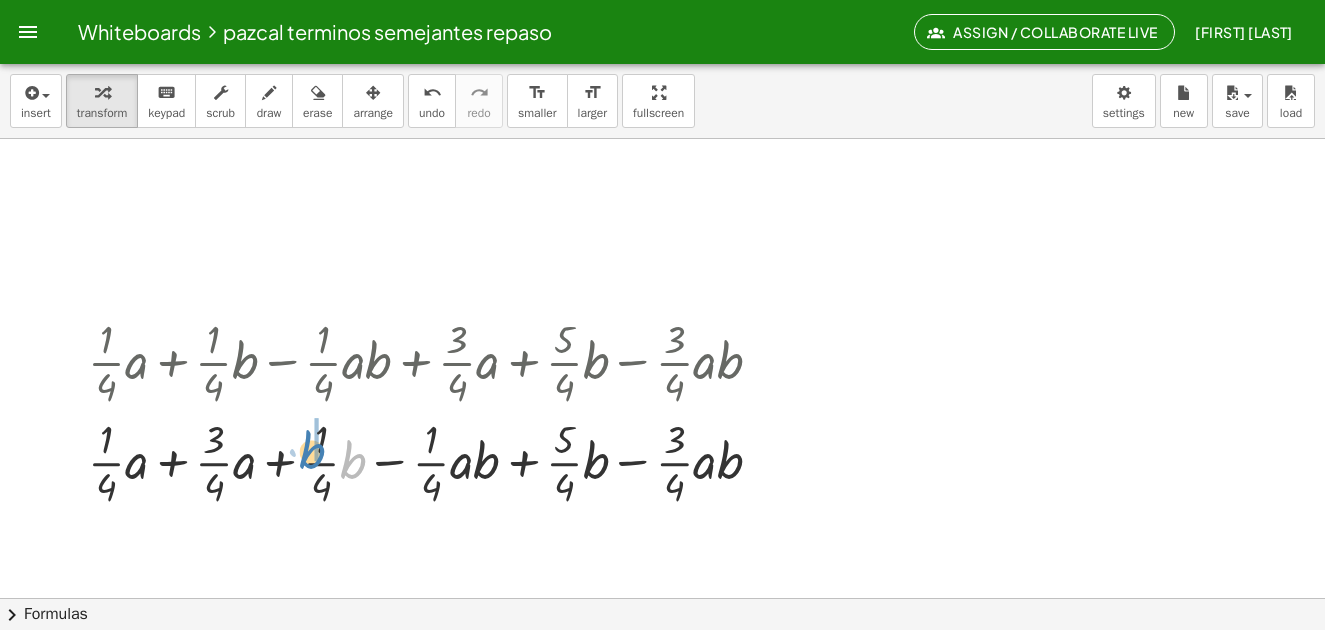 drag, startPoint x: 354, startPoint y: 466, endPoint x: 313, endPoint y: 456, distance: 42.201897 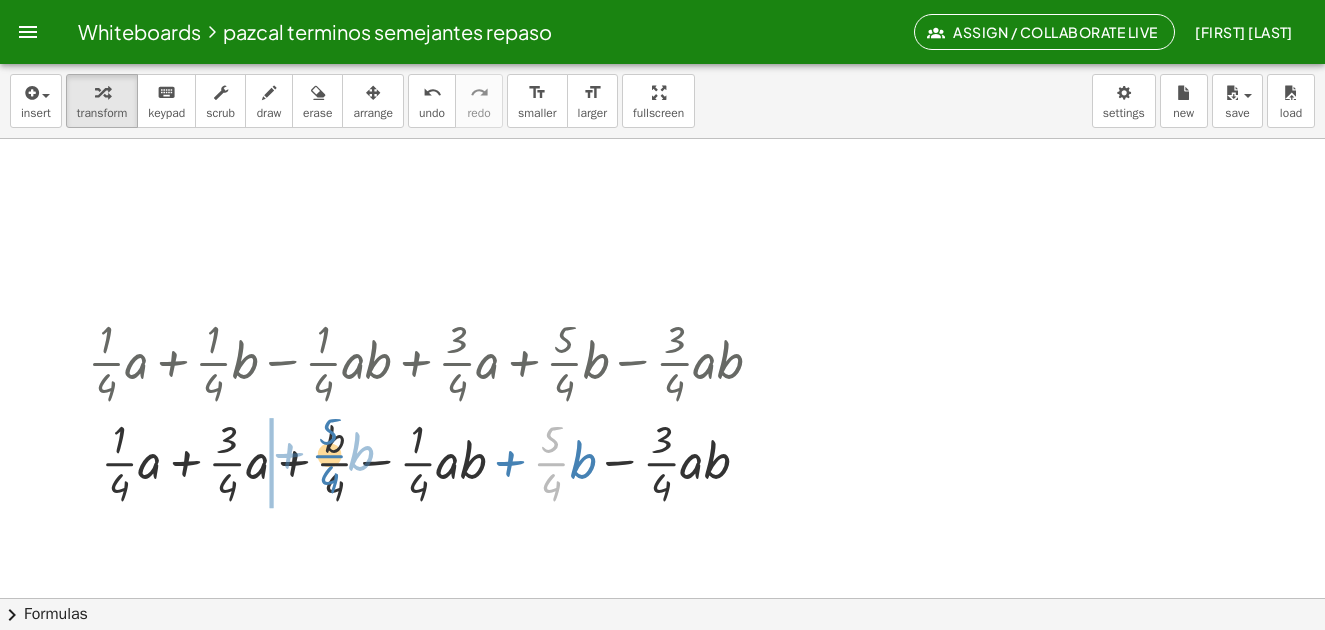 drag, startPoint x: 551, startPoint y: 457, endPoint x: 329, endPoint y: 449, distance: 222.1441 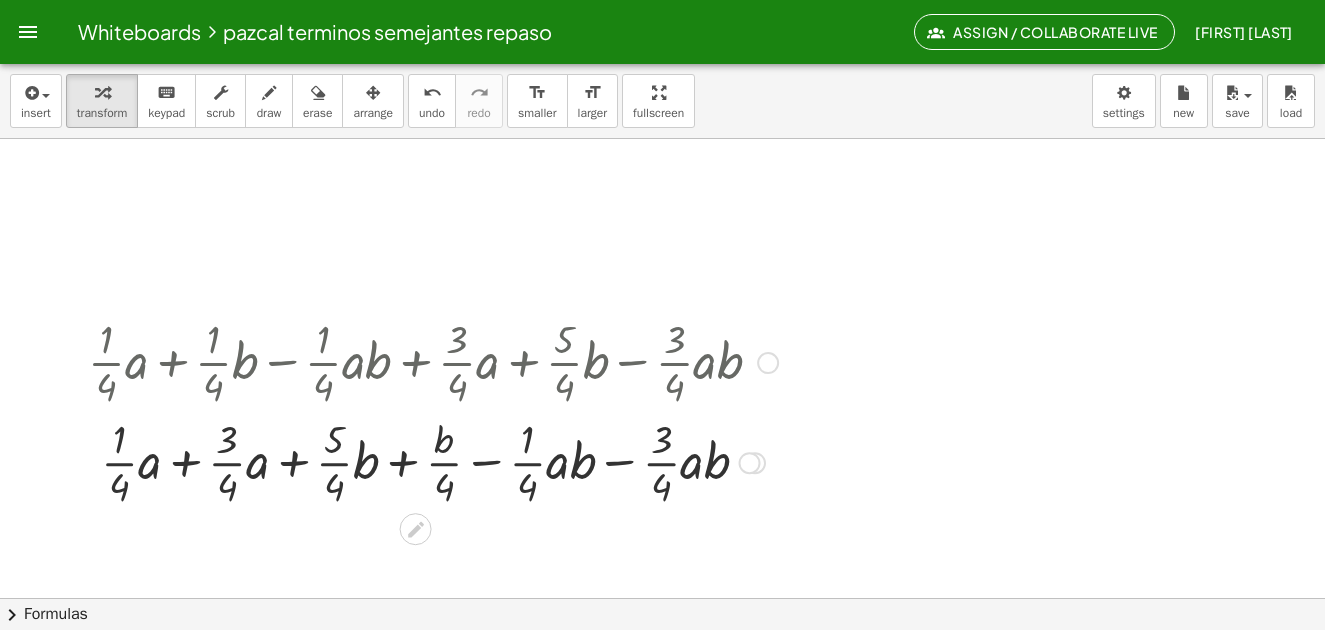 click at bounding box center (433, 461) 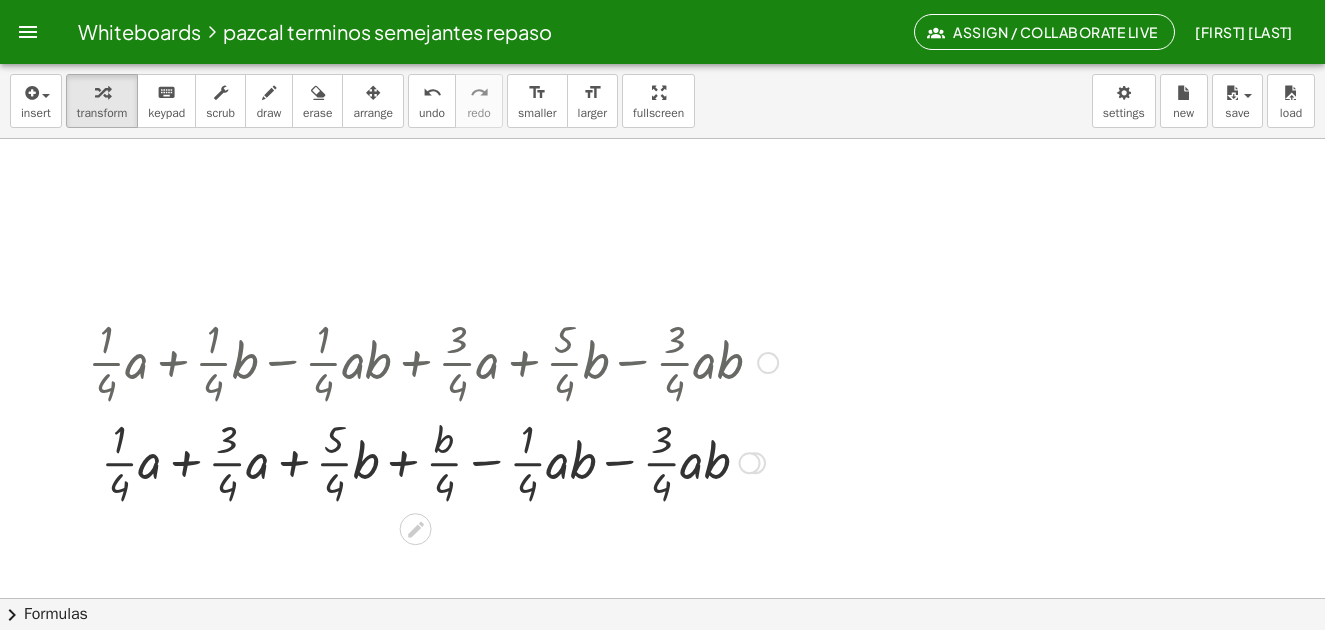 click at bounding box center [433, 461] 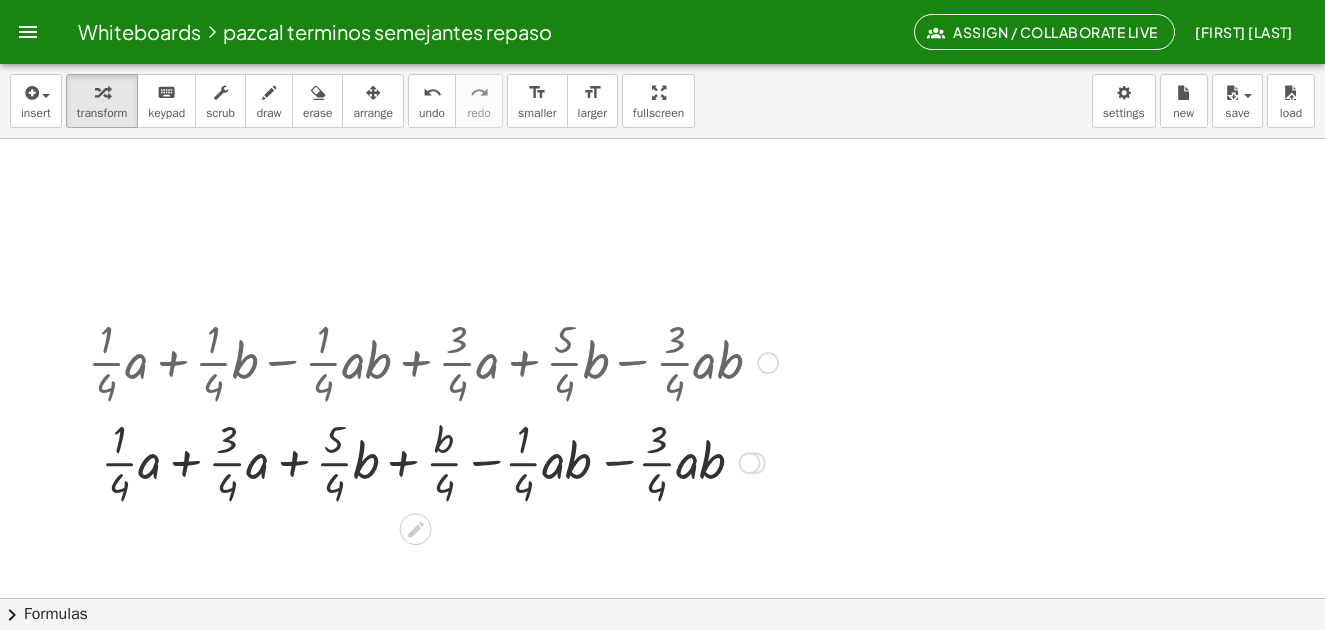 click at bounding box center [433, 461] 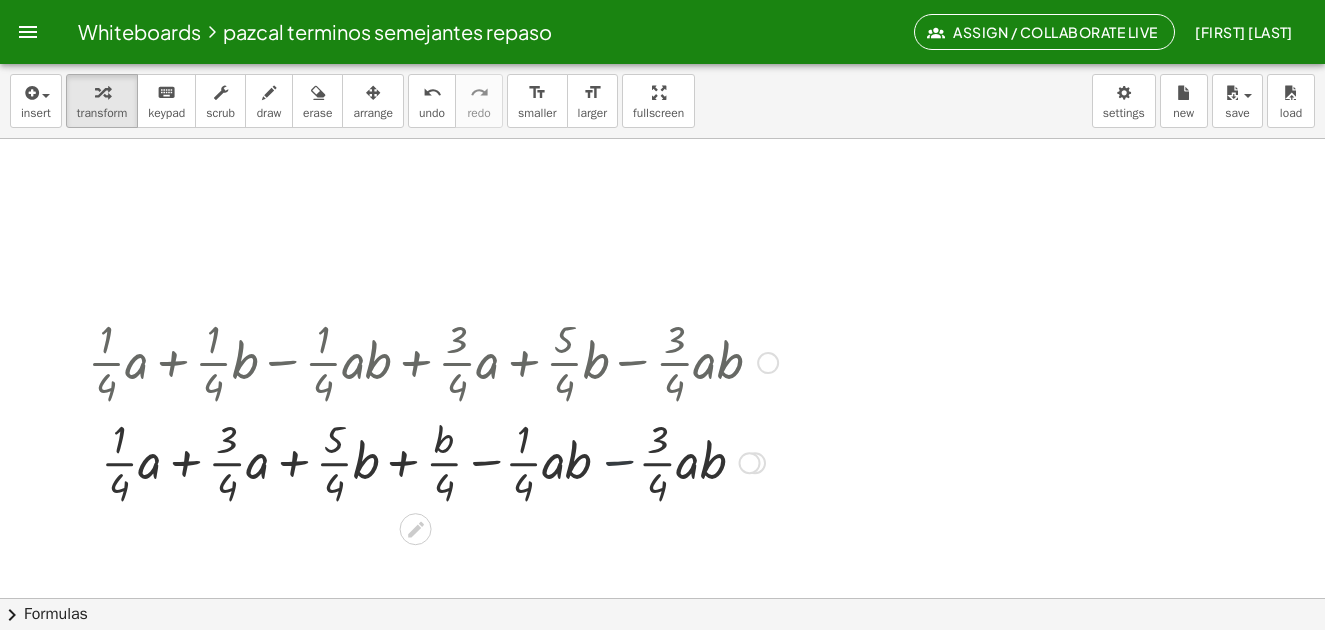 click at bounding box center (433, 461) 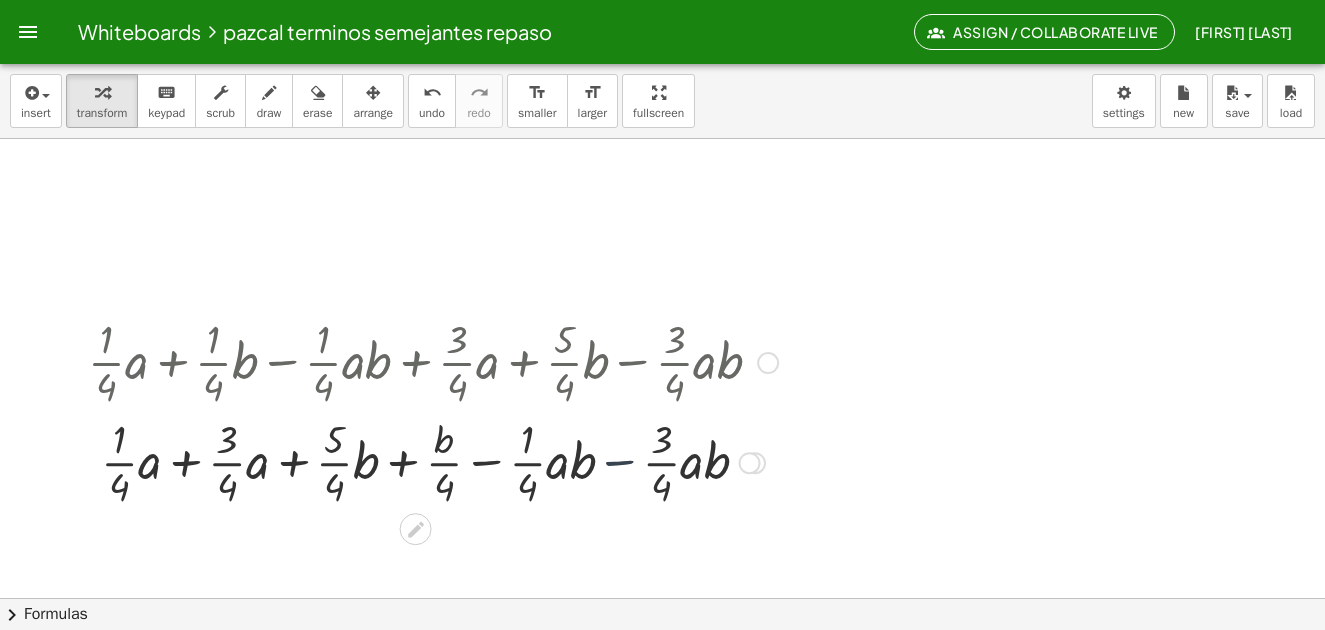 click at bounding box center (433, 461) 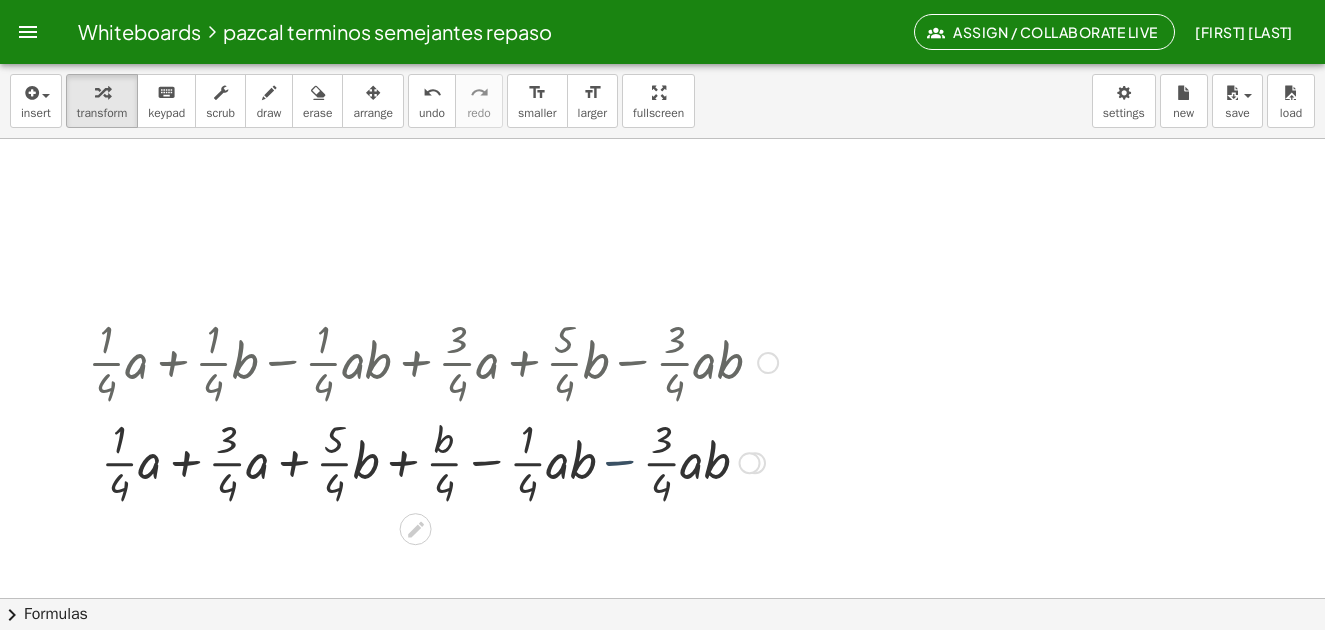 click at bounding box center [433, 461] 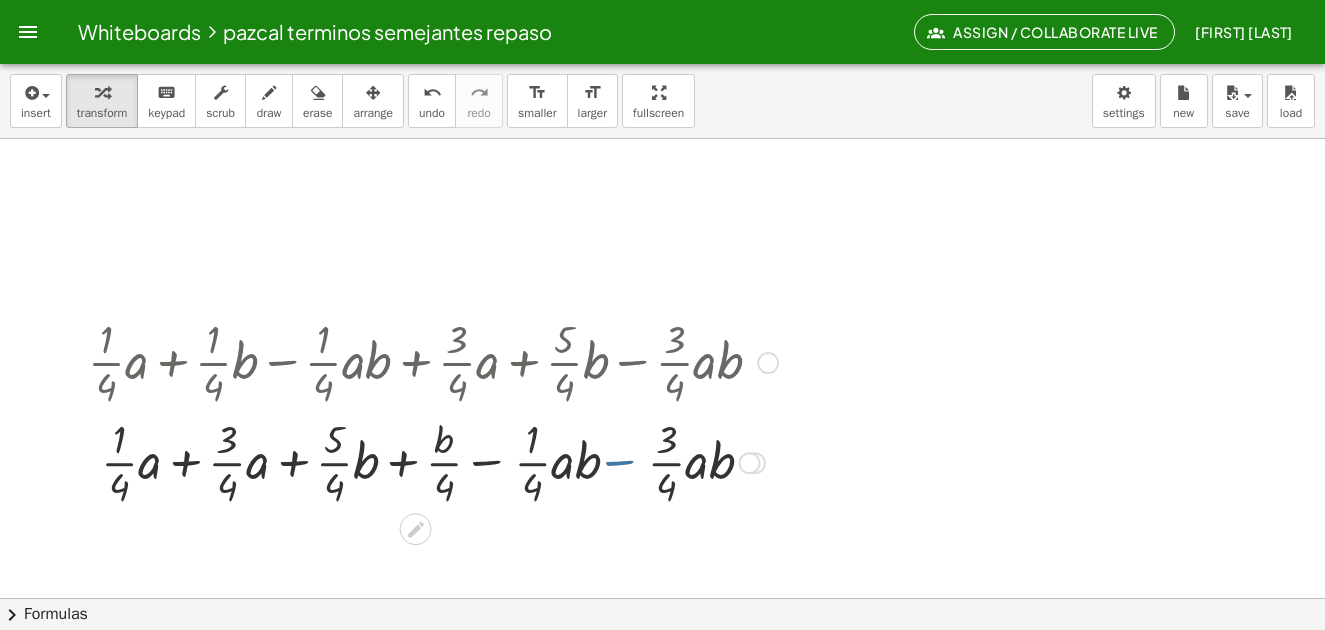 click at bounding box center [433, 461] 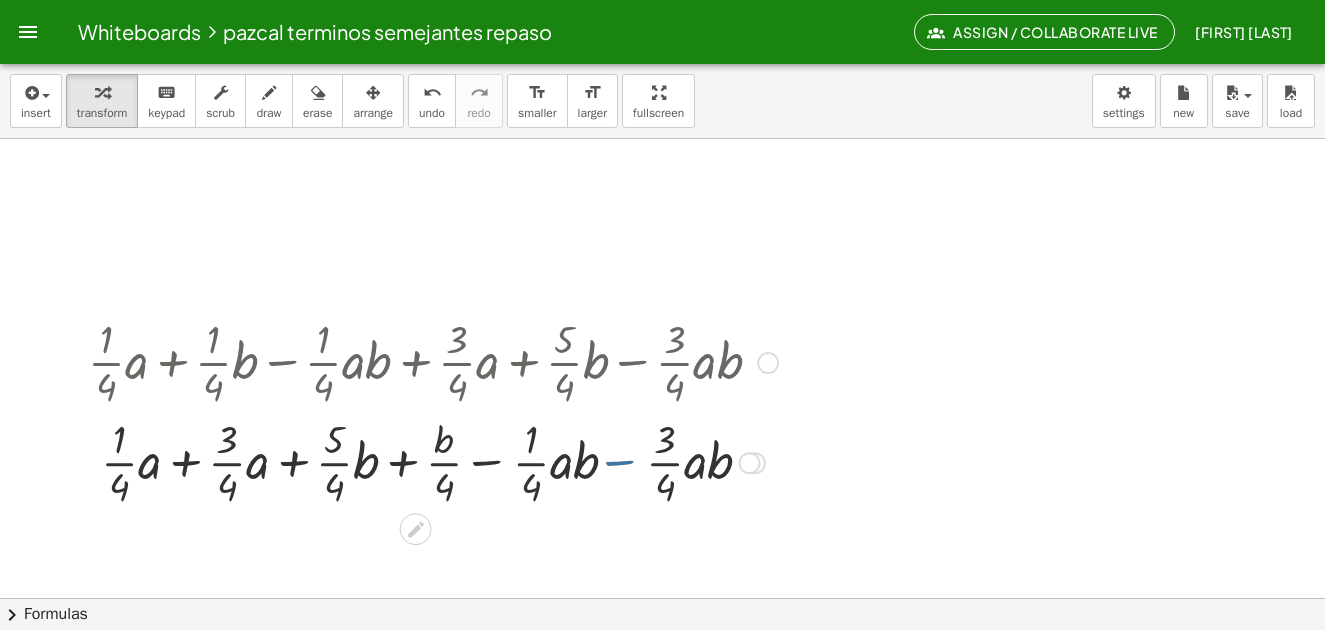 click at bounding box center (433, 461) 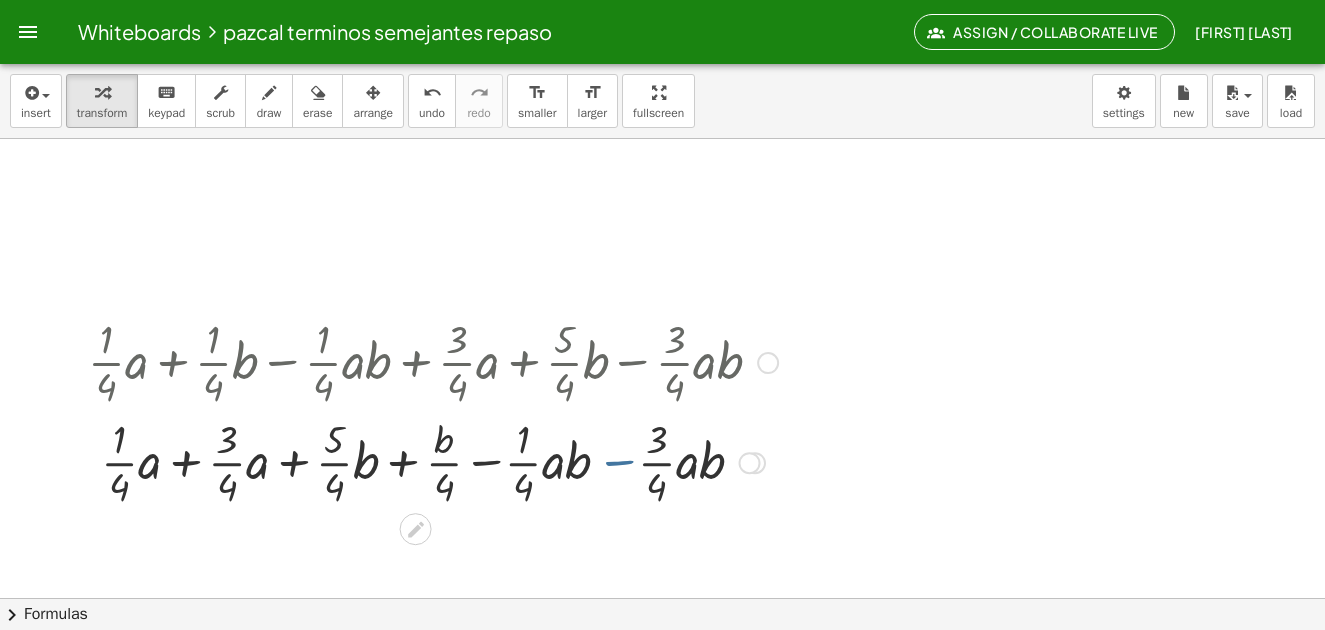 click at bounding box center [433, 461] 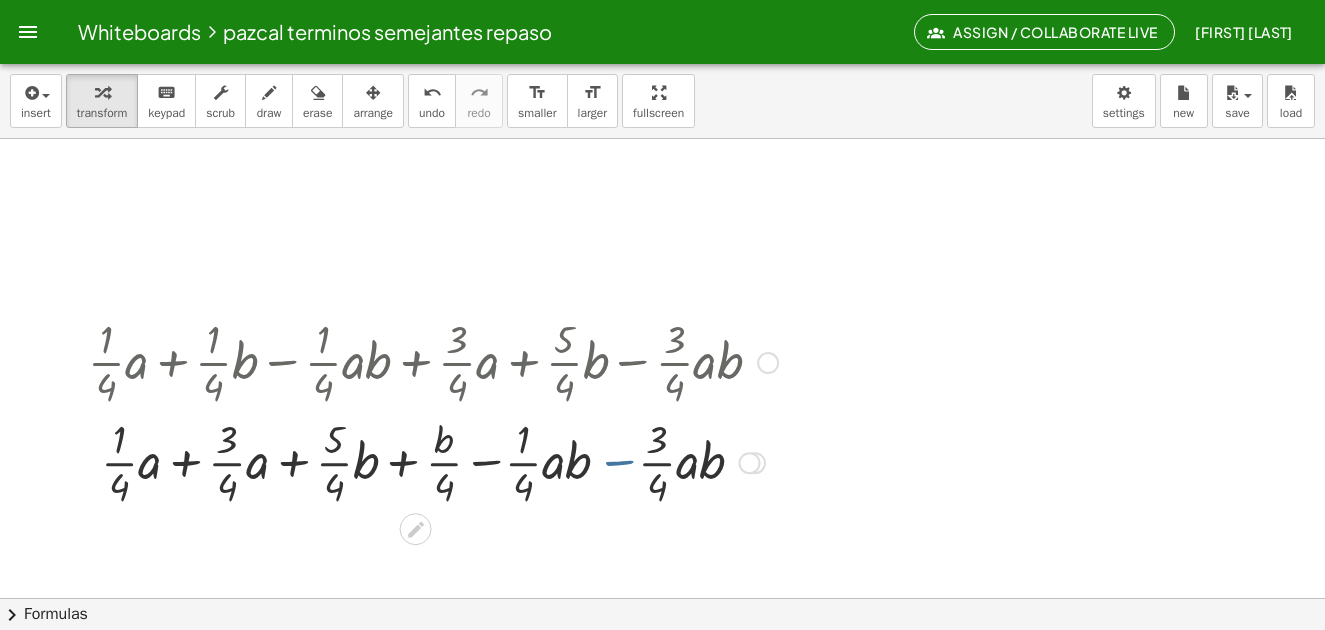 drag, startPoint x: 609, startPoint y: 468, endPoint x: 590, endPoint y: 473, distance: 19.646883 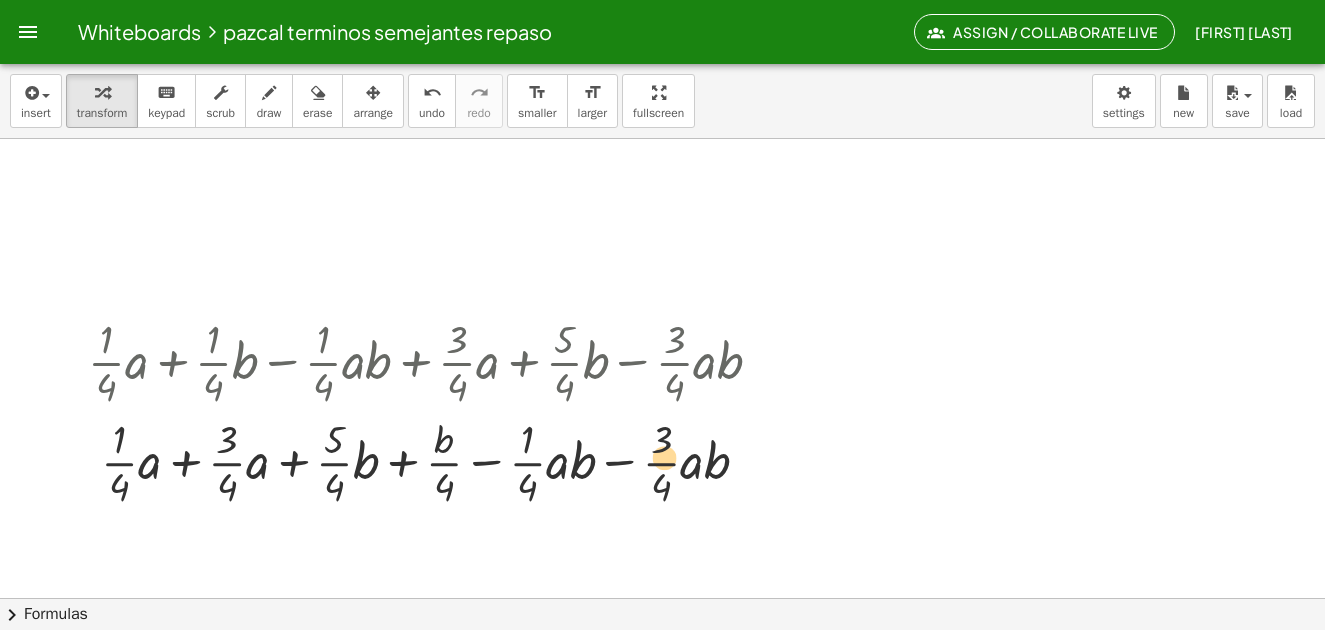 drag, startPoint x: 533, startPoint y: 466, endPoint x: 667, endPoint y: 469, distance: 134.03358 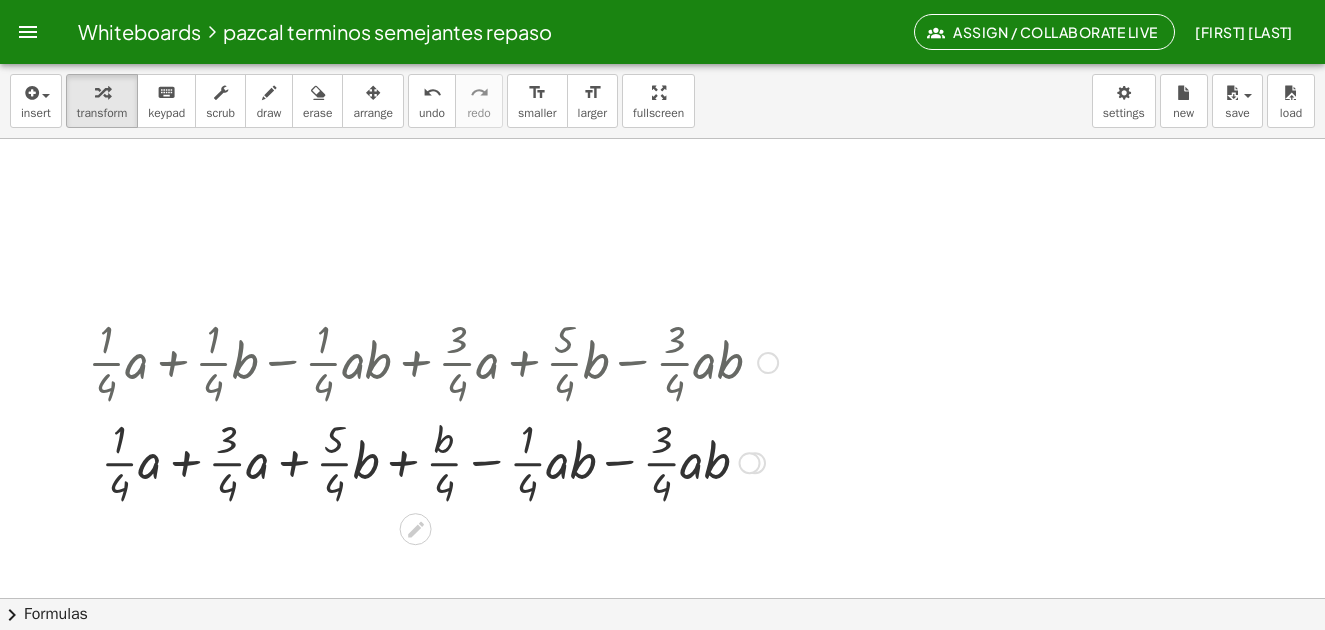 click at bounding box center (433, 461) 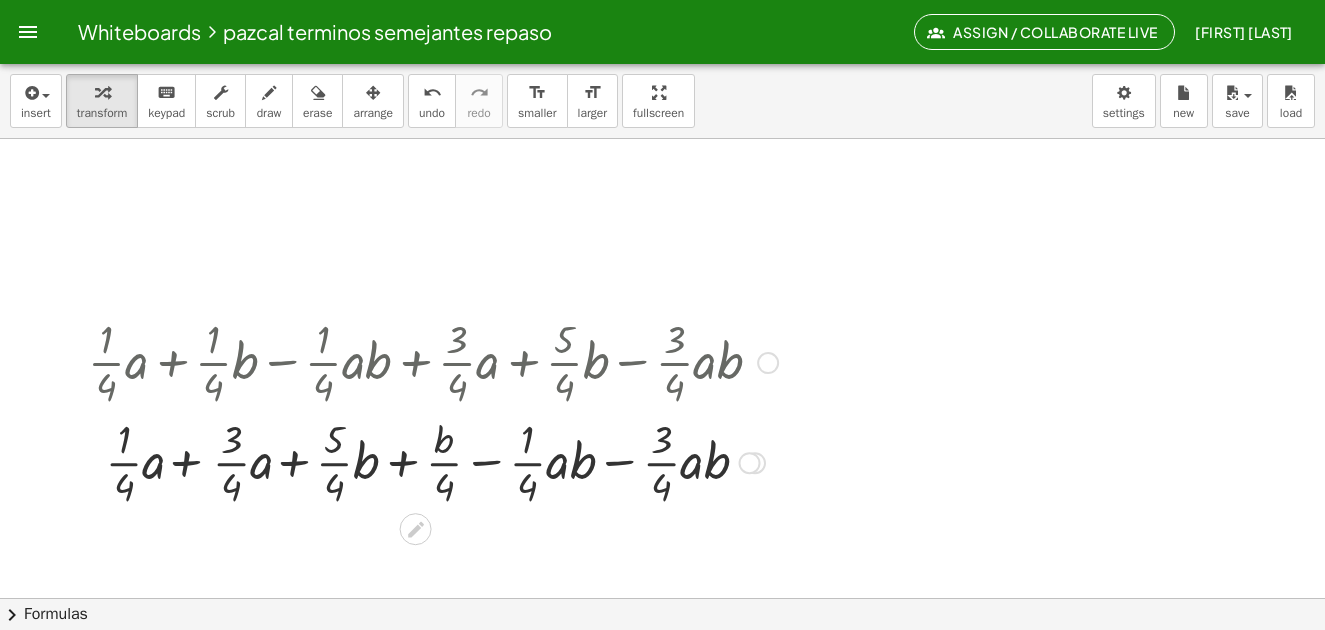 click at bounding box center [433, 461] 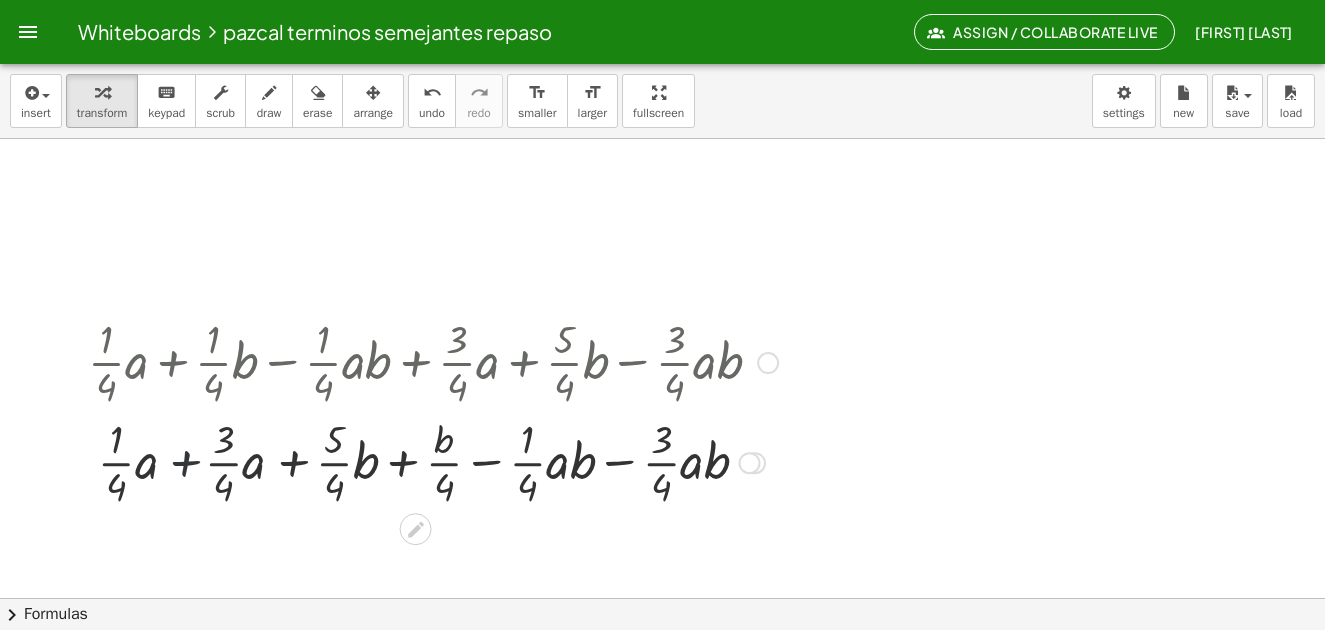 click at bounding box center (433, 461) 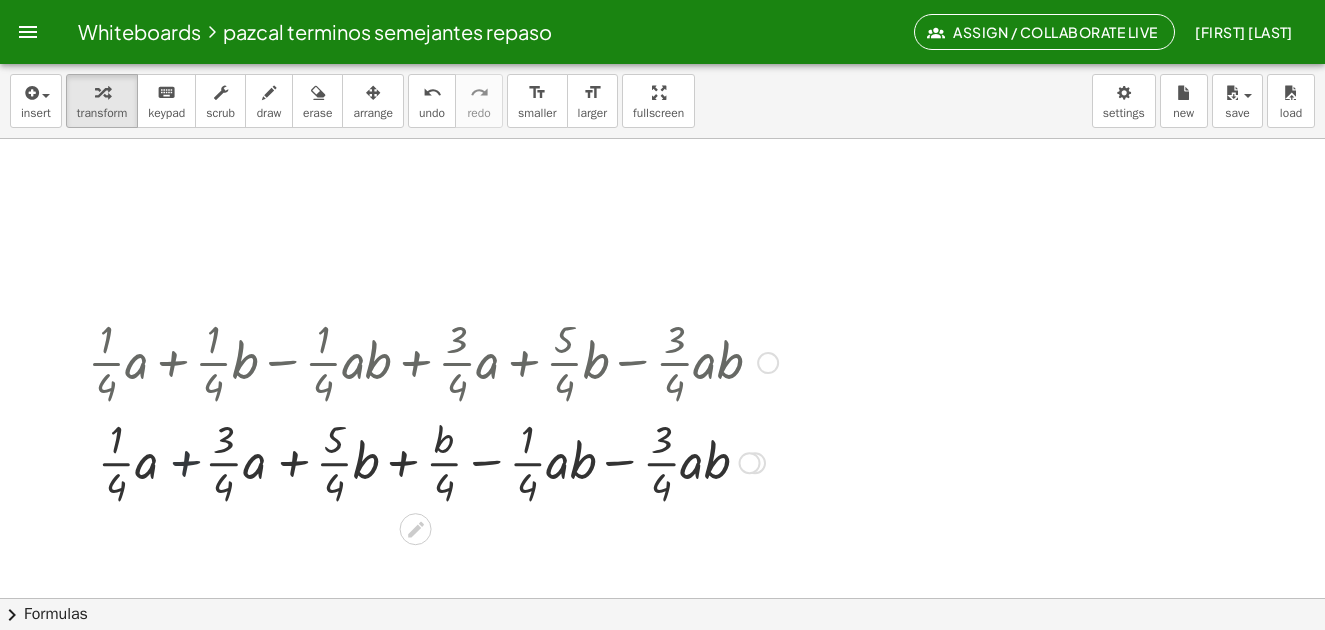 click at bounding box center (433, 461) 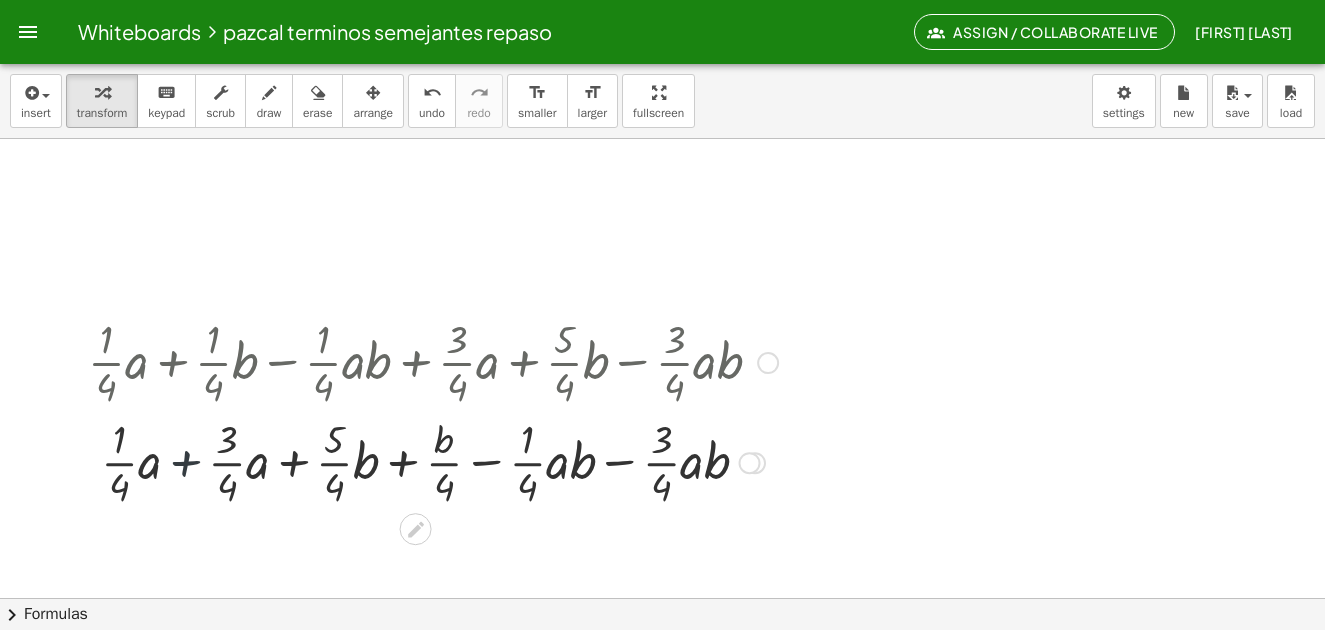 click at bounding box center (433, 461) 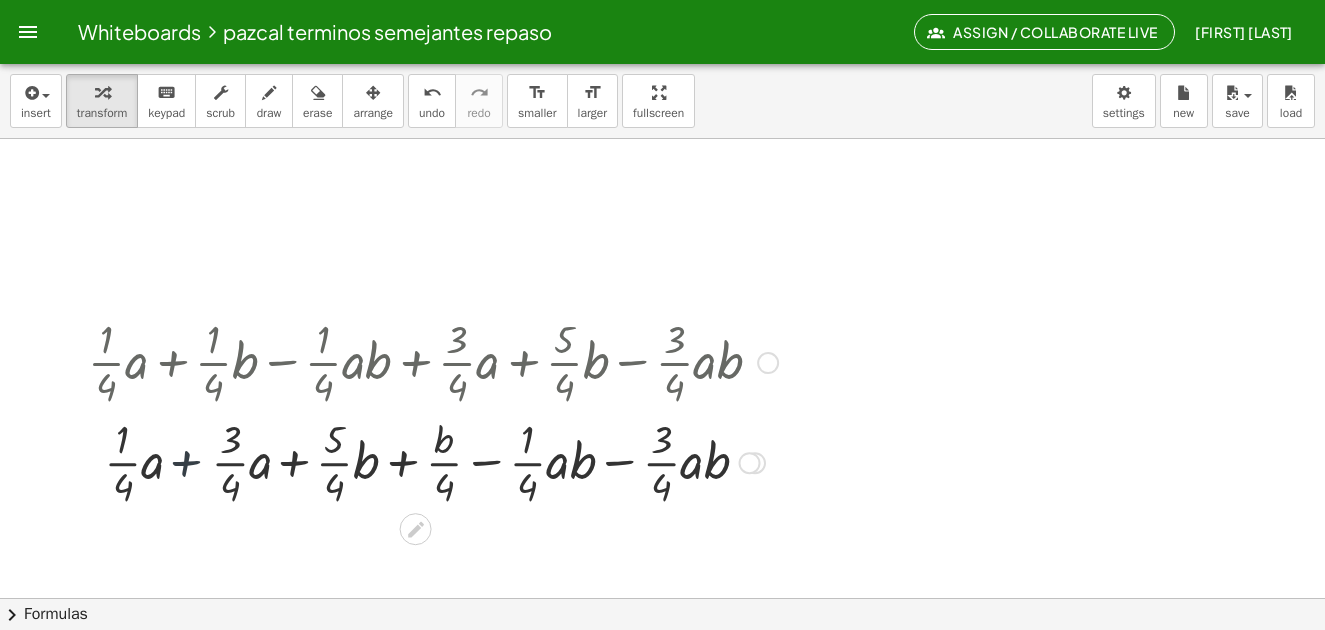 click at bounding box center (433, 461) 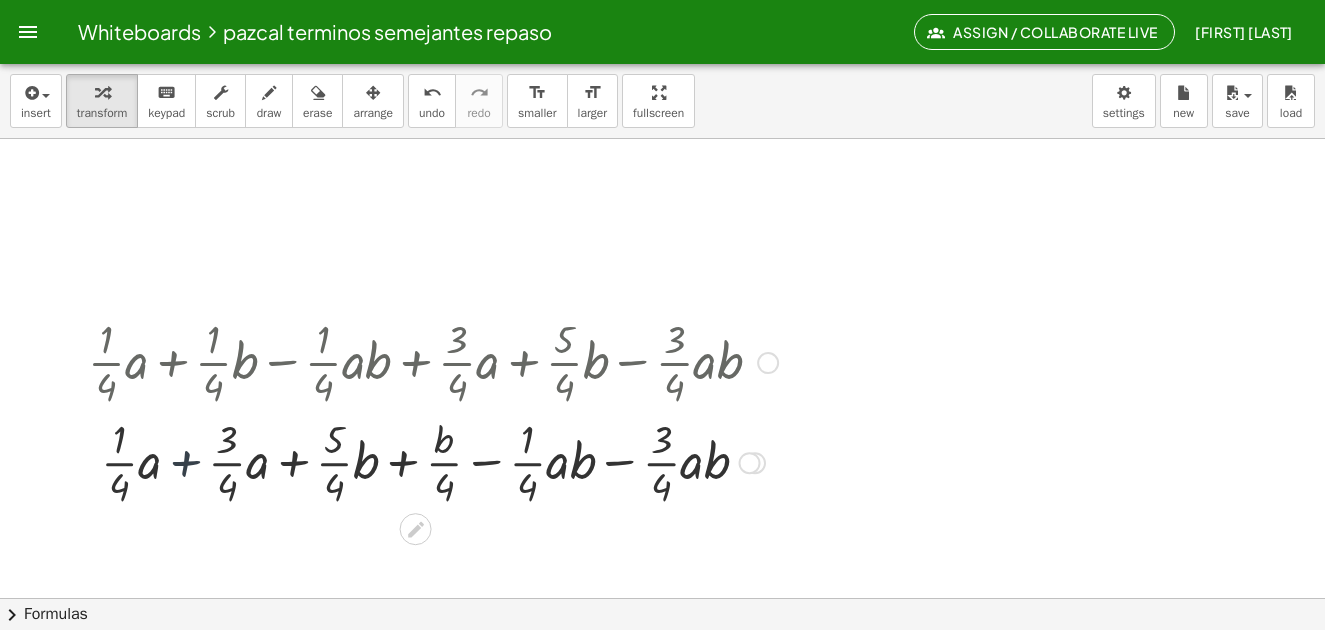 click at bounding box center (433, 461) 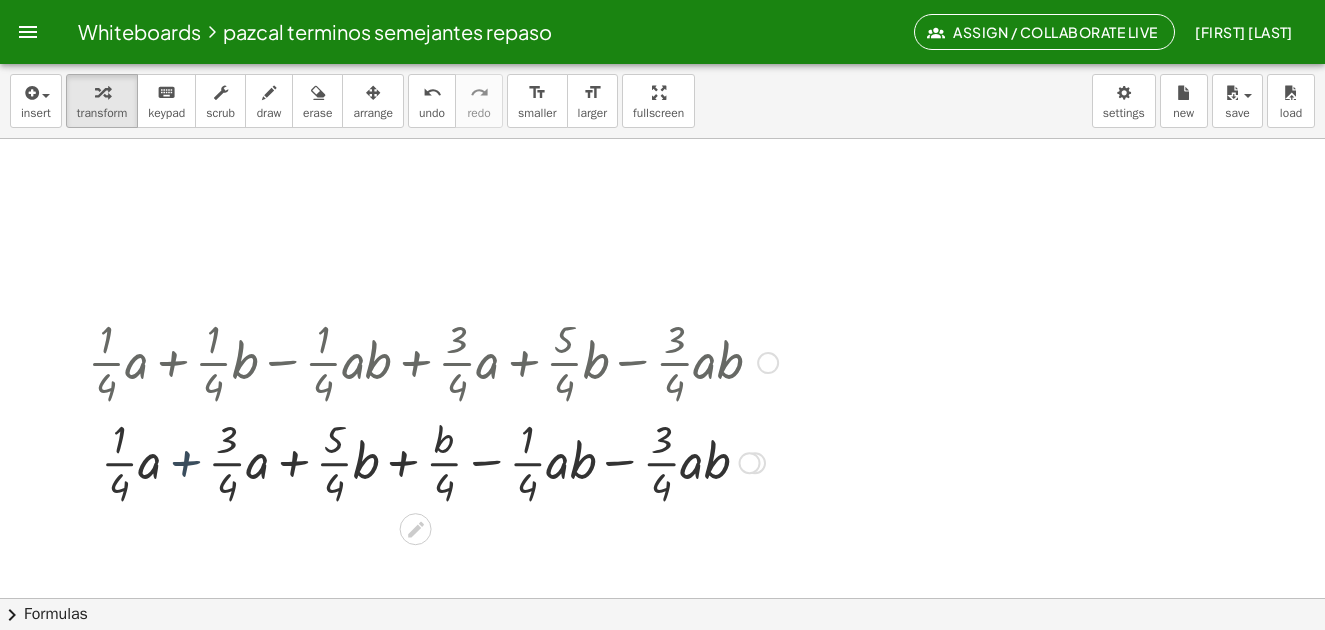 click at bounding box center (433, 461) 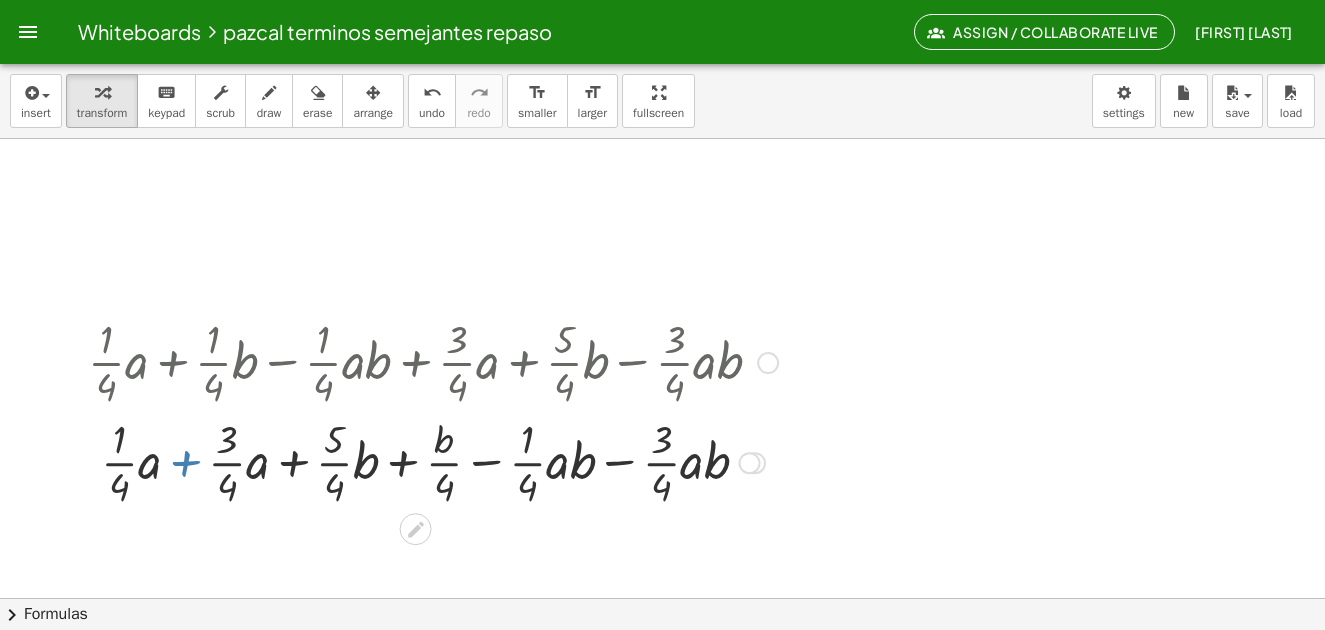 click at bounding box center [433, 461] 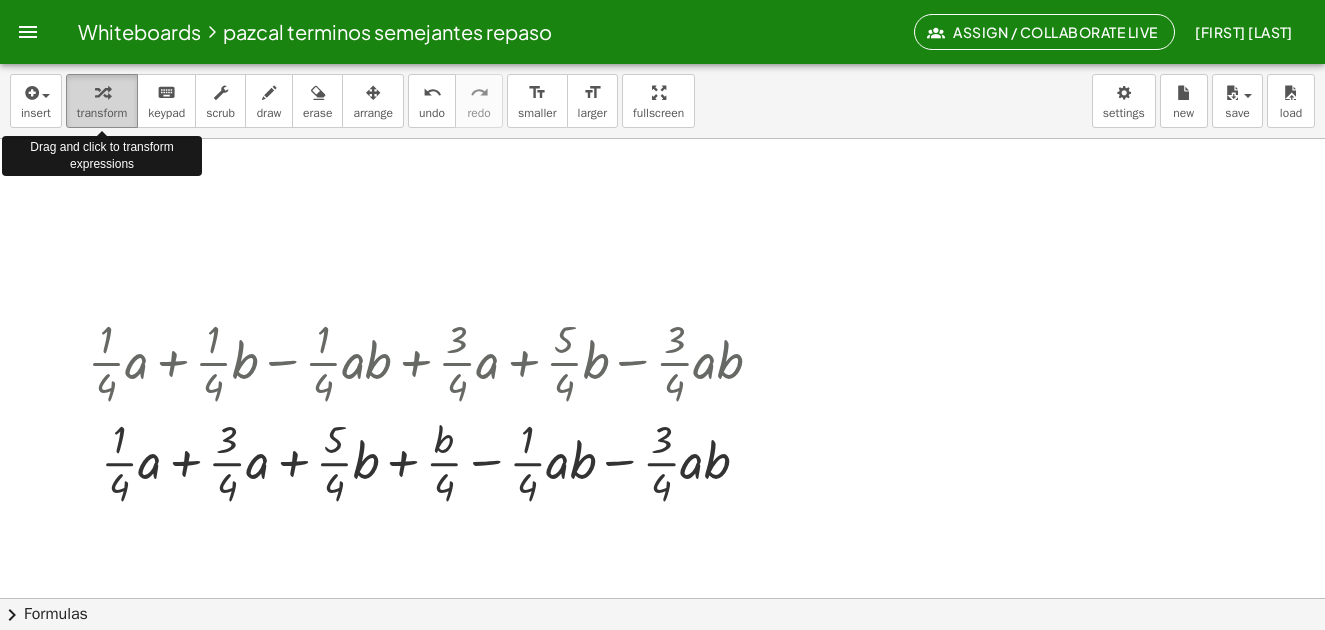 click at bounding box center (102, 92) 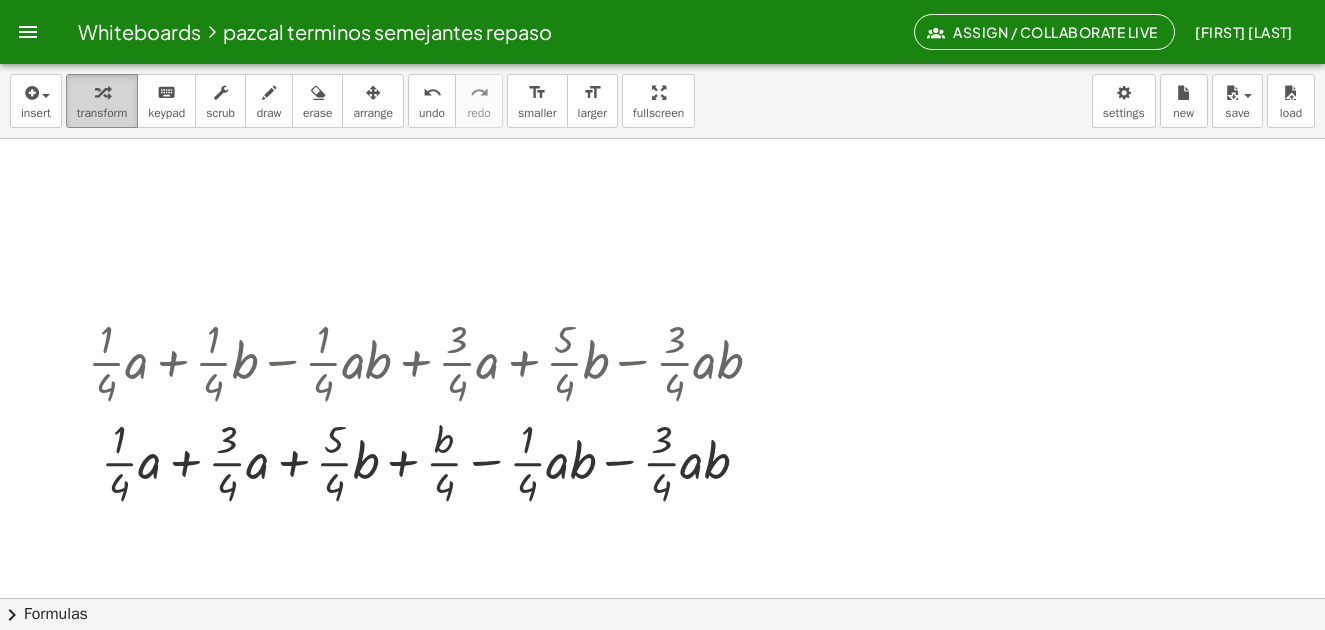 click at bounding box center (102, 93) 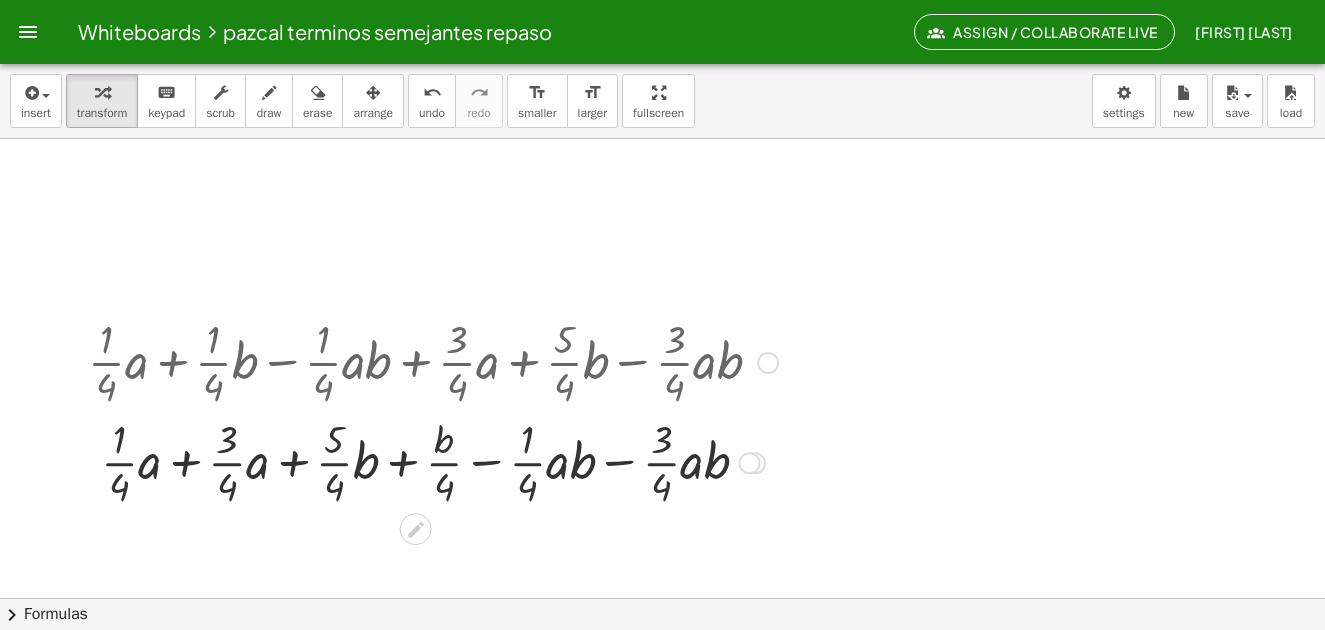 click at bounding box center [750, 463] 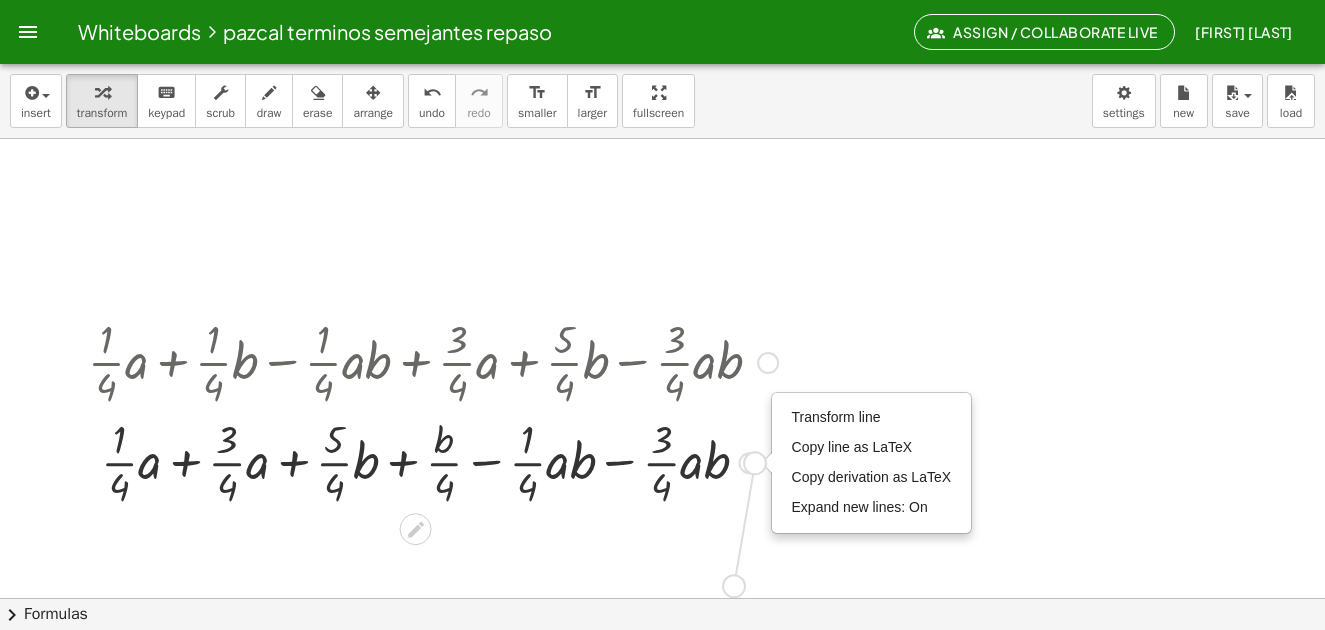 drag, startPoint x: 744, startPoint y: 468, endPoint x: 777, endPoint y: 574, distance: 111.01801 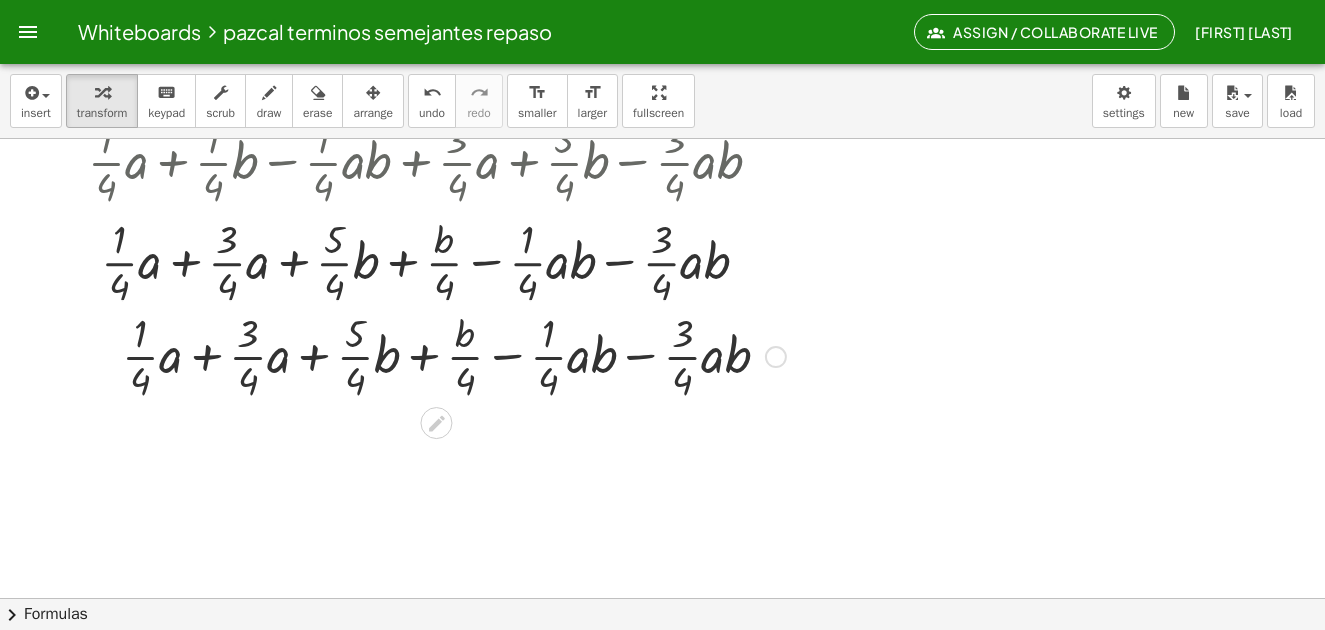 scroll, scrollTop: 6282, scrollLeft: 0, axis: vertical 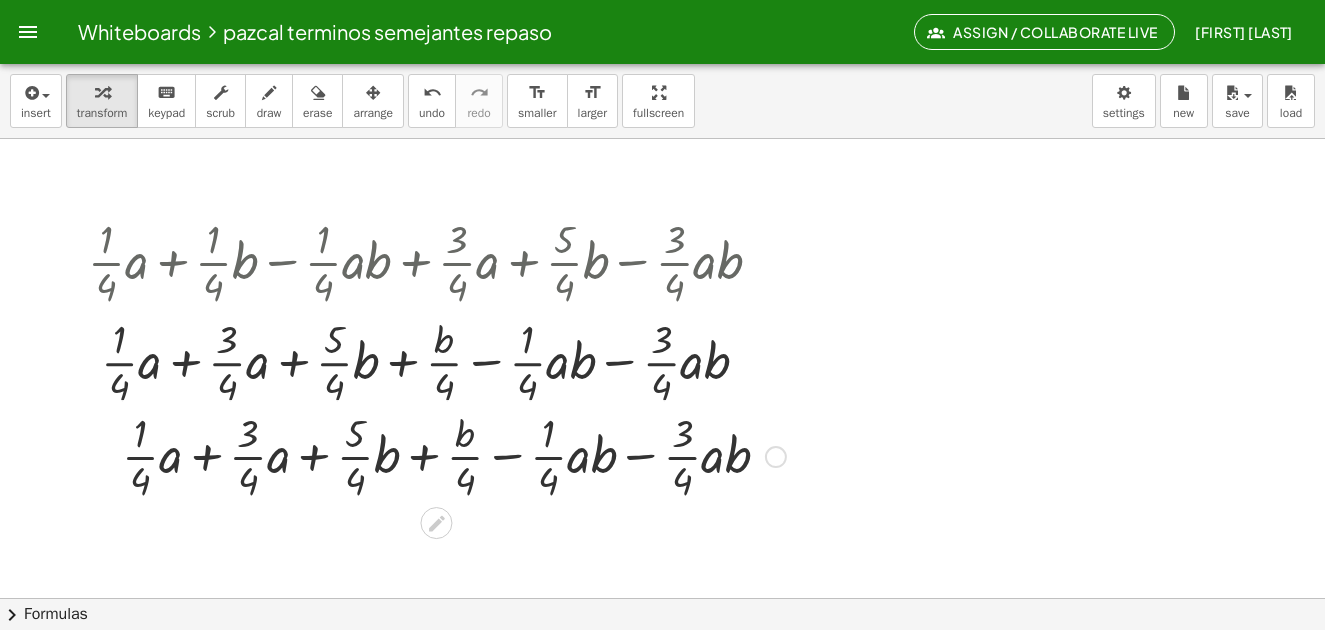 click at bounding box center [776, 457] 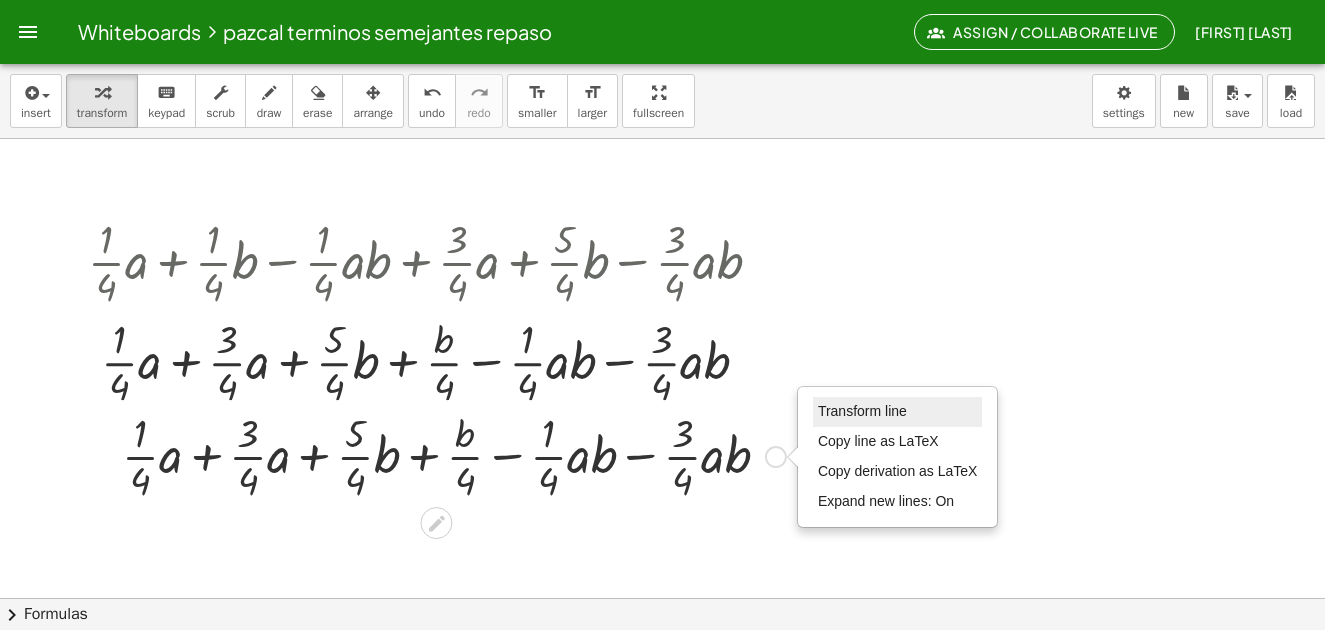 click on "Transform line" at bounding box center (862, 411) 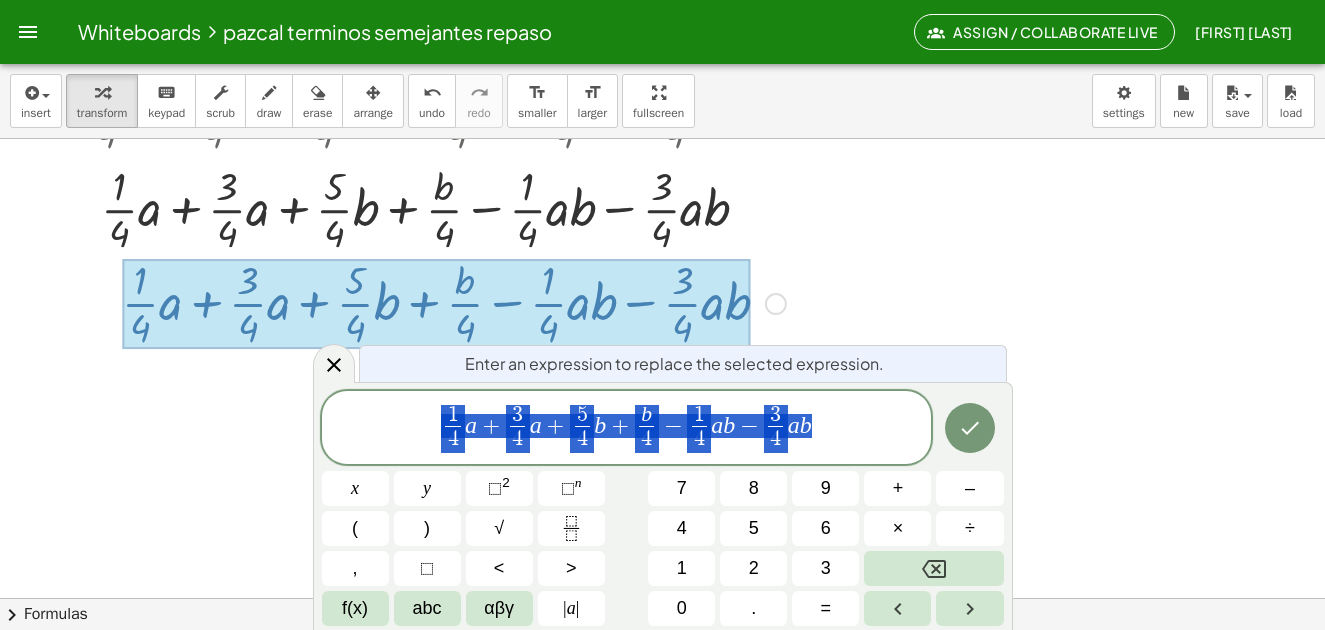 scroll, scrollTop: 6437, scrollLeft: 0, axis: vertical 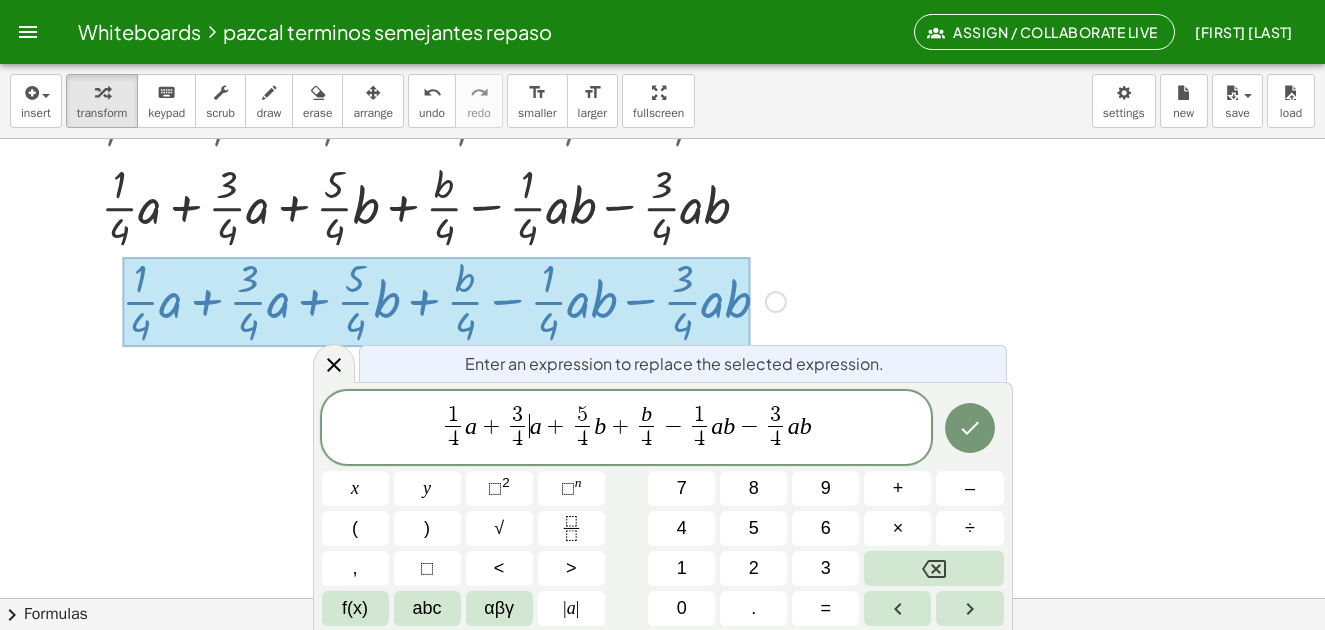 click on "+" at bounding box center [556, 426] 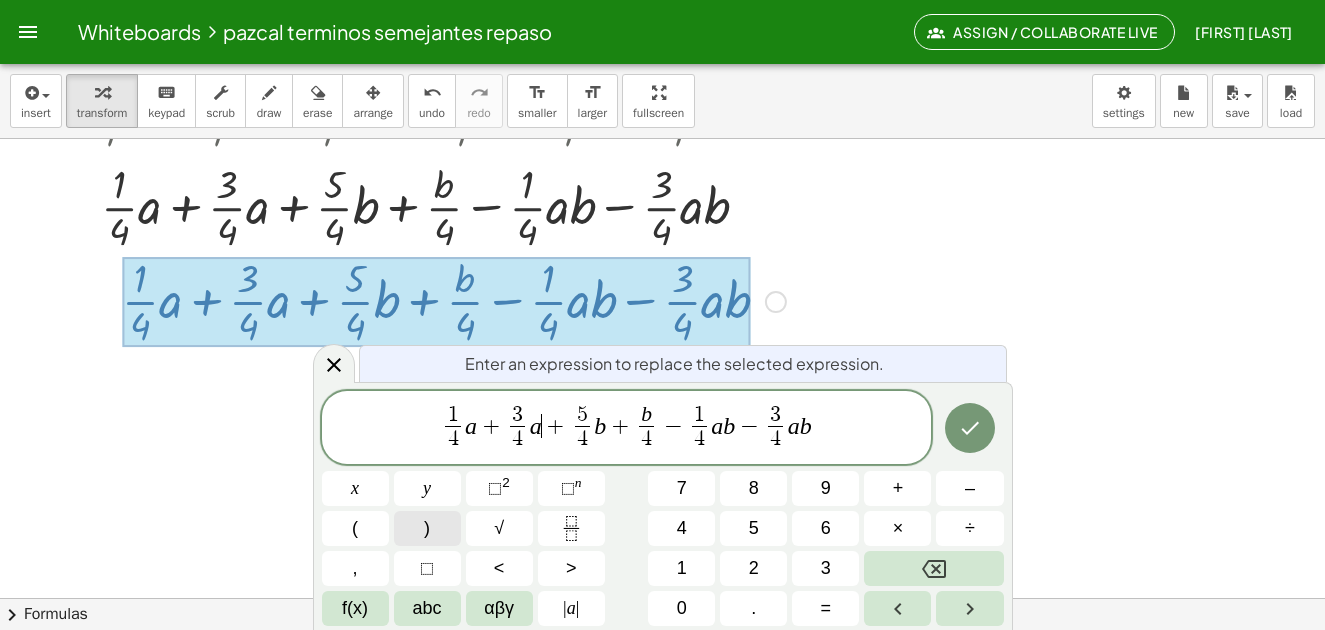 click on ")" at bounding box center [427, 528] 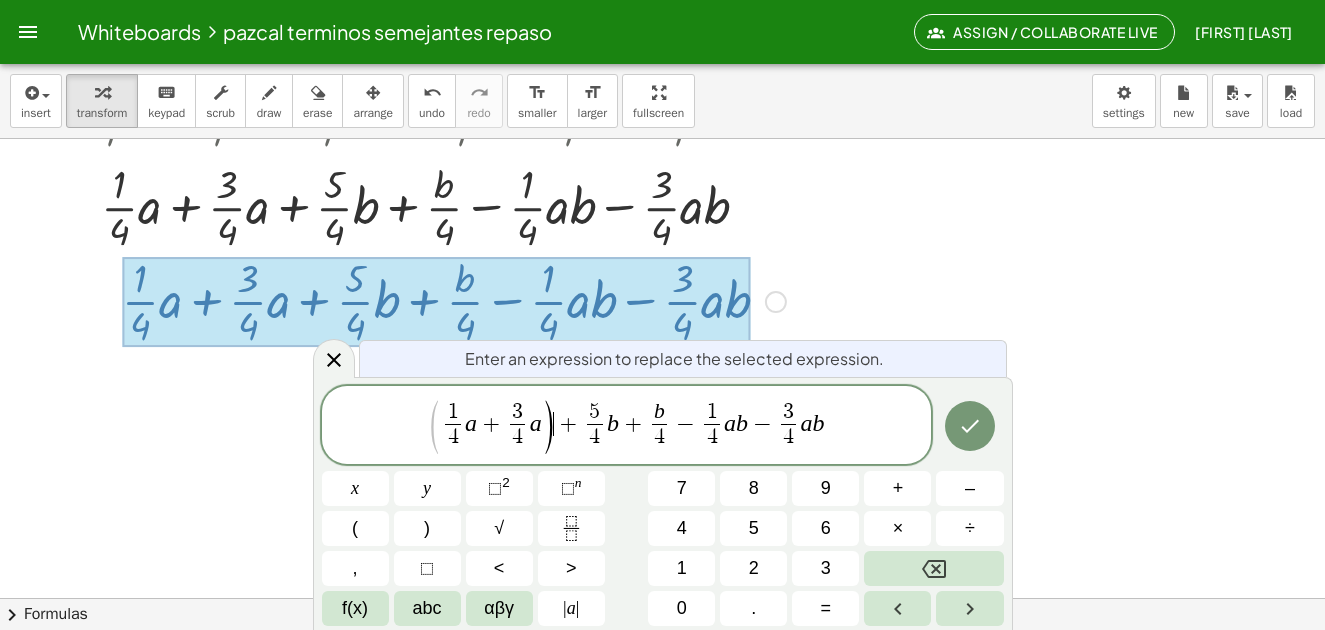 click on "(" at bounding box center [434, 427] 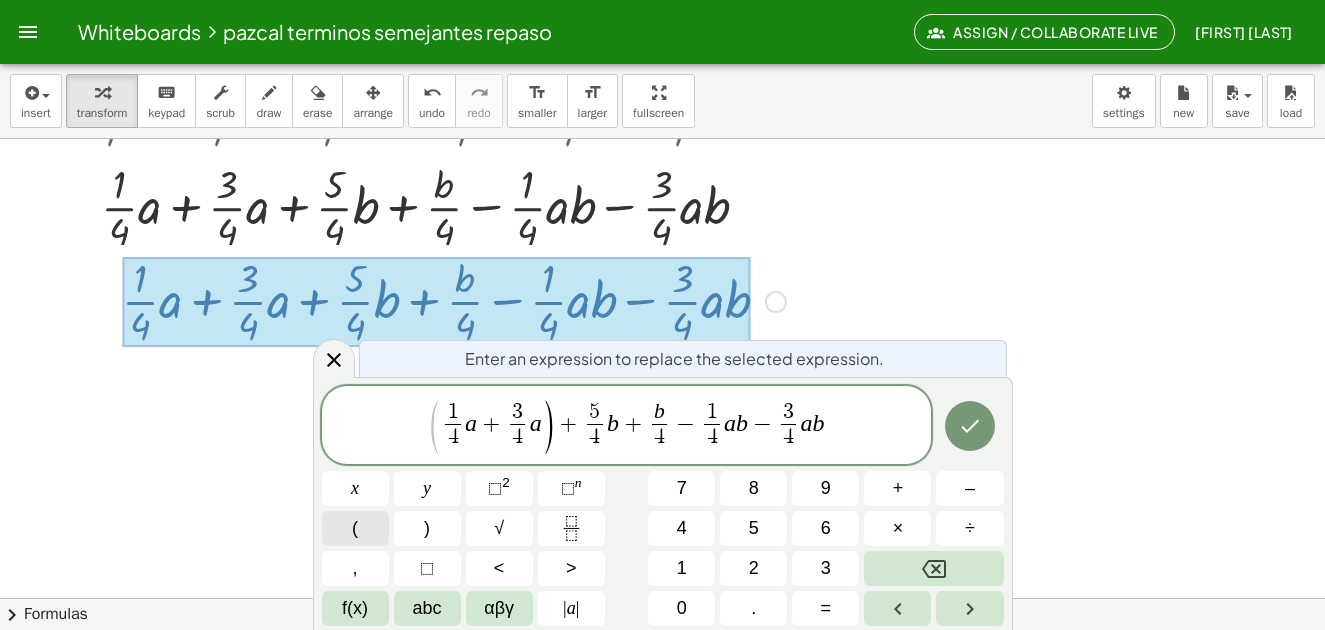 click on "(" at bounding box center [355, 528] 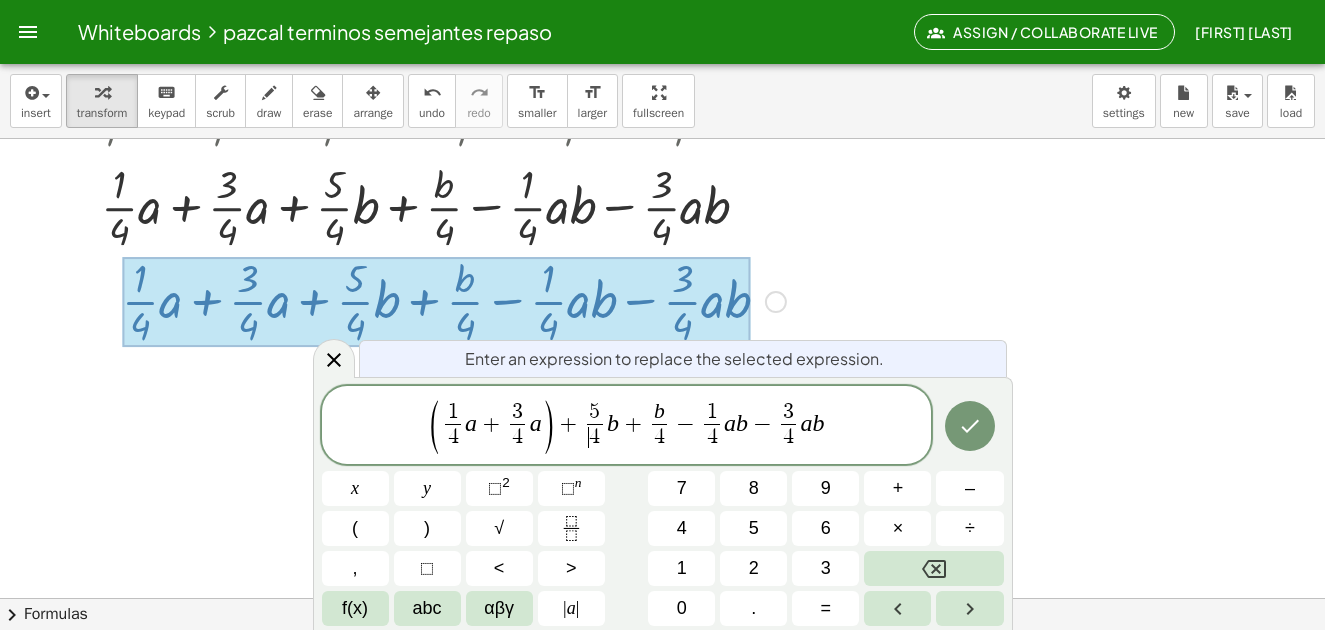 click on "​ 4" at bounding box center (594, 437) 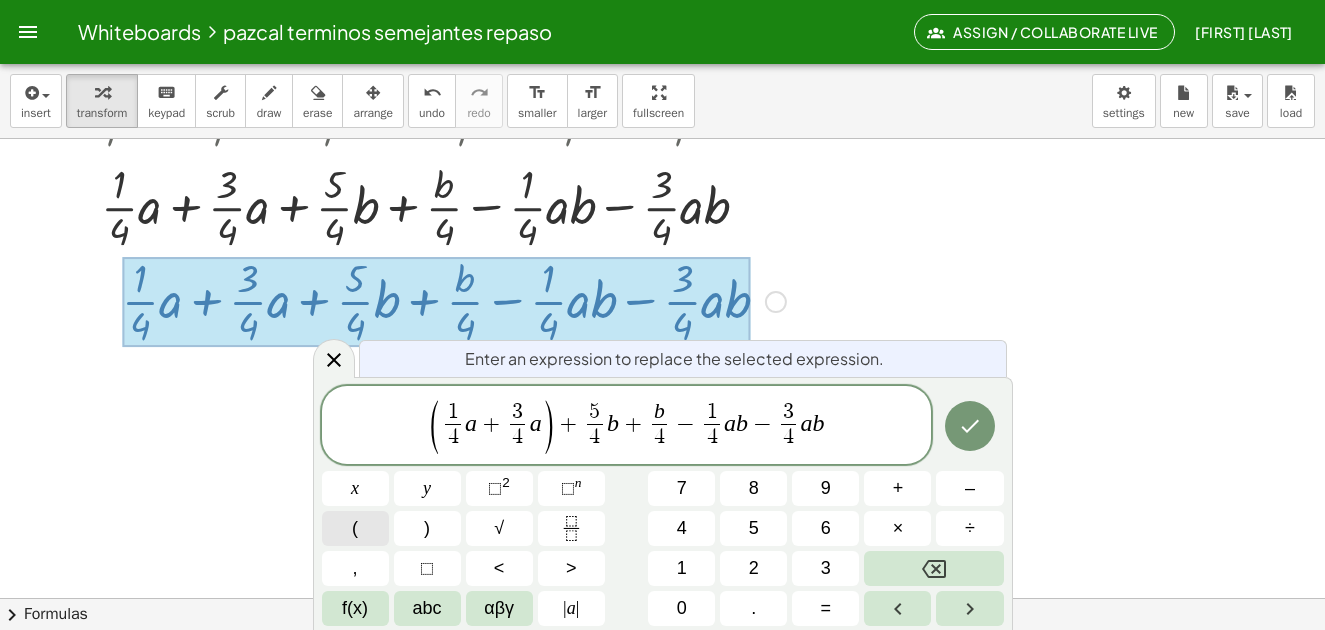 click on "(" at bounding box center [355, 528] 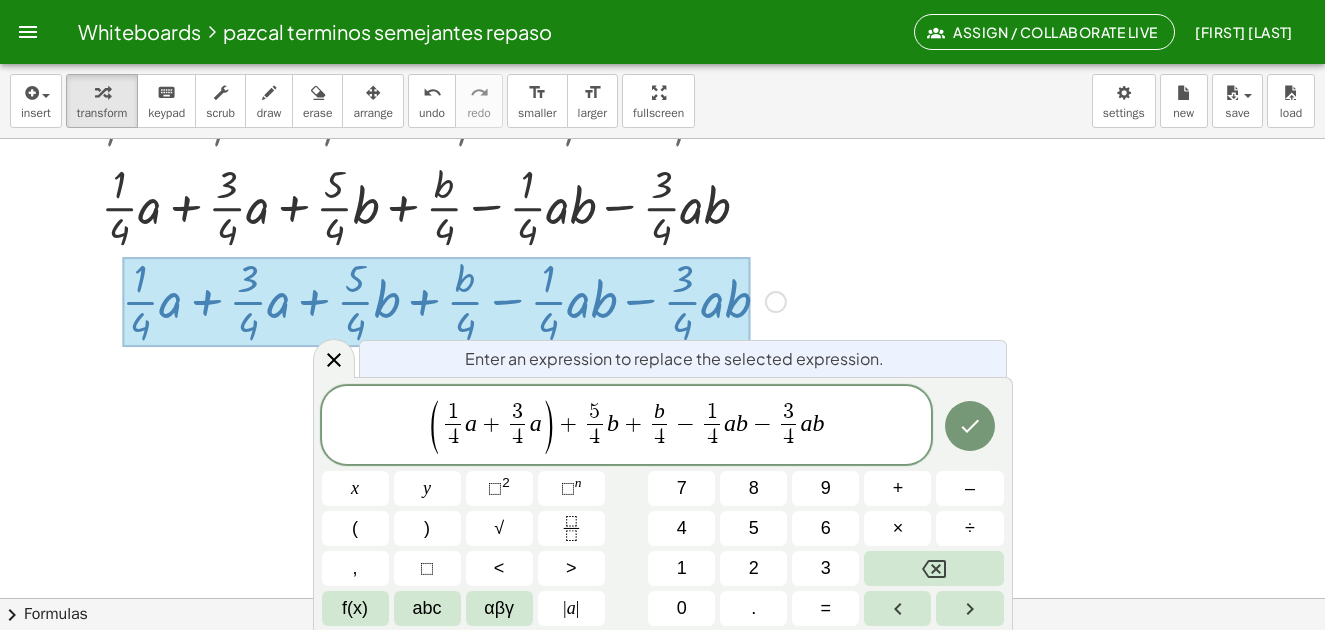 click on "​ 5 4 ​" at bounding box center [595, 426] 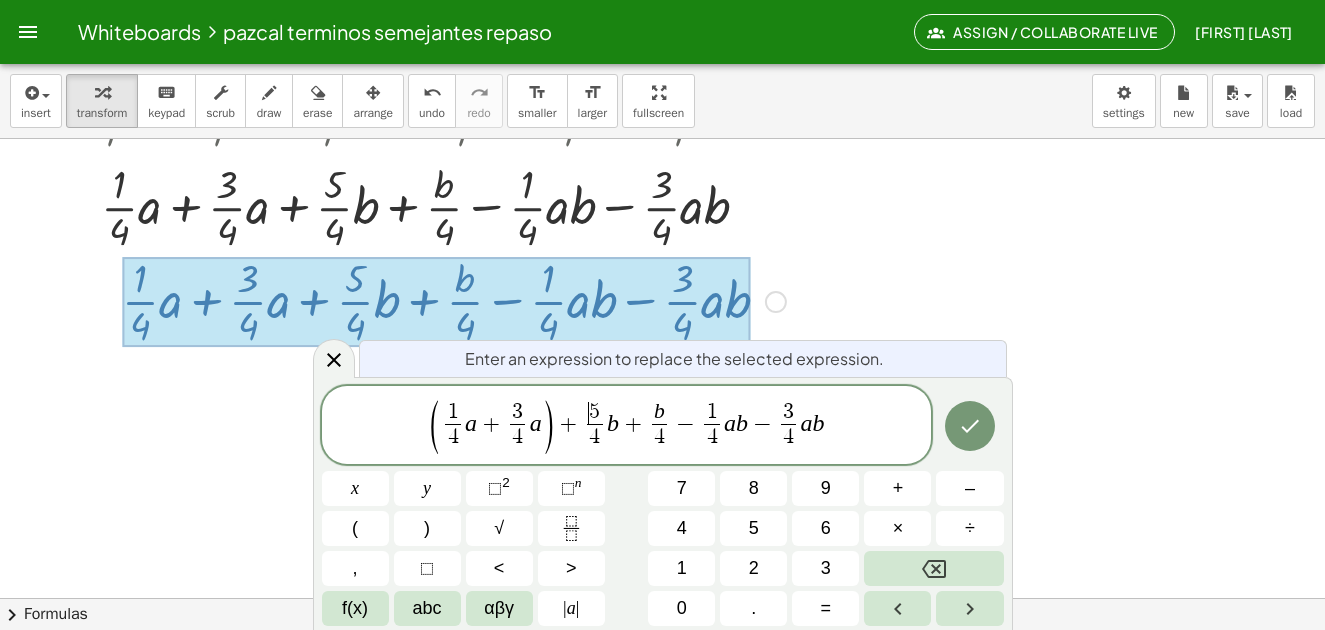 click on "+" at bounding box center [568, 424] 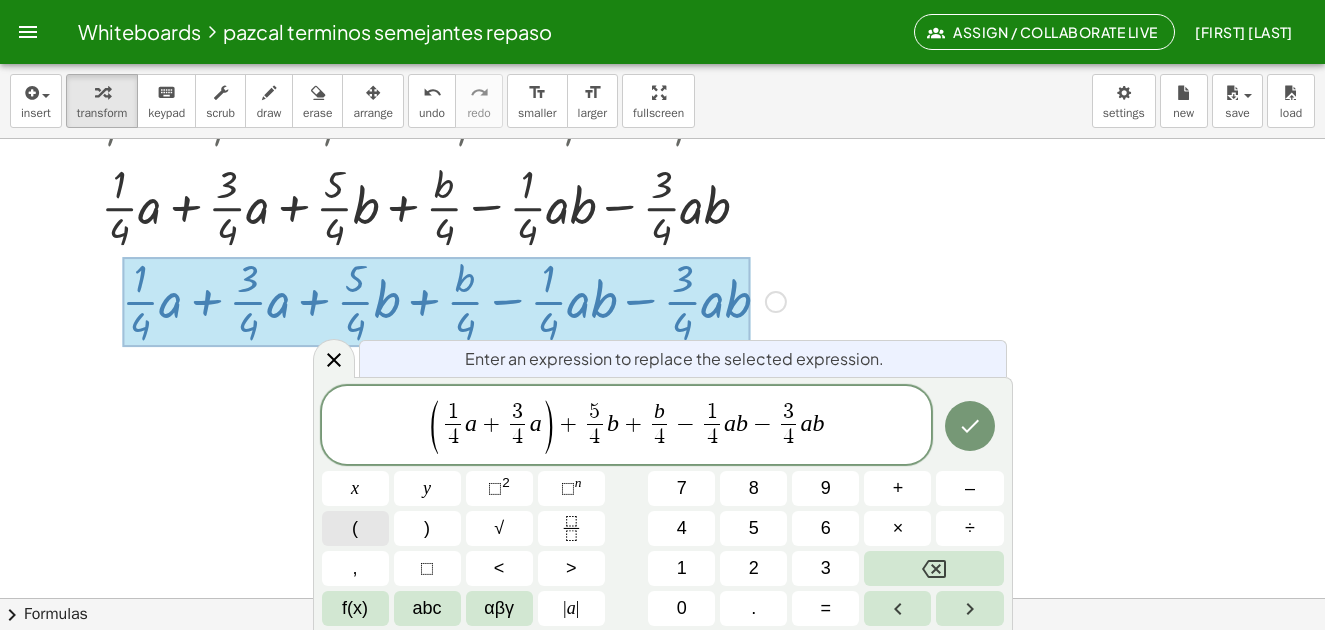 click on "(" at bounding box center (355, 528) 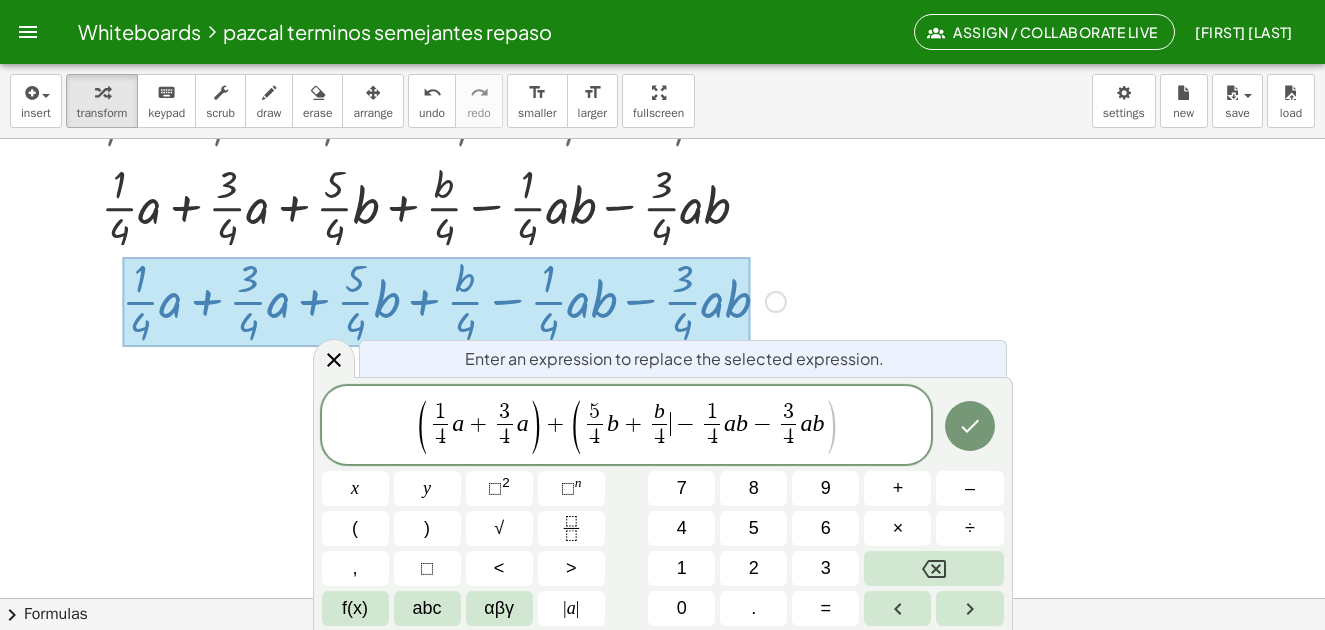 click on "−" at bounding box center (685, 424) 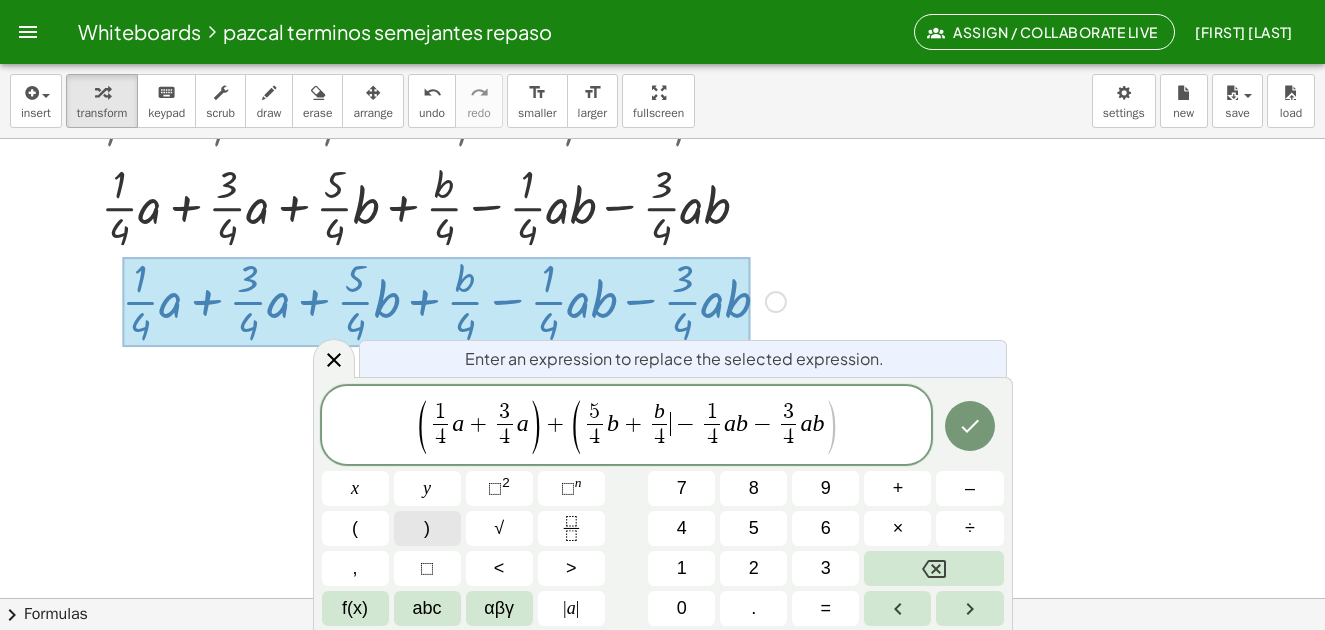 click on ")" at bounding box center [427, 528] 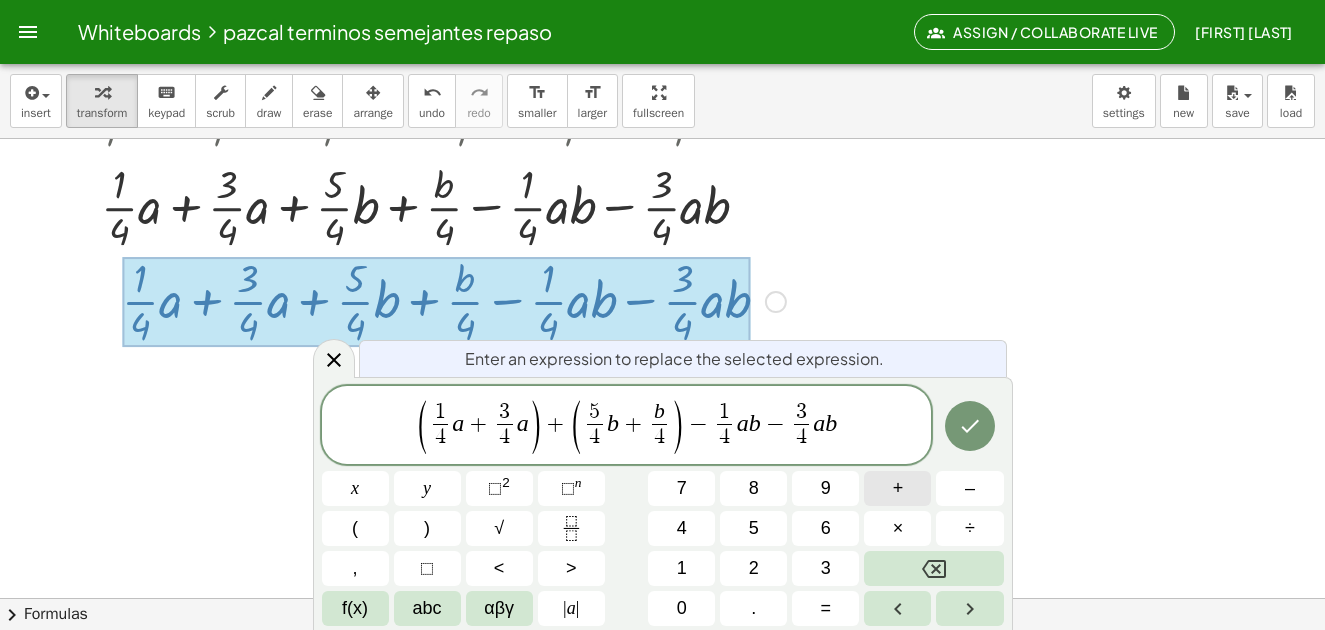 click on "+" at bounding box center (897, 488) 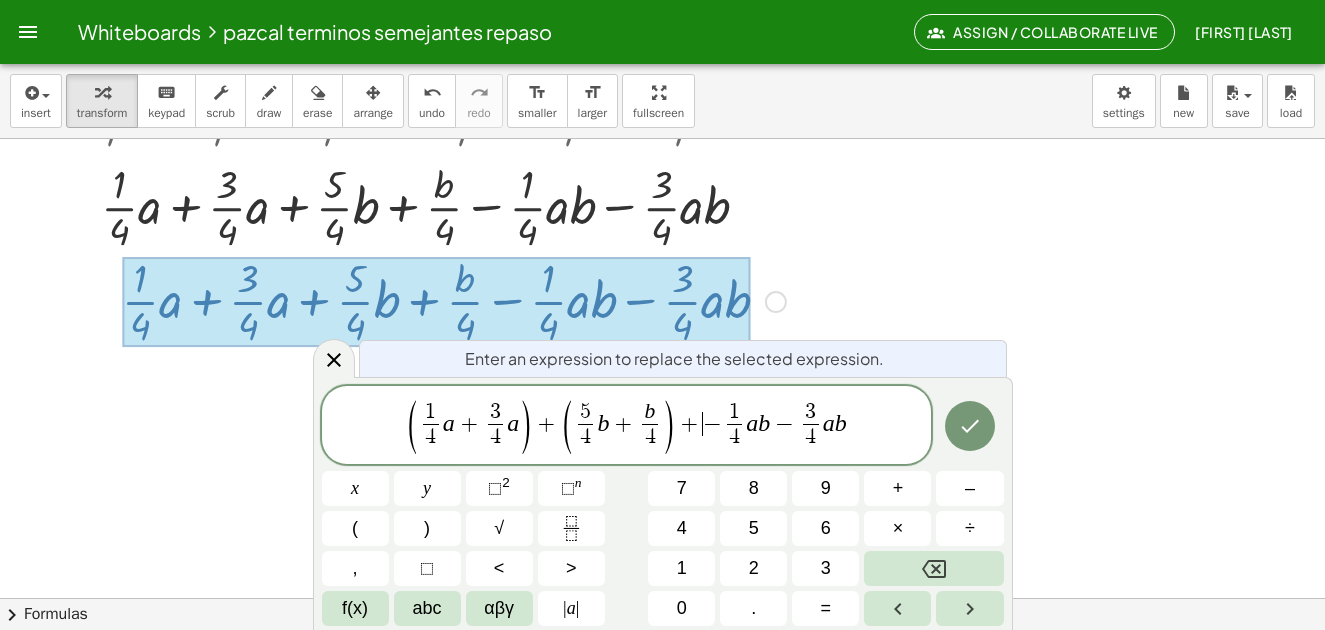 click on "−" at bounding box center (712, 424) 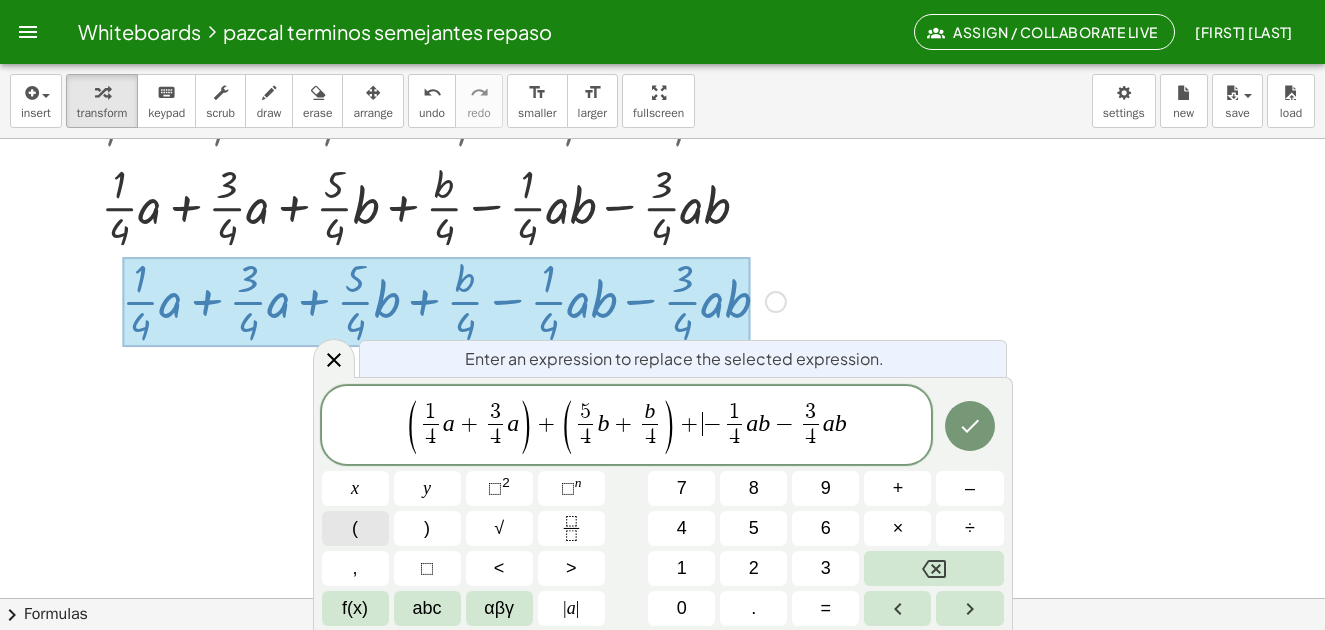 click on "(" at bounding box center (355, 528) 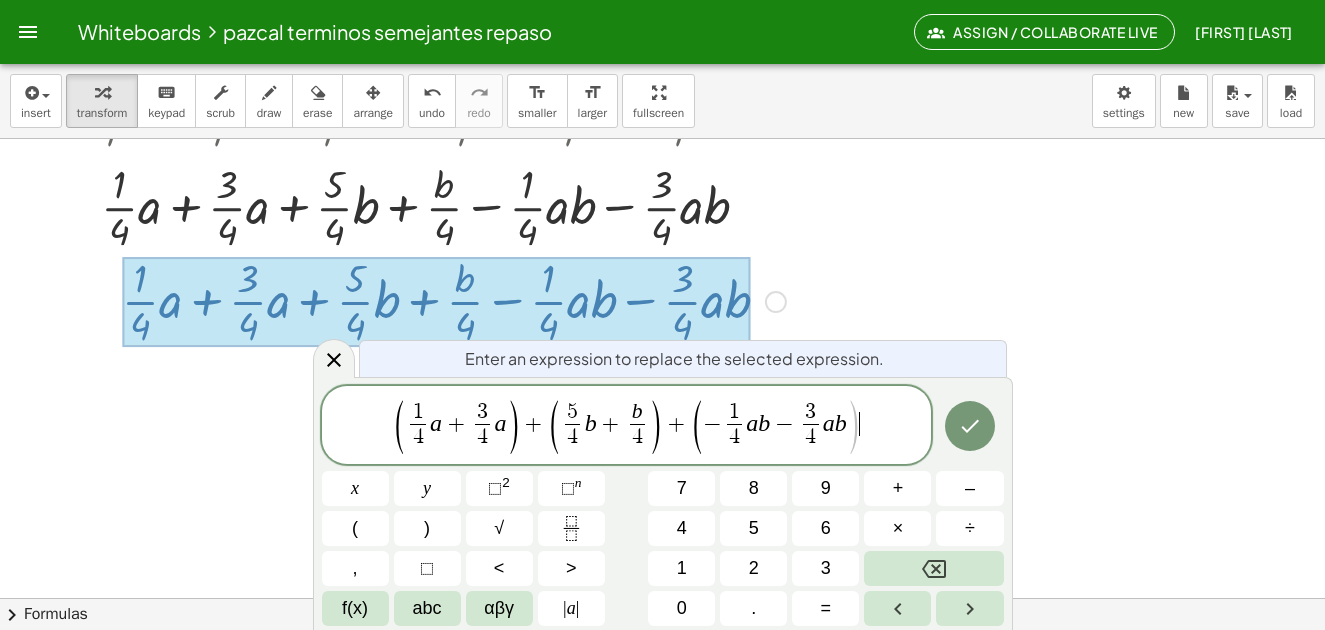 click on ")" at bounding box center [853, 427] 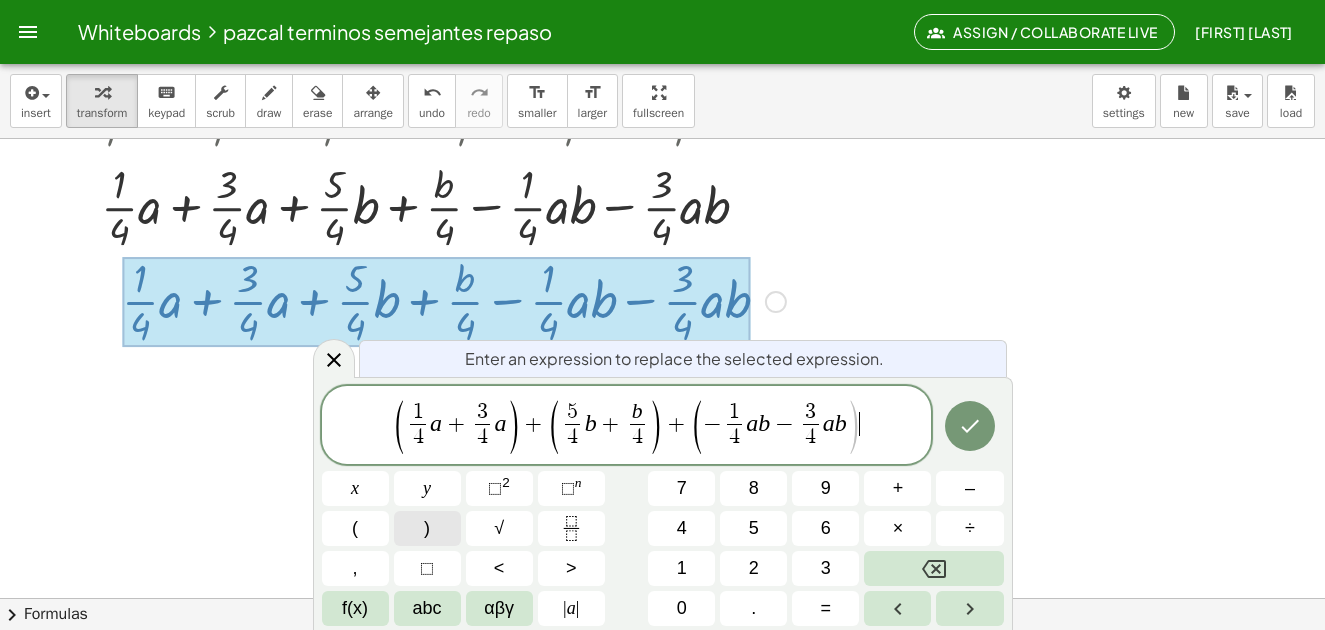 click on ")" at bounding box center (427, 528) 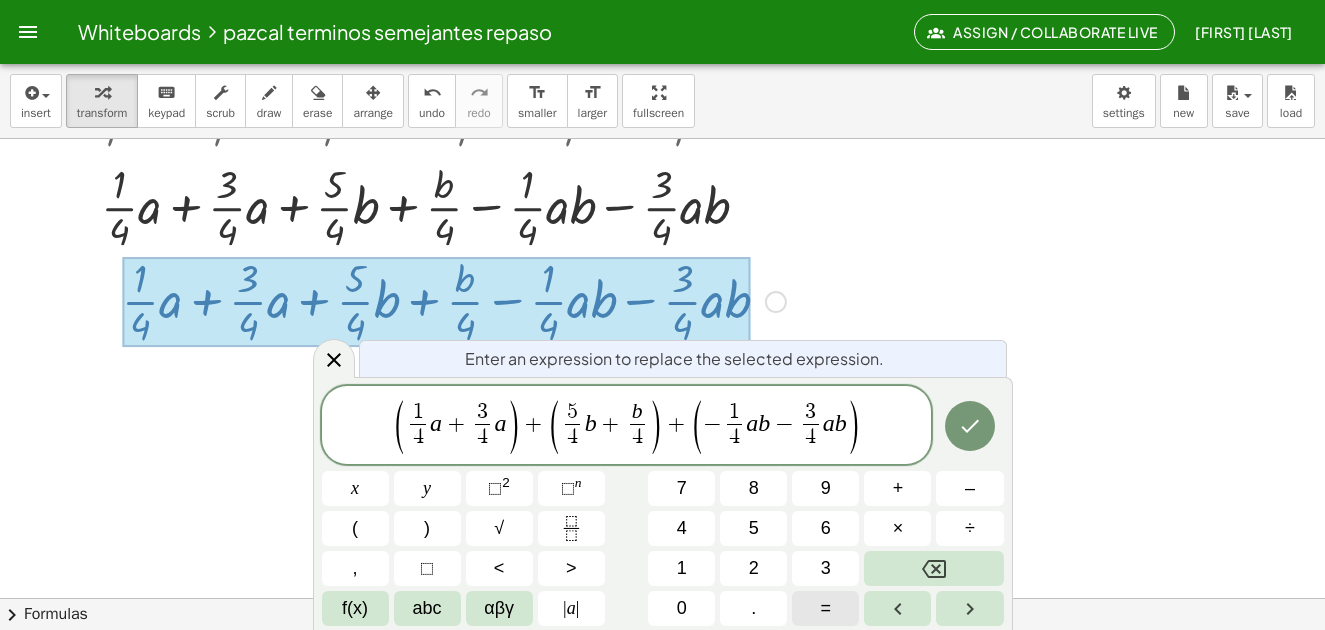 click on "=" at bounding box center [825, 608] 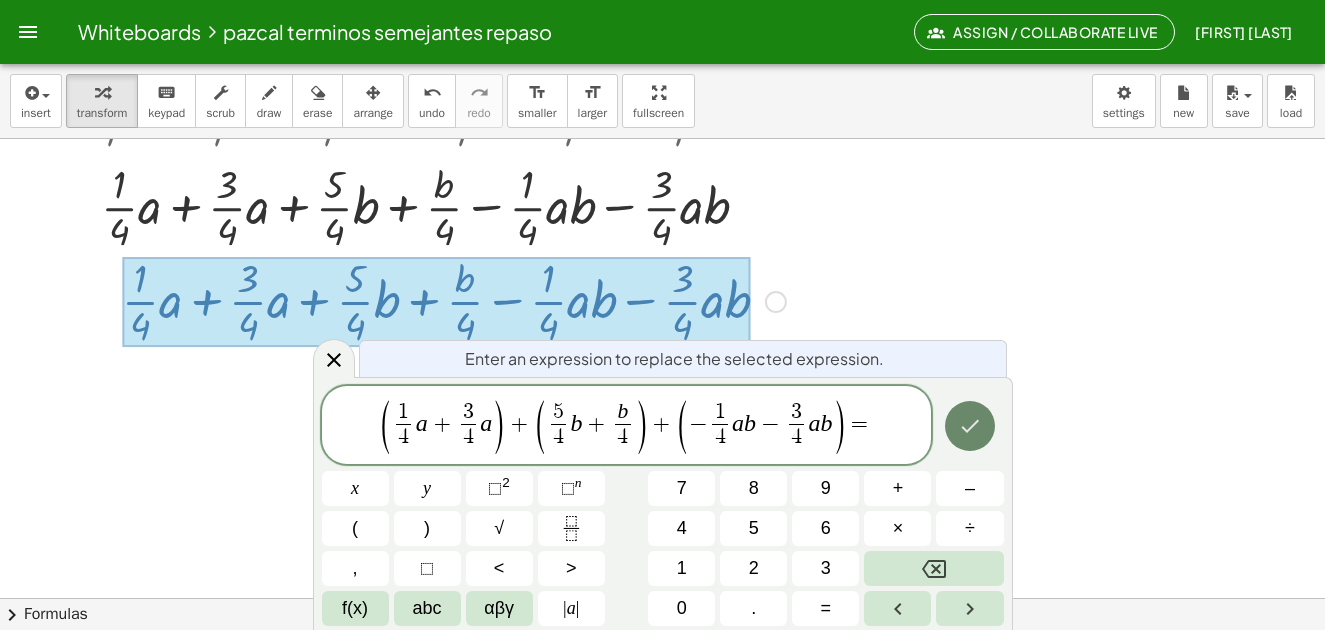 click at bounding box center [970, 426] 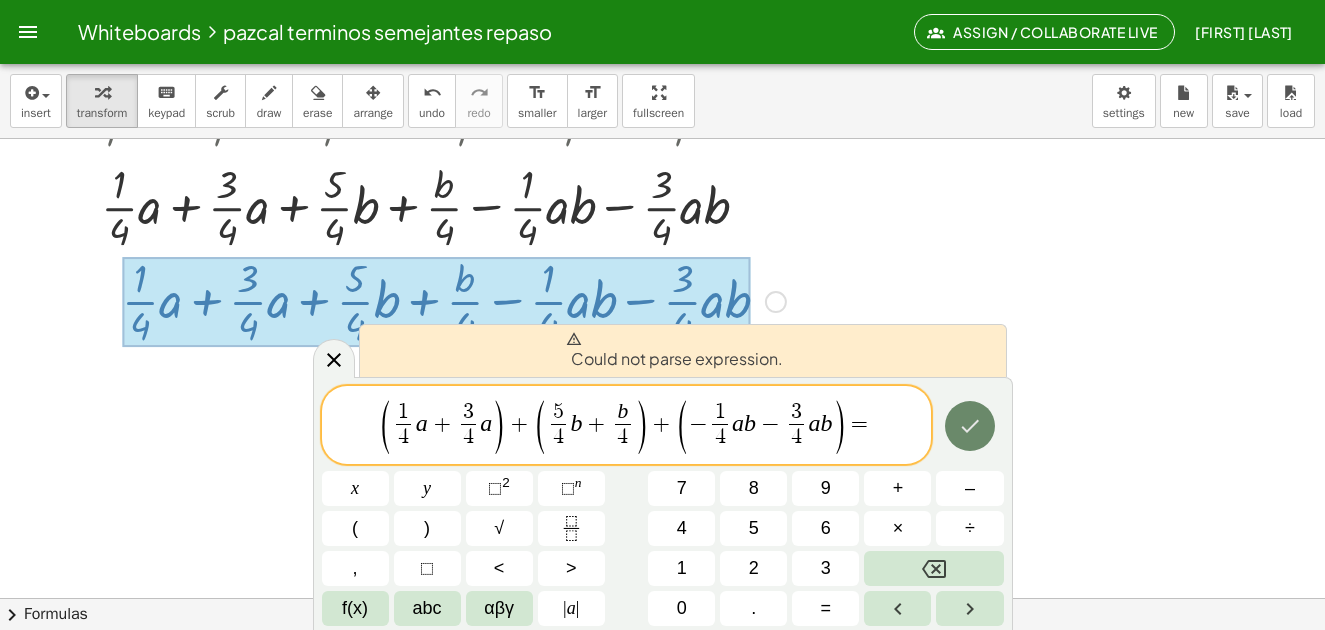 click at bounding box center (970, 426) 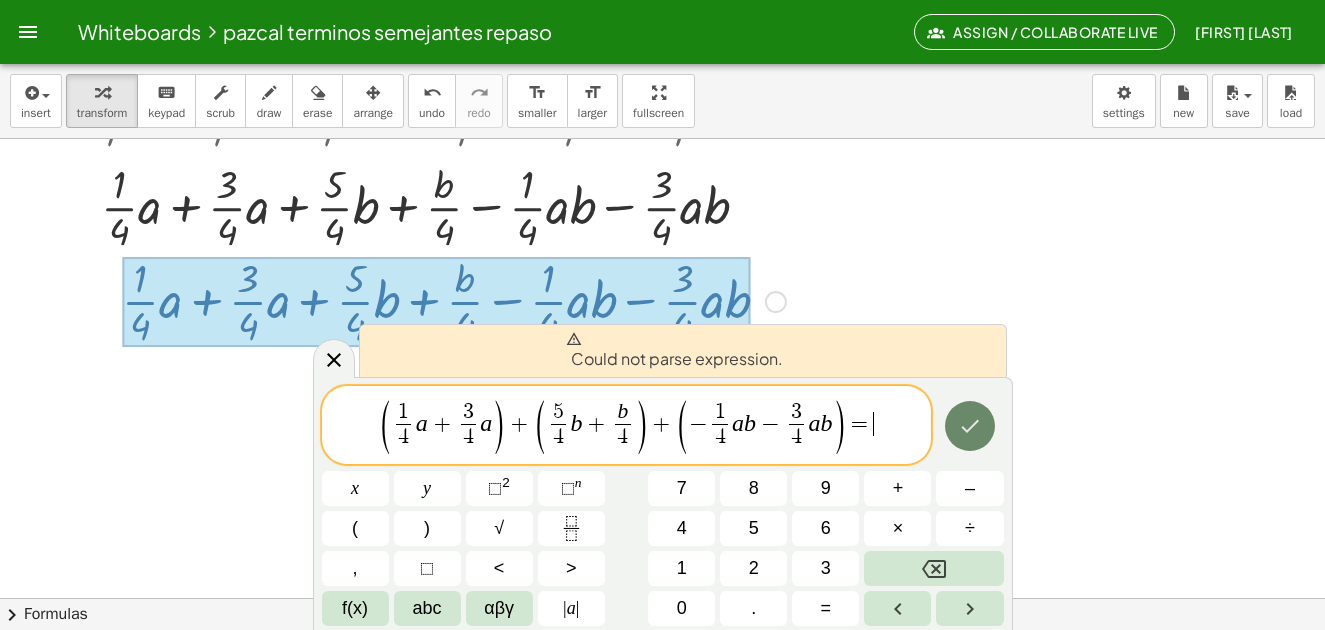 click 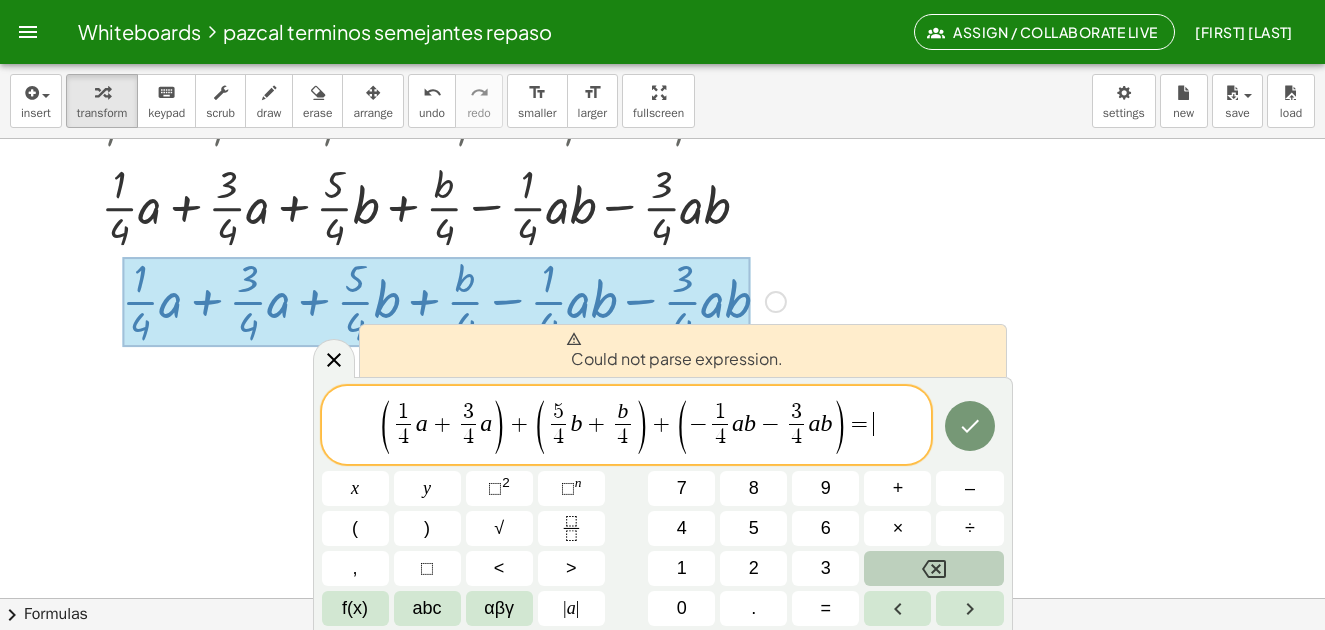 click 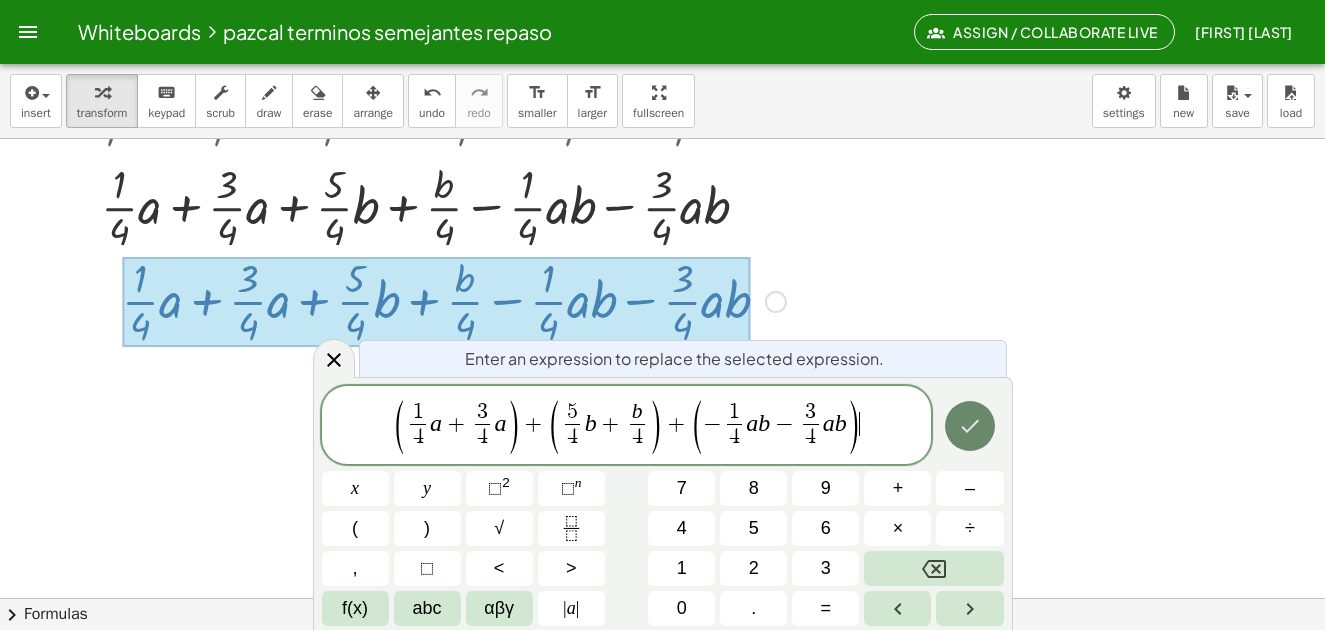 click at bounding box center (970, 426) 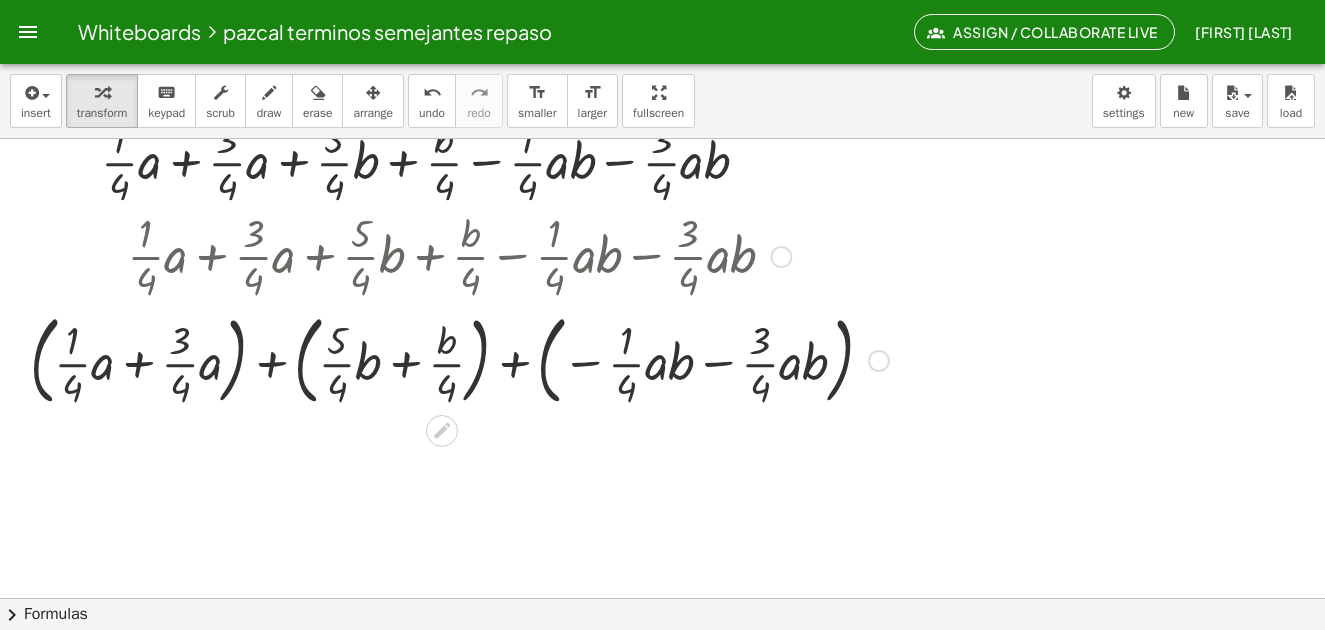 scroll, scrollTop: 6582, scrollLeft: 0, axis: vertical 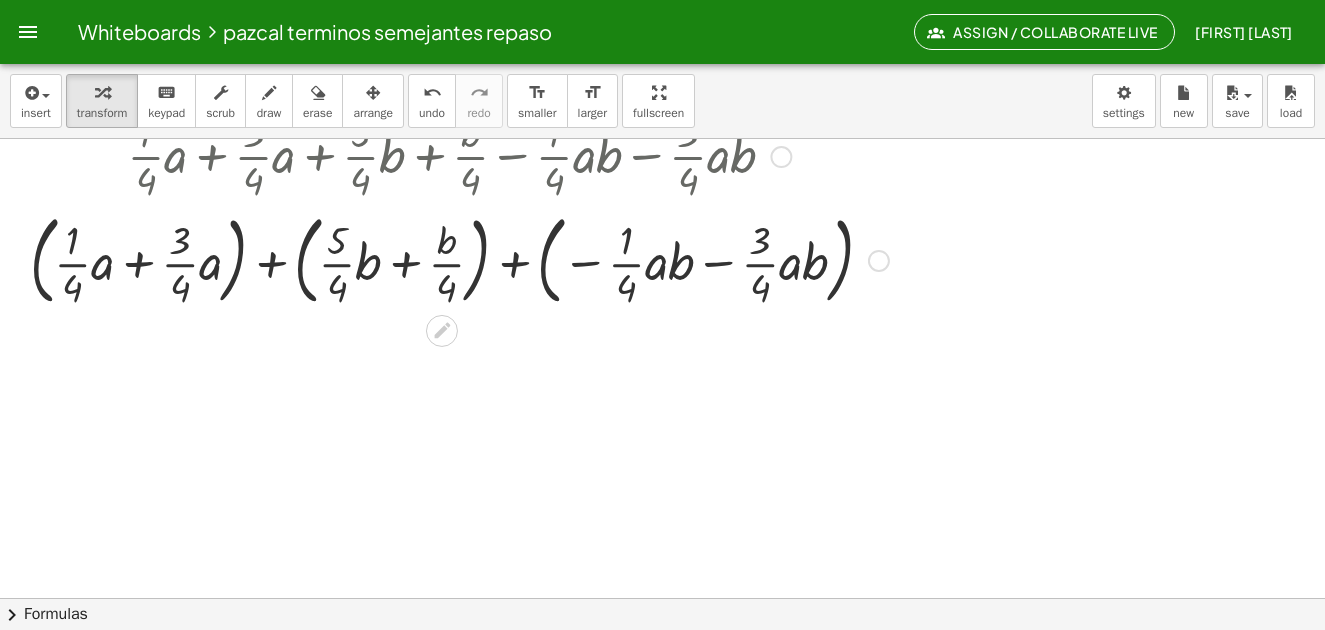 click at bounding box center [459, 259] 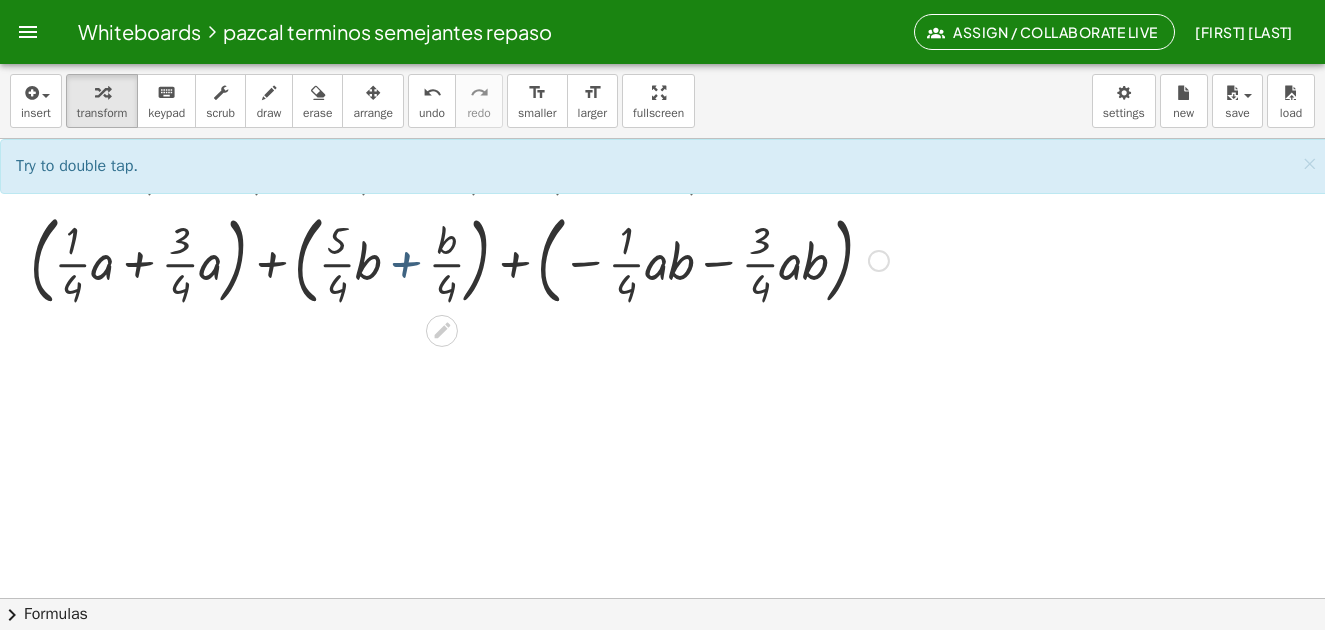 click at bounding box center [459, 259] 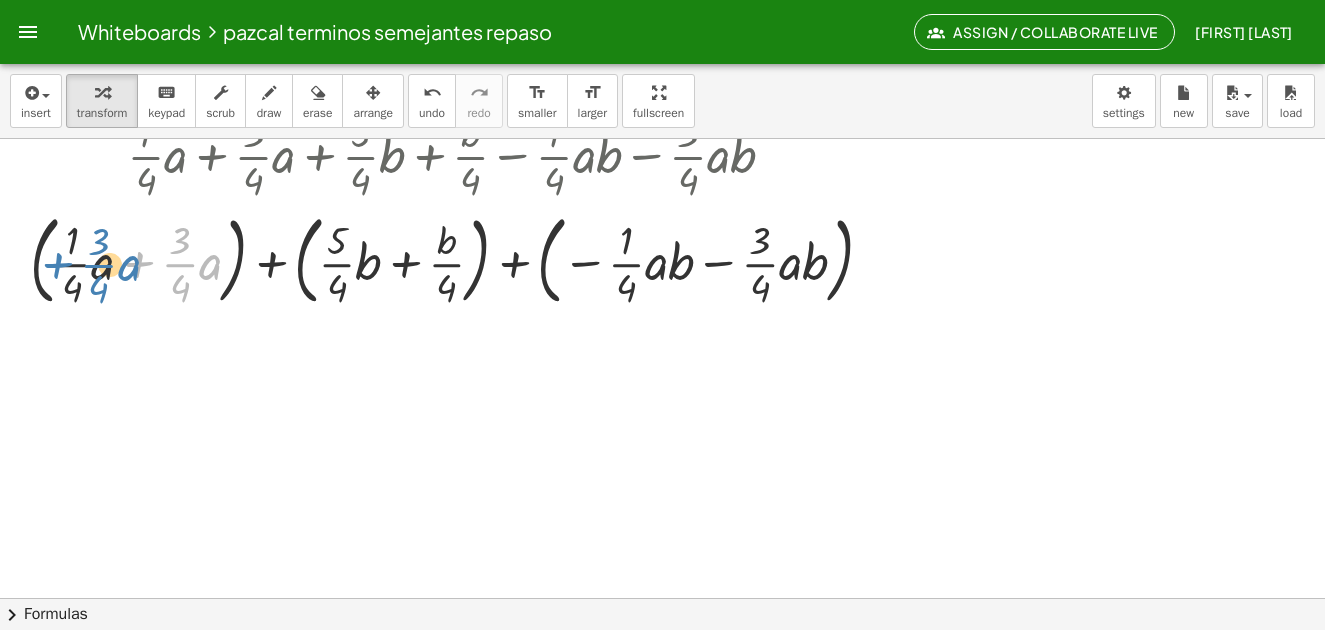 drag, startPoint x: 136, startPoint y: 262, endPoint x: 50, endPoint y: 256, distance: 86.209045 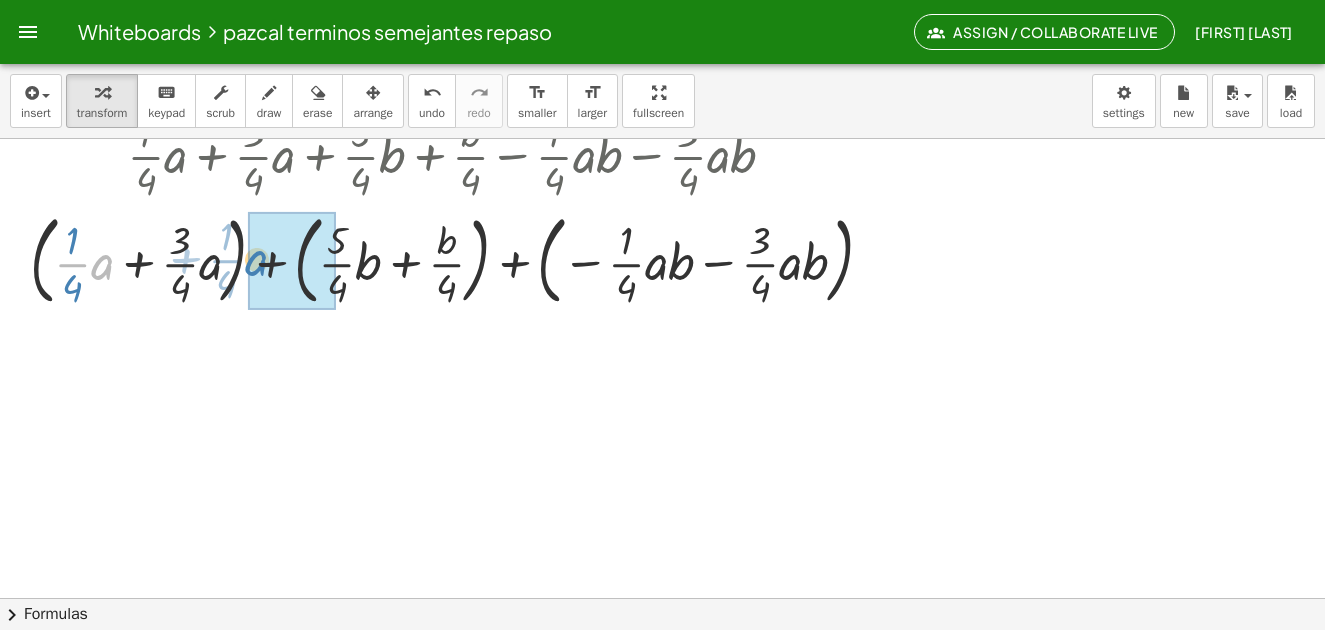 drag, startPoint x: 107, startPoint y: 271, endPoint x: 261, endPoint y: 267, distance: 154.05194 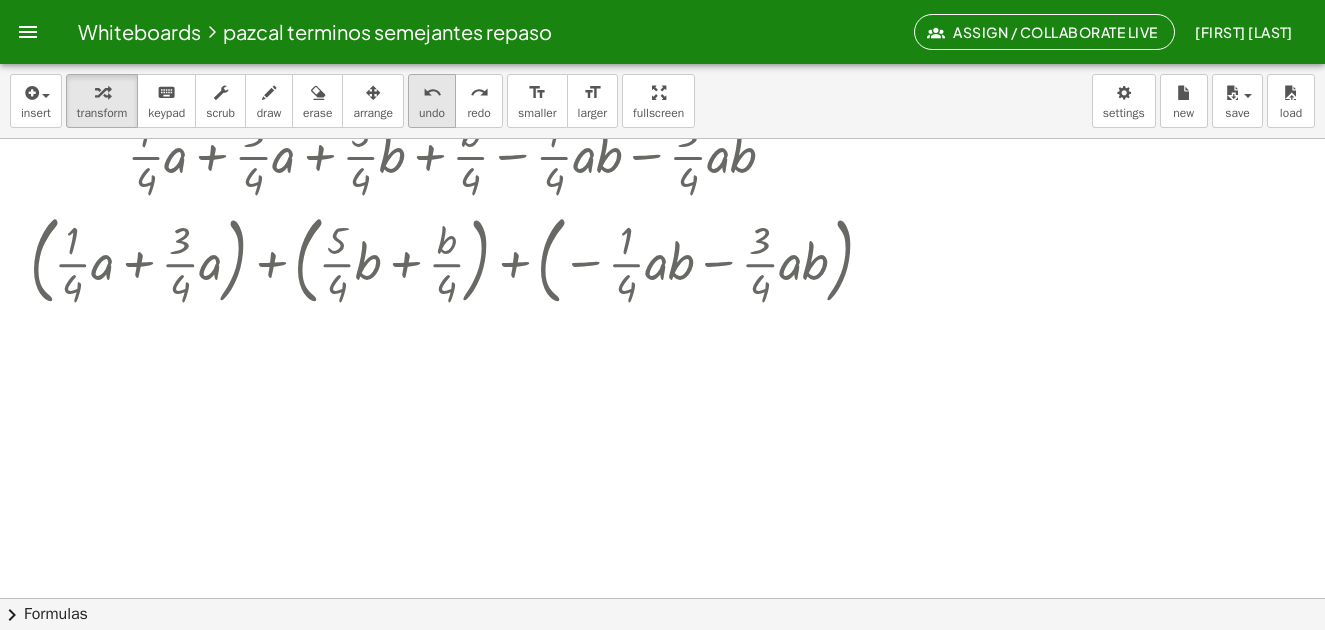 click on "undo undo" at bounding box center (432, 101) 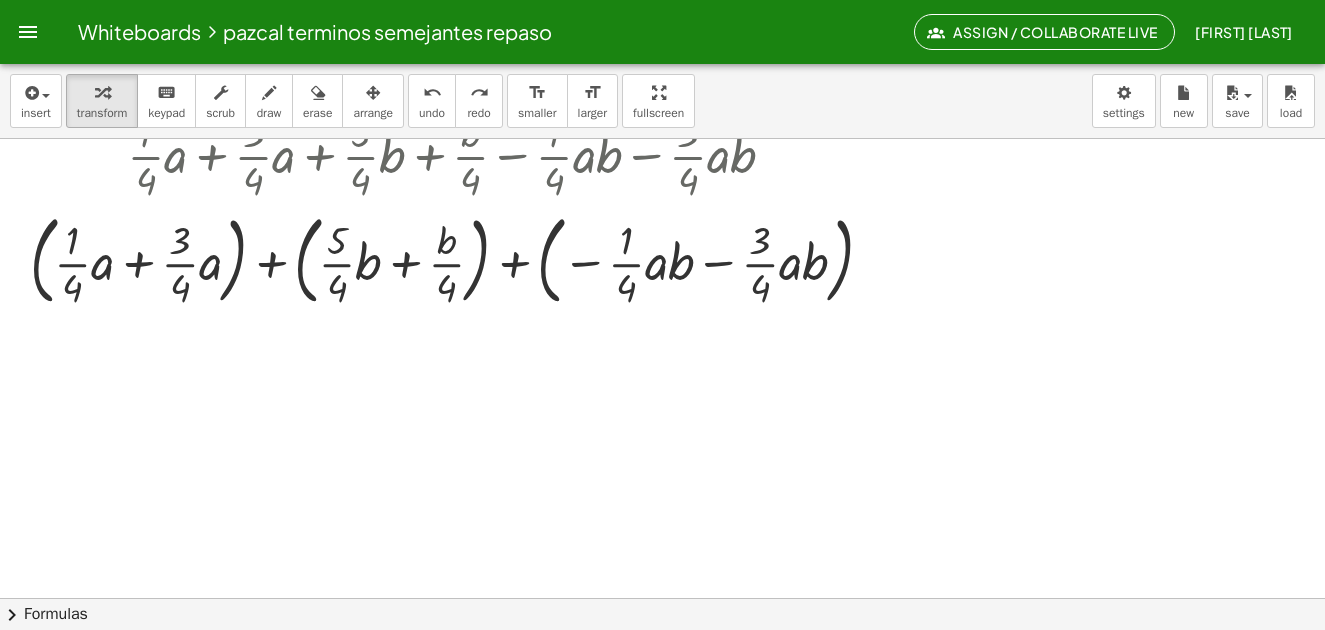 click at bounding box center (269, 93) 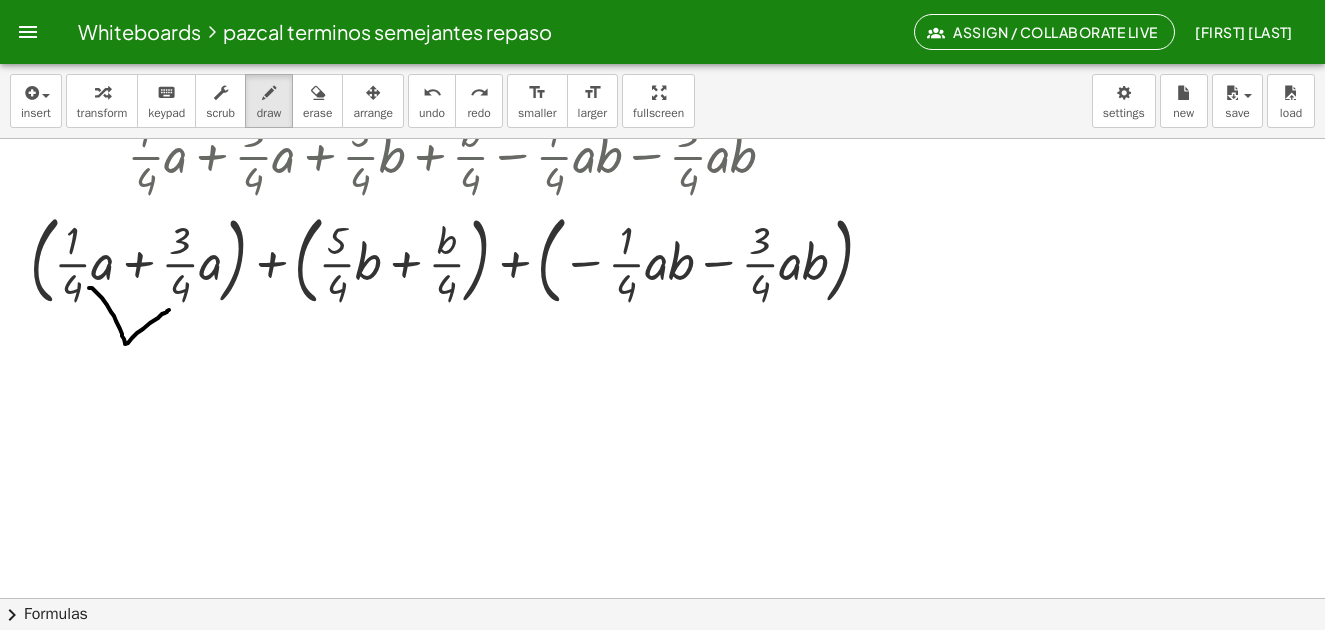 drag, startPoint x: 107, startPoint y: 305, endPoint x: 151, endPoint y: 332, distance: 51.62364 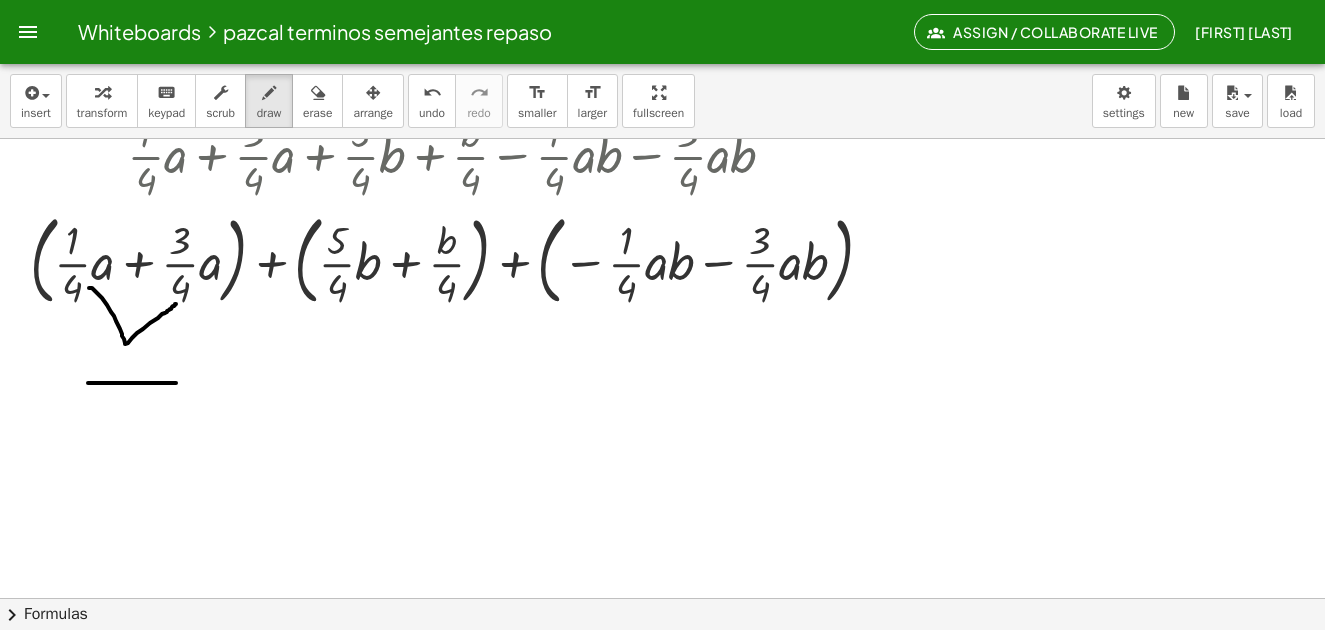drag, startPoint x: 88, startPoint y: 383, endPoint x: 139, endPoint y: 405, distance: 55.542778 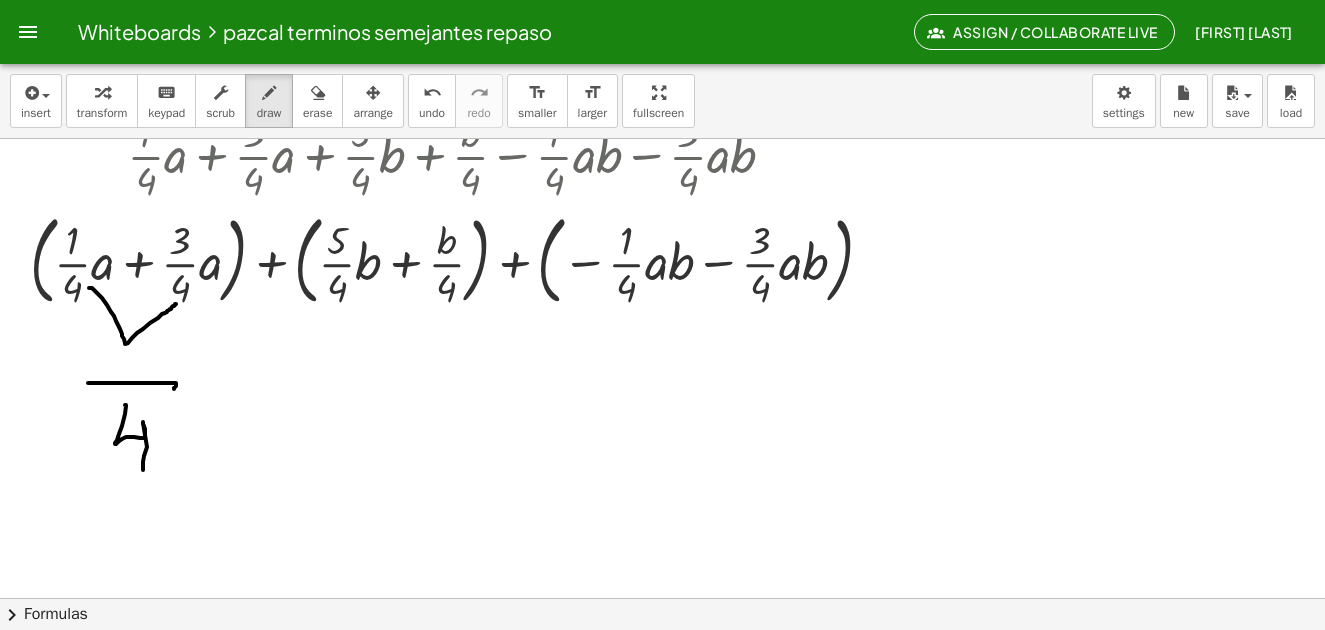drag, startPoint x: 125, startPoint y: 405, endPoint x: 126, endPoint y: 340, distance: 65.00769 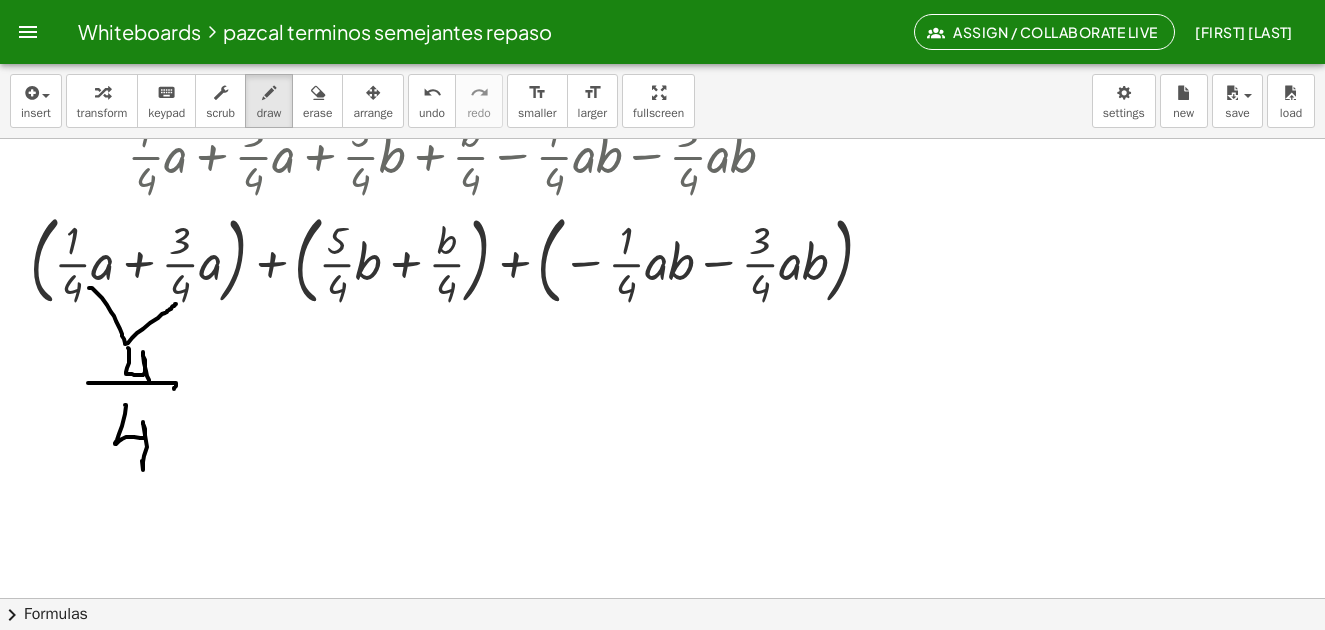 drag, startPoint x: 128, startPoint y: 348, endPoint x: 199, endPoint y: 363, distance: 72.56721 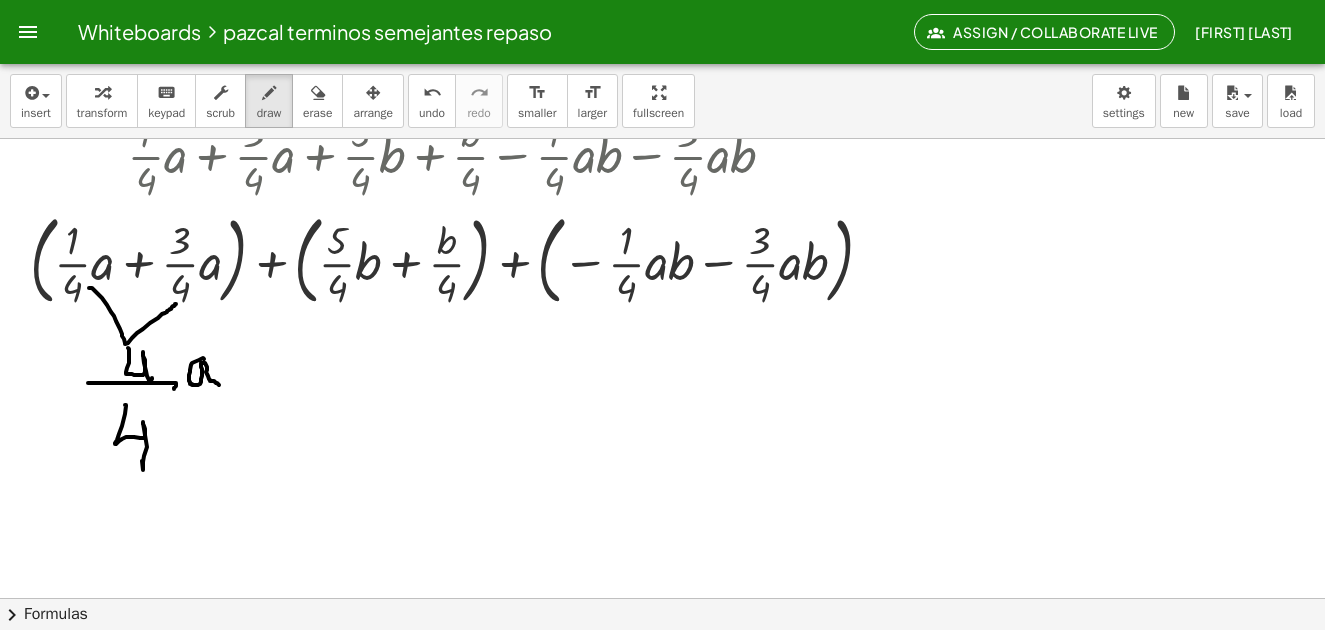 drag, startPoint x: 203, startPoint y: 358, endPoint x: 214, endPoint y: 379, distance: 23.70654 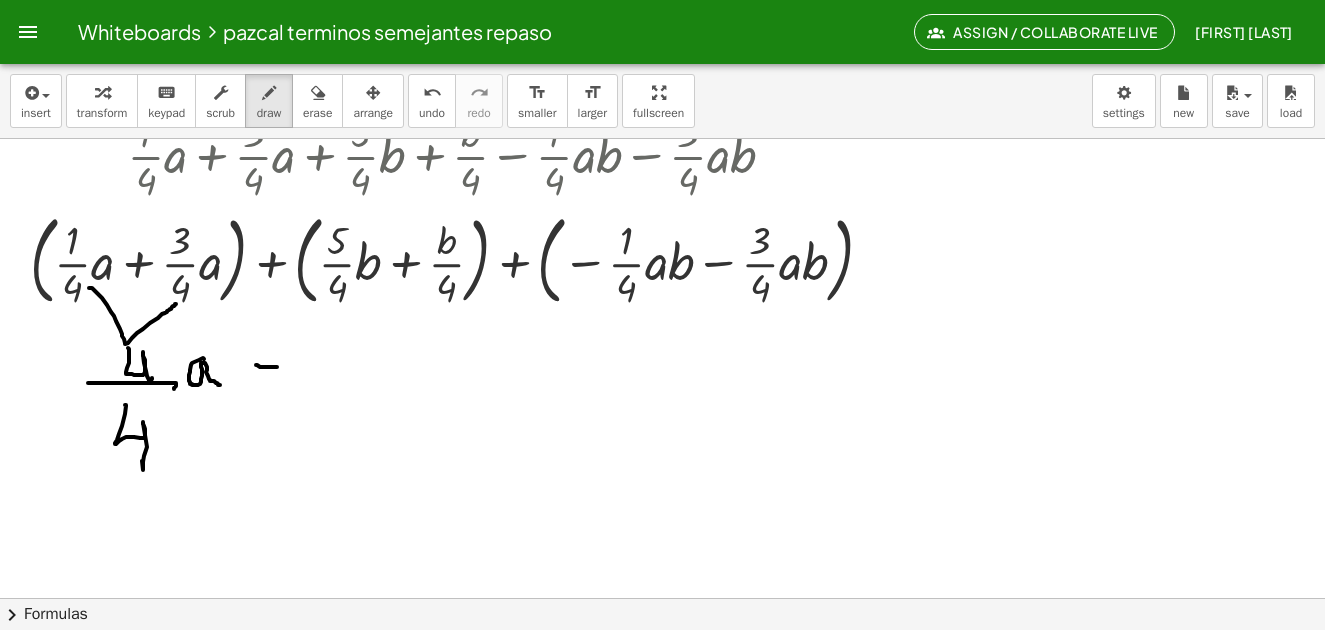 drag, startPoint x: 256, startPoint y: 365, endPoint x: 278, endPoint y: 367, distance: 22.090721 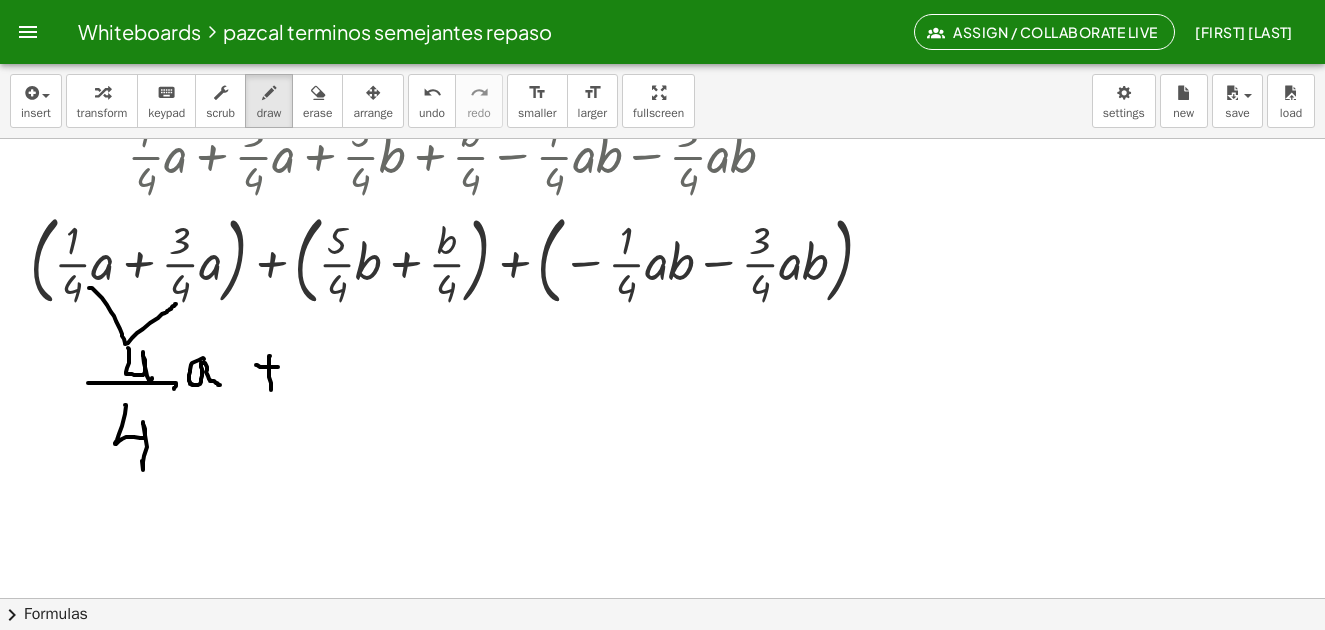 drag, startPoint x: 270, startPoint y: 356, endPoint x: 207, endPoint y: 388, distance: 70.66116 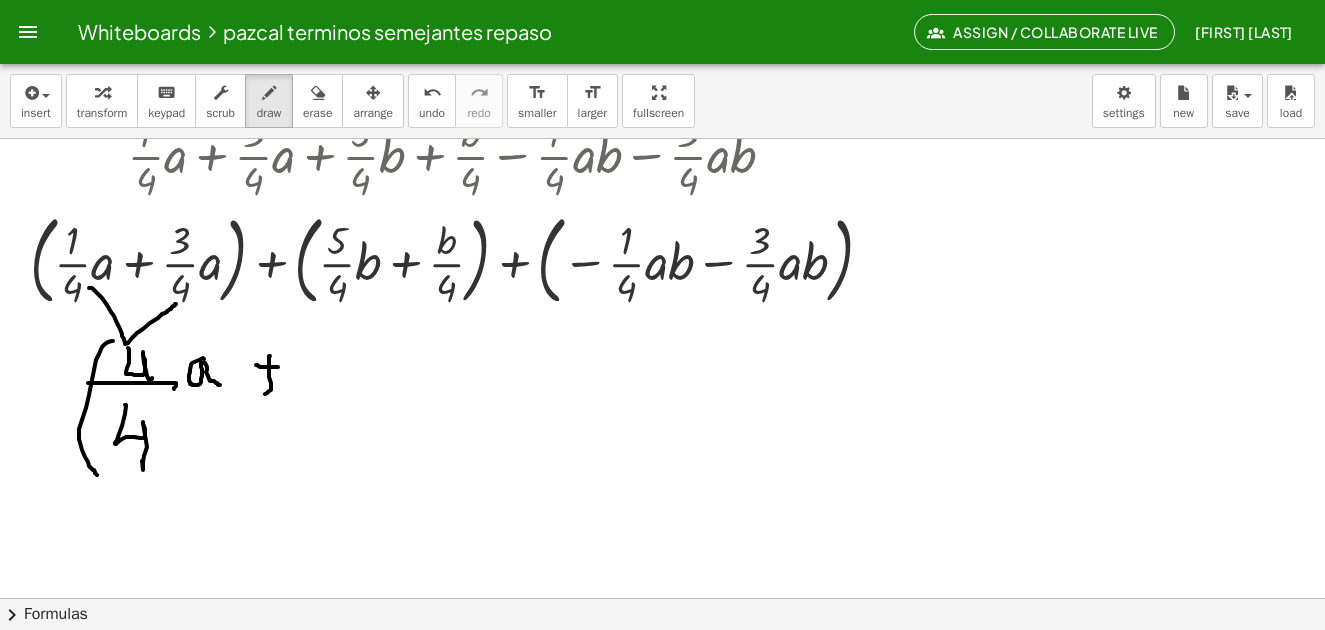 drag, startPoint x: 92, startPoint y: 380, endPoint x: 116, endPoint y: 454, distance: 77.7946 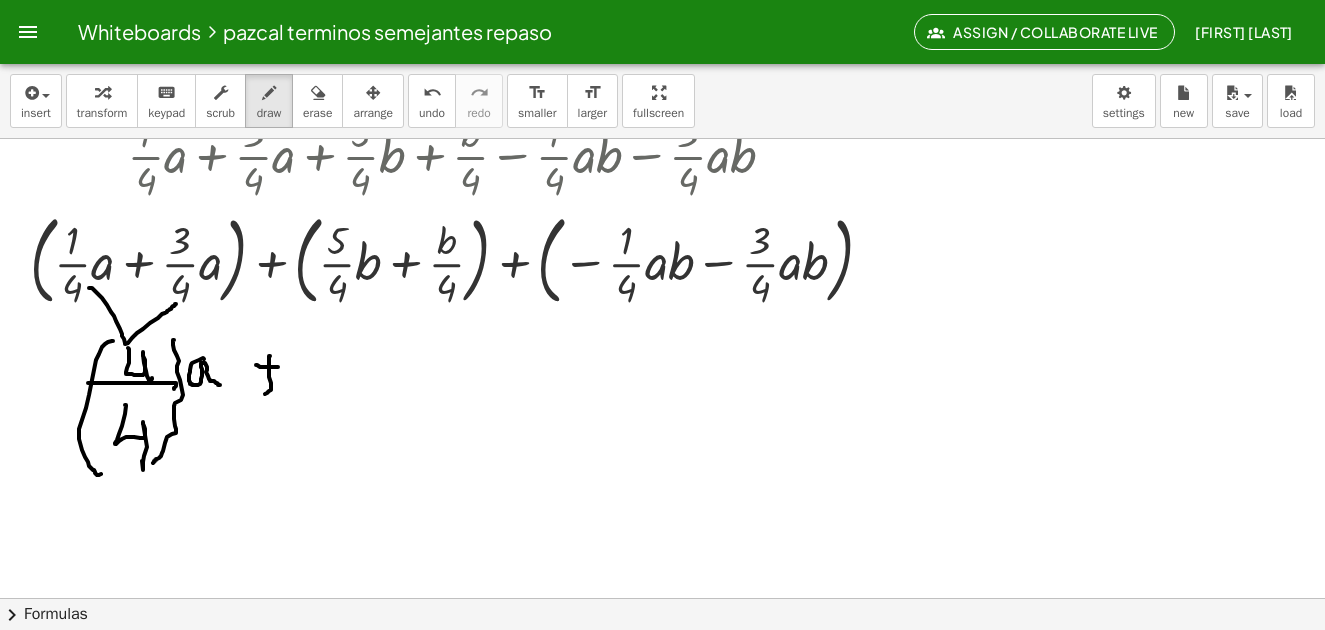 drag, startPoint x: 174, startPoint y: 340, endPoint x: 153, endPoint y: 463, distance: 124.77981 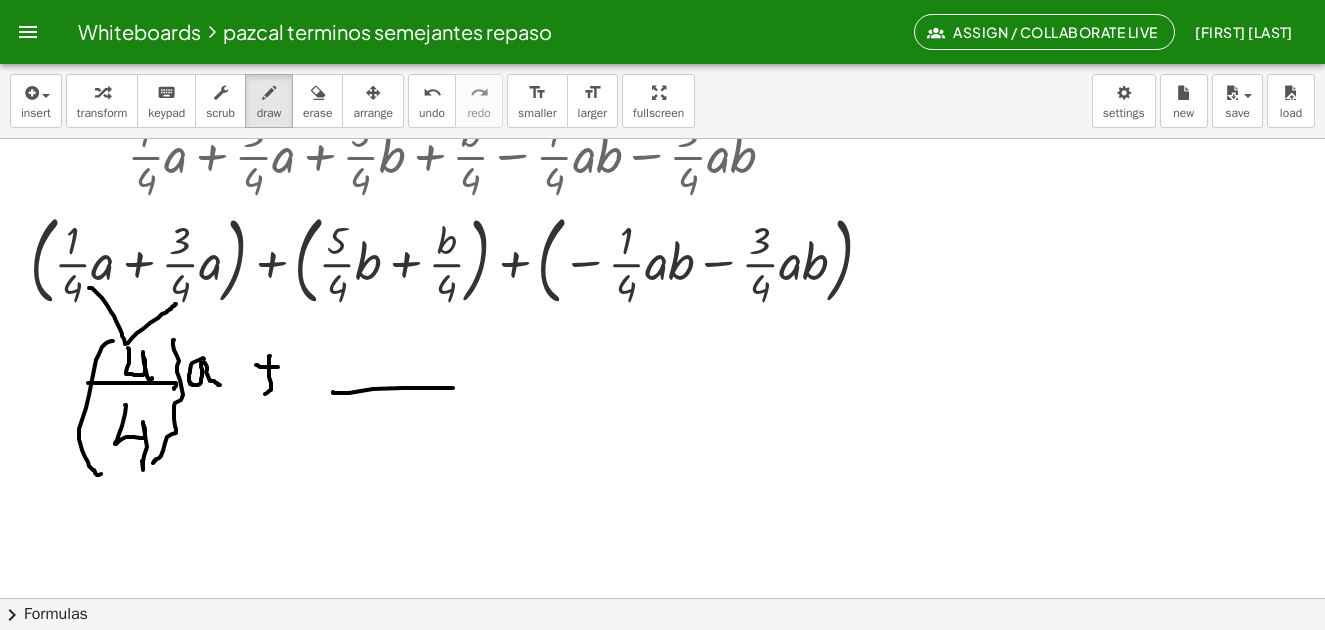 drag, startPoint x: 333, startPoint y: 392, endPoint x: 421, endPoint y: 406, distance: 89.106674 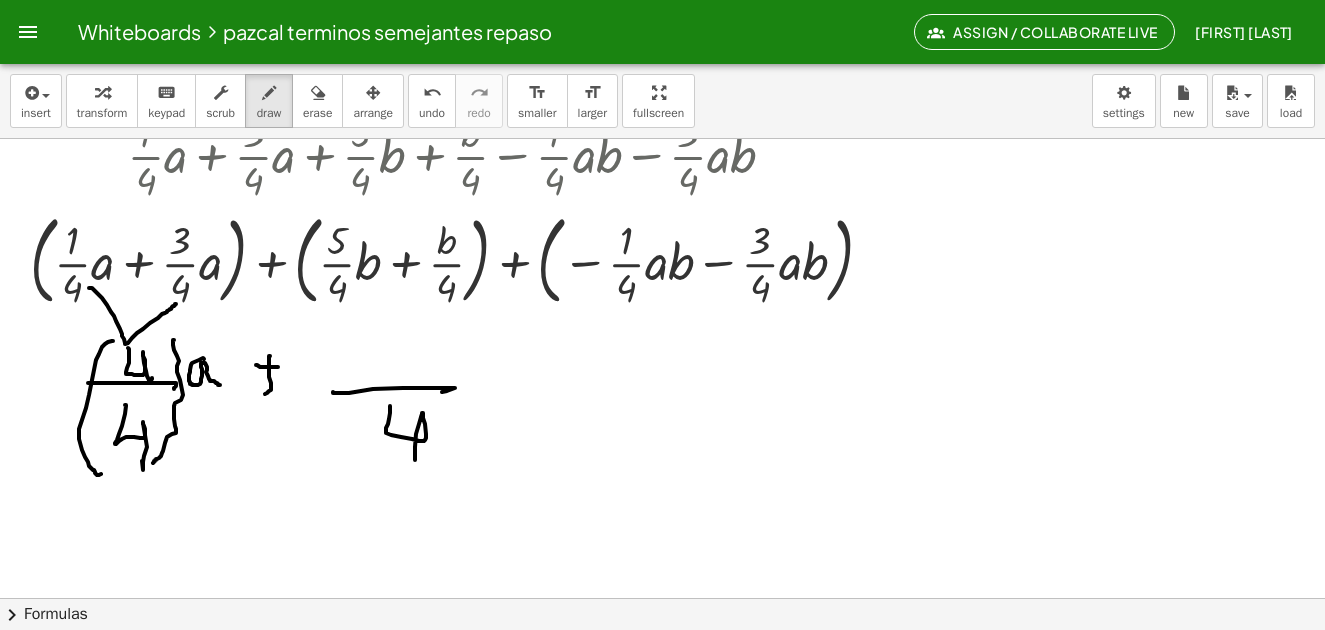 drag, startPoint x: 390, startPoint y: 406, endPoint x: 398, endPoint y: 441, distance: 35.902645 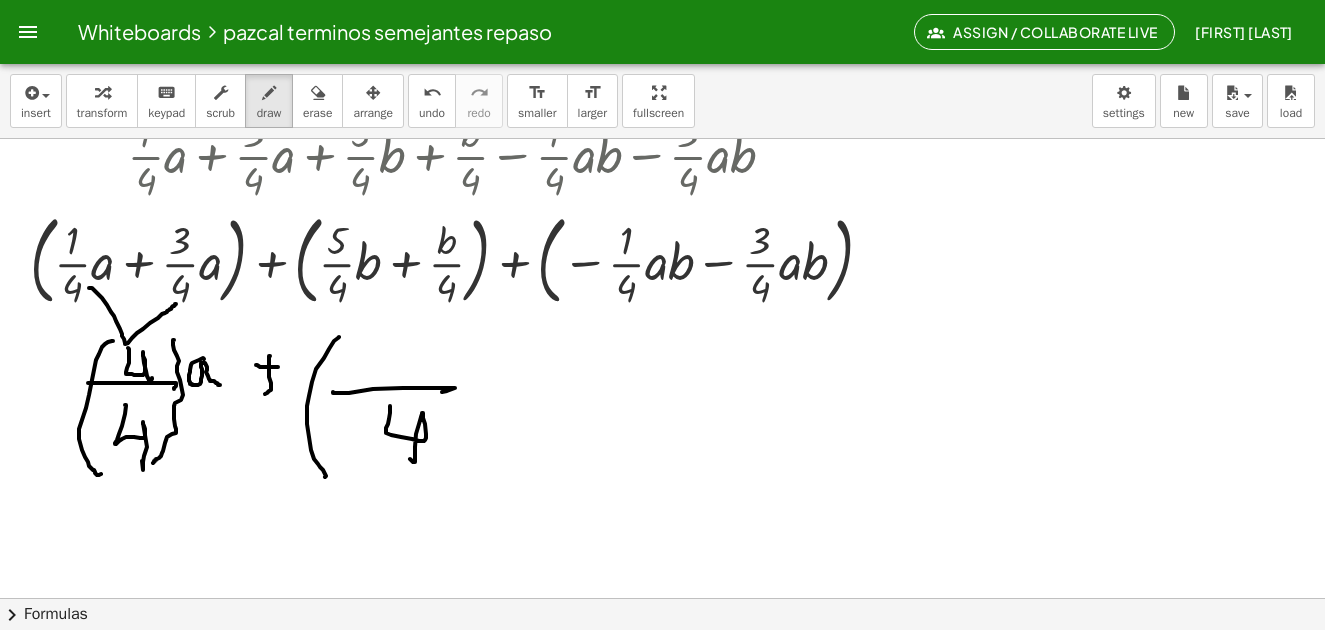 drag, startPoint x: 316, startPoint y: 369, endPoint x: 341, endPoint y: 462, distance: 96.30161 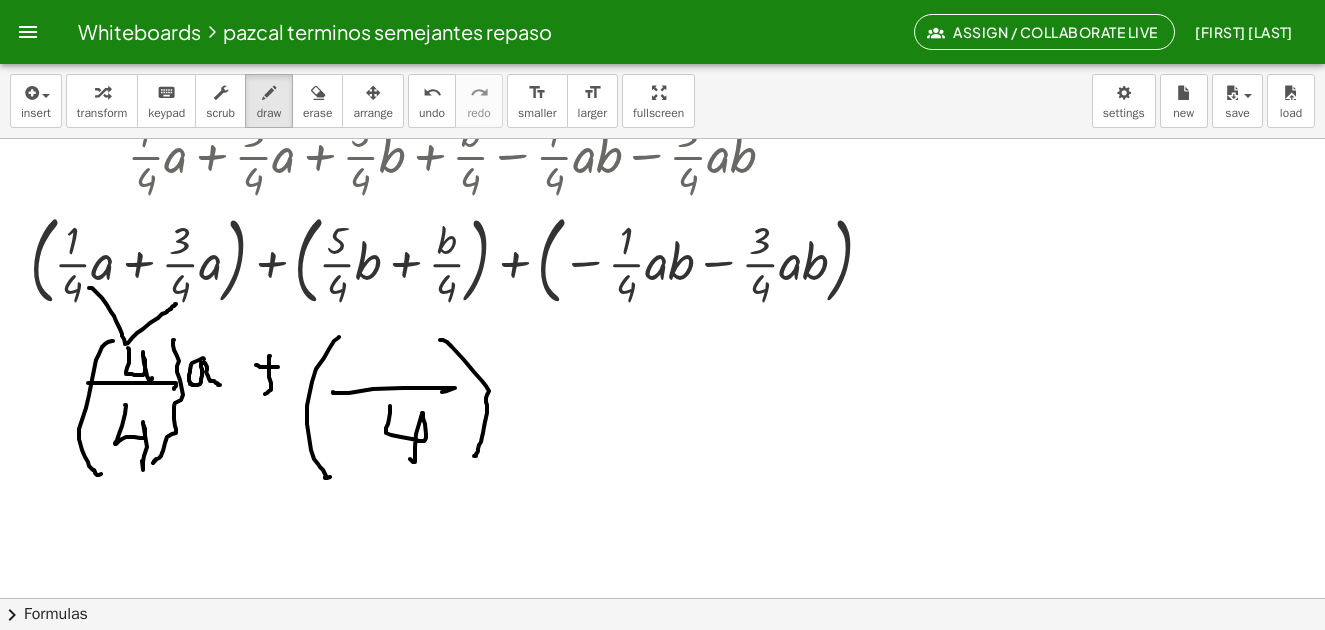 drag, startPoint x: 440, startPoint y: 340, endPoint x: 484, endPoint y: 402, distance: 76.02631 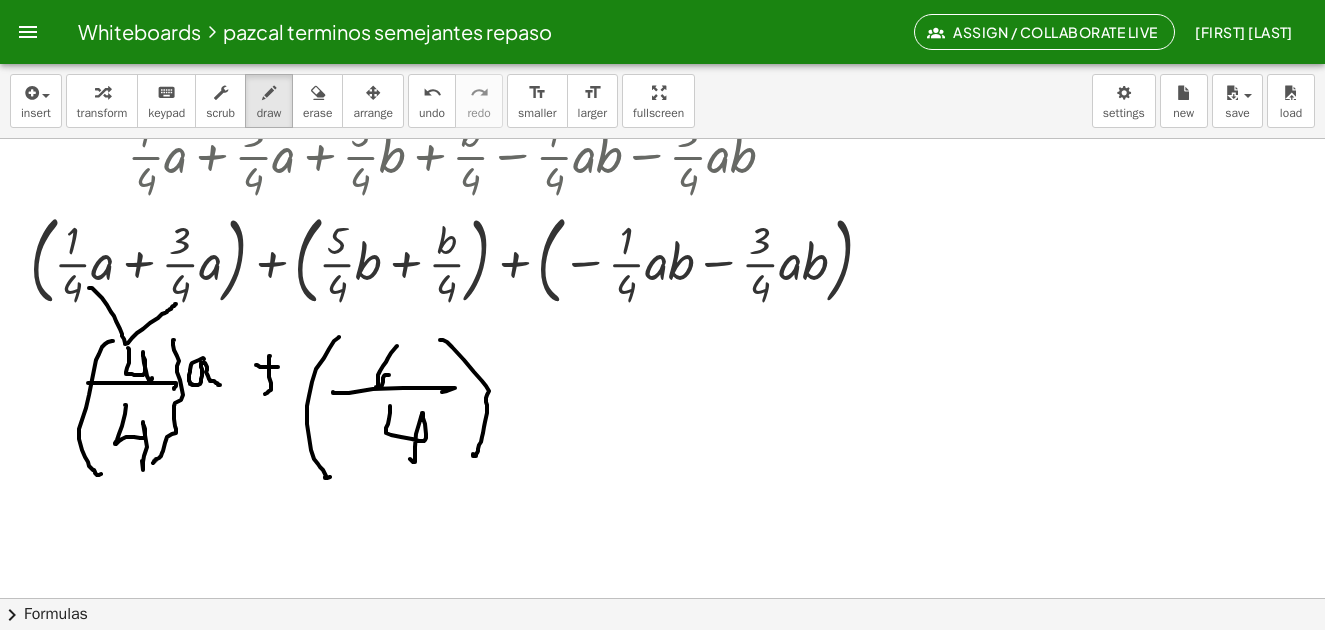 drag, startPoint x: 397, startPoint y: 346, endPoint x: 384, endPoint y: 375, distance: 31.780497 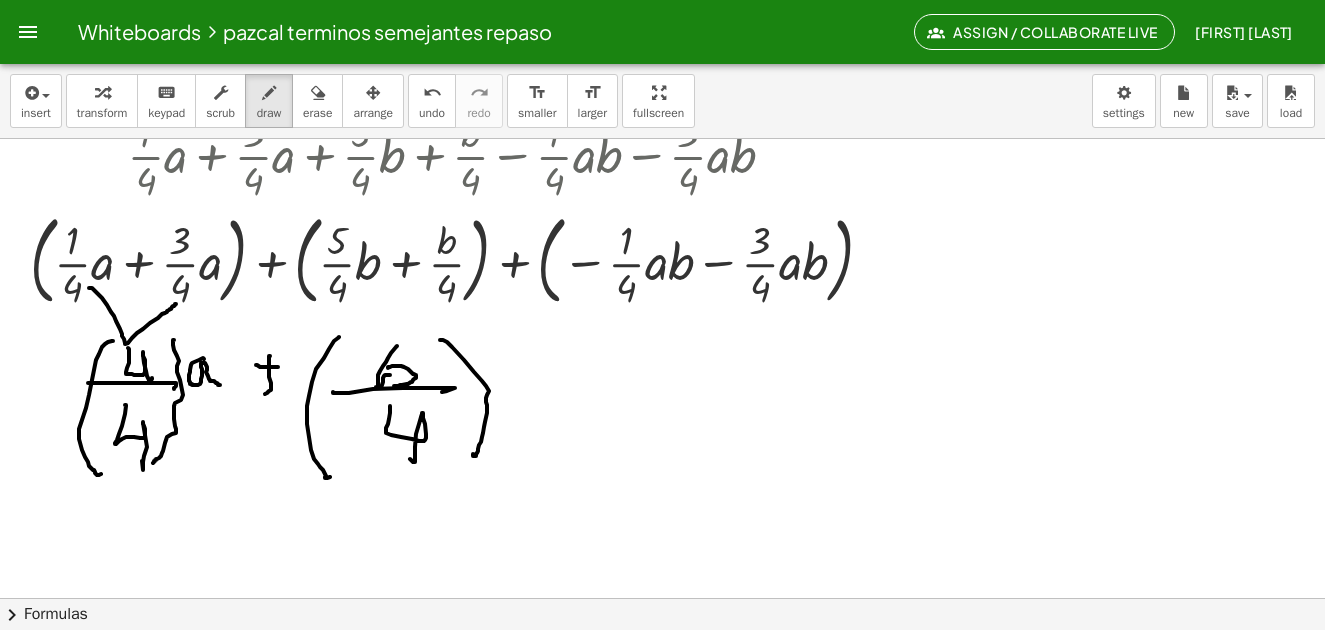 drag, startPoint x: 397, startPoint y: 366, endPoint x: 410, endPoint y: 381, distance: 19.849434 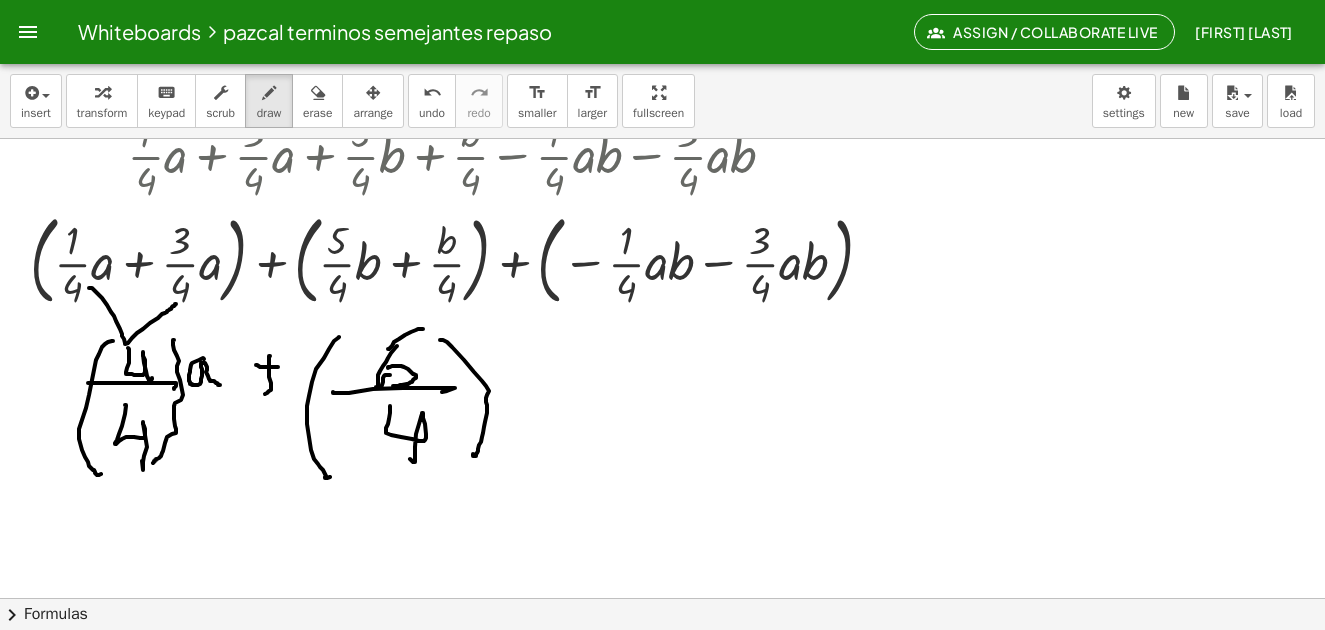 drag, startPoint x: 388, startPoint y: 349, endPoint x: 423, endPoint y: 332, distance: 38.910152 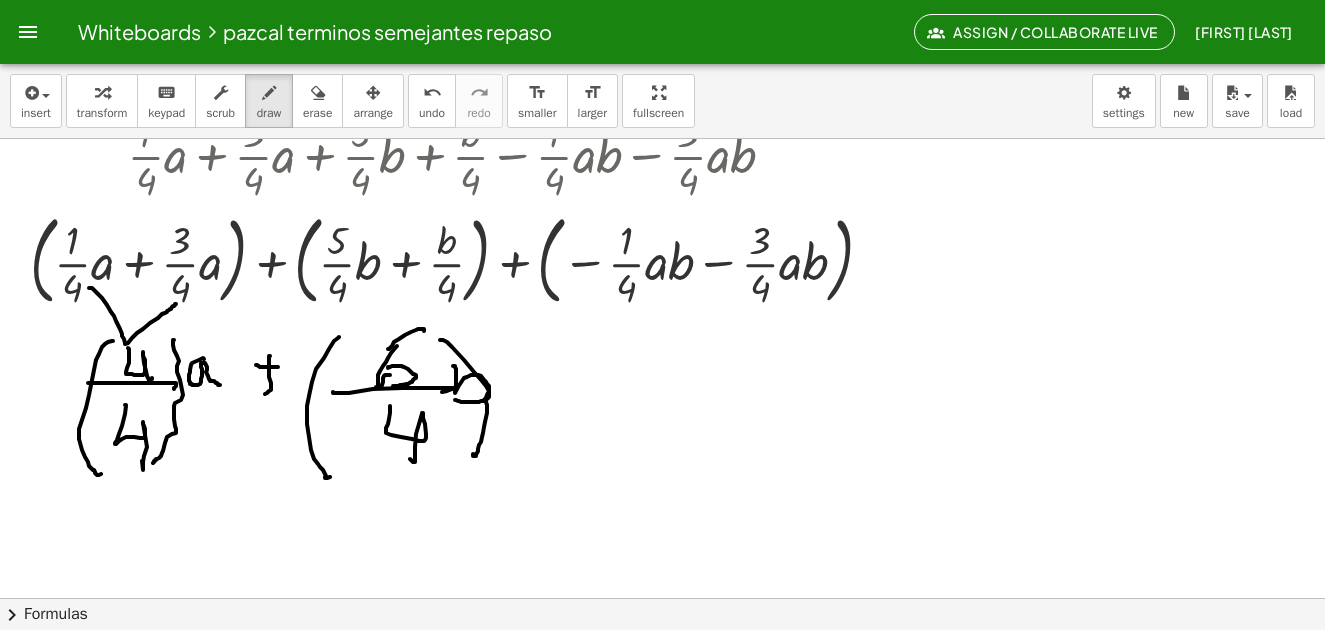 drag, startPoint x: 453, startPoint y: 366, endPoint x: 471, endPoint y: 398, distance: 36.71512 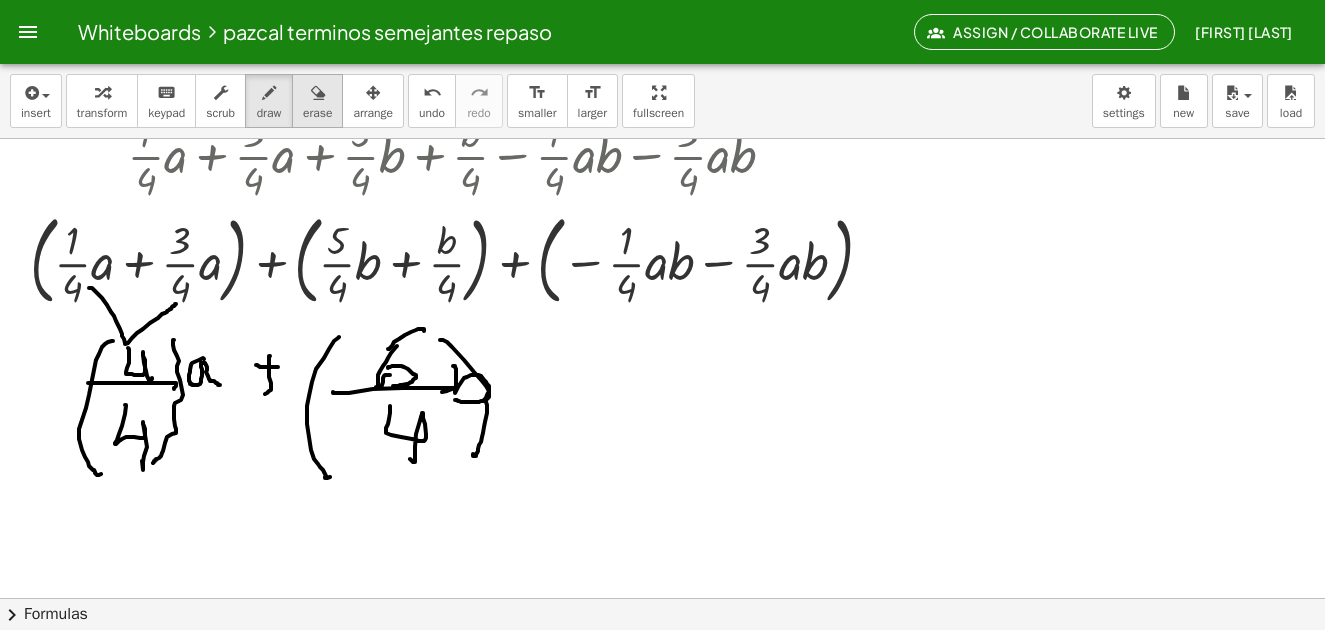 click on "erase" at bounding box center [317, 101] 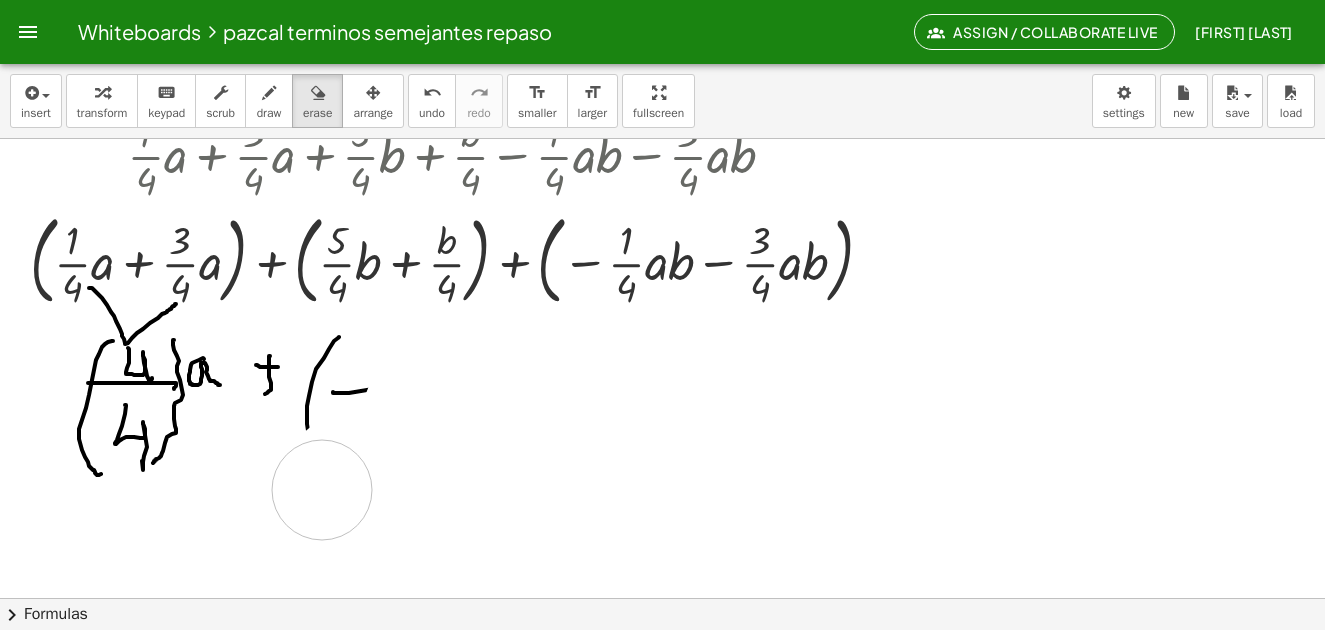 drag, startPoint x: 466, startPoint y: 385, endPoint x: 108, endPoint y: 23, distance: 509.12473 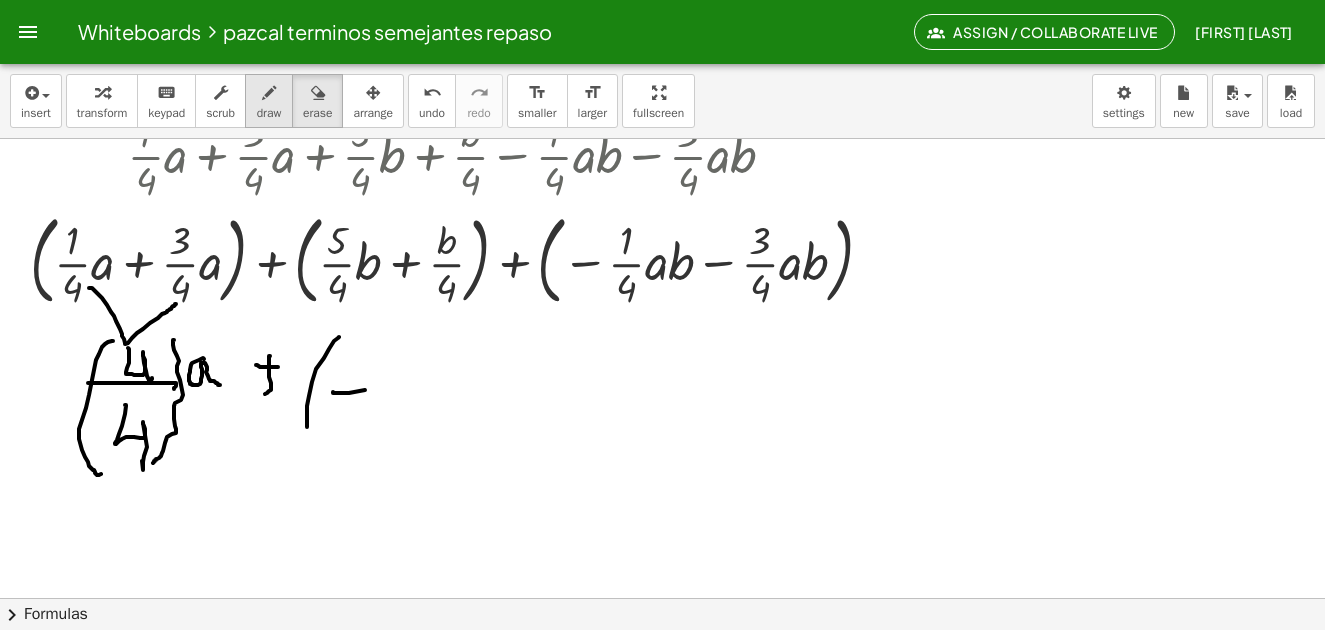 click at bounding box center (269, 93) 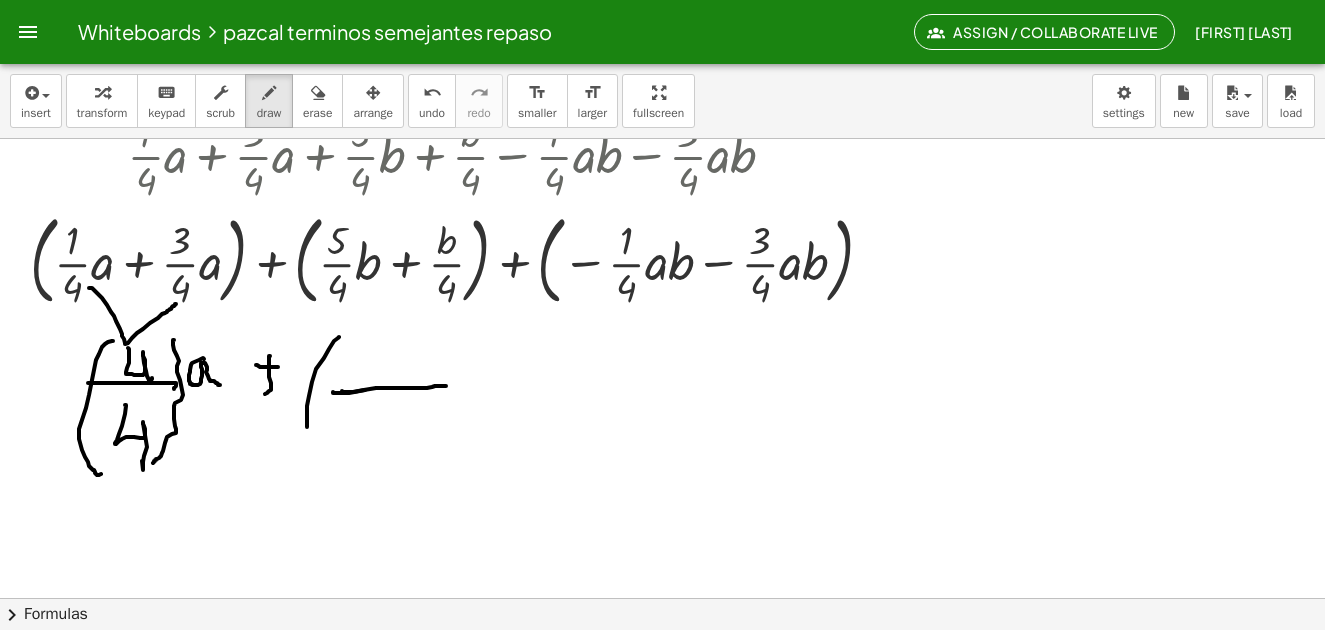 drag, startPoint x: 342, startPoint y: 391, endPoint x: 409, endPoint y: 376, distance: 68.65858 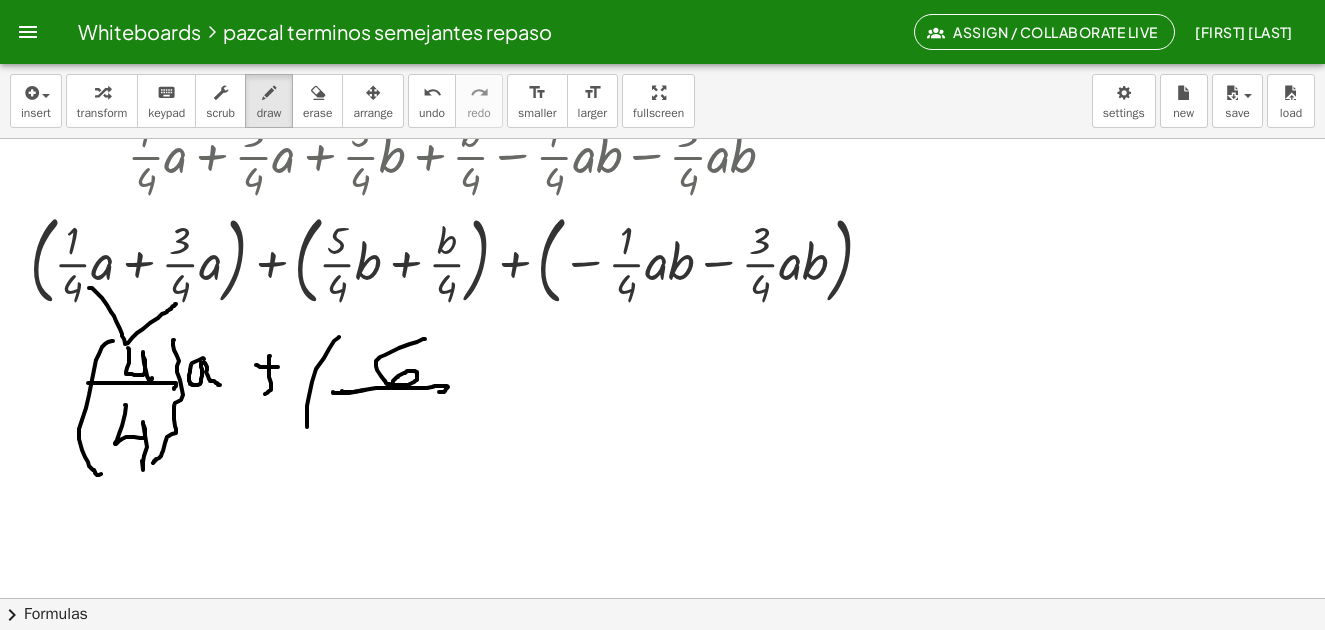 drag, startPoint x: 425, startPoint y: 339, endPoint x: 394, endPoint y: 390, distance: 59.682495 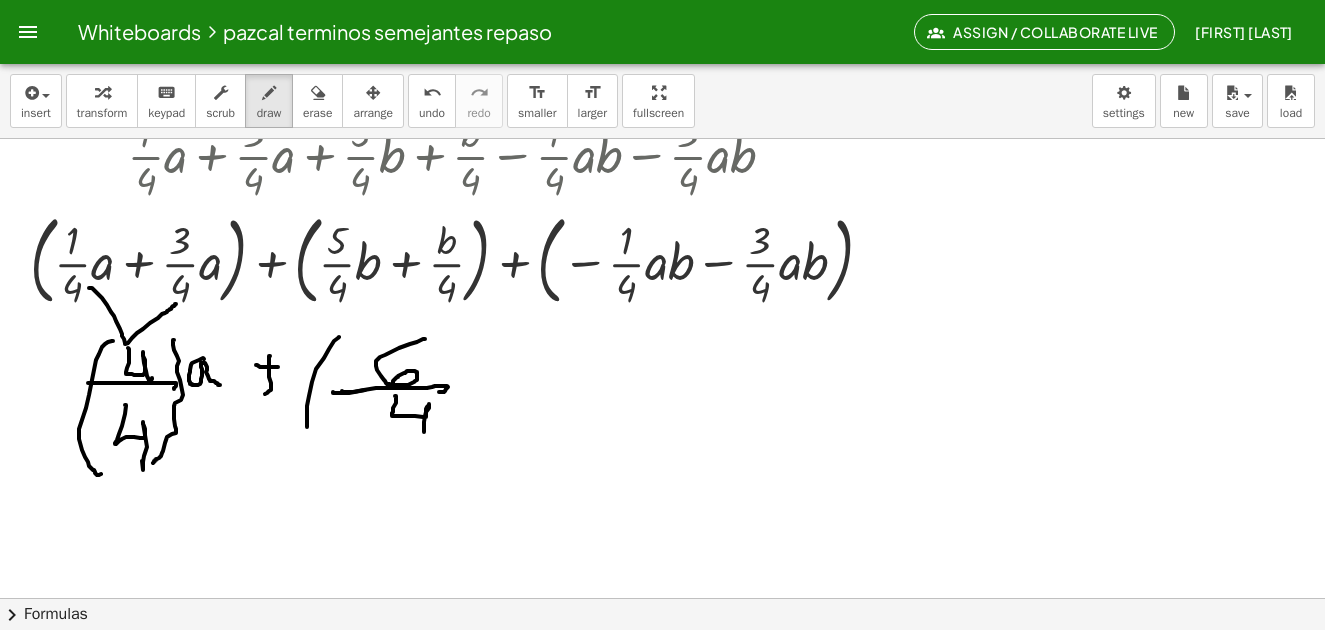 drag, startPoint x: 396, startPoint y: 397, endPoint x: 434, endPoint y: 436, distance: 54.451813 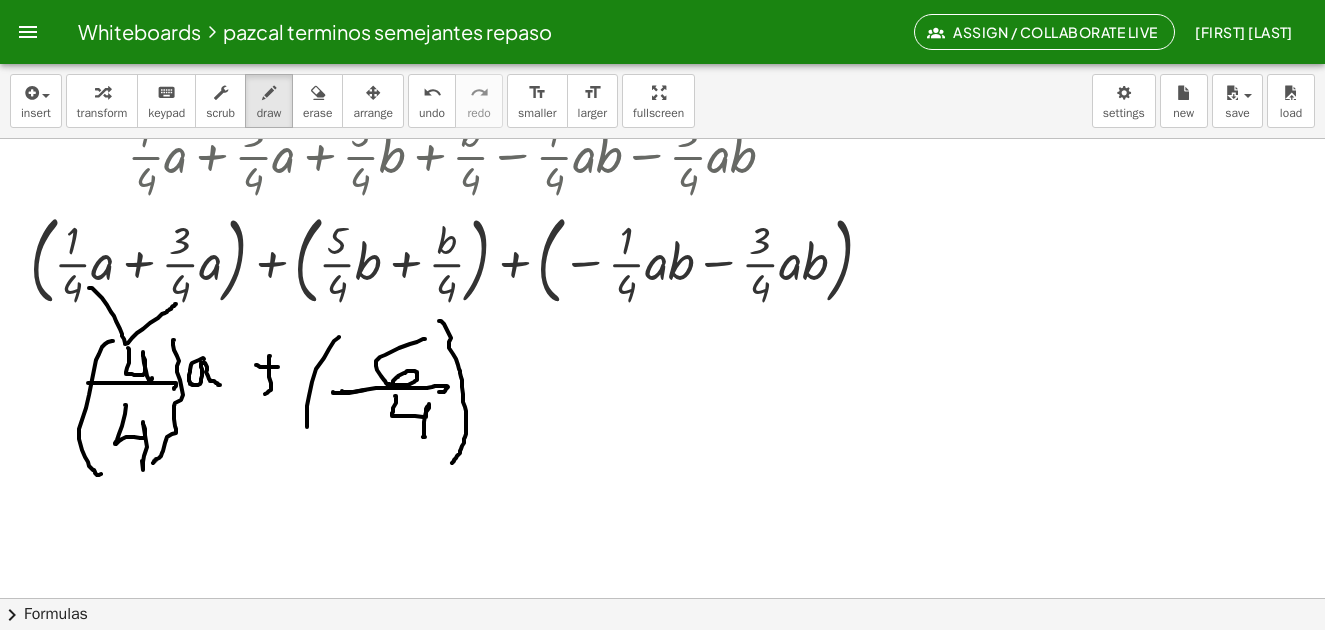 drag, startPoint x: 439, startPoint y: 321, endPoint x: 509, endPoint y: 380, distance: 91.5478 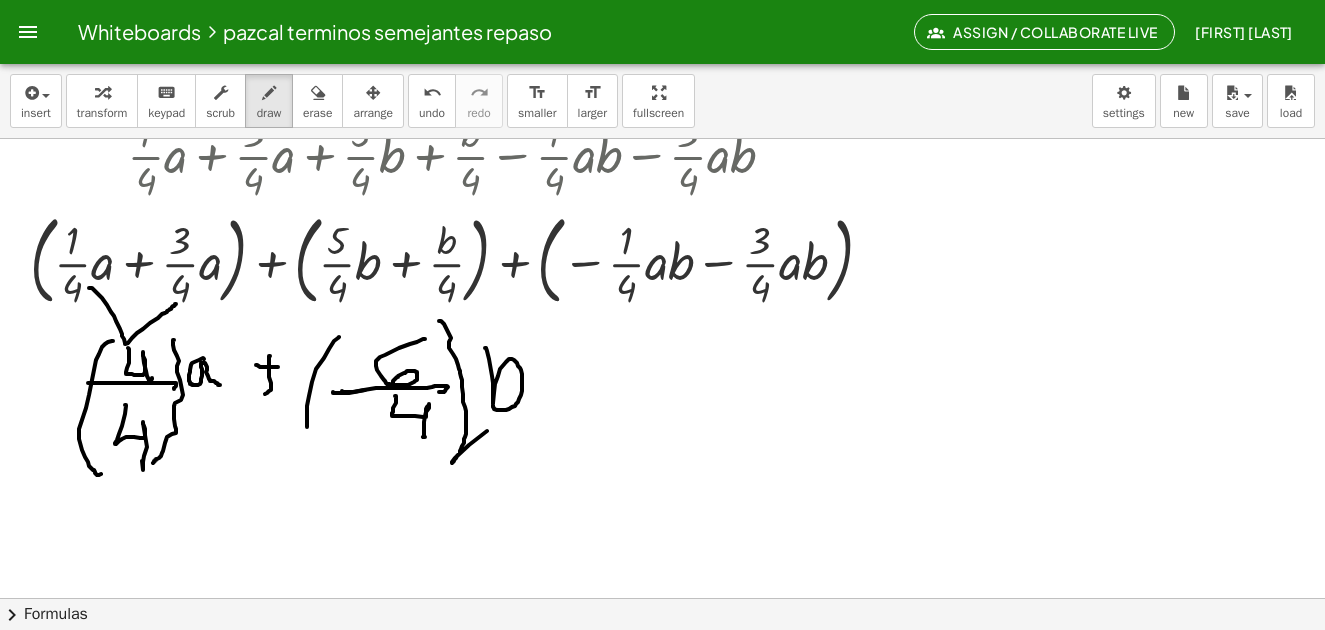 drag, startPoint x: 485, startPoint y: 348, endPoint x: 508, endPoint y: 368, distance: 30.479502 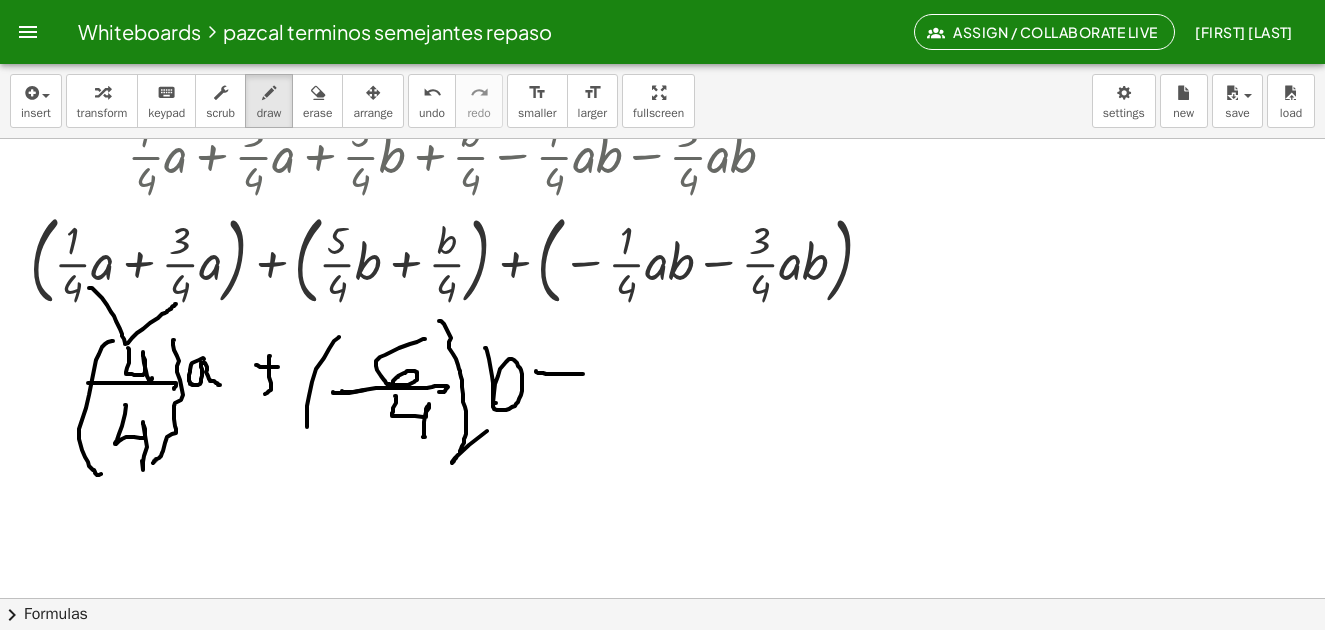 drag, startPoint x: 536, startPoint y: 371, endPoint x: 557, endPoint y: 359, distance: 24.186773 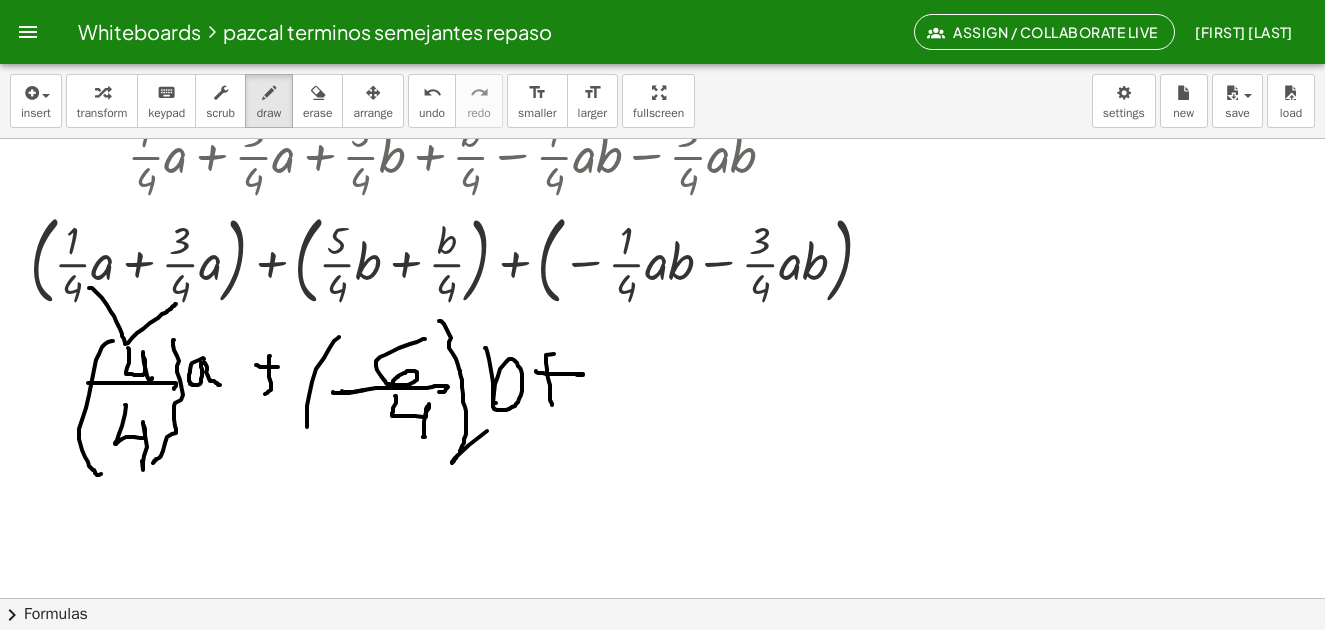 drag, startPoint x: 547, startPoint y: 373, endPoint x: 617, endPoint y: 362, distance: 70.85902 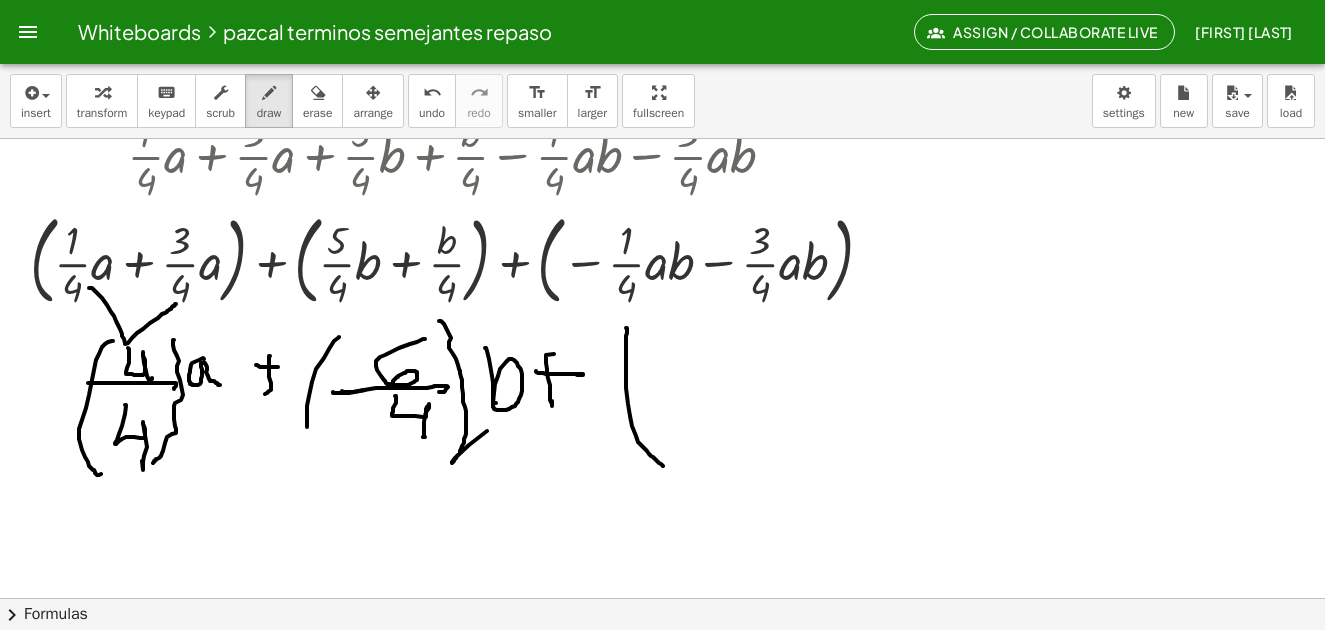 drag, startPoint x: 626, startPoint y: 328, endPoint x: 658, endPoint y: 457, distance: 132.90974 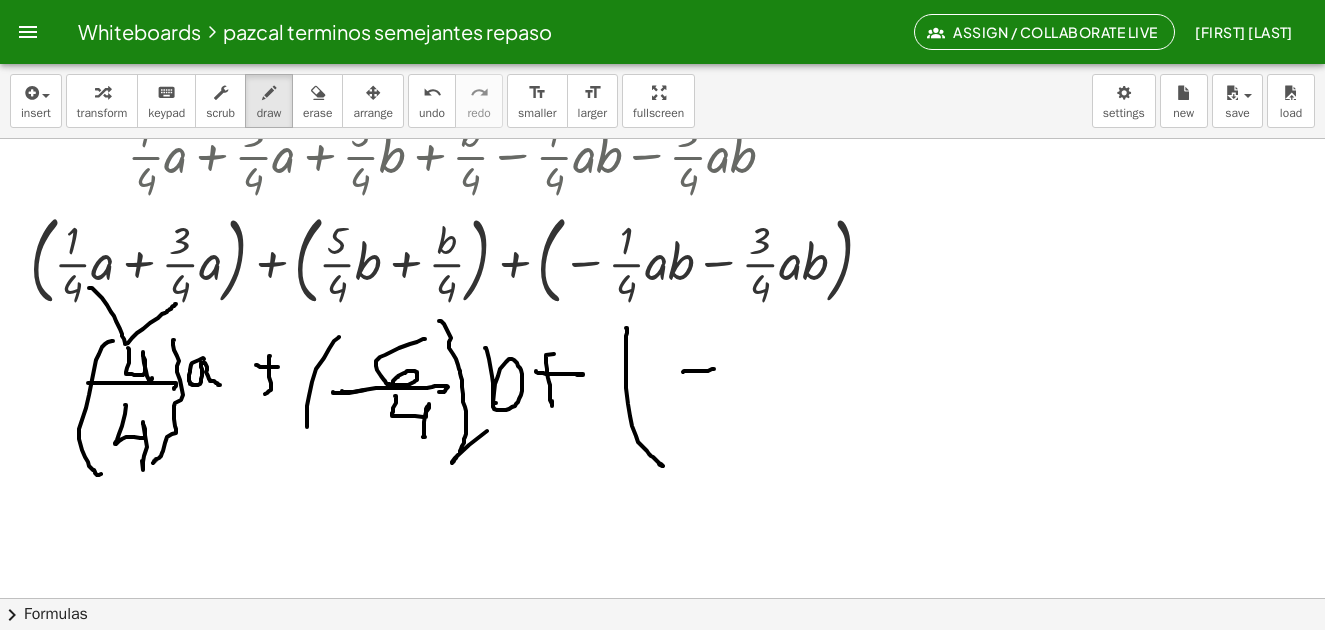 drag, startPoint x: 683, startPoint y: 372, endPoint x: 732, endPoint y: 366, distance: 49.365982 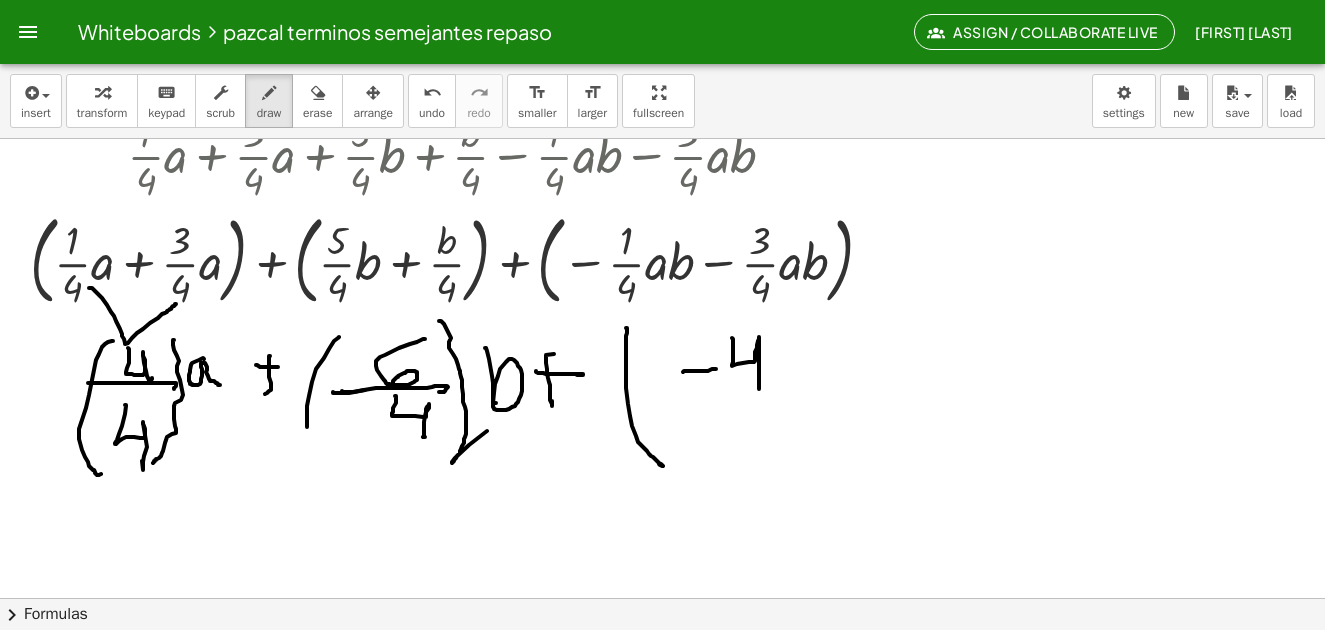 drag, startPoint x: 733, startPoint y: 339, endPoint x: 759, endPoint y: 389, distance: 56.35601 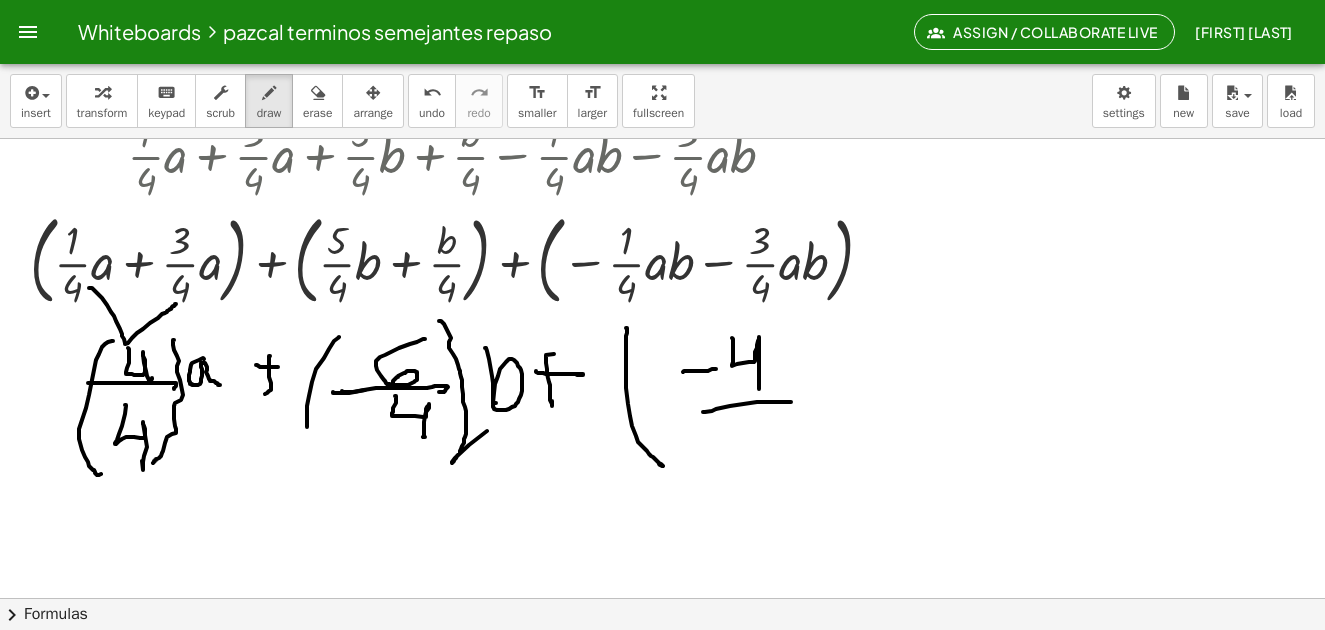 drag, startPoint x: 703, startPoint y: 412, endPoint x: 803, endPoint y: 400, distance: 100.71743 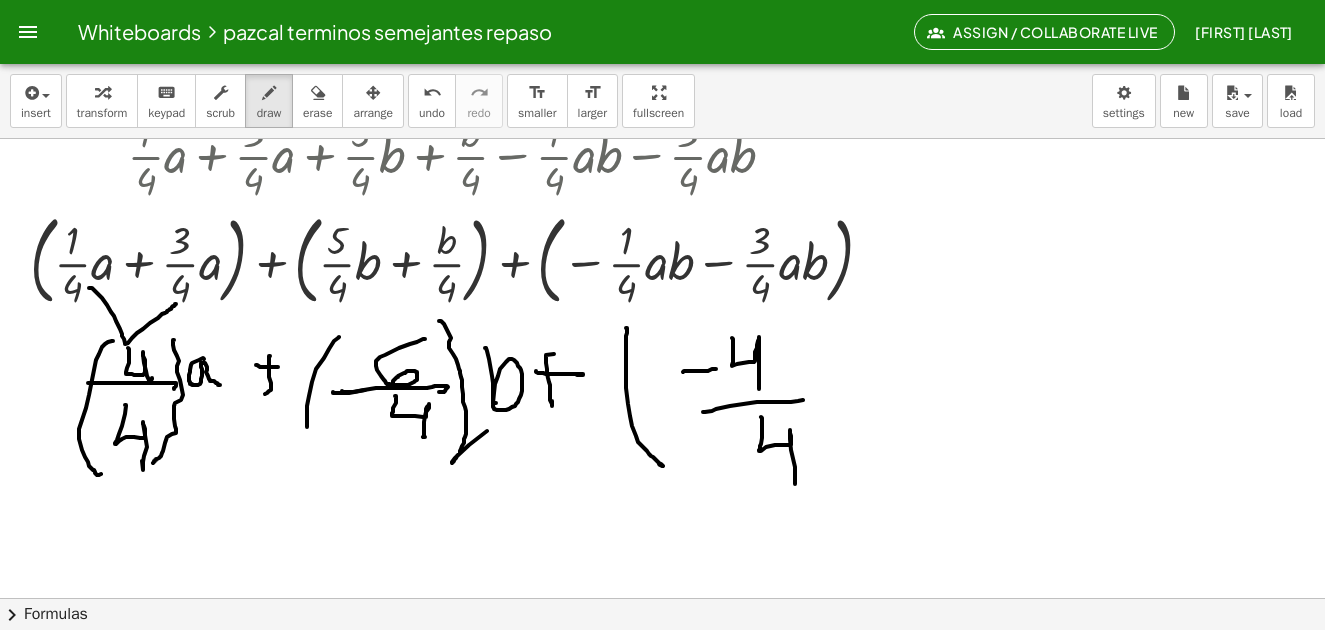 drag, startPoint x: 761, startPoint y: 417, endPoint x: 801, endPoint y: 445, distance: 48.82622 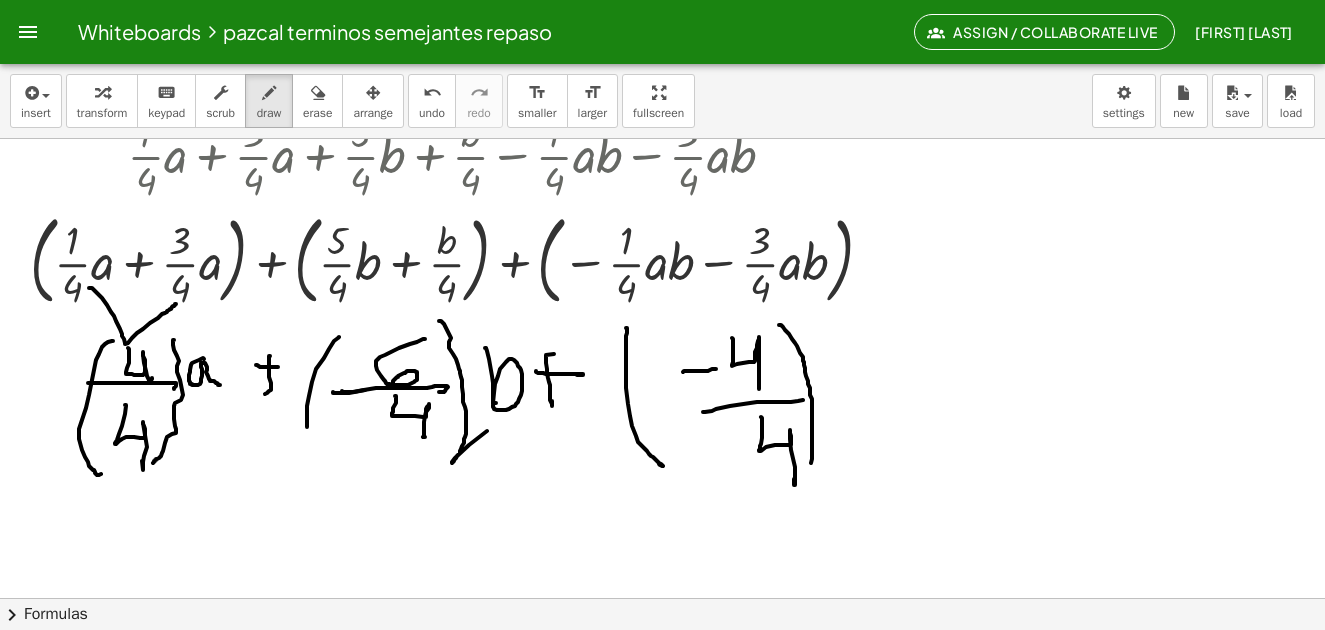drag, startPoint x: 779, startPoint y: 325, endPoint x: 851, endPoint y: 393, distance: 99.03535 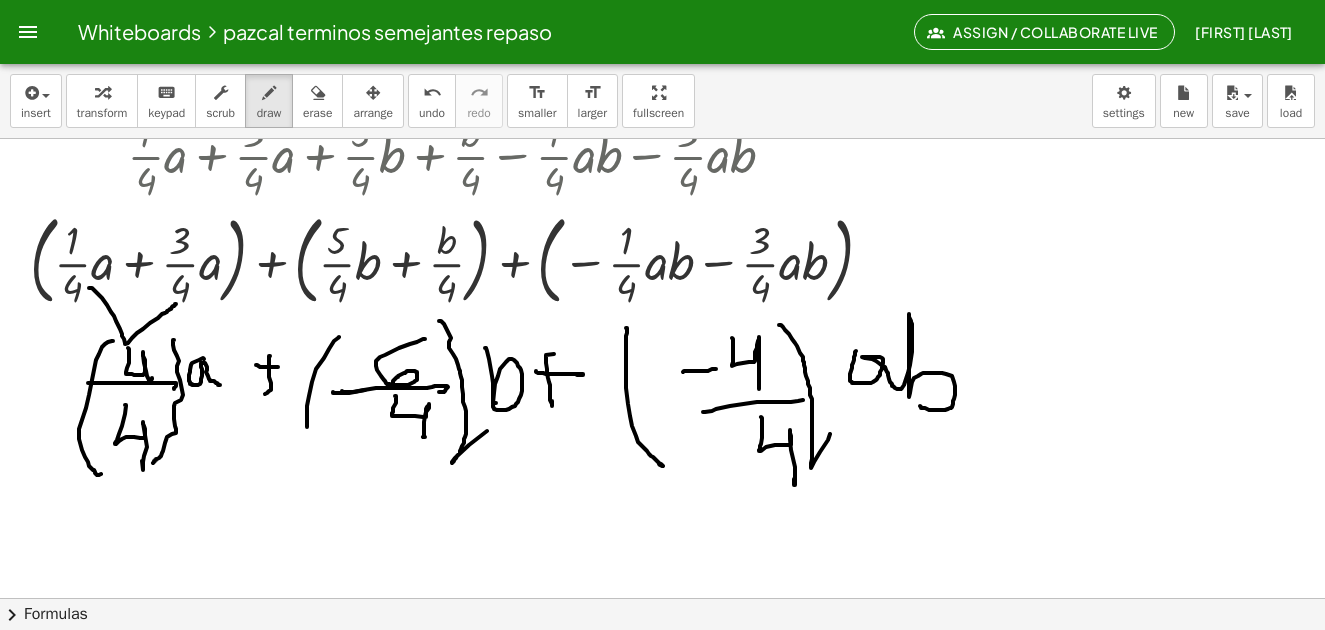 drag, startPoint x: 855, startPoint y: 352, endPoint x: 843, endPoint y: 370, distance: 21.633308 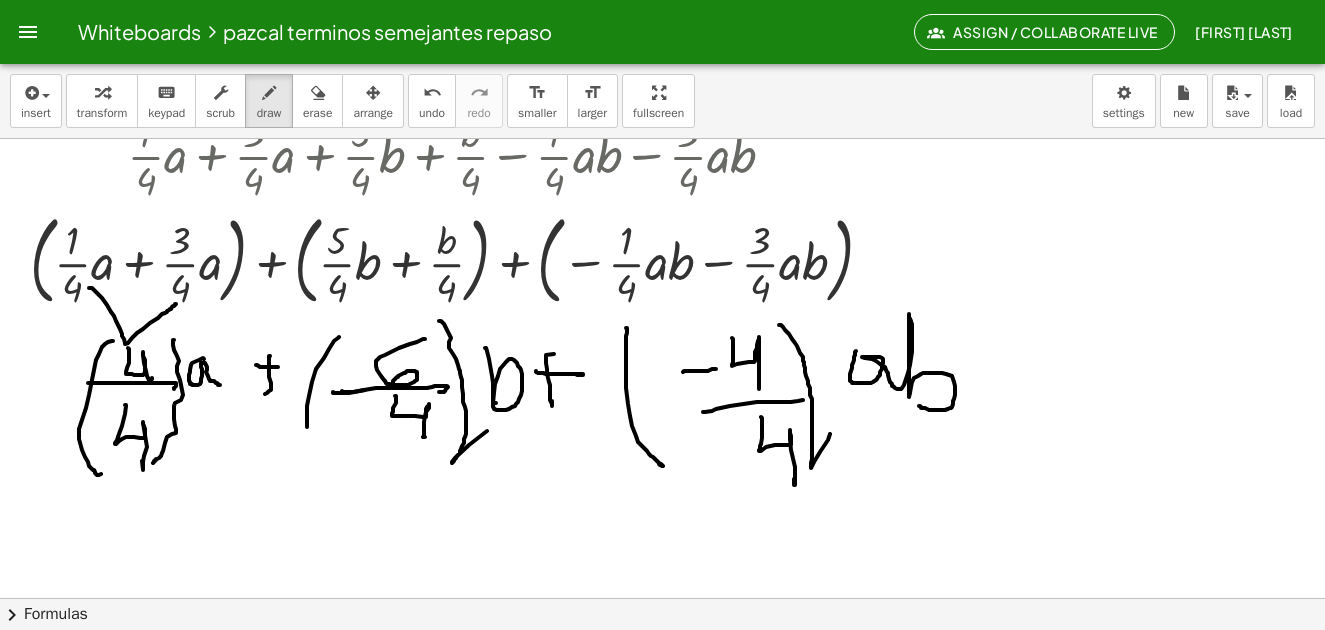 scroll, scrollTop: 6682, scrollLeft: 0, axis: vertical 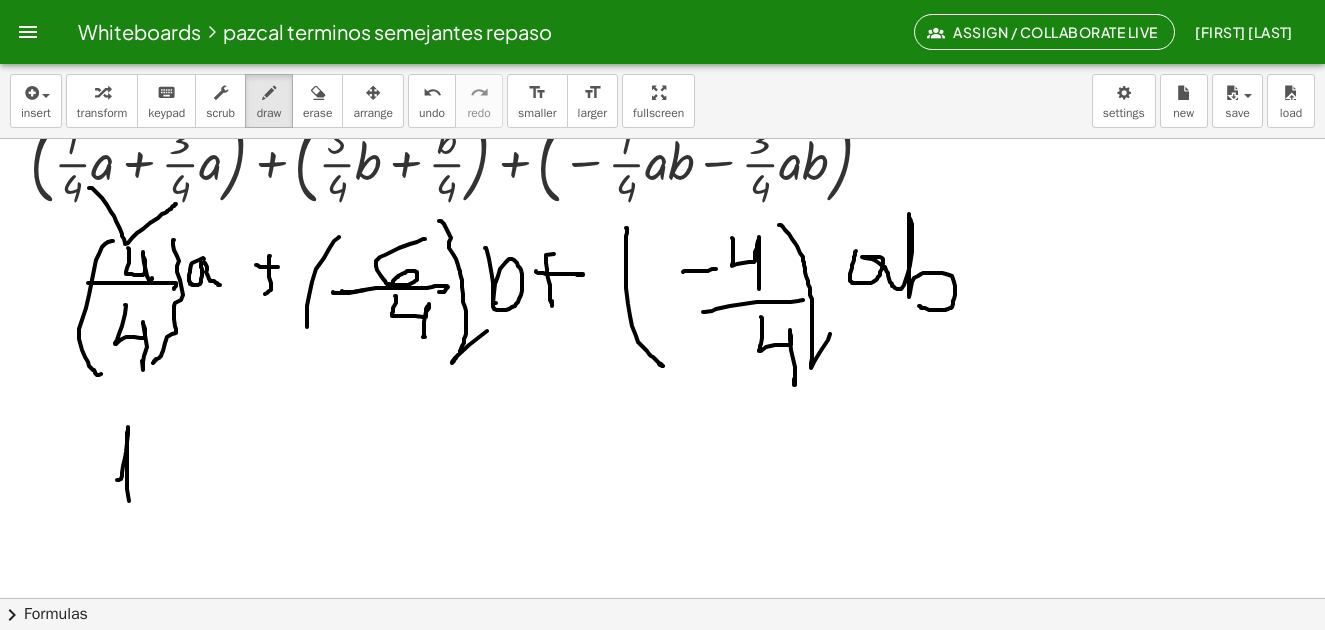 drag, startPoint x: 117, startPoint y: 480, endPoint x: 145, endPoint y: 491, distance: 30.083218 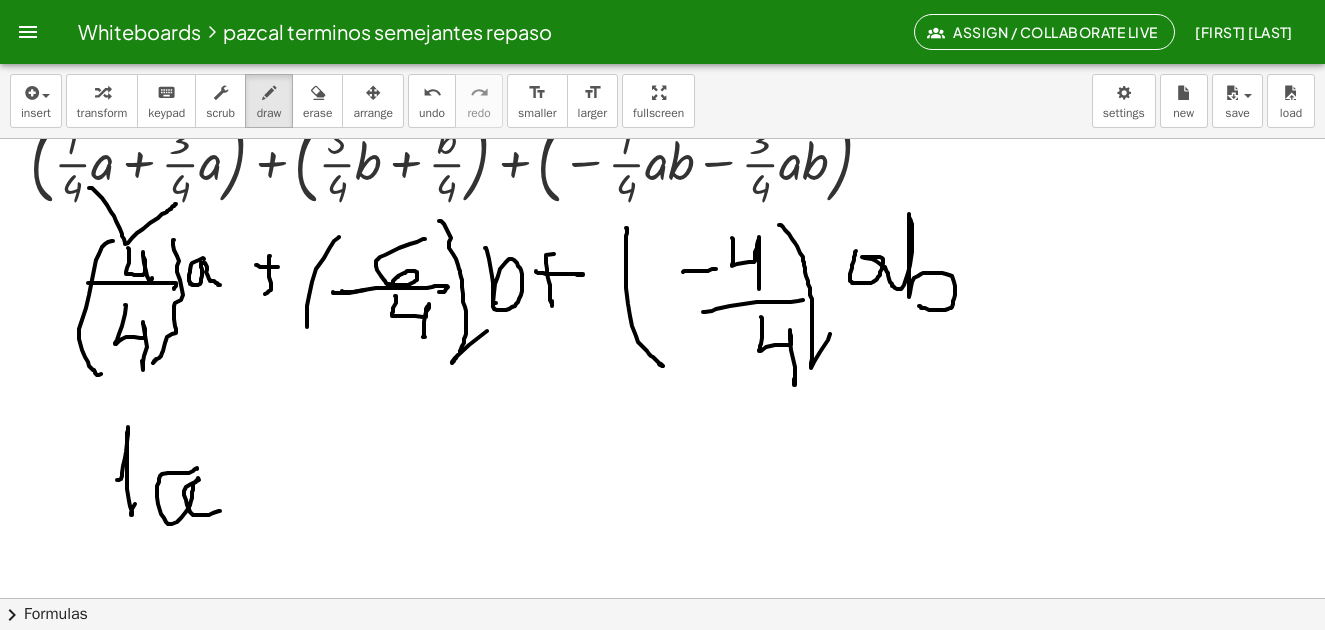 drag, startPoint x: 197, startPoint y: 468, endPoint x: 222, endPoint y: 510, distance: 48.8774 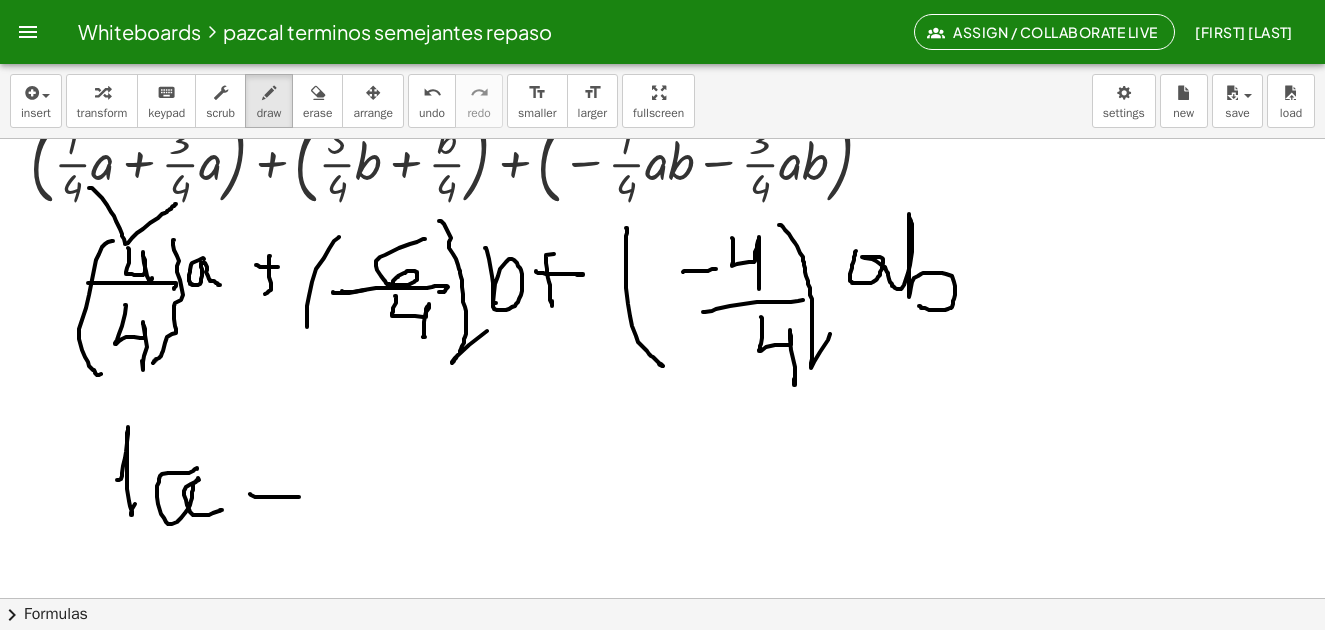 drag, startPoint x: 251, startPoint y: 495, endPoint x: 303, endPoint y: 497, distance: 52.03845 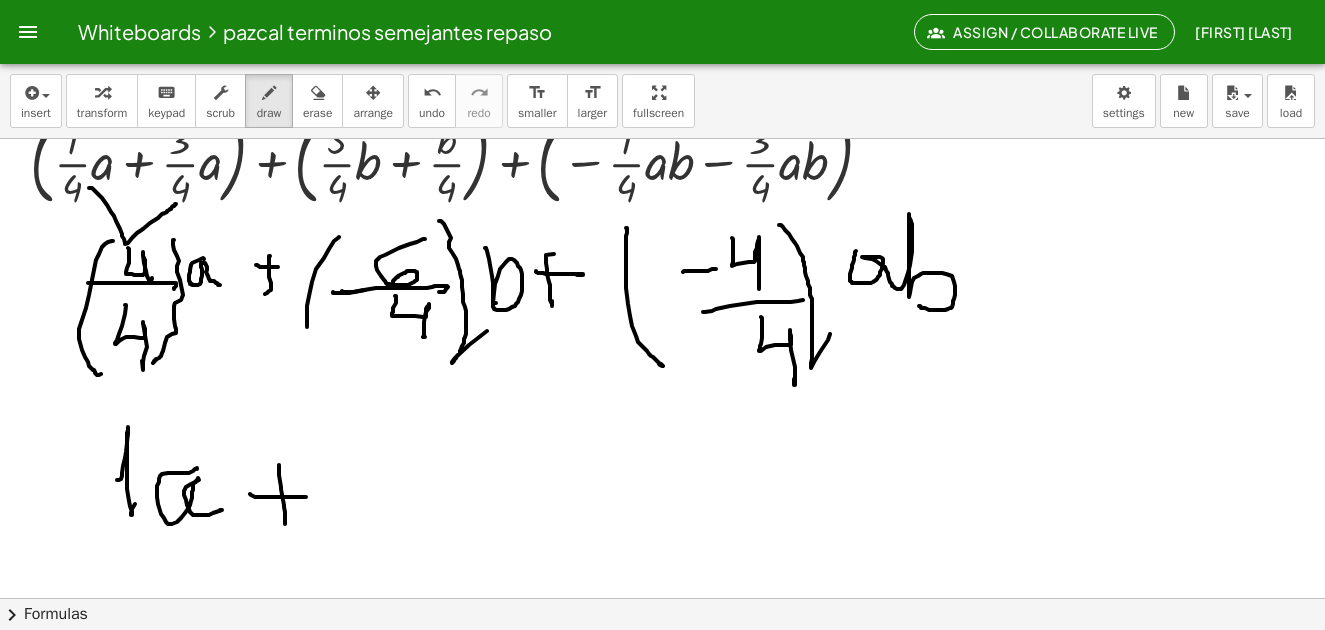 drag, startPoint x: 281, startPoint y: 489, endPoint x: 283, endPoint y: 514, distance: 25.079872 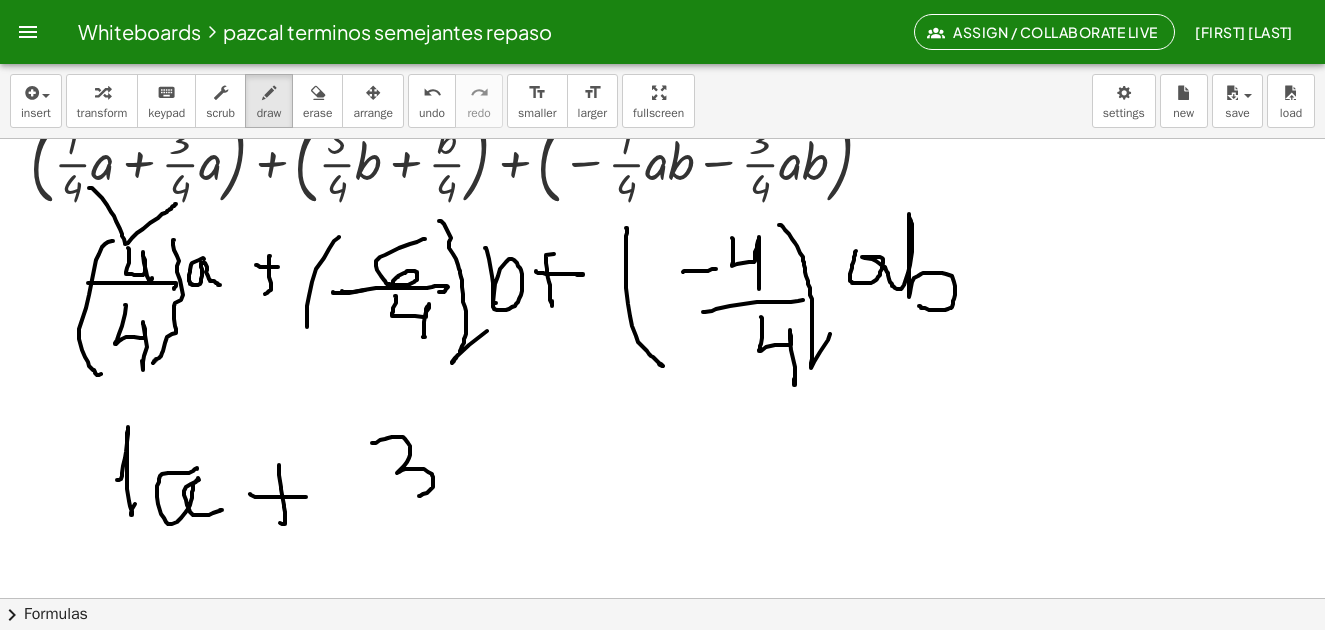 drag, startPoint x: 372, startPoint y: 443, endPoint x: 403, endPoint y: 499, distance: 64.00781 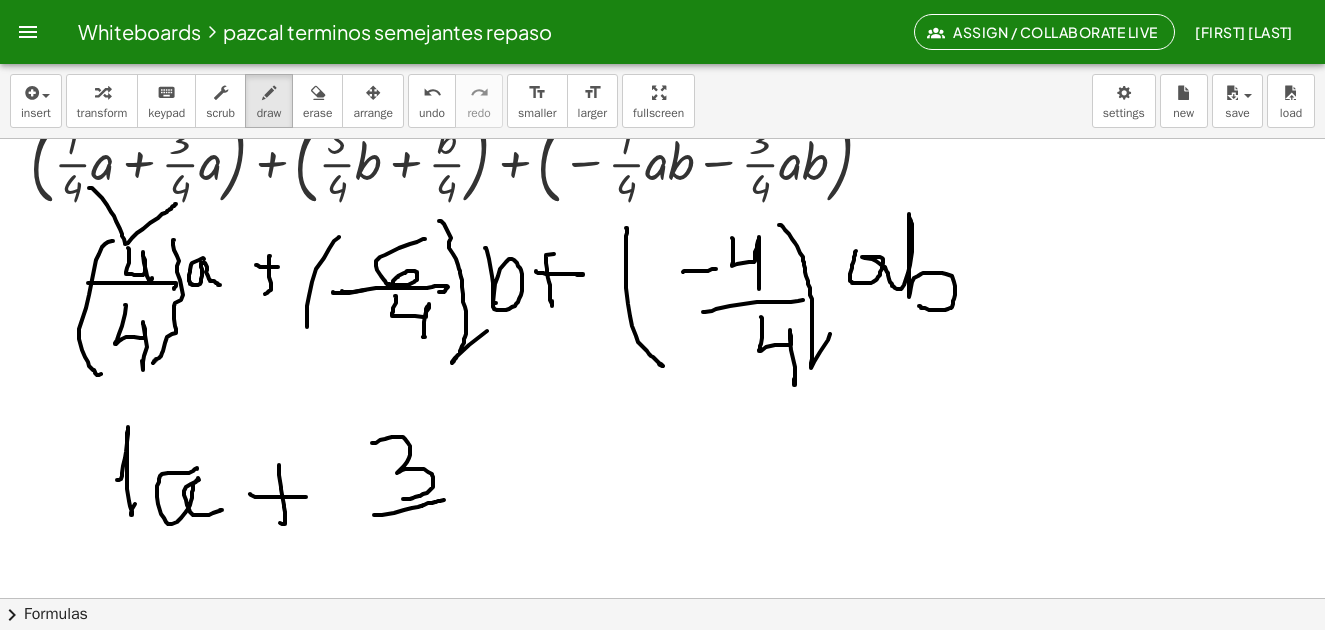 drag, startPoint x: 374, startPoint y: 515, endPoint x: 403, endPoint y: 534, distance: 34.669872 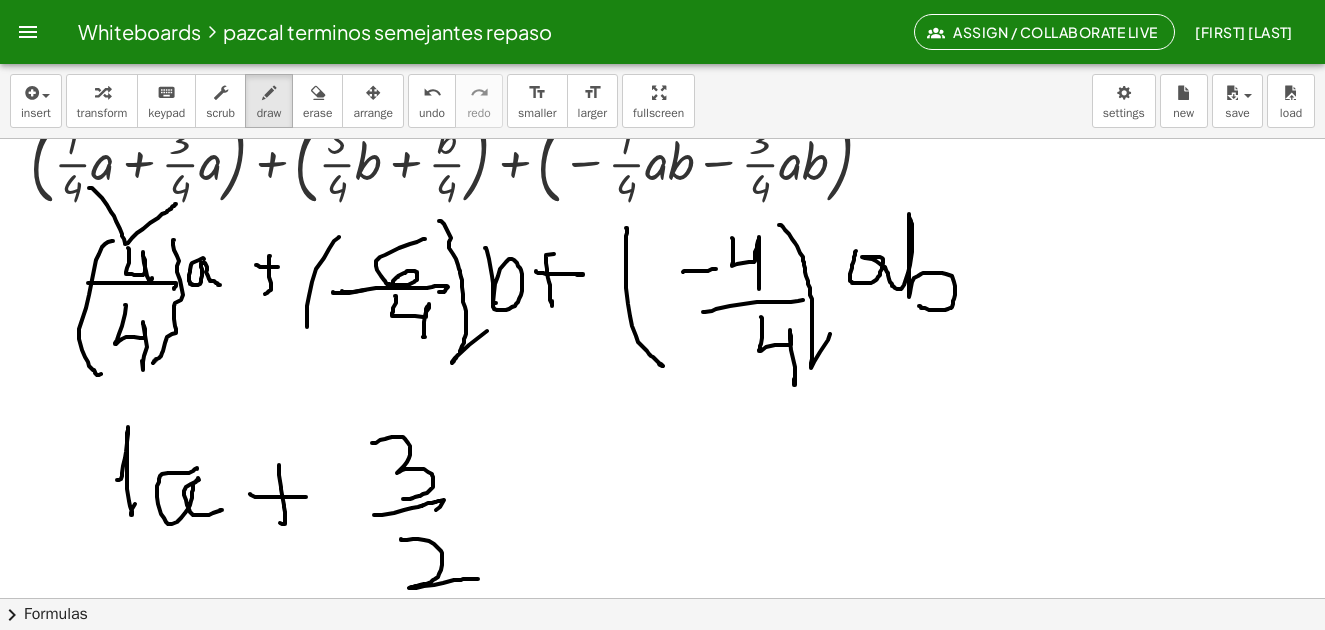 drag, startPoint x: 401, startPoint y: 539, endPoint x: 474, endPoint y: 536, distance: 73.061615 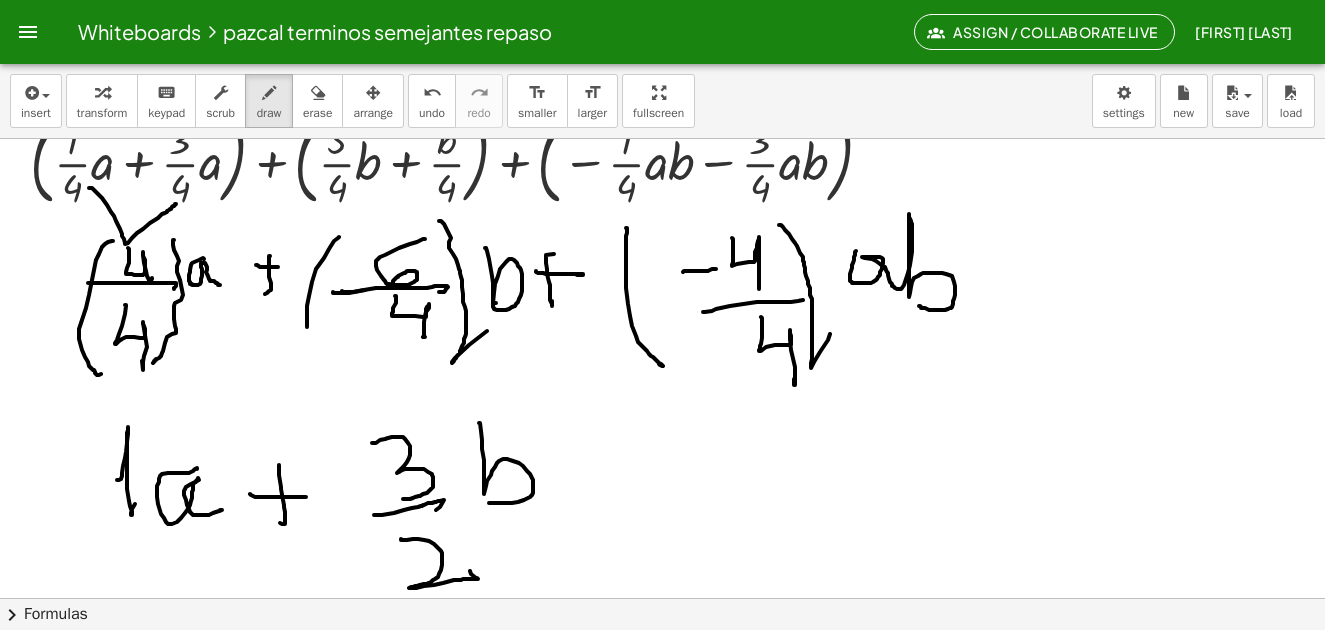 drag, startPoint x: 479, startPoint y: 423, endPoint x: 489, endPoint y: 503, distance: 80.622574 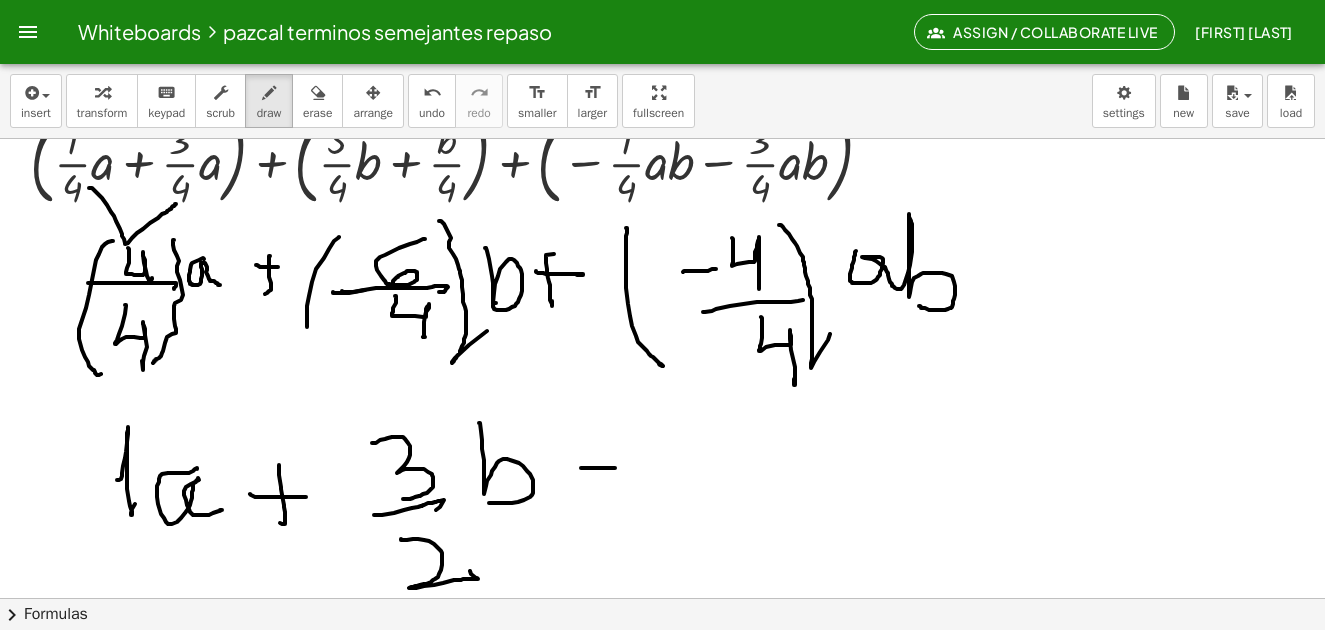 drag, startPoint x: 582, startPoint y: 468, endPoint x: 633, endPoint y: 466, distance: 51.0392 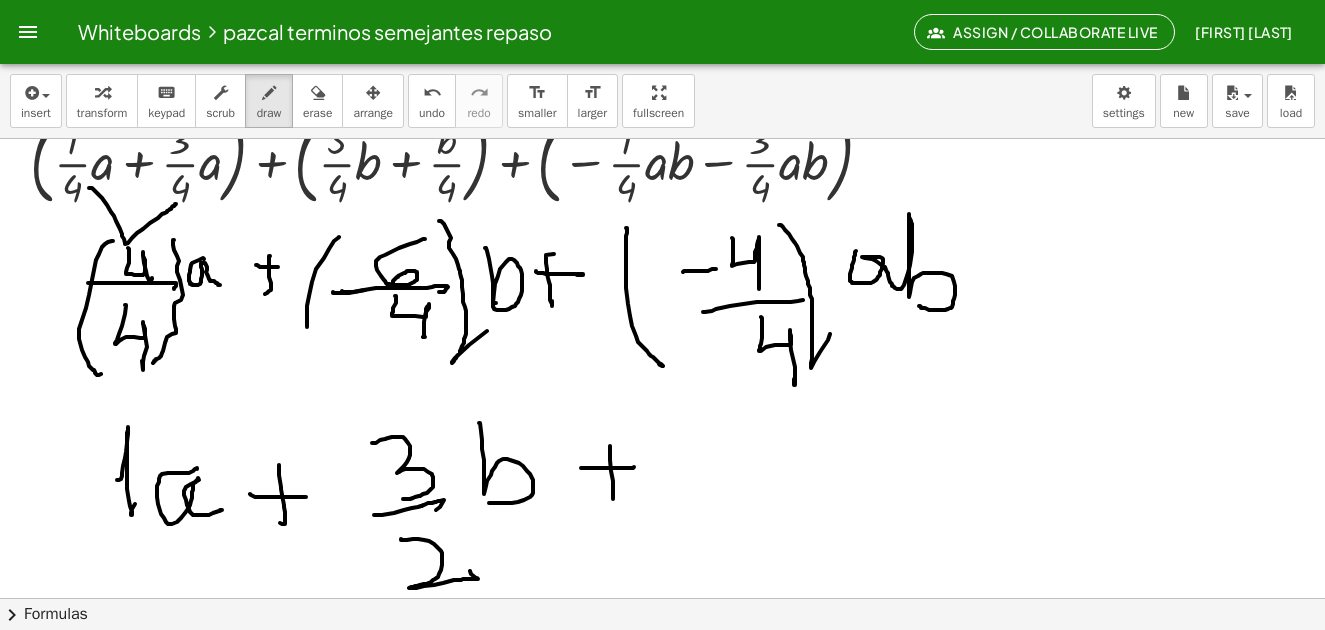 drag, startPoint x: 613, startPoint y: 498, endPoint x: 637, endPoint y: 468, distance: 38.418747 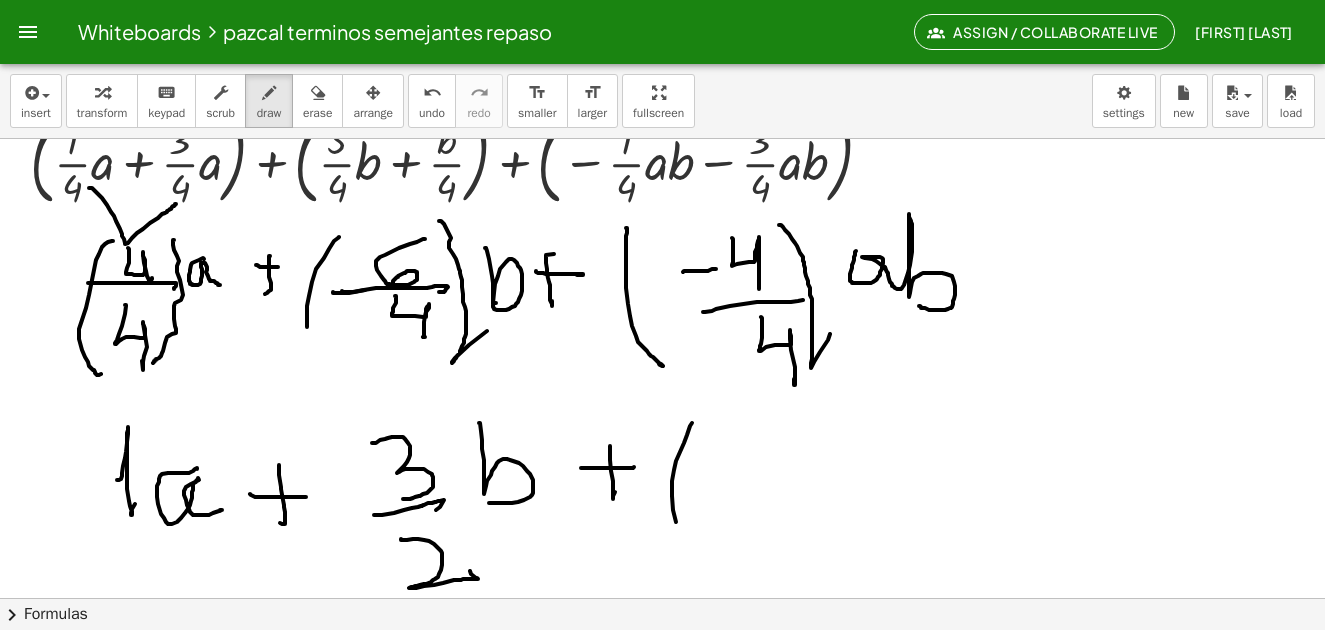 drag, startPoint x: 676, startPoint y: 461, endPoint x: 698, endPoint y: 517, distance: 60.166435 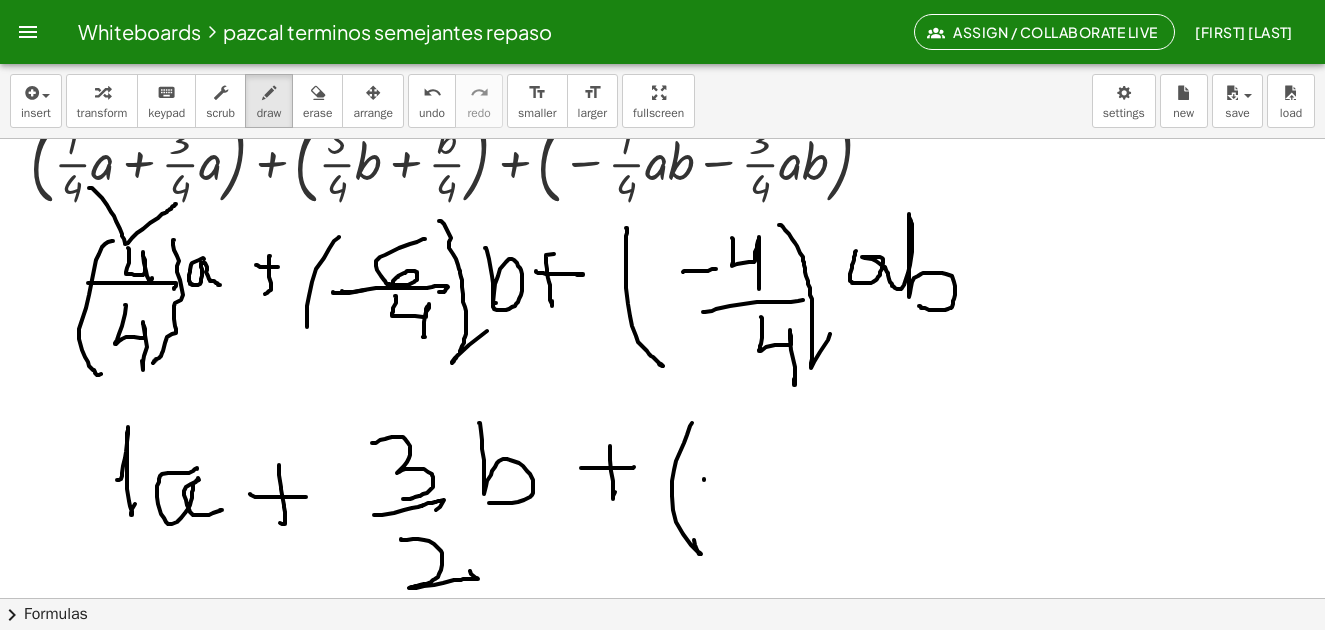 drag, startPoint x: 704, startPoint y: 480, endPoint x: 741, endPoint y: 476, distance: 37.215588 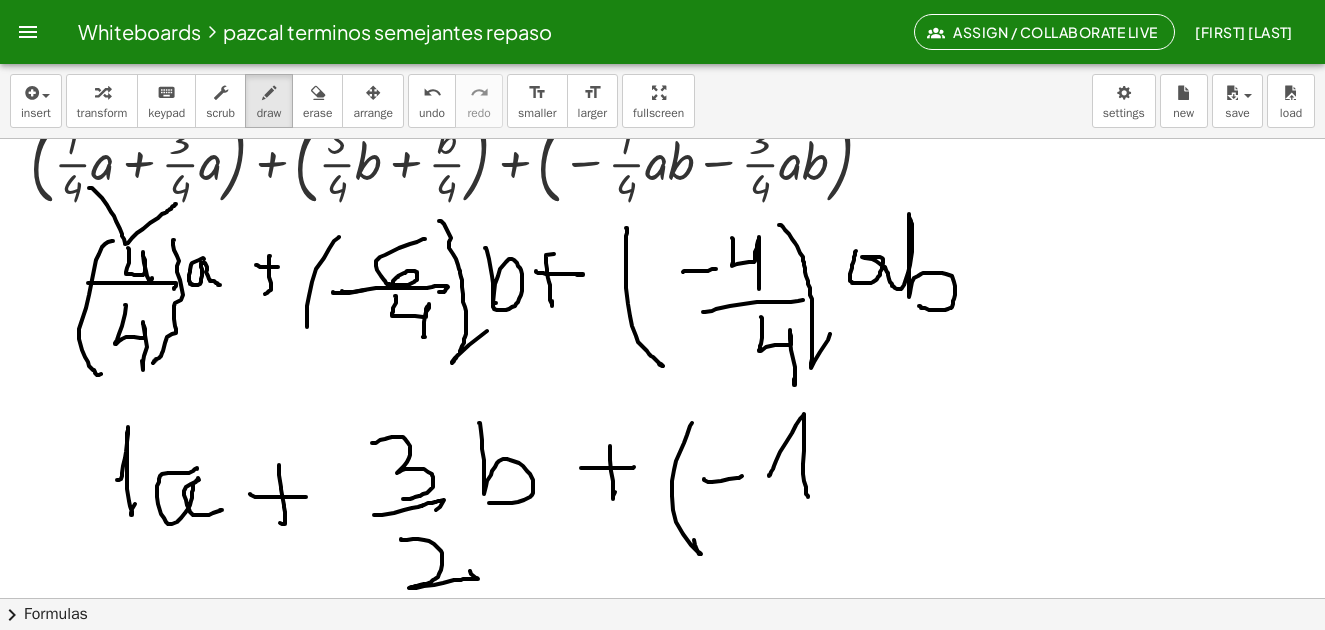 drag, startPoint x: 769, startPoint y: 476, endPoint x: 829, endPoint y: 468, distance: 60.530983 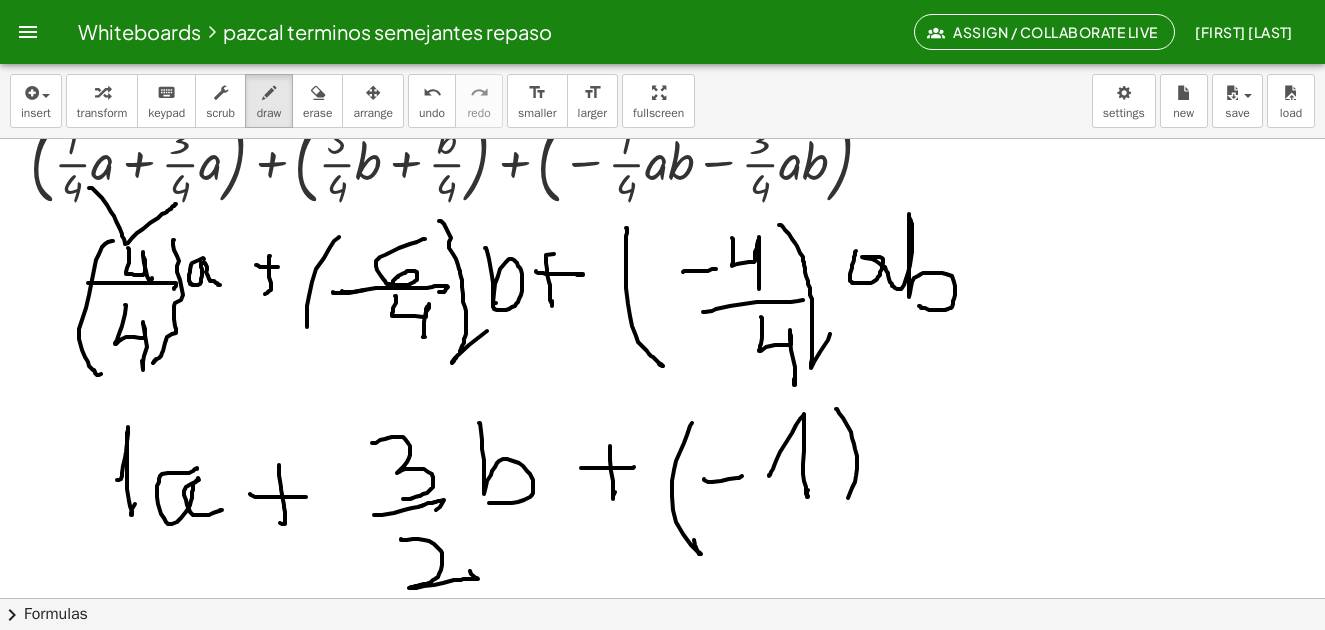 drag, startPoint x: 837, startPoint y: 409, endPoint x: 879, endPoint y: 479, distance: 81.63332 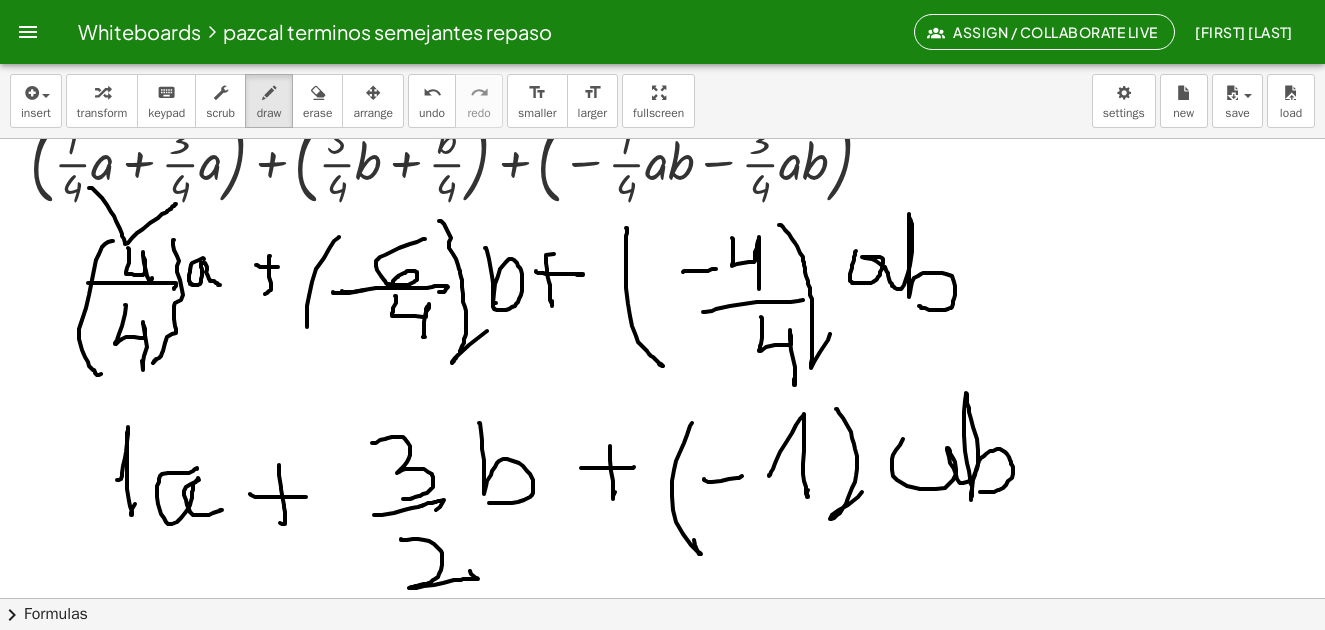 drag, startPoint x: 892, startPoint y: 468, endPoint x: 968, endPoint y: 510, distance: 86.833176 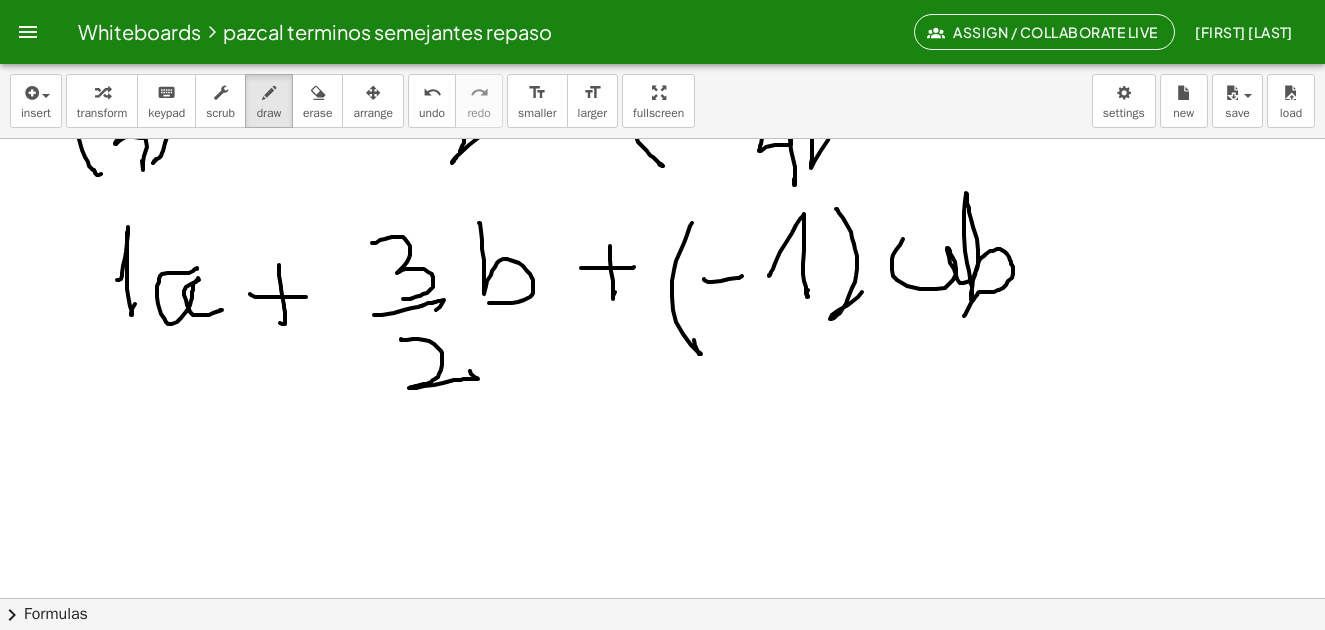 scroll, scrollTop: 6982, scrollLeft: 0, axis: vertical 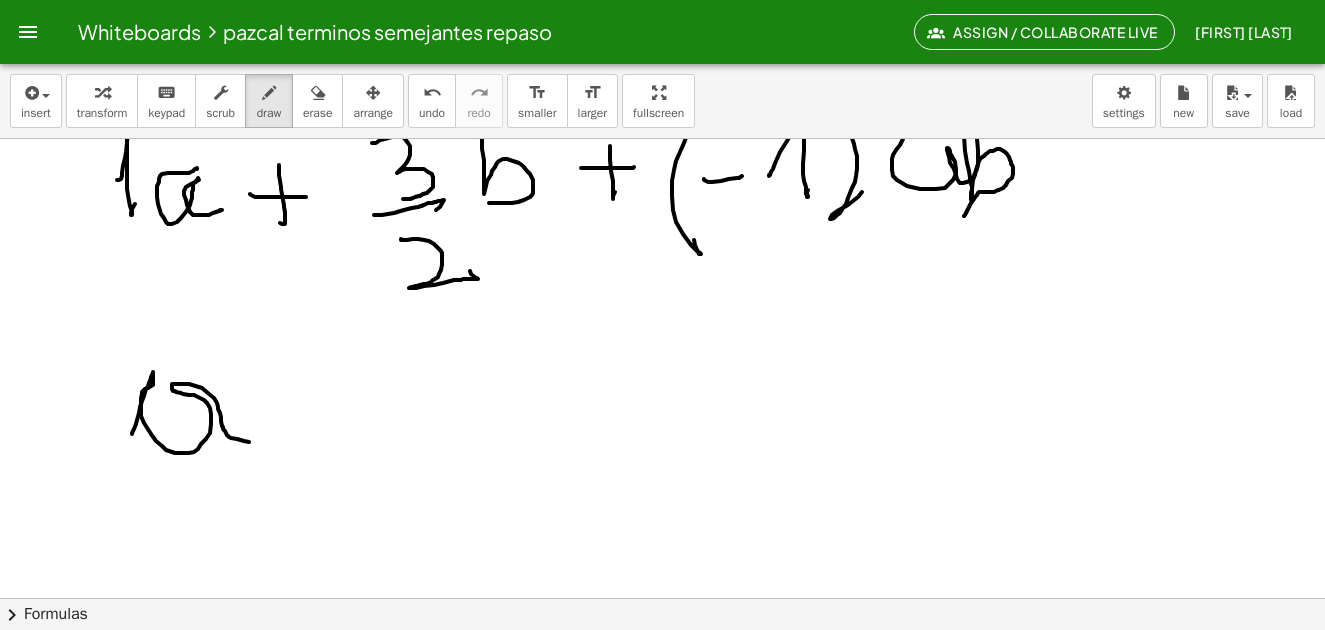 drag, startPoint x: 132, startPoint y: 433, endPoint x: 272, endPoint y: 425, distance: 140.22838 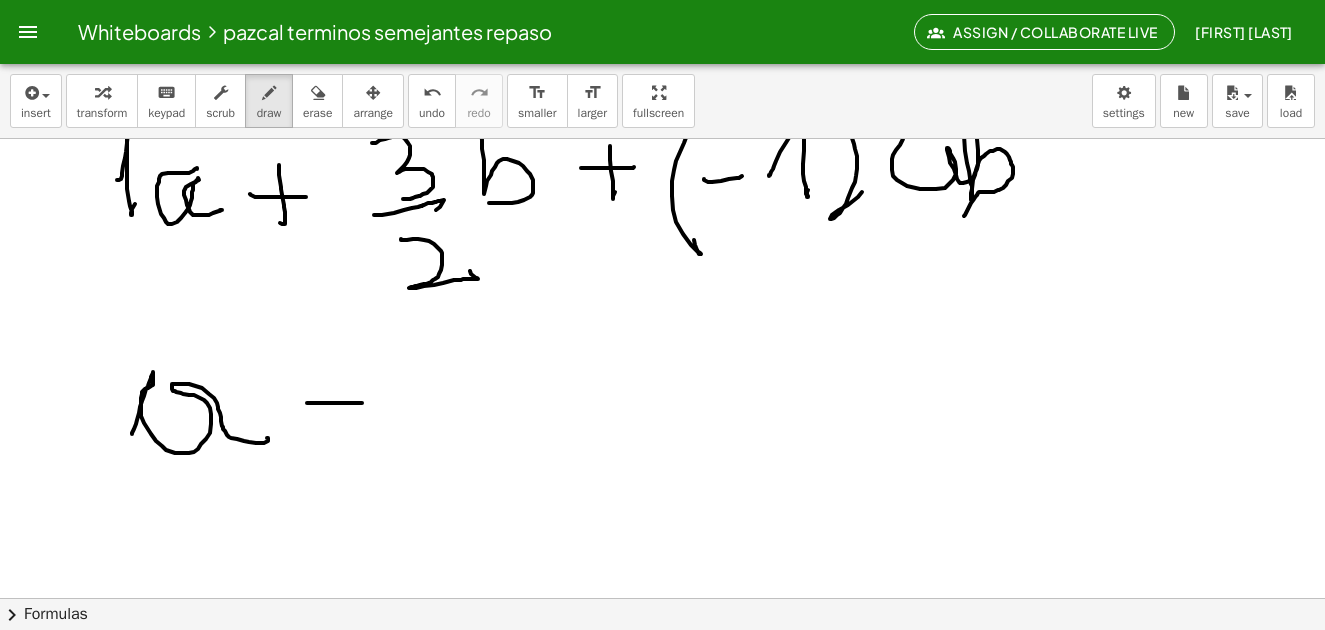 drag, startPoint x: 307, startPoint y: 403, endPoint x: 362, endPoint y: 403, distance: 55 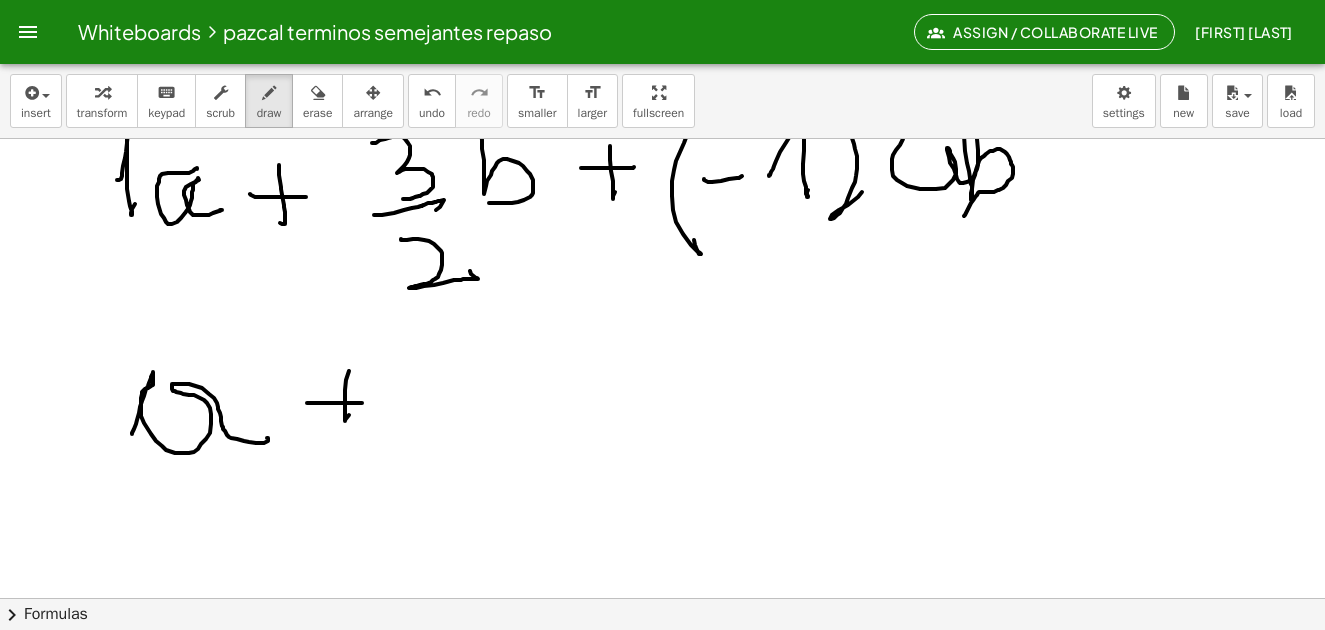 drag, startPoint x: 346, startPoint y: 380, endPoint x: 384, endPoint y: 363, distance: 41.62932 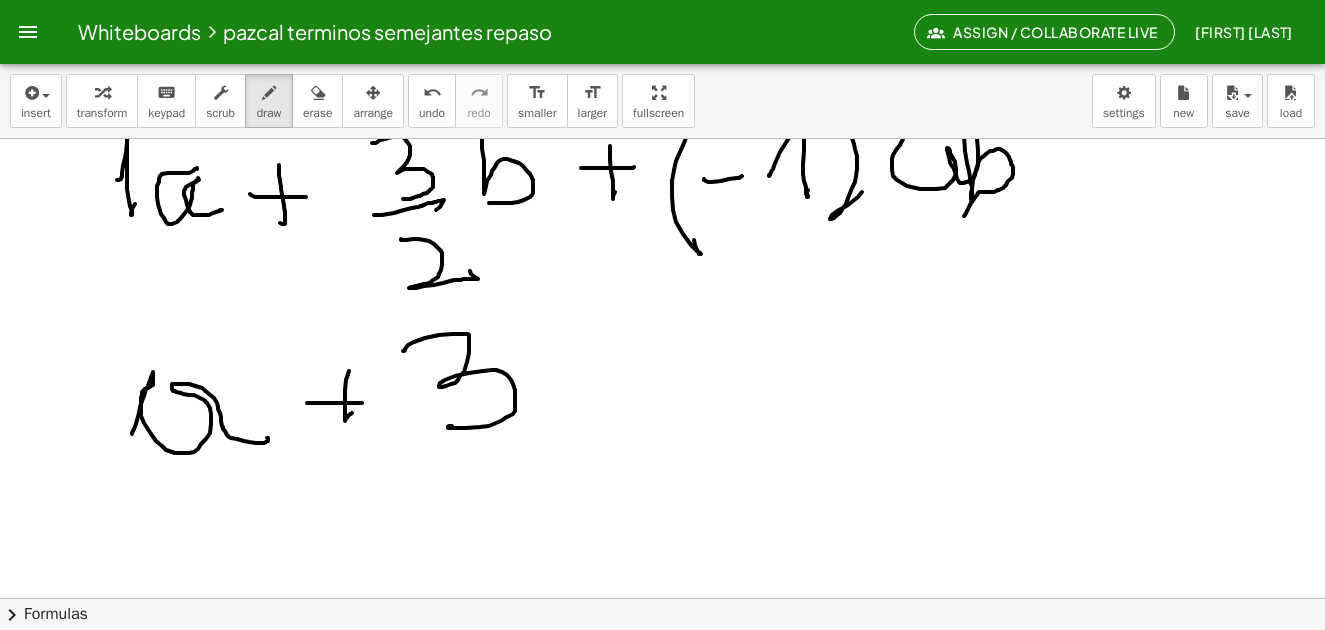 drag, startPoint x: 403, startPoint y: 351, endPoint x: 462, endPoint y: 430, distance: 98.600204 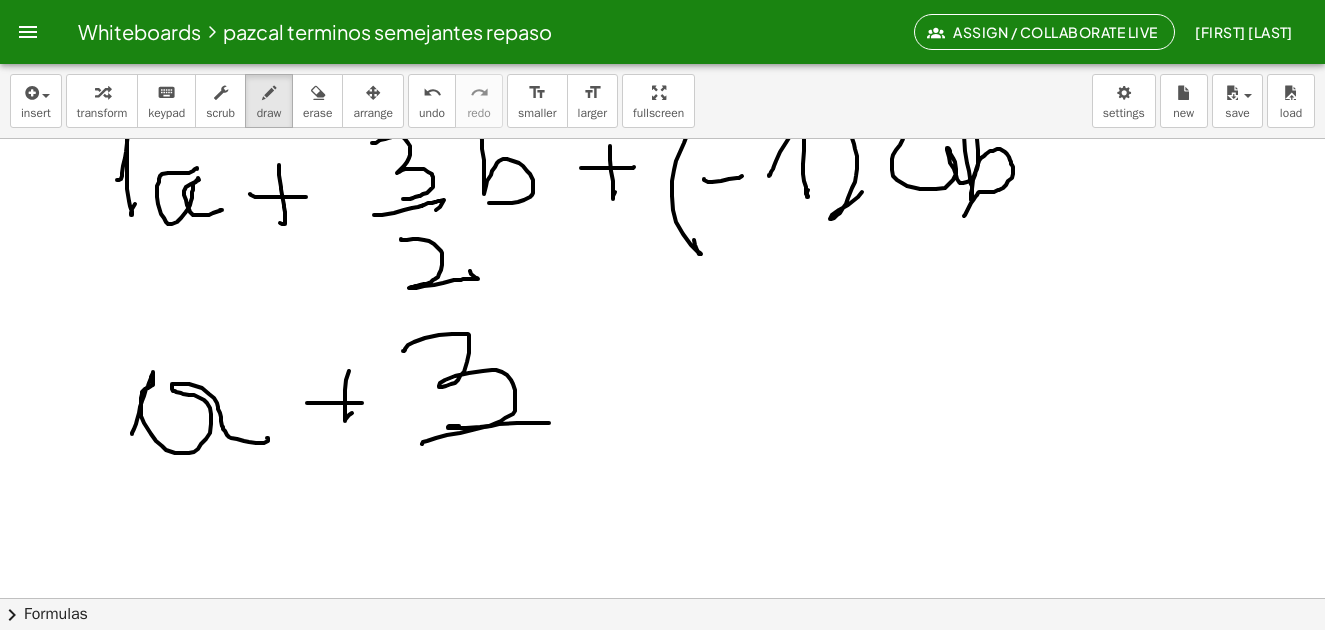 drag, startPoint x: 423, startPoint y: 442, endPoint x: 505, endPoint y: 452, distance: 82.607506 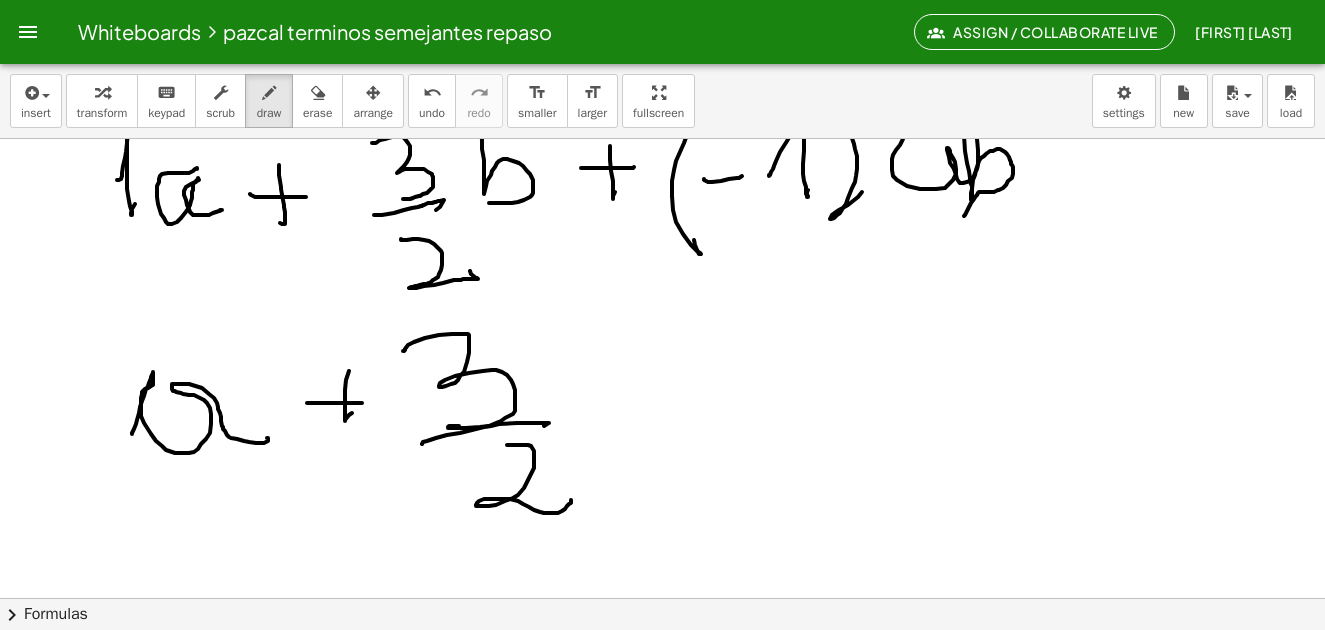 drag, startPoint x: 528, startPoint y: 445, endPoint x: 574, endPoint y: 445, distance: 46 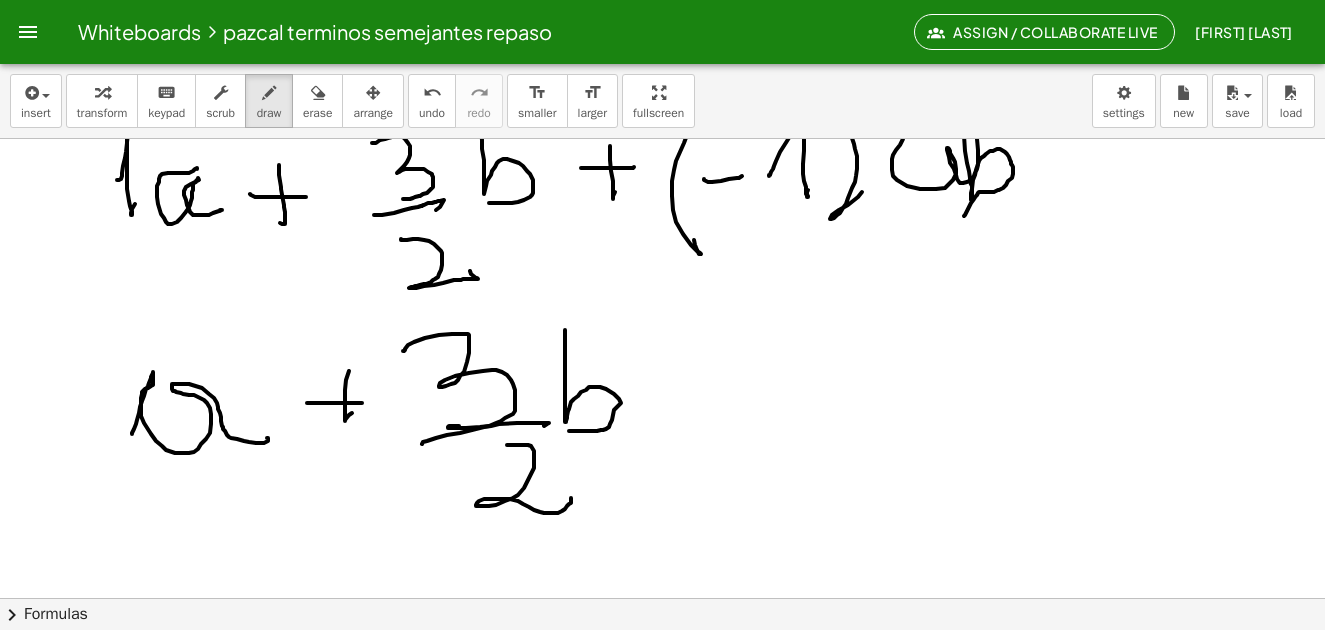 drag, startPoint x: 565, startPoint y: 339, endPoint x: 590, endPoint y: 418, distance: 82.86133 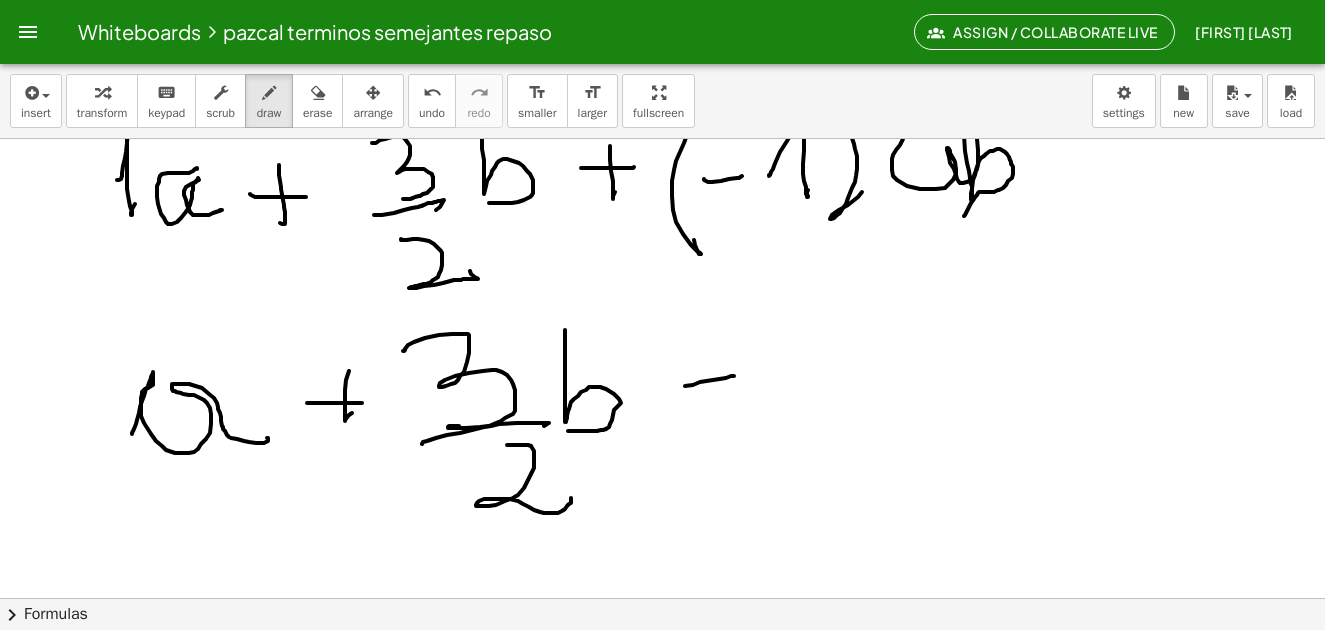 drag, startPoint x: 685, startPoint y: 386, endPoint x: 734, endPoint y: 376, distance: 50.01 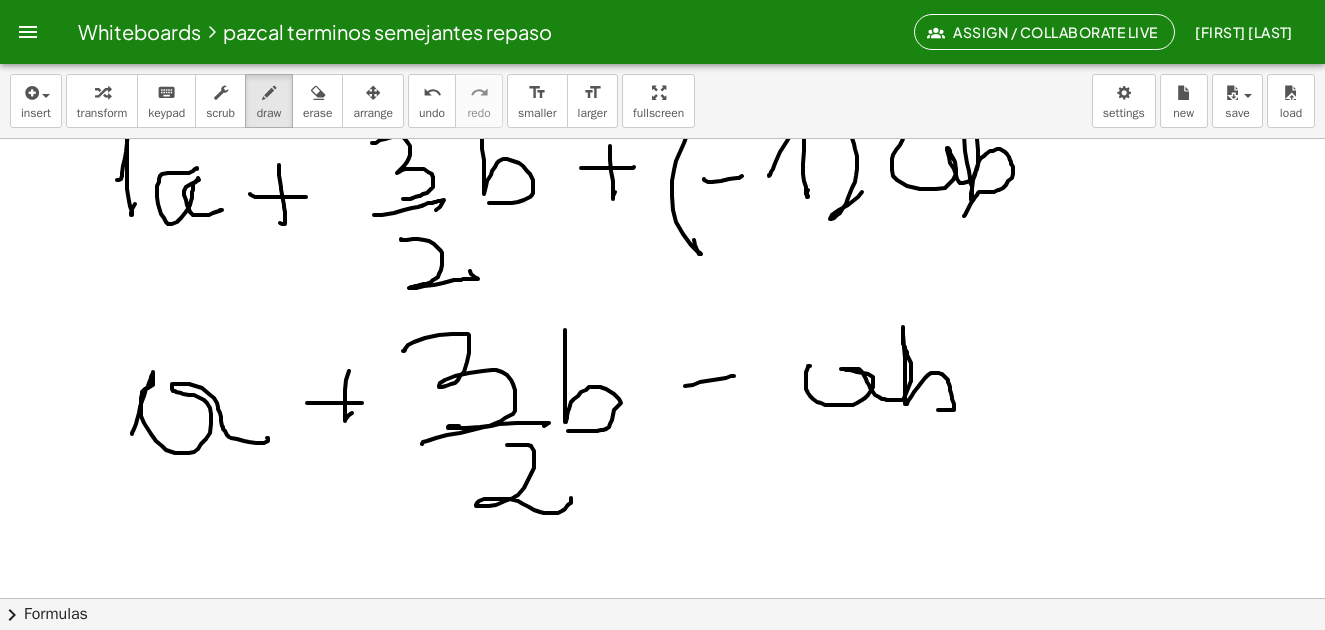 drag, startPoint x: 810, startPoint y: 366, endPoint x: 936, endPoint y: 410, distance: 133.46161 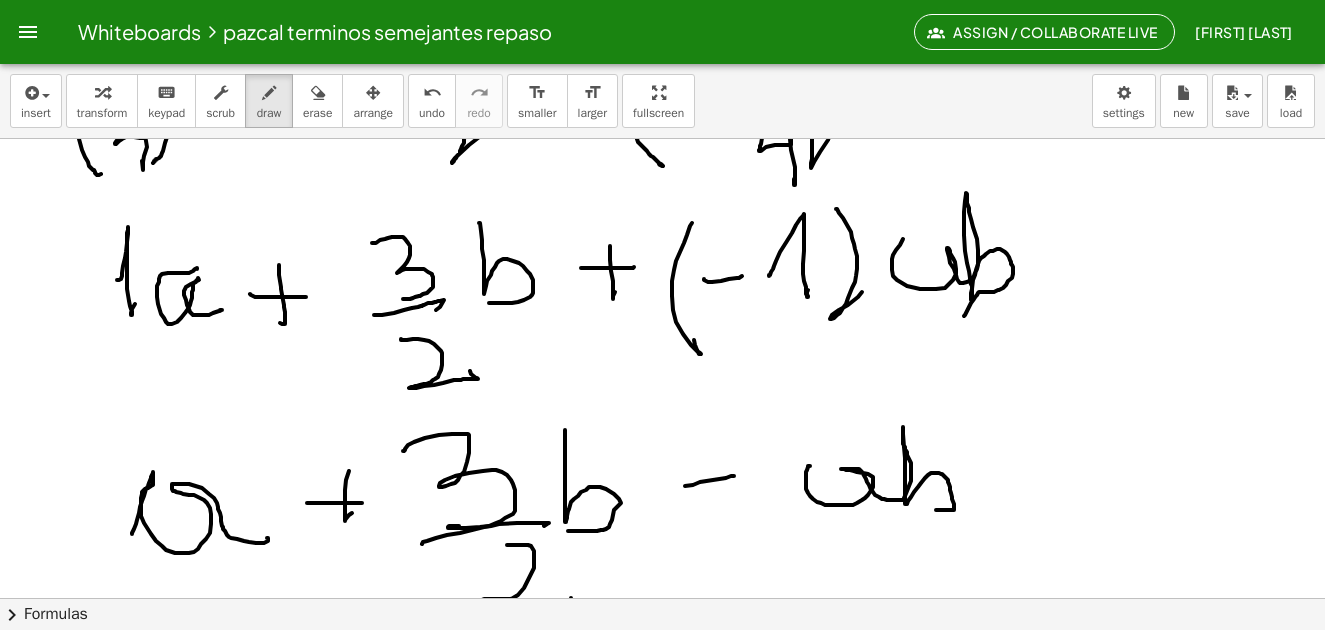 scroll, scrollTop: 7082, scrollLeft: 0, axis: vertical 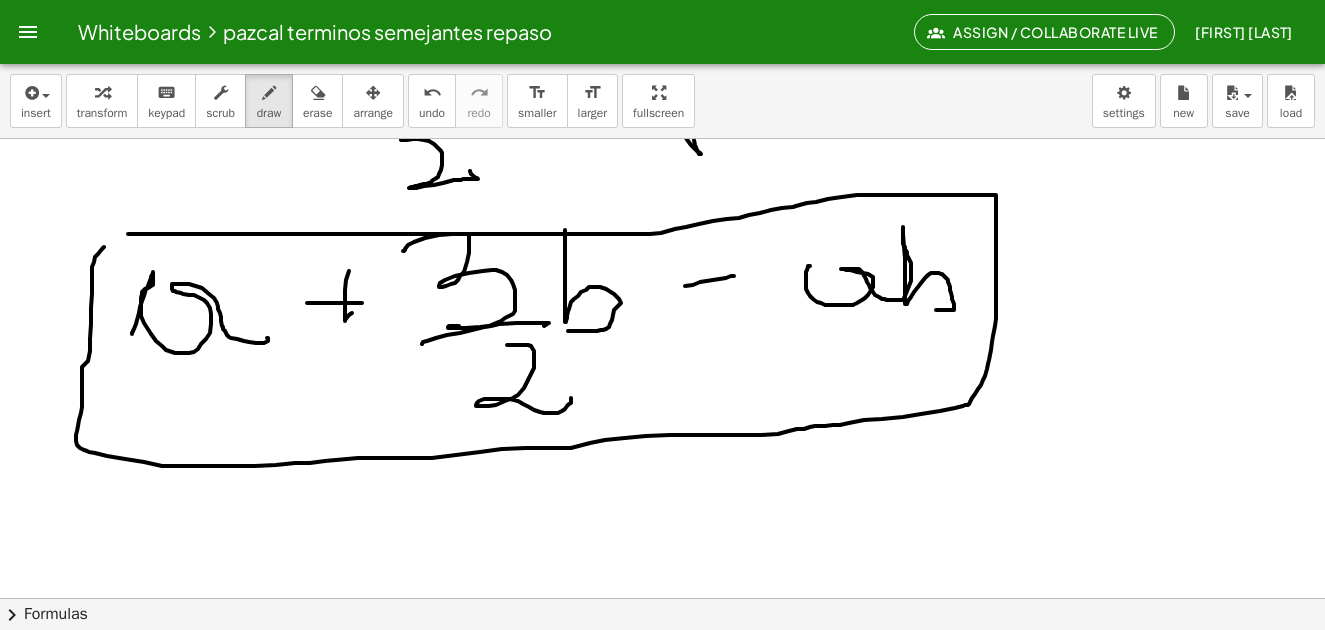 drag, startPoint x: 95, startPoint y: 257, endPoint x: 363, endPoint y: 261, distance: 268.02985 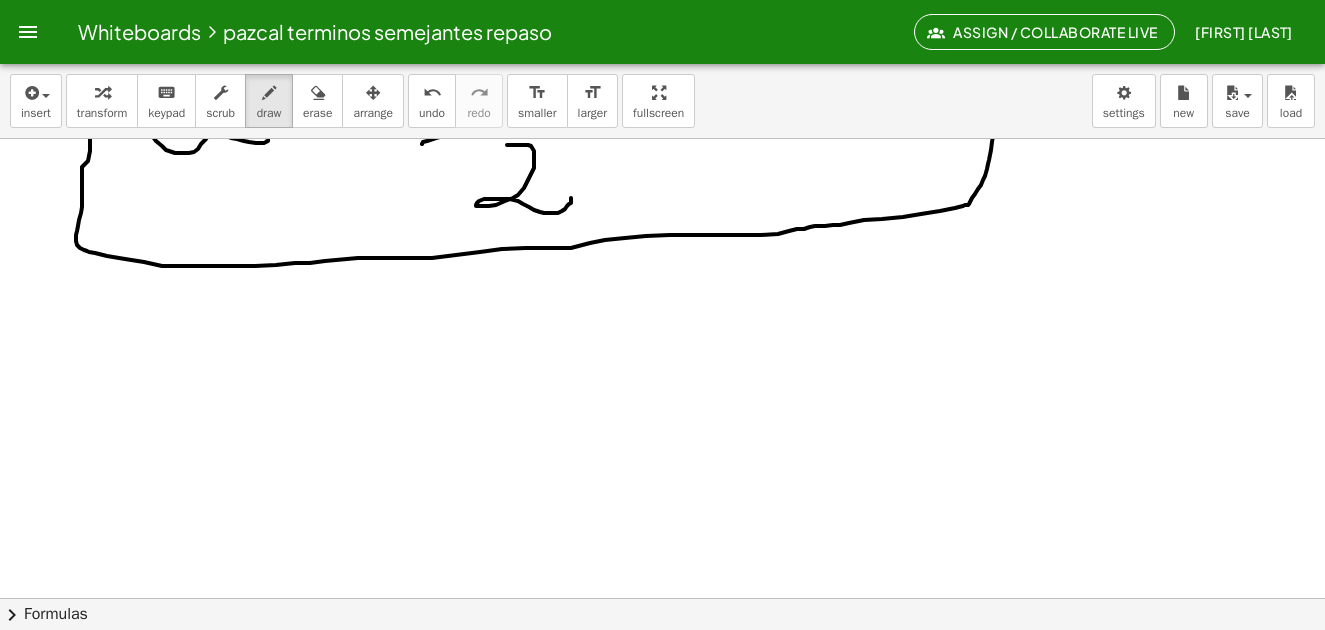 scroll, scrollTop: 7559, scrollLeft: 0, axis: vertical 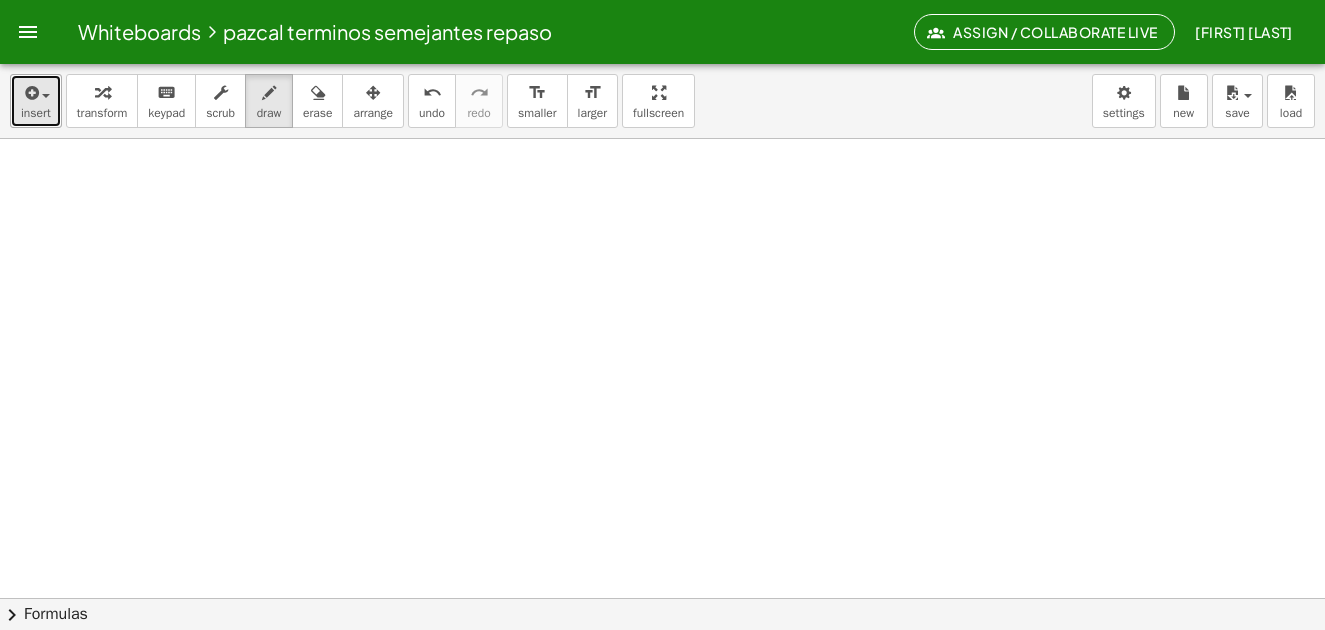 click at bounding box center (41, 95) 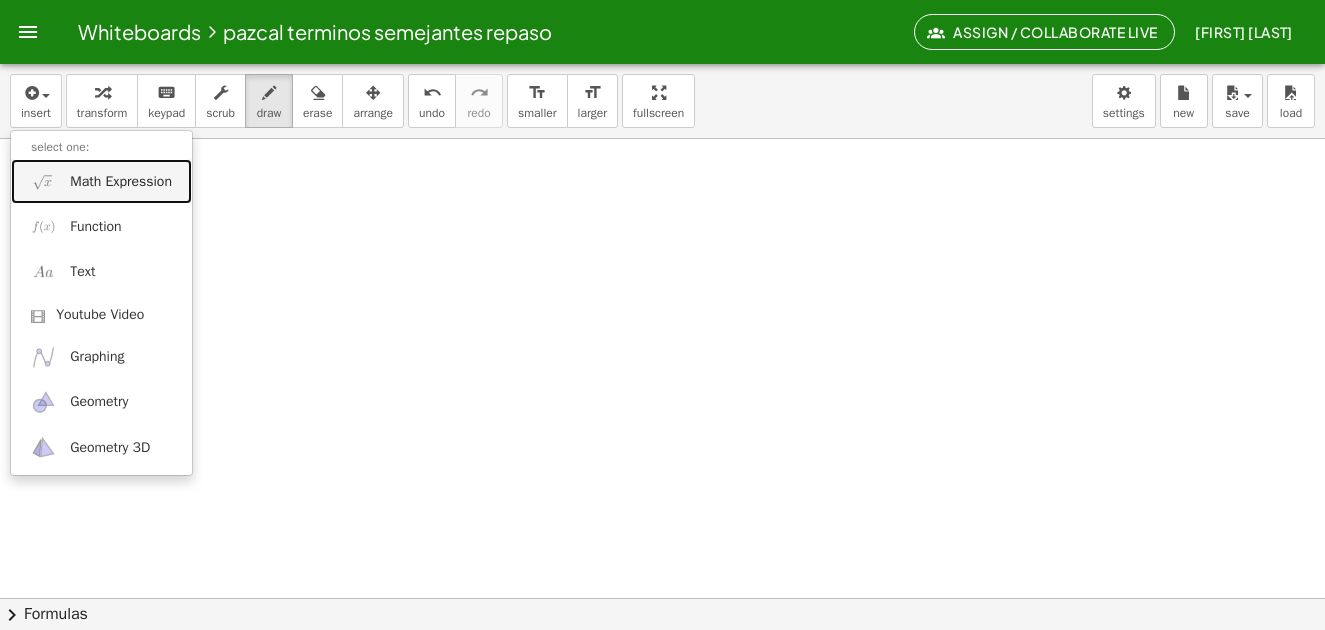 click on "Math Expression" at bounding box center (121, 182) 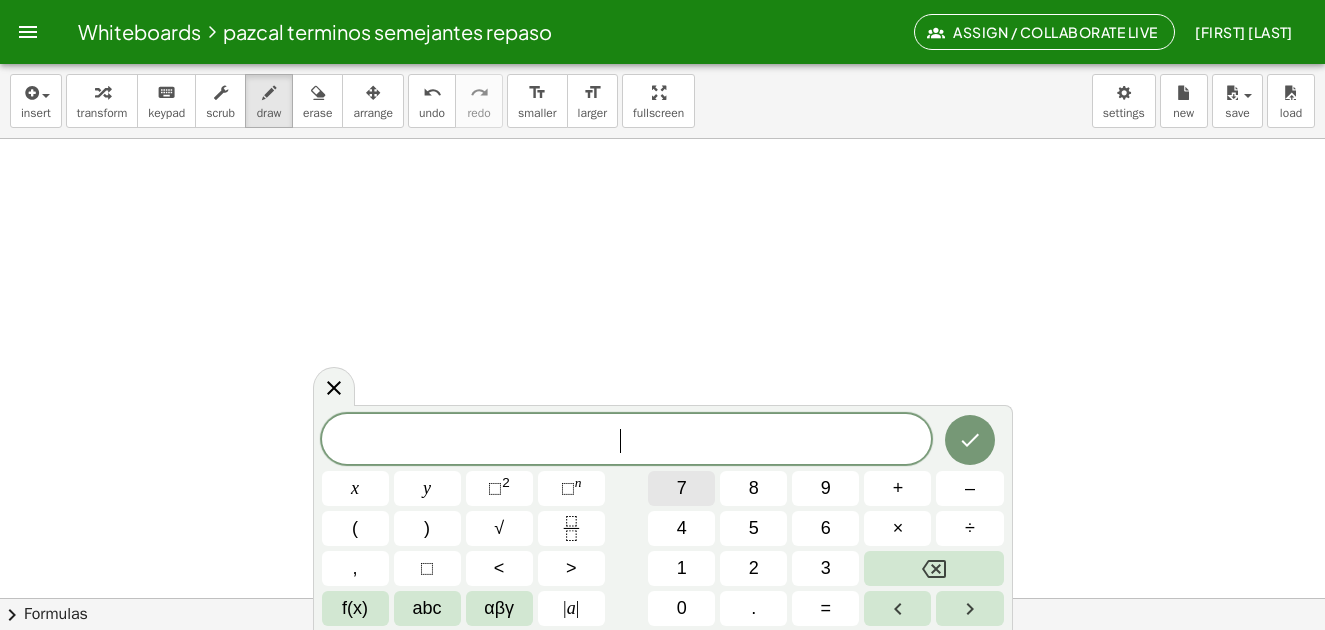 click on "7" at bounding box center [681, 488] 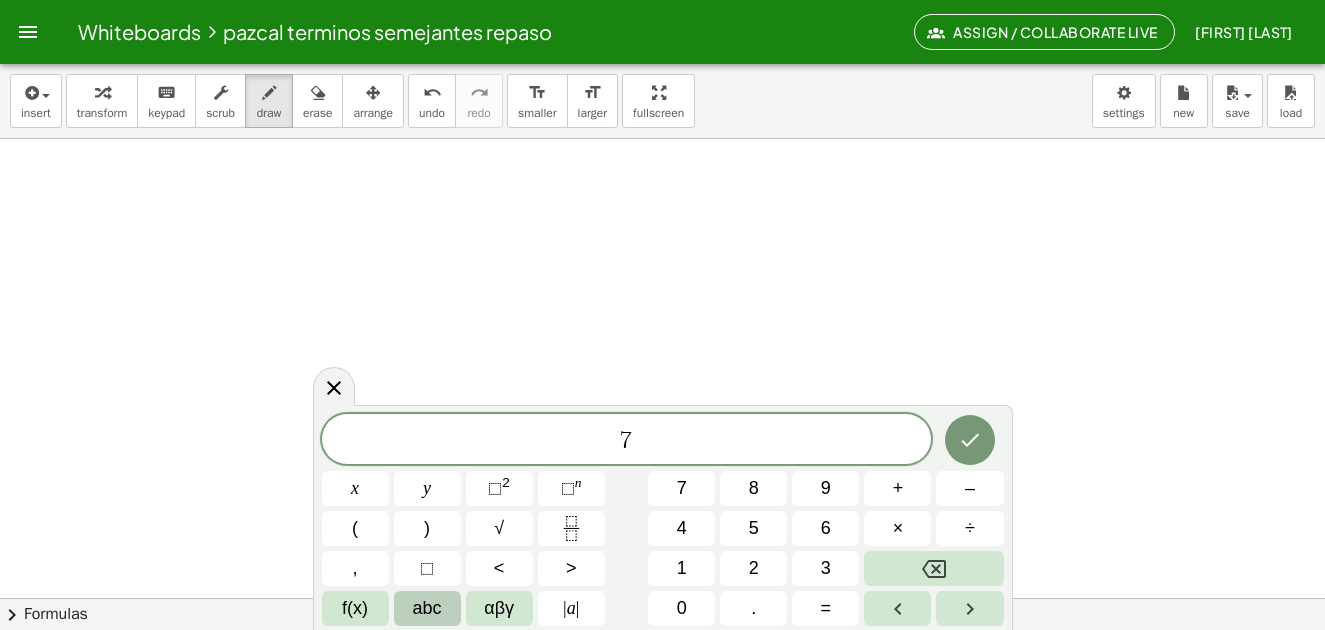 click on "abc" at bounding box center (427, 608) 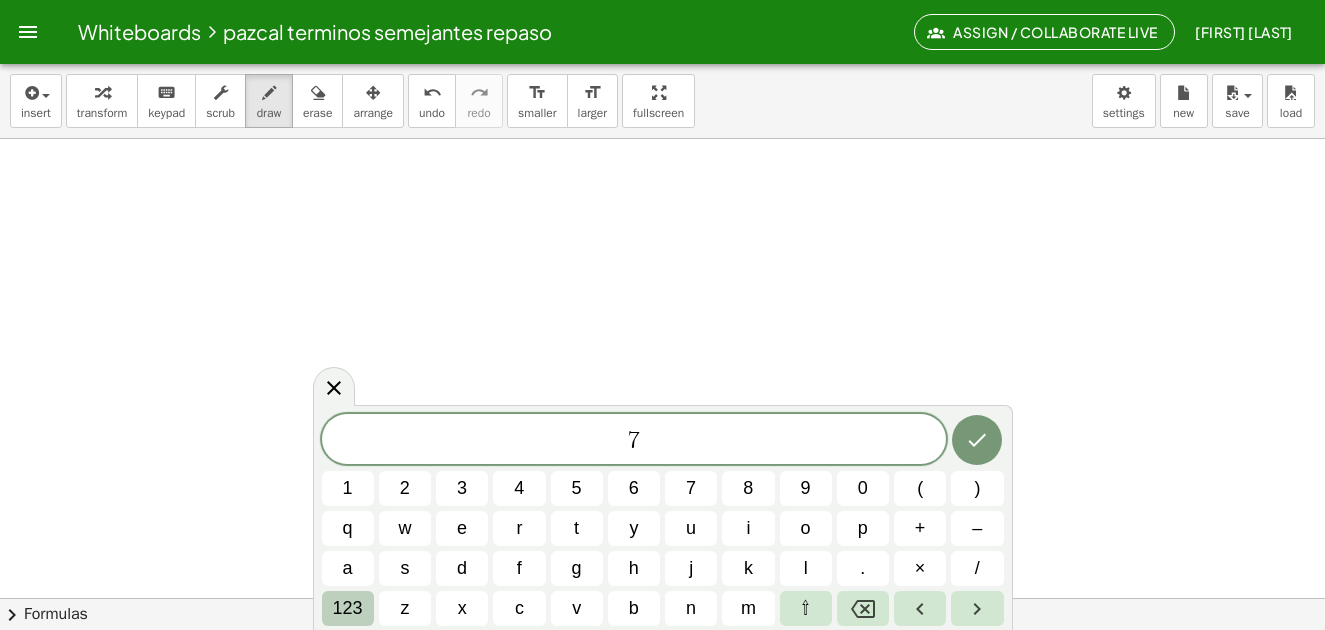 click on "123" at bounding box center (348, 608) 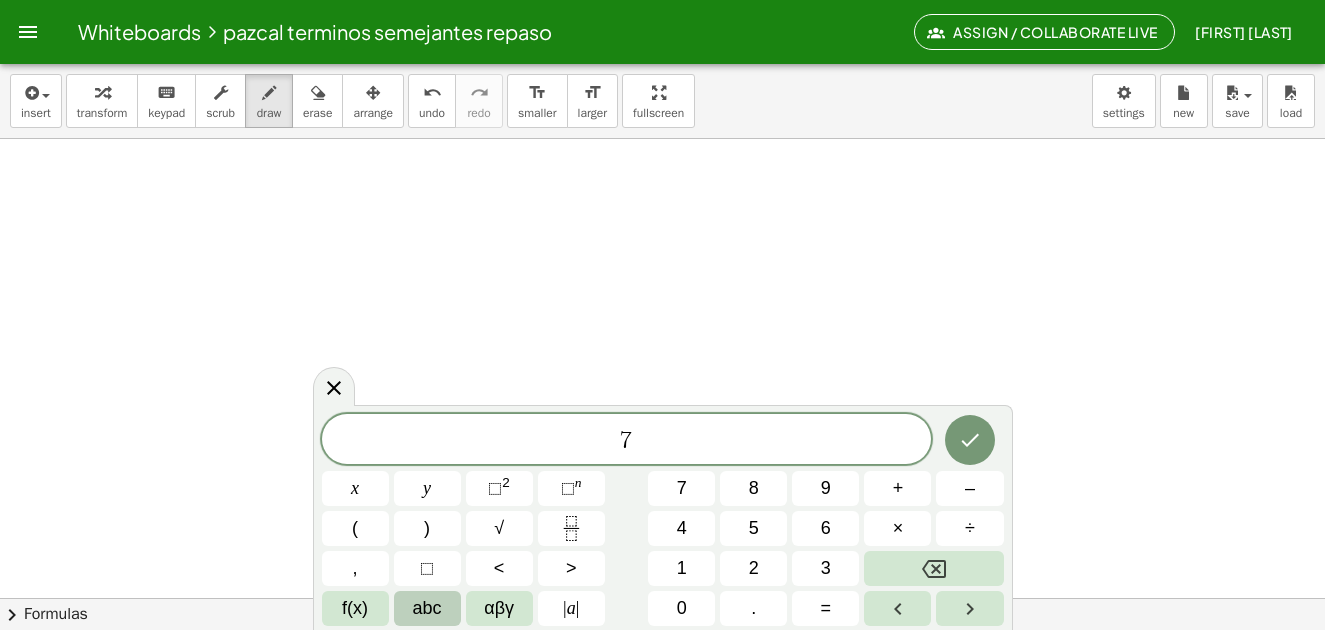 click on "abc" at bounding box center (427, 608) 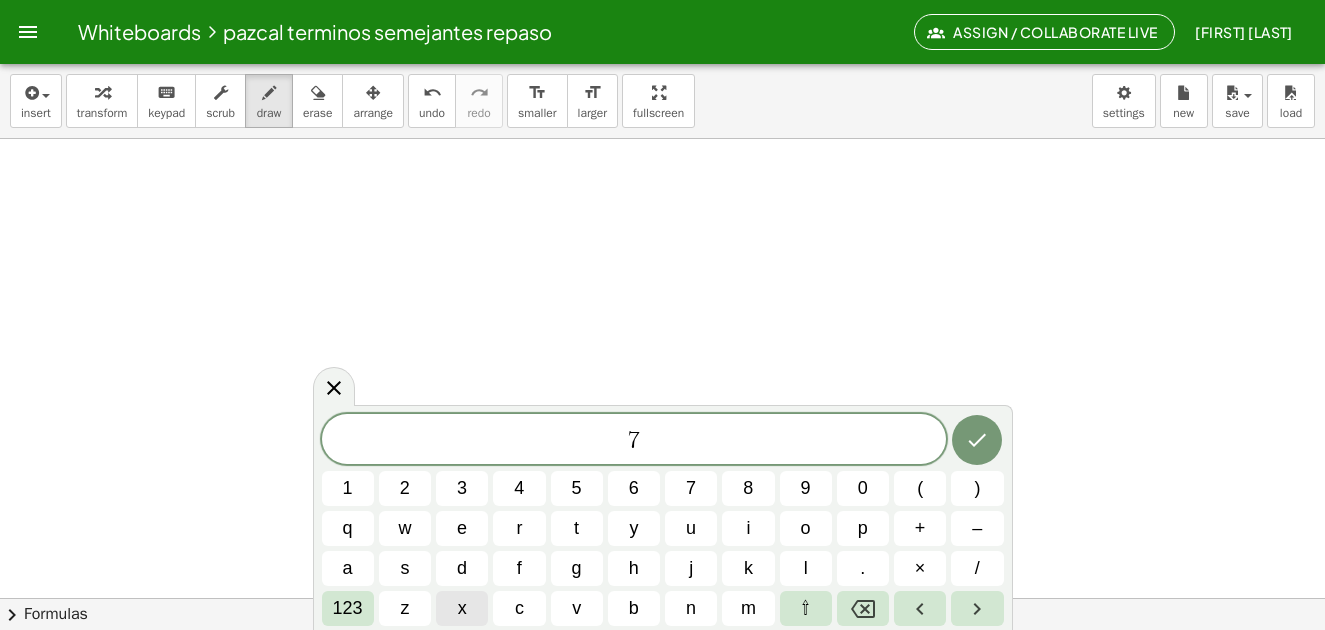 click on "x" at bounding box center [462, 608] 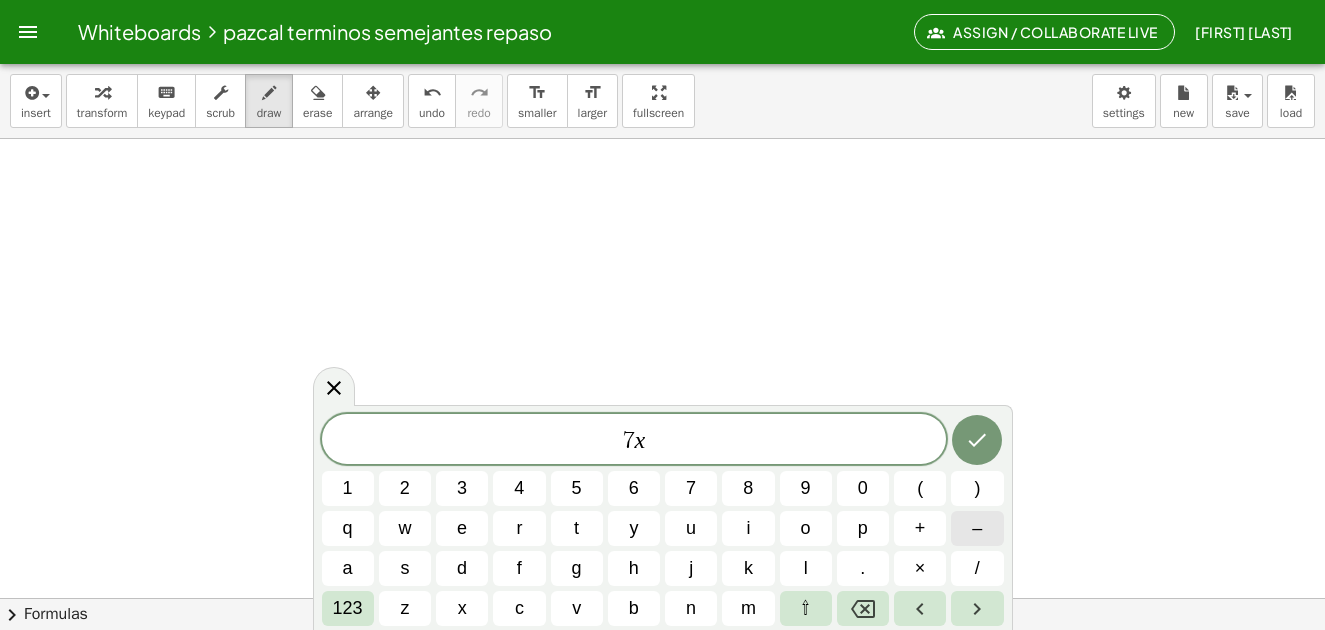 click on "–" at bounding box center (977, 528) 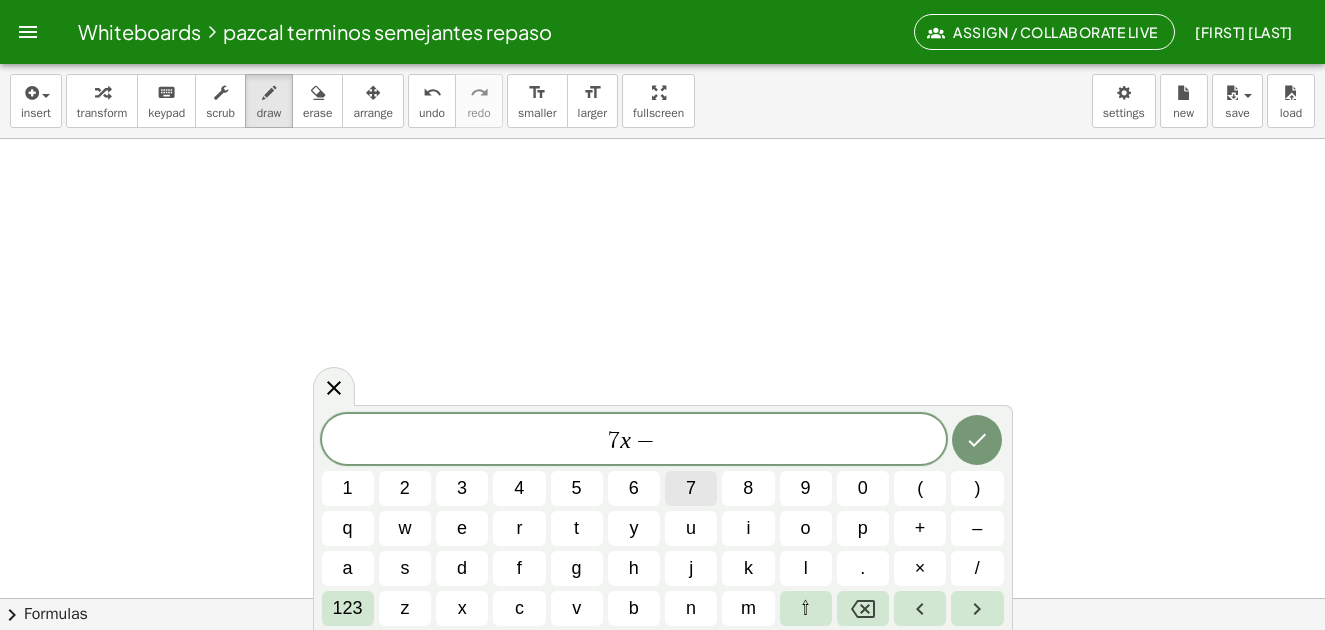 click on "7" at bounding box center (691, 488) 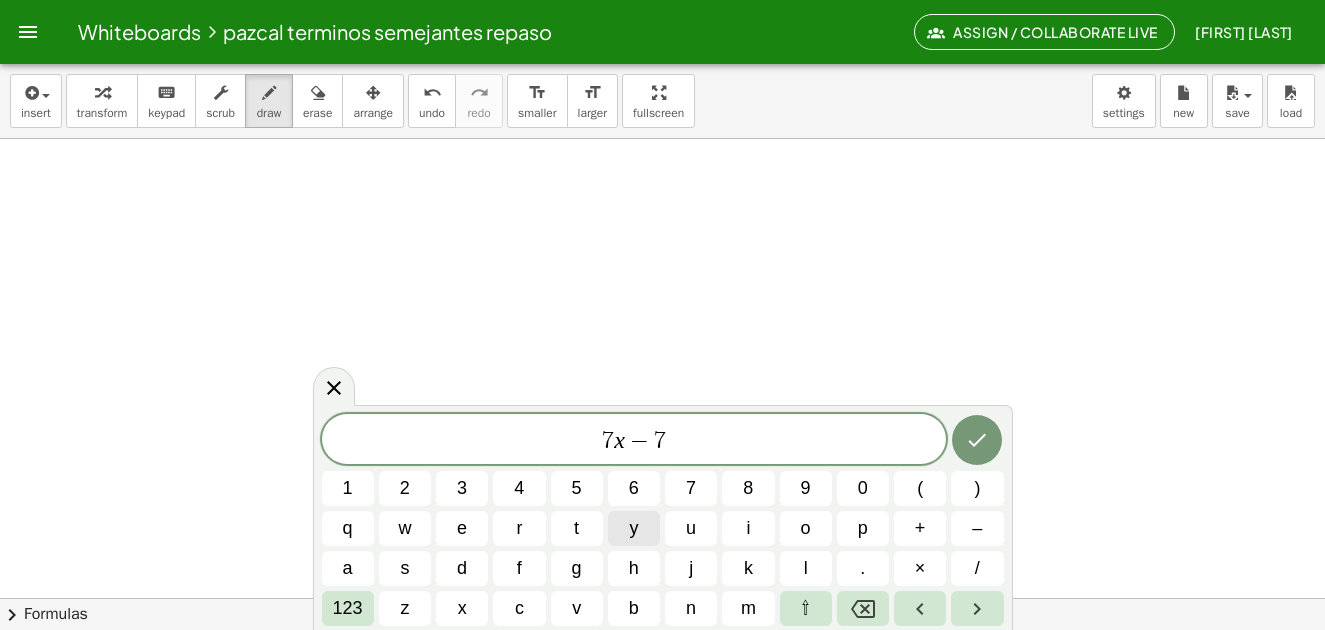 click on "y" at bounding box center (634, 528) 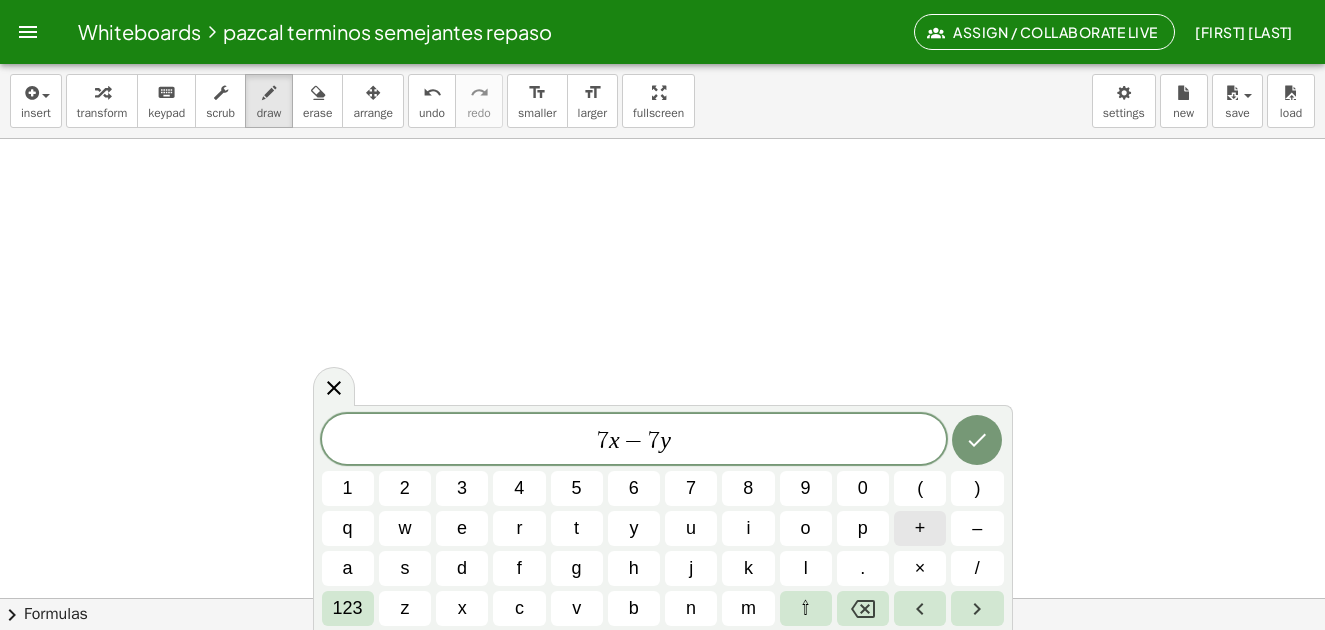 click on "+" at bounding box center (920, 528) 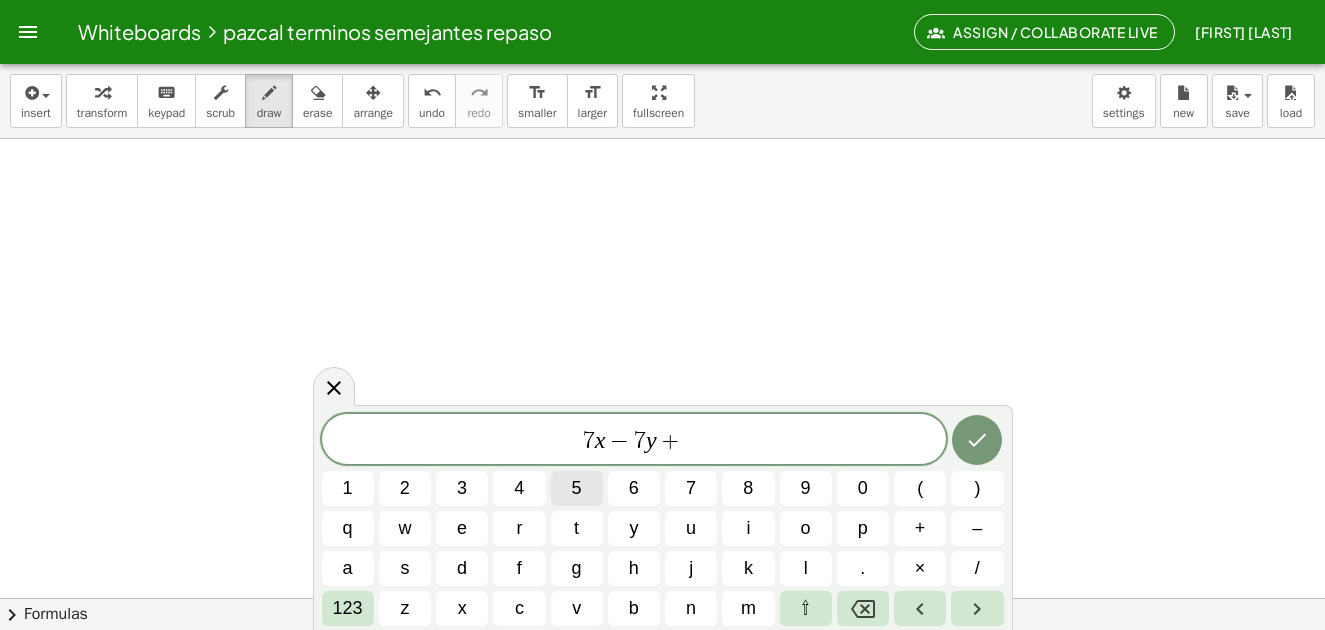 click on "5" at bounding box center (577, 488) 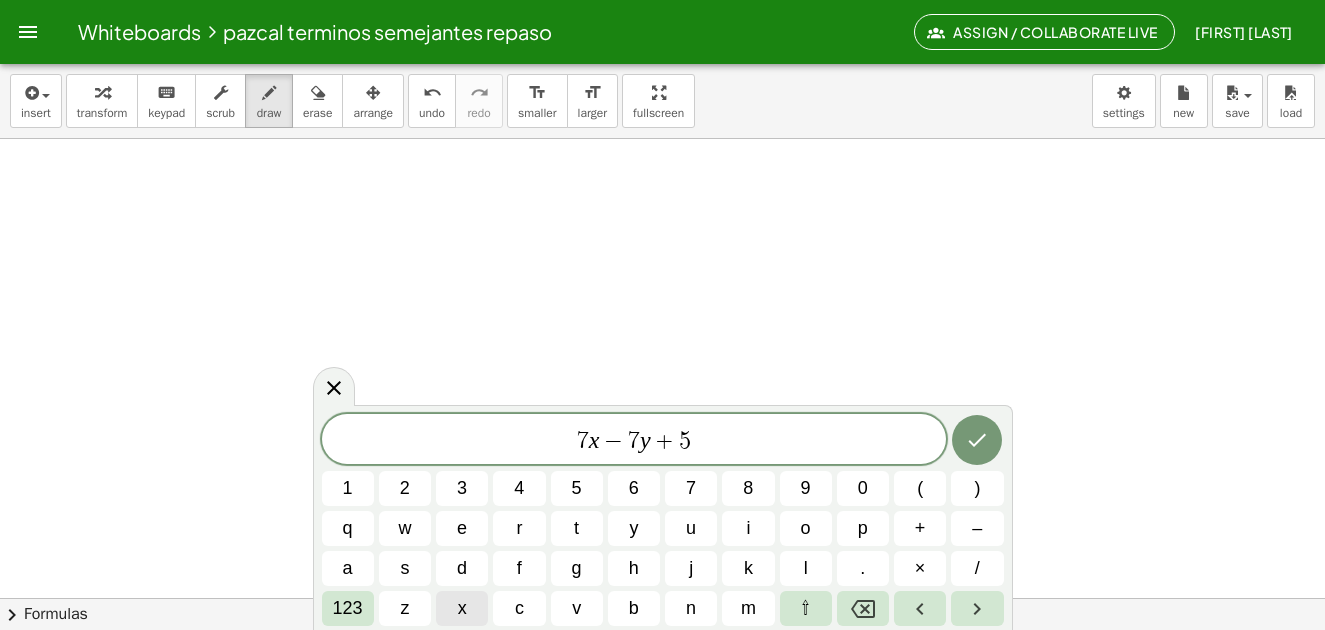 click on "x" at bounding box center (462, 608) 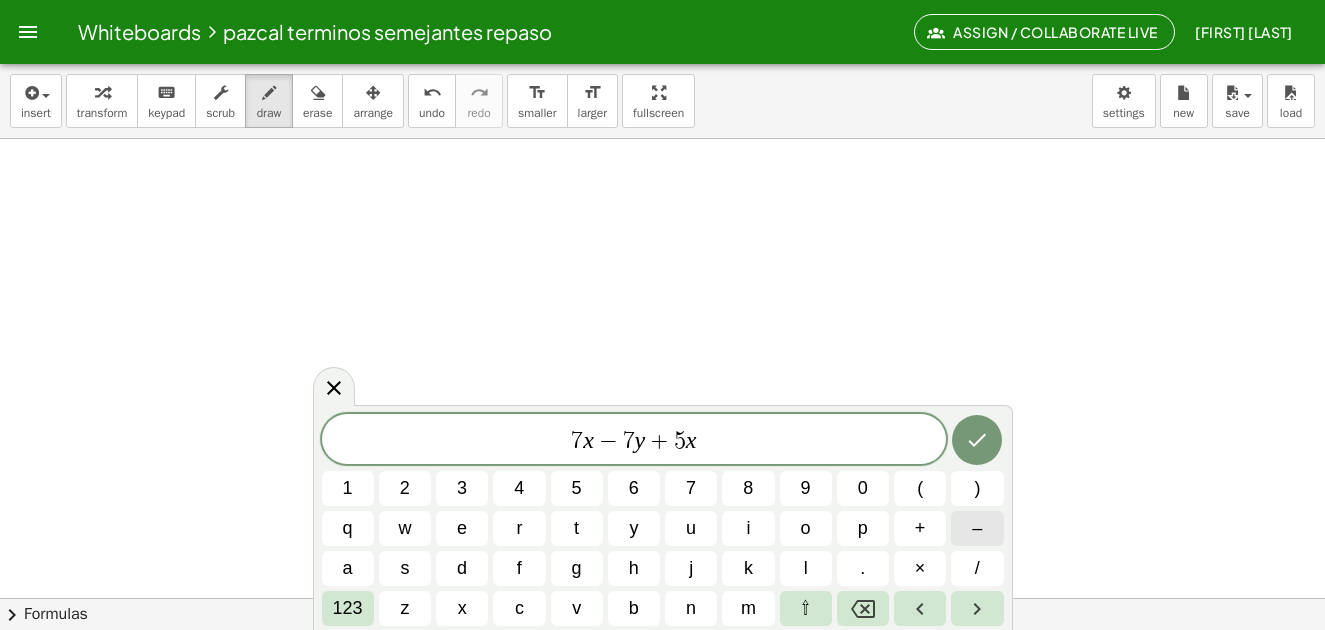 click on "–" at bounding box center (977, 528) 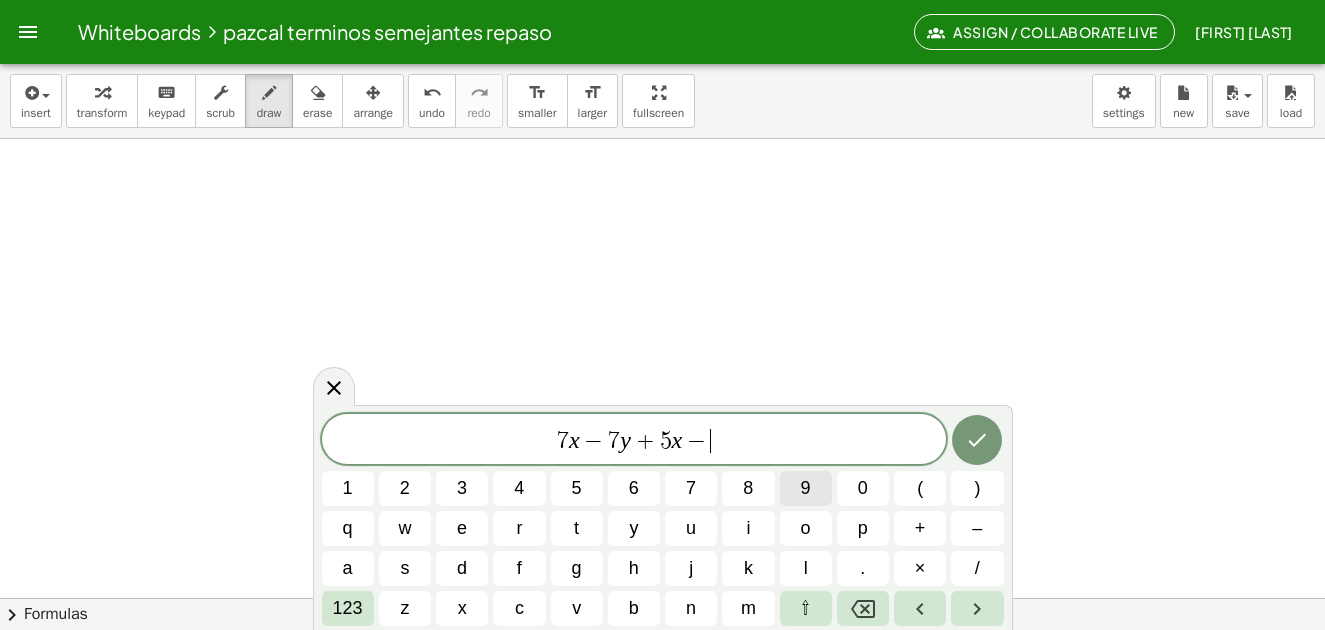 click on "9" at bounding box center (806, 488) 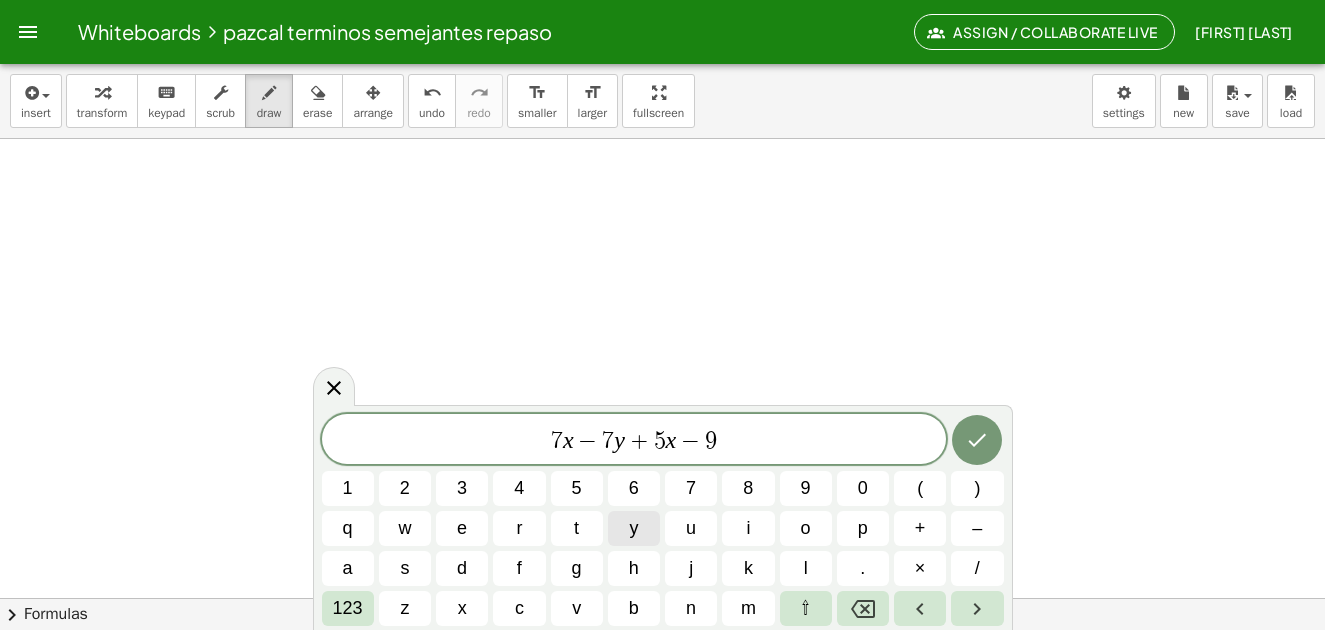 click on "y" at bounding box center (634, 528) 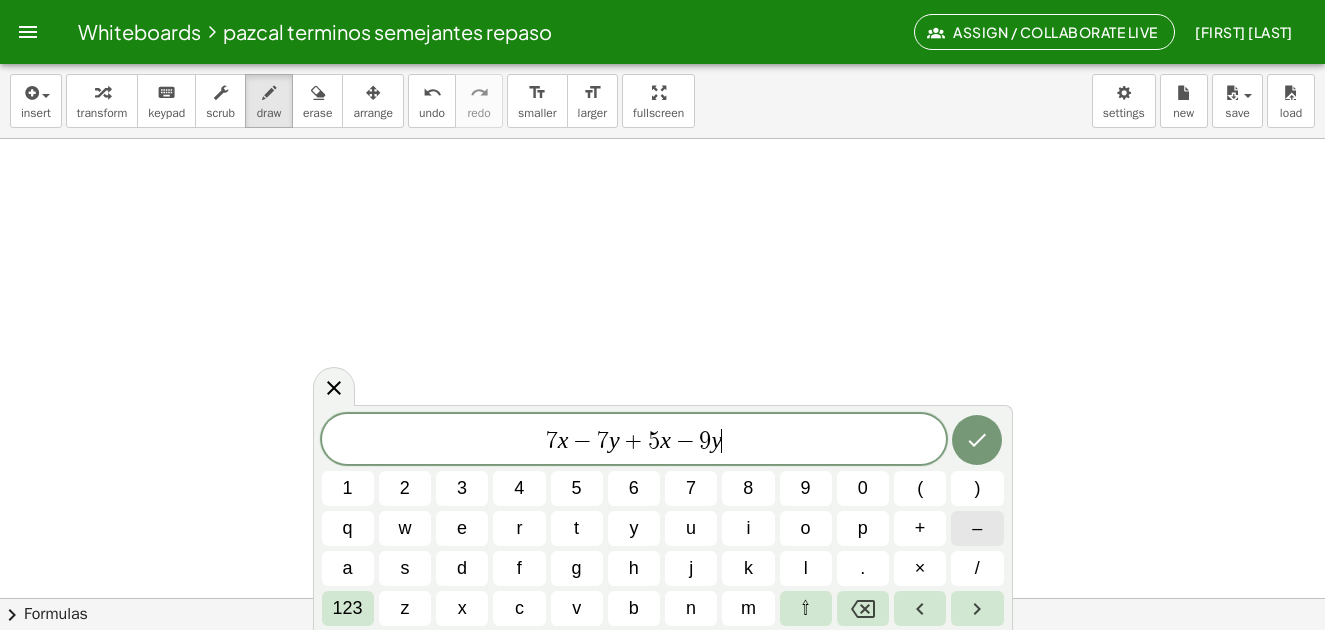 click on "–" at bounding box center (977, 528) 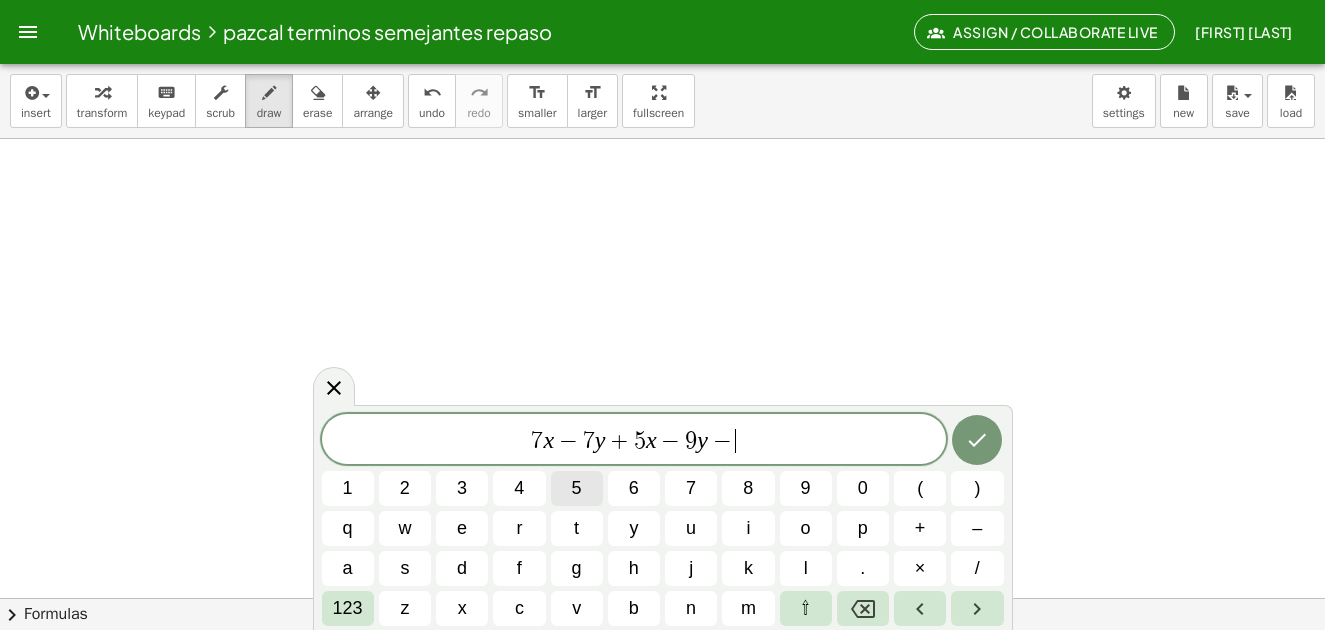 click on "5" at bounding box center [577, 488] 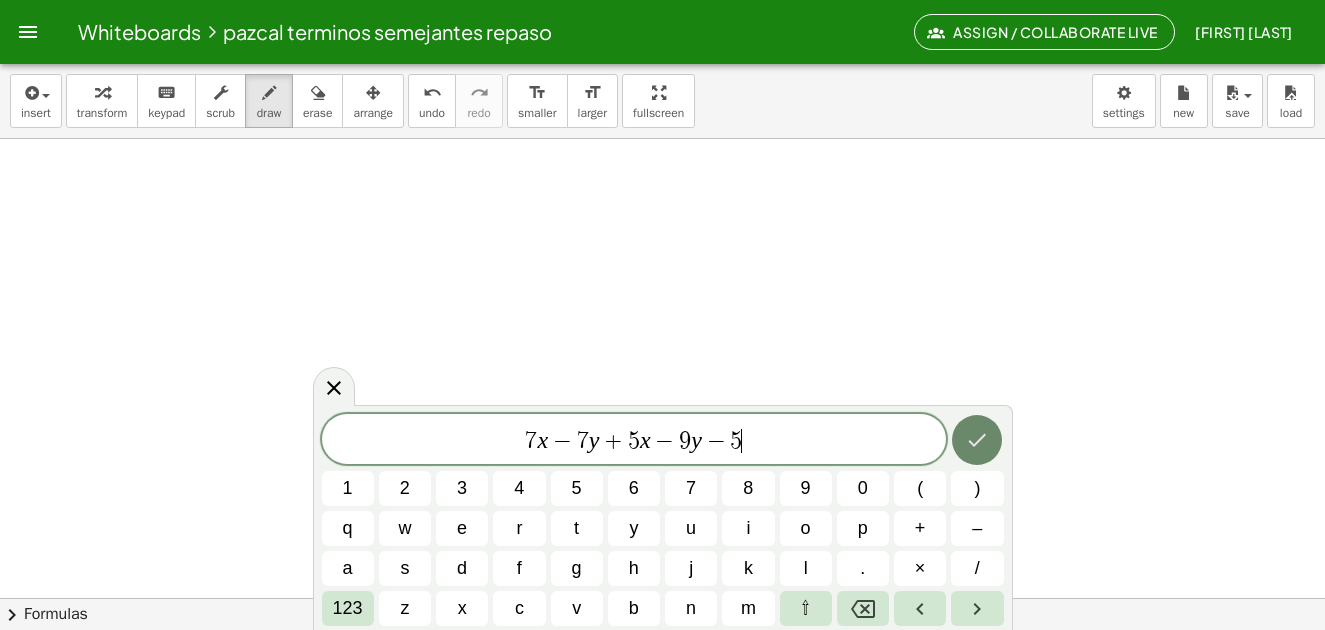 click at bounding box center [977, 440] 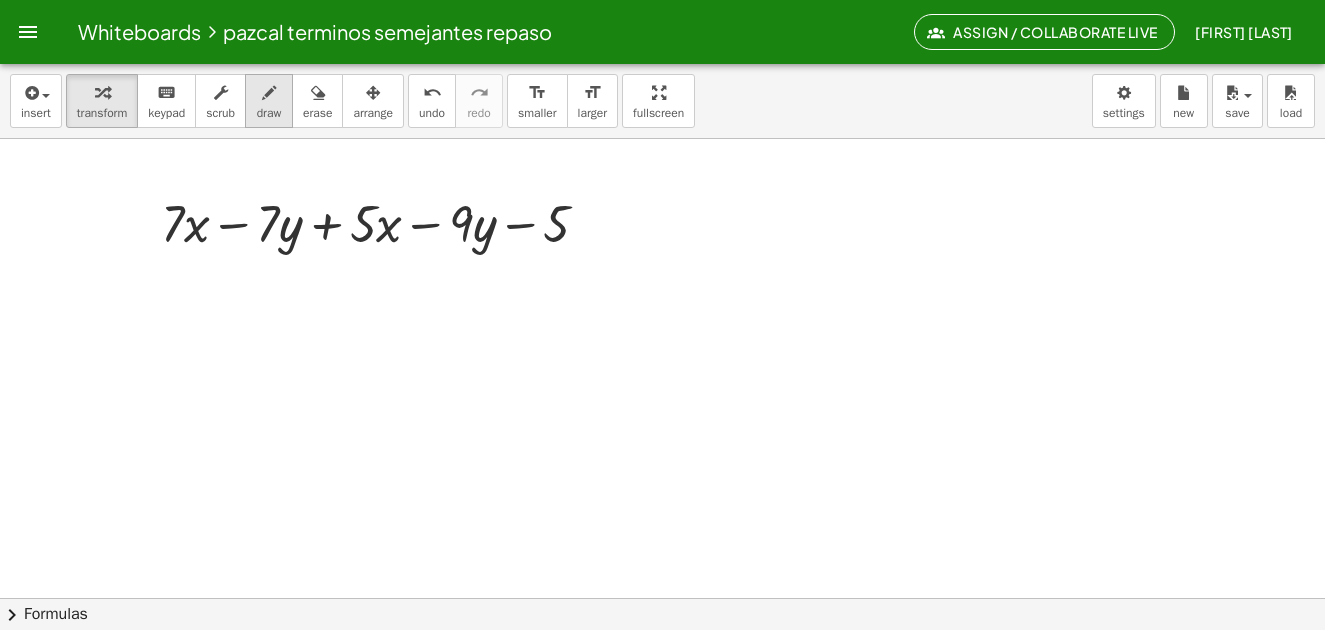 click on "draw" at bounding box center [269, 113] 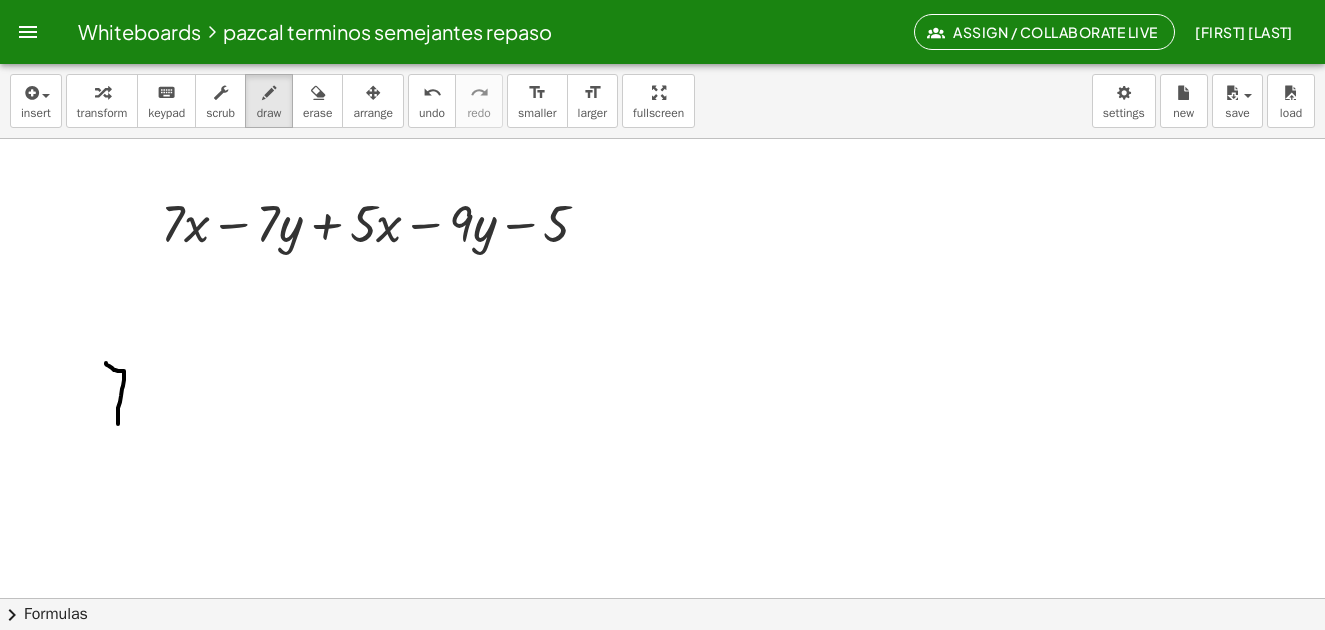 drag, startPoint x: 106, startPoint y: 363, endPoint x: 89, endPoint y: 409, distance: 49.0408 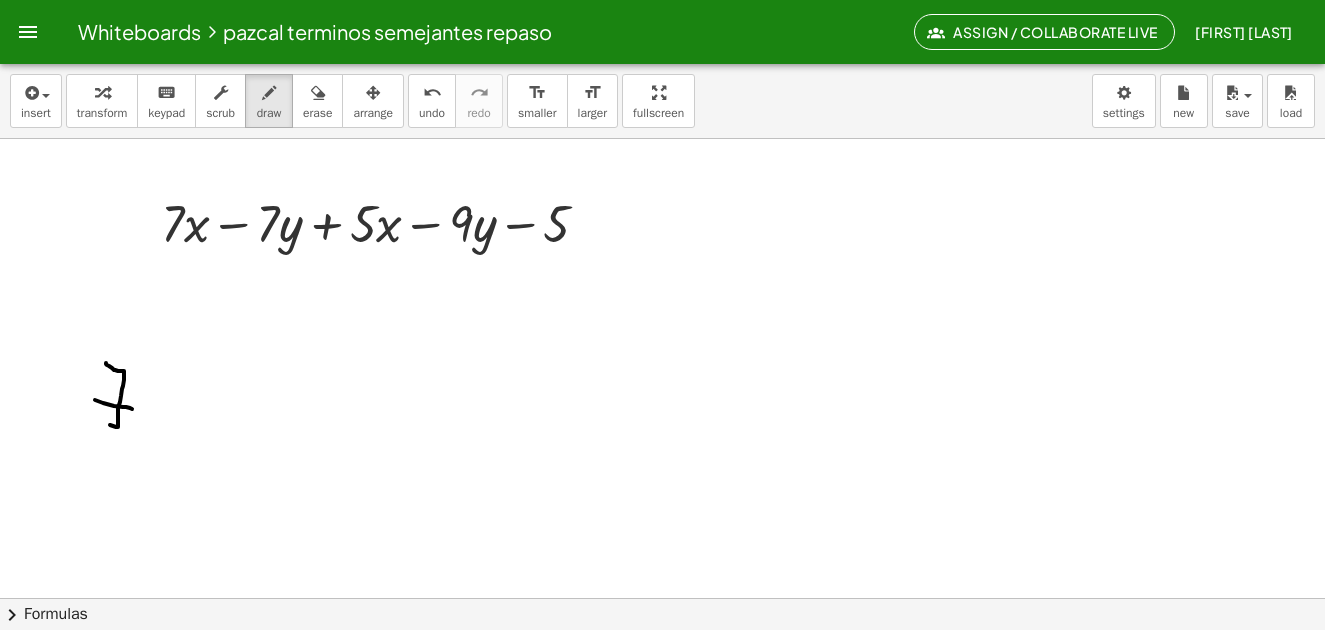 click at bounding box center (665, -3289) 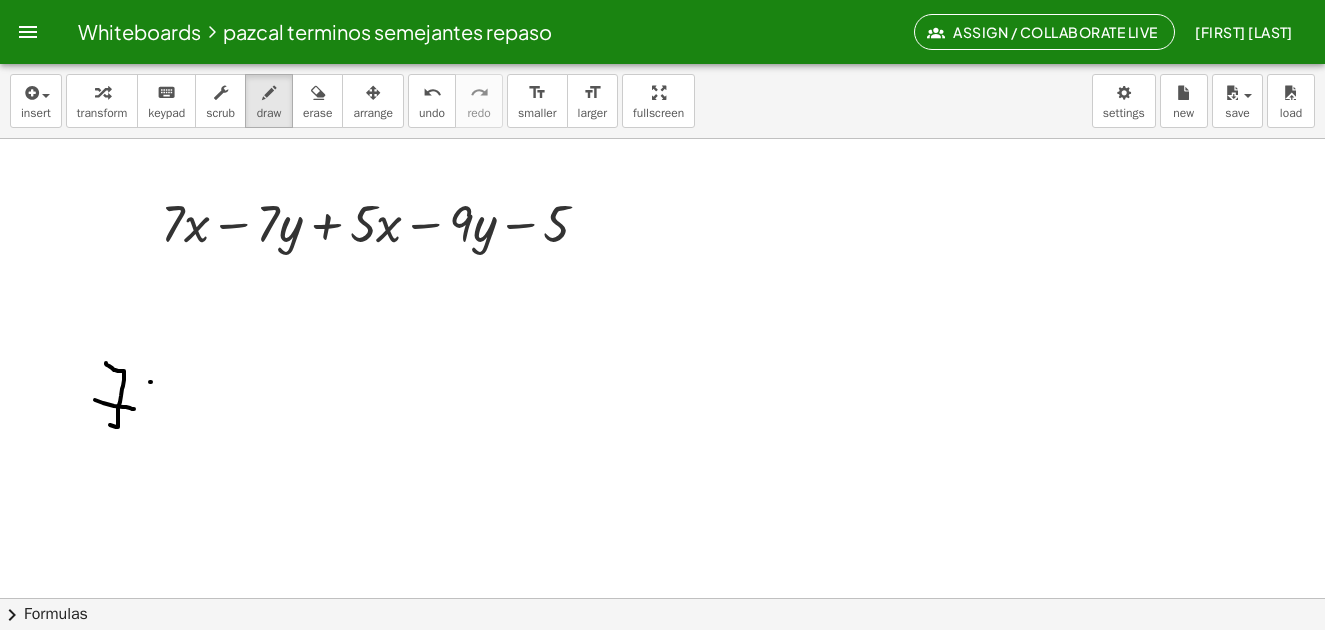 drag, startPoint x: 151, startPoint y: 382, endPoint x: 156, endPoint y: 402, distance: 20.615528 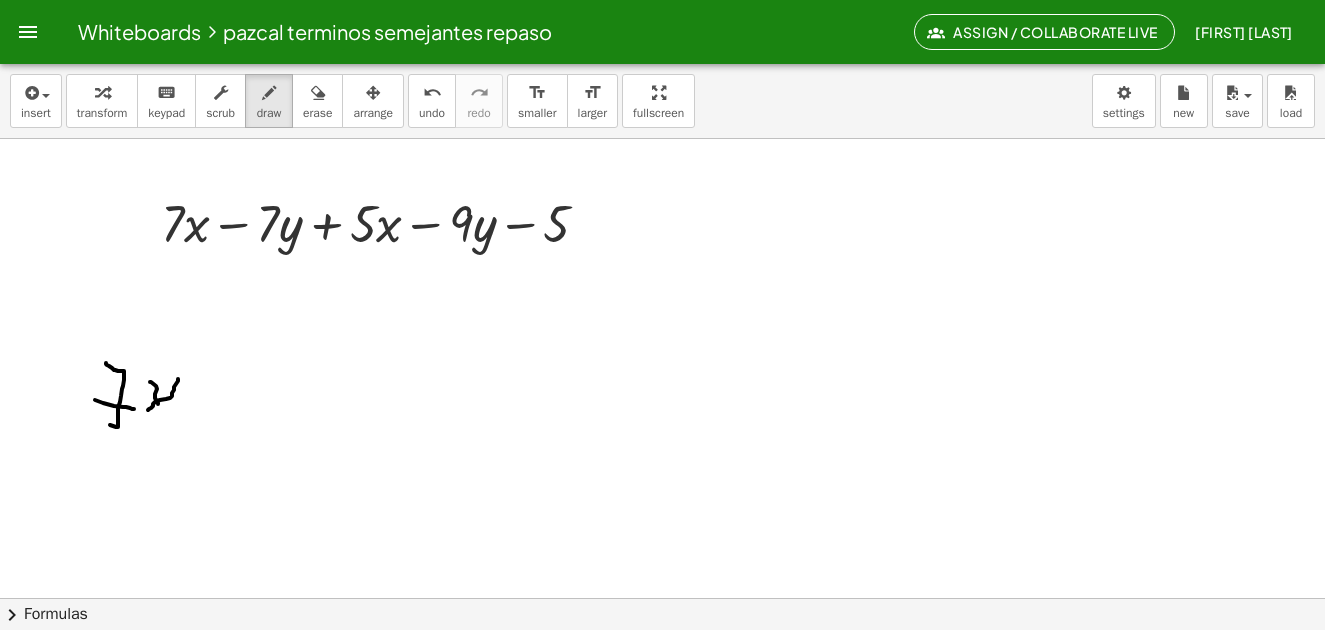 drag, startPoint x: 176, startPoint y: 384, endPoint x: 140, endPoint y: 414, distance: 46.8615 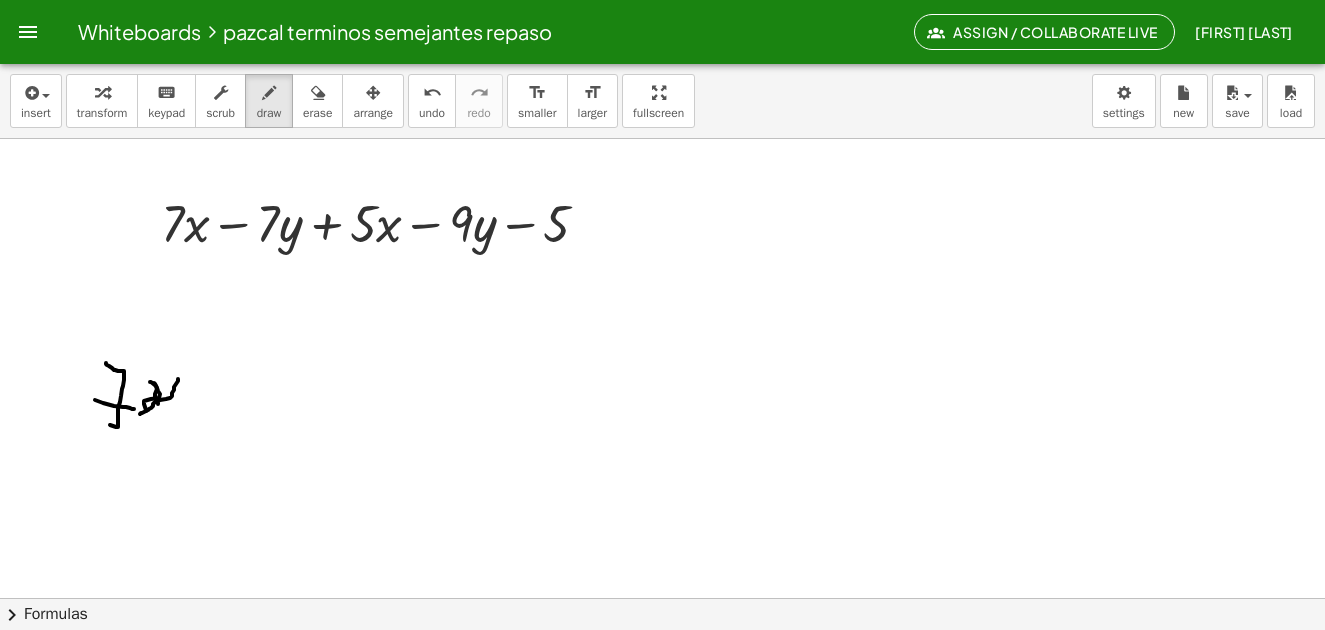 drag, startPoint x: 158, startPoint y: 391, endPoint x: 152, endPoint y: 421, distance: 30.594116 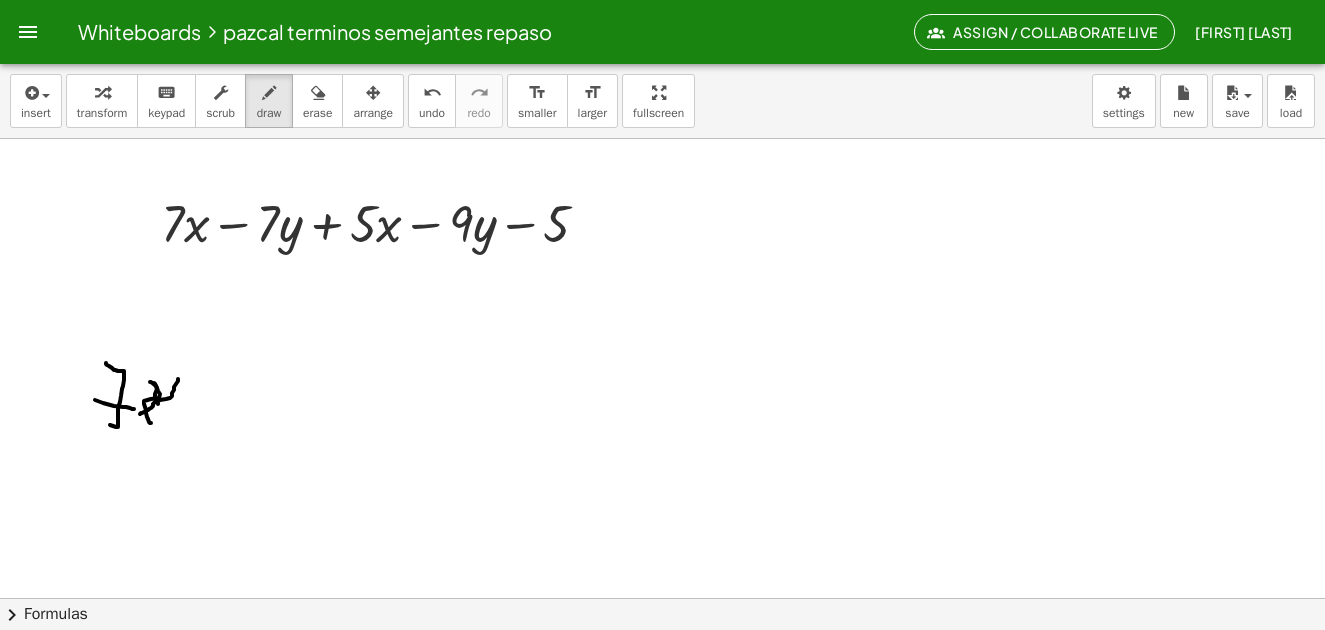drag, startPoint x: 315, startPoint y: 89, endPoint x: 287, endPoint y: 352, distance: 264.4863 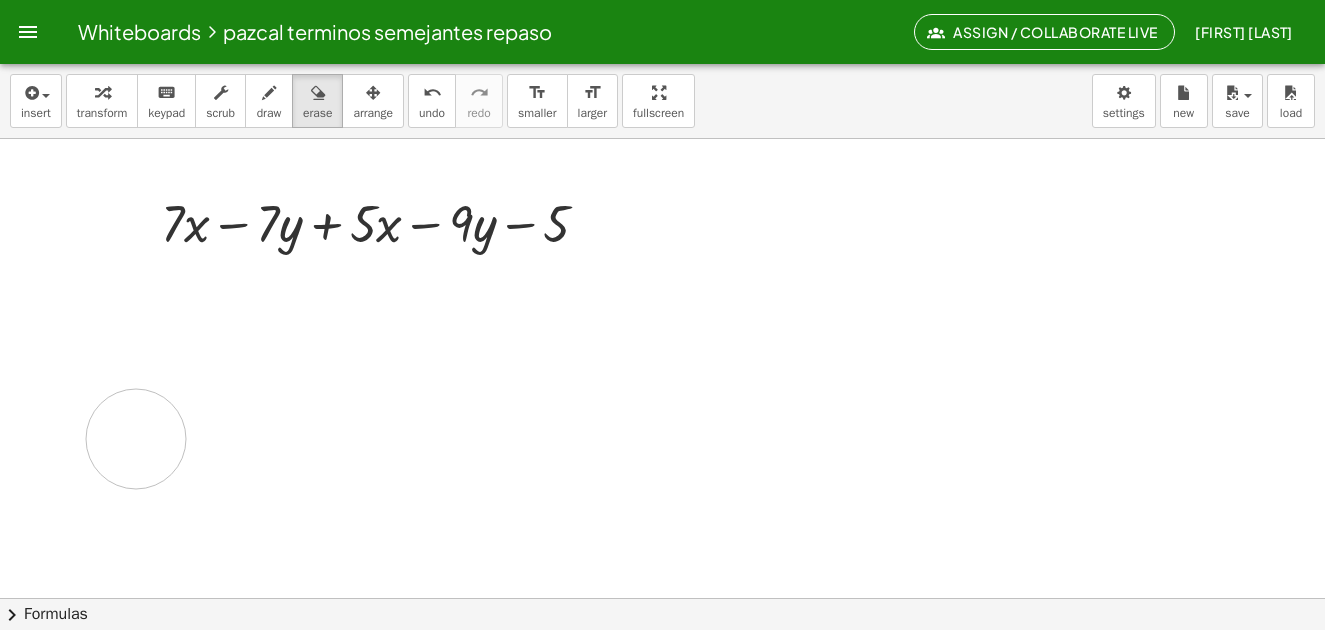 drag, startPoint x: 183, startPoint y: 382, endPoint x: 759, endPoint y: 357, distance: 576.5423 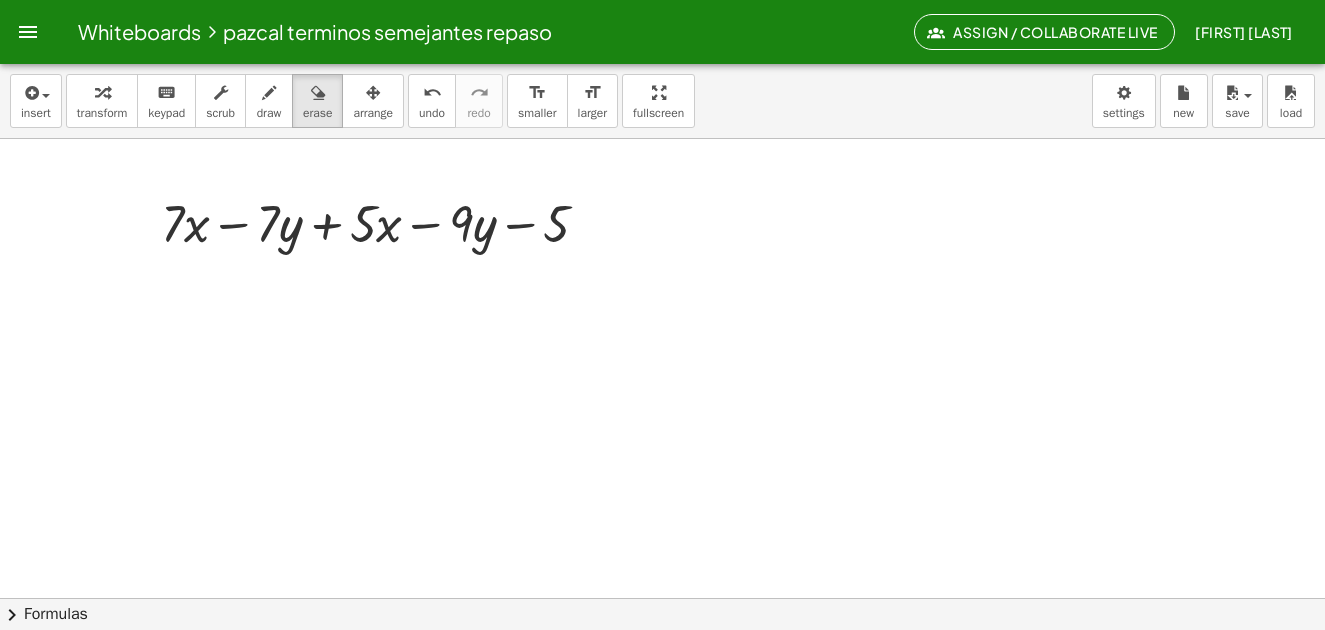 drag, startPoint x: 284, startPoint y: 98, endPoint x: 309, endPoint y: 182, distance: 87.64131 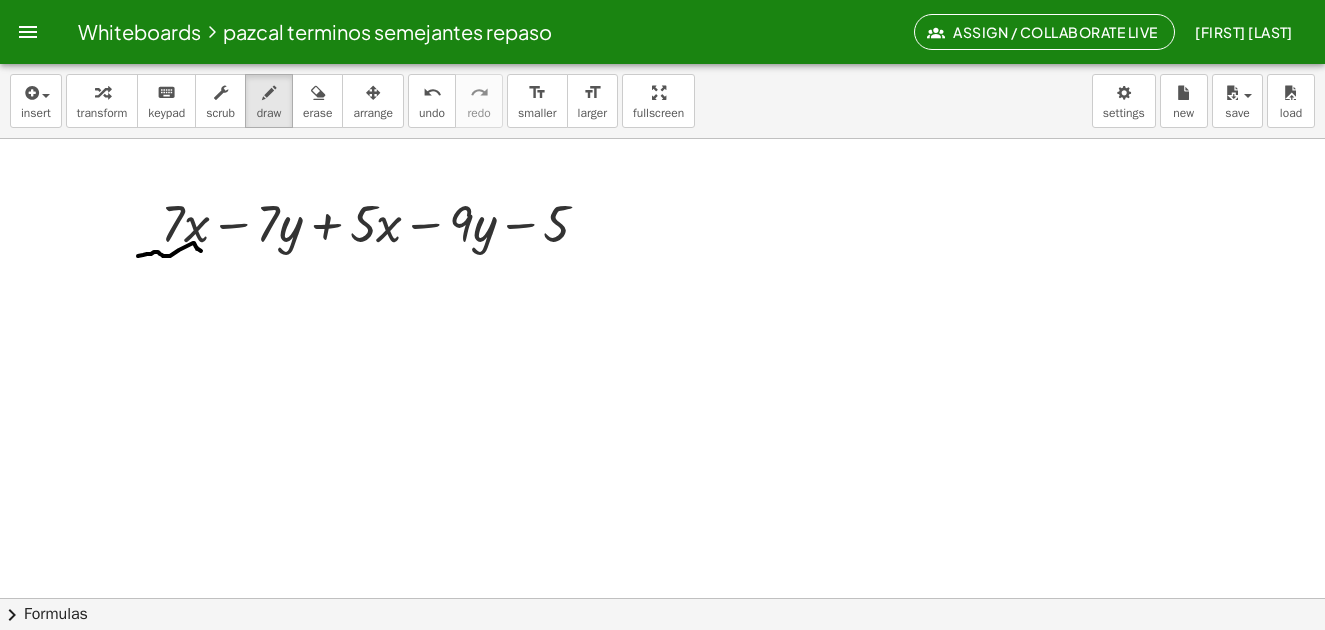drag, startPoint x: 138, startPoint y: 256, endPoint x: 211, endPoint y: 254, distance: 73.02739 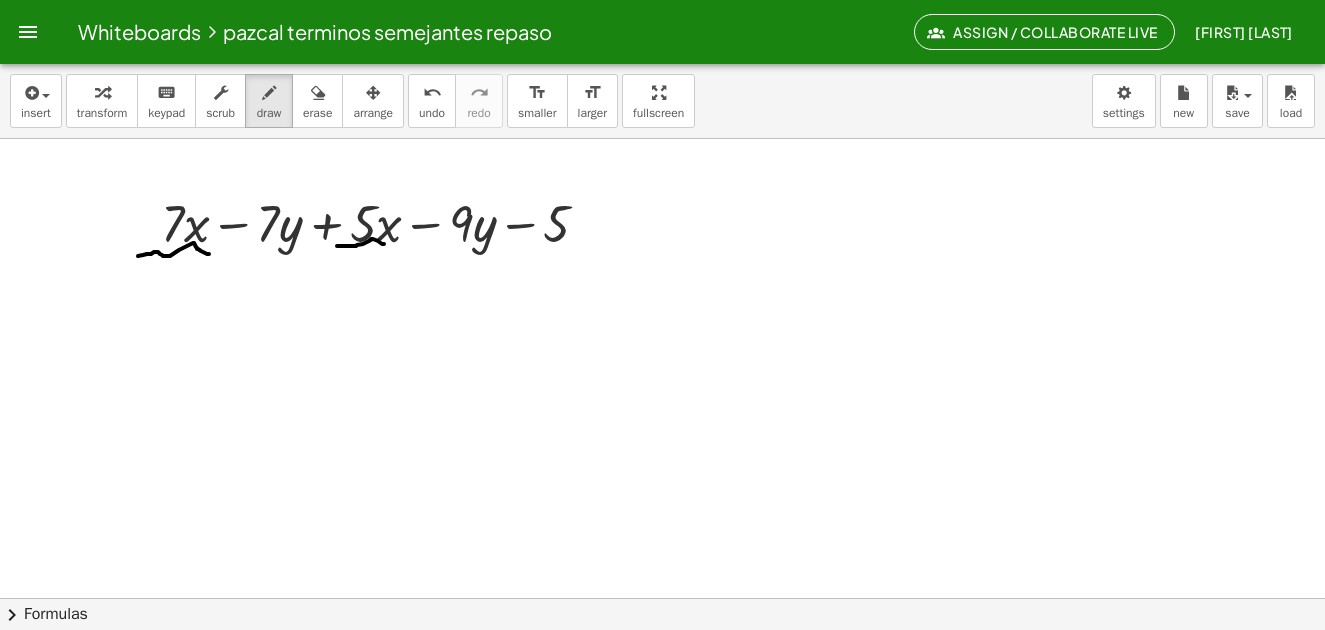 drag, startPoint x: 337, startPoint y: 246, endPoint x: 384, endPoint y: 244, distance: 47.042534 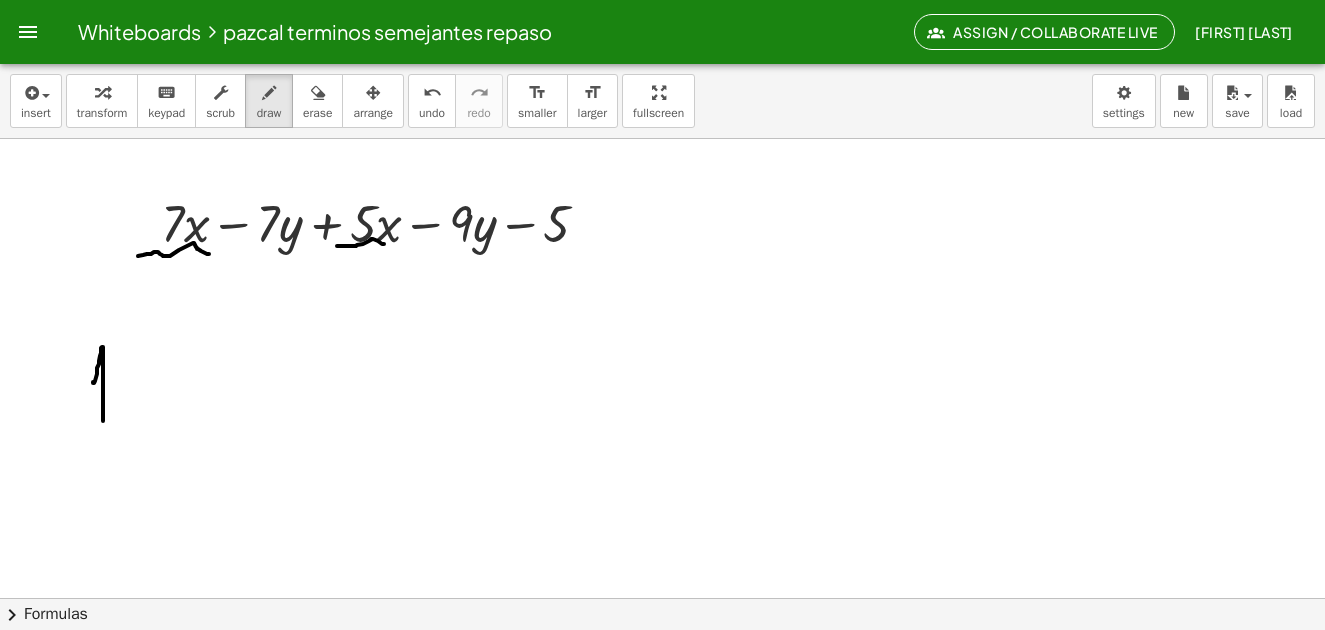 drag, startPoint x: 93, startPoint y: 382, endPoint x: 120, endPoint y: 367, distance: 30.88689 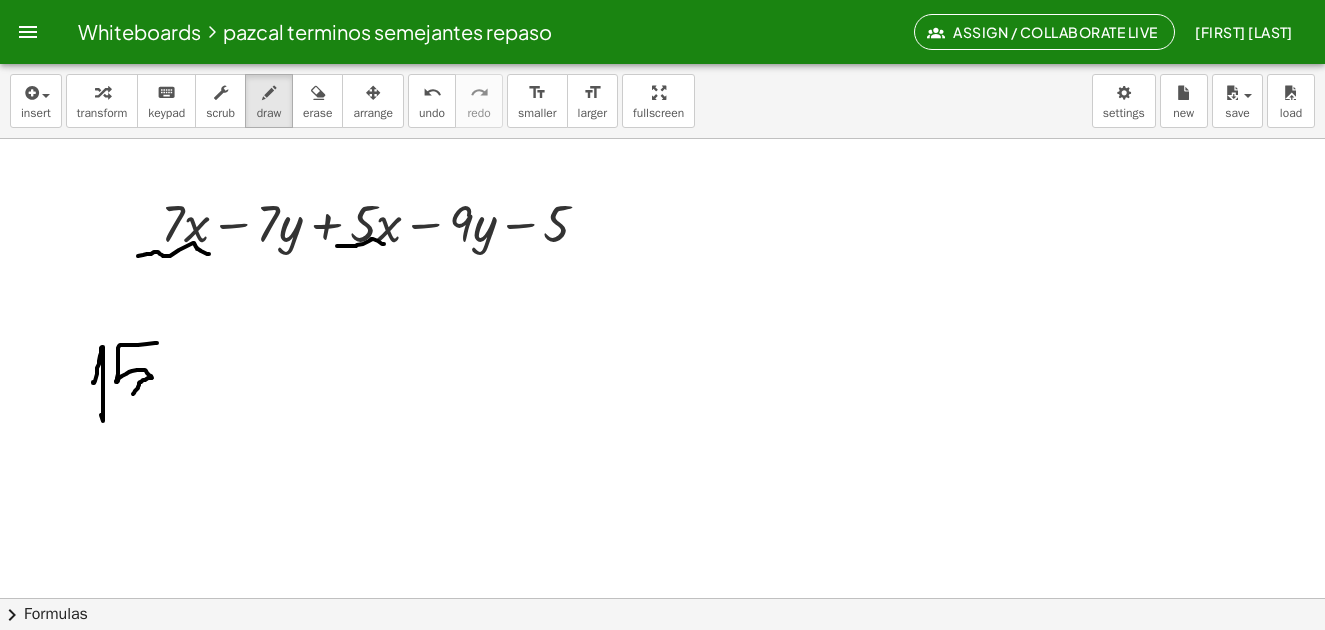 drag, startPoint x: 157, startPoint y: 343, endPoint x: 133, endPoint y: 394, distance: 56.364883 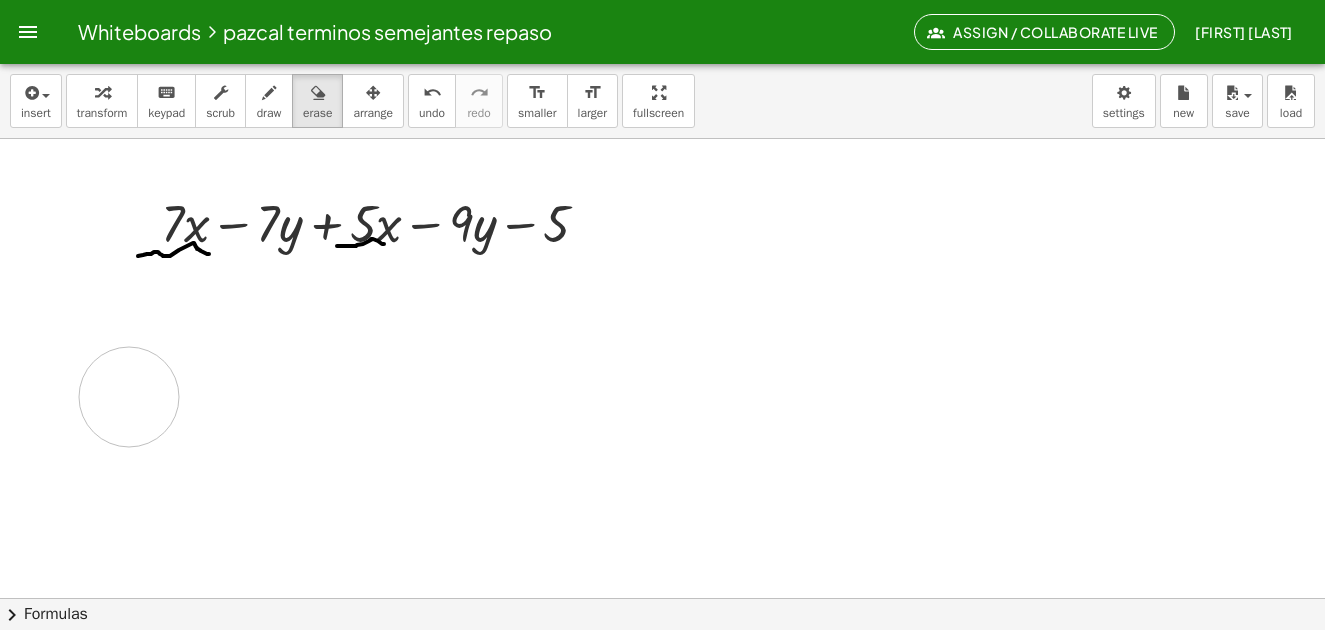 drag, startPoint x: 171, startPoint y: 349, endPoint x: 240, endPoint y: 373, distance: 73.05477 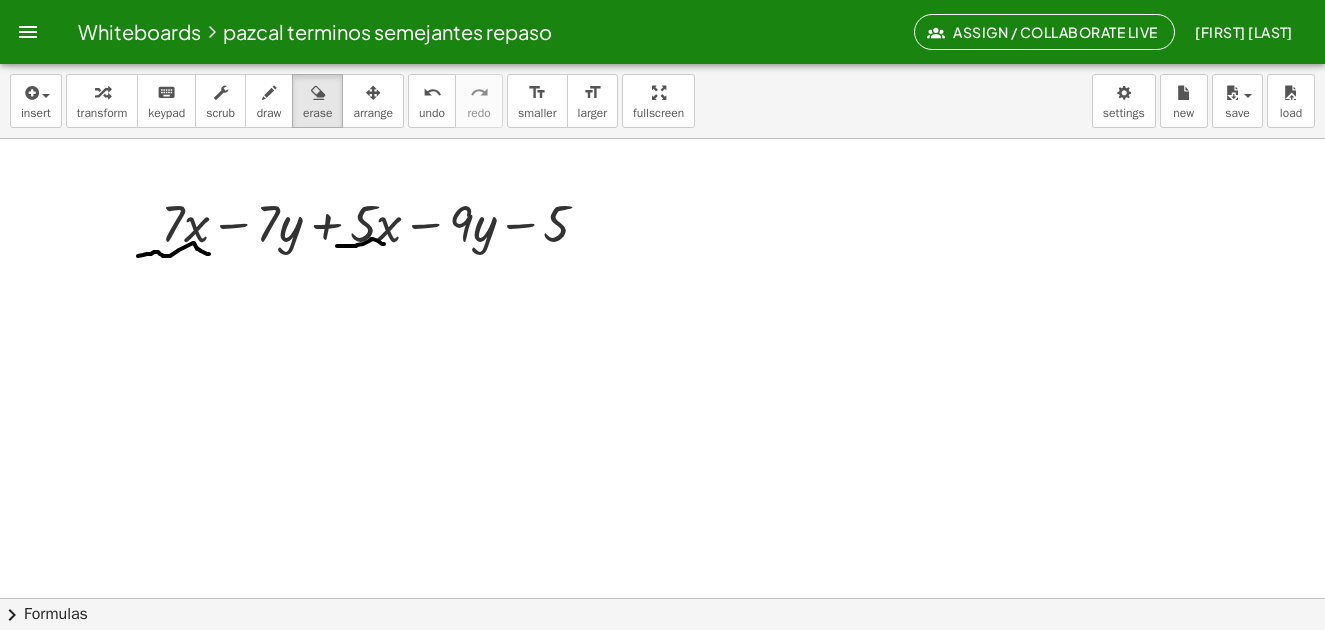 click at bounding box center [269, 93] 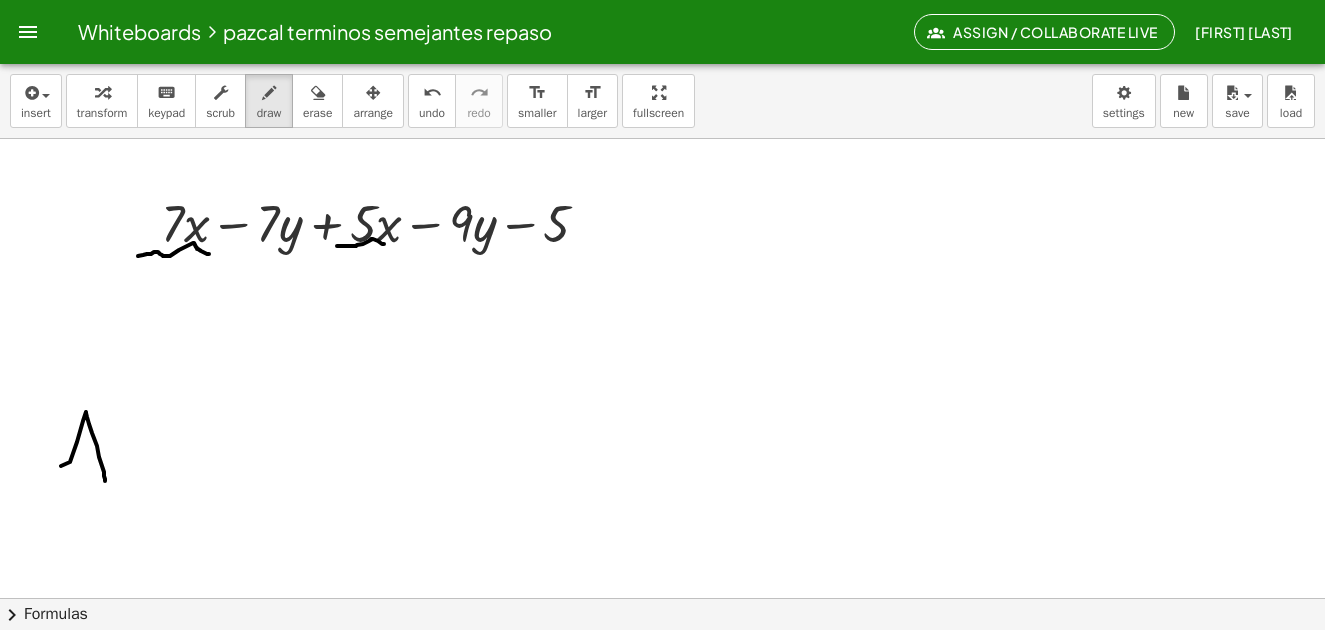 drag, startPoint x: 61, startPoint y: 466, endPoint x: 114, endPoint y: 431, distance: 63.51378 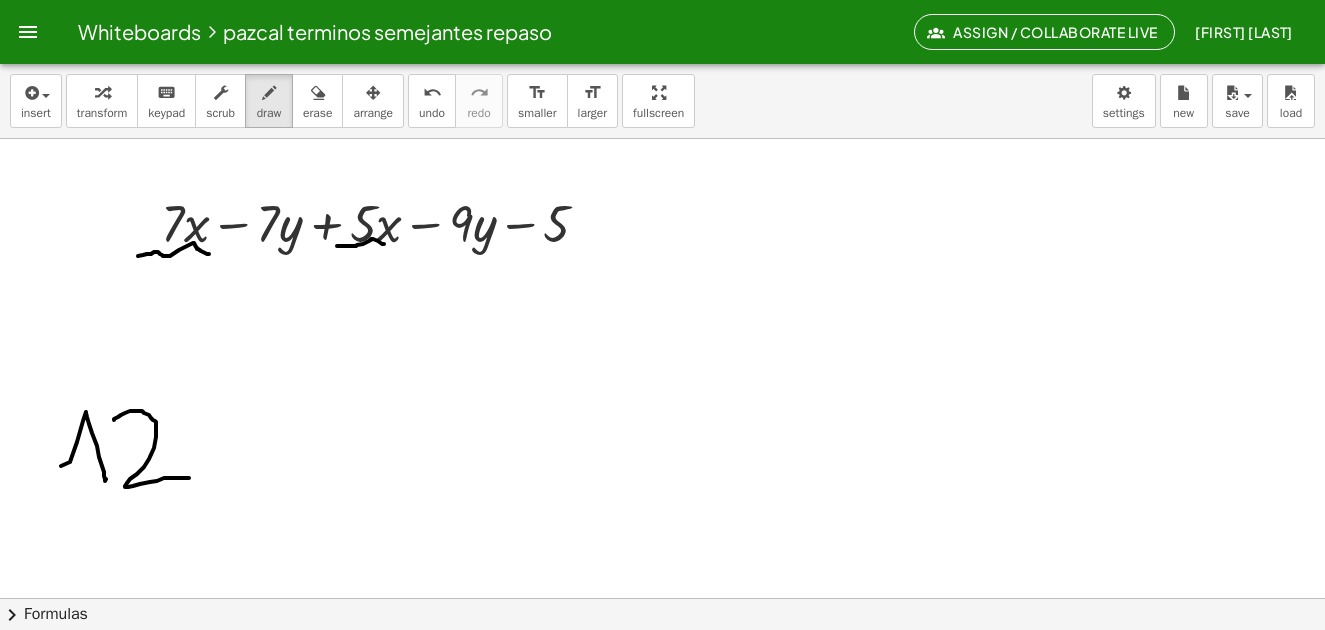 drag, startPoint x: 114, startPoint y: 420, endPoint x: 202, endPoint y: 437, distance: 89.62701 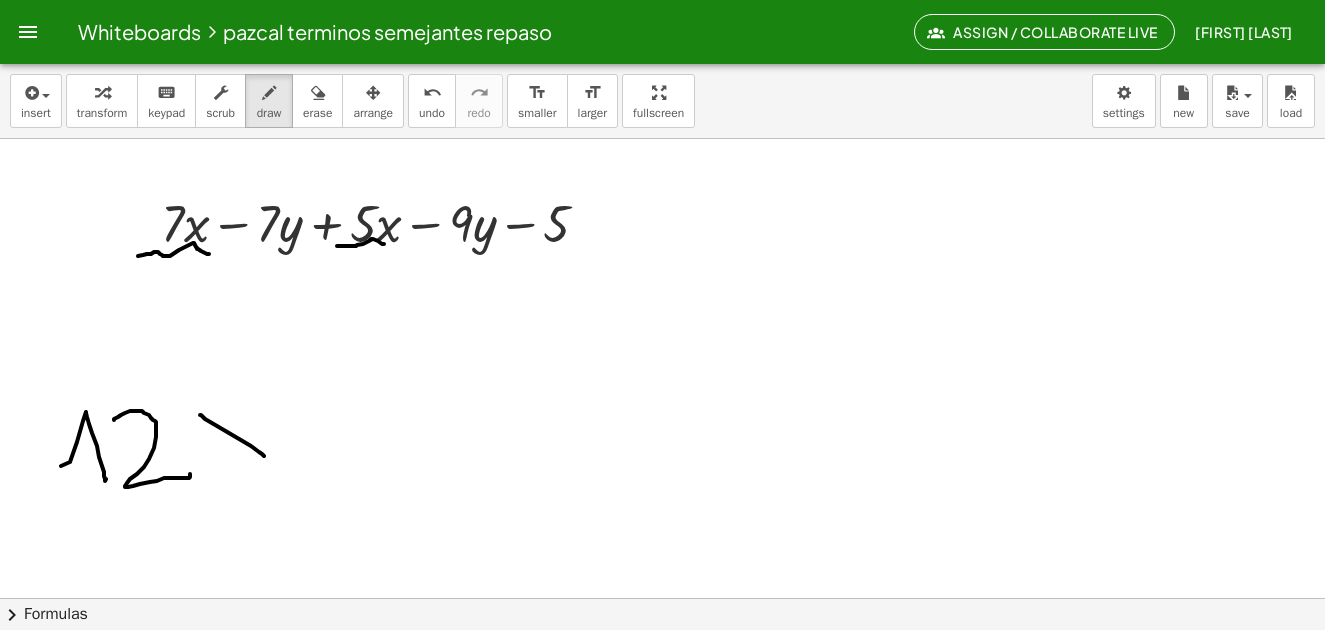 drag, startPoint x: 200, startPoint y: 415, endPoint x: 264, endPoint y: 456, distance: 76.00658 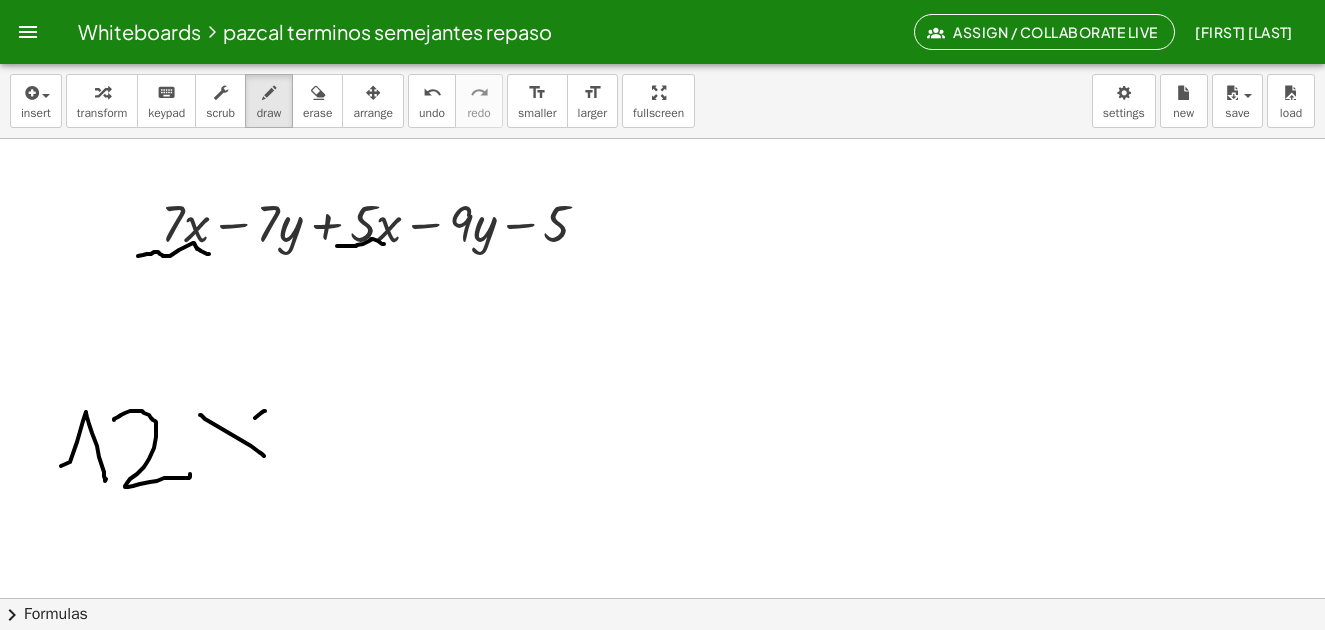 drag, startPoint x: 264, startPoint y: 411, endPoint x: 226, endPoint y: 468, distance: 68.50548 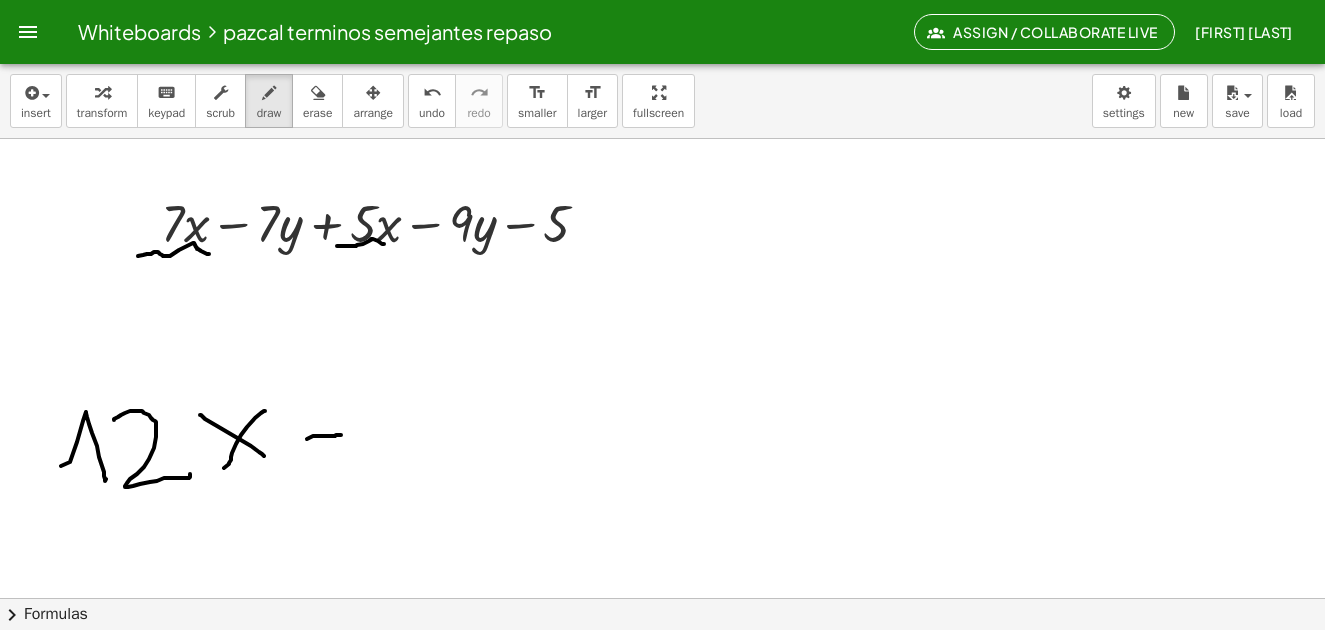 drag, startPoint x: 307, startPoint y: 439, endPoint x: 413, endPoint y: 431, distance: 106.30146 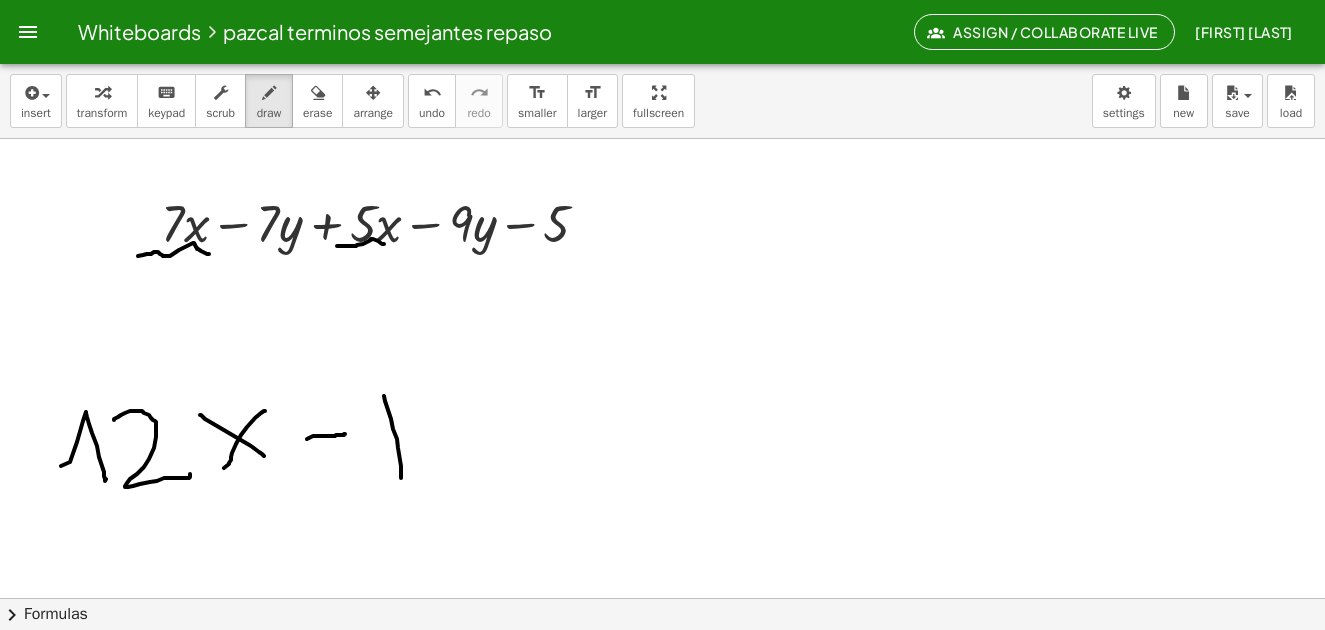 drag, startPoint x: 388, startPoint y: 410, endPoint x: 453, endPoint y: 432, distance: 68.622154 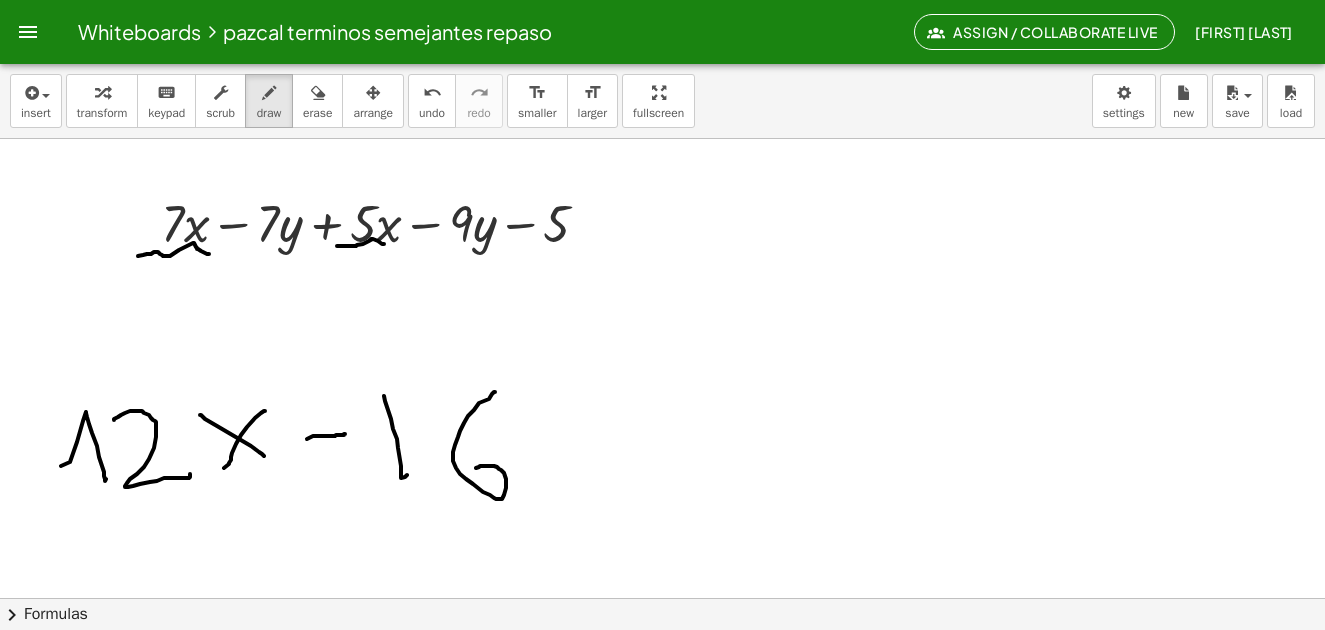 drag, startPoint x: 495, startPoint y: 392, endPoint x: 506, endPoint y: 456, distance: 64.93843 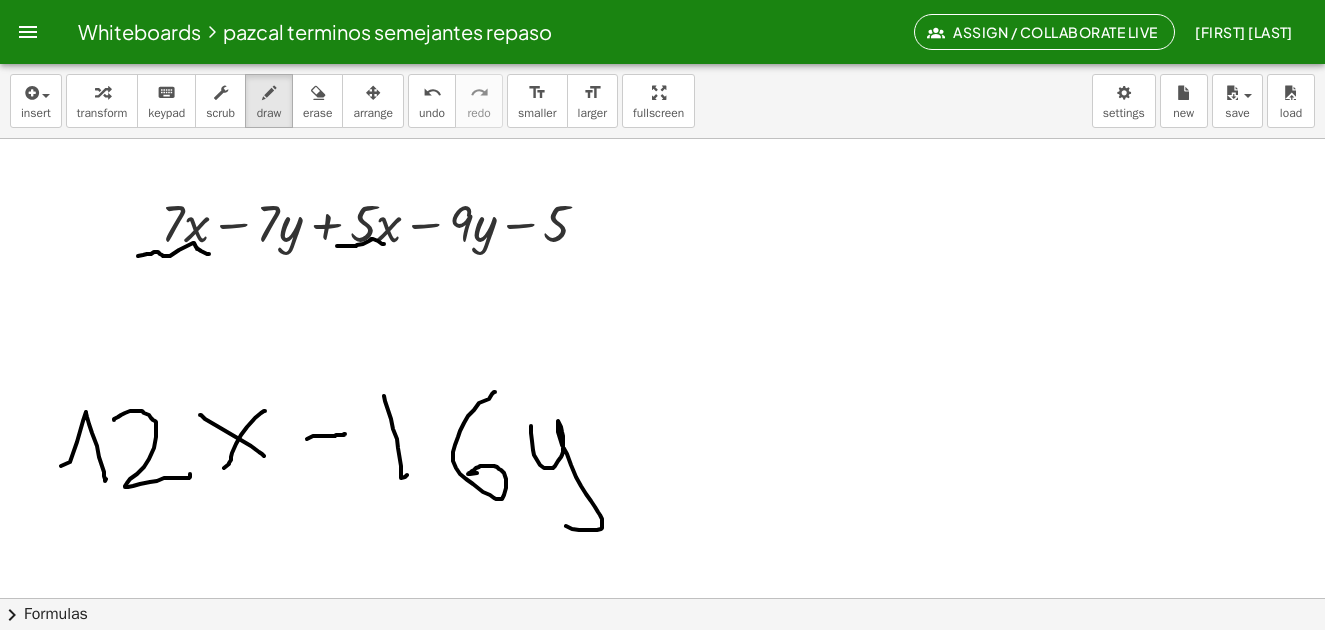 drag, startPoint x: 544, startPoint y: 468, endPoint x: 580, endPoint y: 495, distance: 45 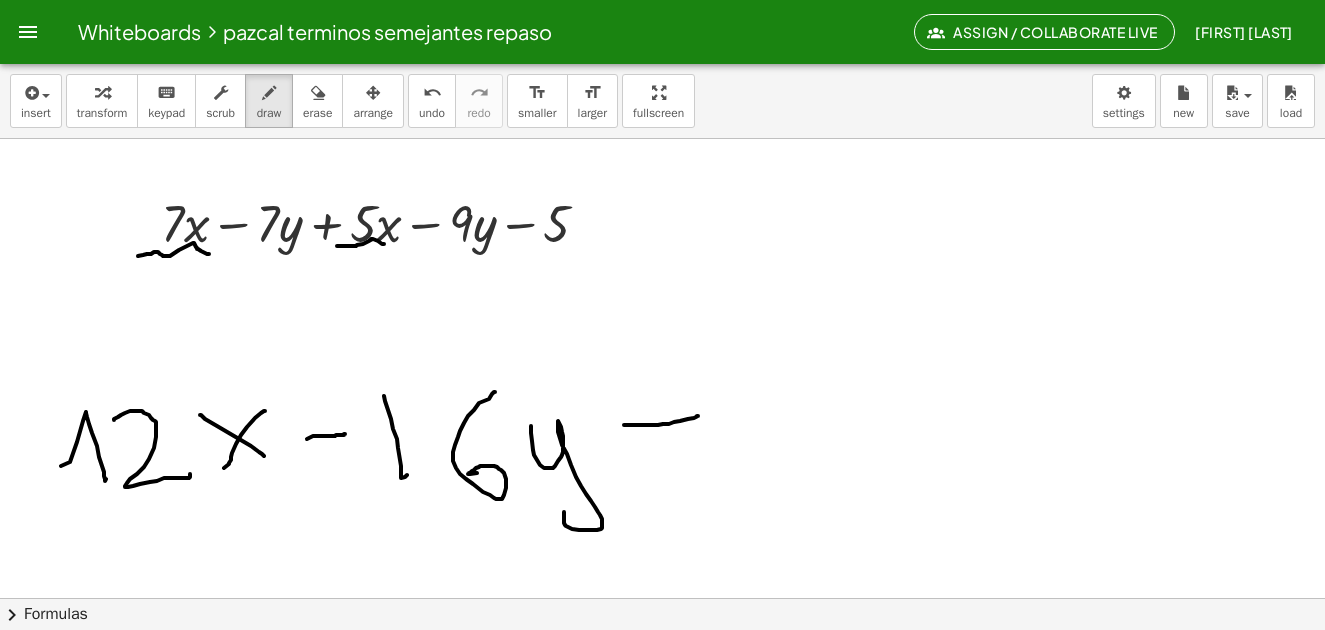 drag, startPoint x: 624, startPoint y: 425, endPoint x: 699, endPoint y: 416, distance: 75.53807 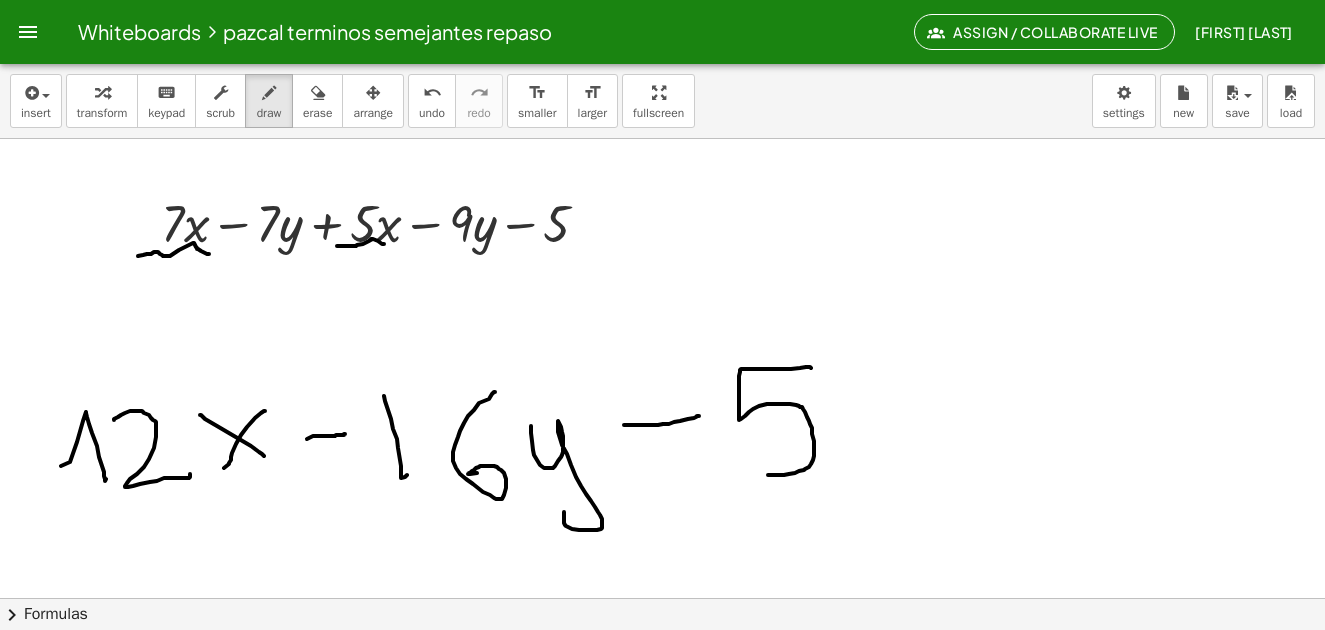 drag, startPoint x: 811, startPoint y: 368, endPoint x: 721, endPoint y: 475, distance: 139.81773 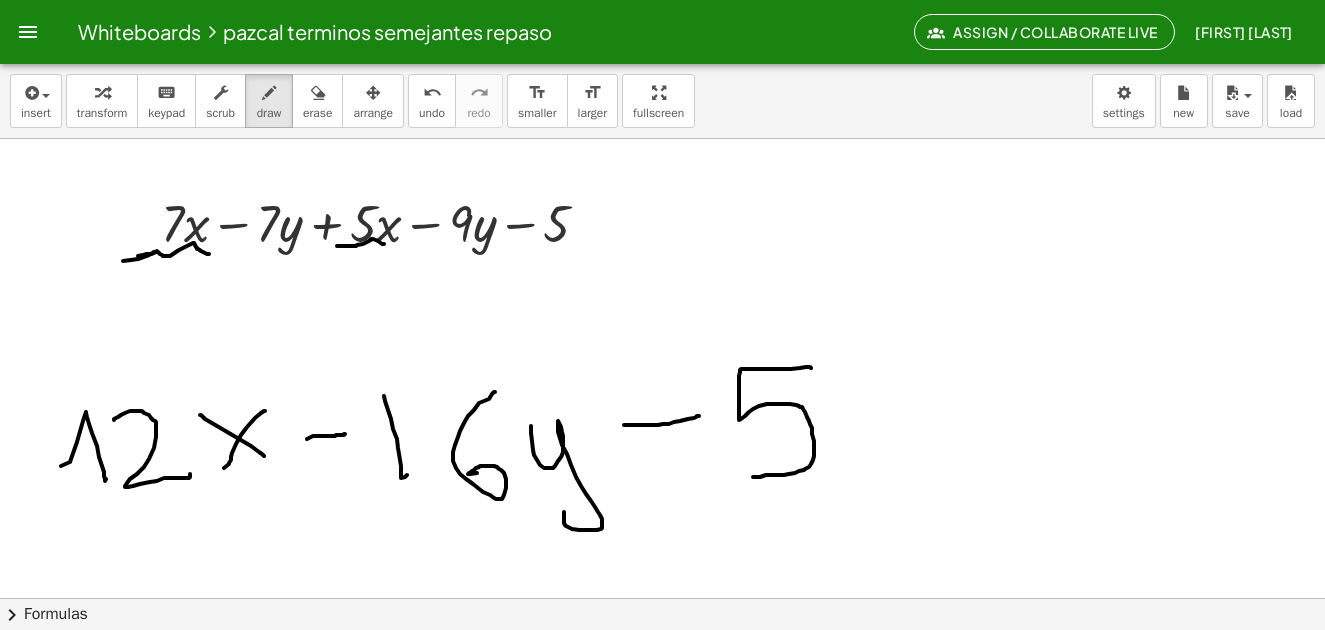 drag, startPoint x: 157, startPoint y: 251, endPoint x: 281, endPoint y: 173, distance: 146.49232 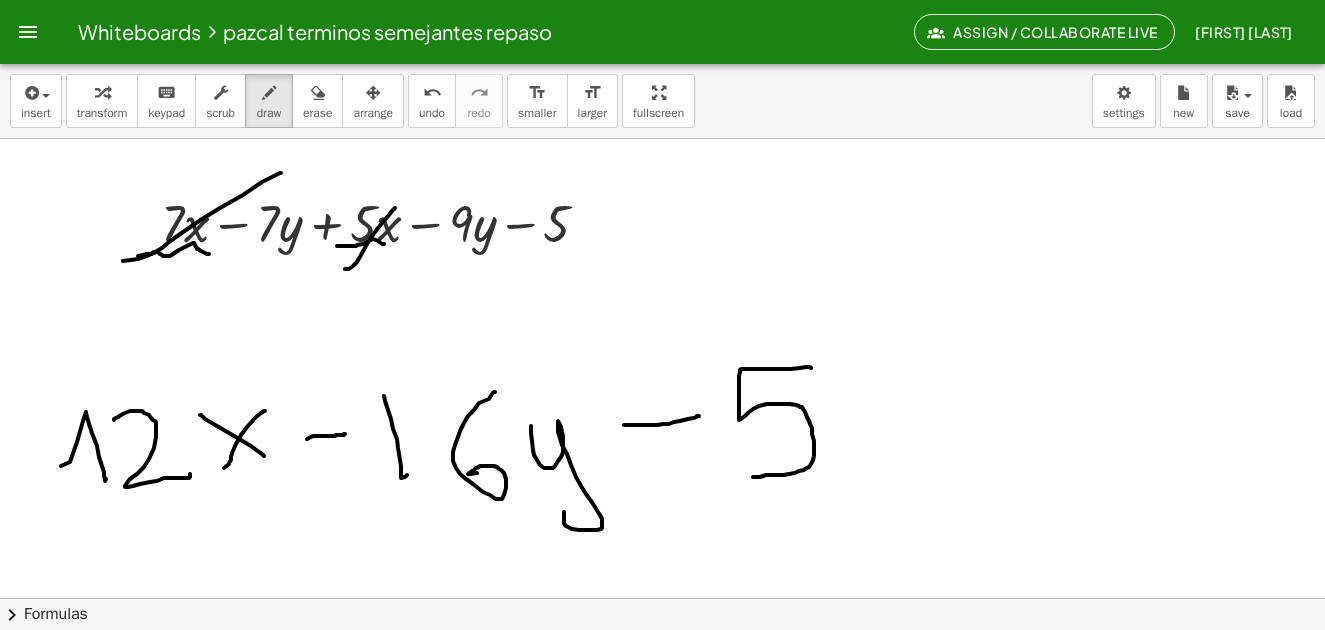drag, startPoint x: 345, startPoint y: 269, endPoint x: 408, endPoint y: 191, distance: 100.26465 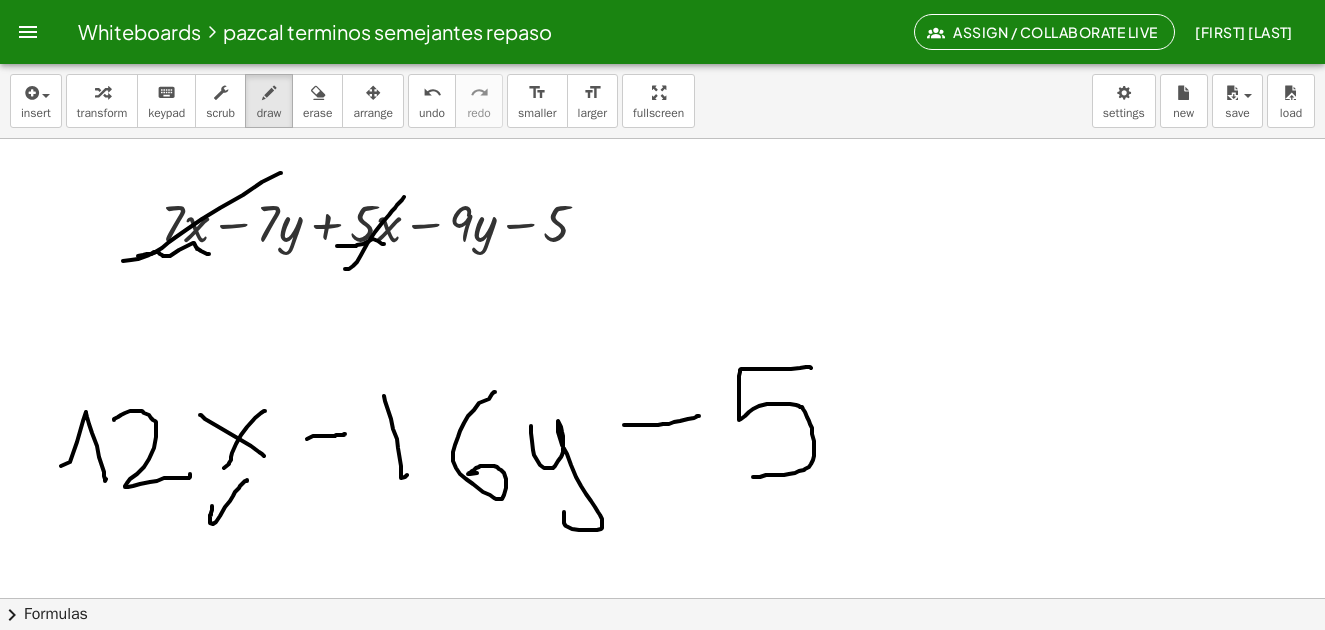 drag, startPoint x: 212, startPoint y: 506, endPoint x: 248, endPoint y: 480, distance: 44.407207 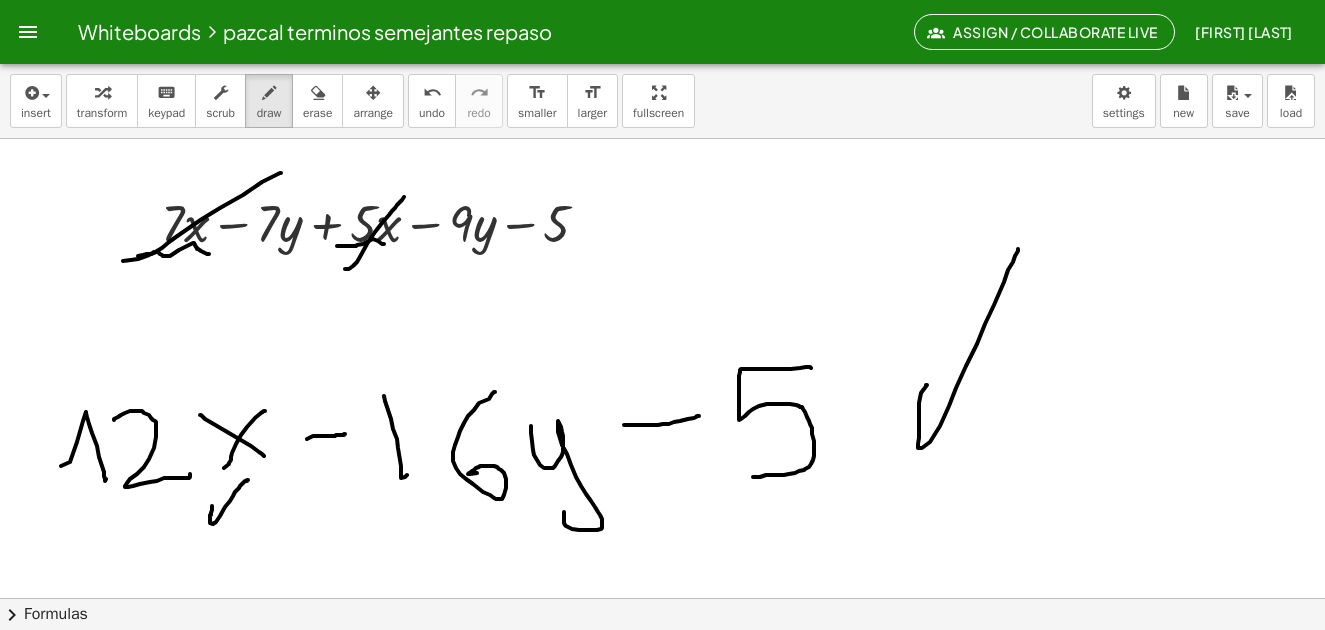 drag, startPoint x: 926, startPoint y: 385, endPoint x: 1018, endPoint y: 249, distance: 164.195 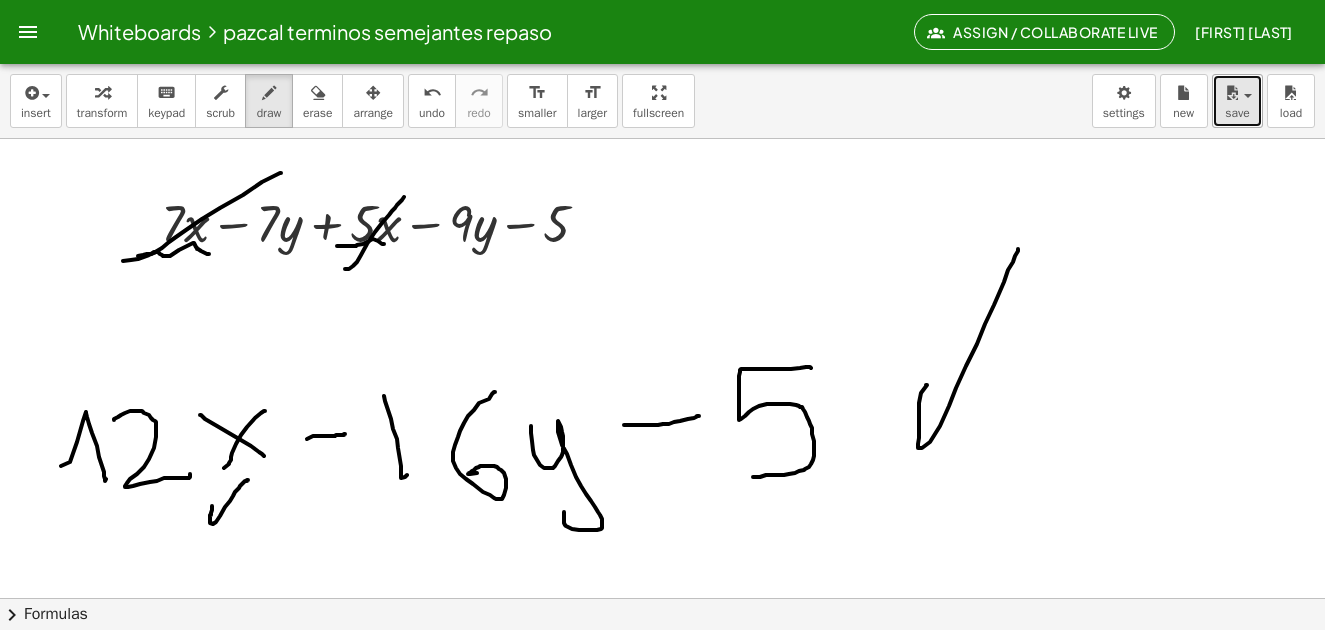 click at bounding box center [1232, 93] 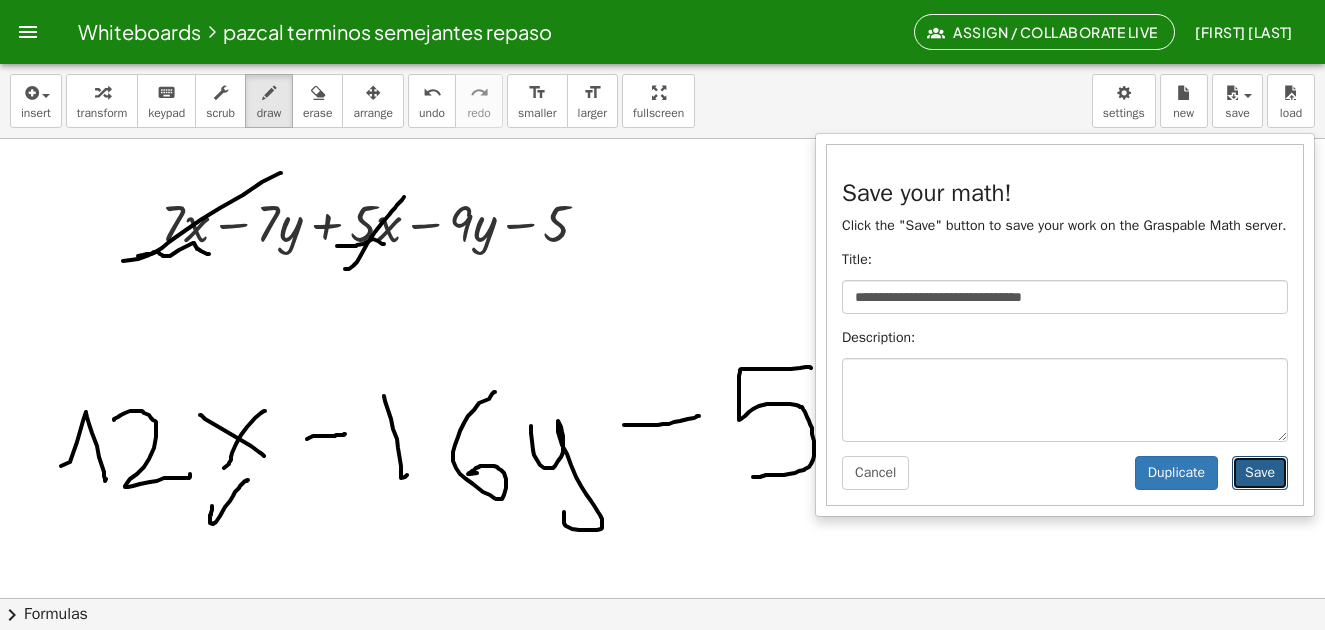 click on "Save" at bounding box center (1260, 473) 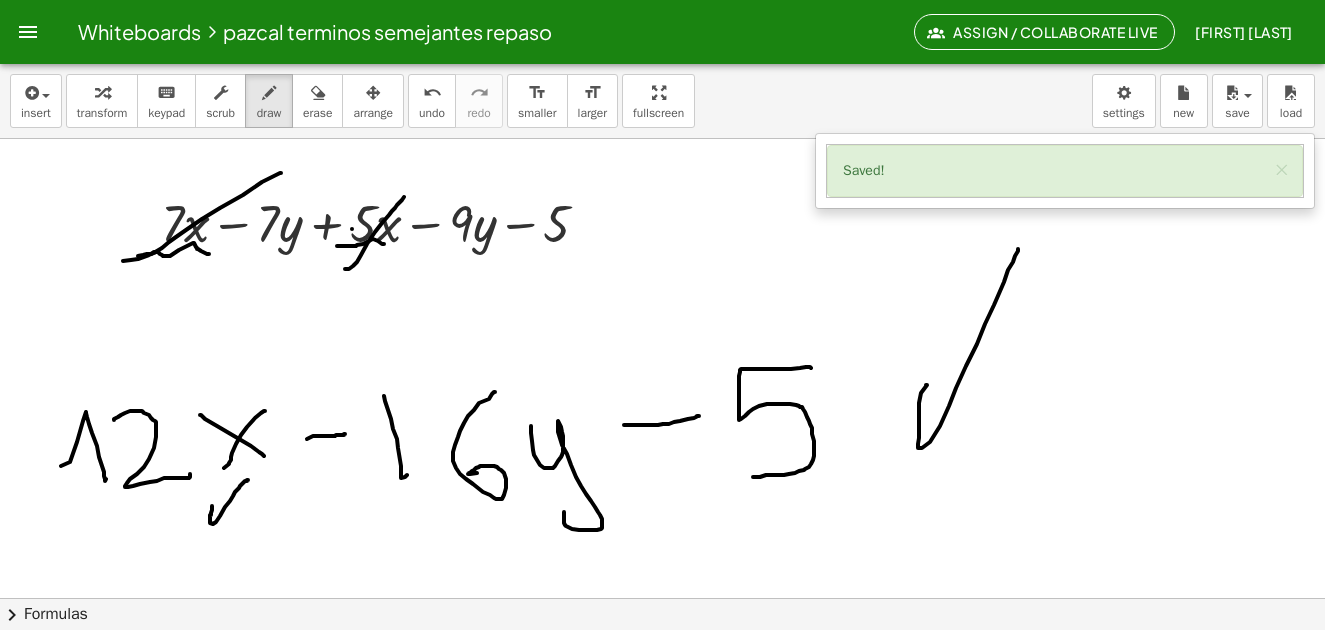 click at bounding box center [665, -3289] 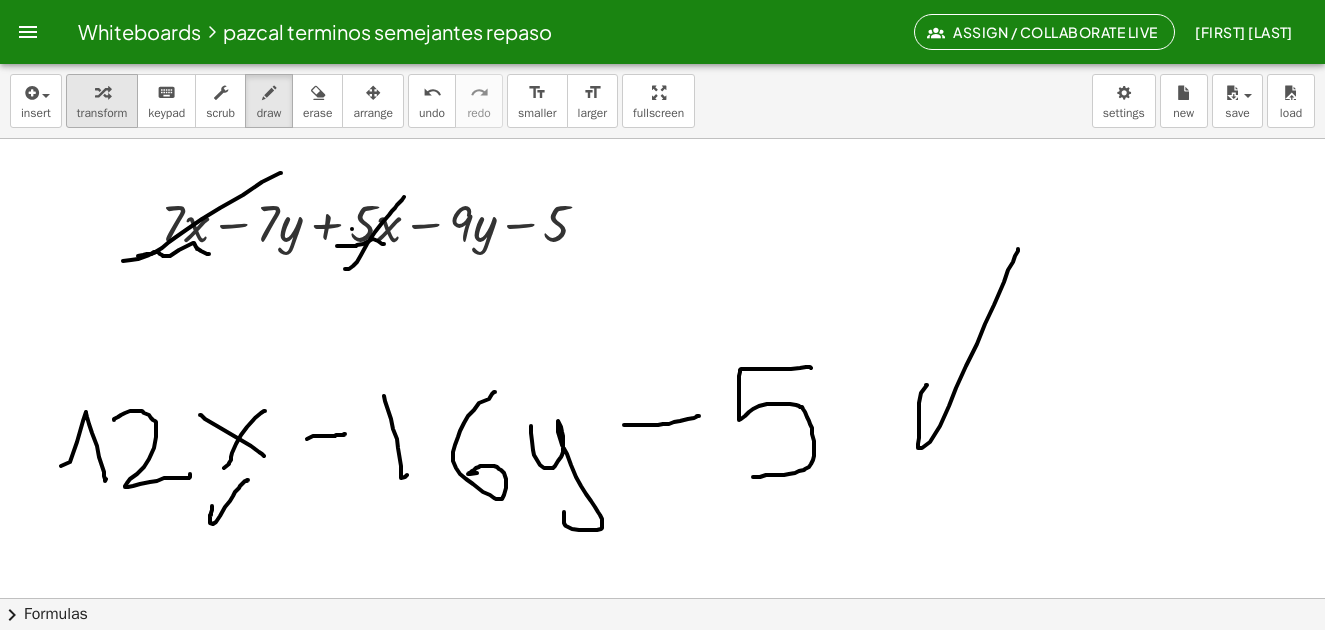 click at bounding box center [102, 93] 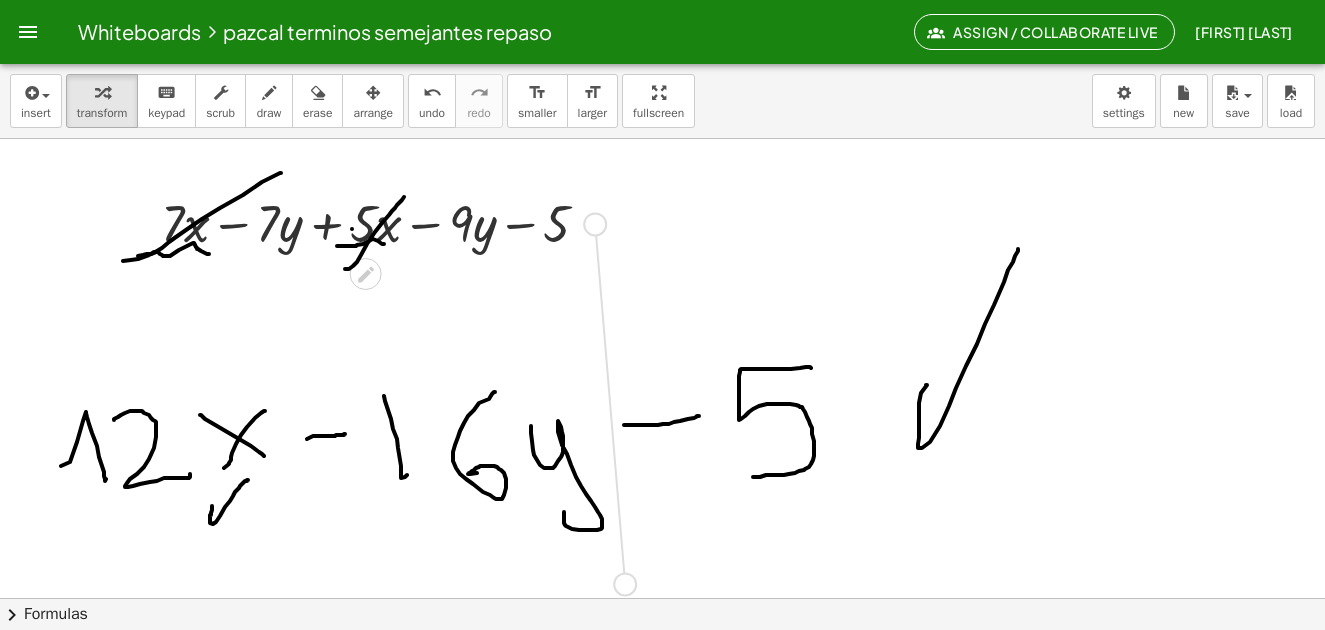 drag, startPoint x: 590, startPoint y: 230, endPoint x: 620, endPoint y: 594, distance: 365.23416 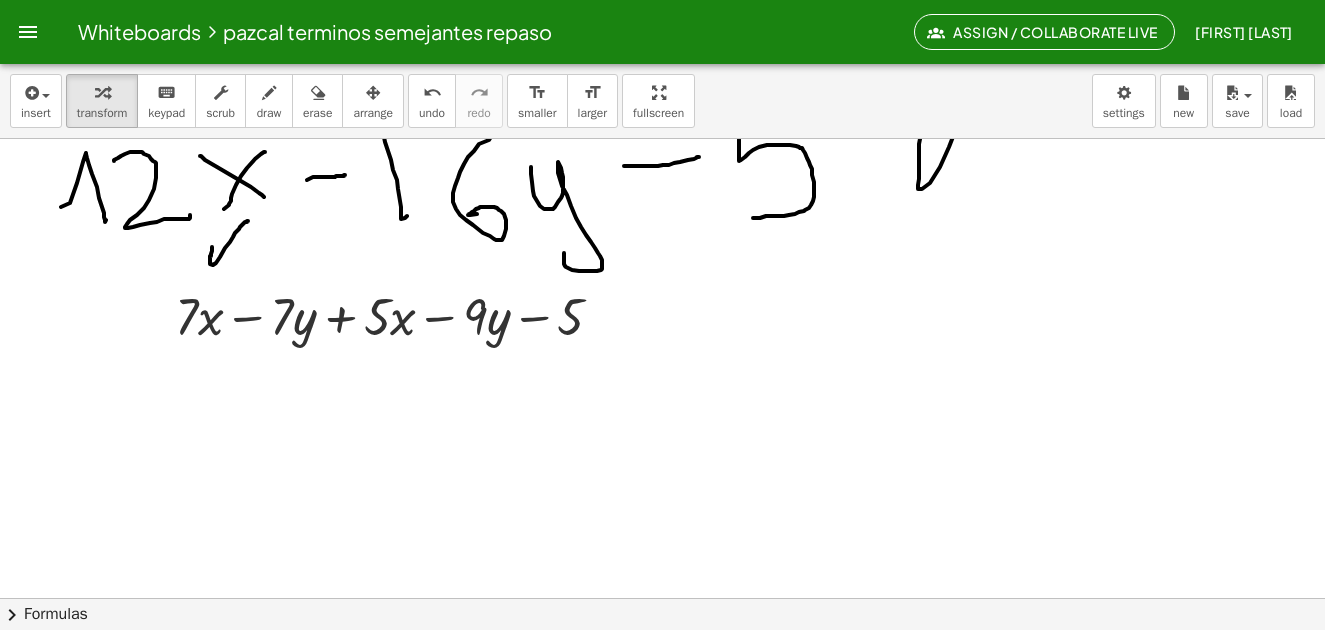 scroll, scrollTop: 7918, scrollLeft: 0, axis: vertical 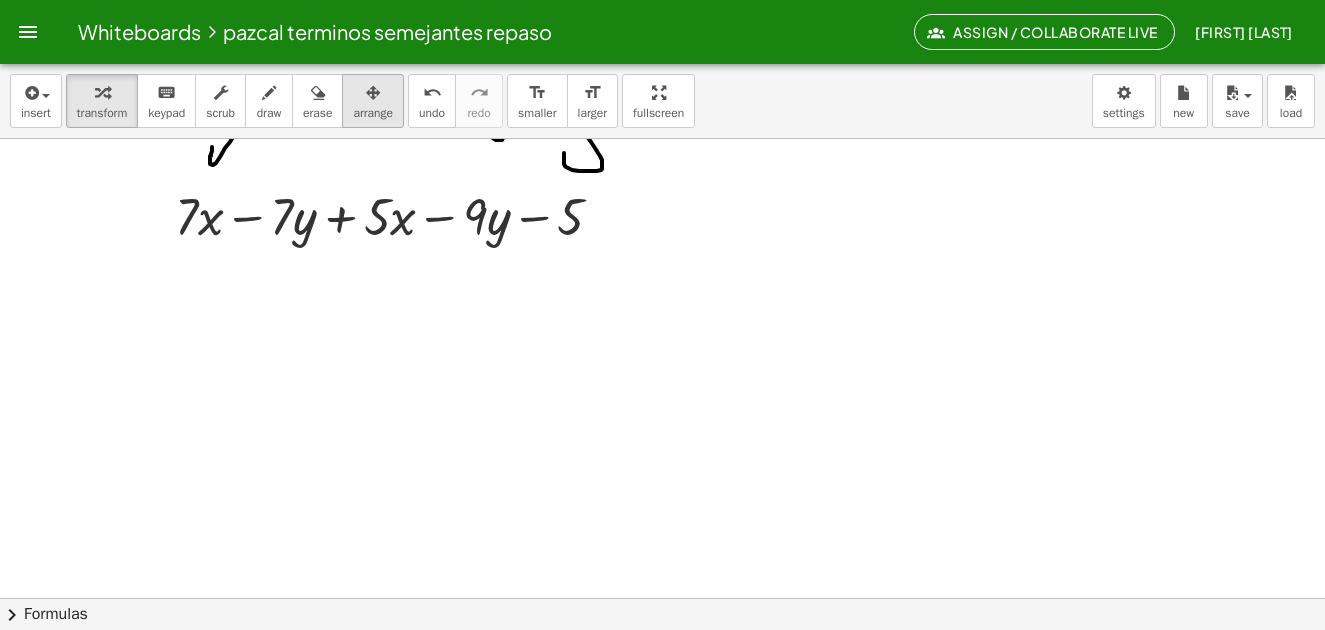 click at bounding box center [373, 93] 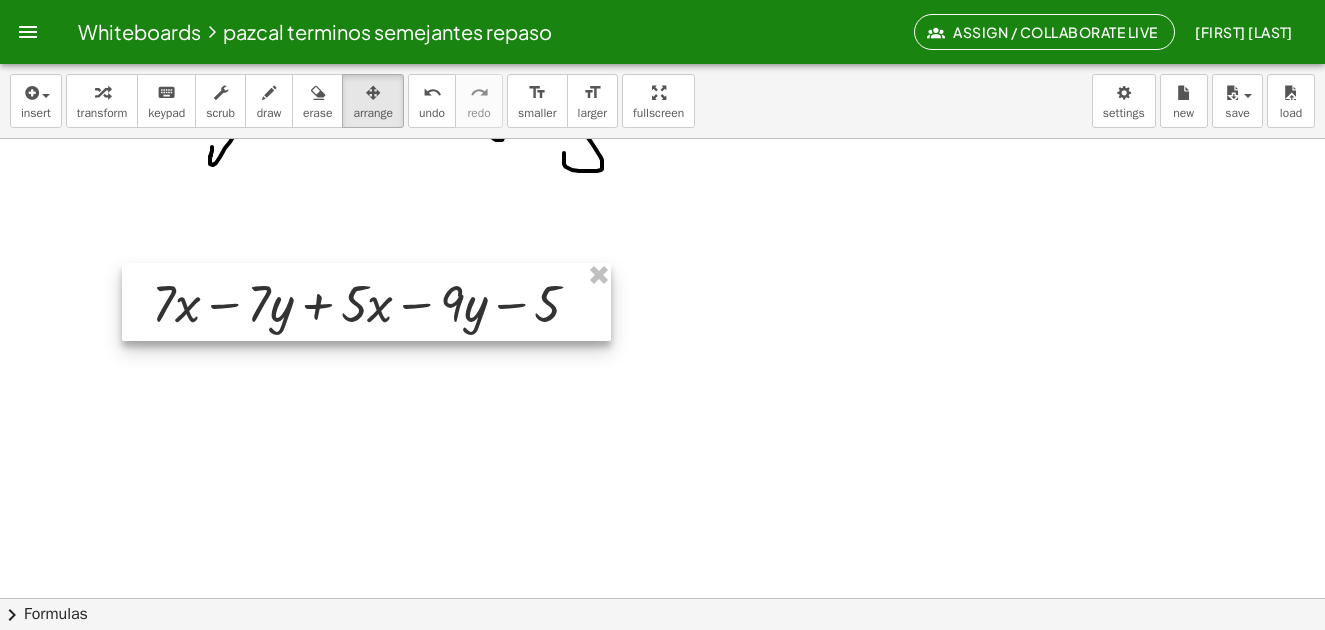 drag, startPoint x: 452, startPoint y: 228, endPoint x: 429, endPoint y: 315, distance: 89.98889 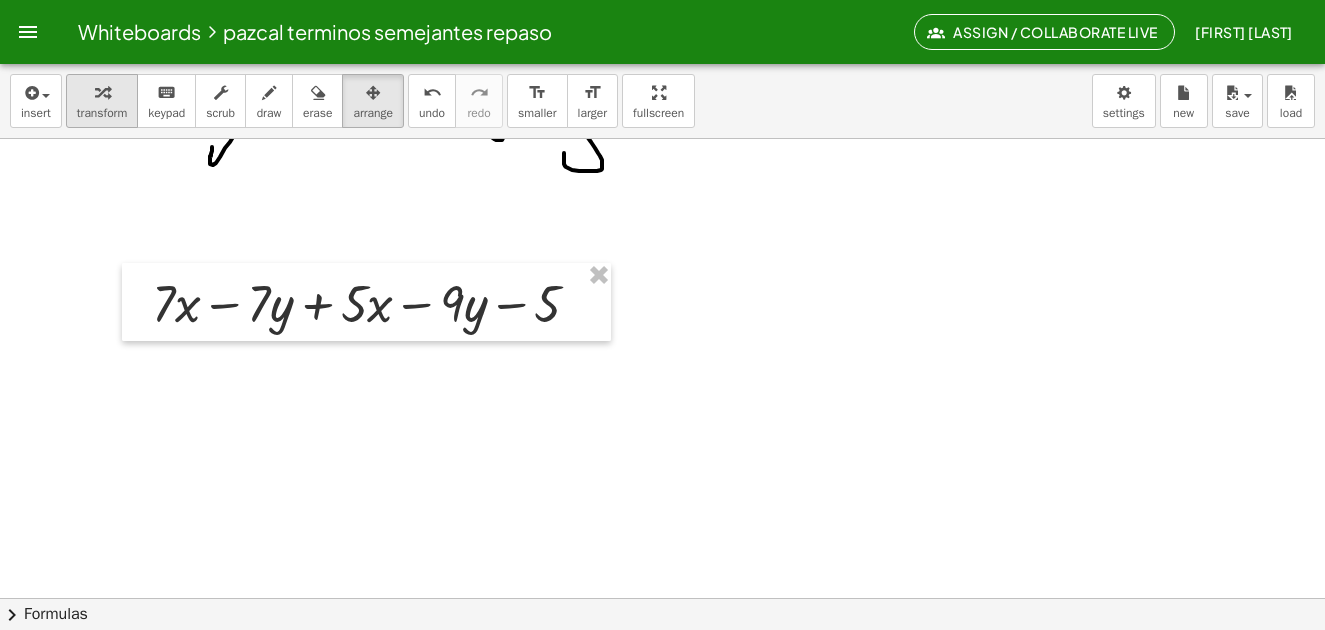 click on "transform" at bounding box center [102, 113] 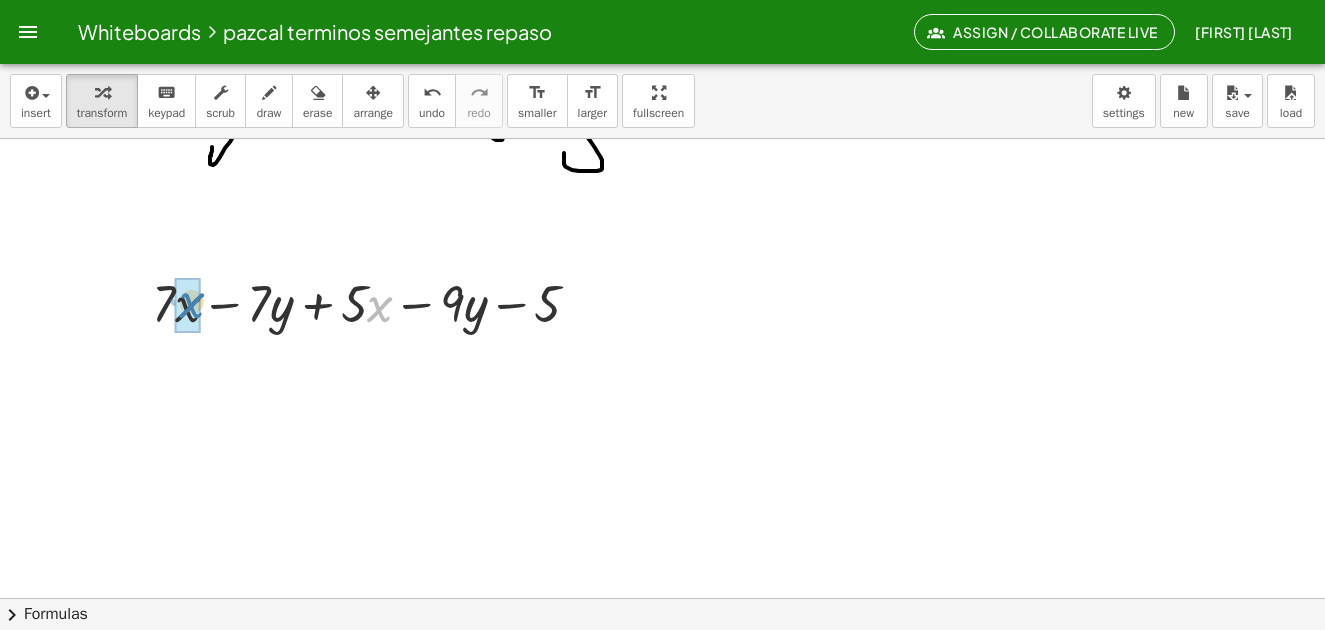 drag, startPoint x: 374, startPoint y: 326, endPoint x: 184, endPoint y: 324, distance: 190.01053 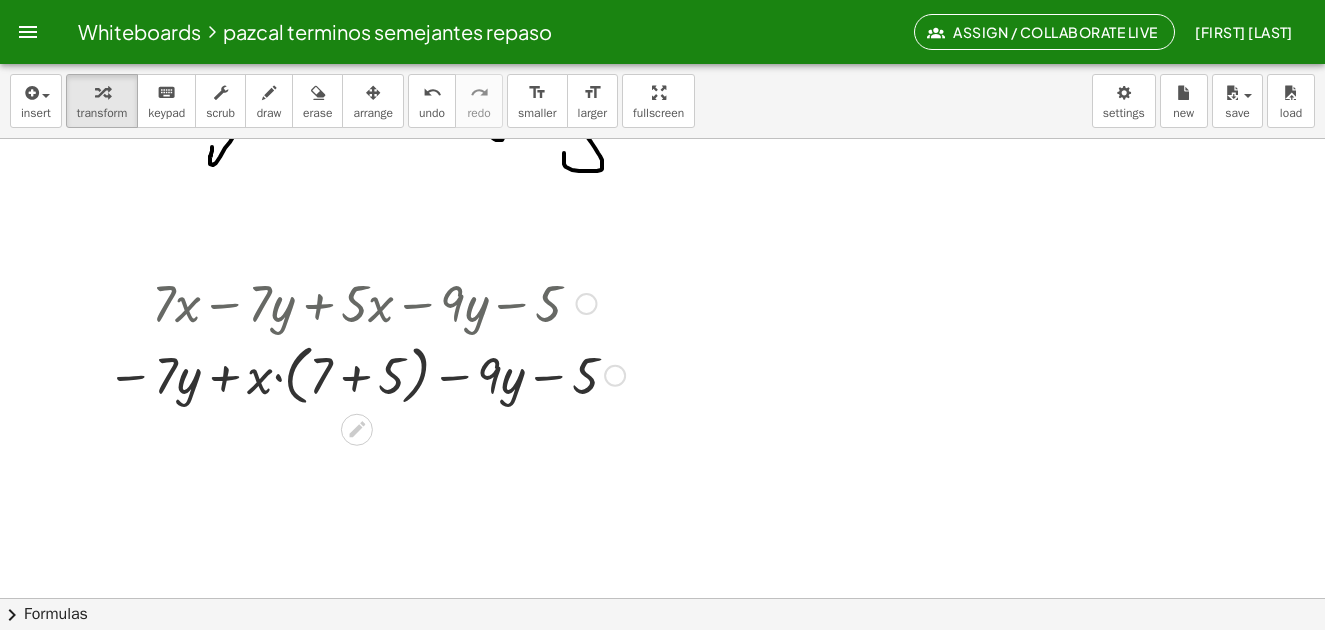drag, startPoint x: 355, startPoint y: 375, endPoint x: 365, endPoint y: 397, distance: 24.166092 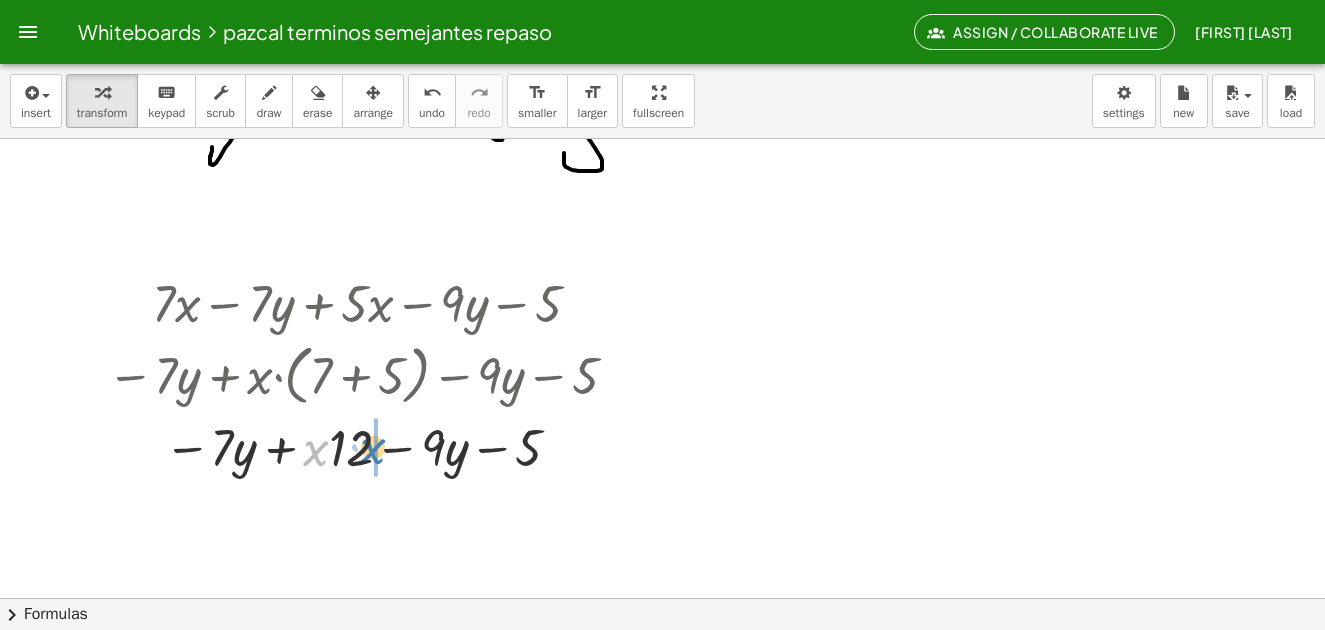drag, startPoint x: 310, startPoint y: 455, endPoint x: 367, endPoint y: 453, distance: 57.035076 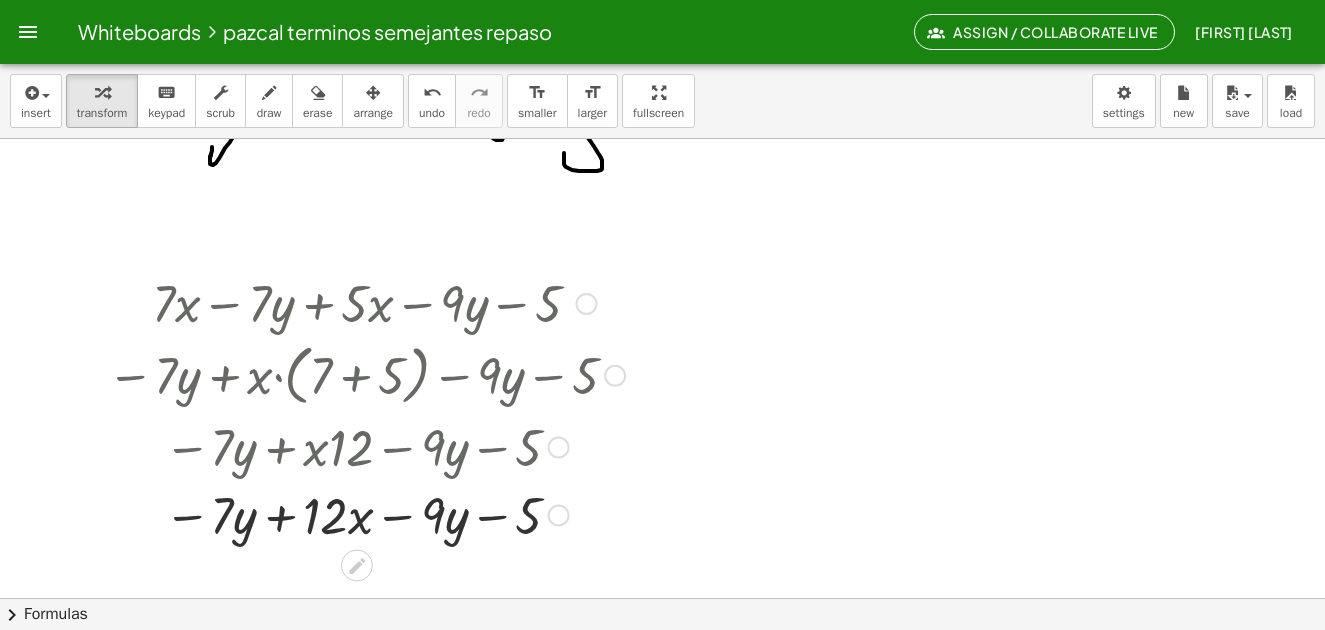 drag, startPoint x: 232, startPoint y: 450, endPoint x: 230, endPoint y: 461, distance: 11.18034 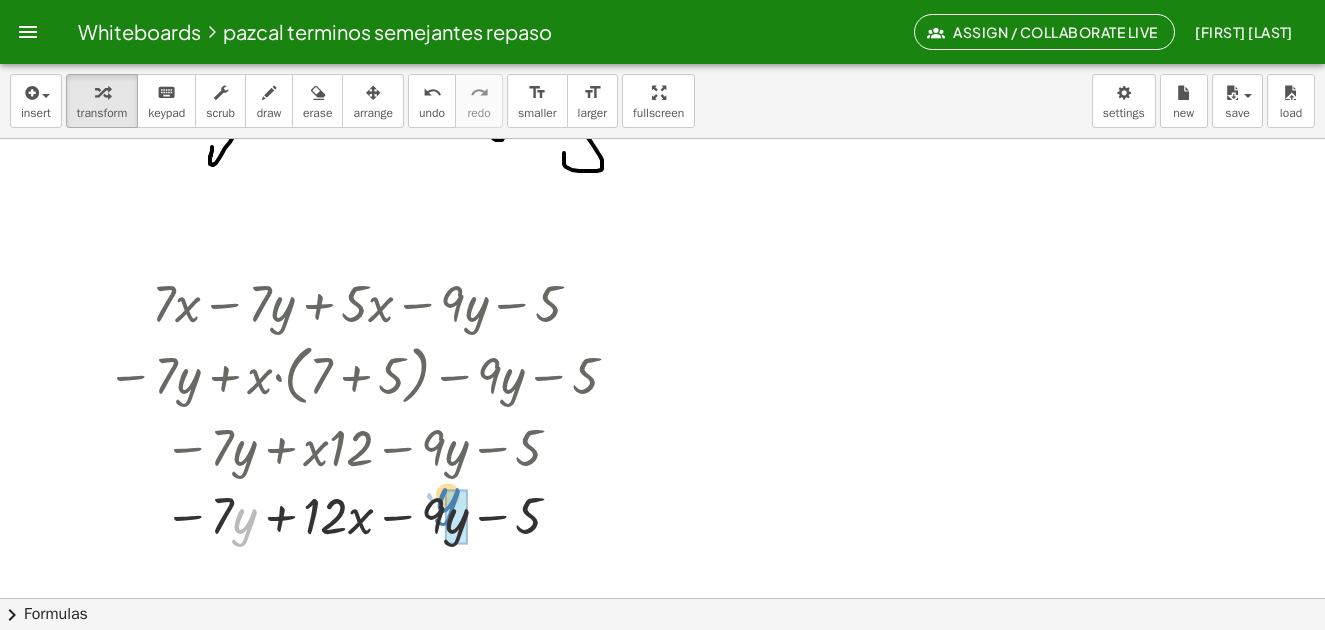 drag, startPoint x: 239, startPoint y: 525, endPoint x: 442, endPoint y: 513, distance: 203.35437 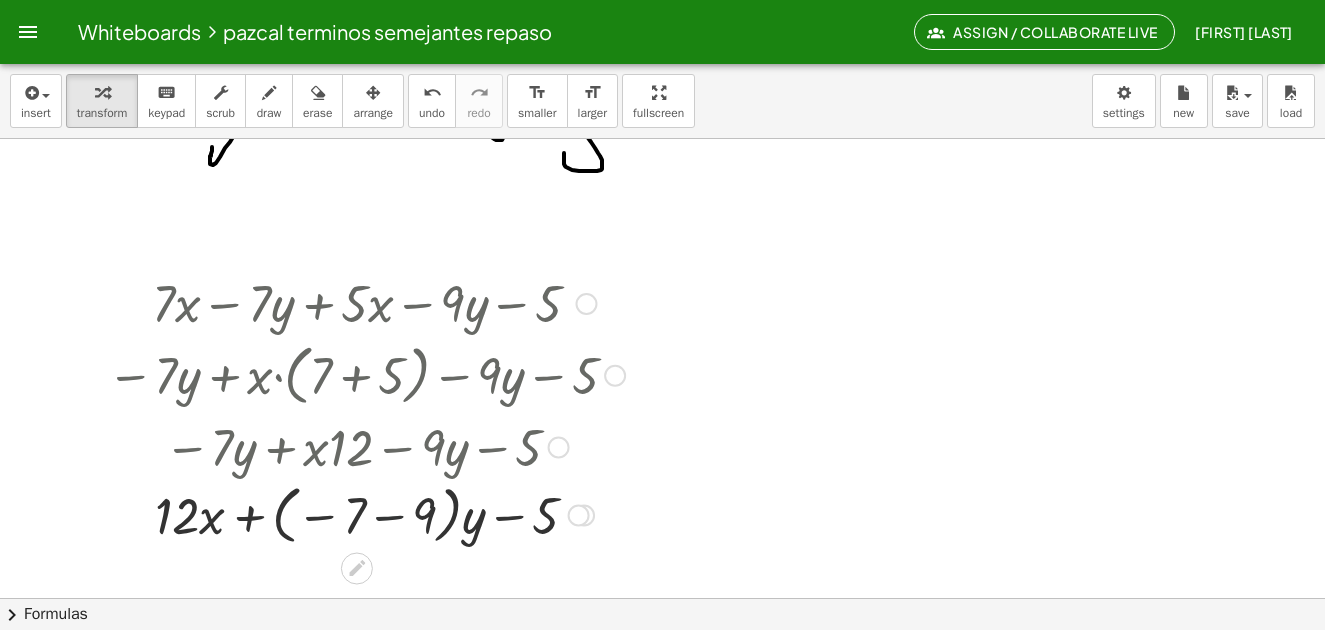click at bounding box center [366, 513] 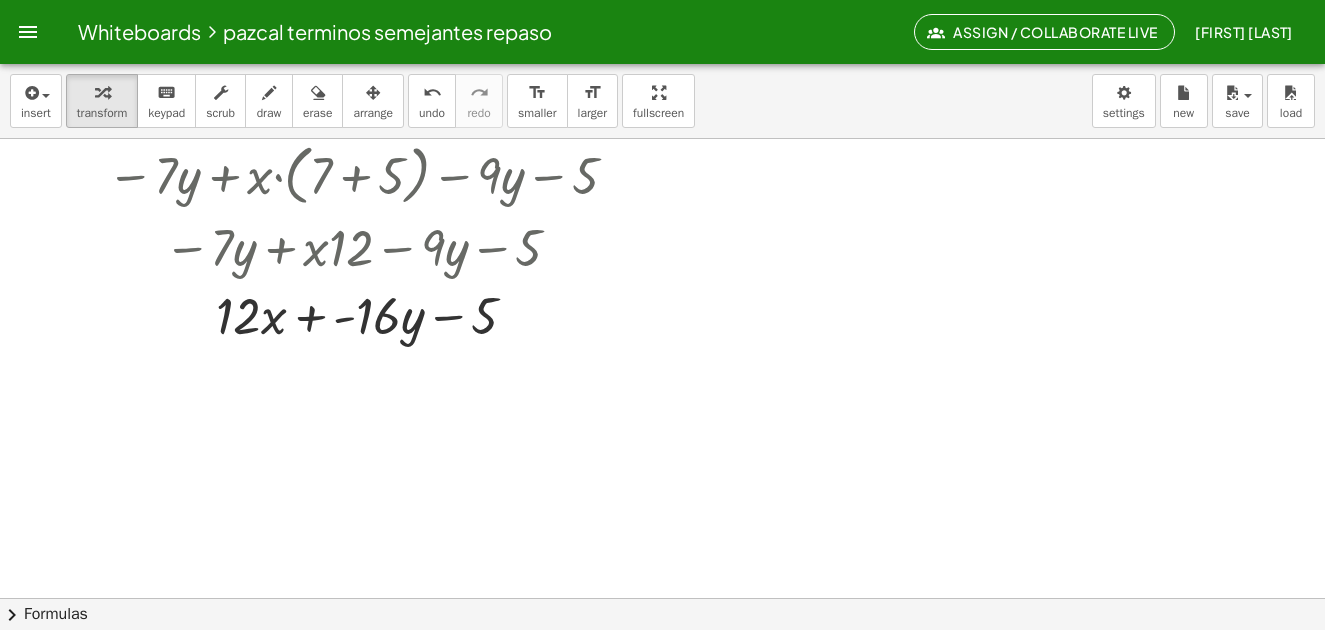 scroll, scrollTop: 8218, scrollLeft: 0, axis: vertical 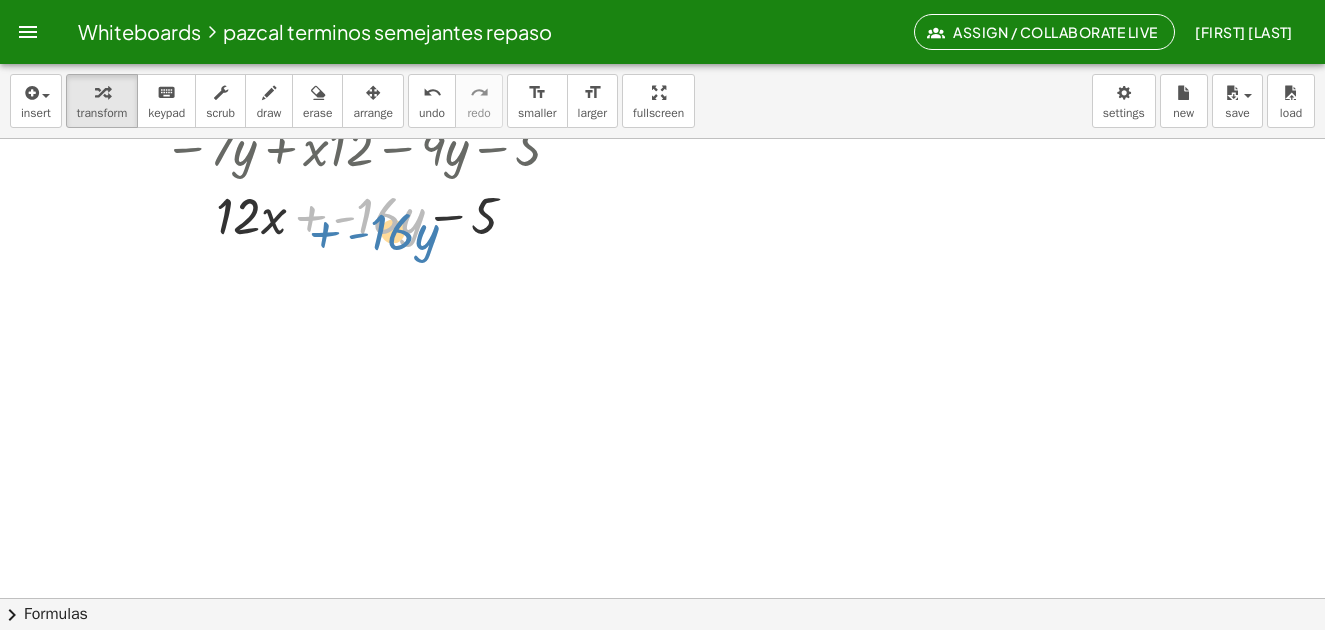 drag, startPoint x: 315, startPoint y: 216, endPoint x: 313, endPoint y: 203, distance: 13.152946 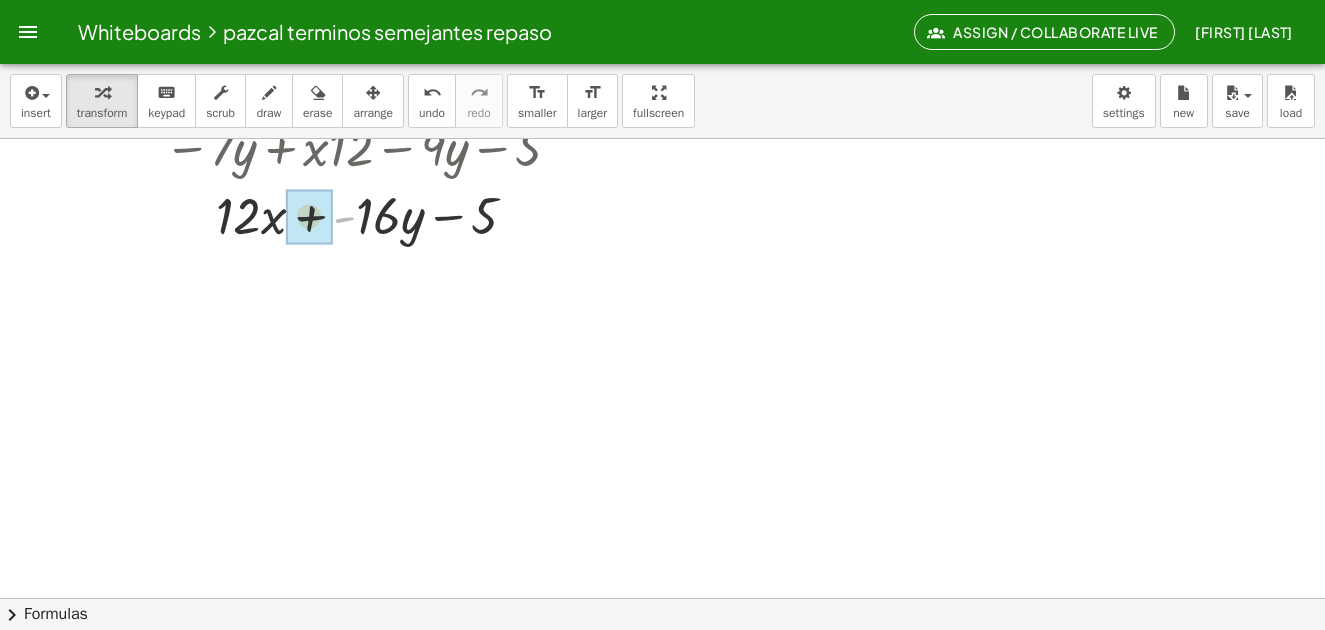 drag, startPoint x: 345, startPoint y: 219, endPoint x: 326, endPoint y: 263, distance: 47.92703 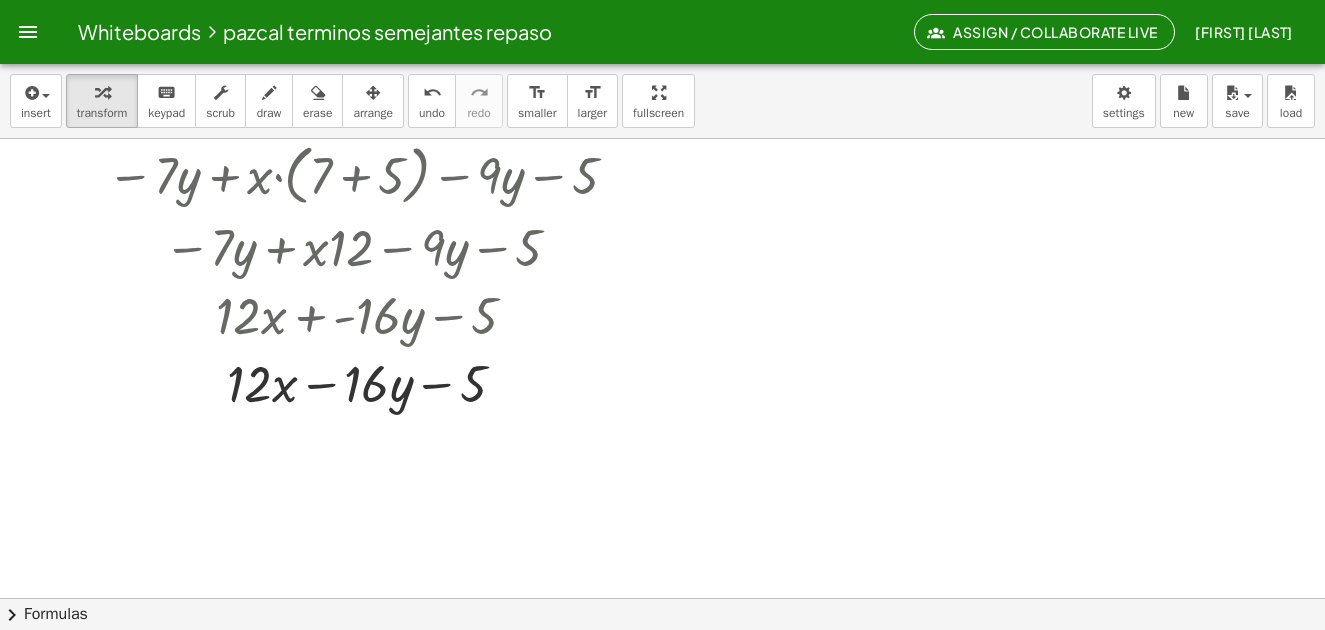scroll, scrollTop: 8277, scrollLeft: 0, axis: vertical 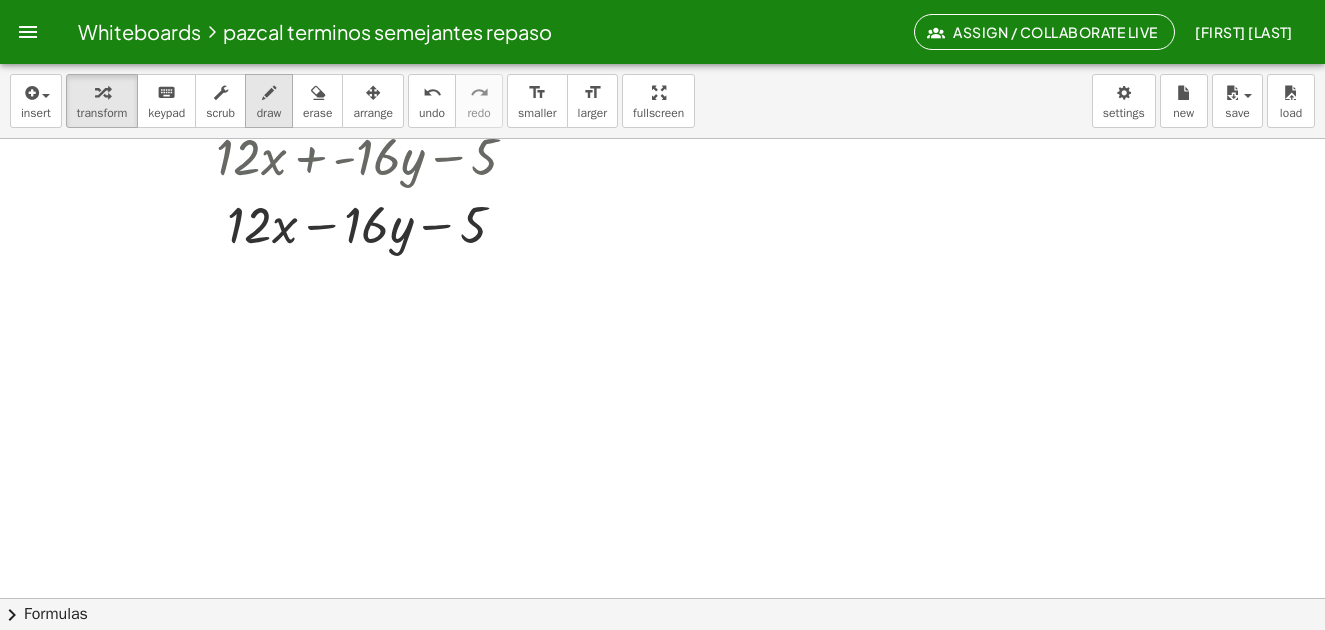 click on "draw" at bounding box center [269, 101] 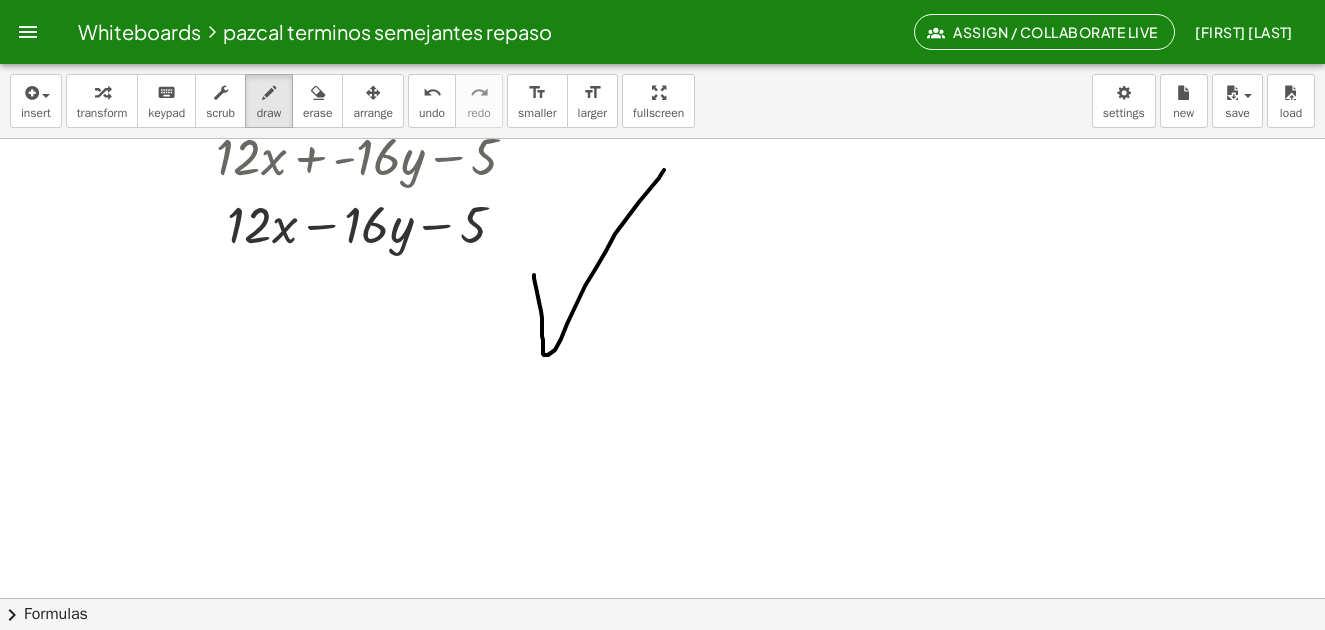 drag, startPoint x: 534, startPoint y: 275, endPoint x: 665, endPoint y: 169, distance: 168.5141 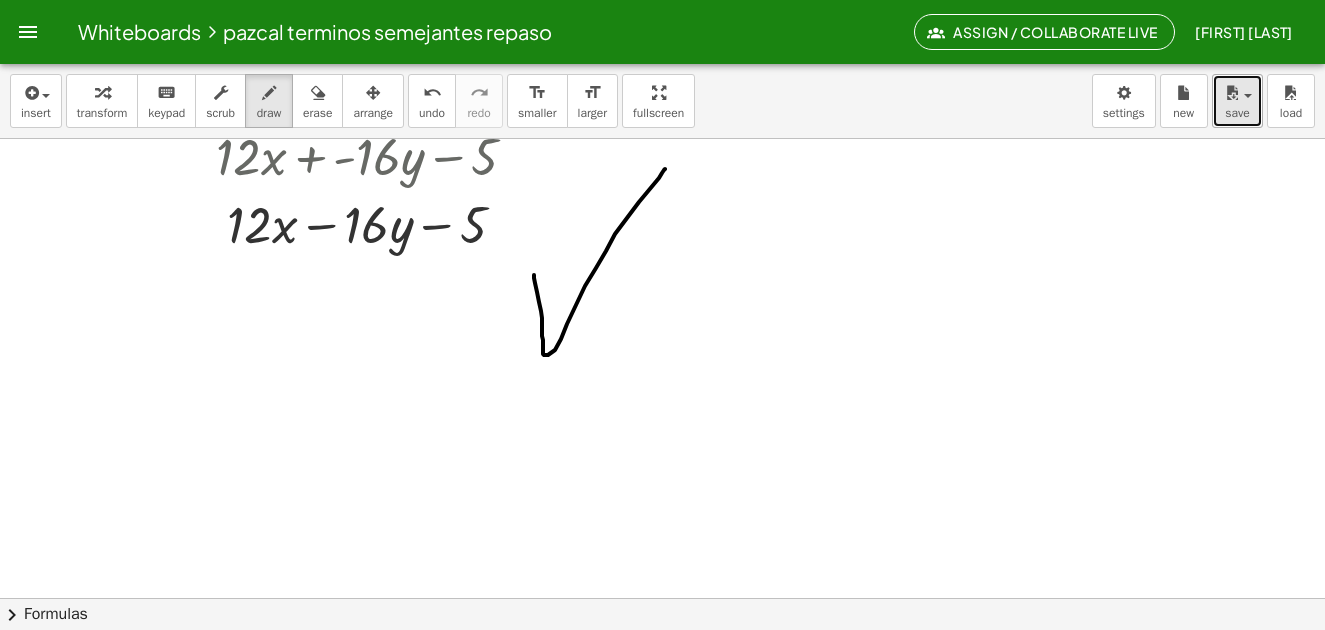 click on "save" at bounding box center [1237, 101] 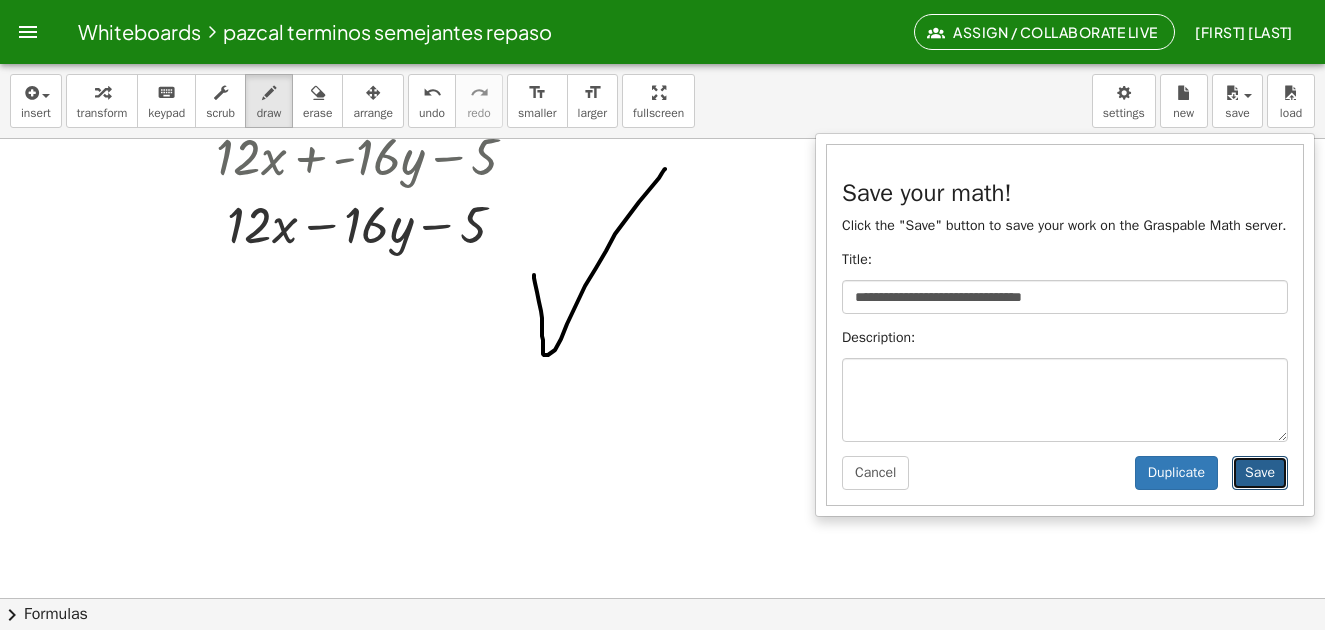 click on "Save" at bounding box center [1260, 473] 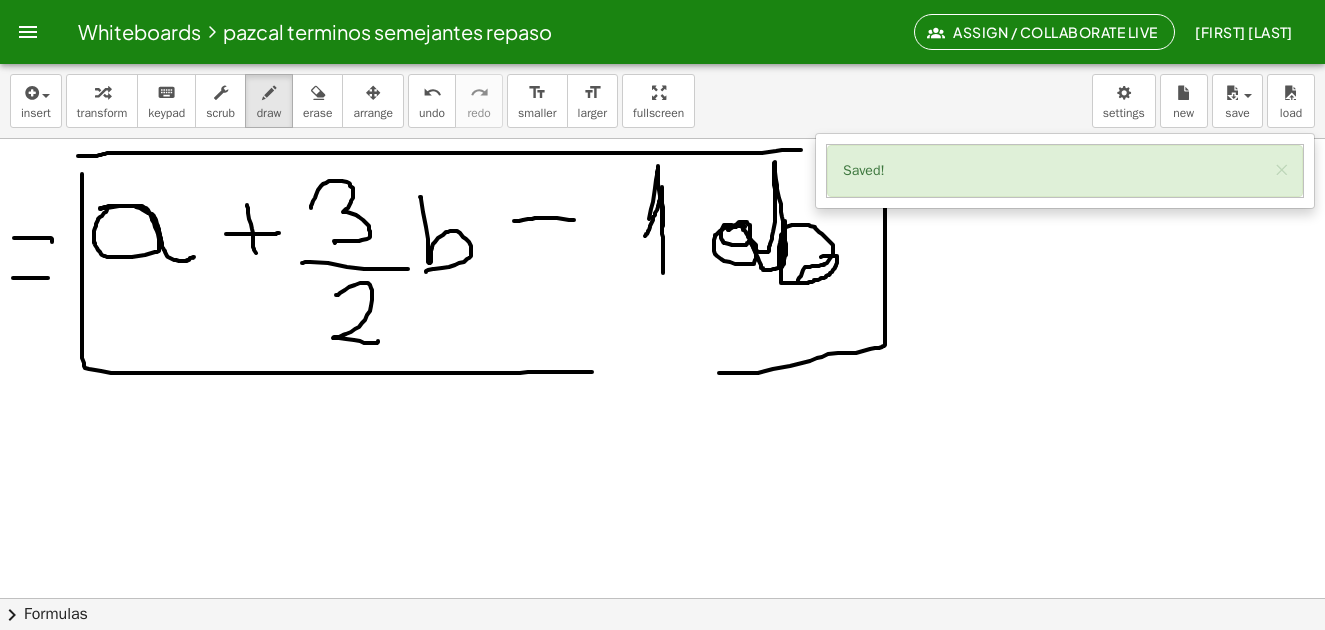 scroll, scrollTop: 5677, scrollLeft: 0, axis: vertical 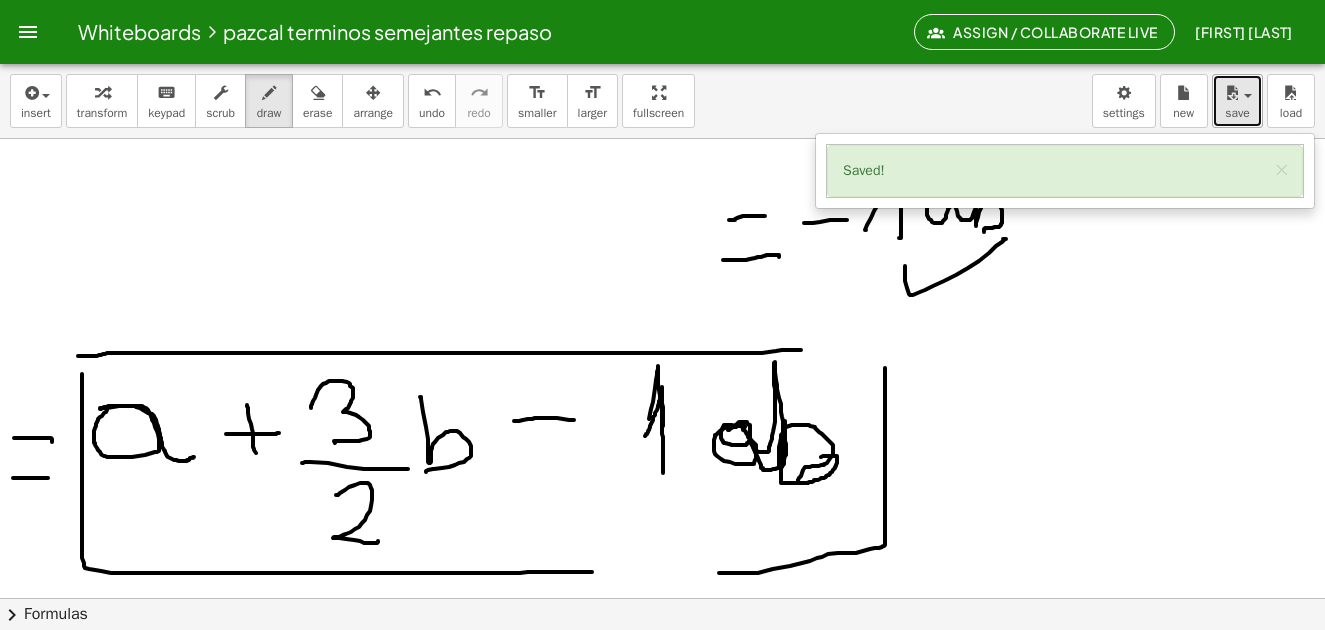 click on "save" at bounding box center [1237, 101] 